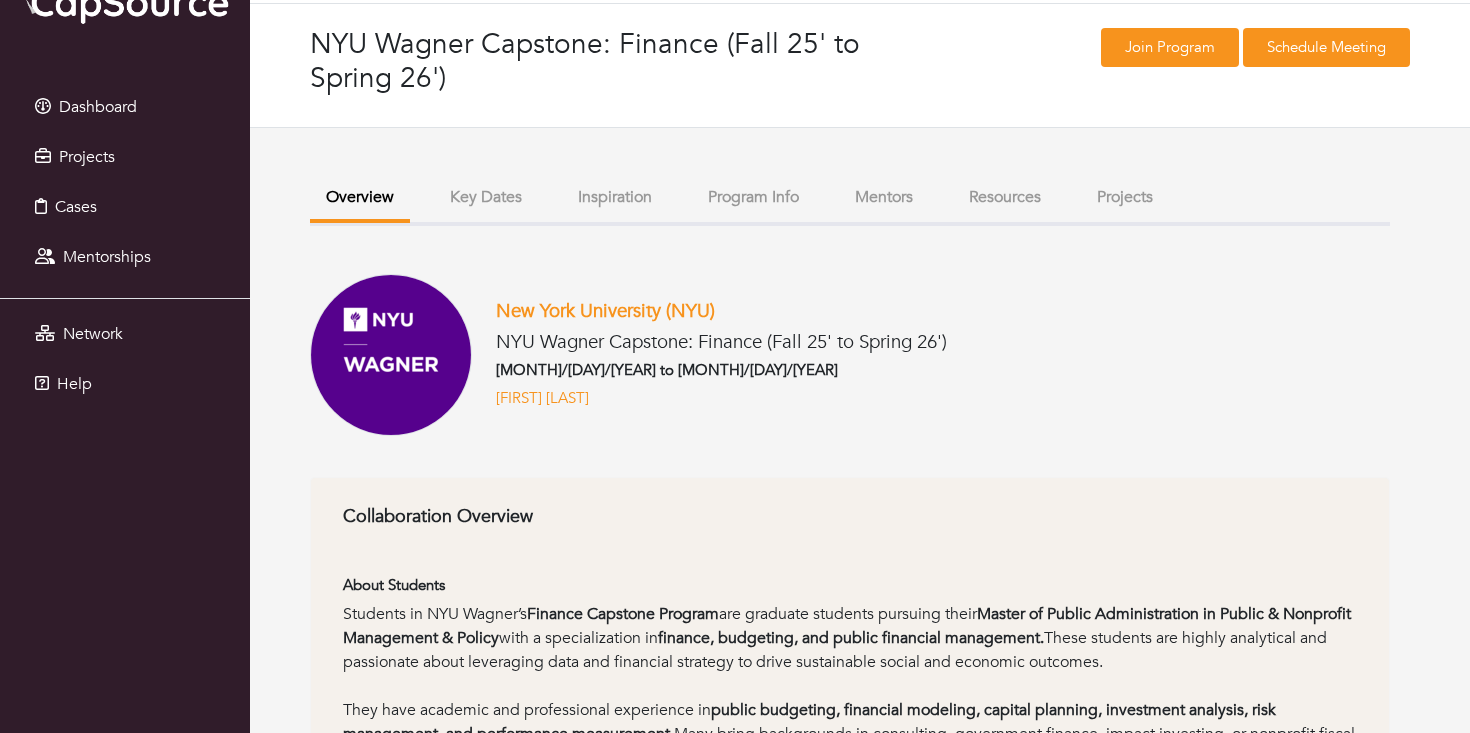 scroll, scrollTop: 0, scrollLeft: 0, axis: both 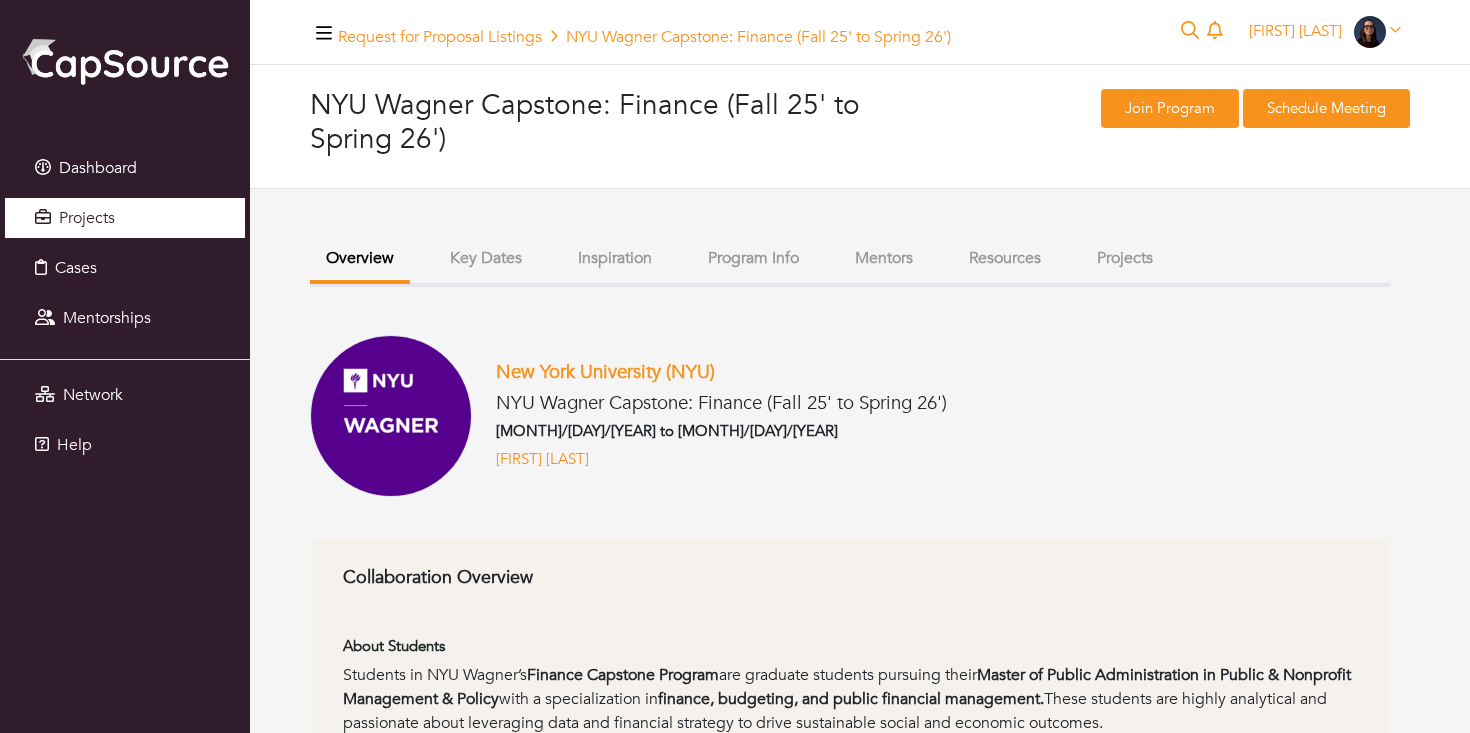 click on "Projects" at bounding box center [125, 218] 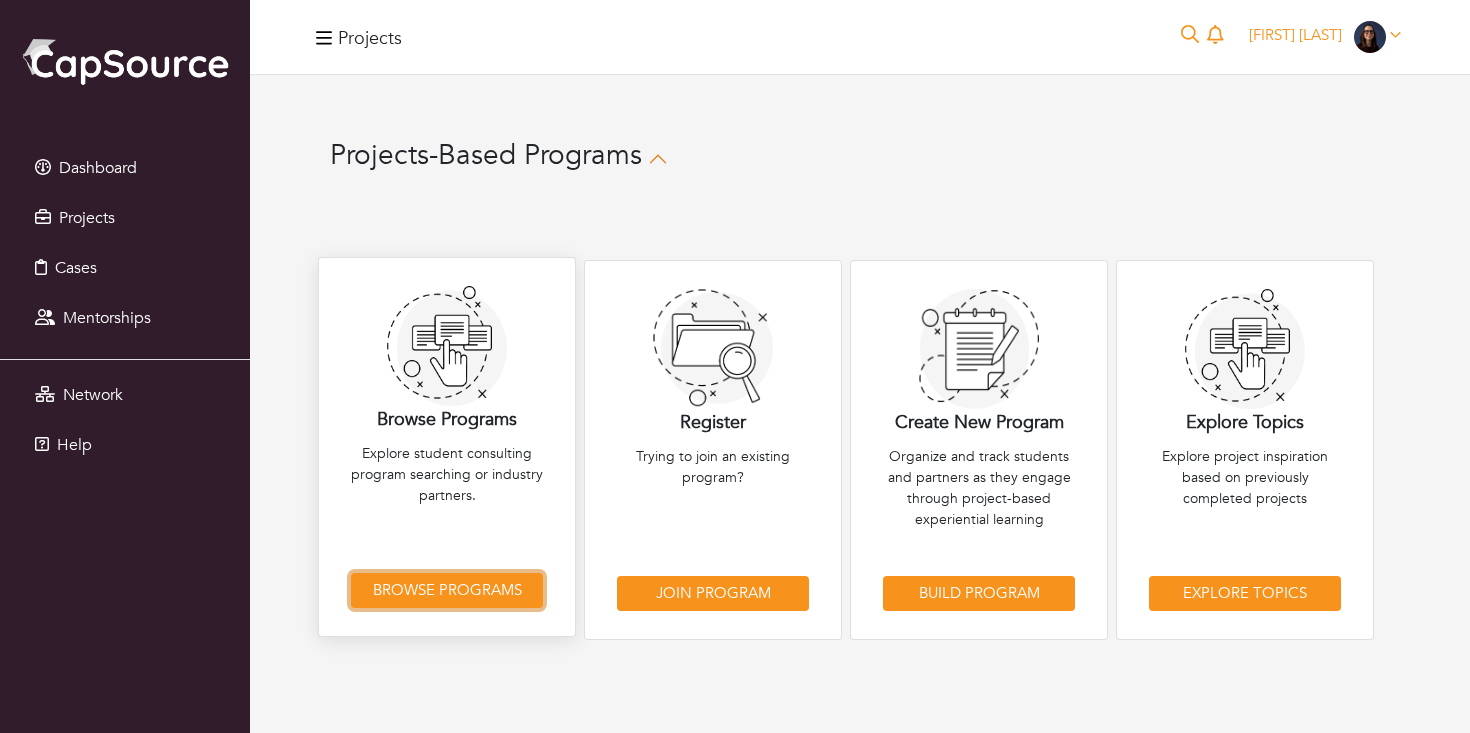 click on "Browse Programs" at bounding box center [447, 590] 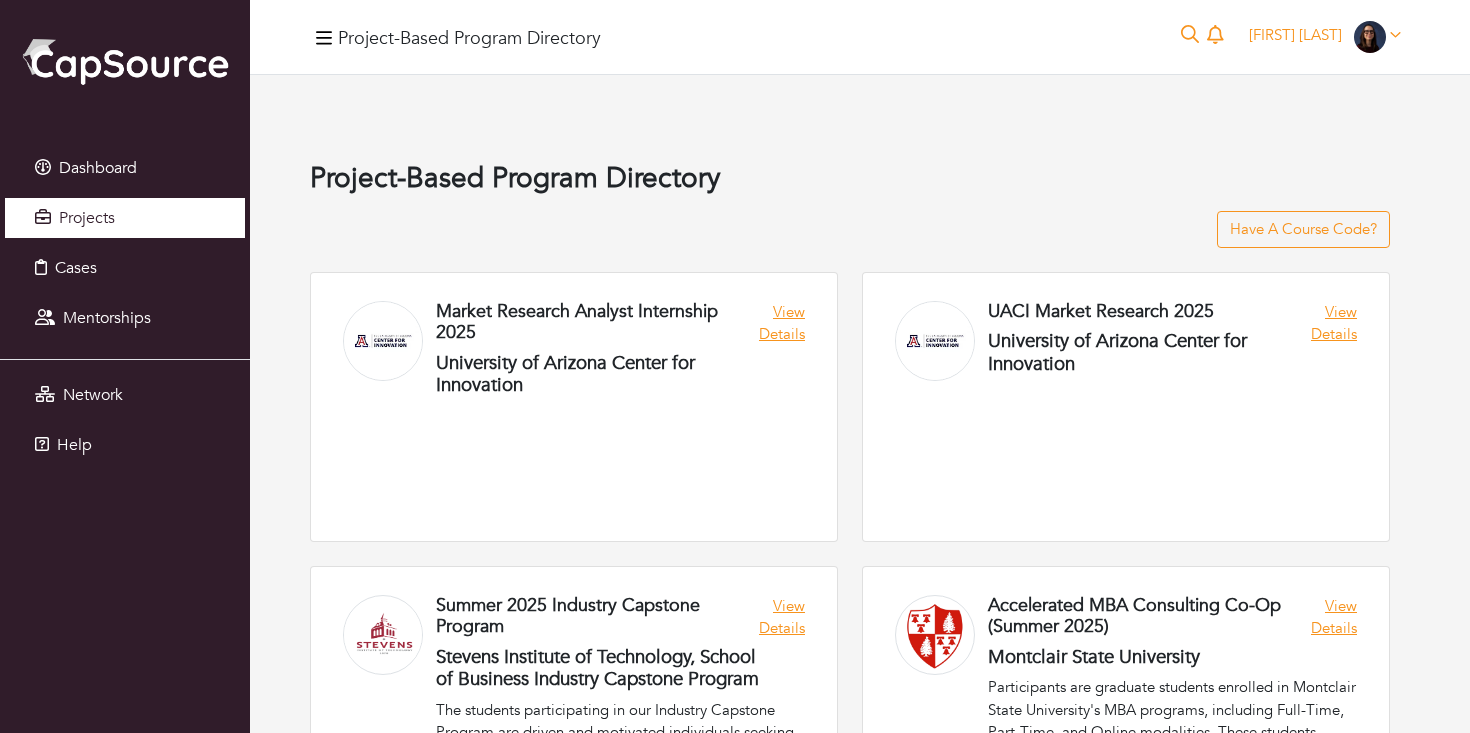 click on "Projects" at bounding box center (87, 218) 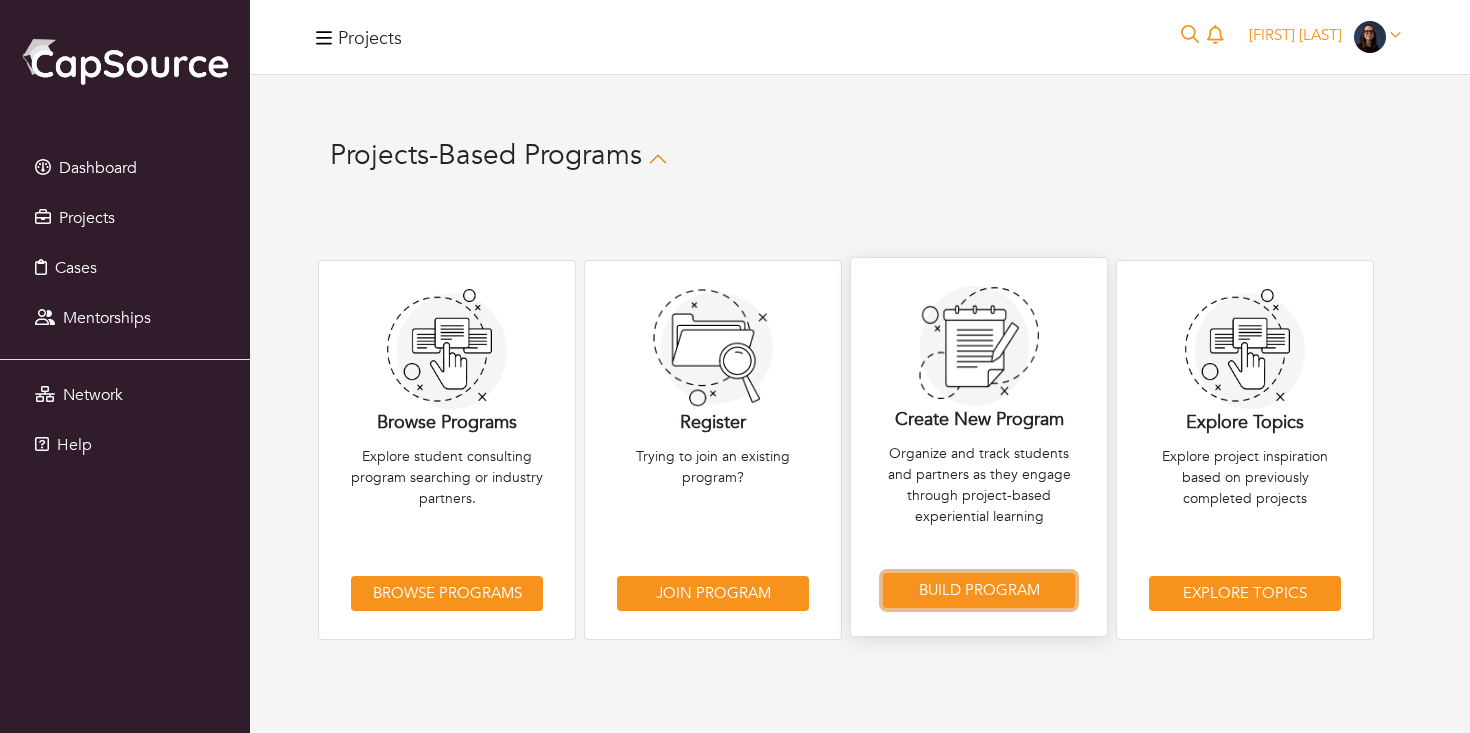 click on "Build Program" at bounding box center [979, 590] 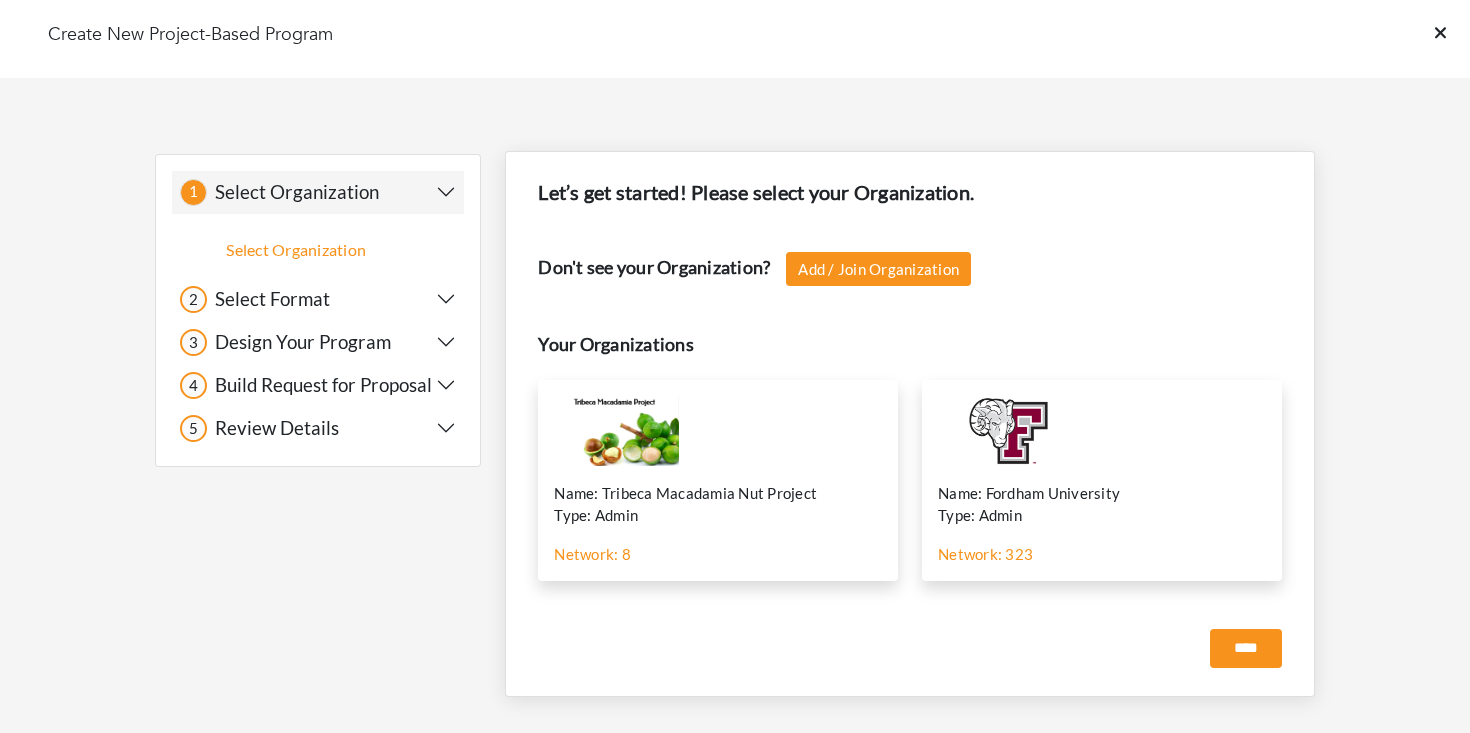 click on "Network: 323" at bounding box center (985, 554) 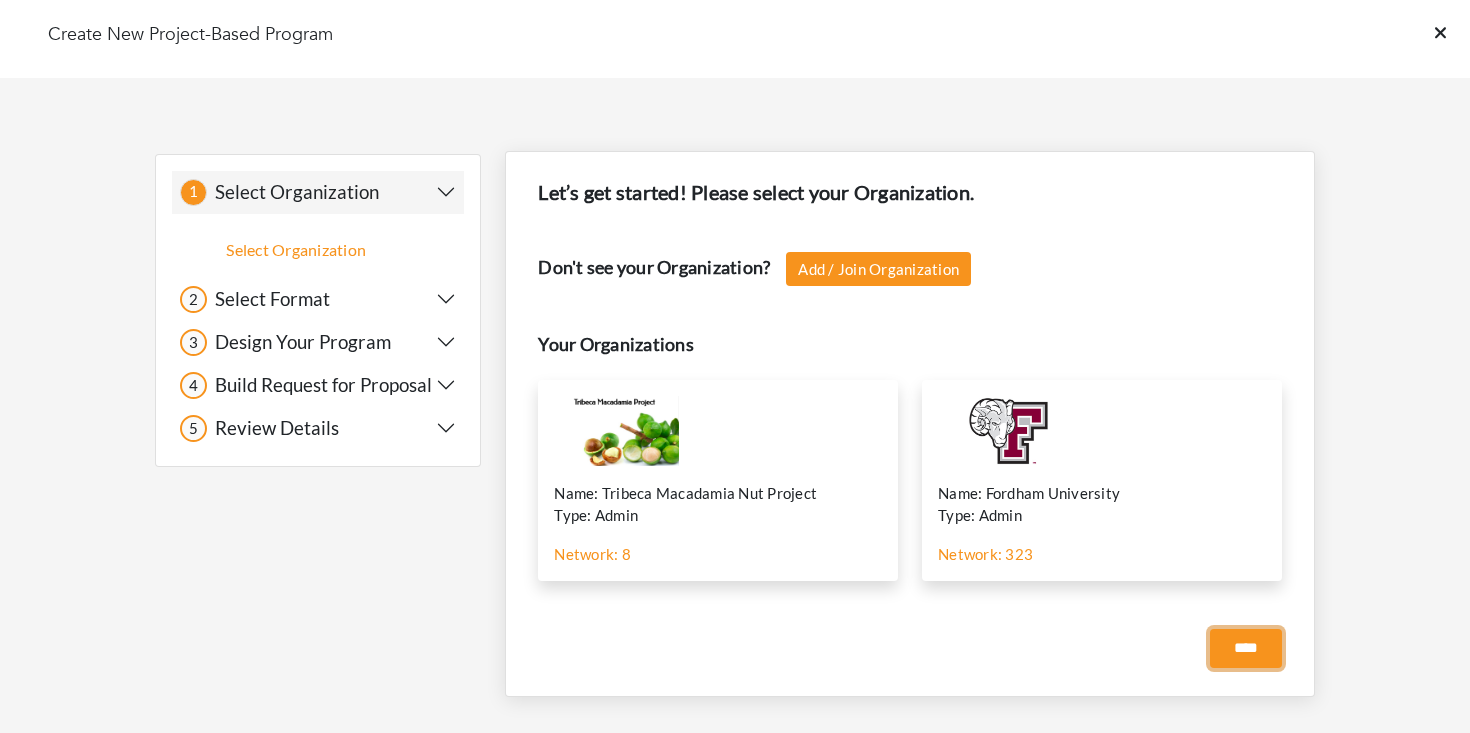 click on "****" at bounding box center (1246, 648) 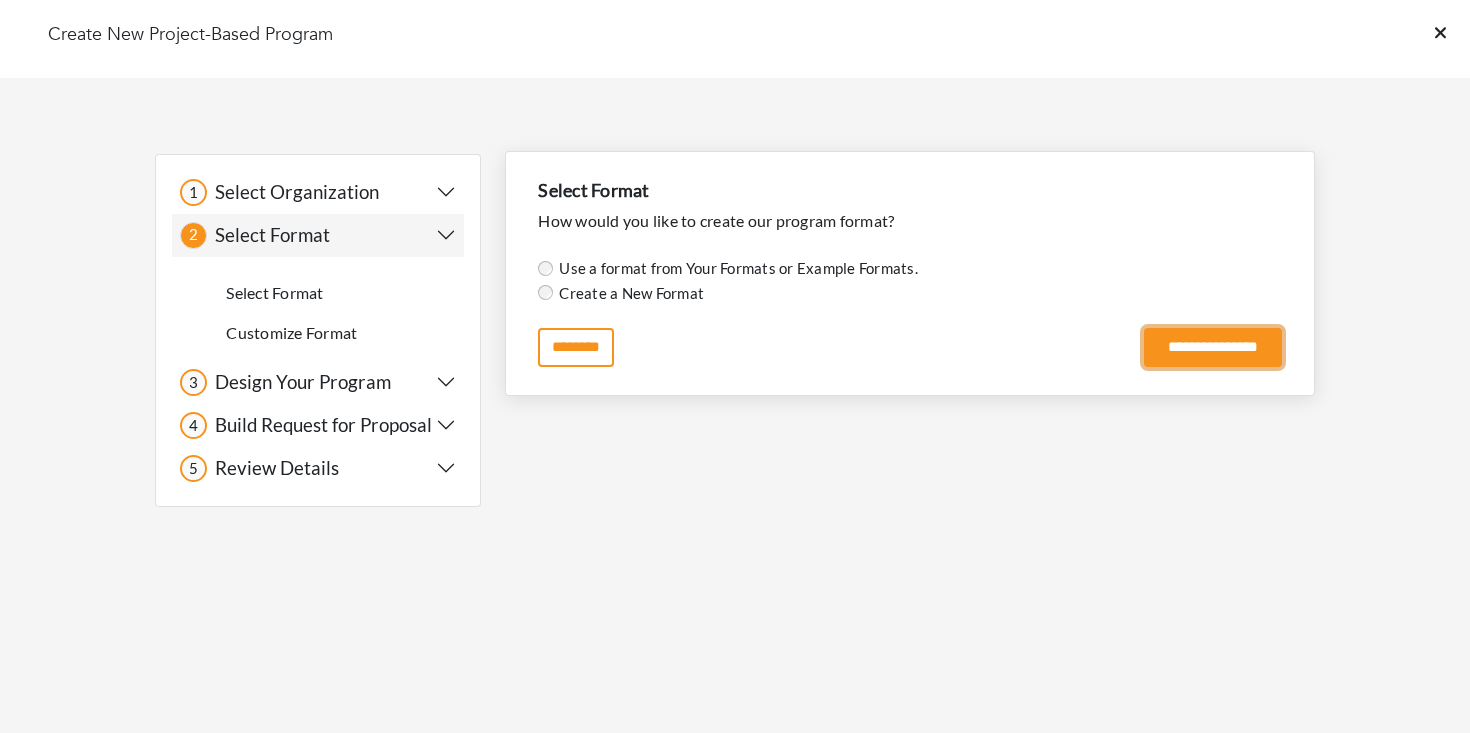 click on "**********" at bounding box center [1213, 347] 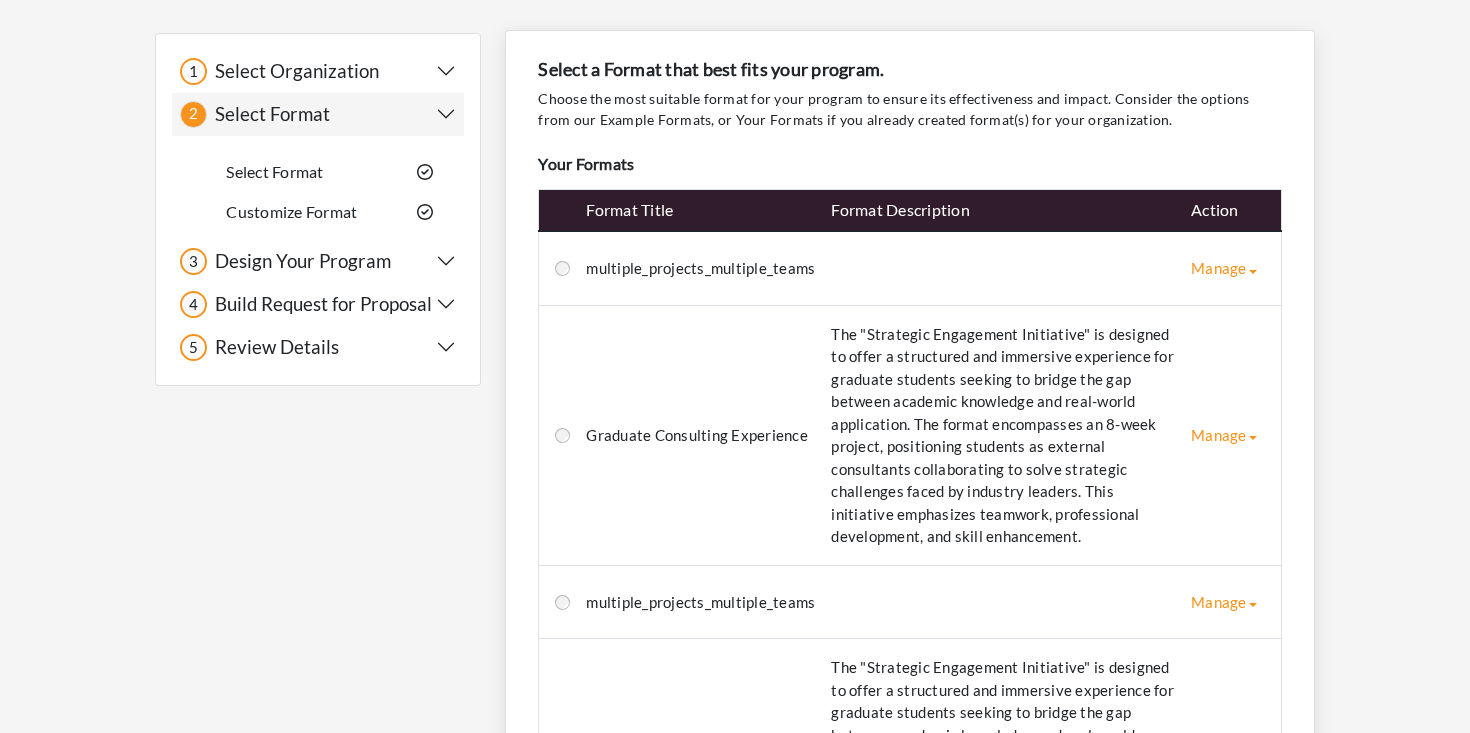 scroll, scrollTop: 0, scrollLeft: 0, axis: both 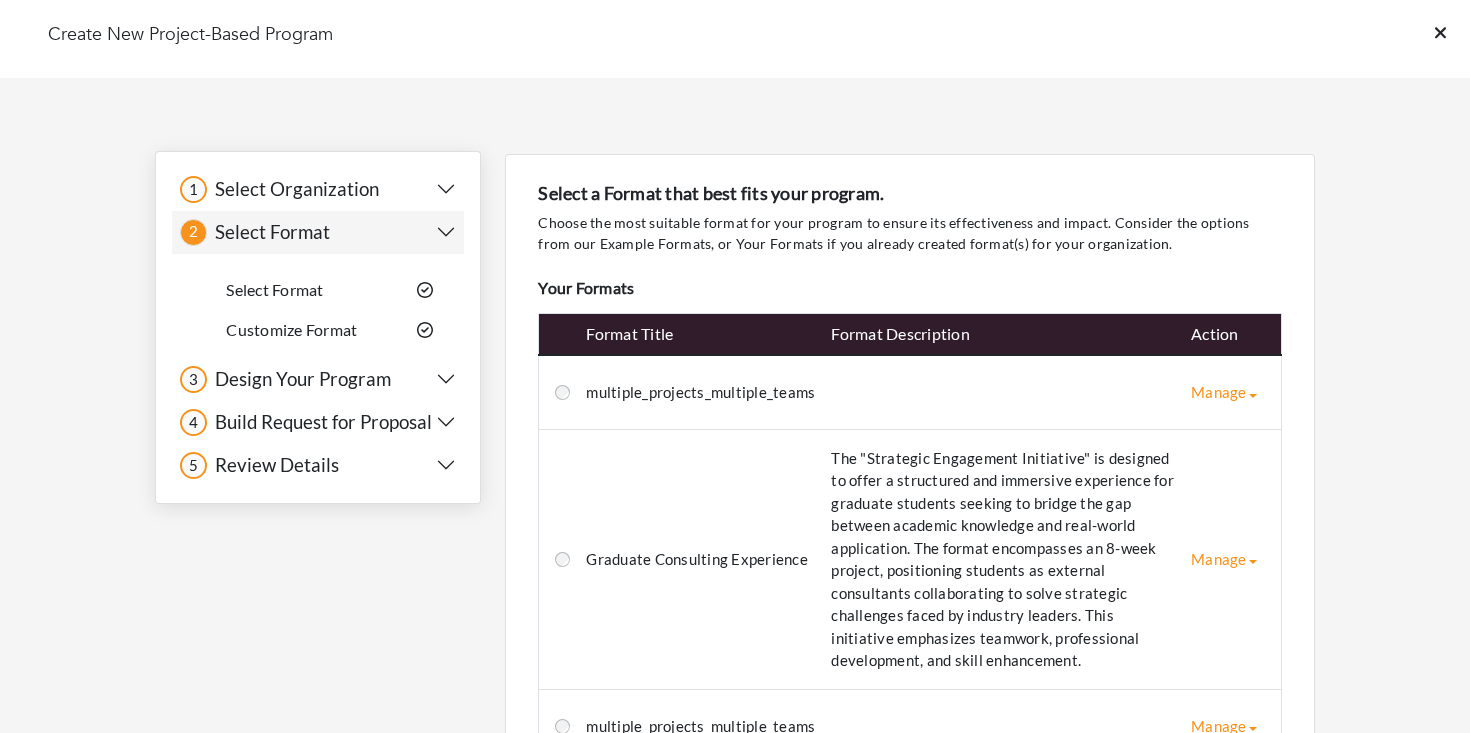 click on "5
5
Review Details" at bounding box center [318, 465] 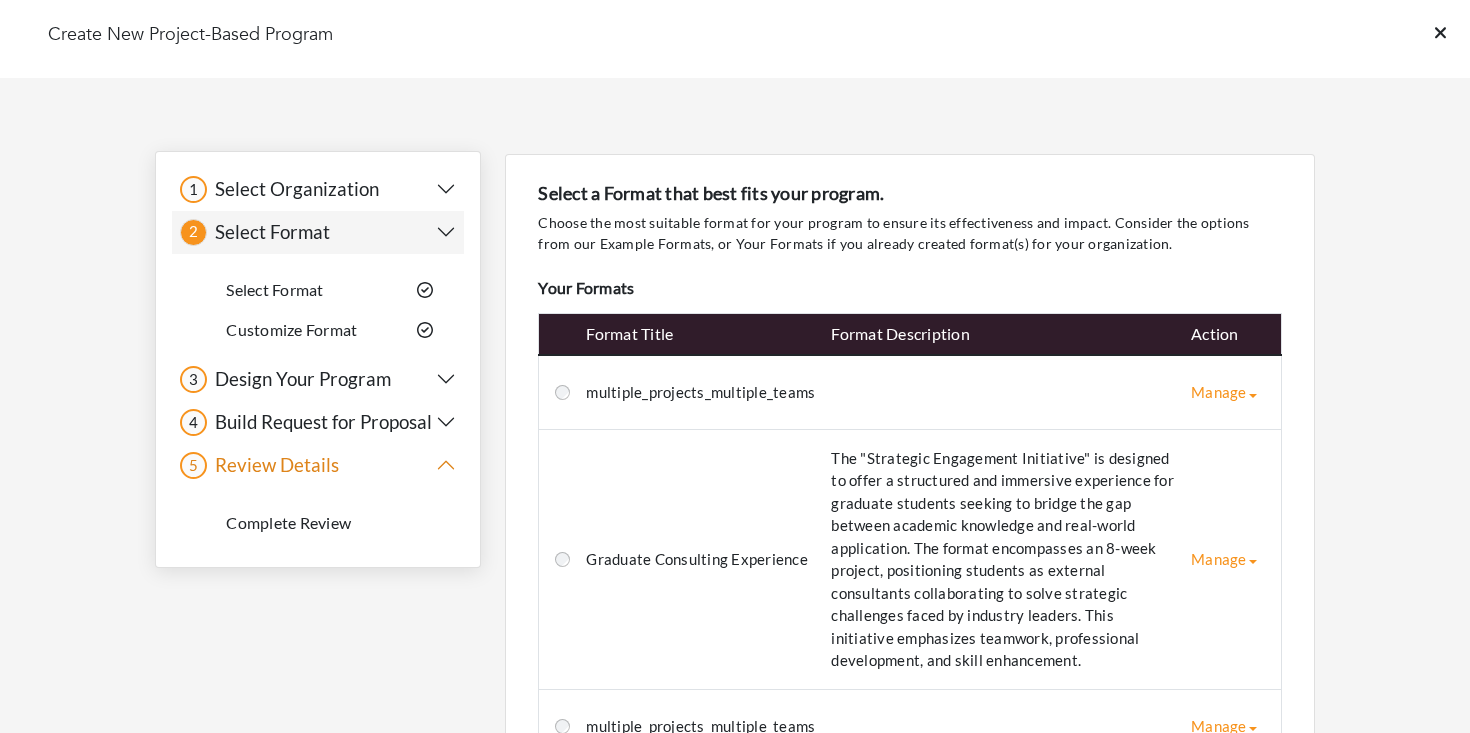click on "4
4
Build Request for Proposal" at bounding box center (318, 422) 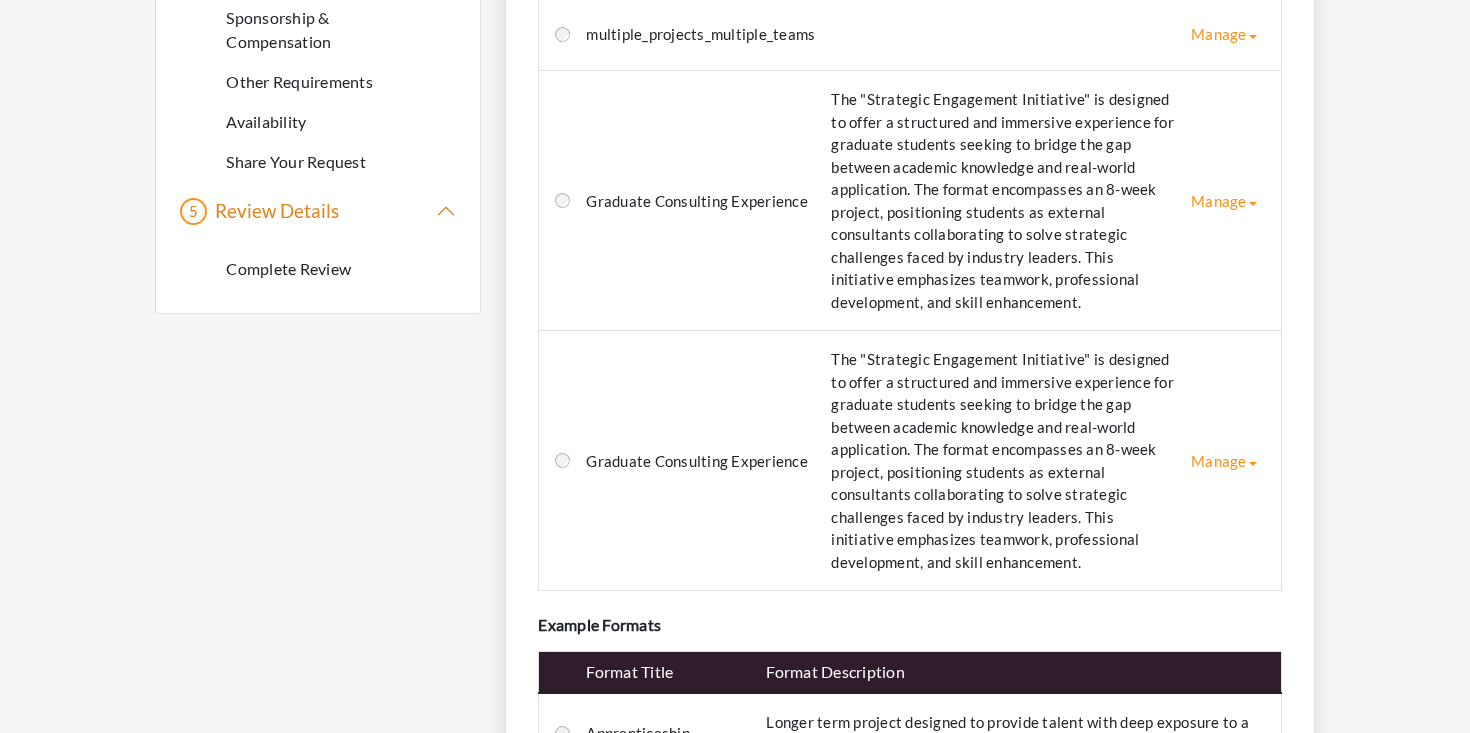 scroll, scrollTop: 731, scrollLeft: 0, axis: vertical 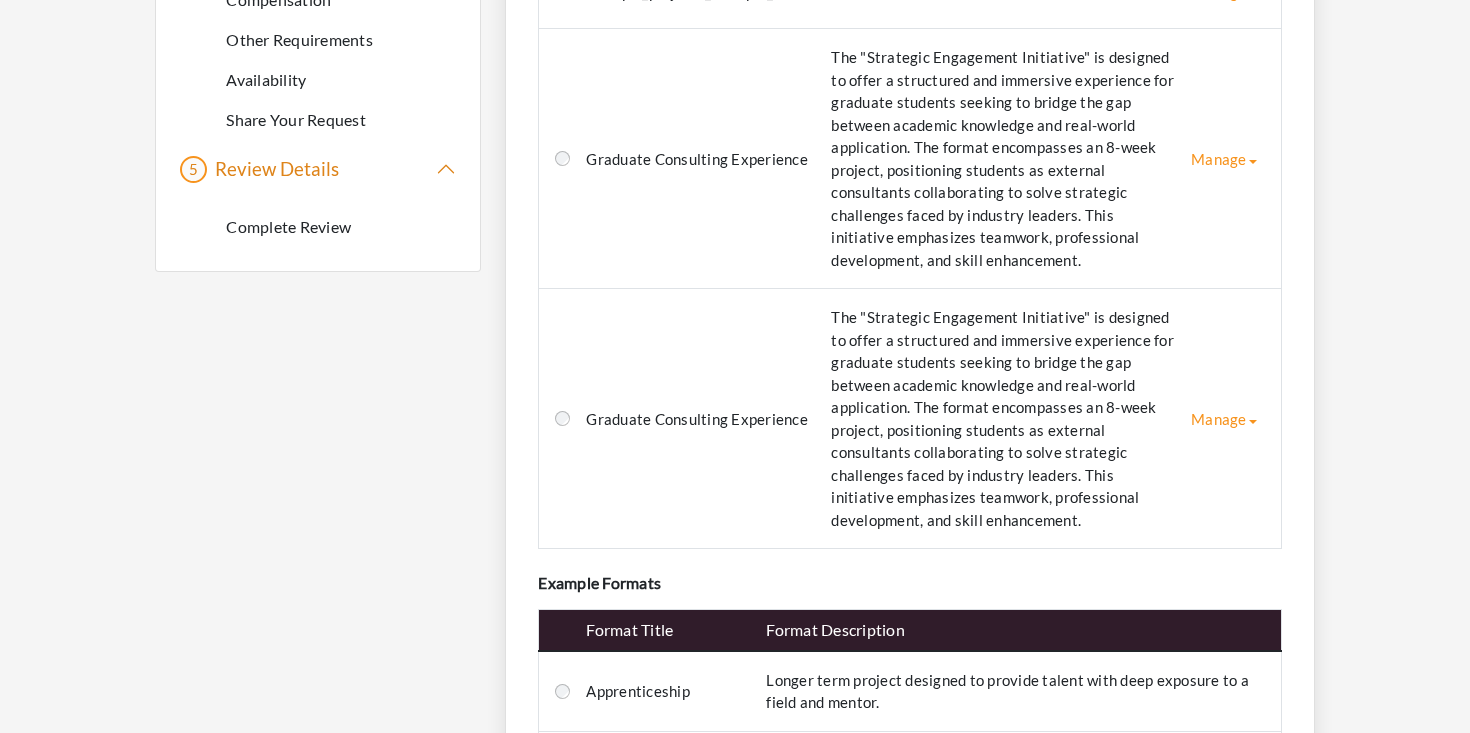 type 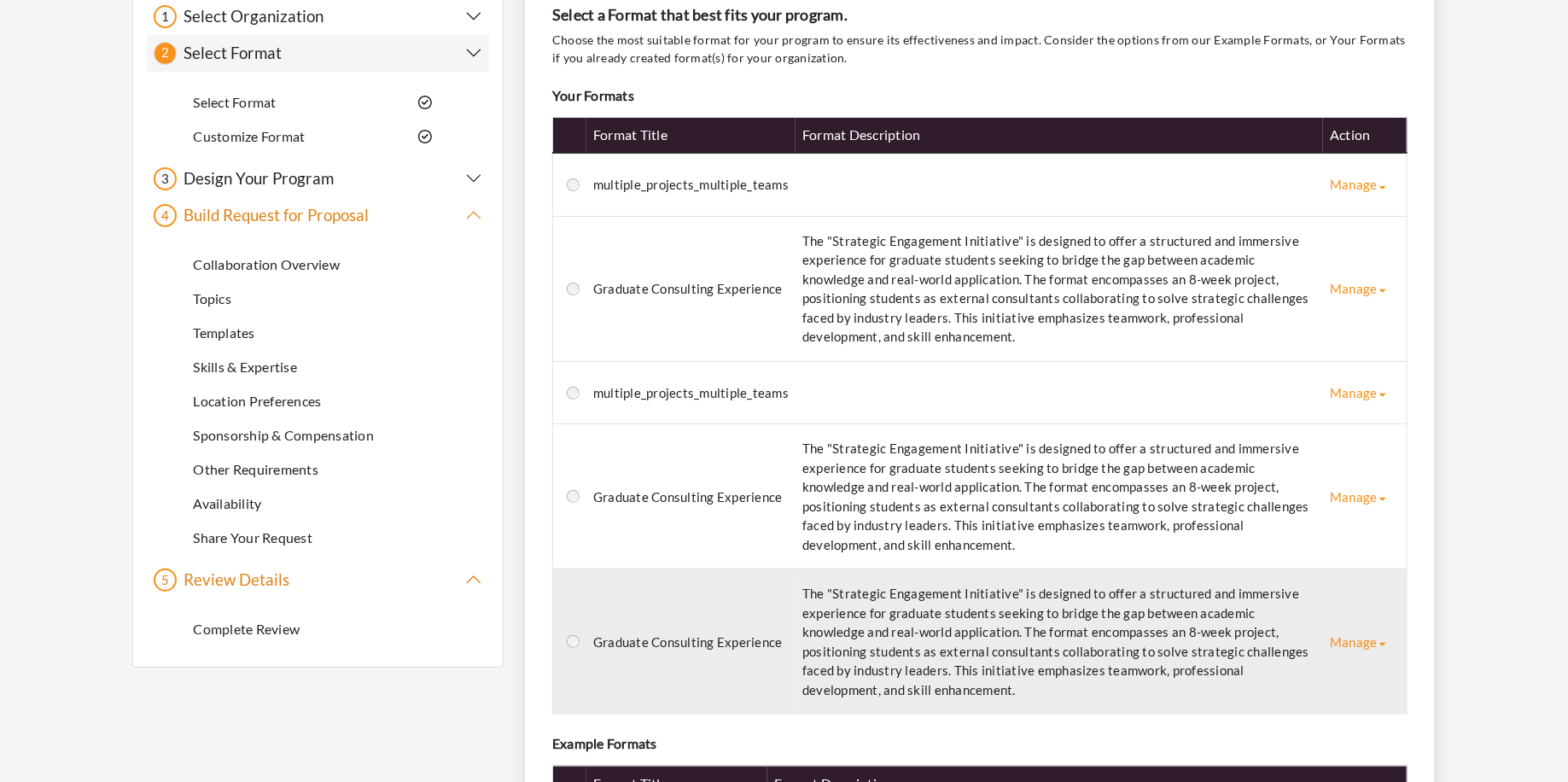 scroll, scrollTop: 150, scrollLeft: 0, axis: vertical 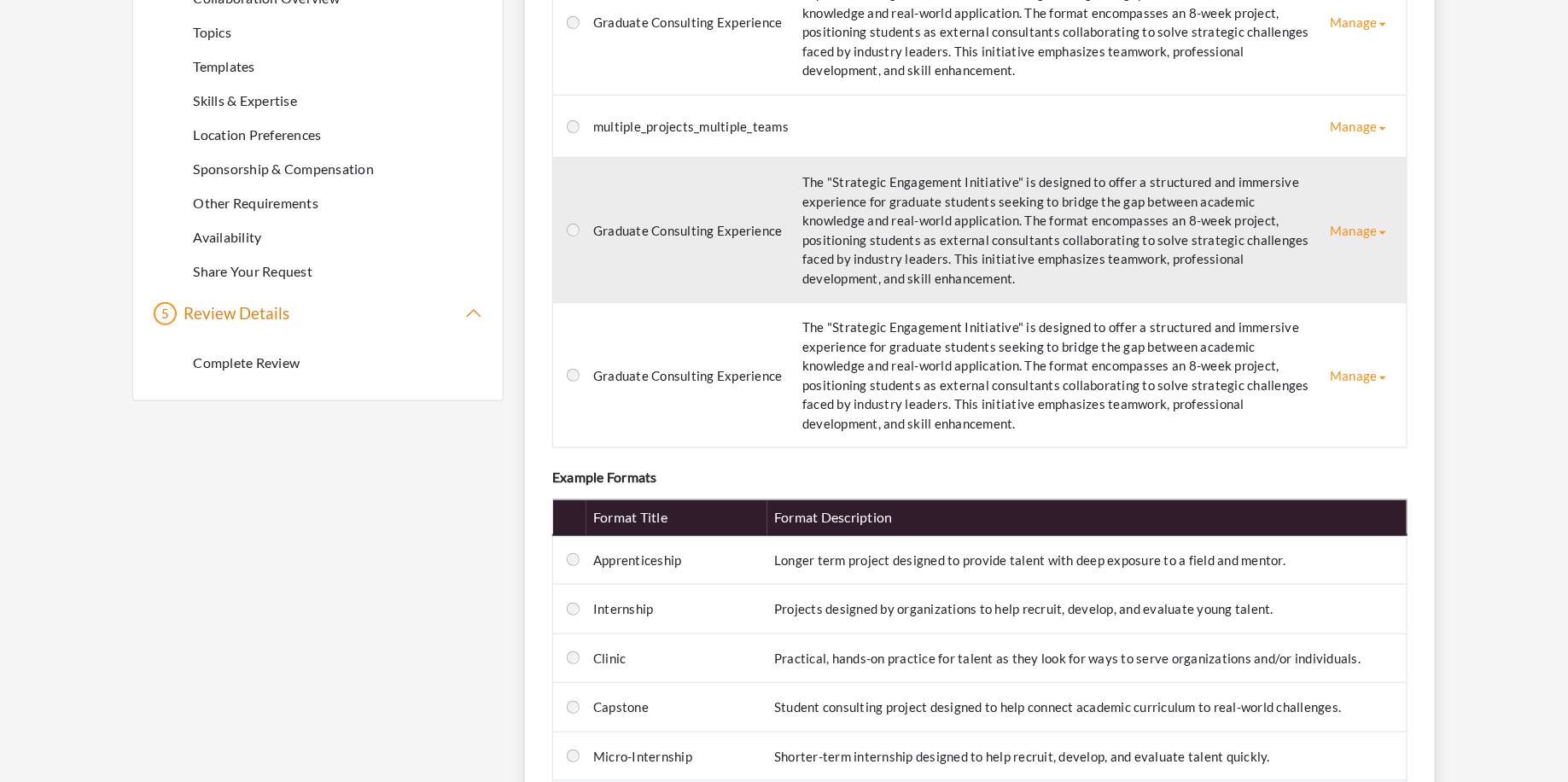 click on "Graduate Consulting Experience" at bounding box center (691, 231) 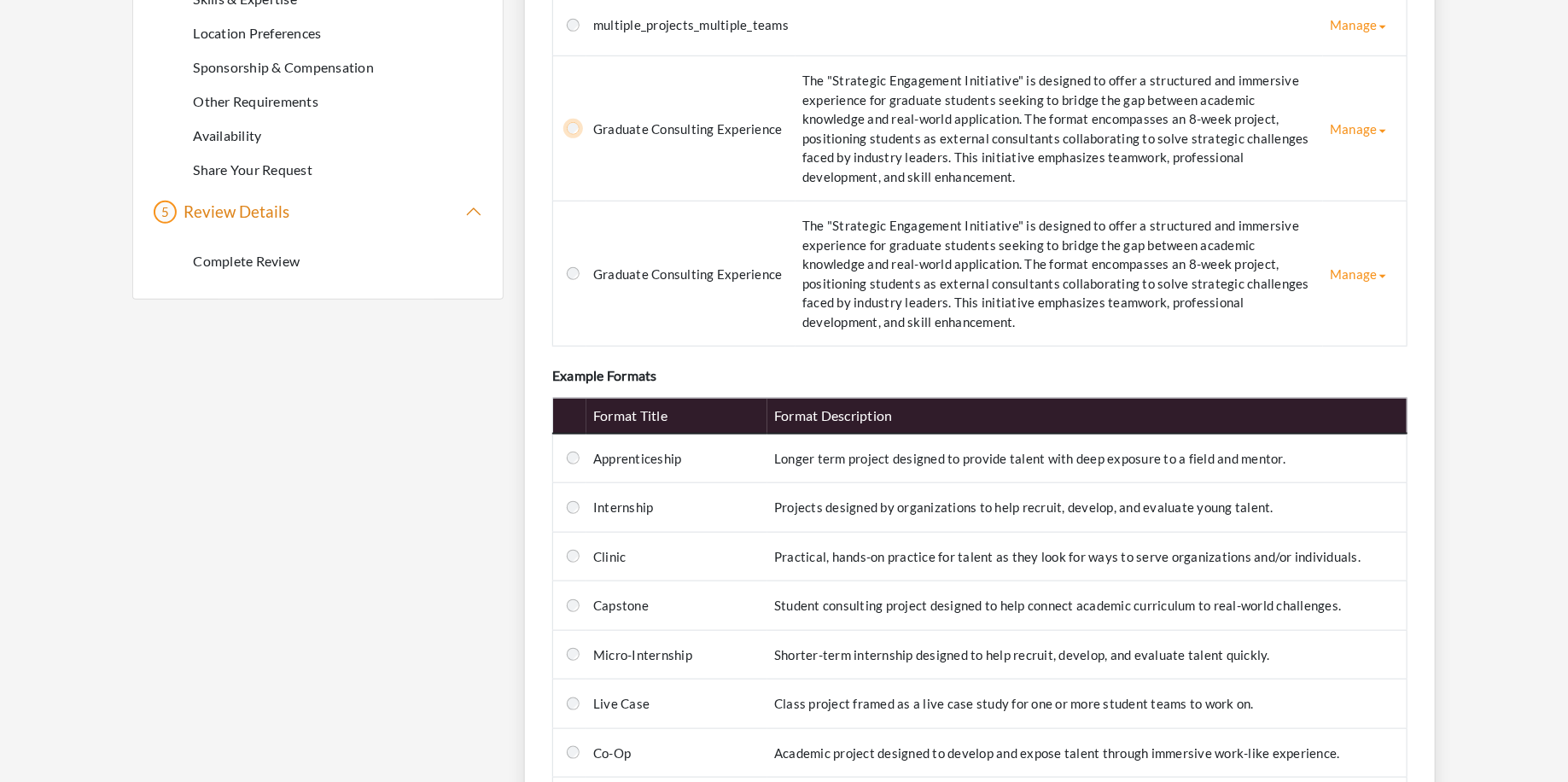 scroll, scrollTop: 525, scrollLeft: 0, axis: vertical 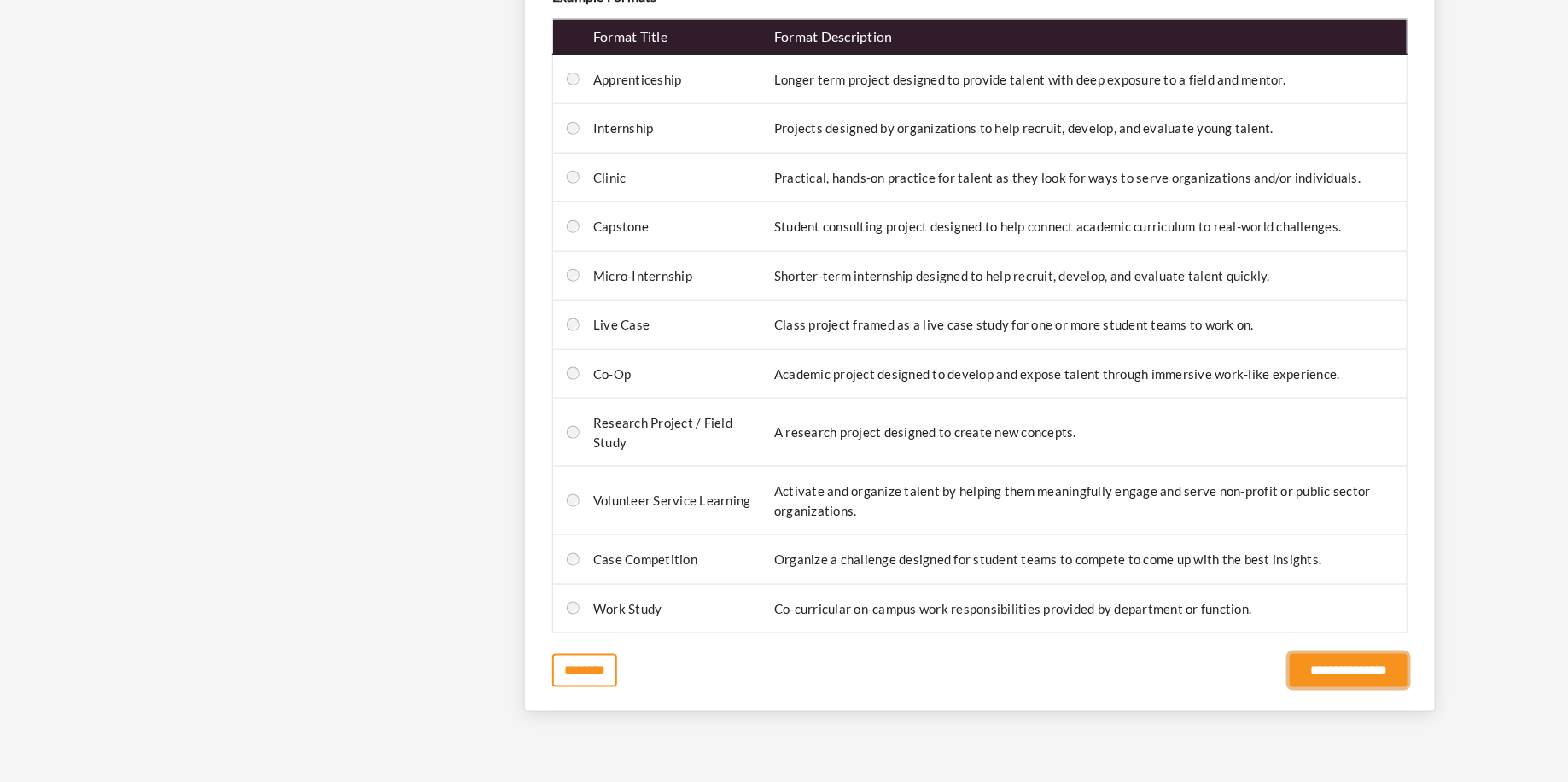 click on "**********" at bounding box center (1349, 670) 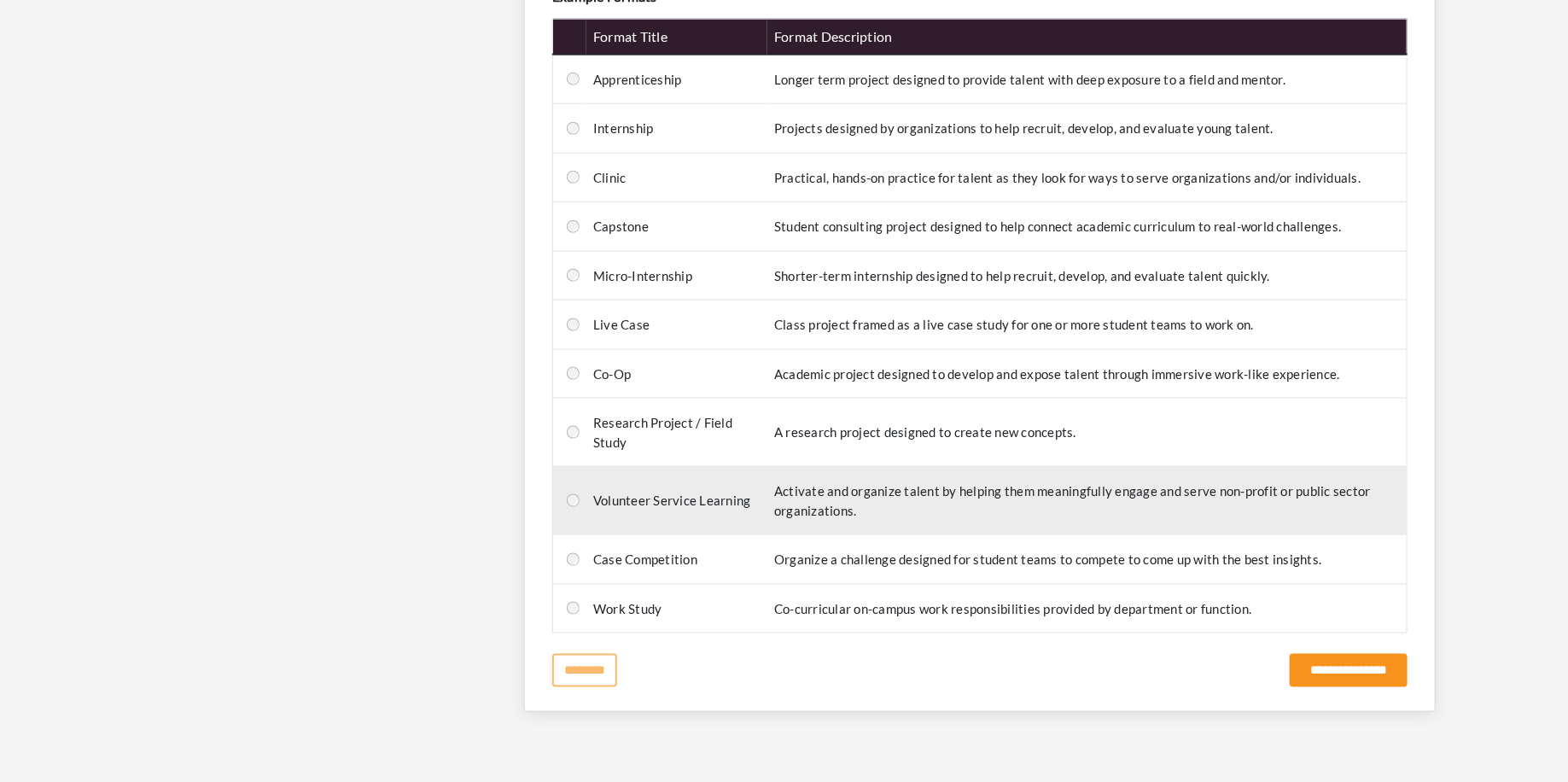 scroll, scrollTop: 878, scrollLeft: 0, axis: vertical 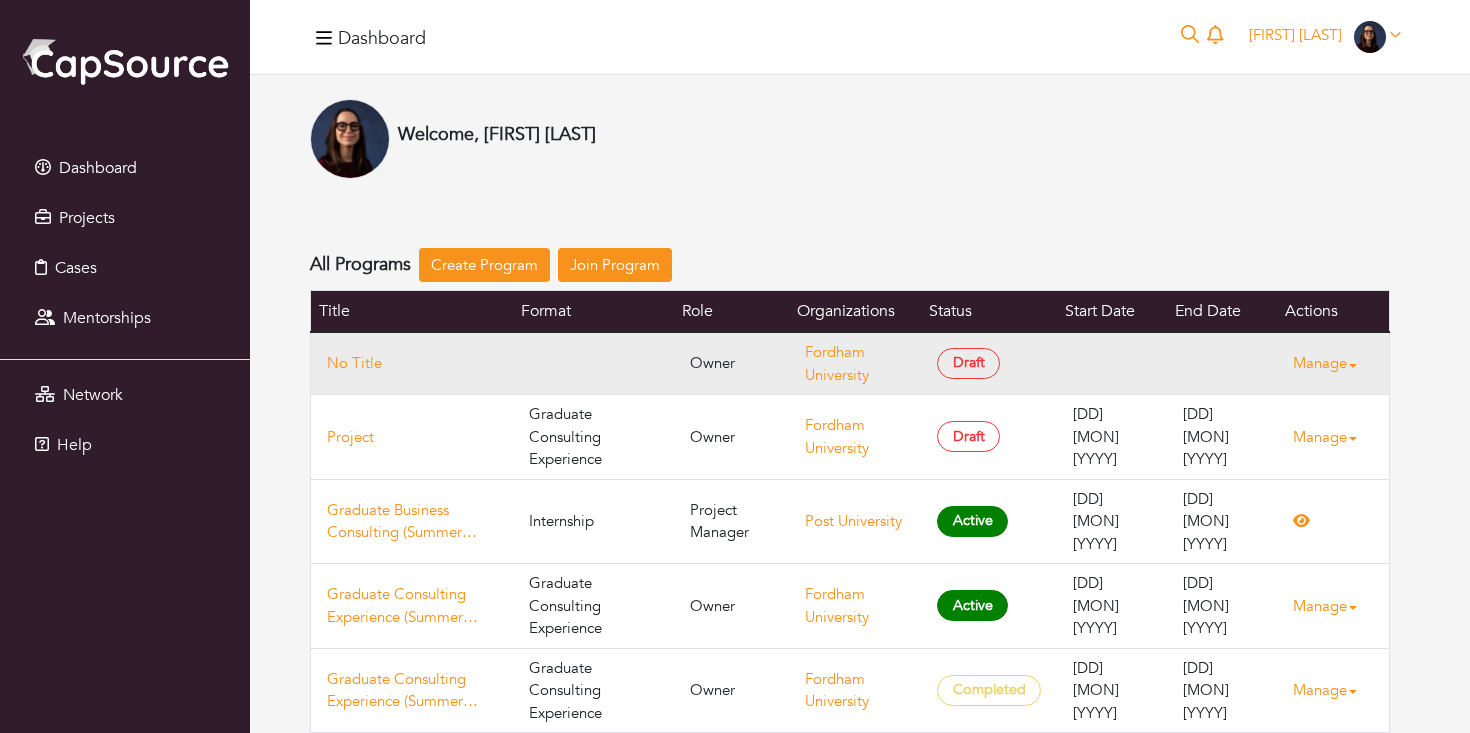 click on "Manage" at bounding box center (1333, 363) 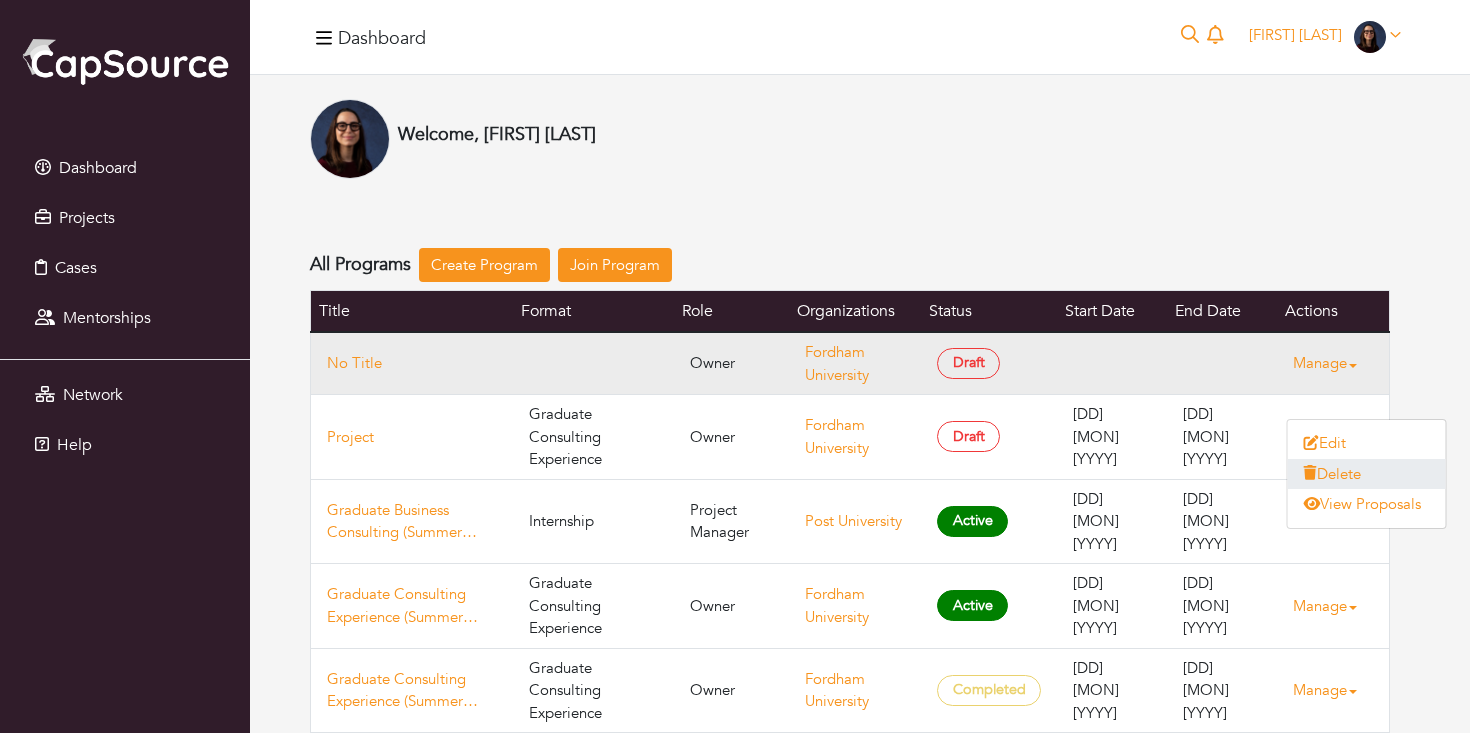 click on "Delete" at bounding box center [1367, 474] 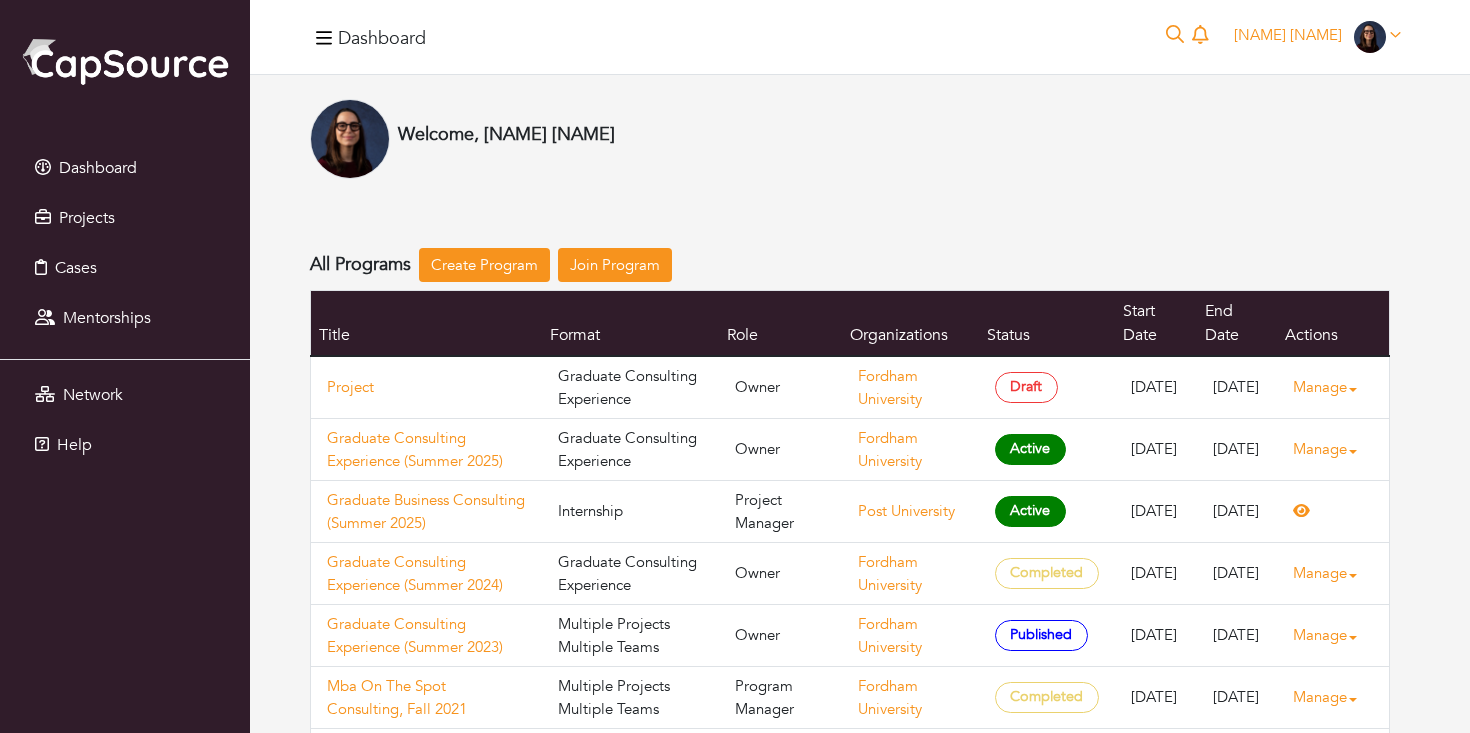 scroll, scrollTop: 0, scrollLeft: 0, axis: both 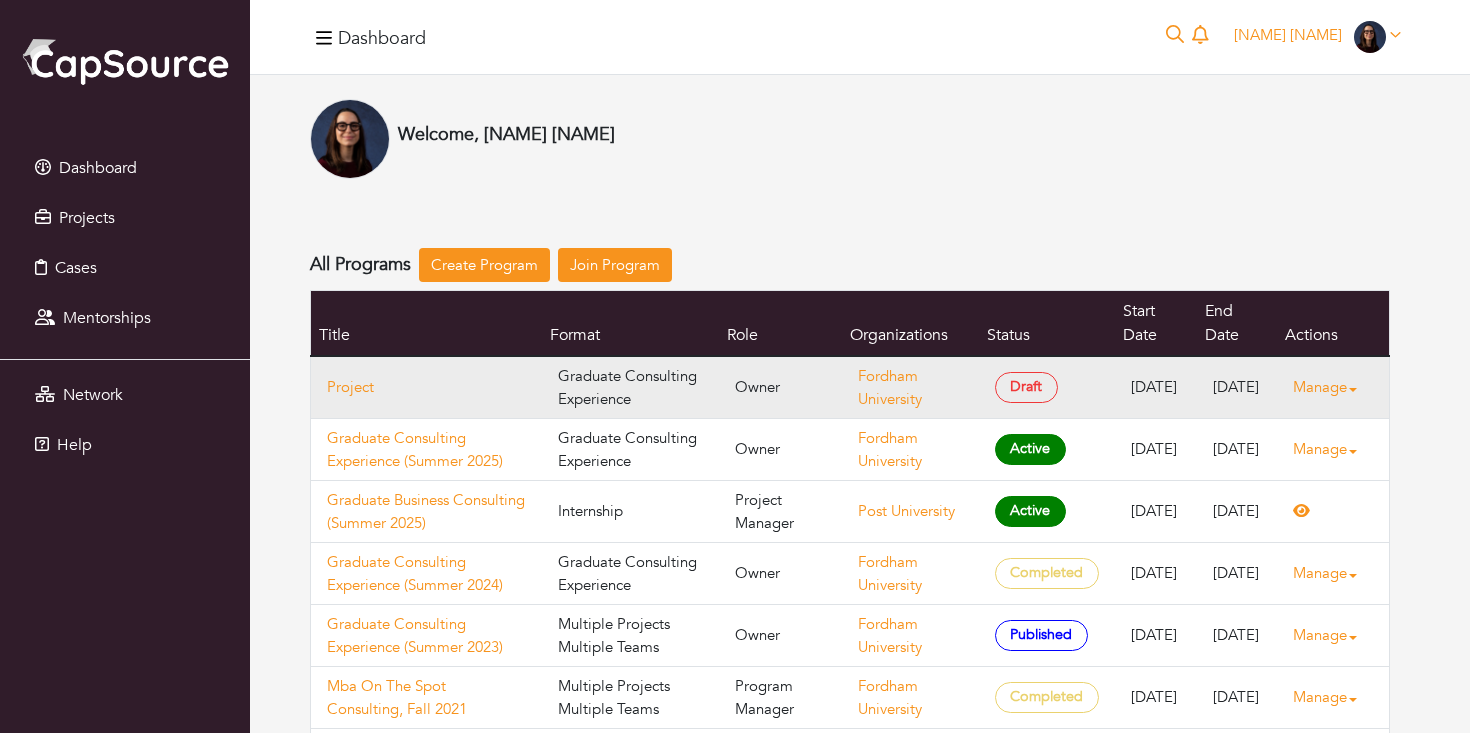 click on "Manage" at bounding box center [1333, 387] 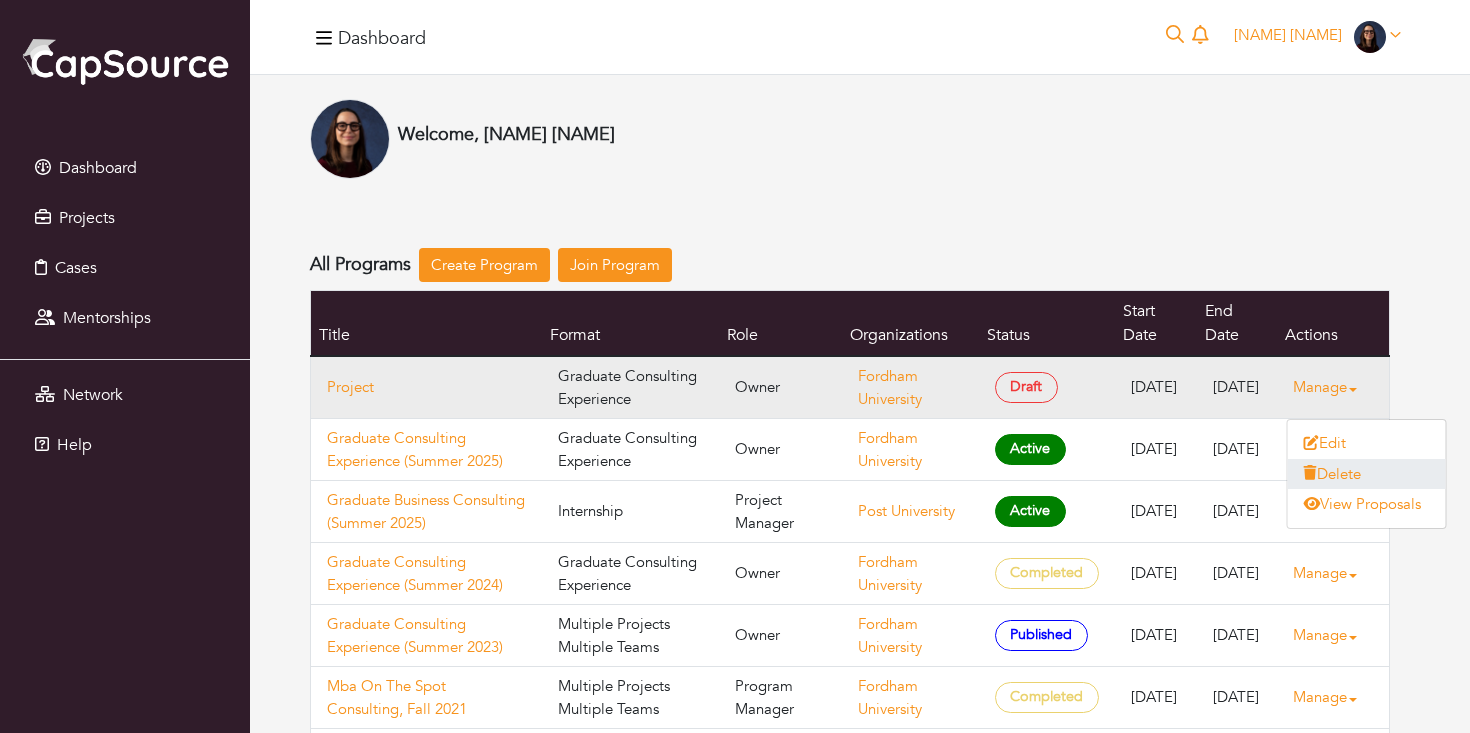 click on "Delete" at bounding box center (1367, 474) 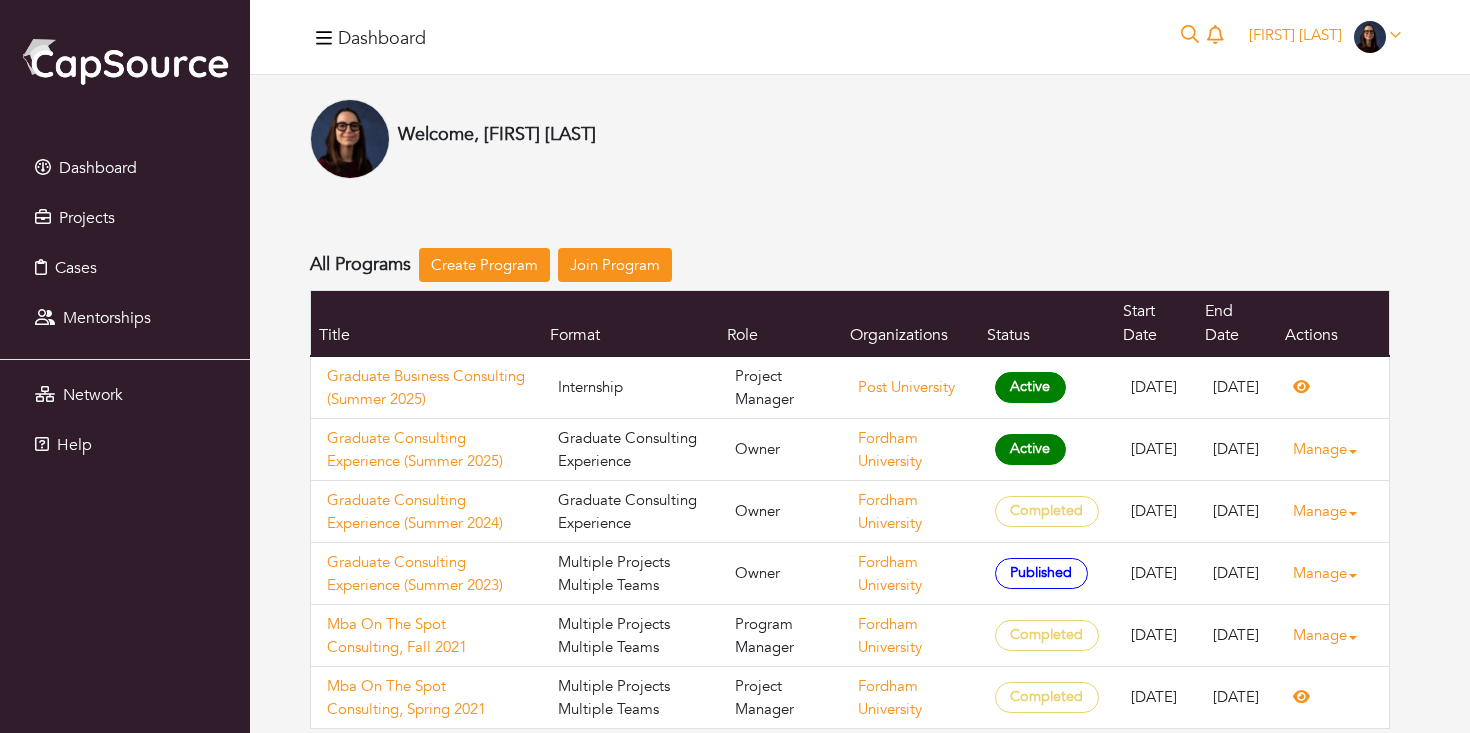 scroll, scrollTop: 0, scrollLeft: 0, axis: both 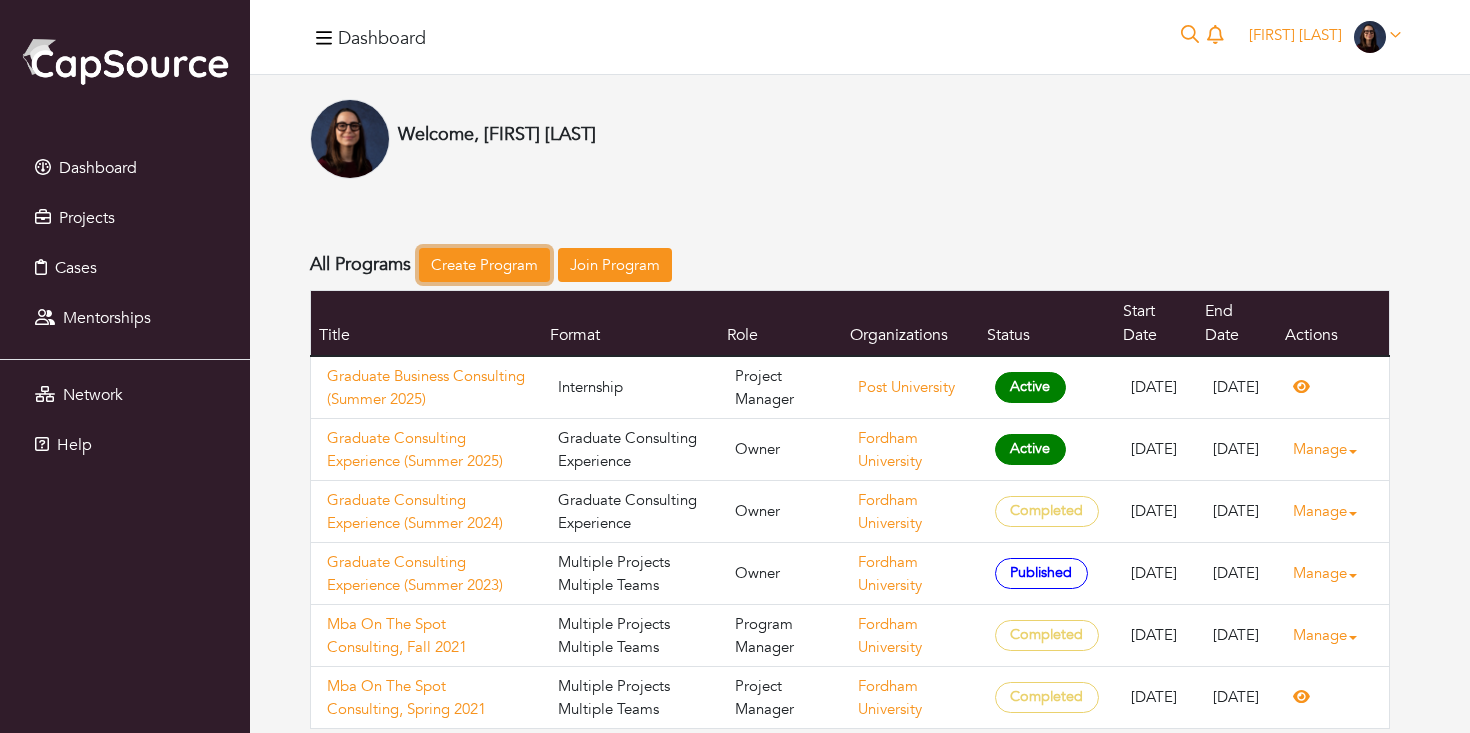 click on "Create Program" at bounding box center (484, 265) 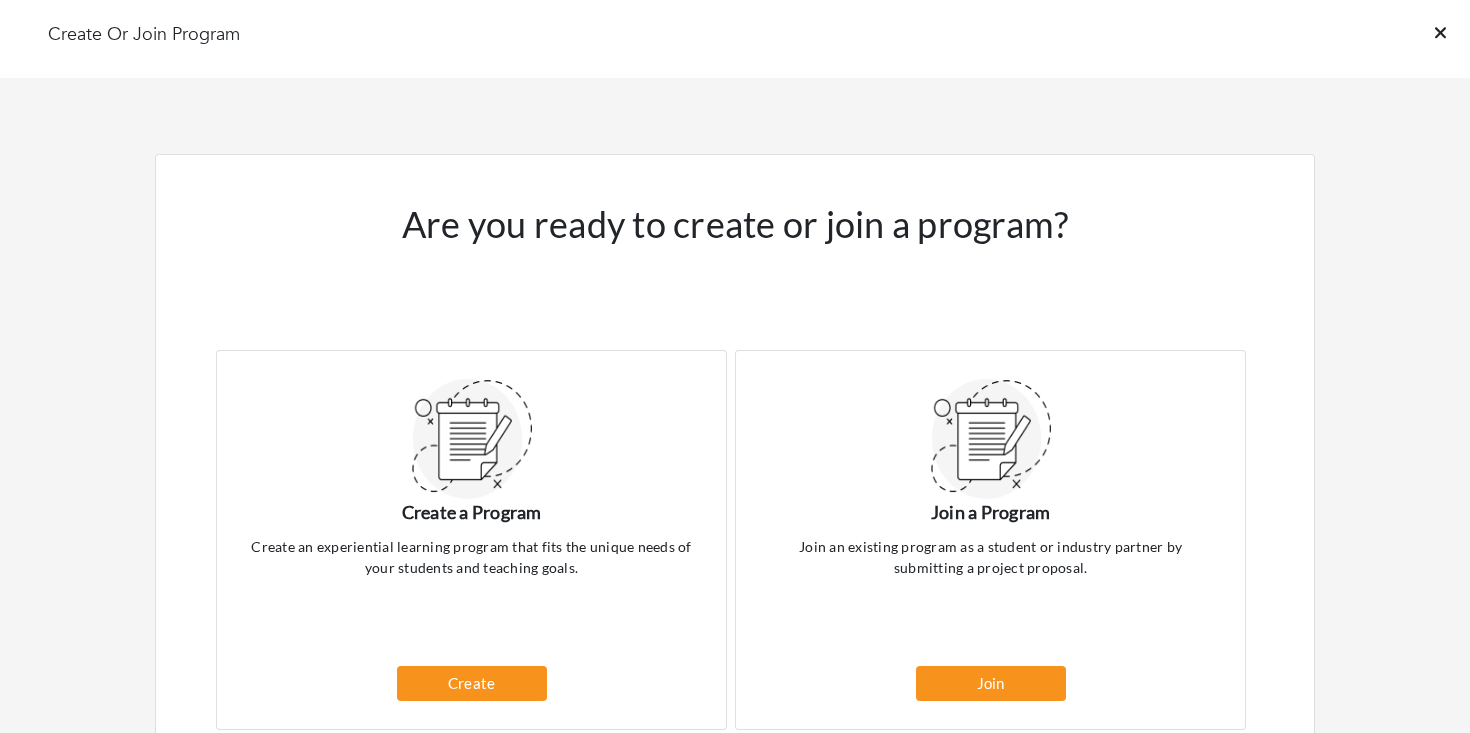 click on "Create Or Join Program" at bounding box center [735, 39] 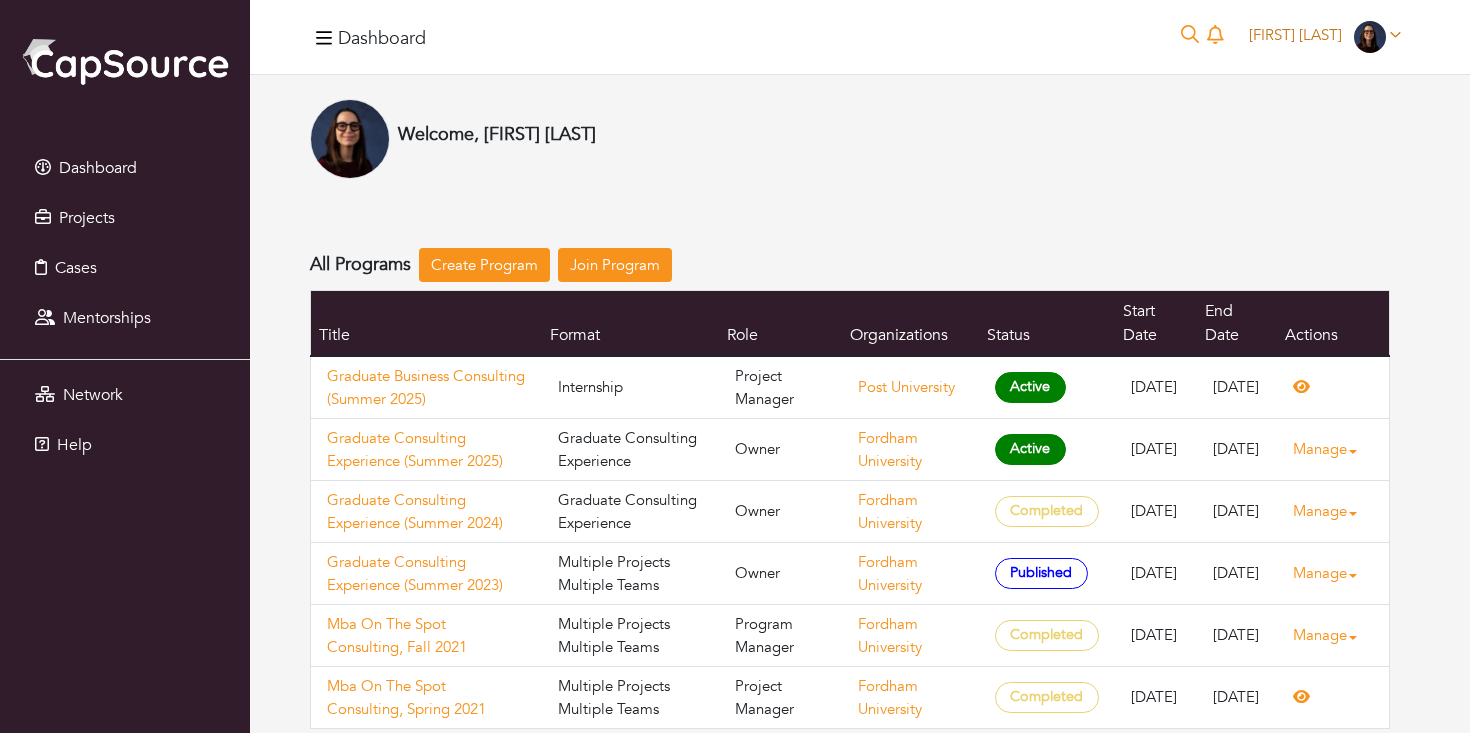 click on "[FIRST] [LAST]" at bounding box center [1295, 35] 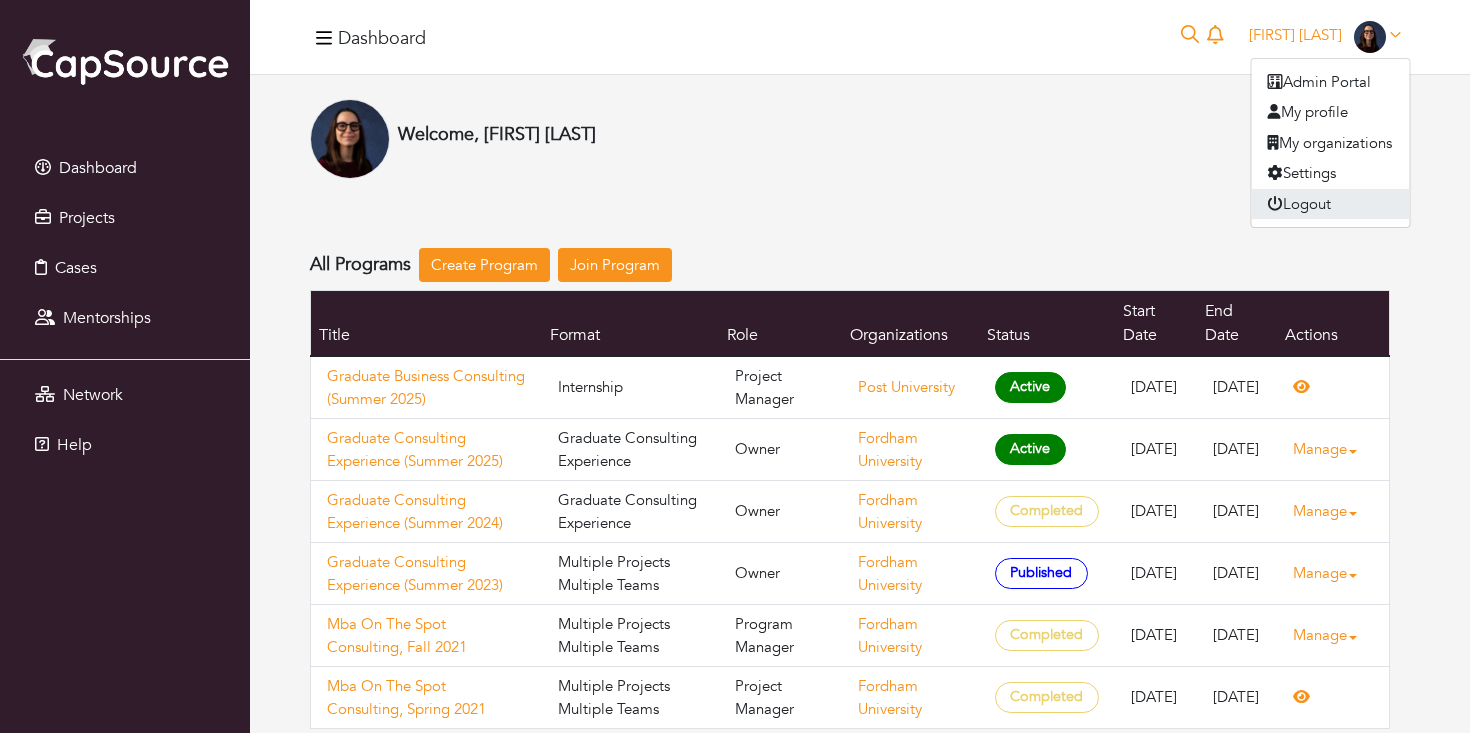 click on "Logout" at bounding box center (1331, 204) 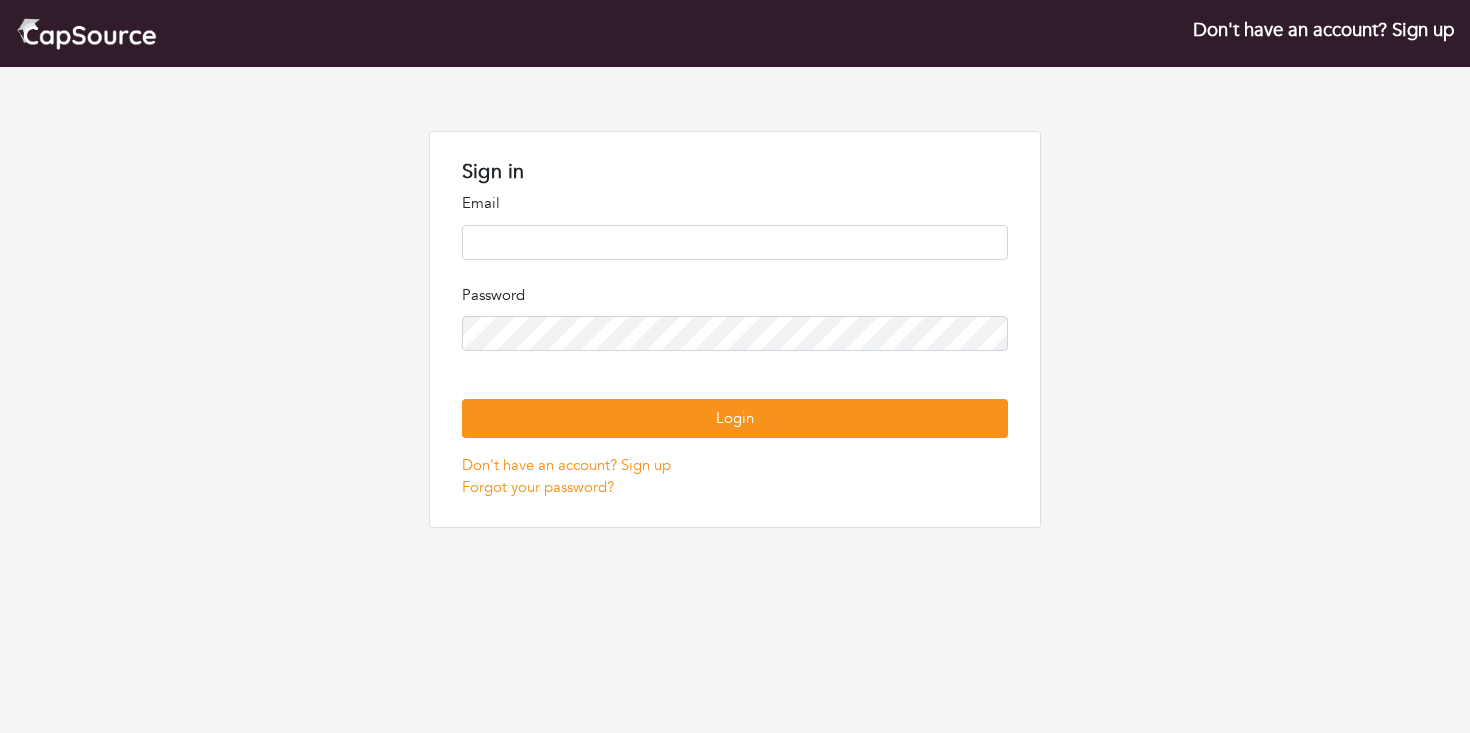 scroll, scrollTop: 0, scrollLeft: 0, axis: both 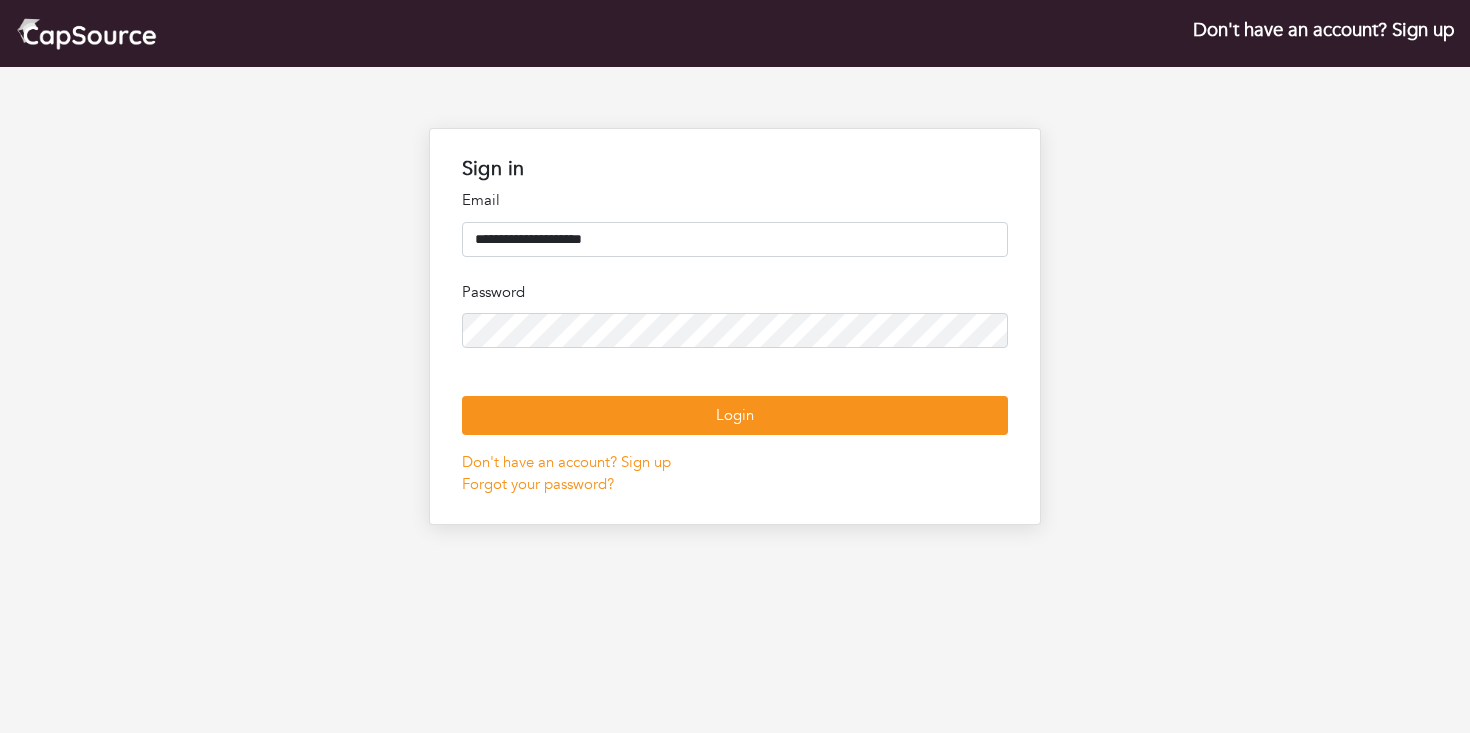 click on "**********" at bounding box center (735, 239) 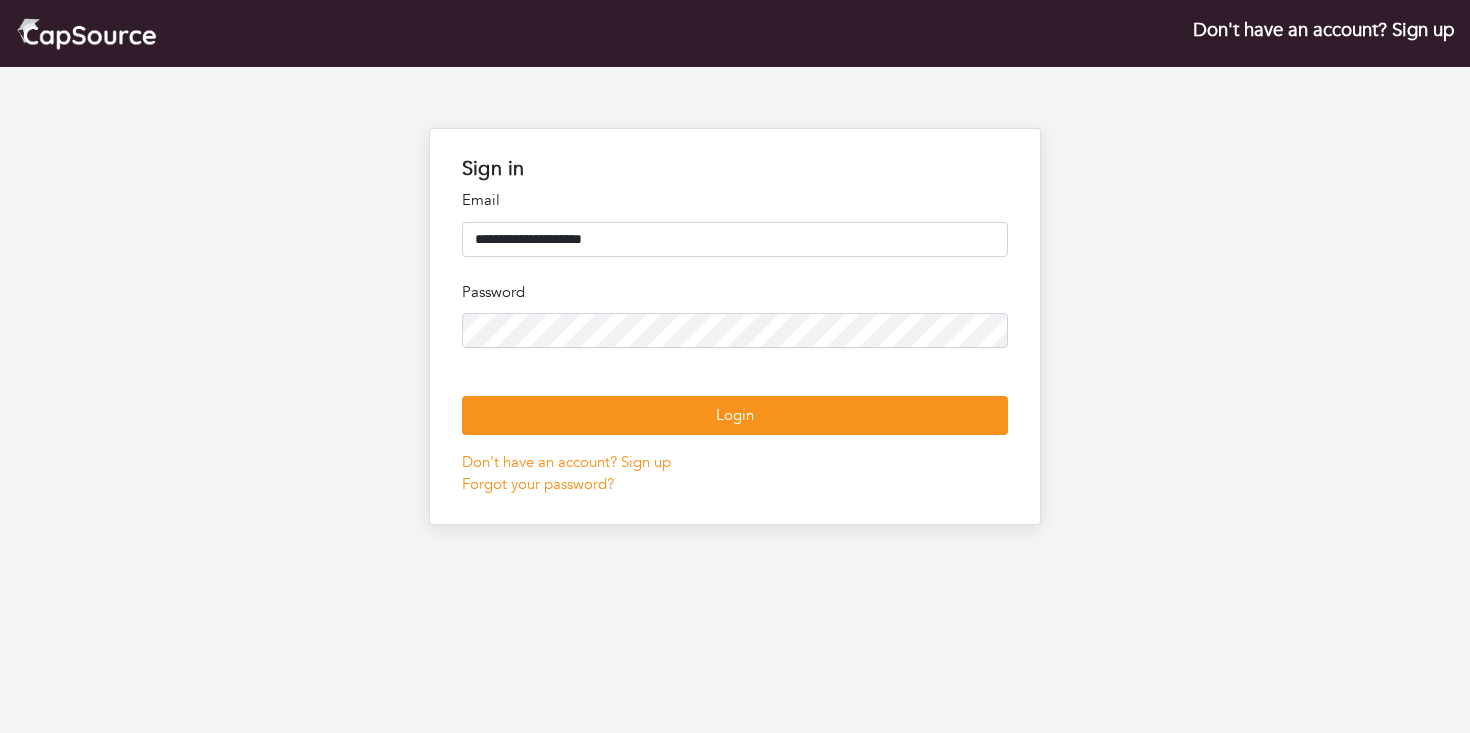 type on "**********" 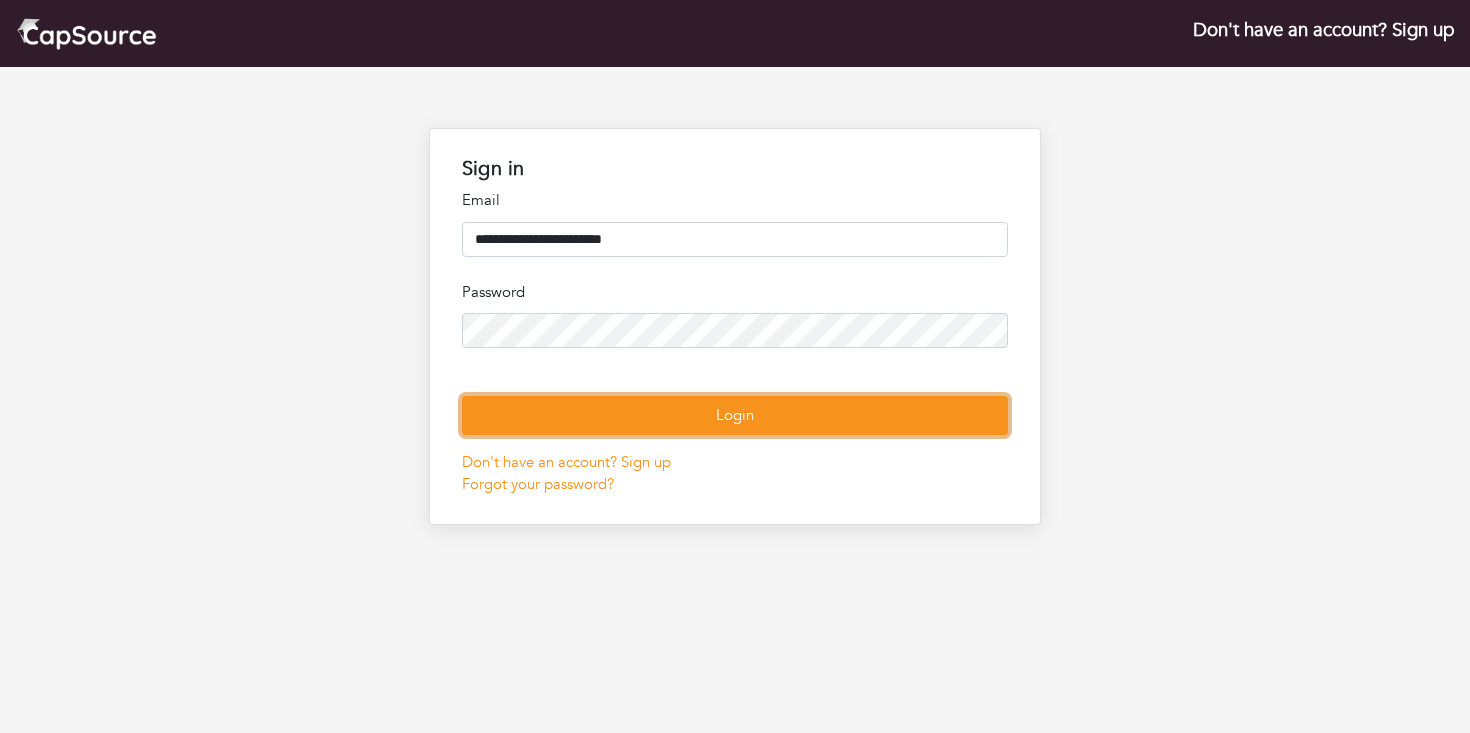 click on "Login" at bounding box center (735, 415) 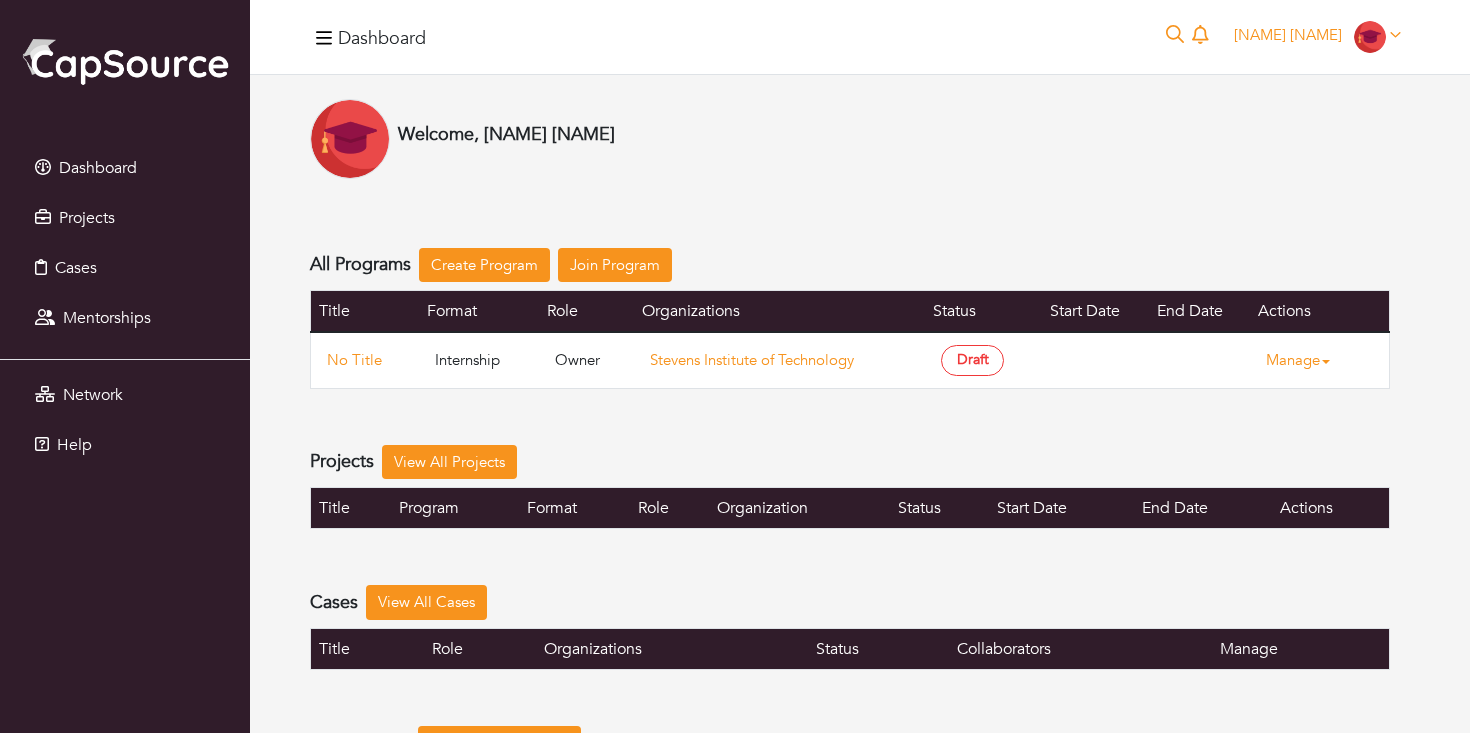 scroll, scrollTop: 0, scrollLeft: 0, axis: both 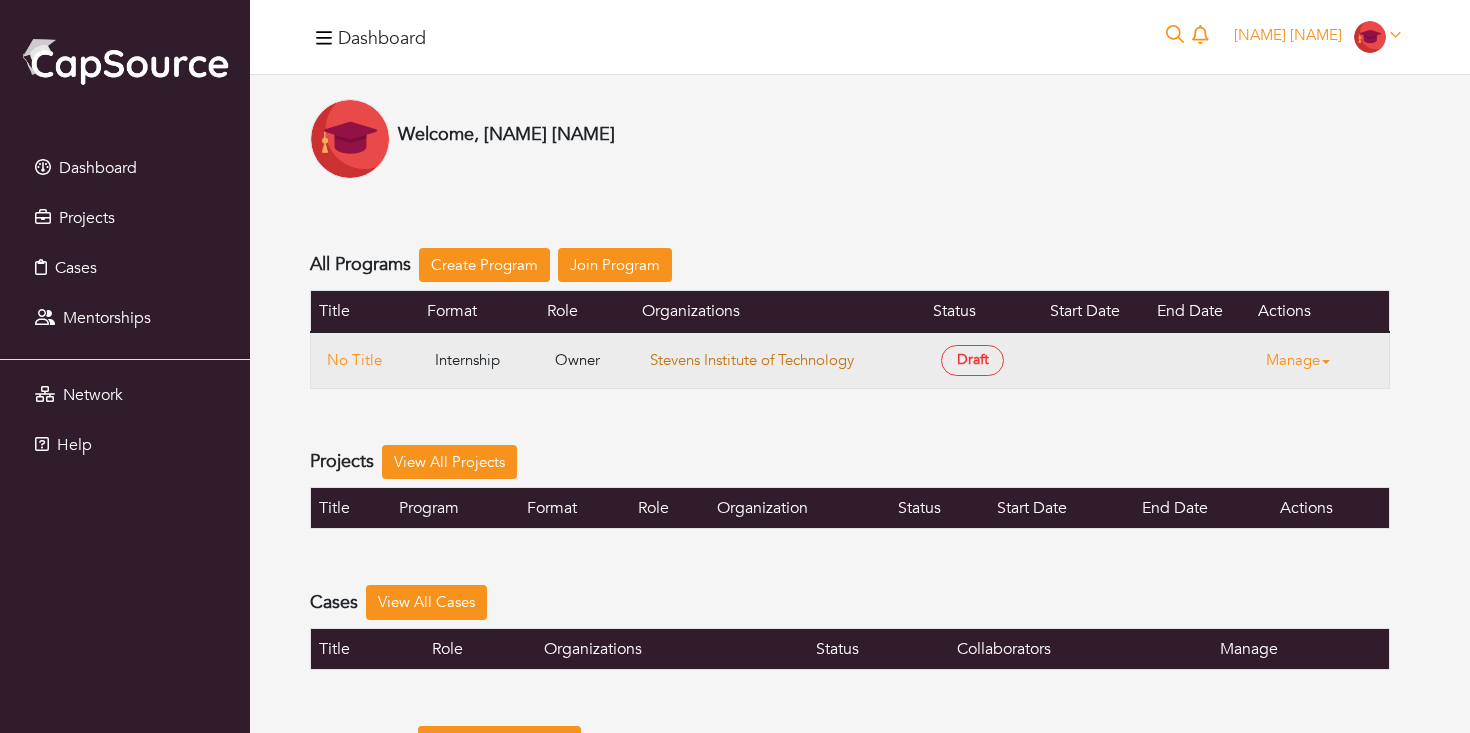 click on "Stevens Institute of Technology" at bounding box center [752, 360] 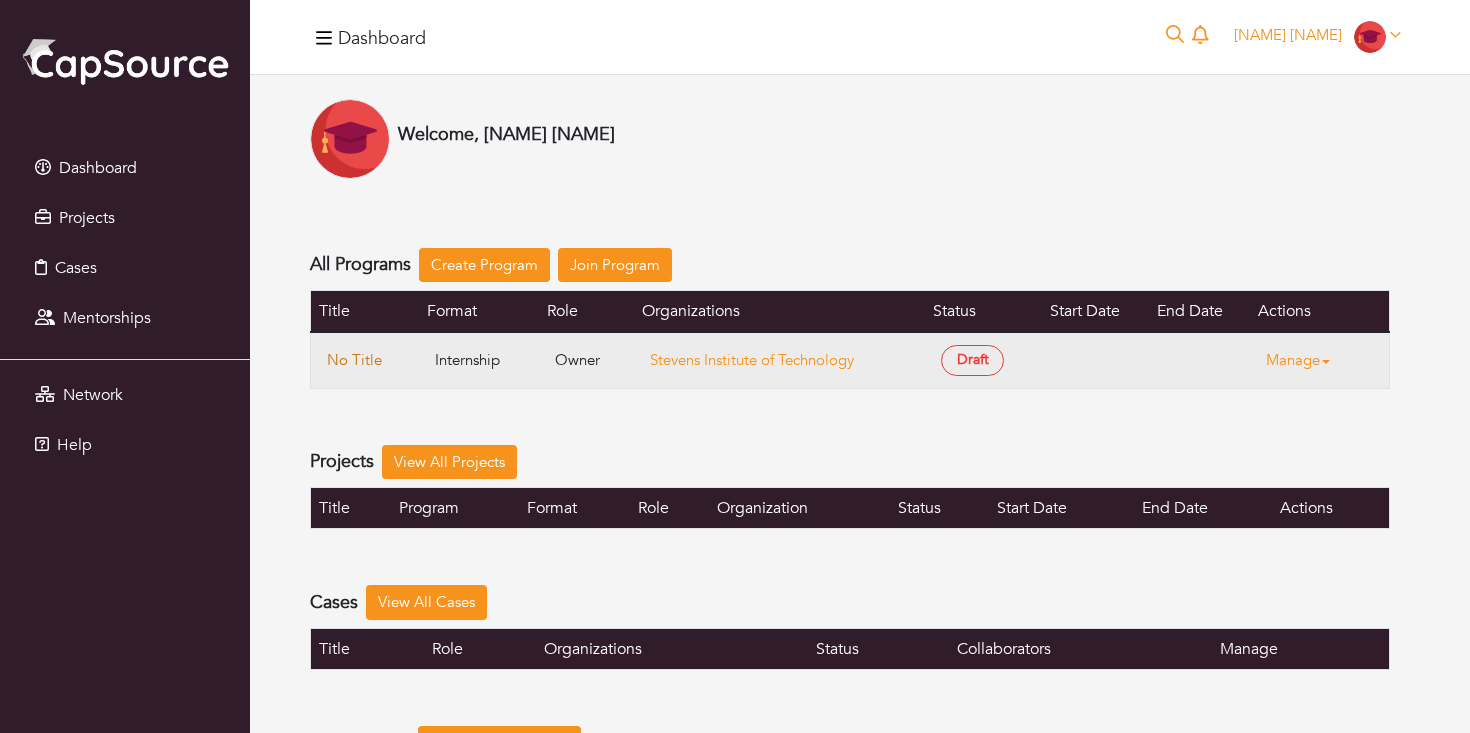 click on "No Title" at bounding box center [365, 360] 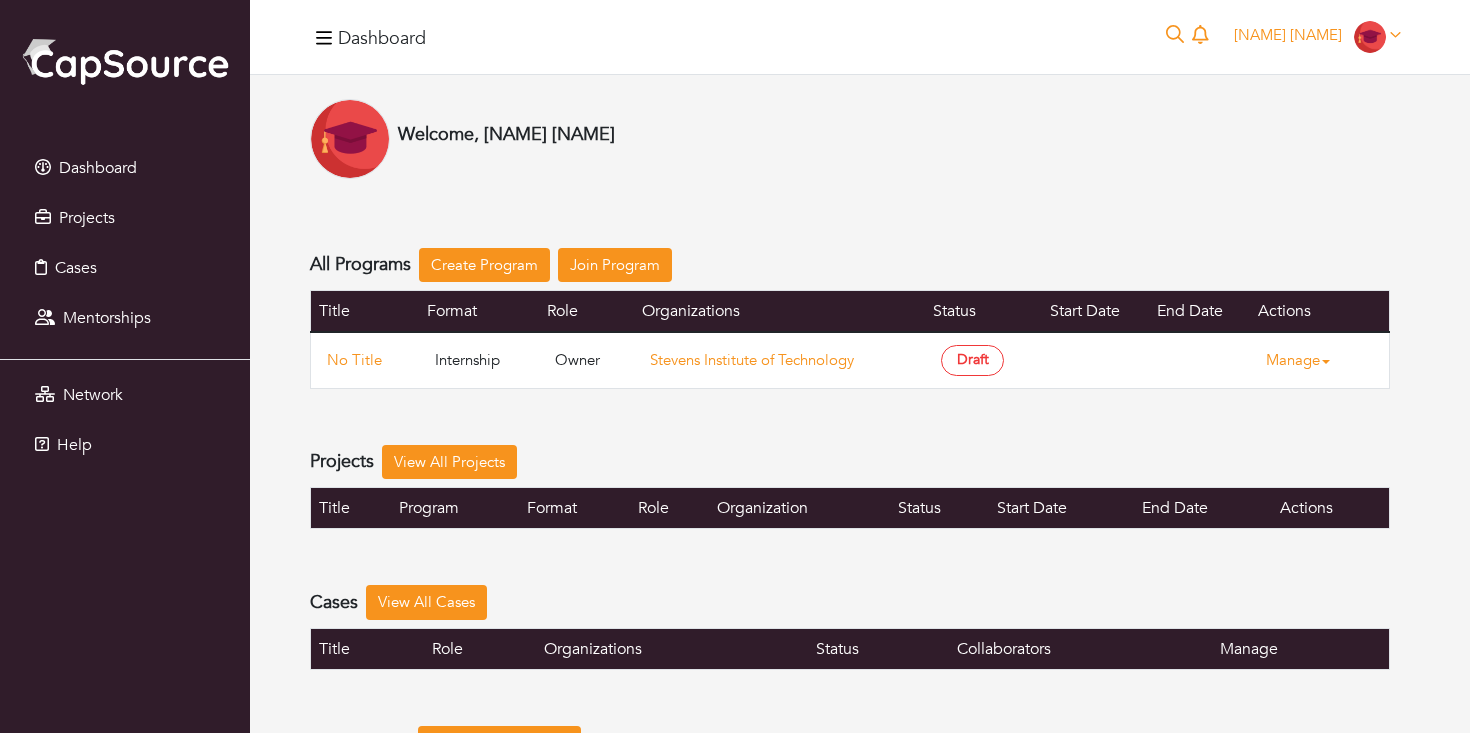click on "Projects" at bounding box center (125, 218) 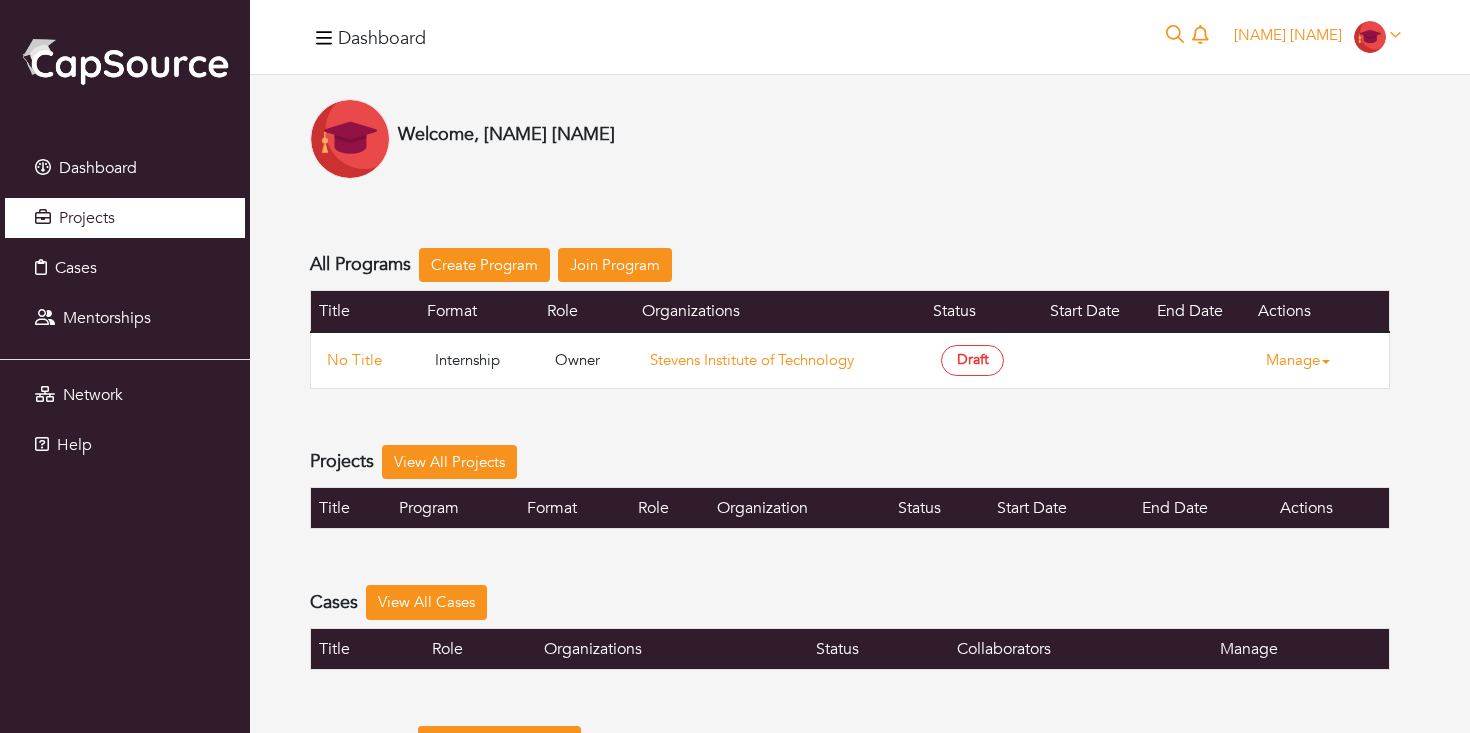 click on "Projects" at bounding box center (125, 218) 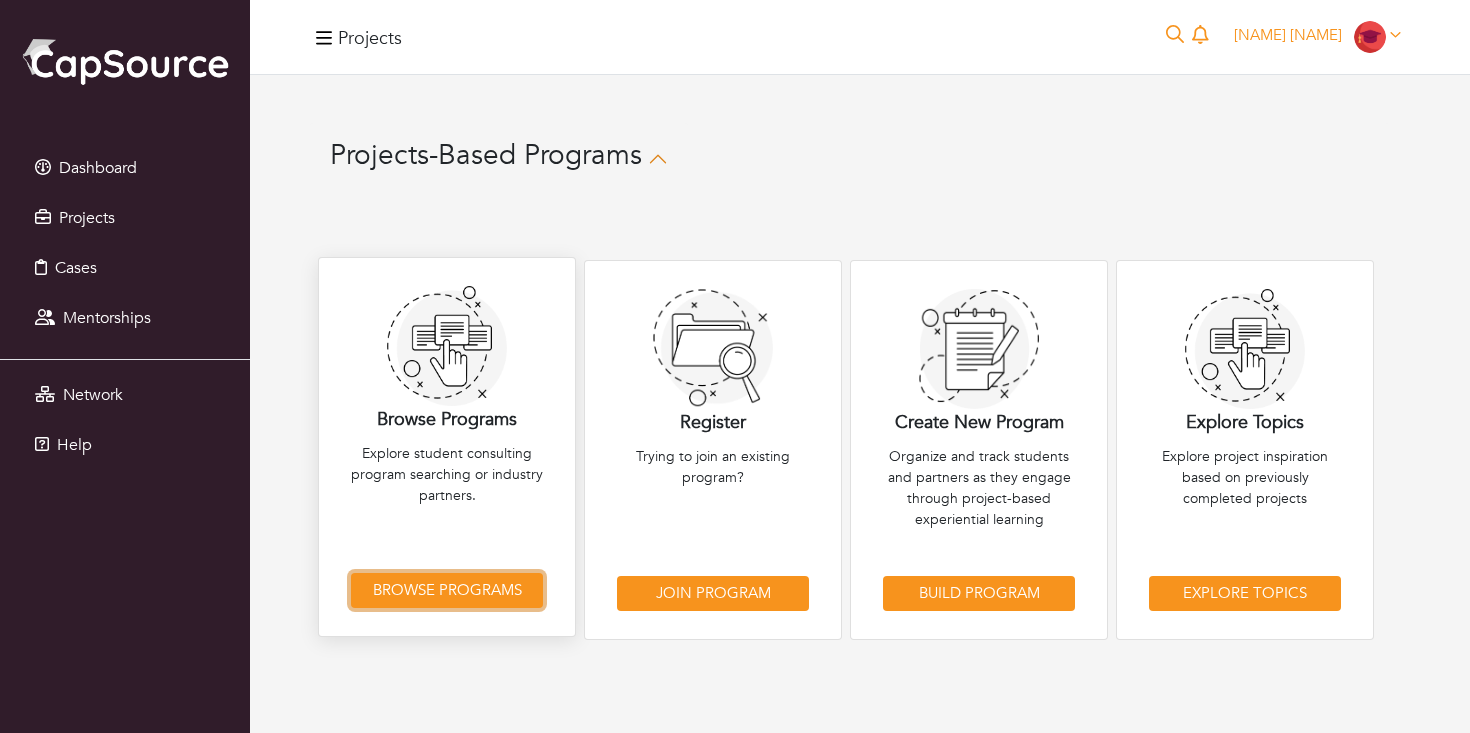 click on "Browse Programs" at bounding box center [447, 590] 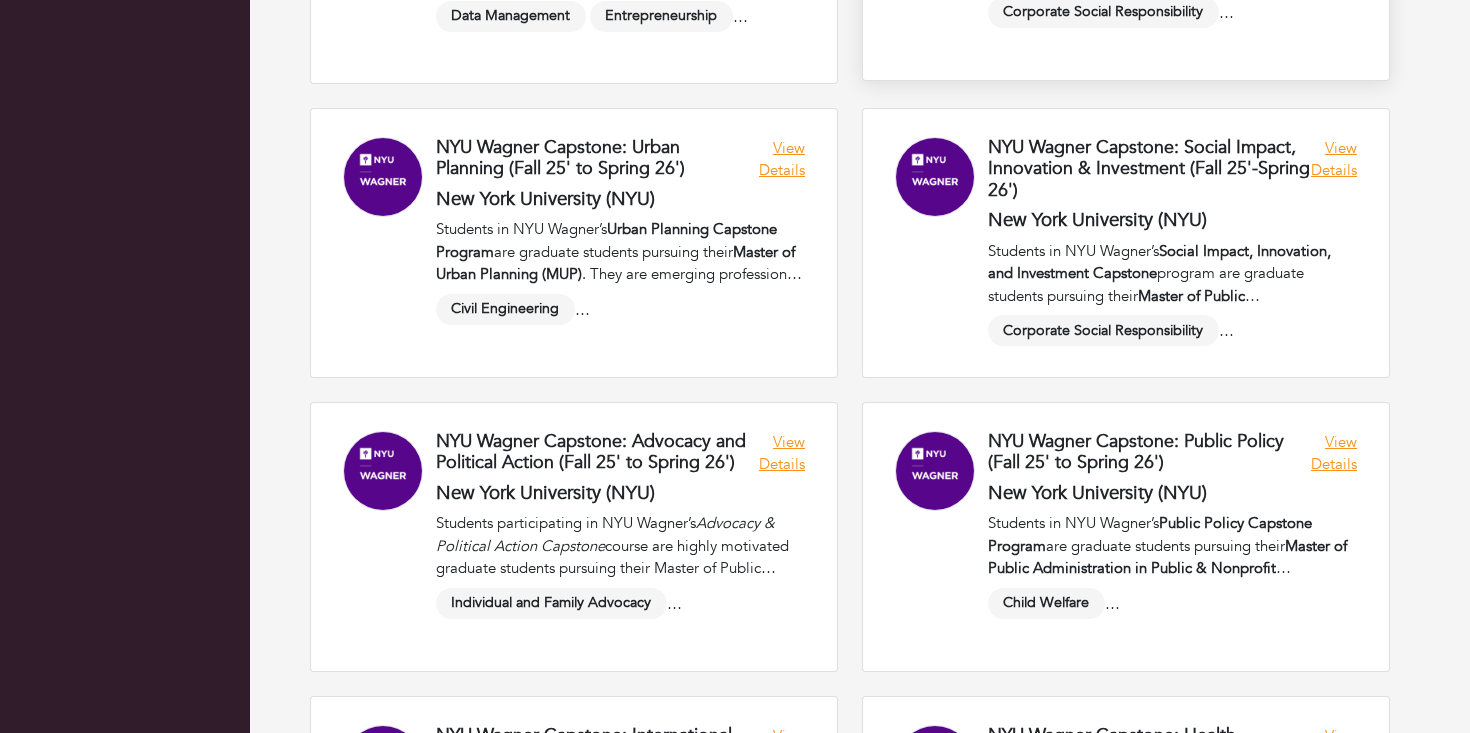 scroll, scrollTop: 2745, scrollLeft: 0, axis: vertical 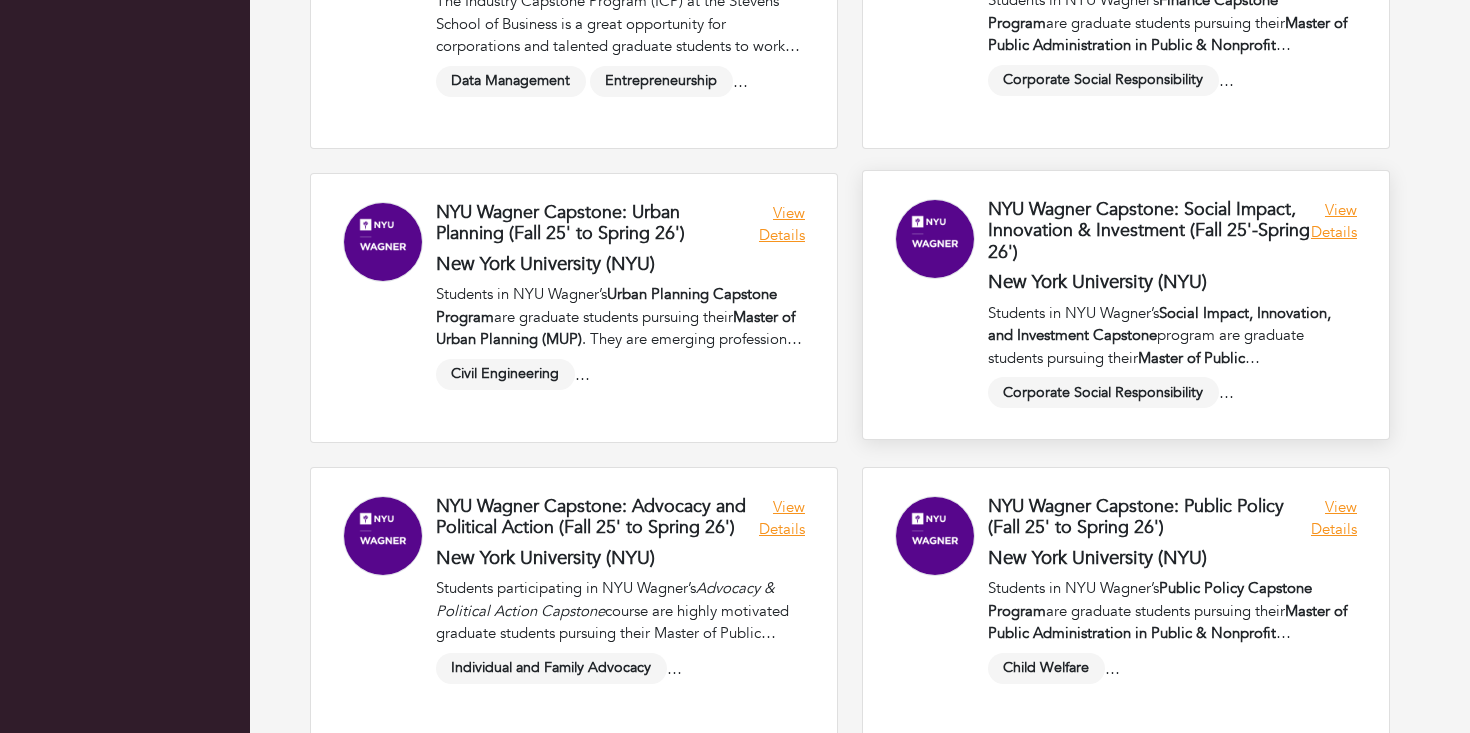 click at bounding box center (1126, 305) 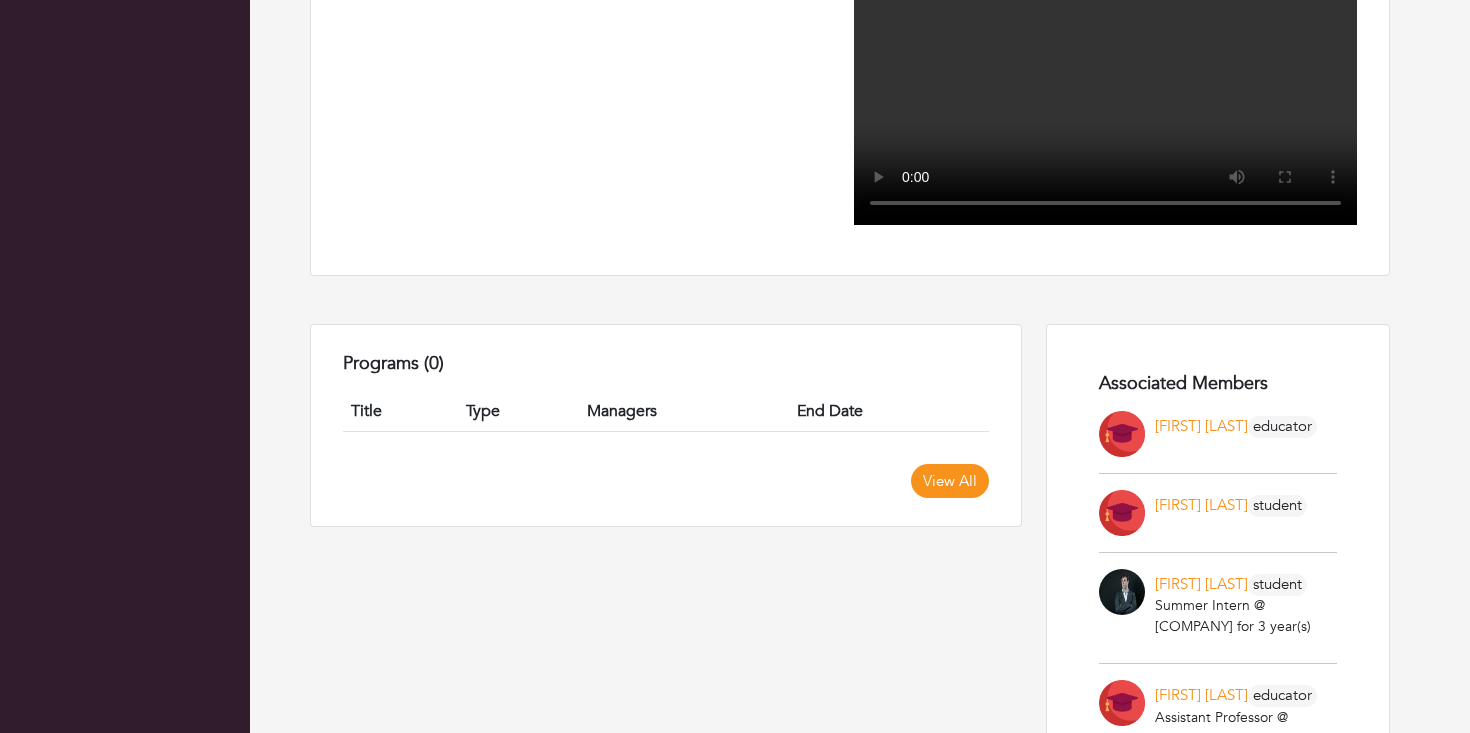 scroll, scrollTop: 682, scrollLeft: 0, axis: vertical 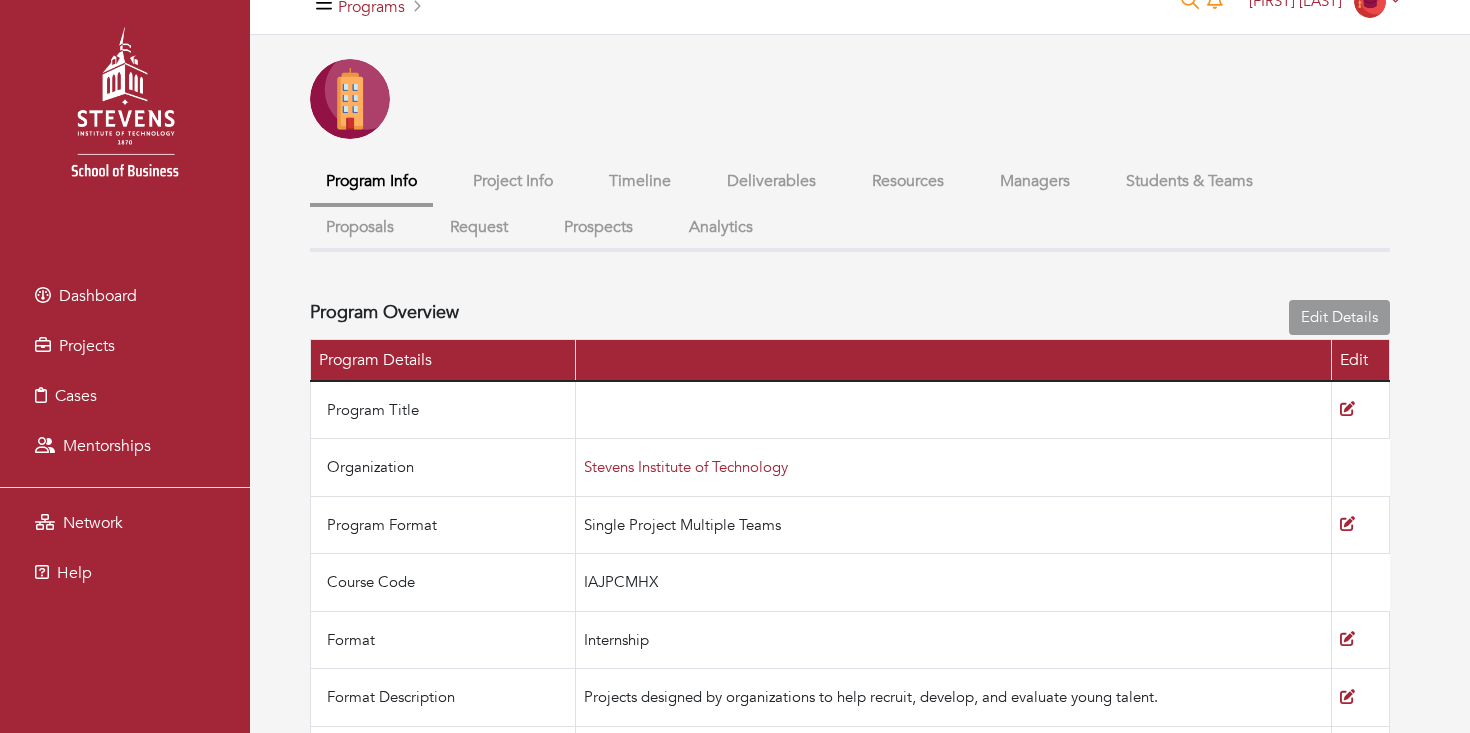 click on "Project Info" at bounding box center [513, 181] 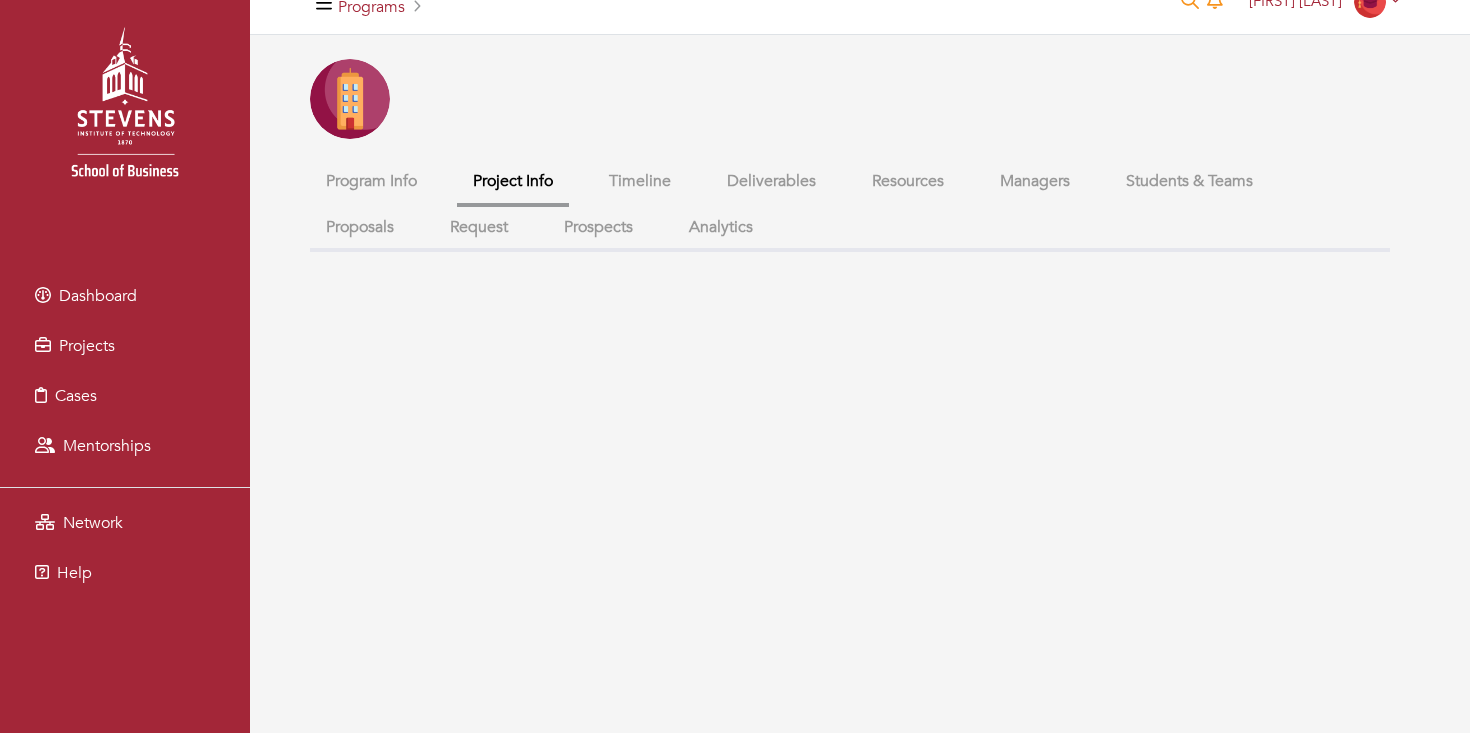 scroll, scrollTop: 0, scrollLeft: 0, axis: both 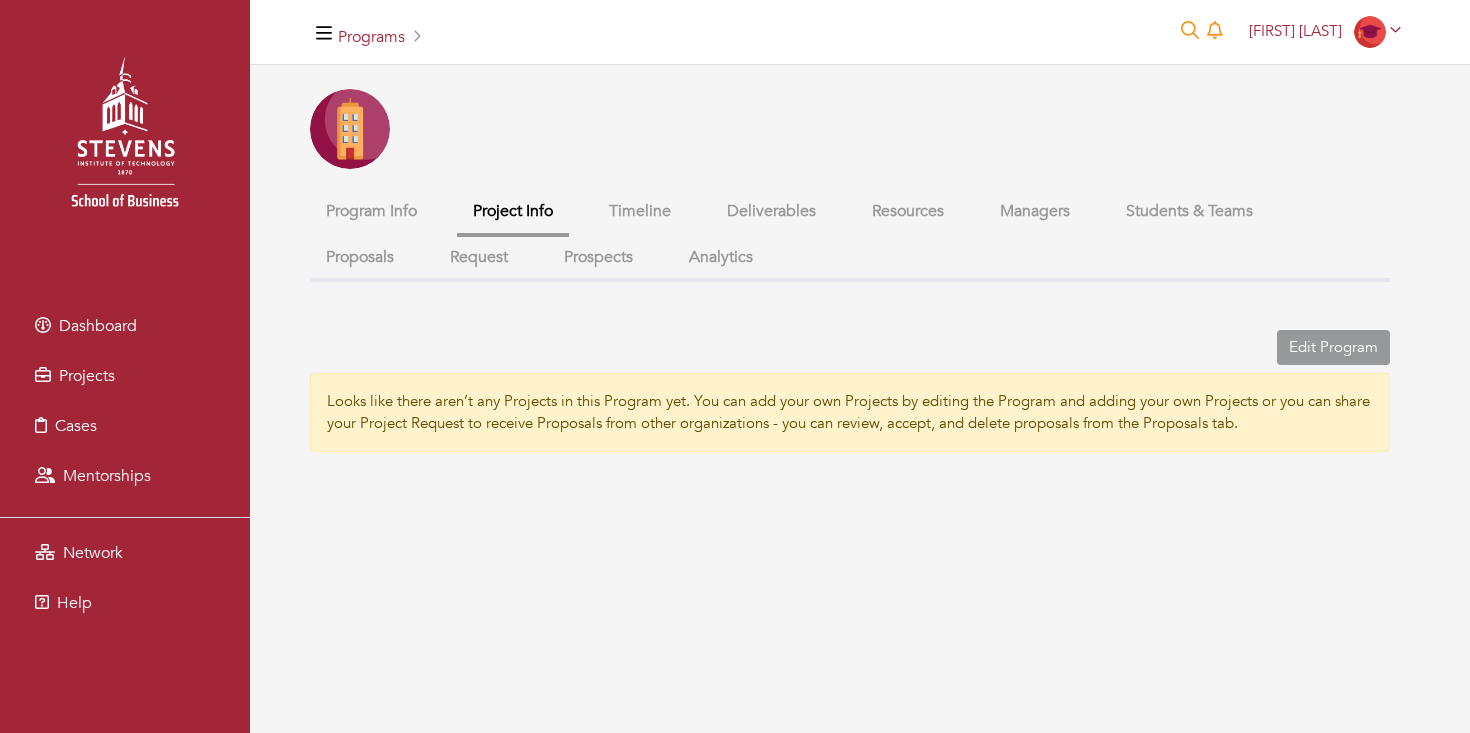 click on "Timeline" at bounding box center (640, 211) 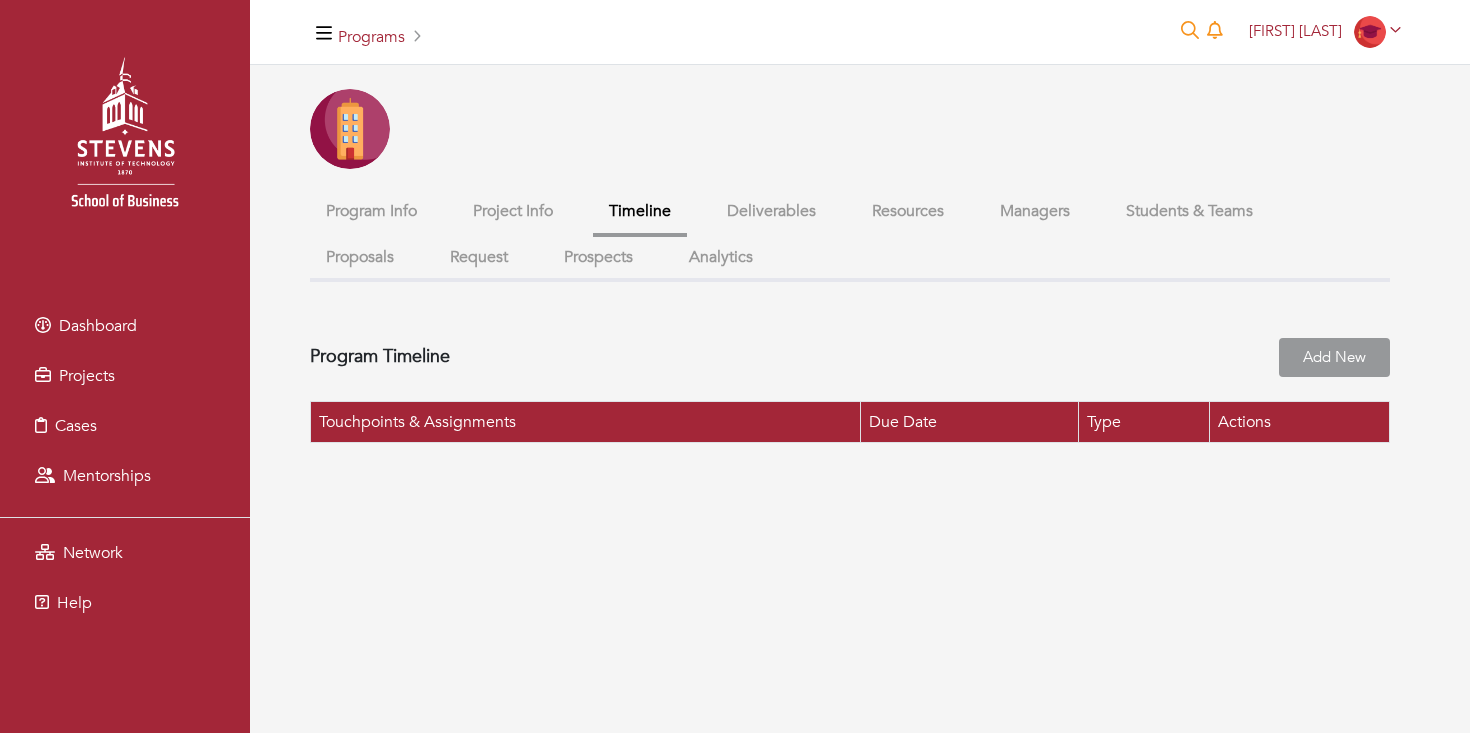 click on "Deliverables" at bounding box center (771, 211) 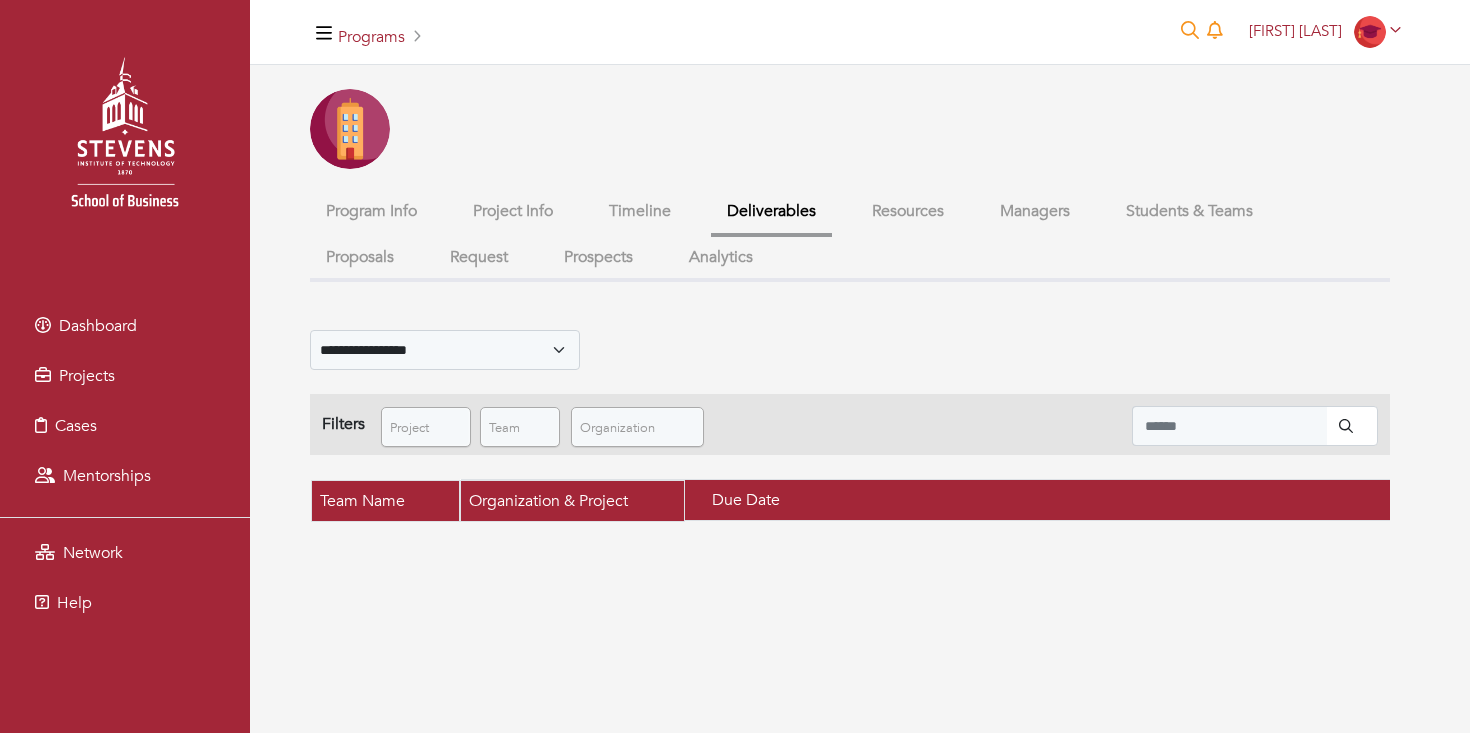 click on "Resources" at bounding box center [908, 211] 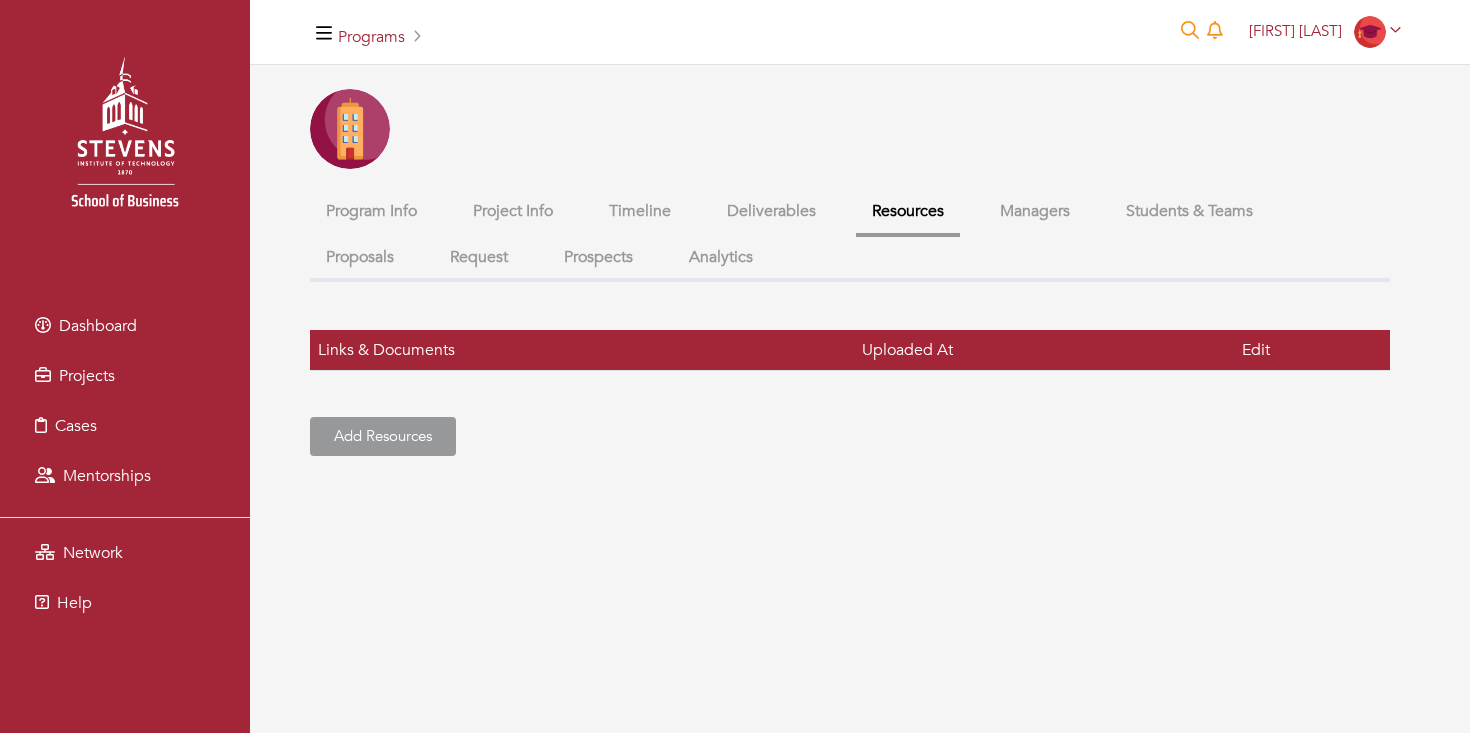 click on "Managers" at bounding box center [1035, 211] 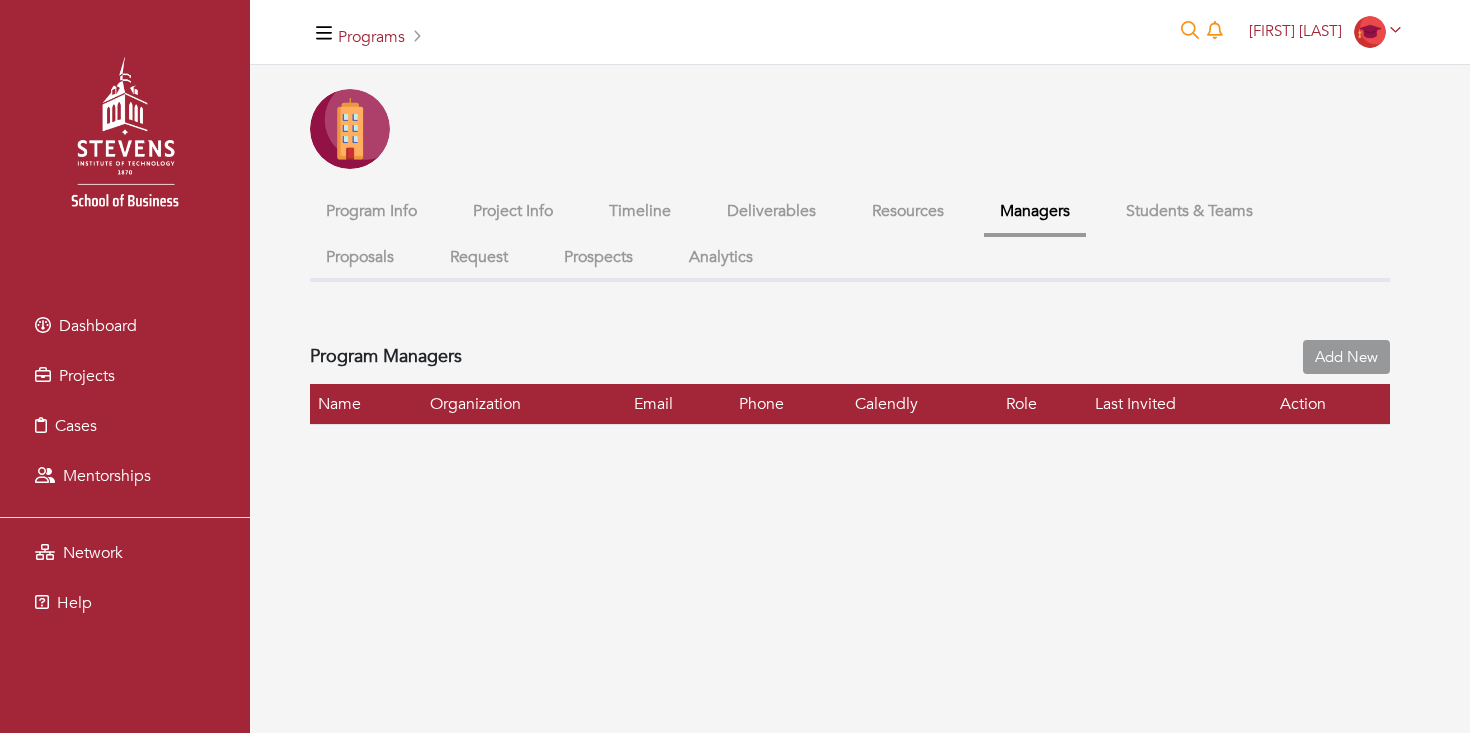 click on "Students & Teams" at bounding box center [1189, 211] 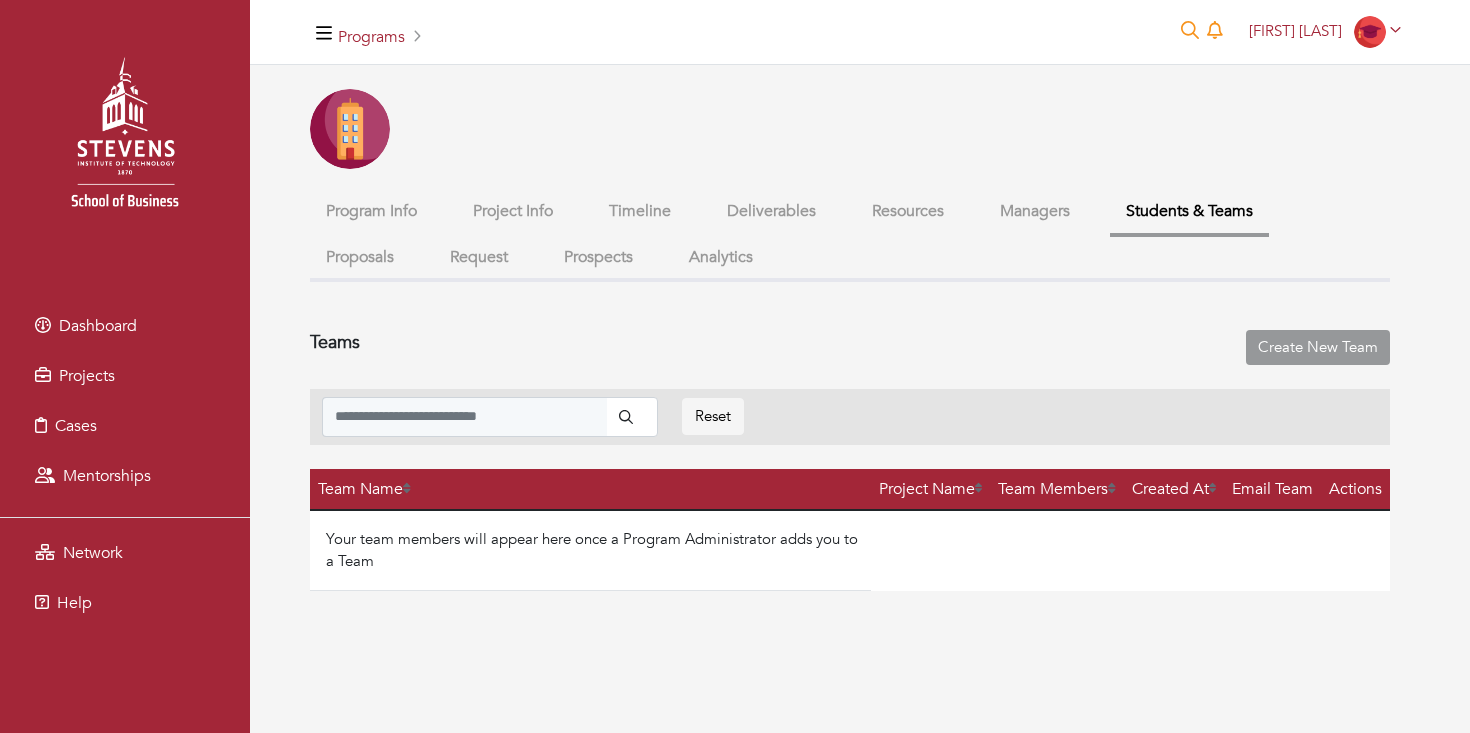 click on "Proposals" at bounding box center [360, 257] 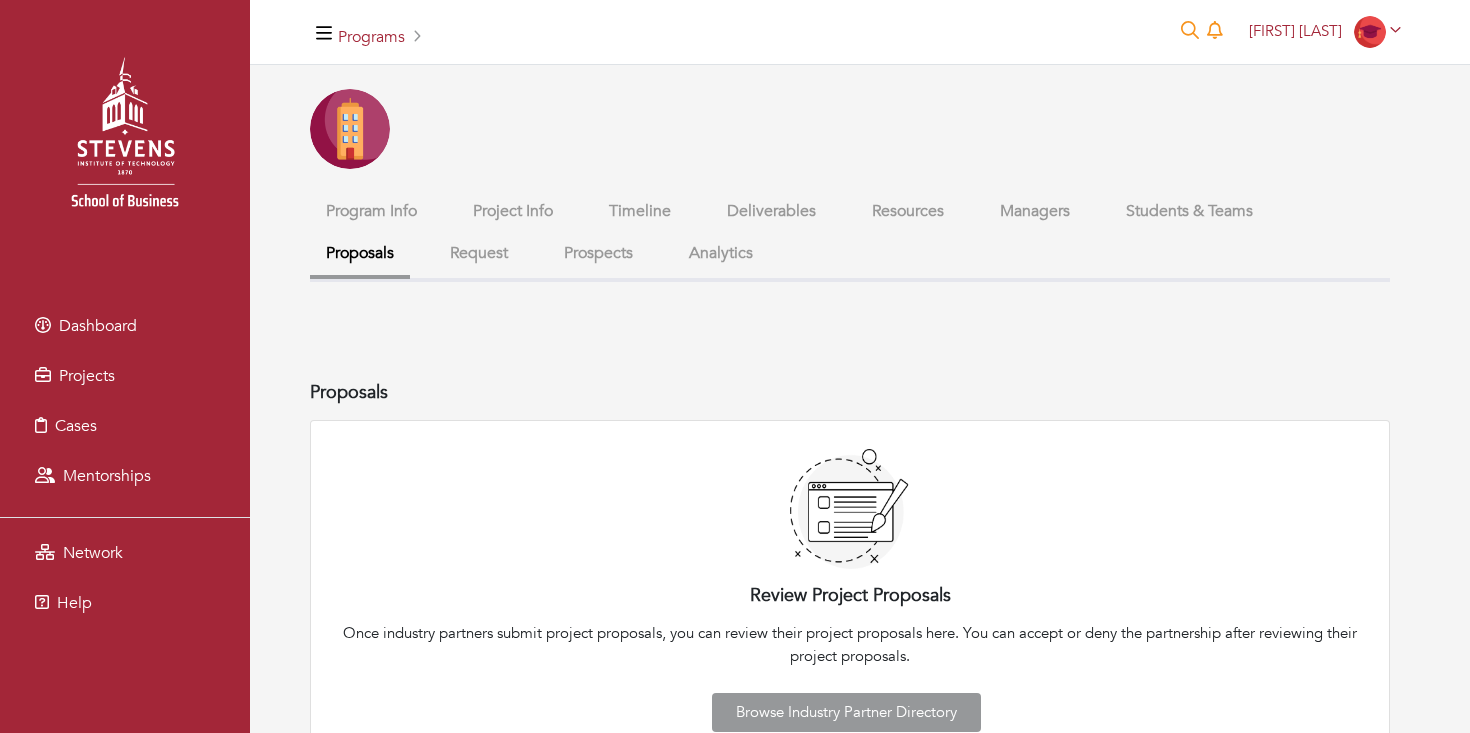 click on "Request" at bounding box center (479, 253) 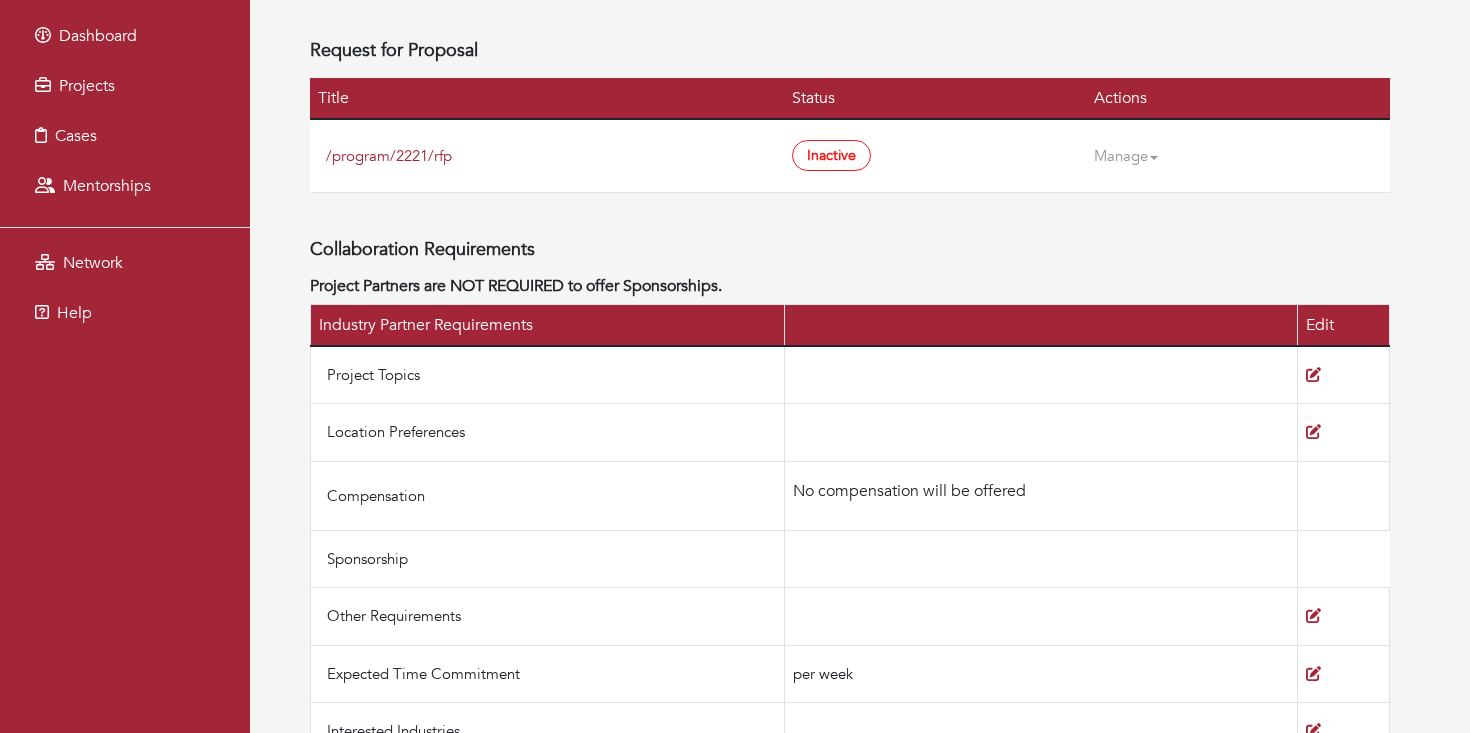 scroll, scrollTop: 291, scrollLeft: 0, axis: vertical 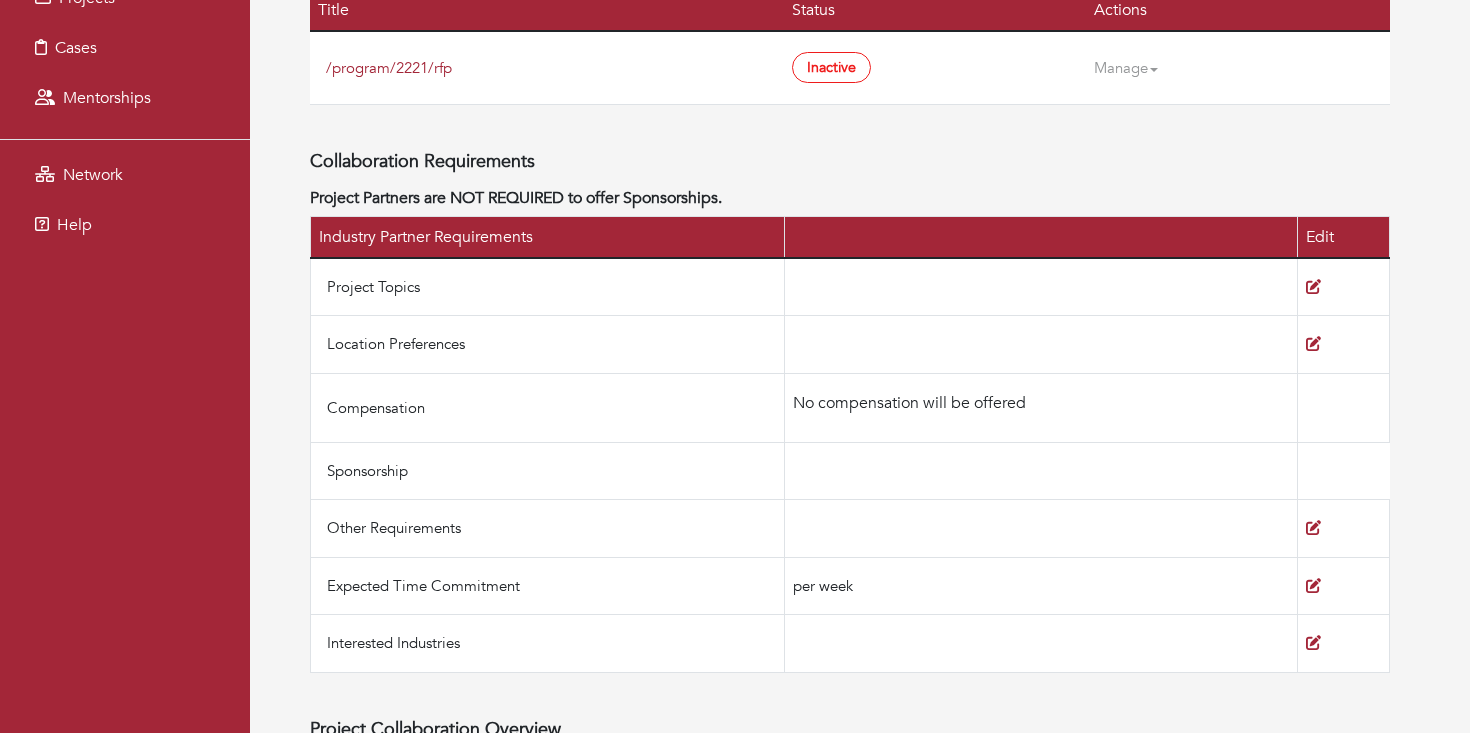 click at bounding box center [1040, 471] 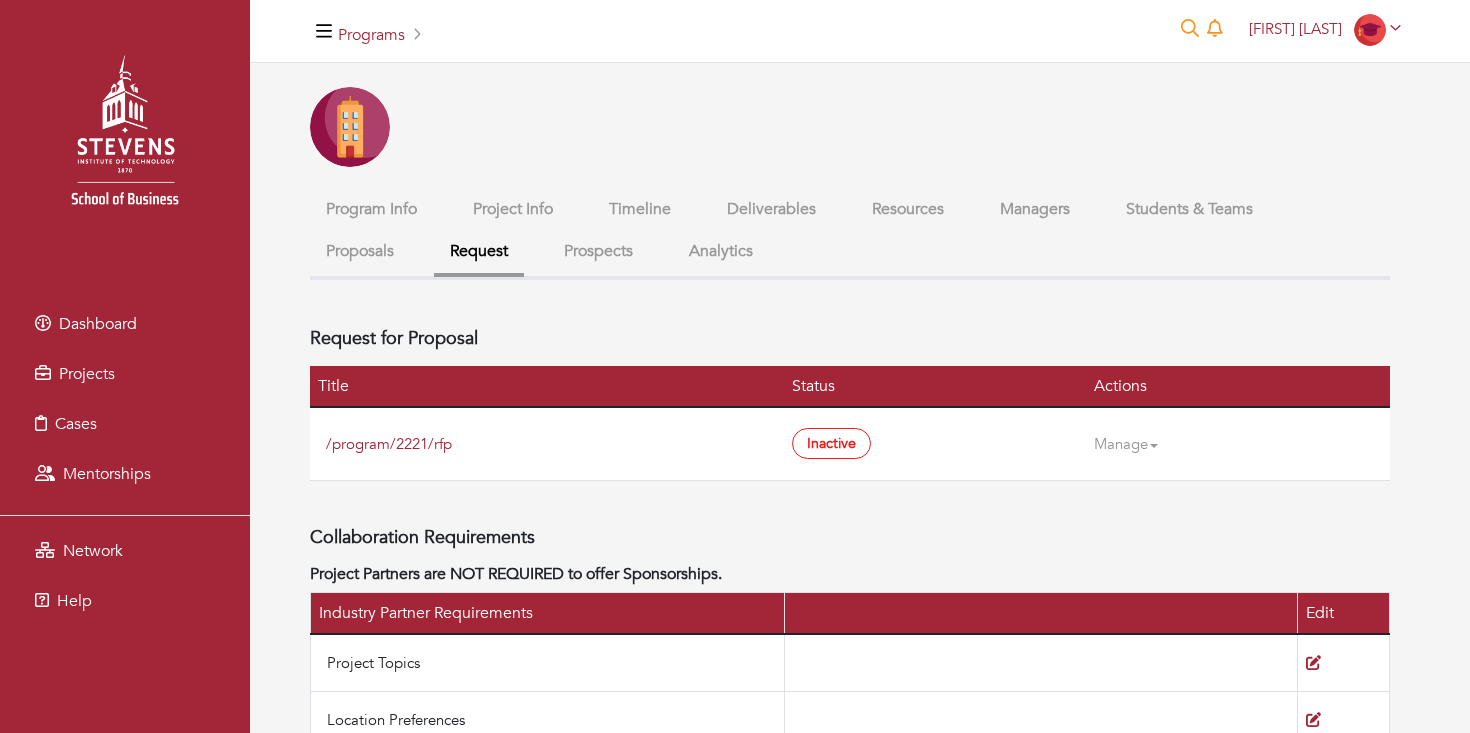 scroll, scrollTop: 0, scrollLeft: 0, axis: both 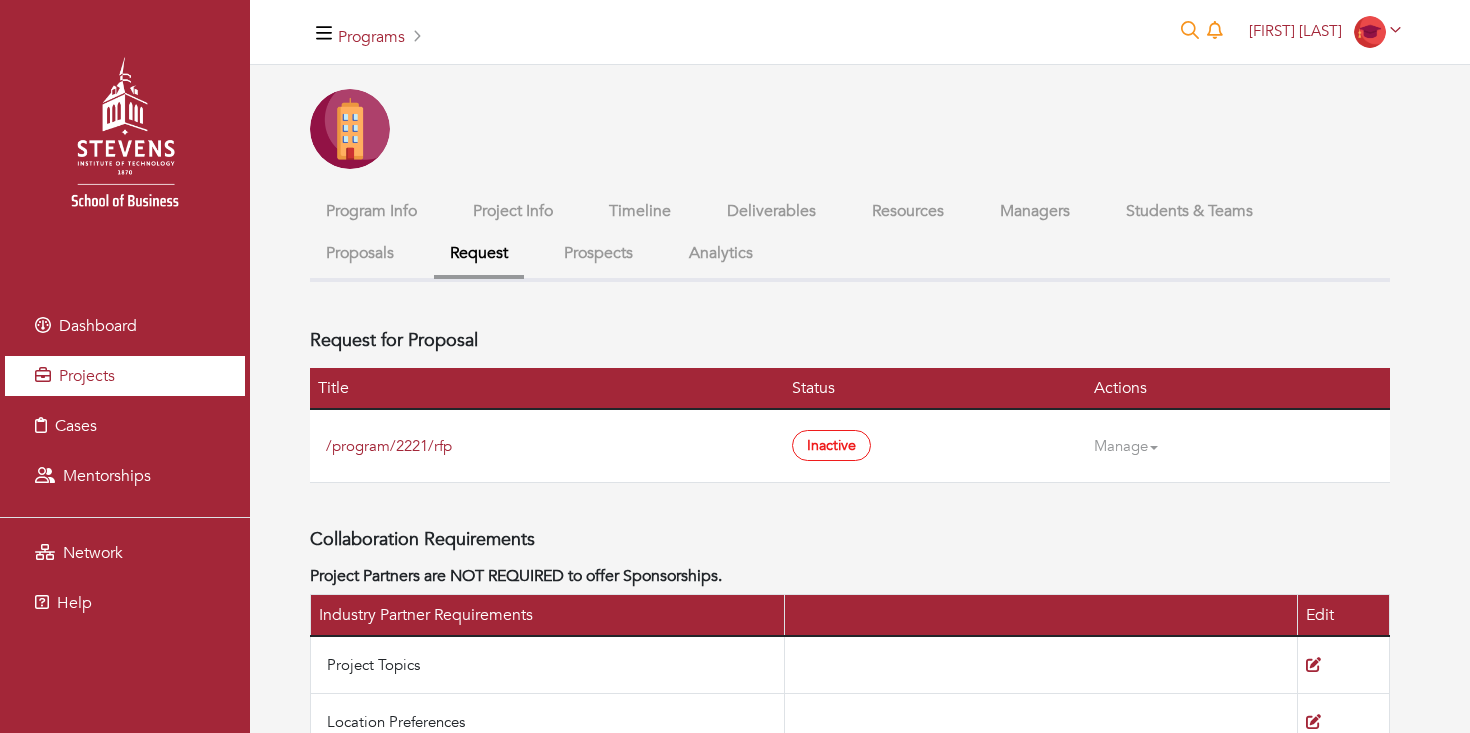 click on "Projects" at bounding box center (87, 376) 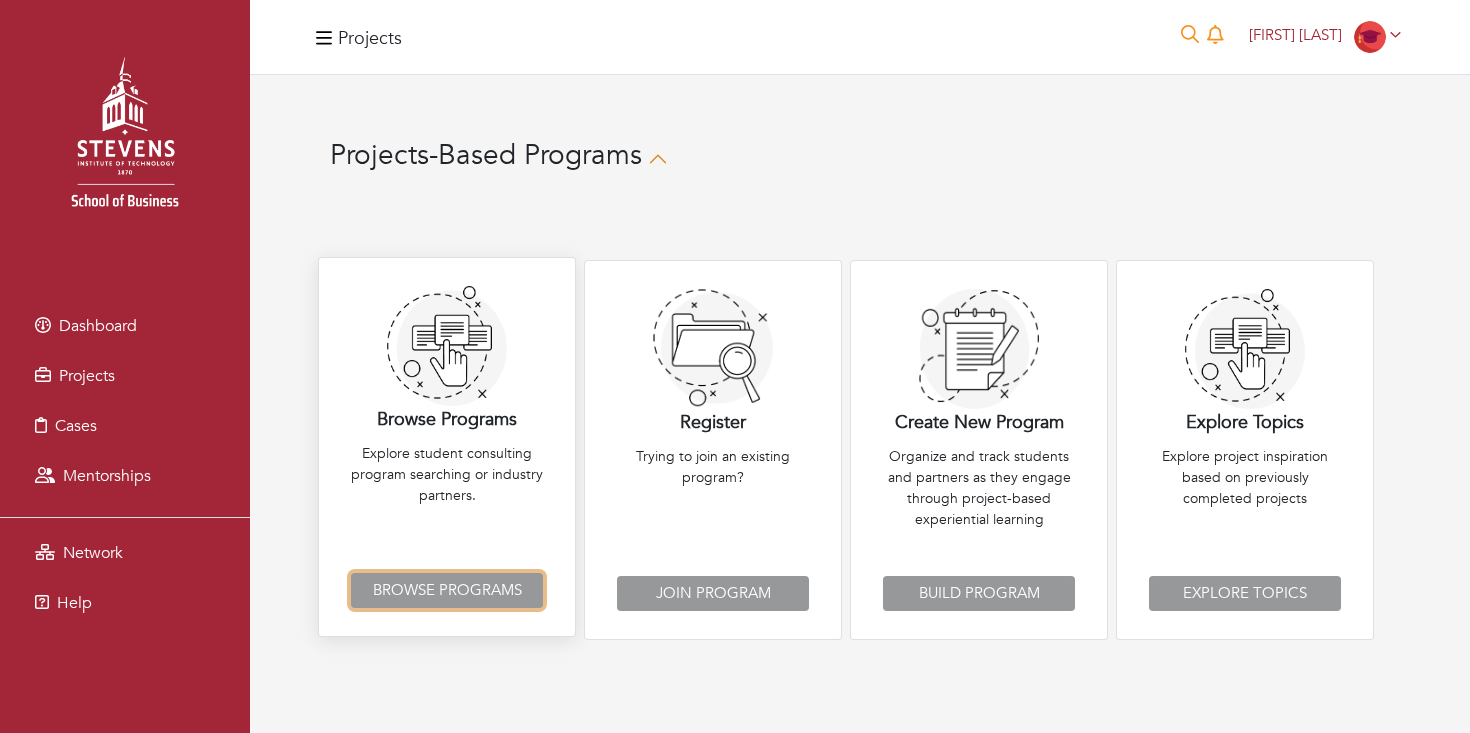 click on "Browse Programs" at bounding box center (447, 590) 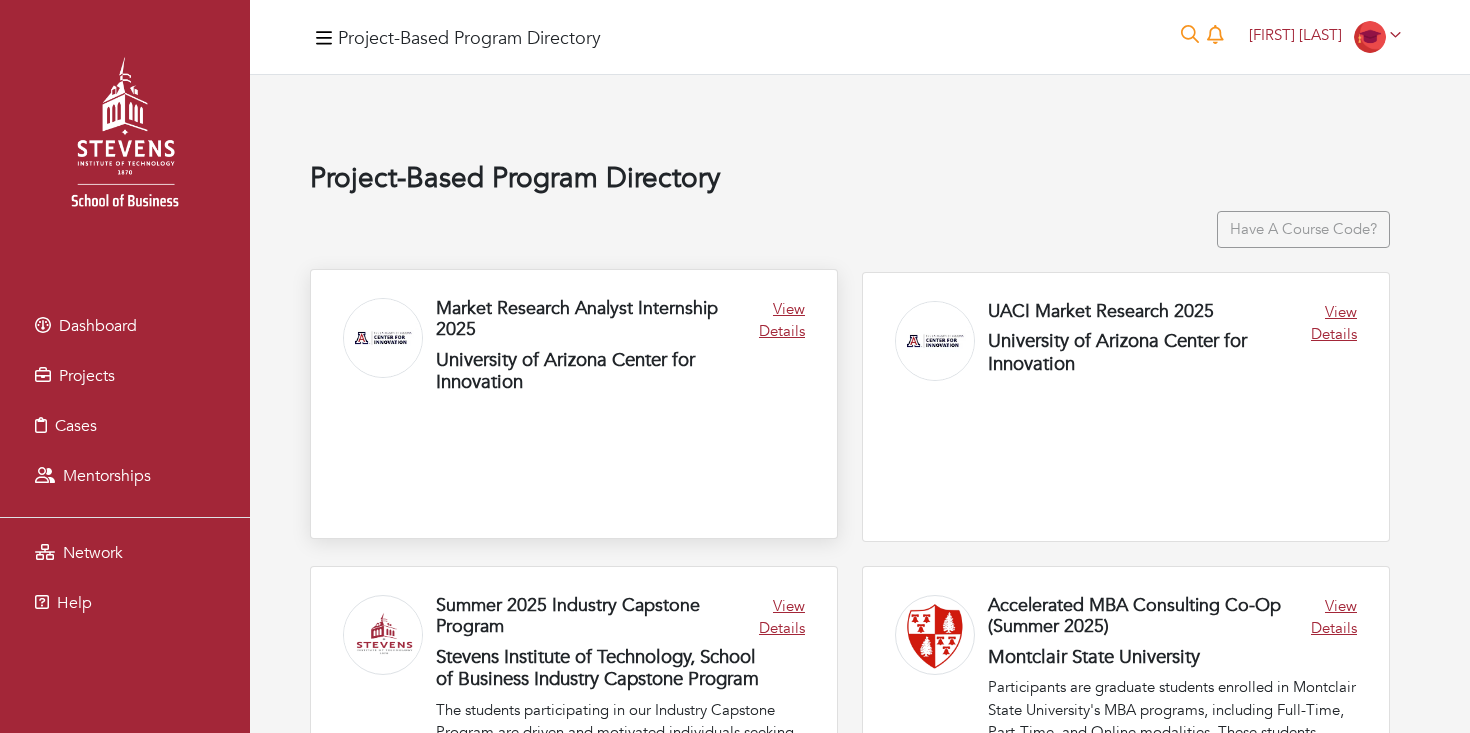 click at bounding box center [574, 404] 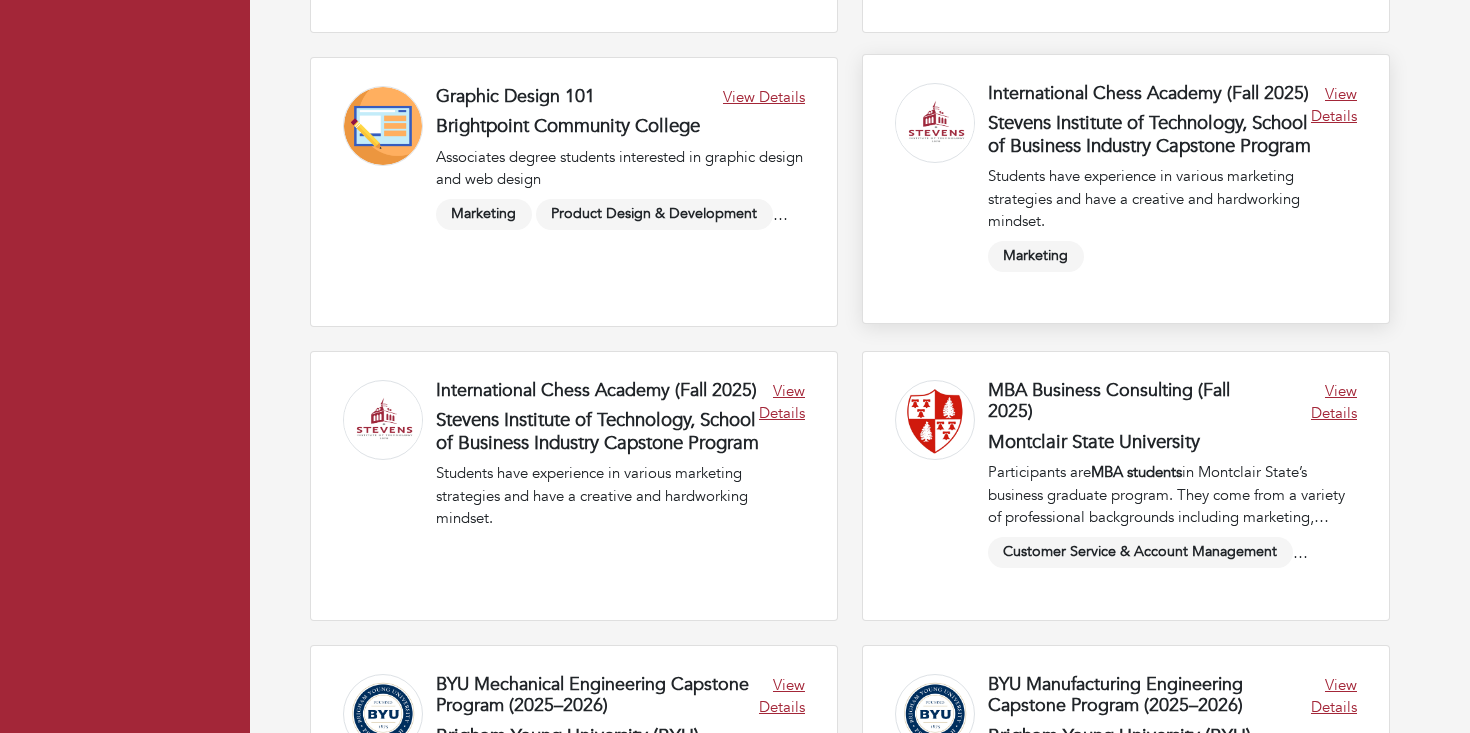 scroll, scrollTop: 1382, scrollLeft: 0, axis: vertical 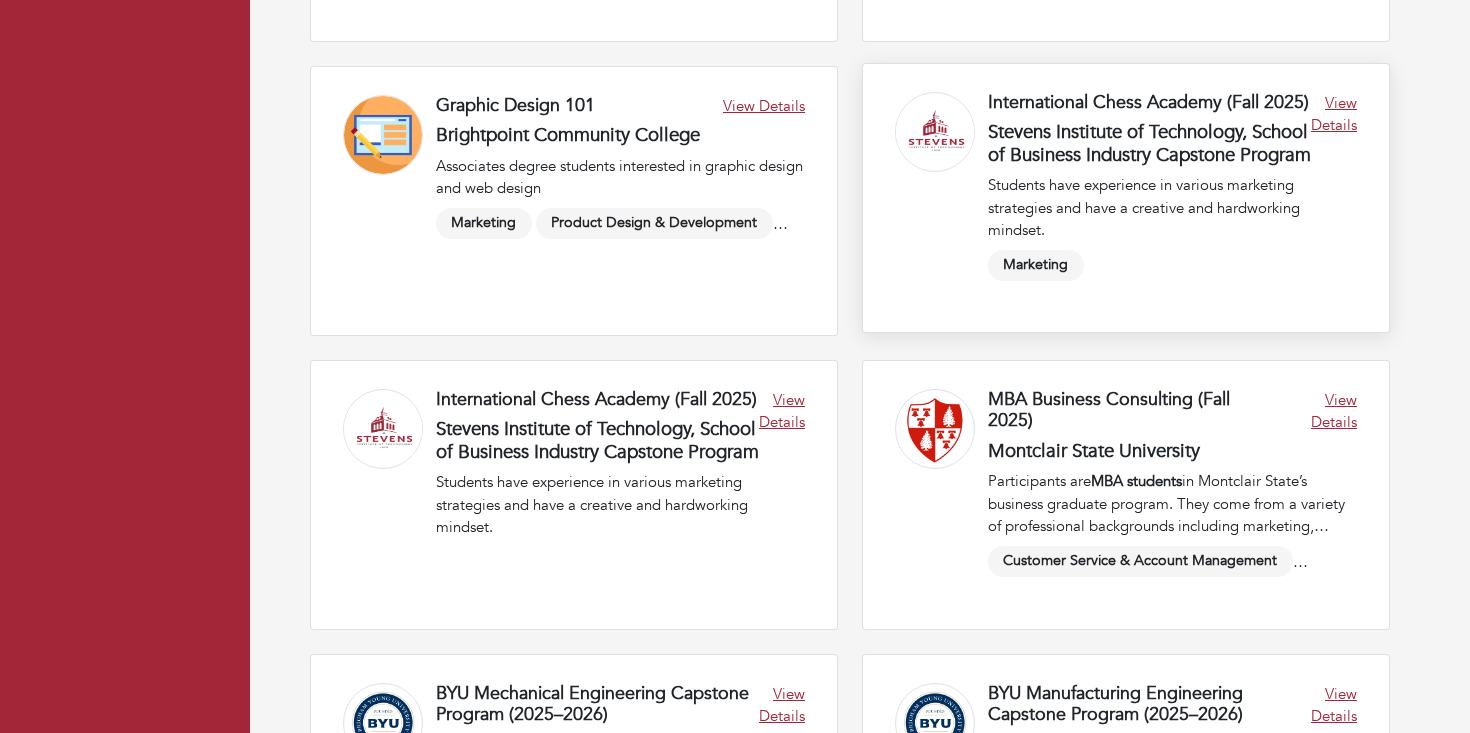 click at bounding box center (1126, 198) 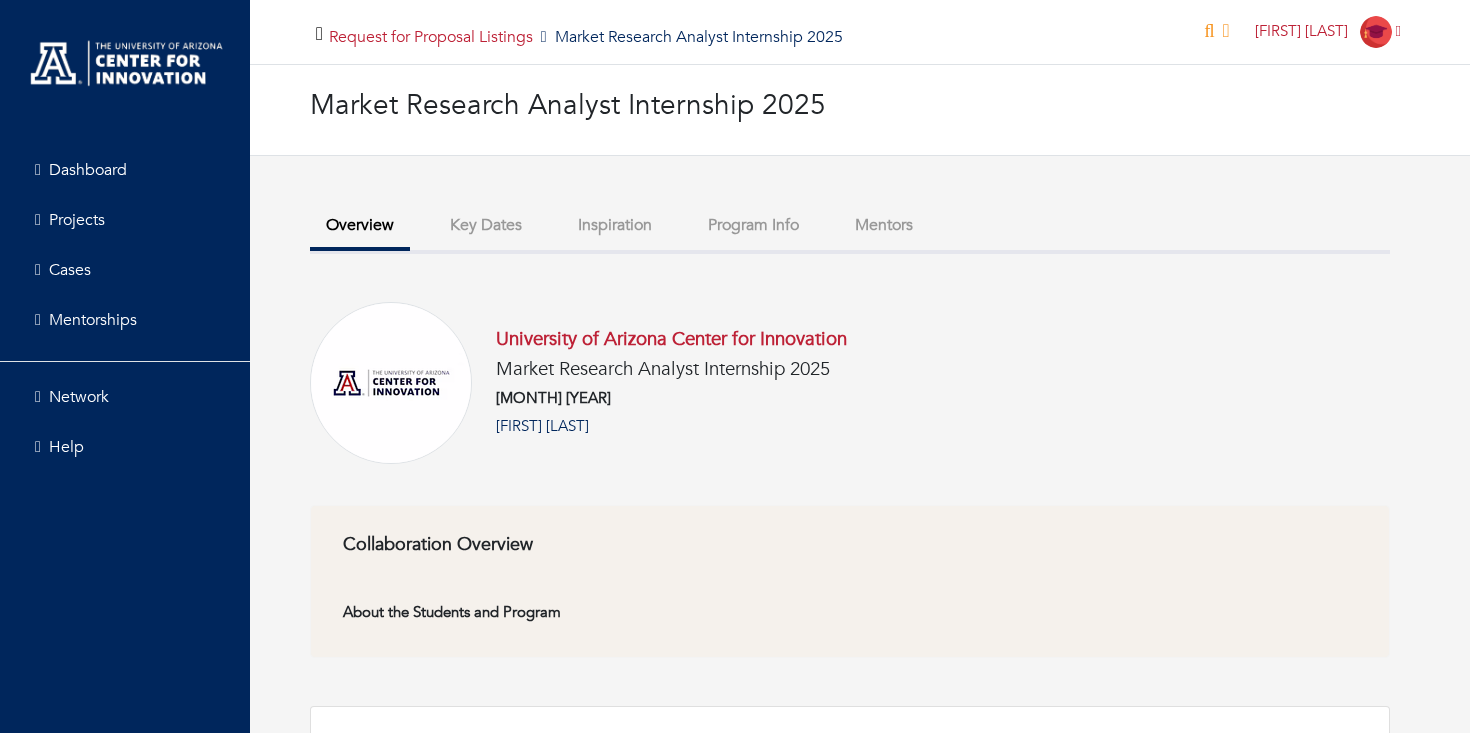 scroll, scrollTop: 0, scrollLeft: 0, axis: both 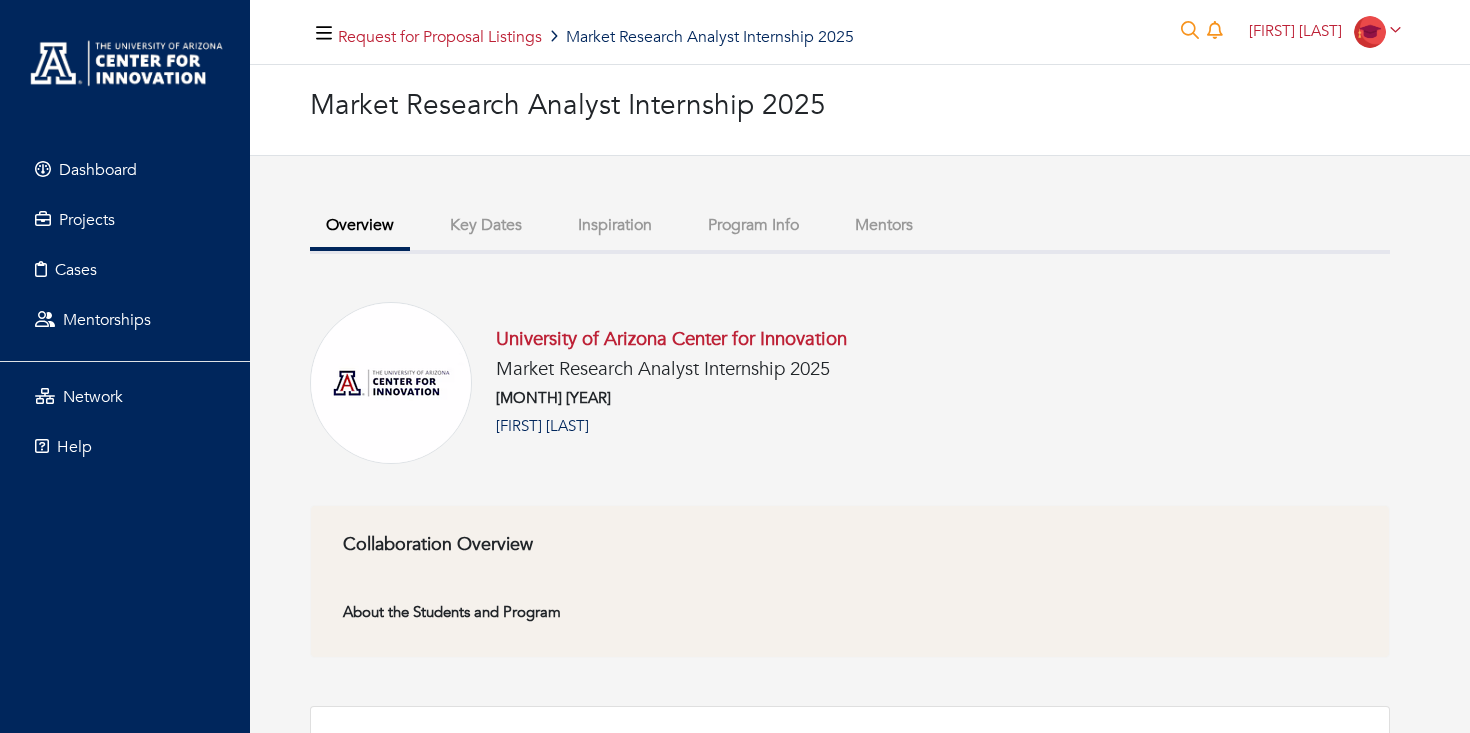 click on "Key Dates" at bounding box center (486, 225) 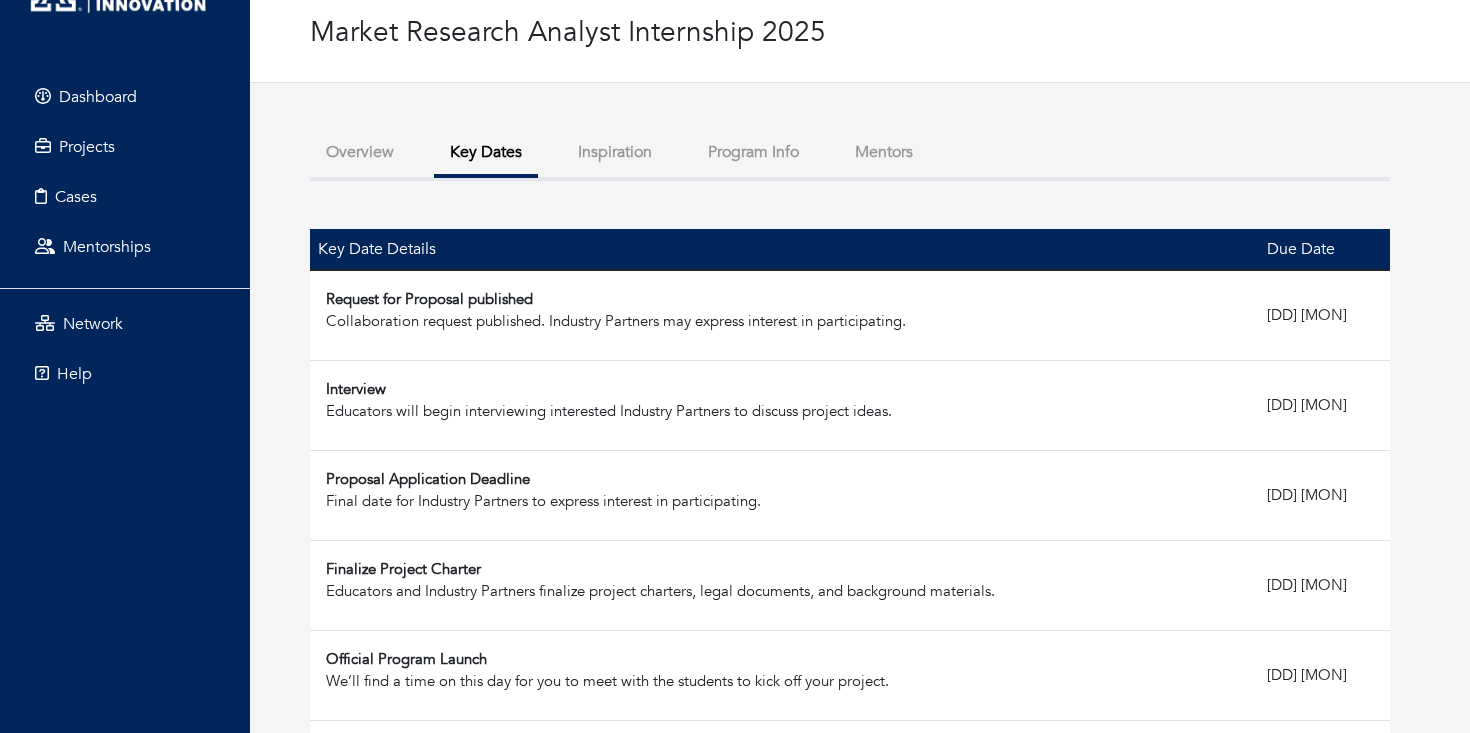 scroll, scrollTop: 76, scrollLeft: 0, axis: vertical 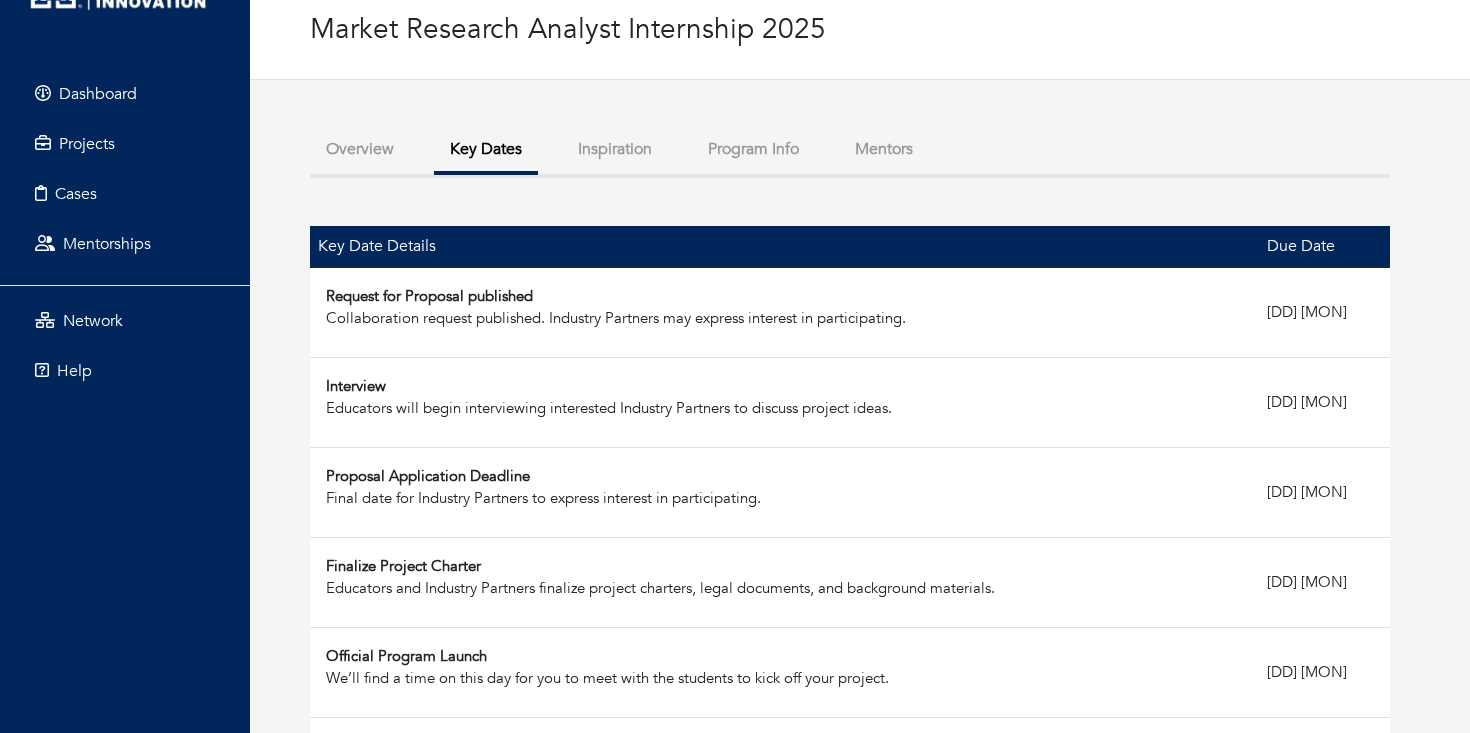click on "Program Info" at bounding box center [753, 149] 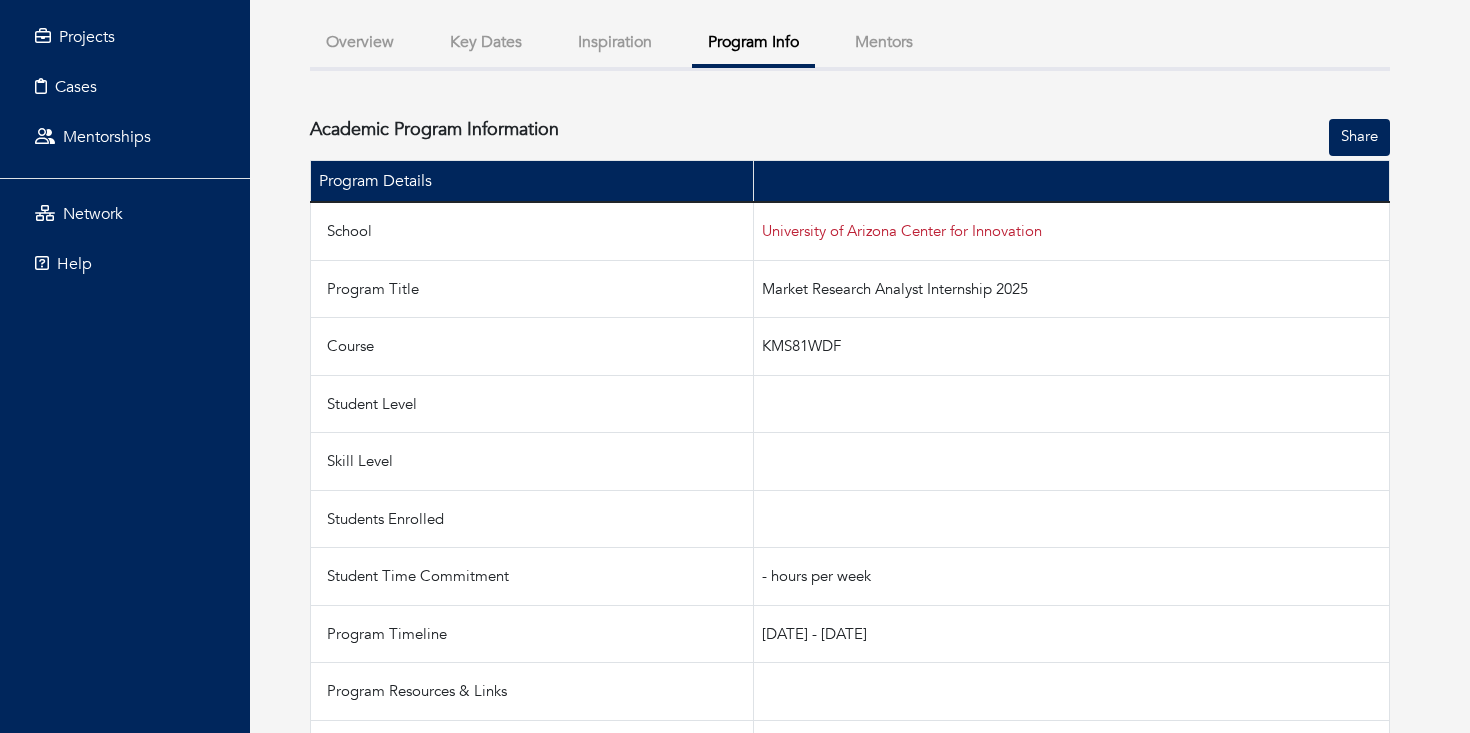 scroll, scrollTop: 276, scrollLeft: 0, axis: vertical 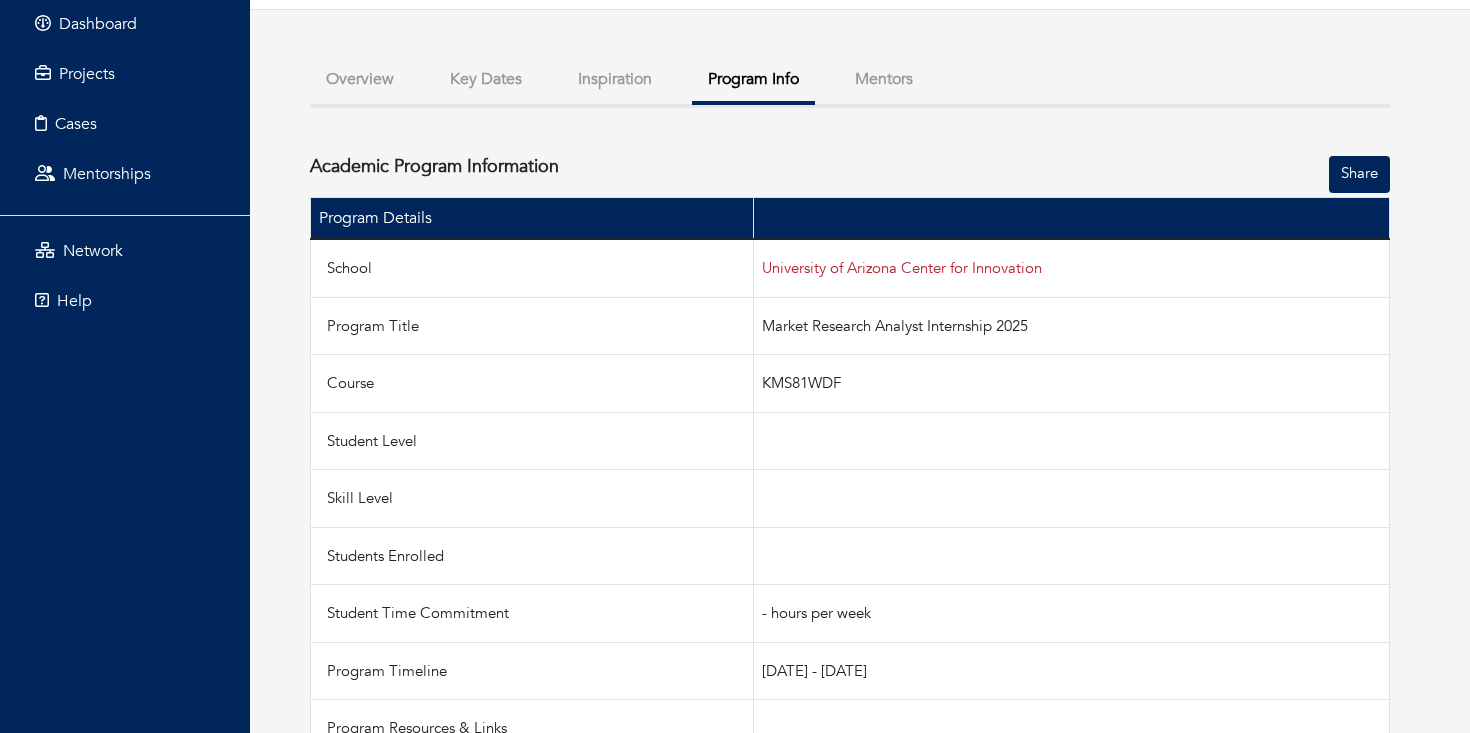 click on "Mentors" at bounding box center [884, 79] 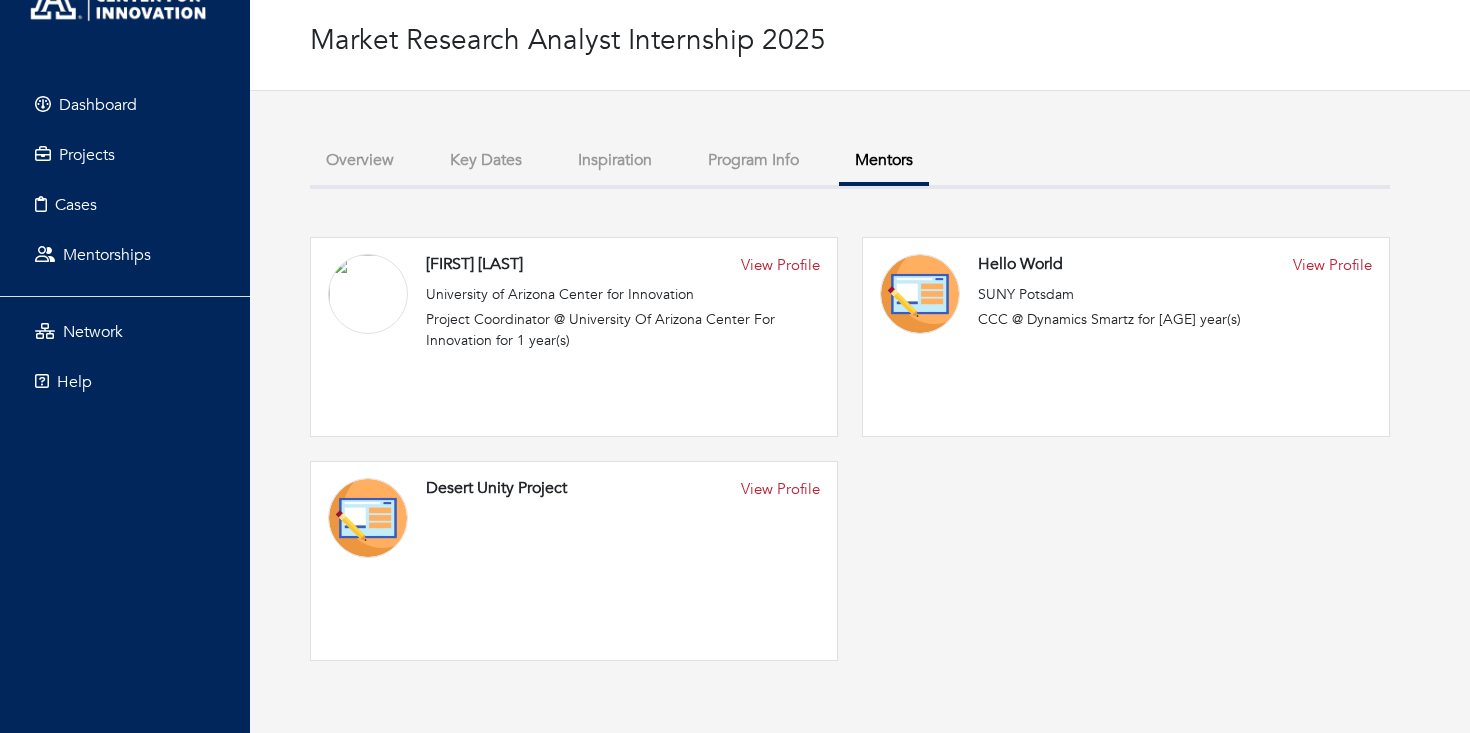 scroll, scrollTop: 64, scrollLeft: 0, axis: vertical 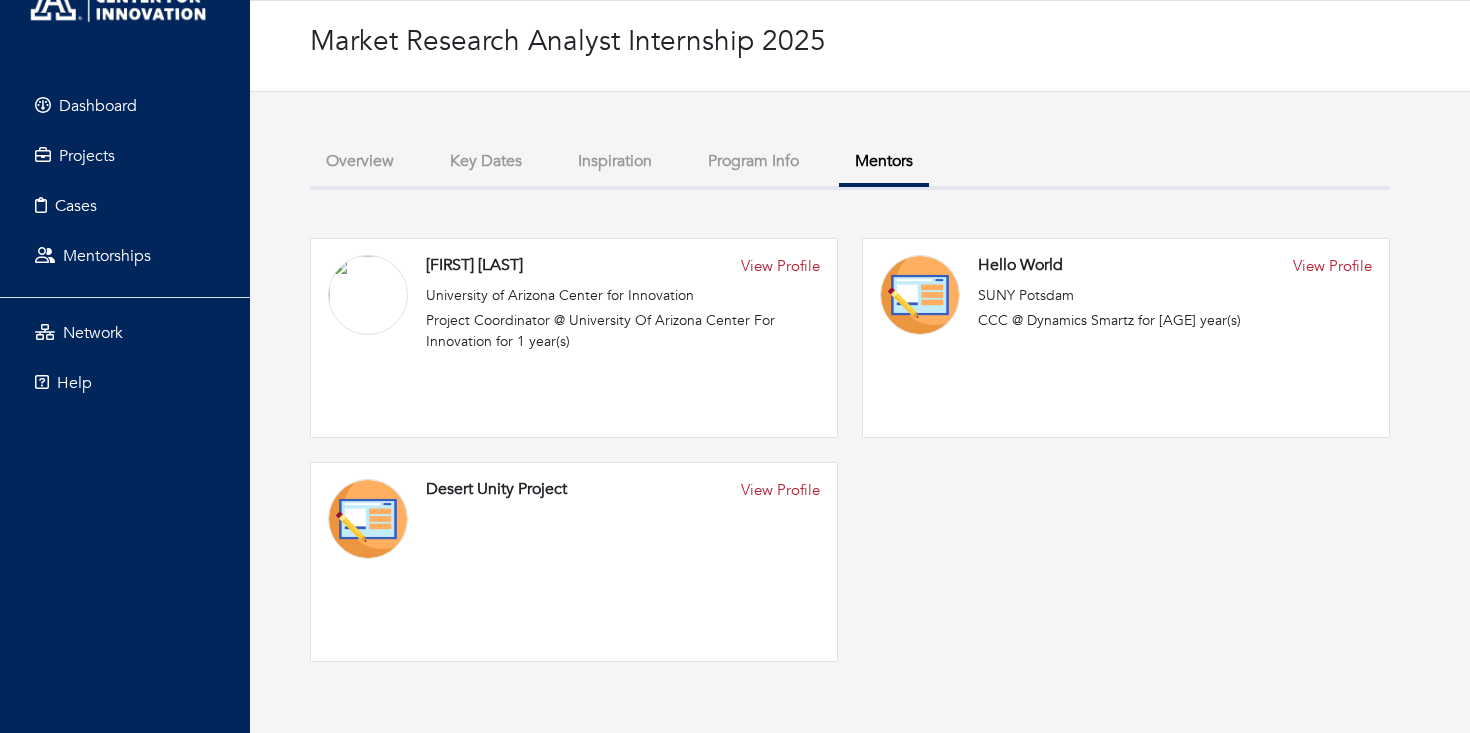 click on "Key Dates" at bounding box center (486, 161) 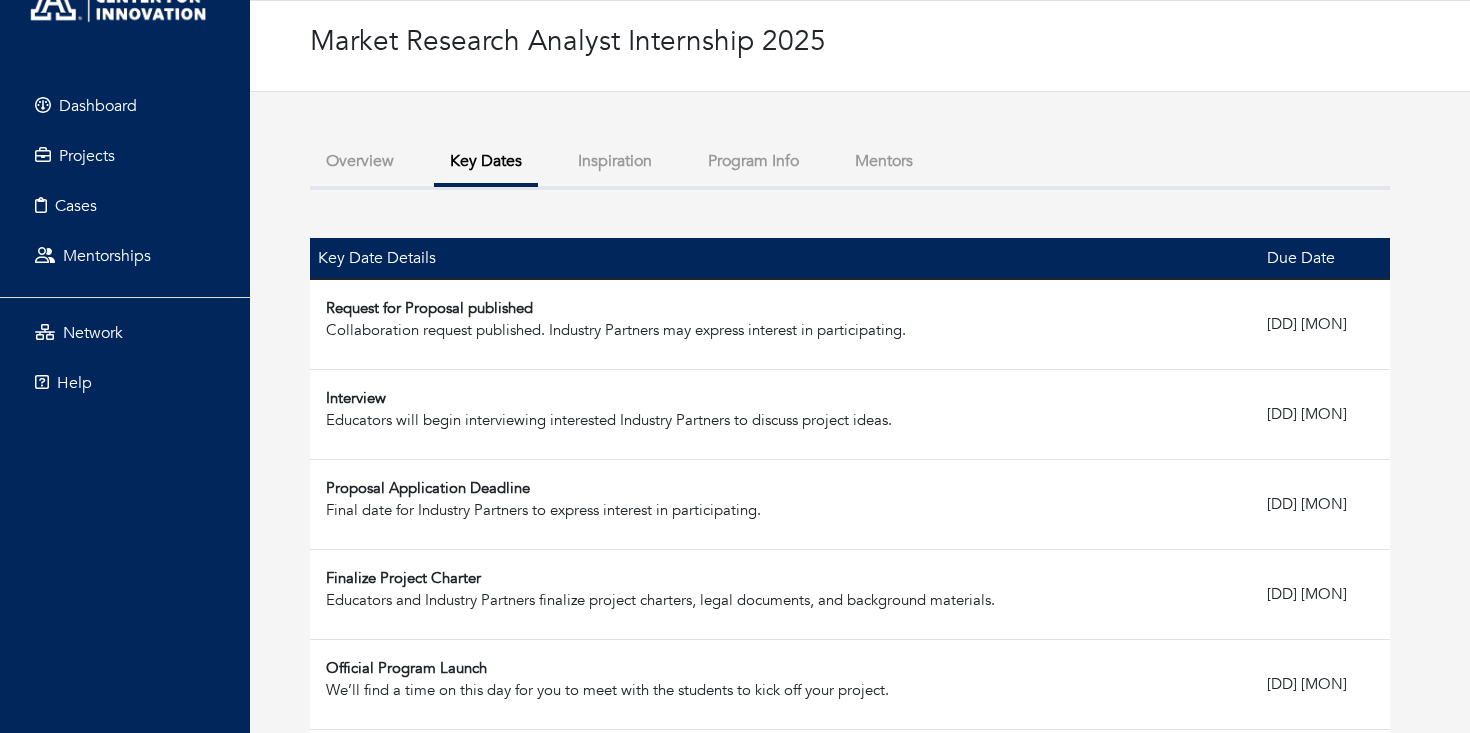 click on "Inspiration" at bounding box center [615, 161] 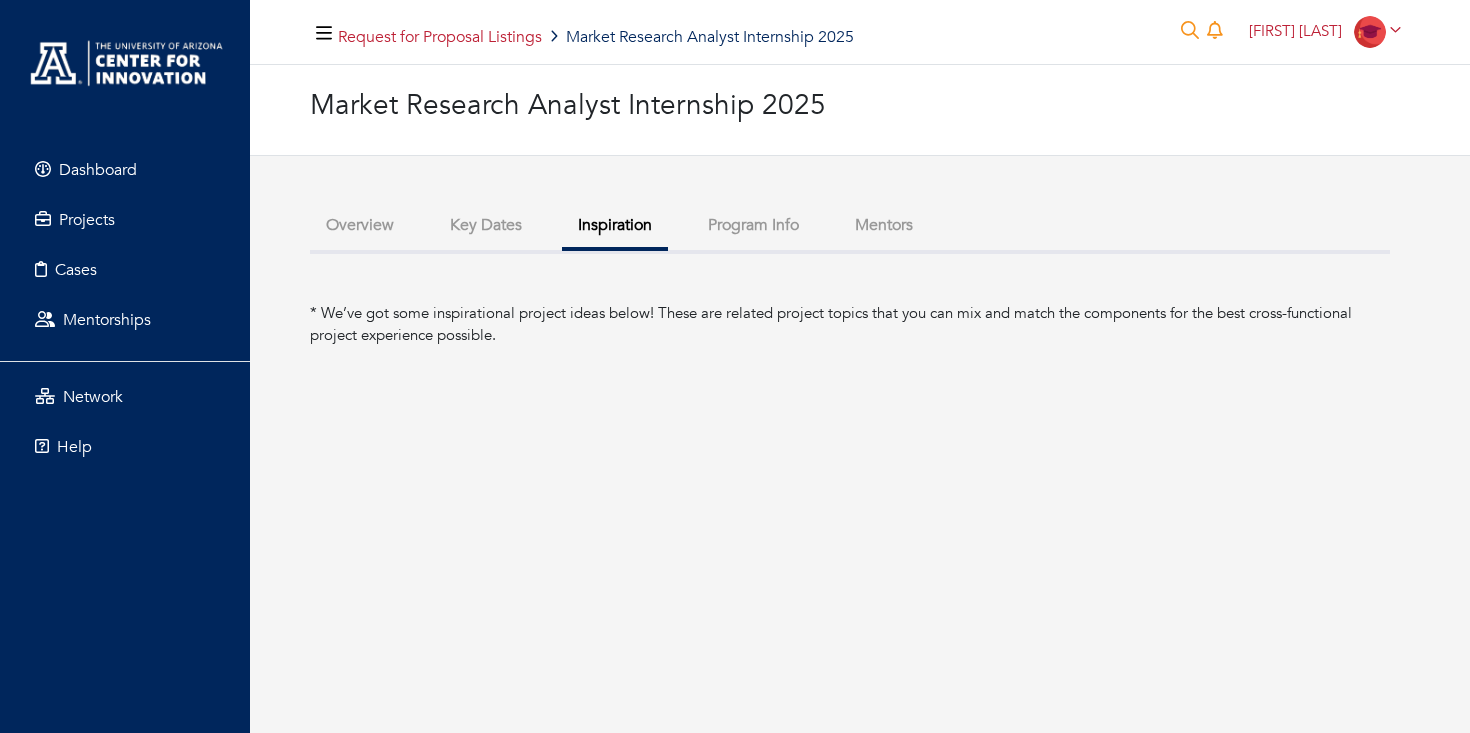 scroll, scrollTop: 0, scrollLeft: 0, axis: both 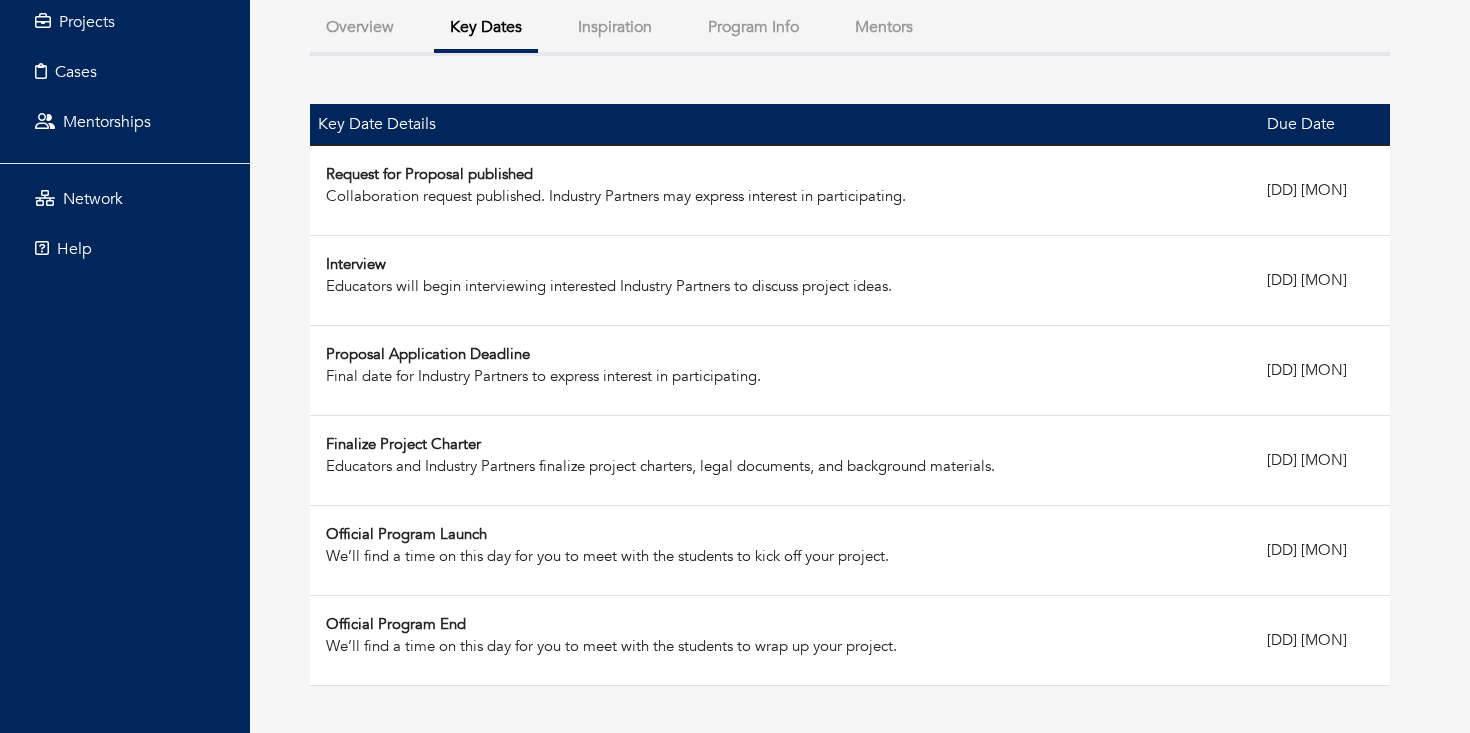 click on "Inspiration" at bounding box center (615, 27) 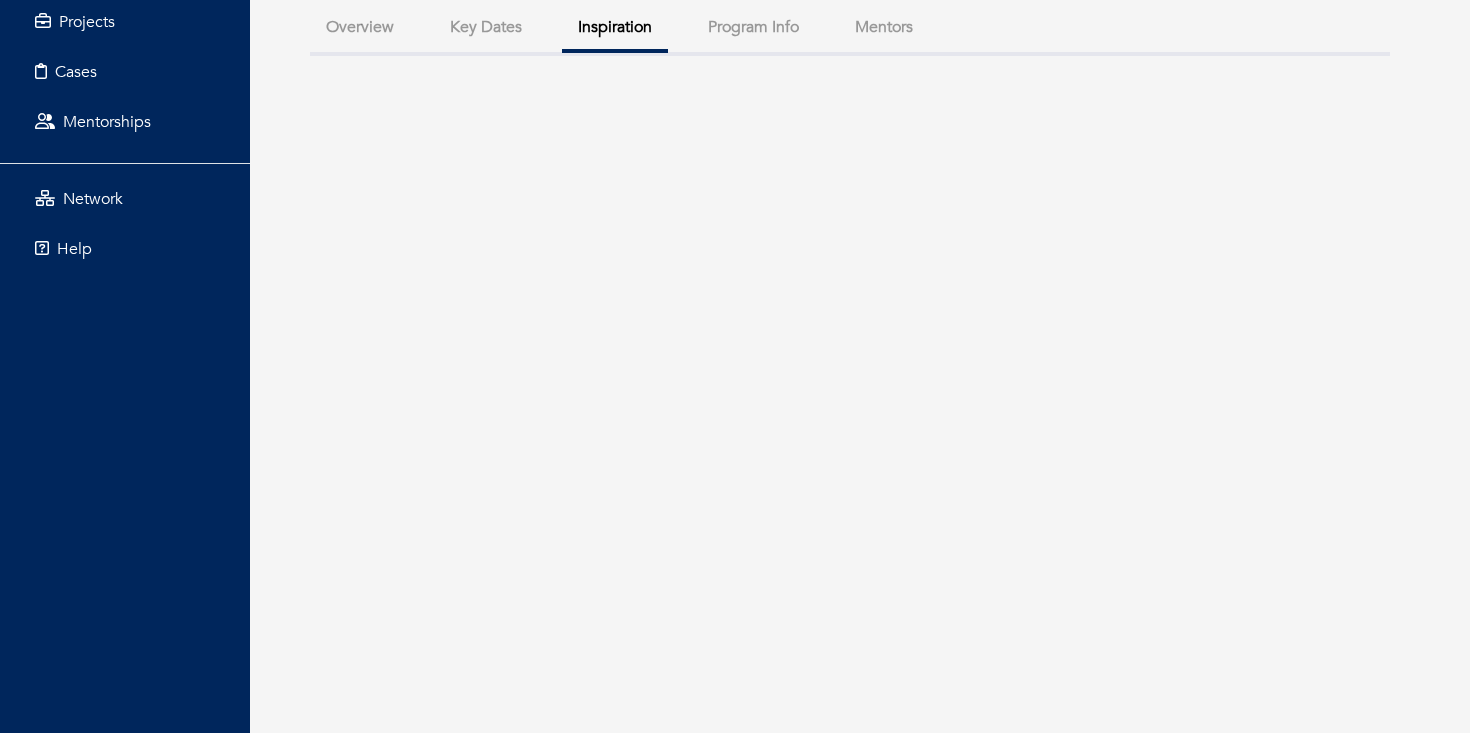 scroll, scrollTop: 0, scrollLeft: 0, axis: both 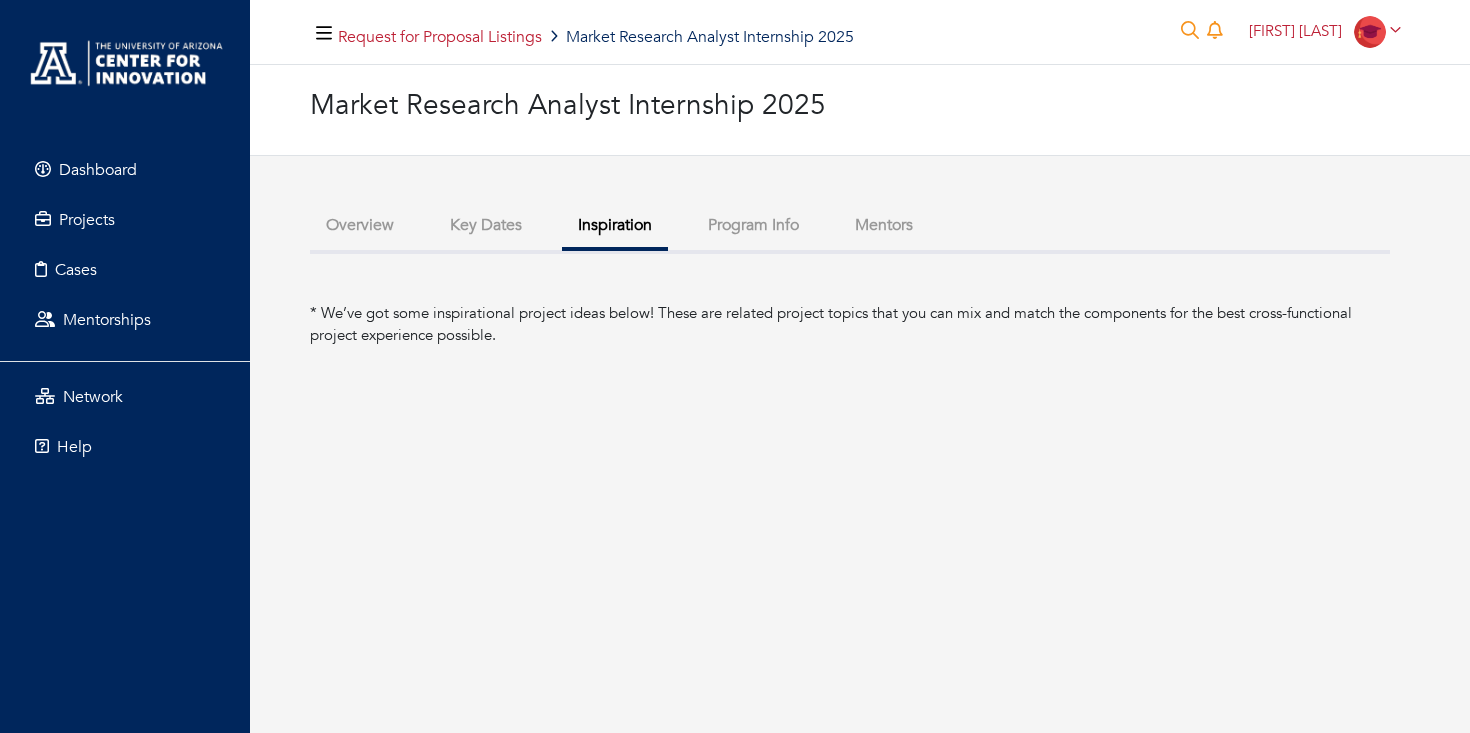 click on "Program Info" at bounding box center (753, 225) 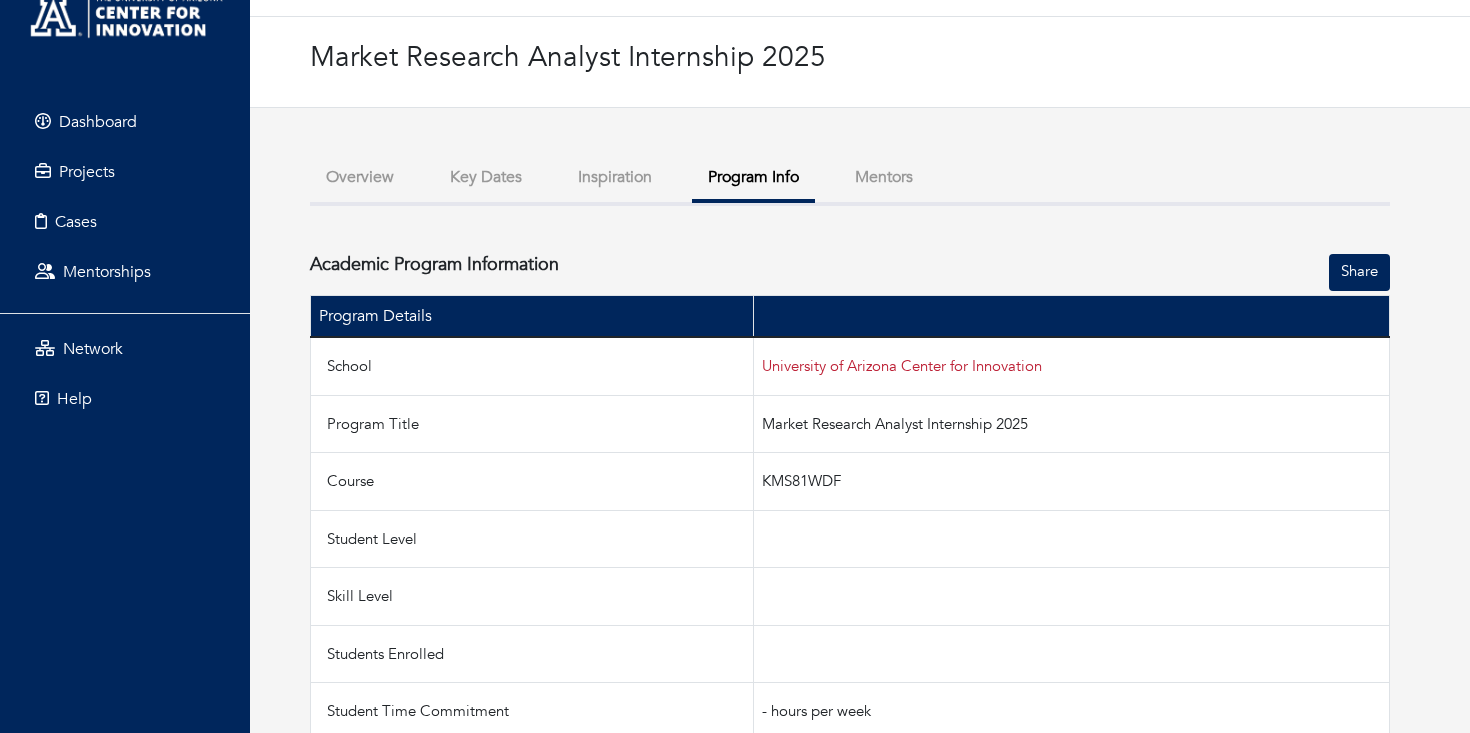 scroll, scrollTop: 24, scrollLeft: 0, axis: vertical 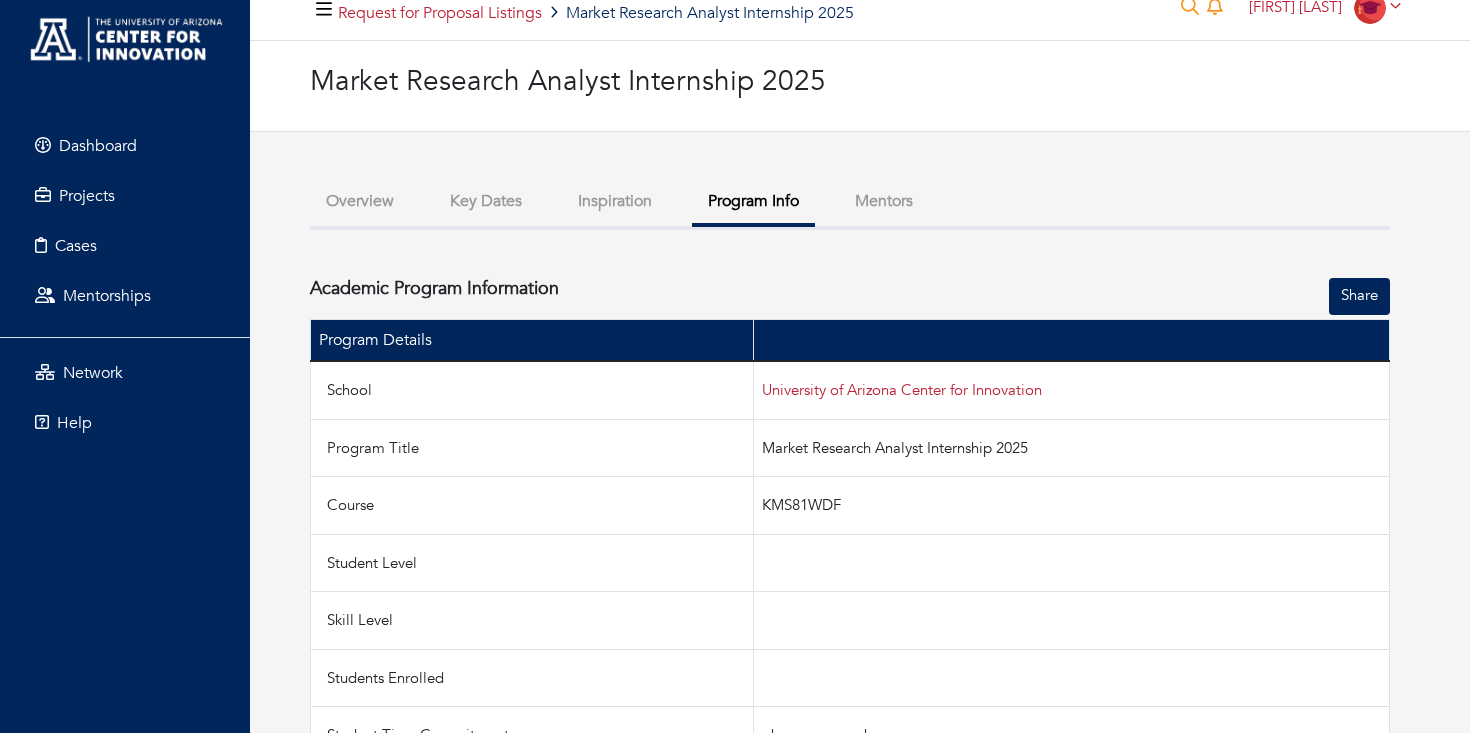 click on "Inspiration" at bounding box center [615, 201] 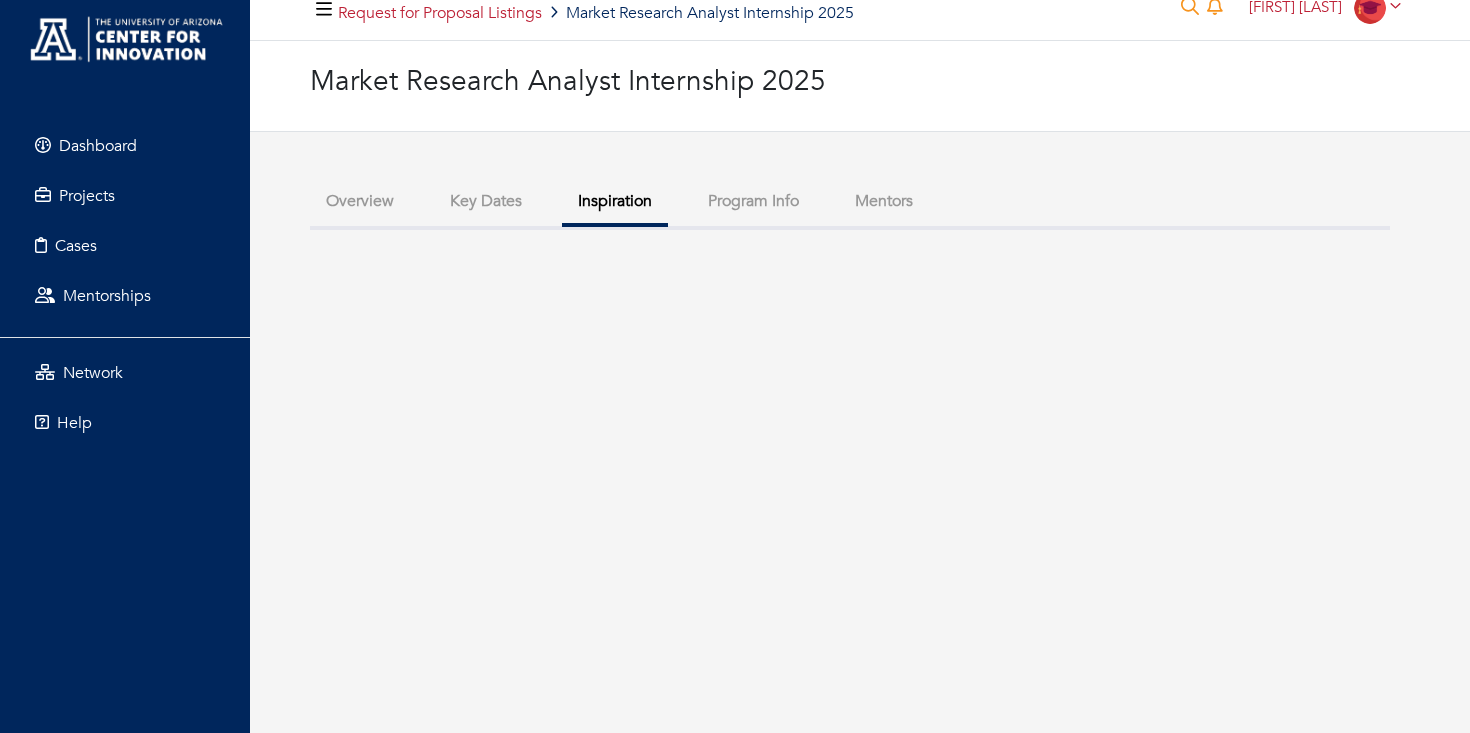 scroll, scrollTop: 0, scrollLeft: 0, axis: both 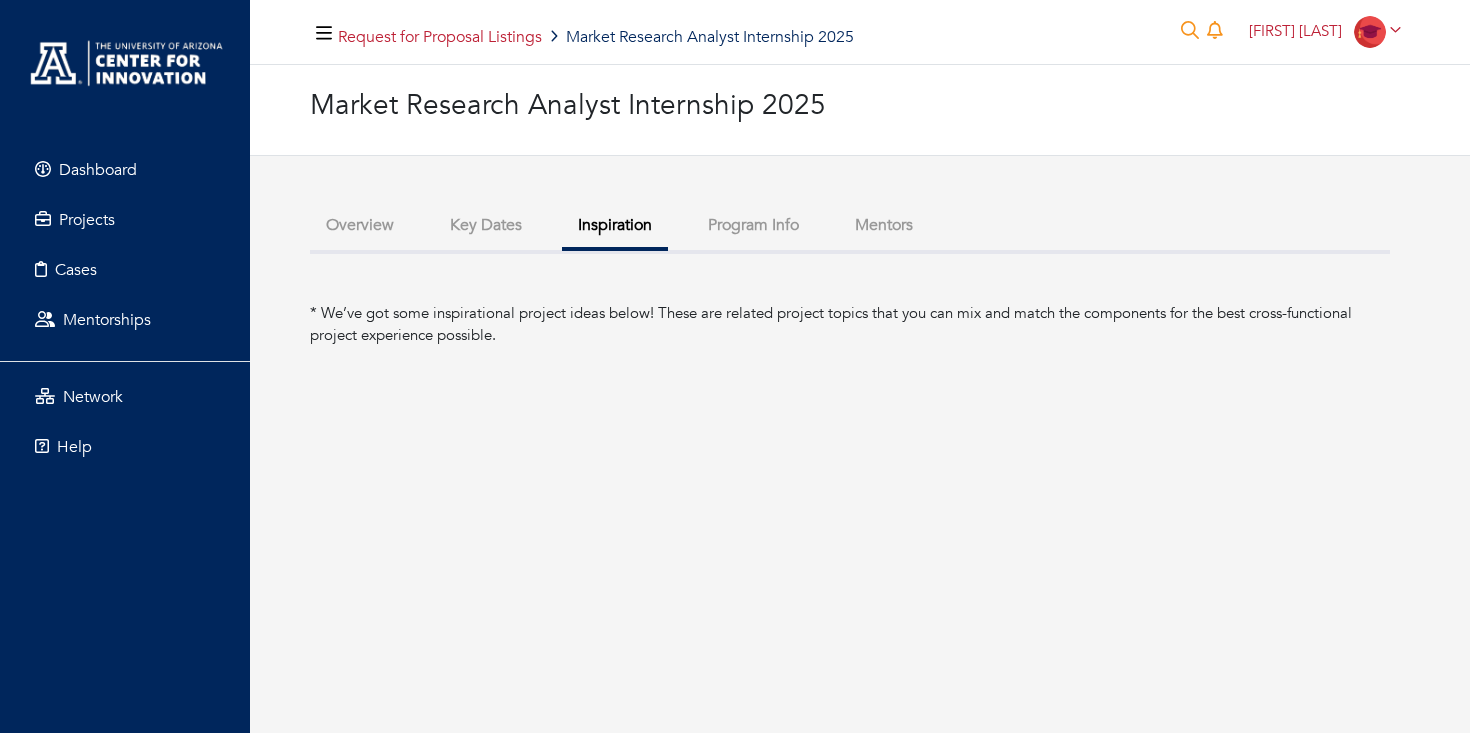 click on "Mentors" at bounding box center (884, 225) 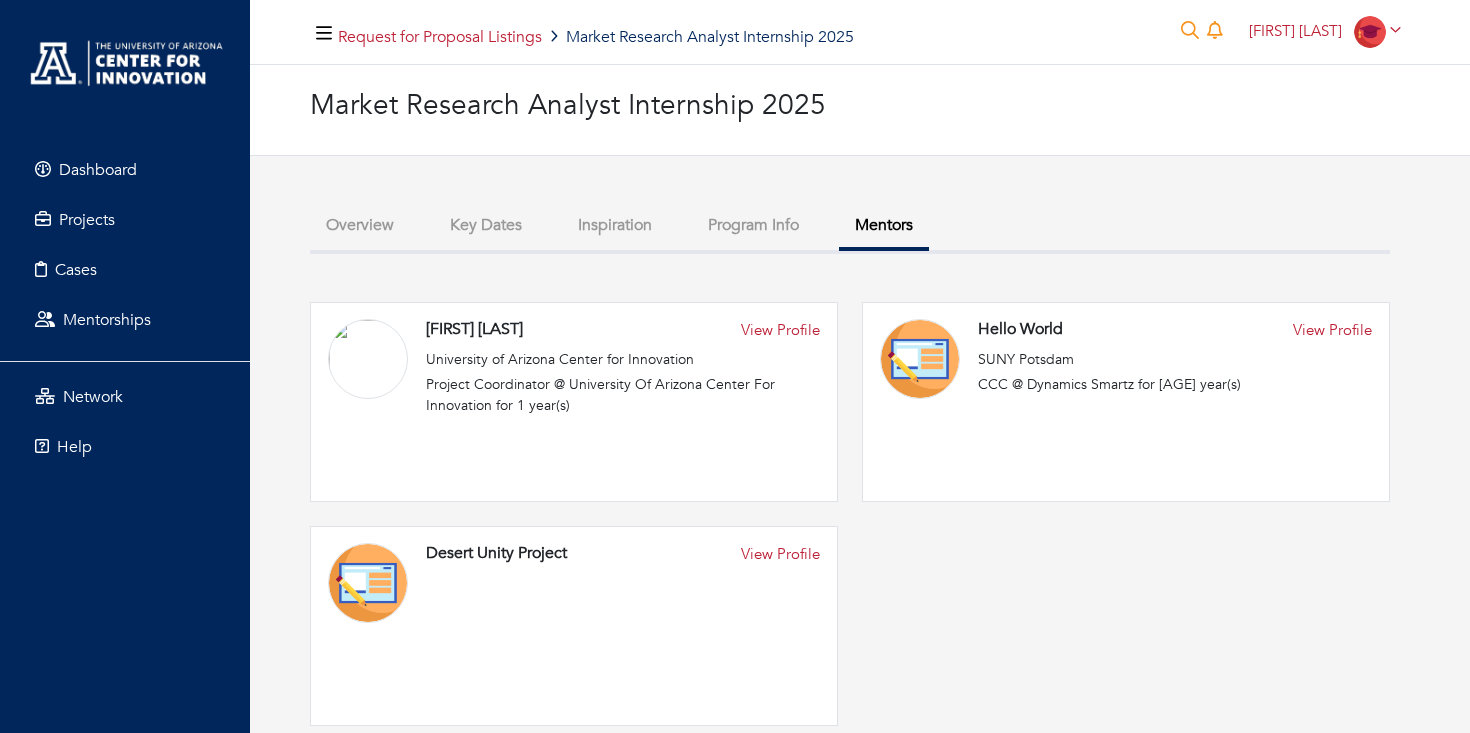 click on "Overview" at bounding box center [360, 225] 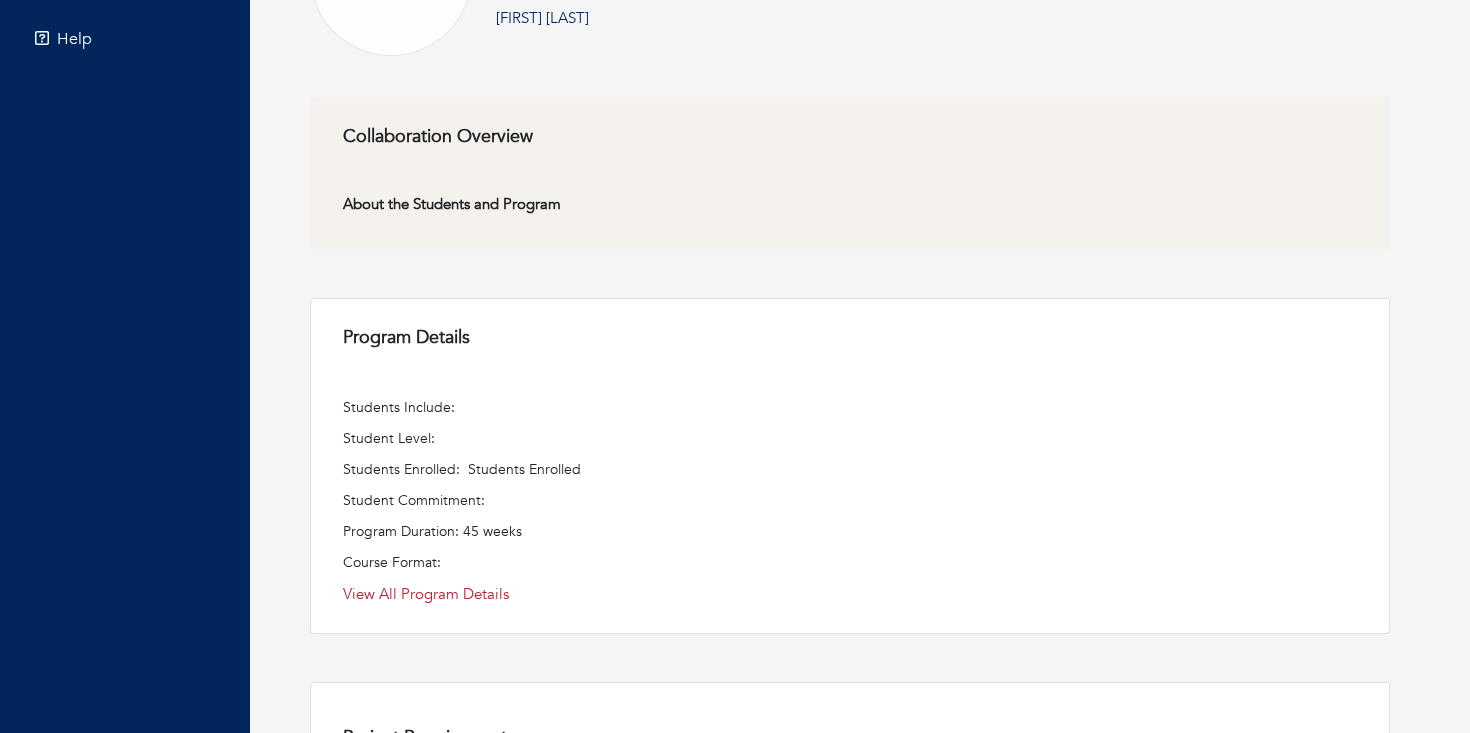 scroll, scrollTop: 363, scrollLeft: 0, axis: vertical 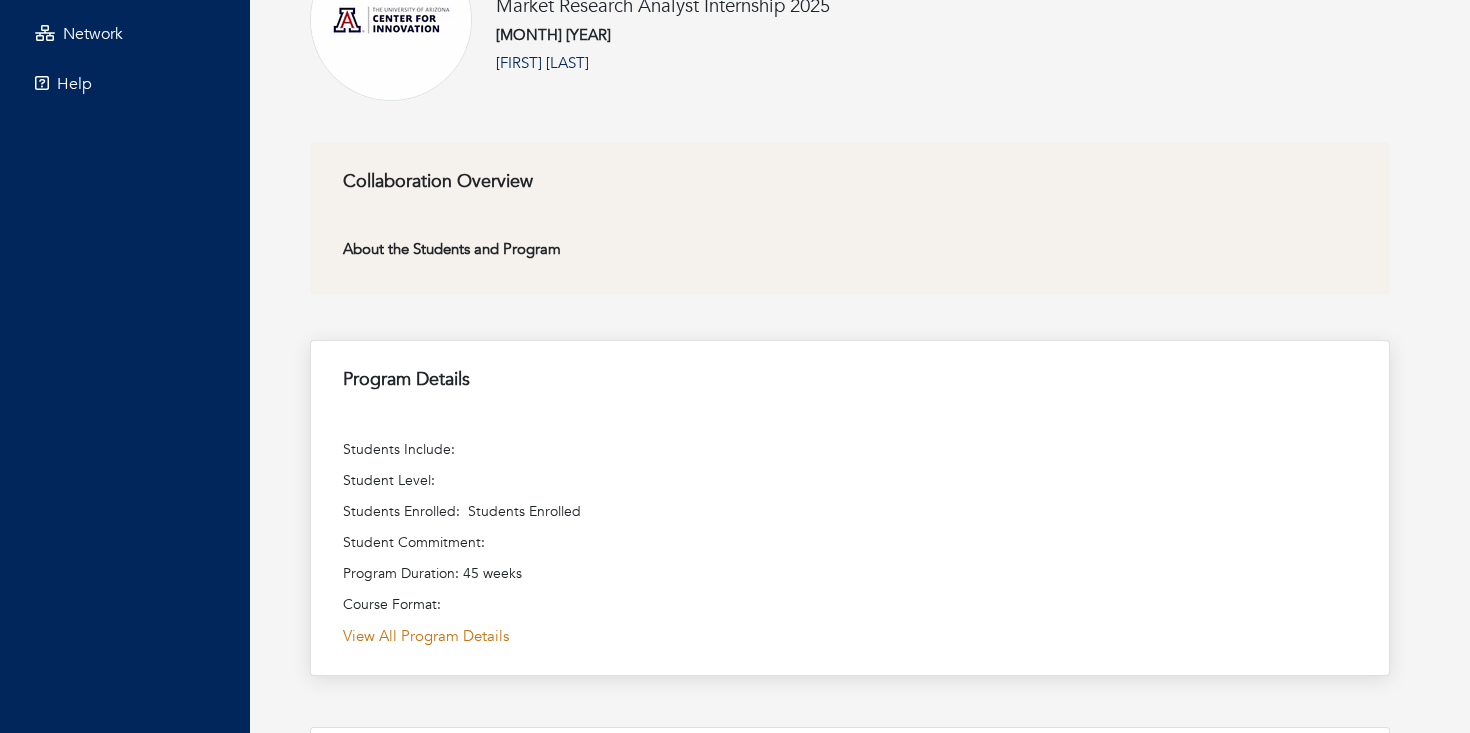 click on "View All Program Details" at bounding box center [850, 636] 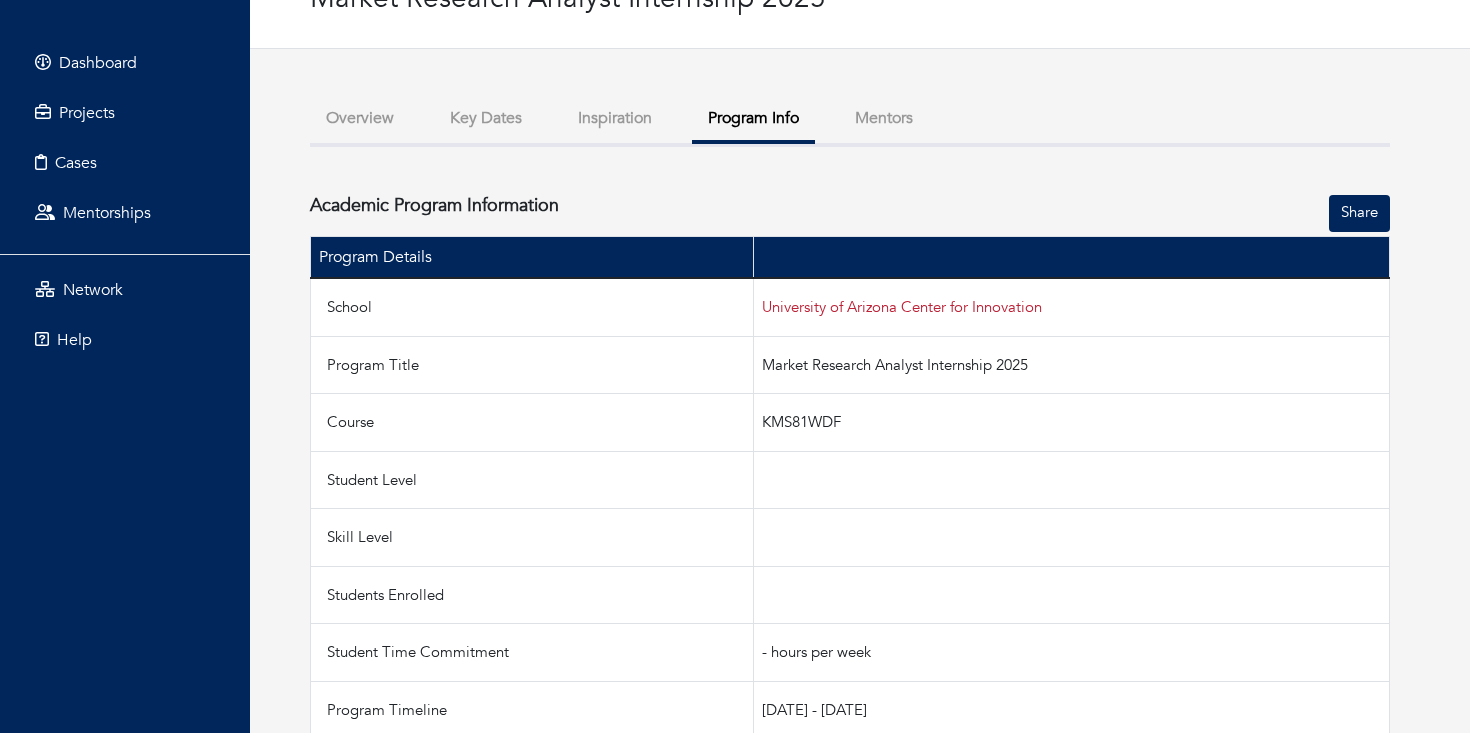 scroll, scrollTop: 0, scrollLeft: 0, axis: both 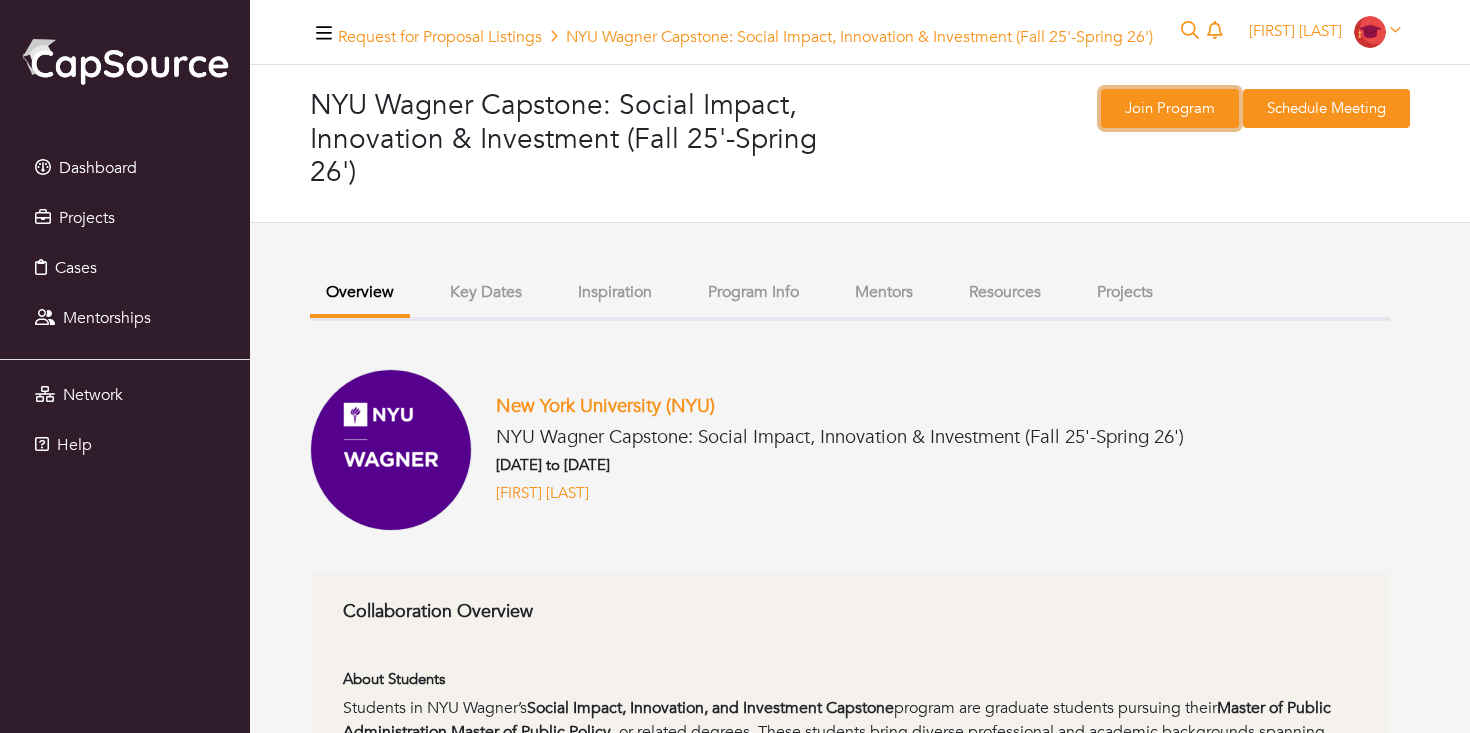click on "Join Program" at bounding box center (1170, 108) 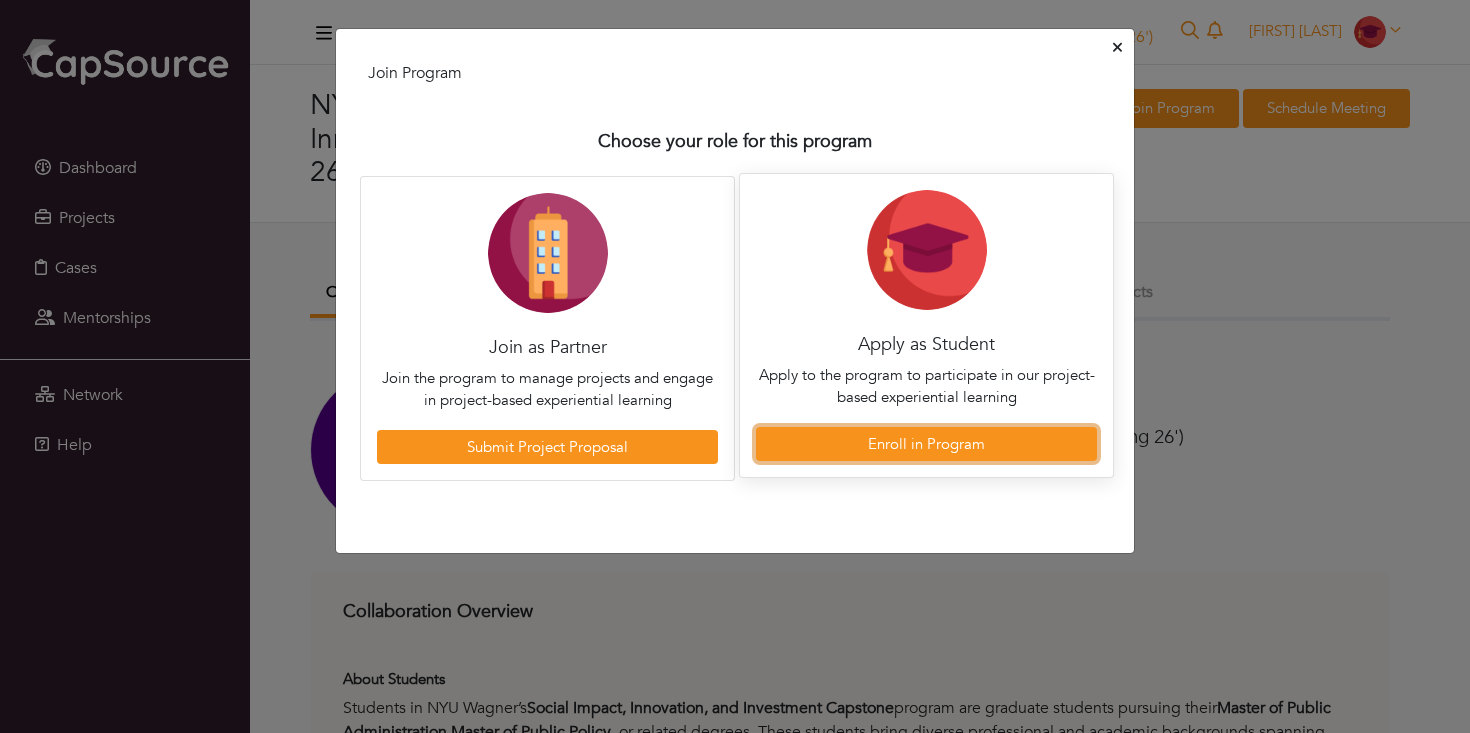 click on "Enroll in Program" at bounding box center (926, 444) 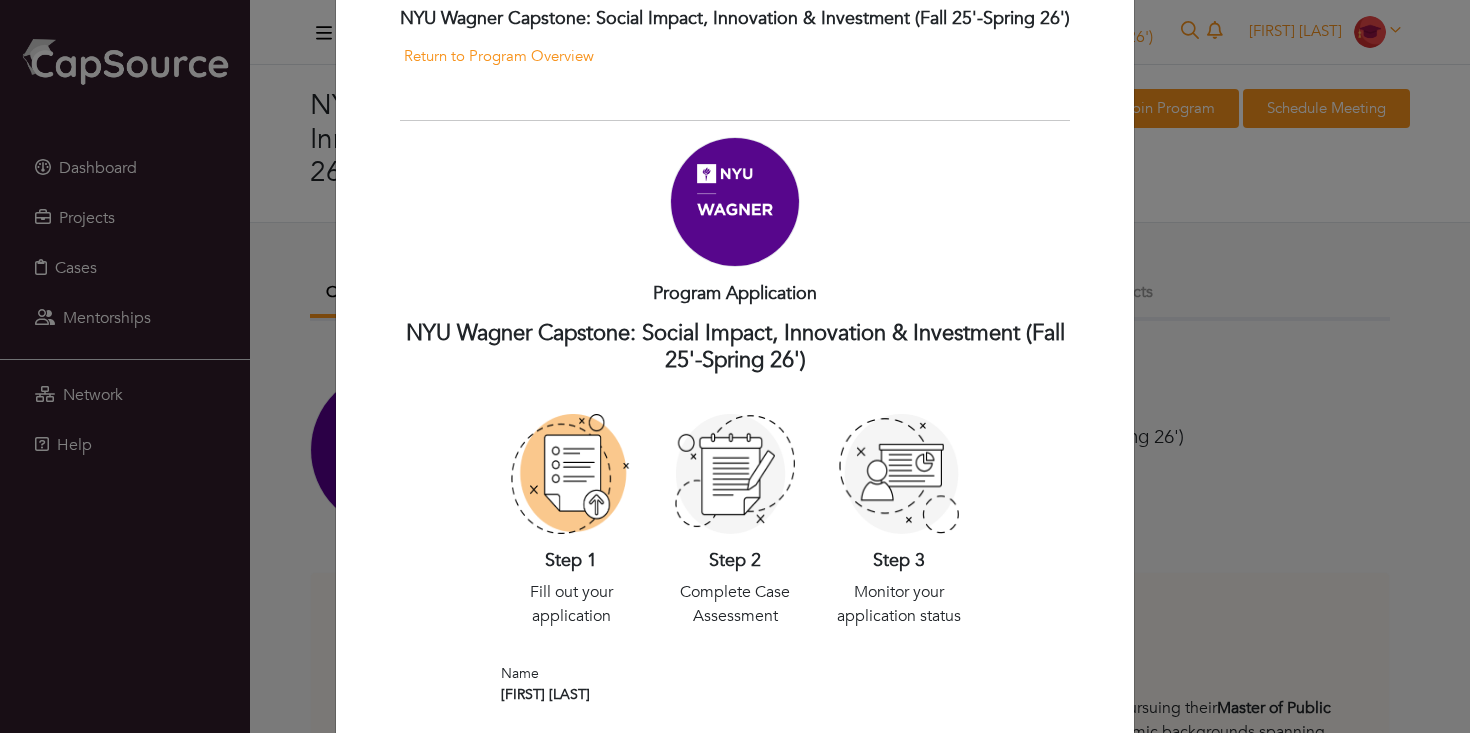 scroll, scrollTop: 0, scrollLeft: 0, axis: both 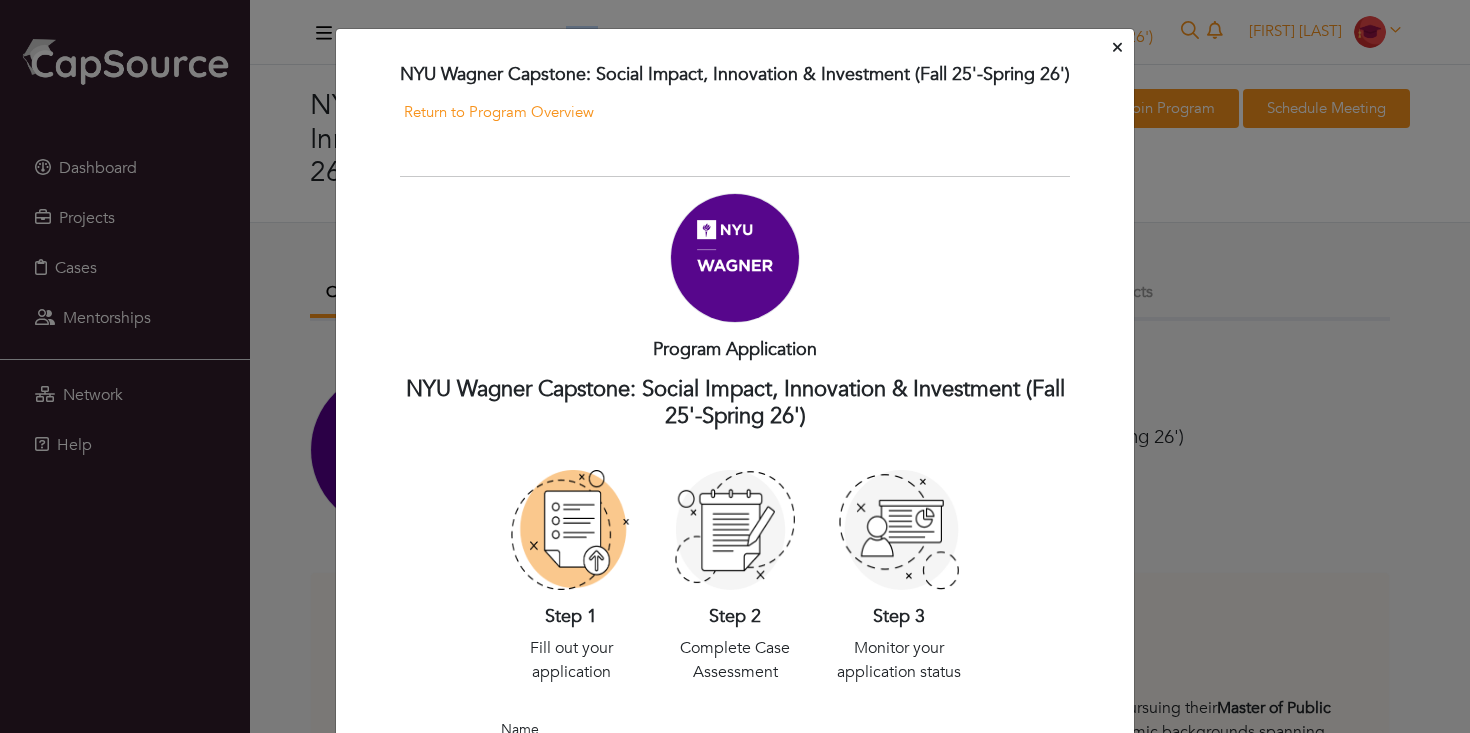 click 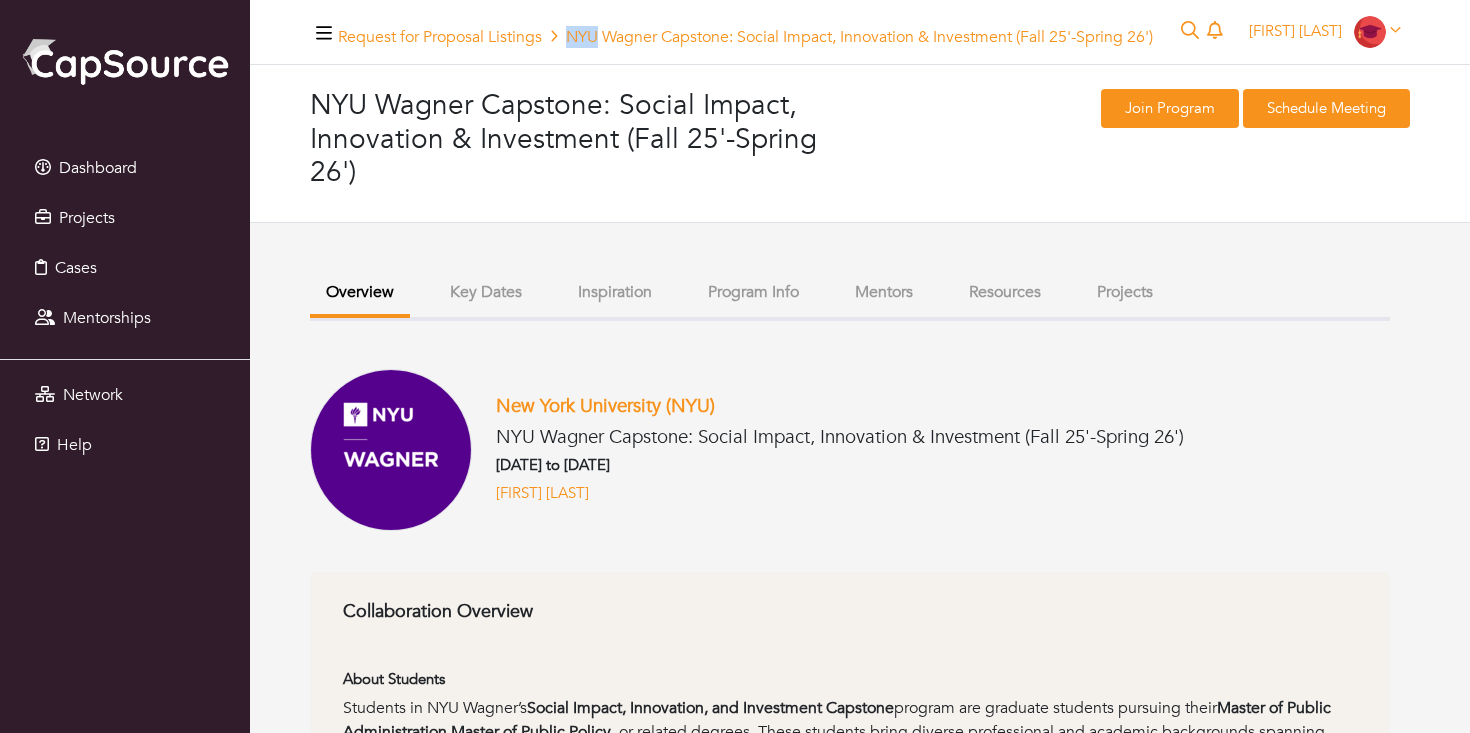 click on "Program Info" at bounding box center [753, 292] 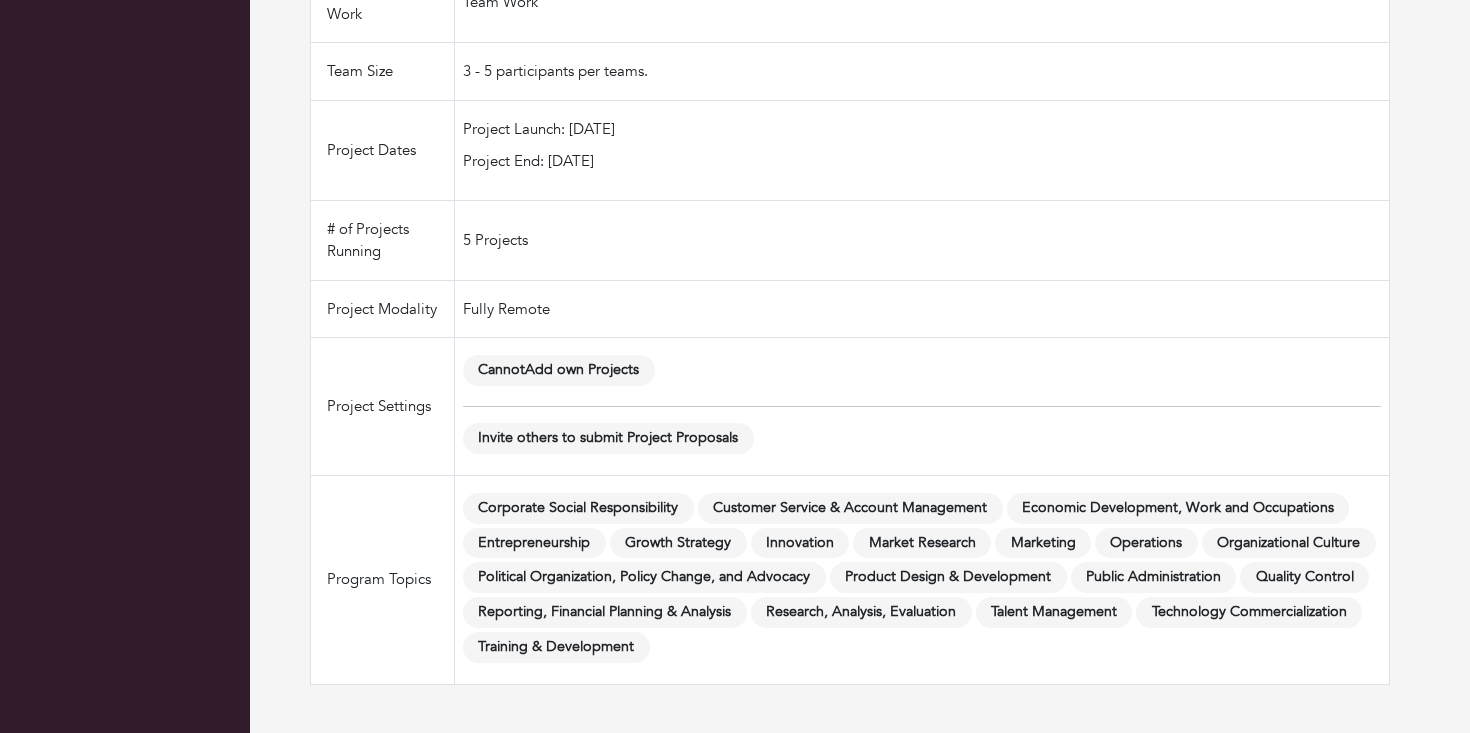 scroll, scrollTop: 0, scrollLeft: 0, axis: both 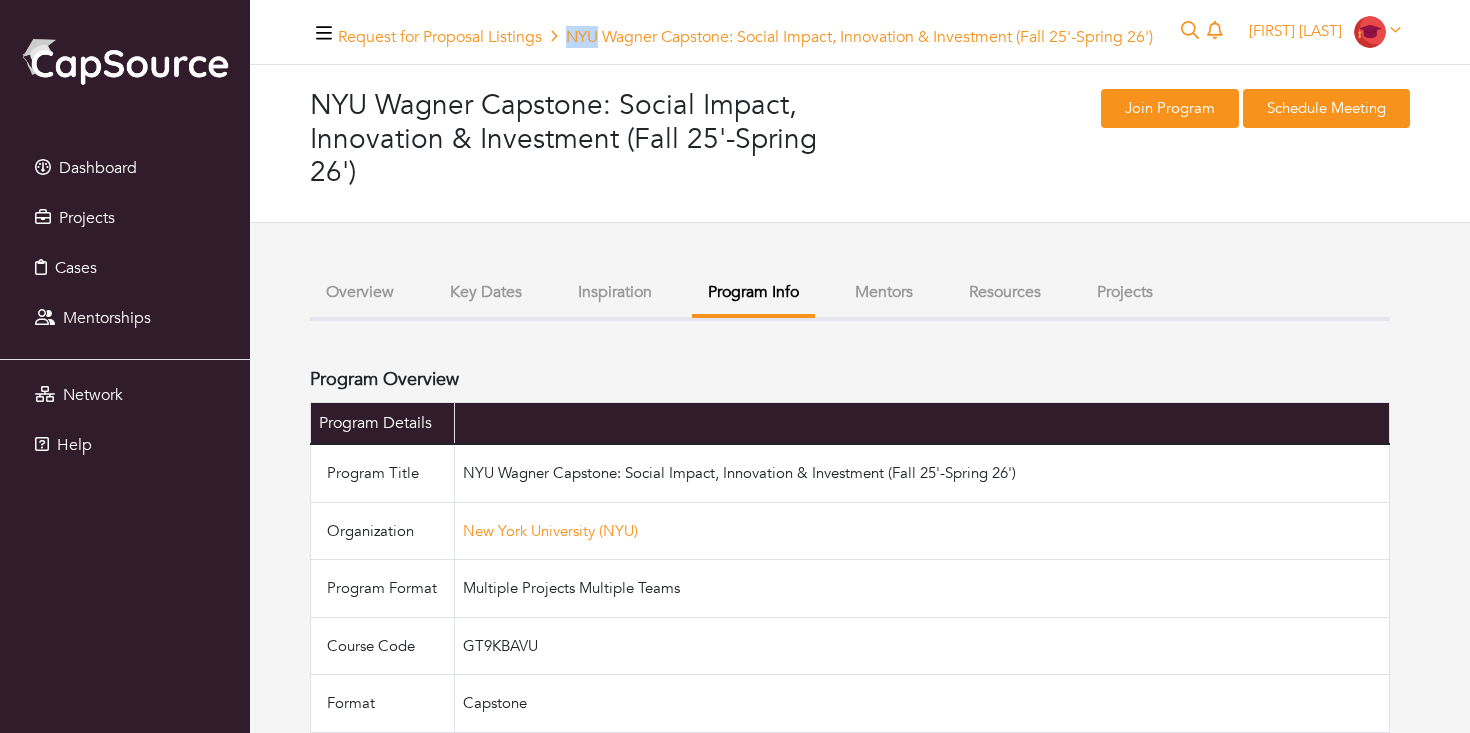 type 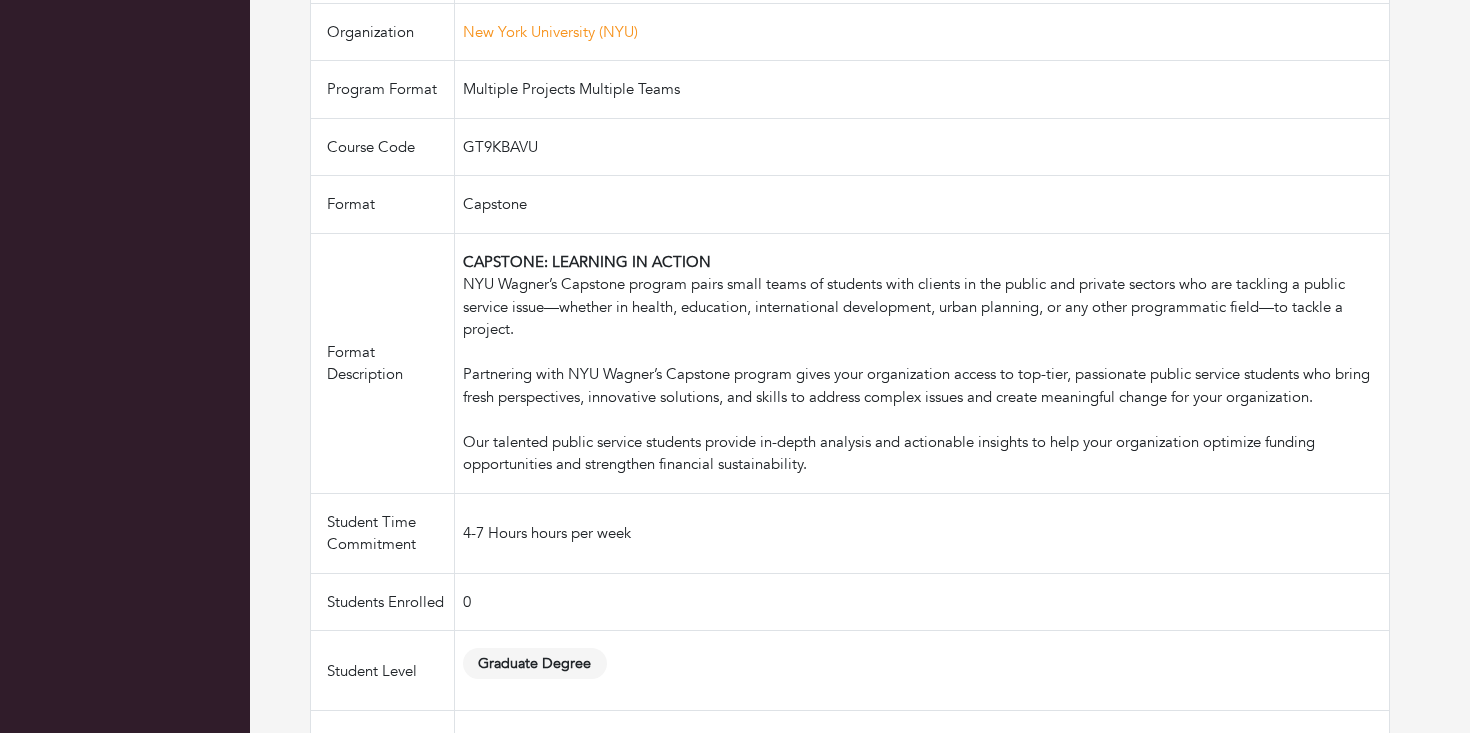 scroll, scrollTop: 0, scrollLeft: 0, axis: both 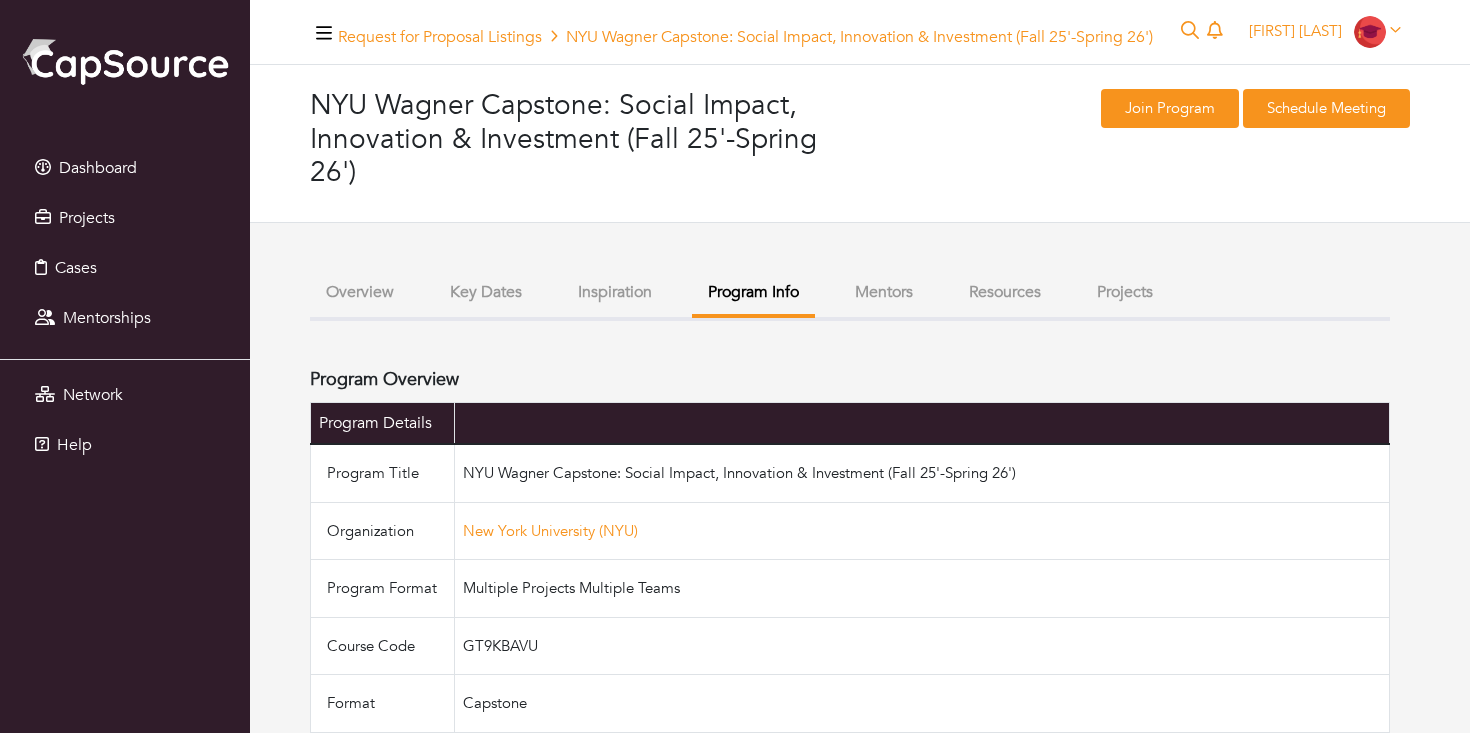click on "Resources" at bounding box center [1005, 292] 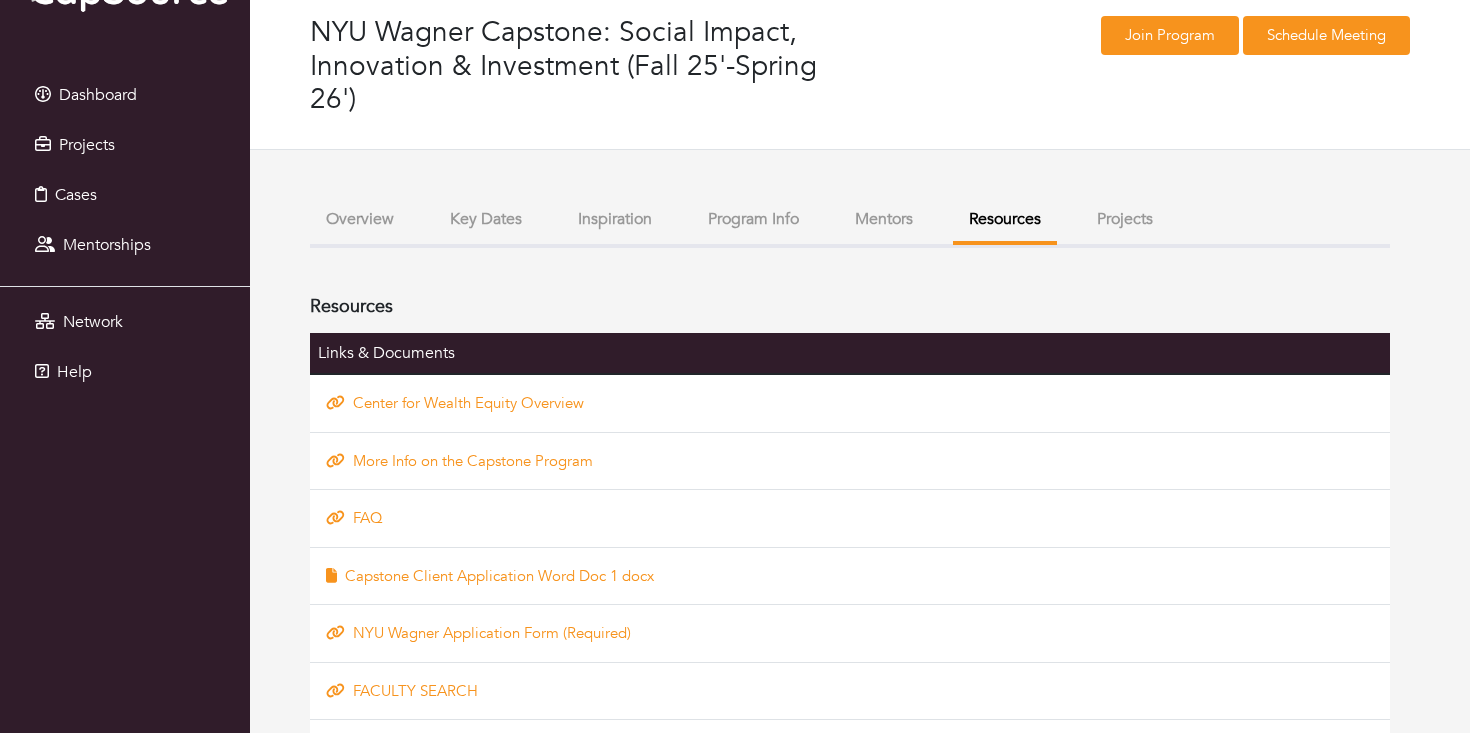 scroll, scrollTop: 0, scrollLeft: 0, axis: both 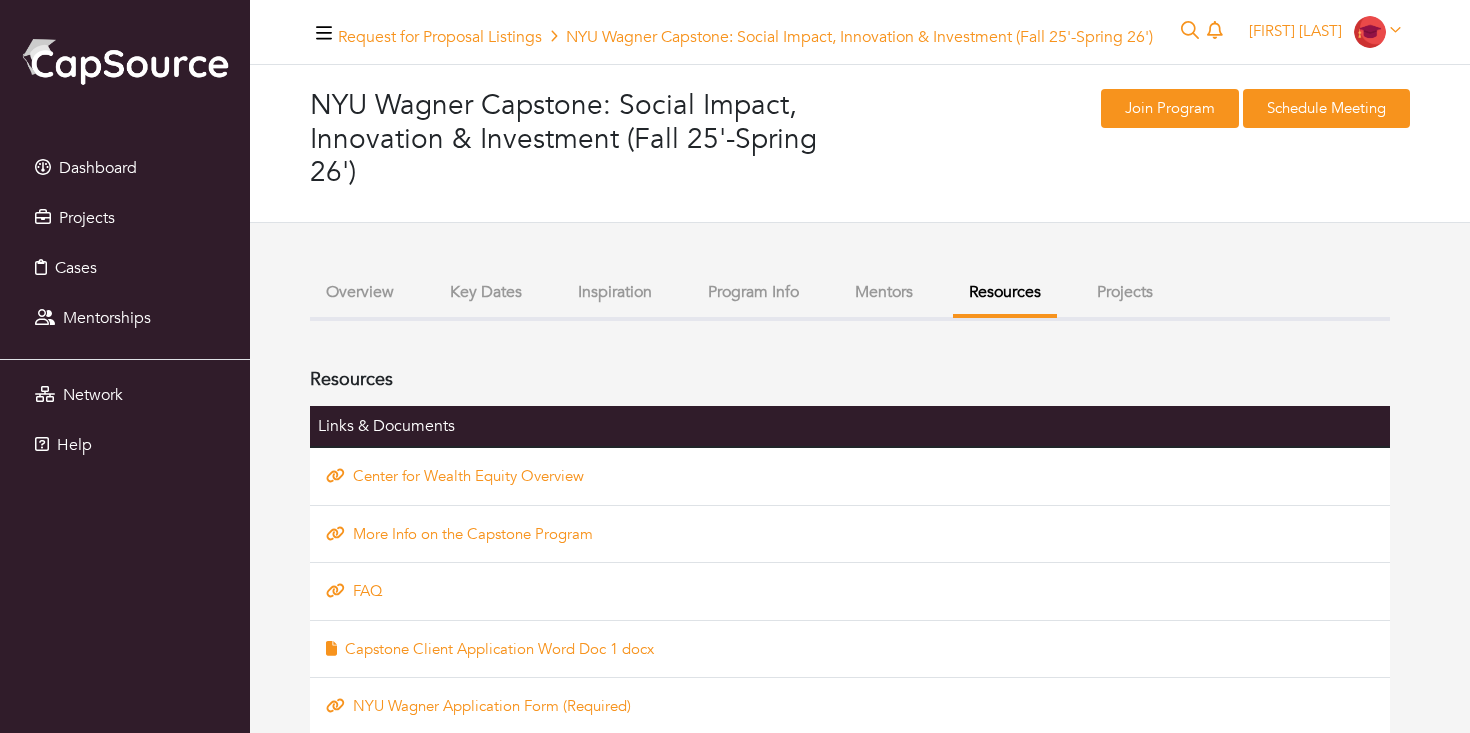 click on "Overview" at bounding box center (360, 292) 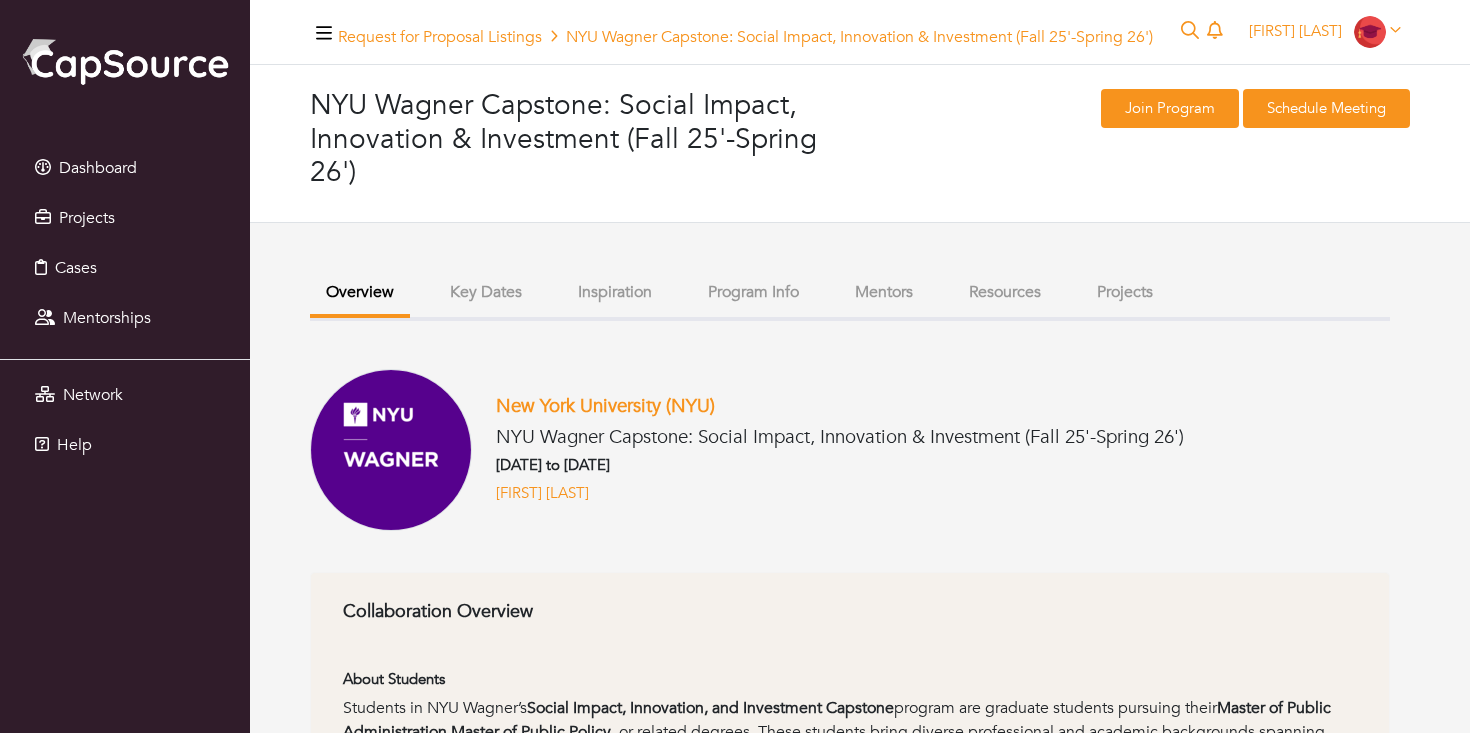click on "Key Dates" at bounding box center (486, 292) 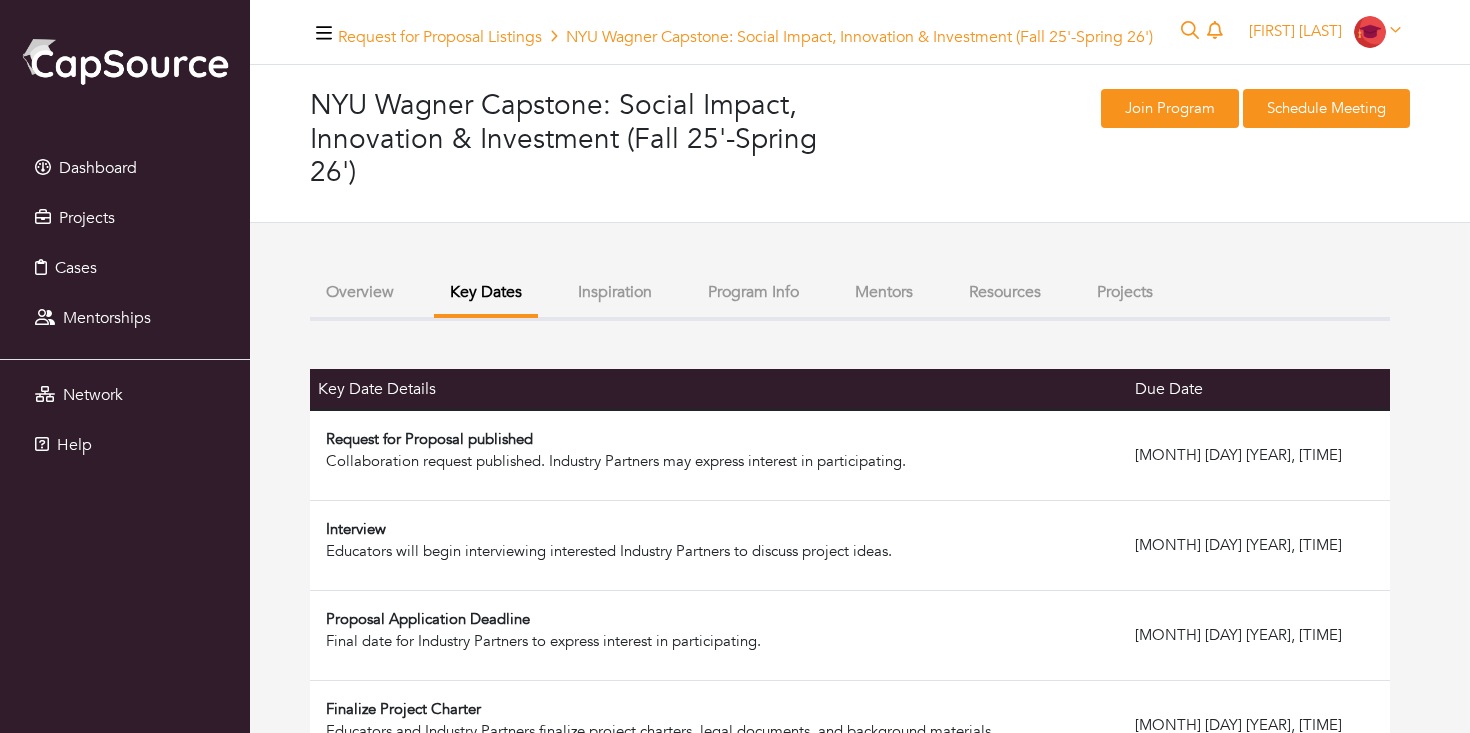 click on "Inspiration" at bounding box center [615, 292] 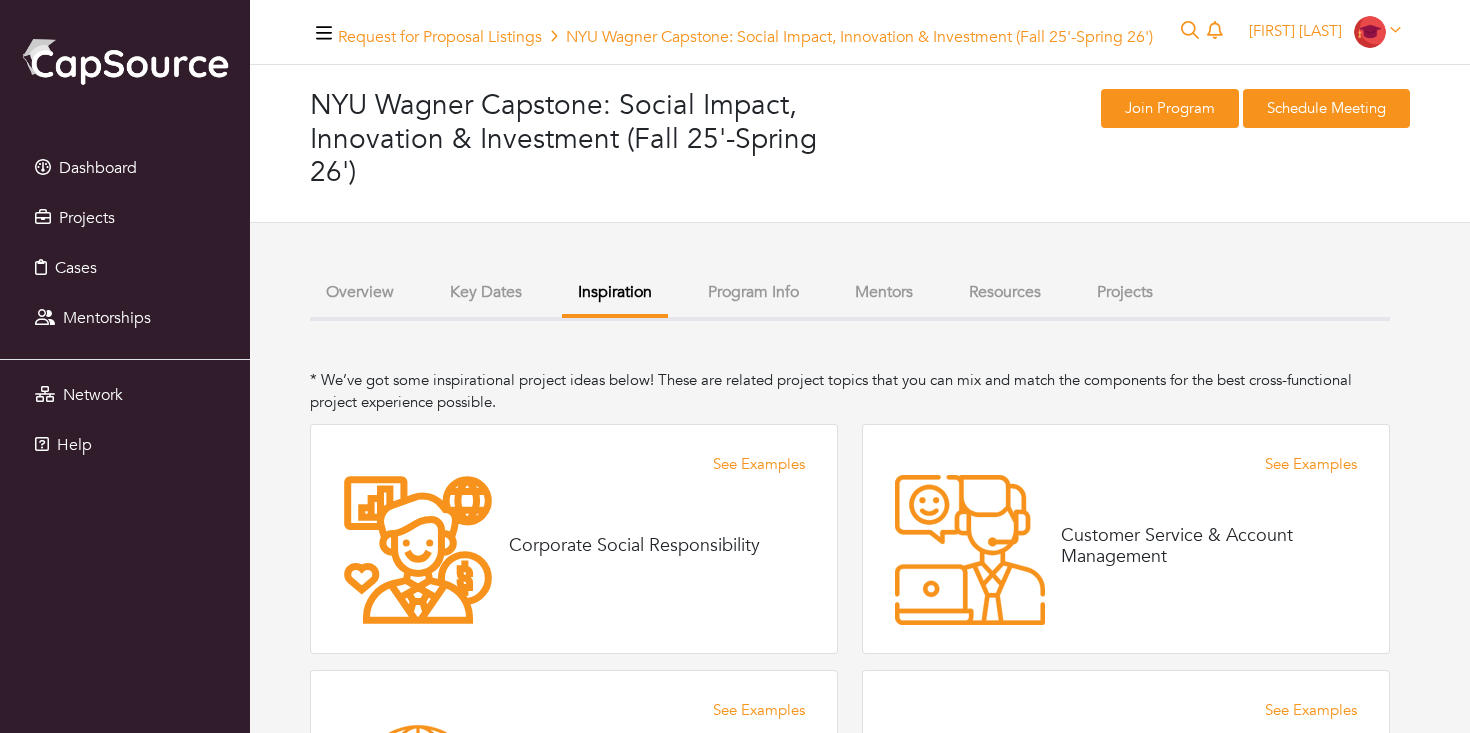 click on "Program Info" at bounding box center [753, 292] 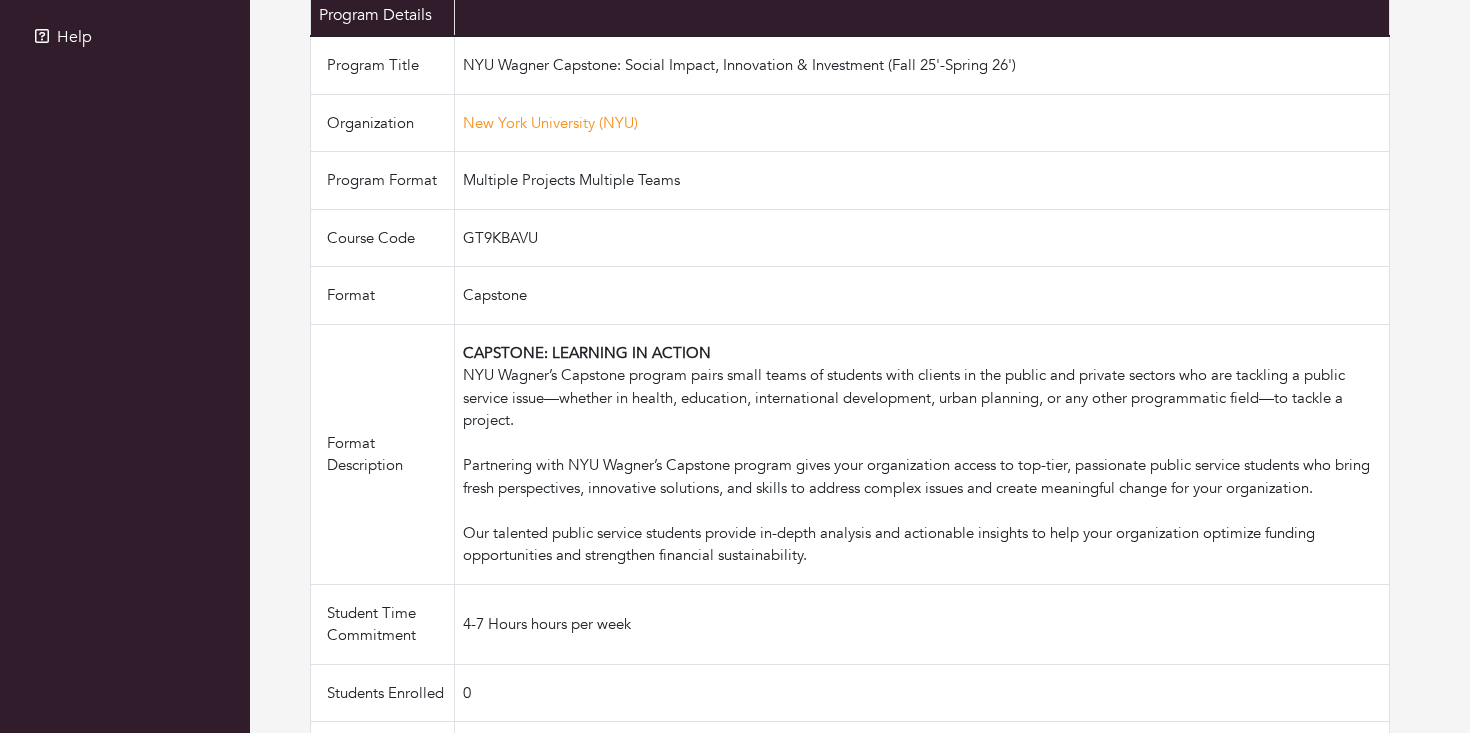 scroll, scrollTop: 0, scrollLeft: 0, axis: both 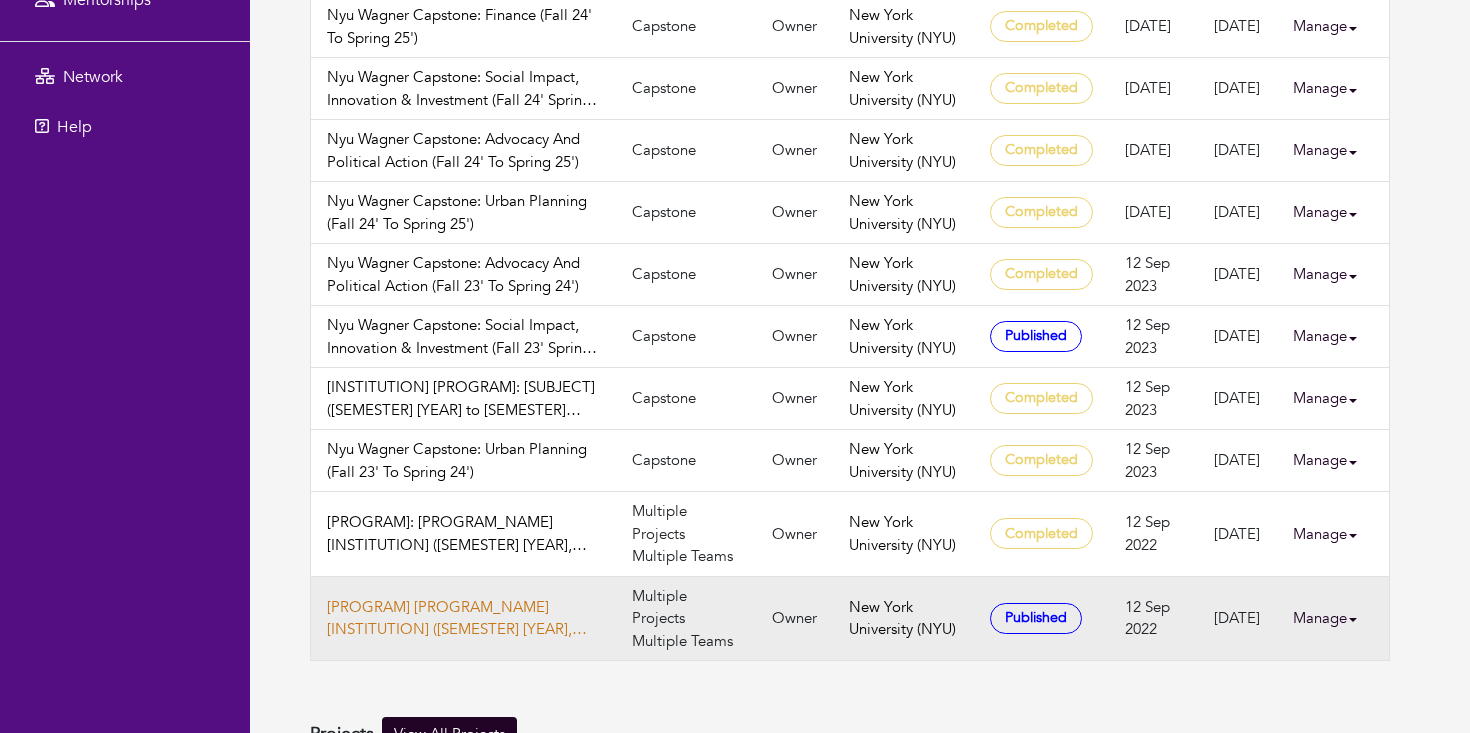 click on "[PROGRAM] [PROGRAM_NAME] [INSTITUTION] ([SEMESTER] [YEAR], [SEMESTER] [YEAR])" at bounding box center (463, 618) 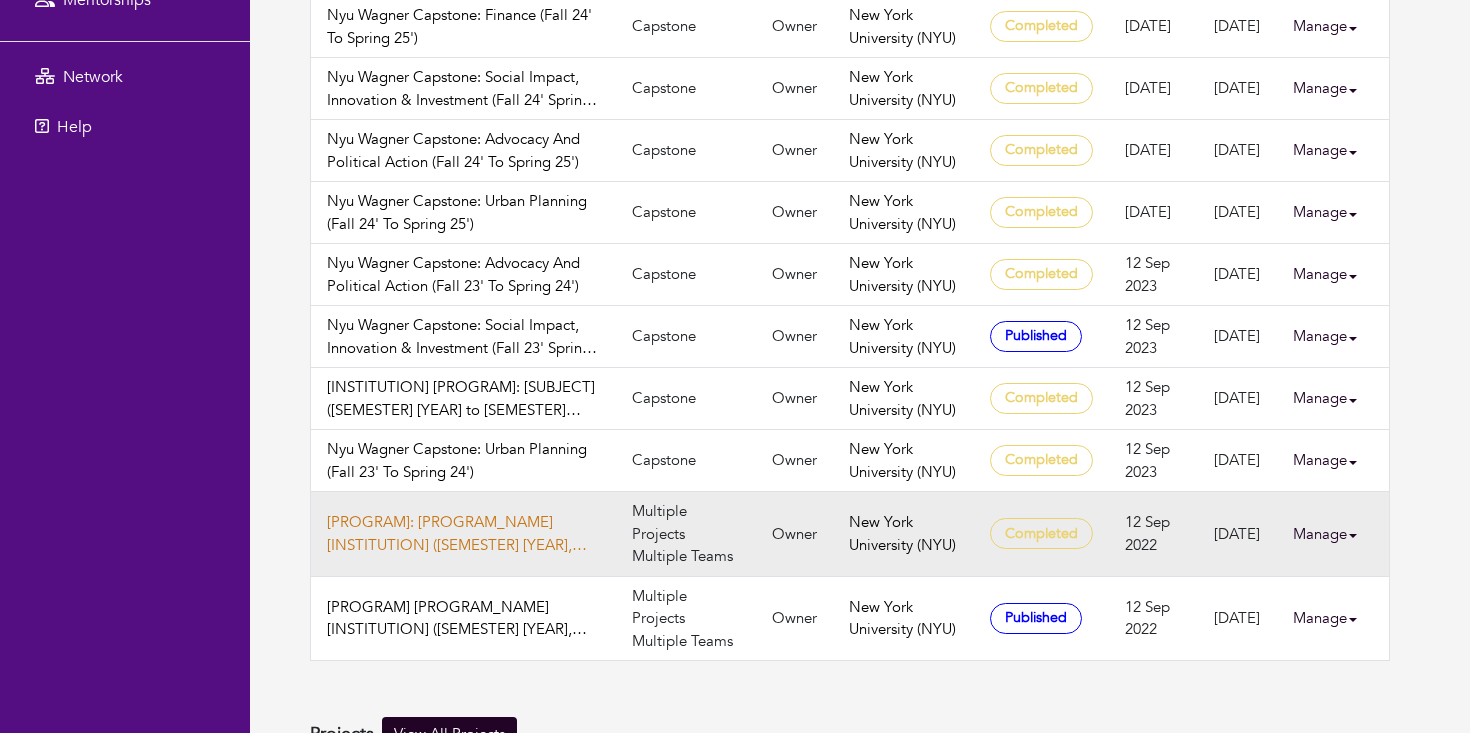 click on "[PROGRAM]: [PROGRAM_NAME] [INSTITUTION] ([SEMESTER] [YEAR], [SEMESTER] [YEAR])" at bounding box center [463, 533] 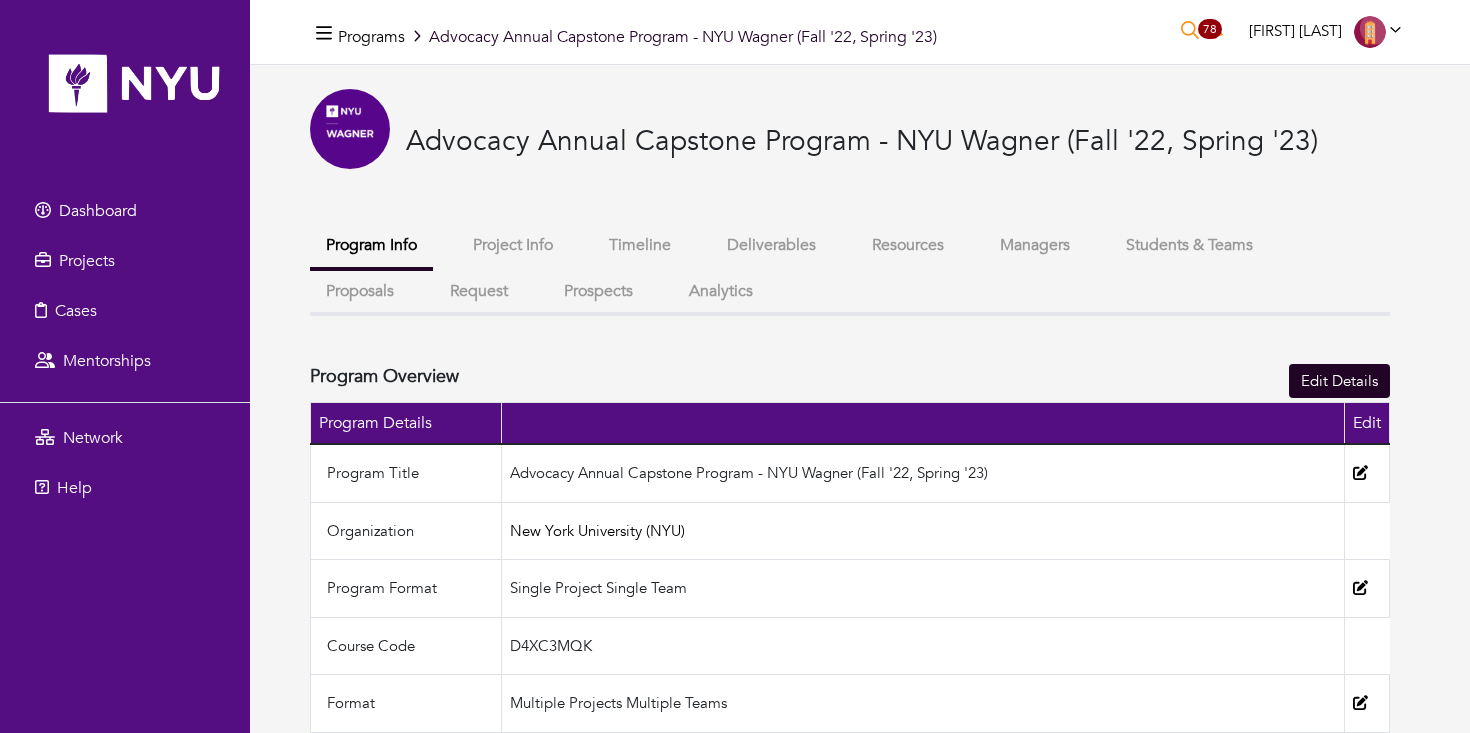 scroll, scrollTop: 0, scrollLeft: 0, axis: both 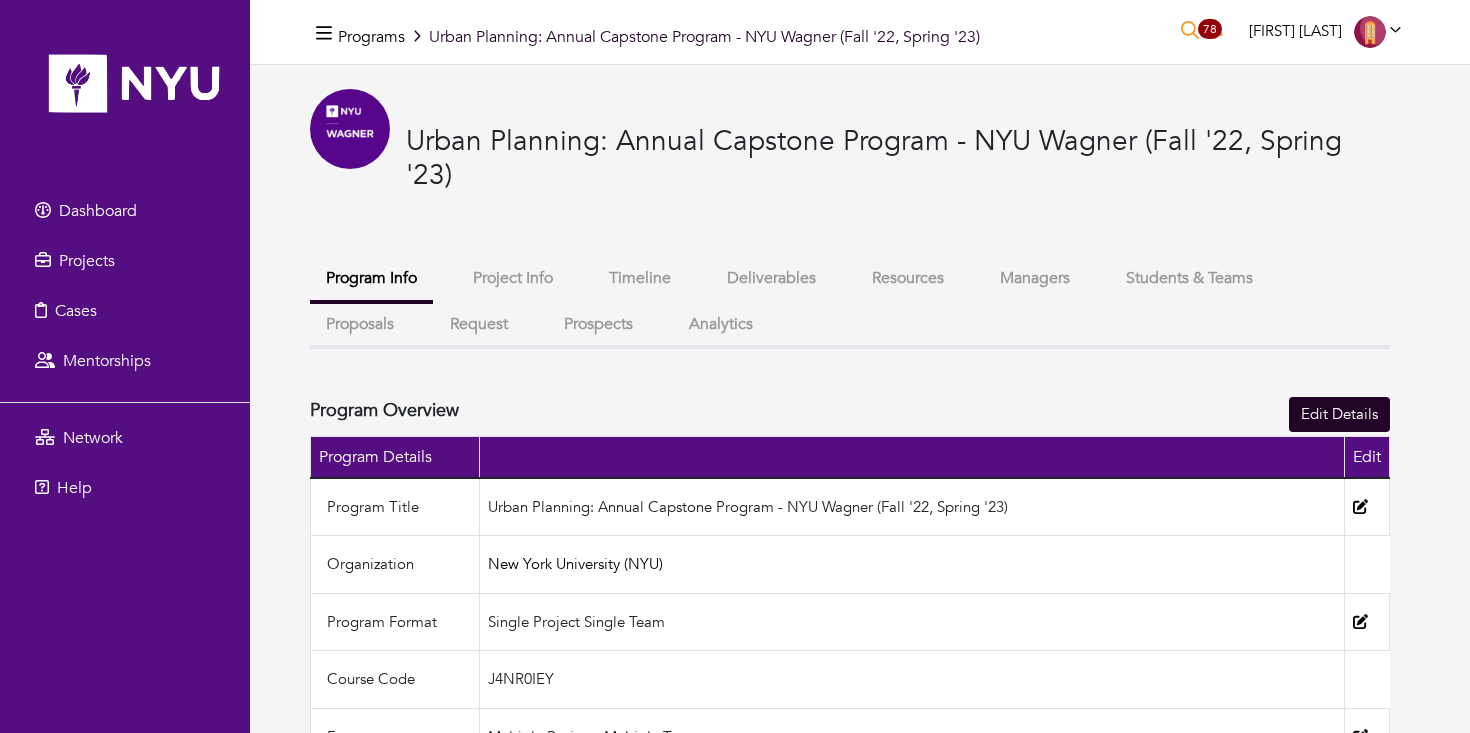 click on "Timeline" at bounding box center (640, 278) 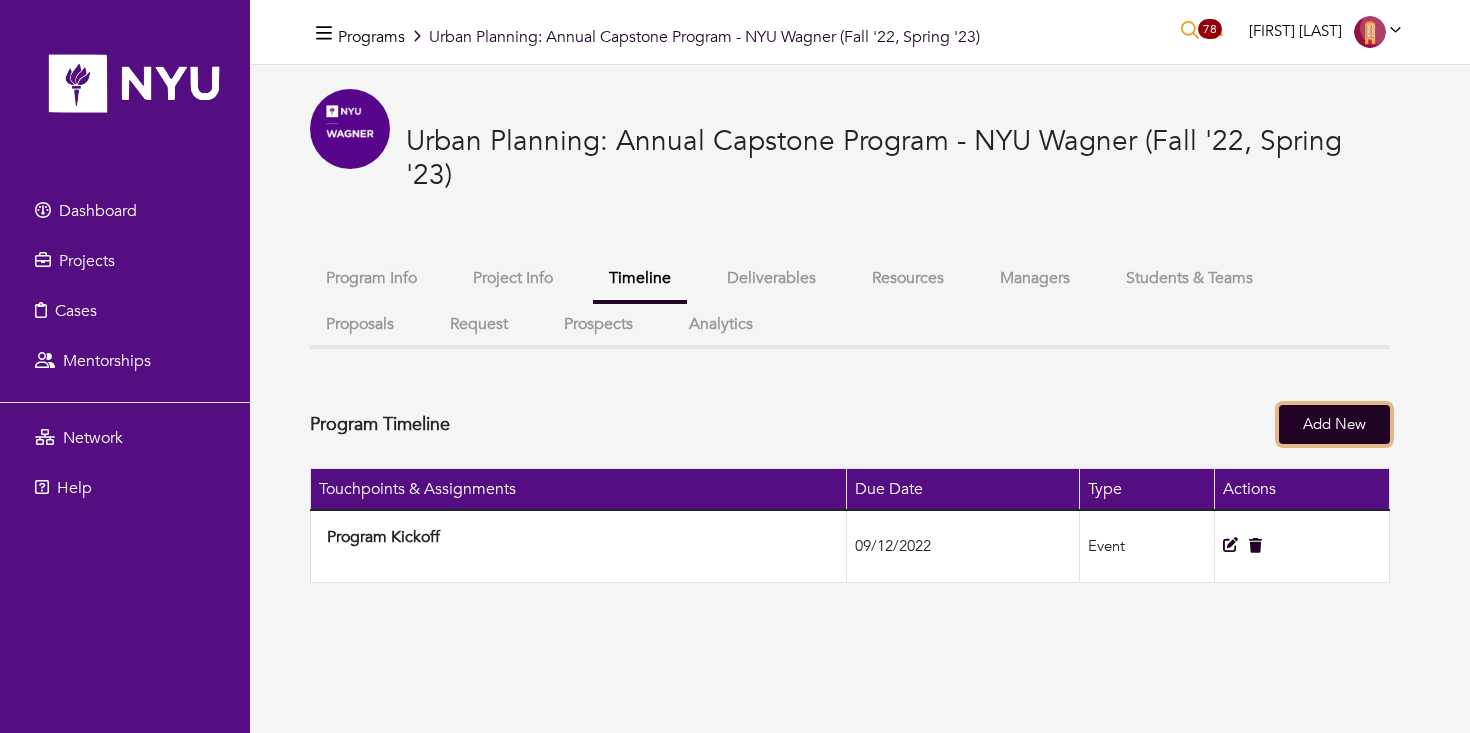click on "Add New" at bounding box center (1334, 424) 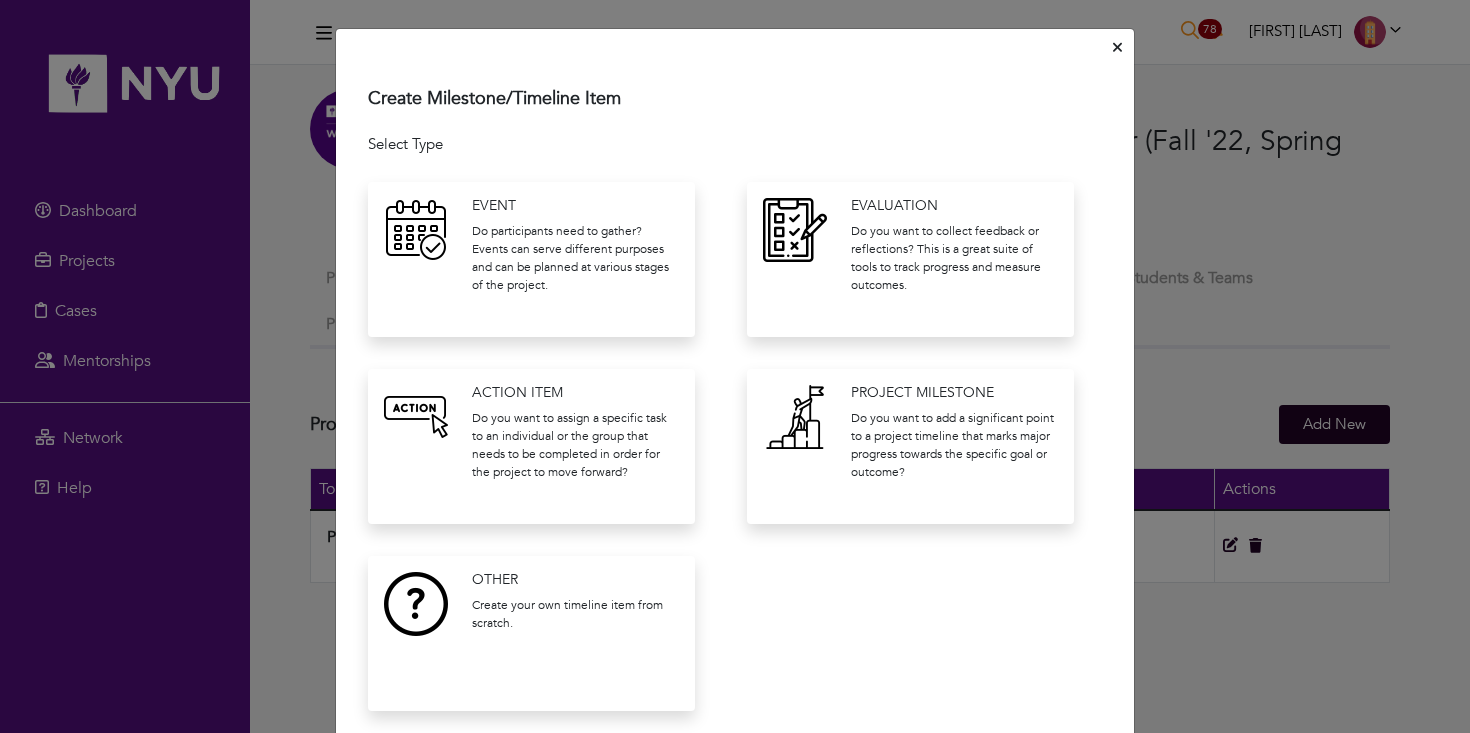click on "Do participants need to gather? Events can serve different purposes and can be planned at various stages of the project." at bounding box center (575, 258) 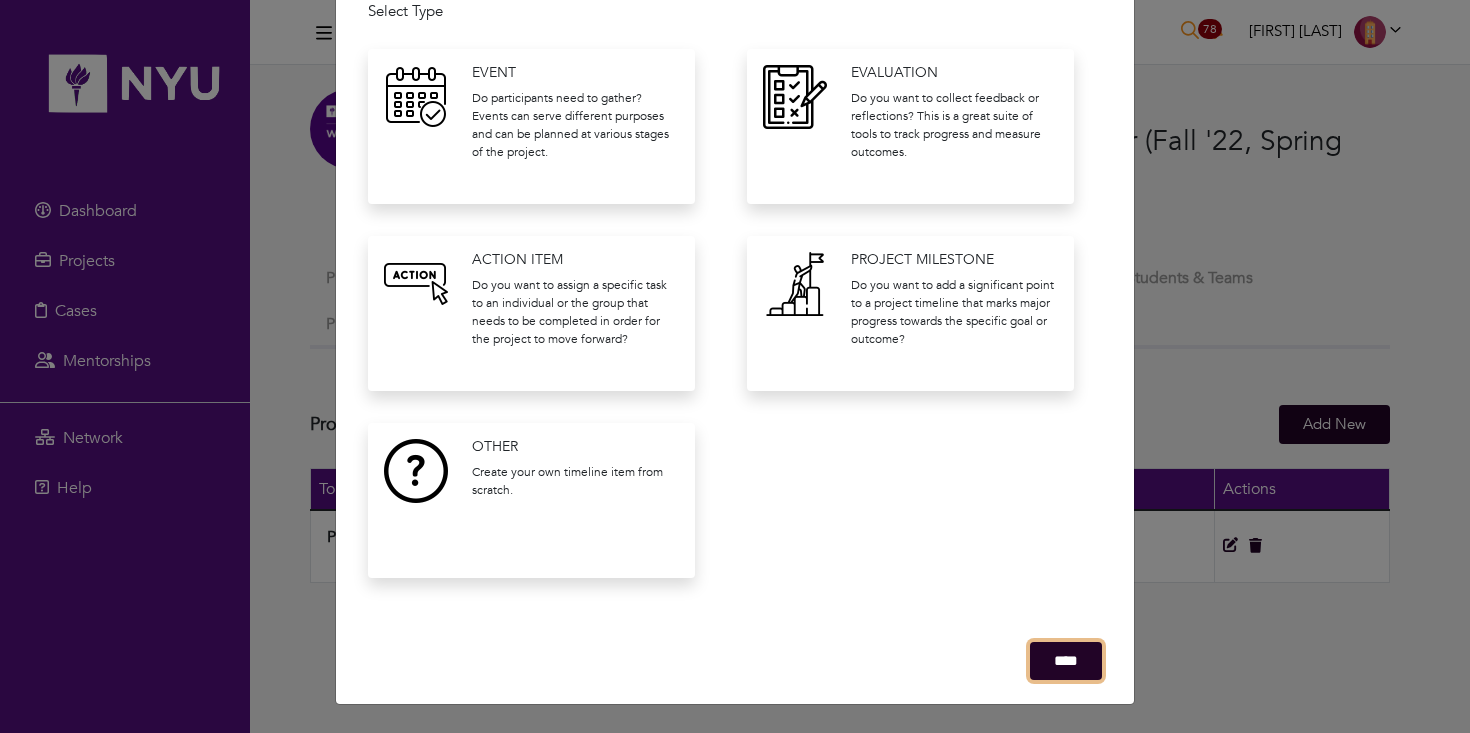 click on "****" at bounding box center [1066, 661] 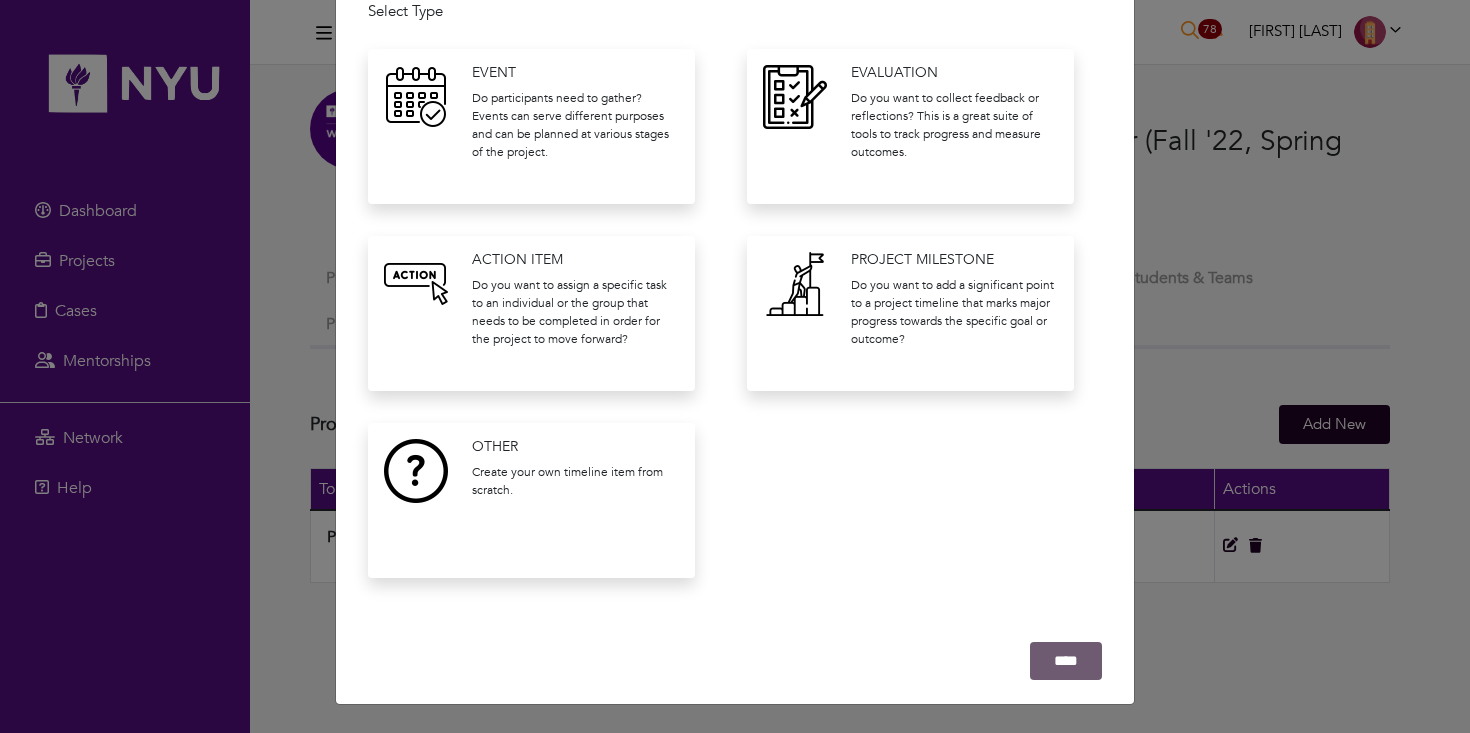 scroll, scrollTop: 0, scrollLeft: 0, axis: both 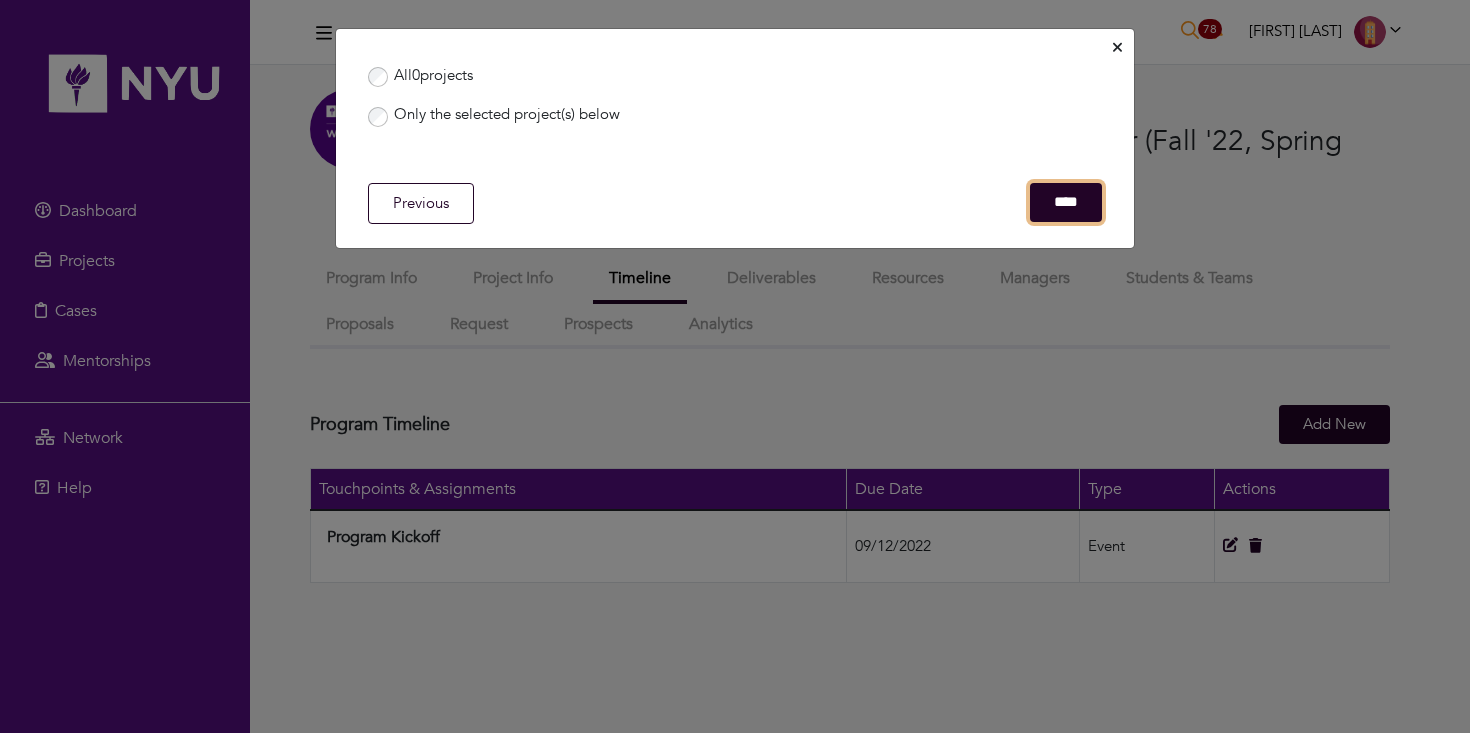 click on "****" at bounding box center (1066, 202) 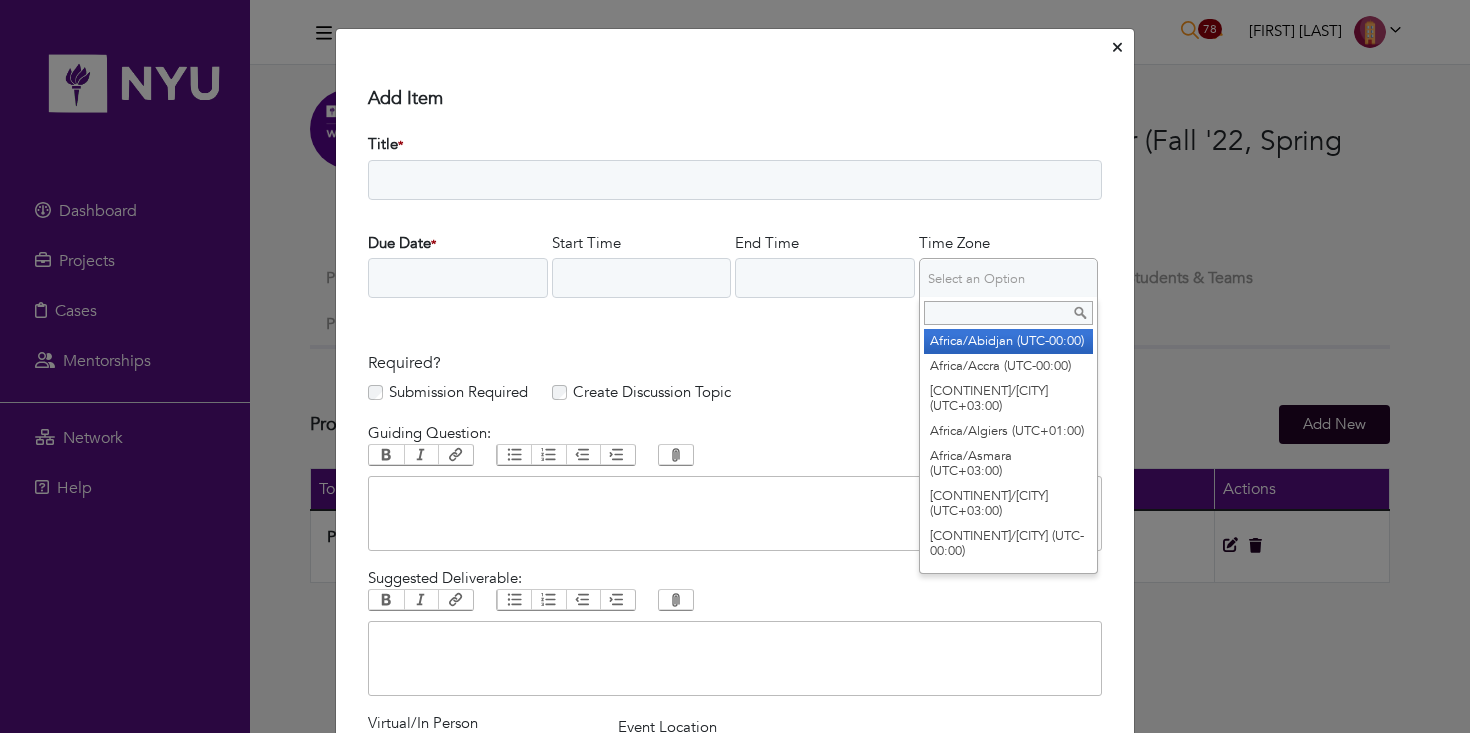 click on "Select an Option" at bounding box center (1000, 279) 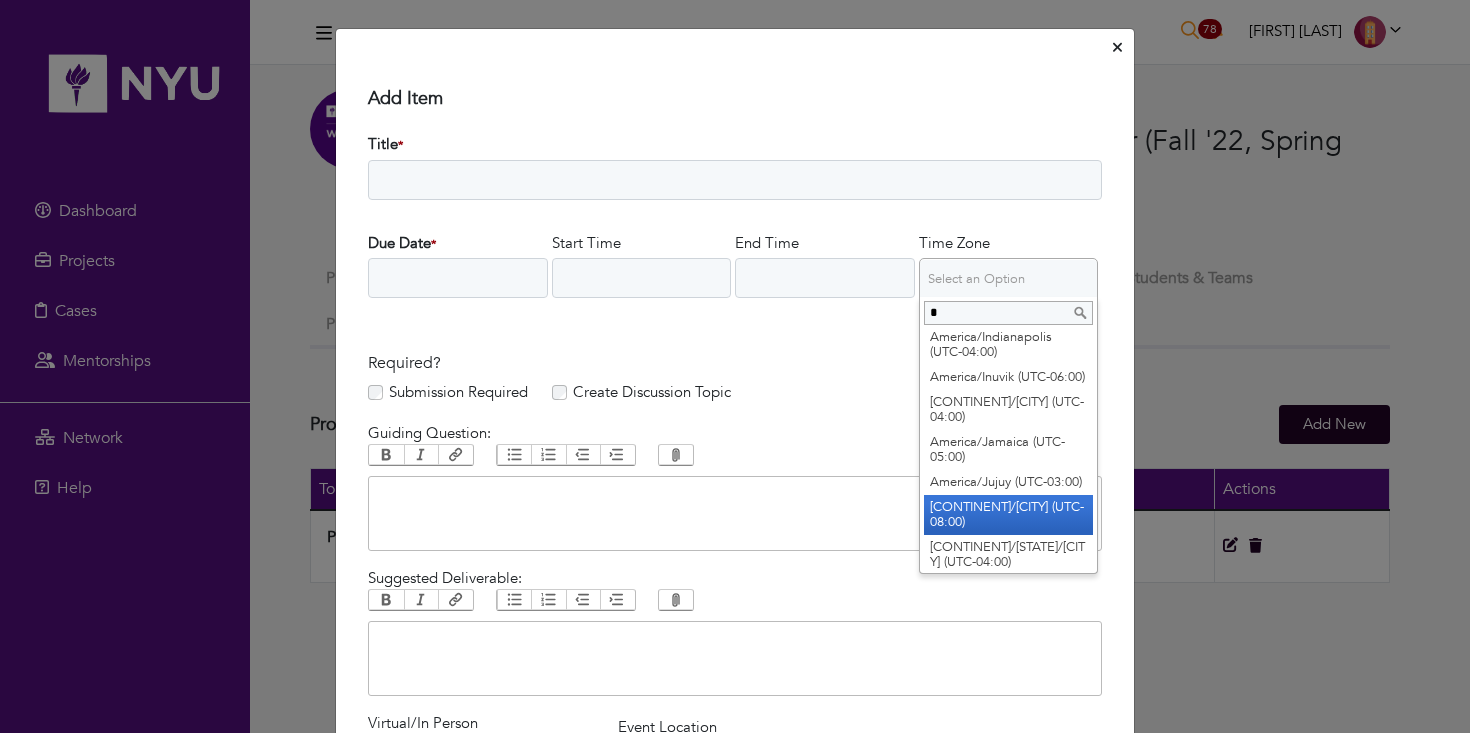 scroll, scrollTop: 0, scrollLeft: 0, axis: both 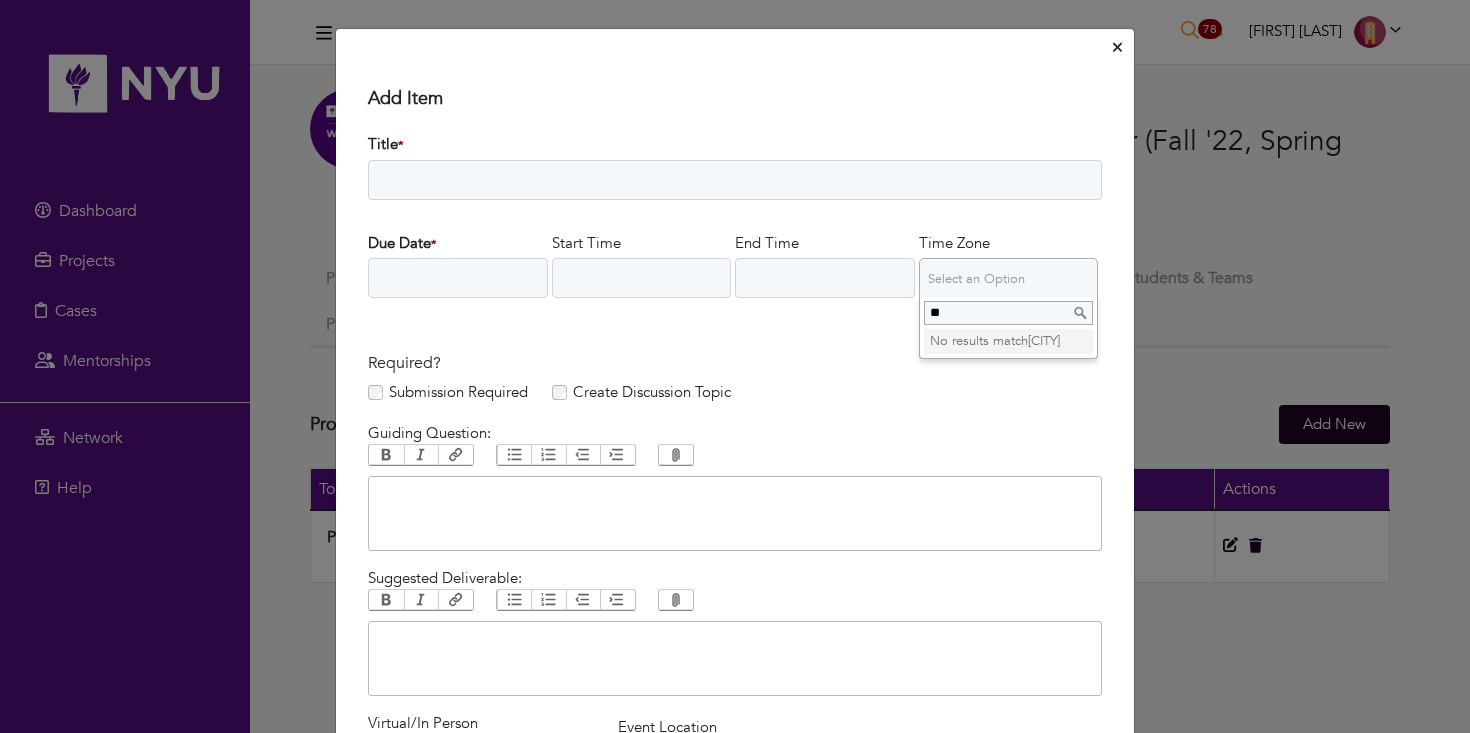 type on "*" 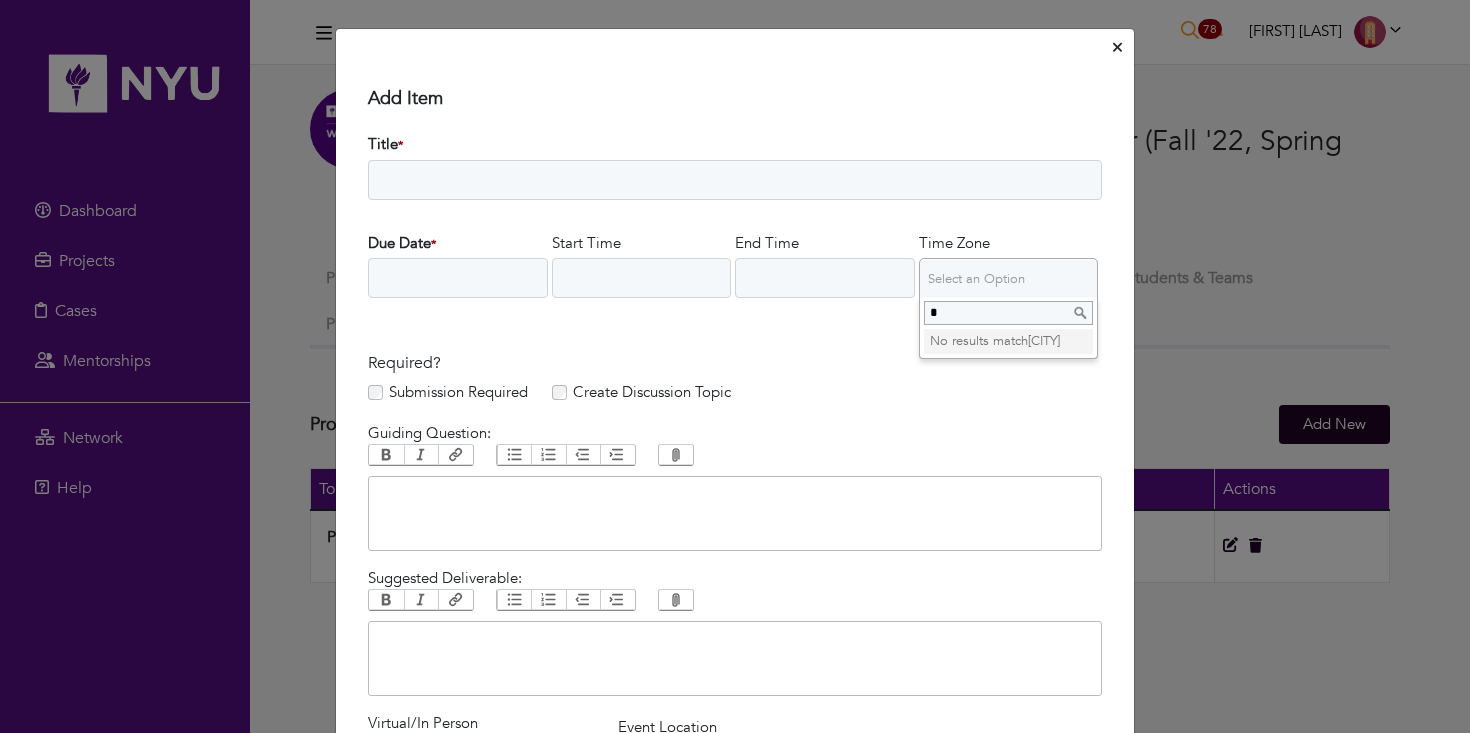 type 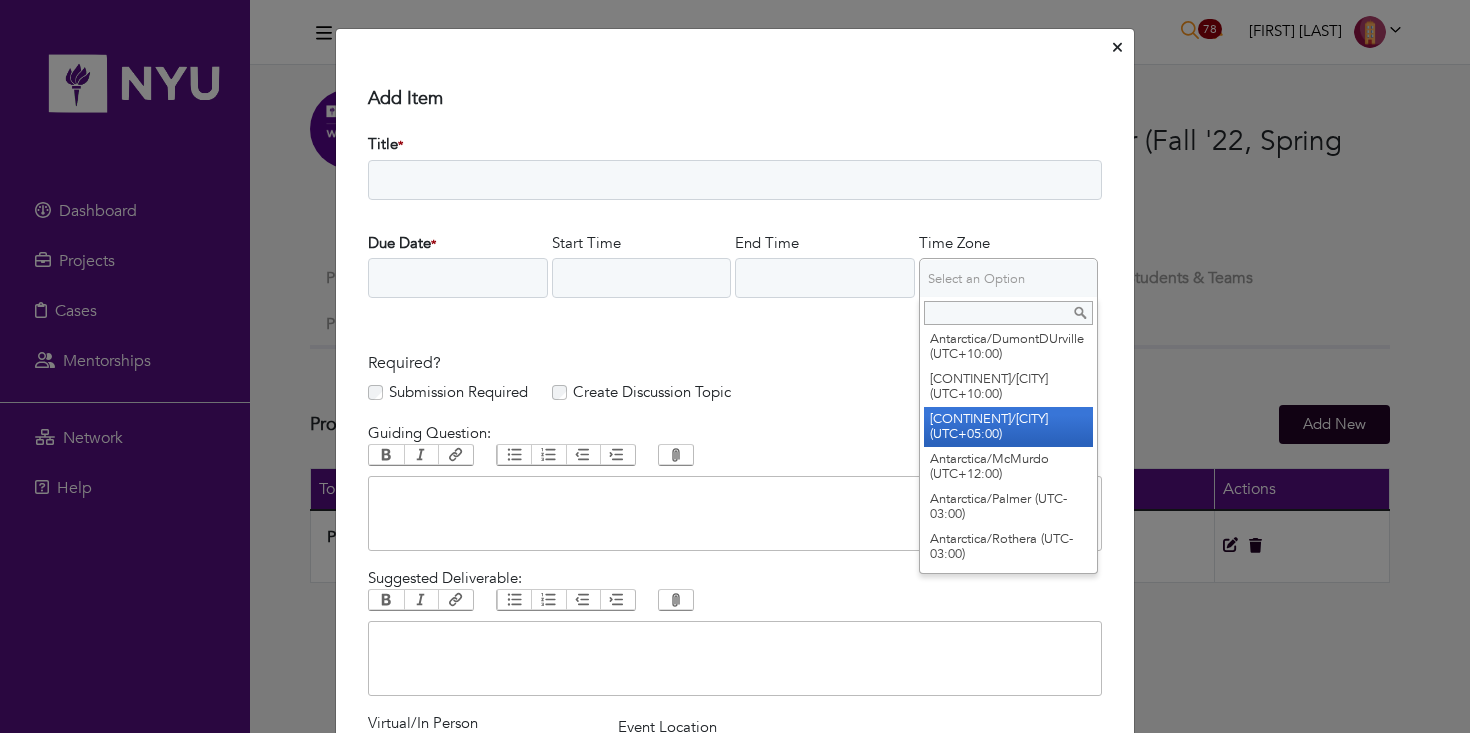 scroll, scrollTop: 8599, scrollLeft: 0, axis: vertical 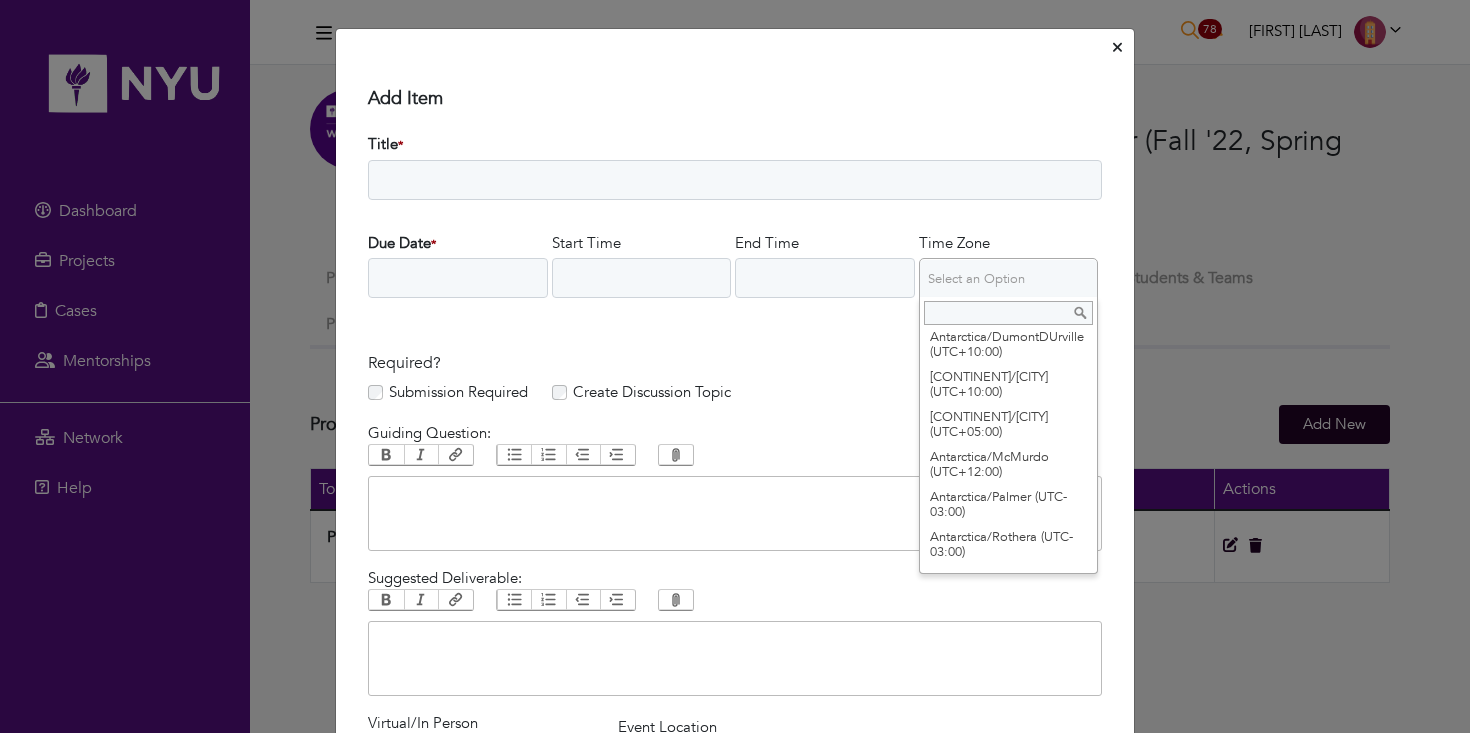 click on "Required?" at bounding box center [735, 363] 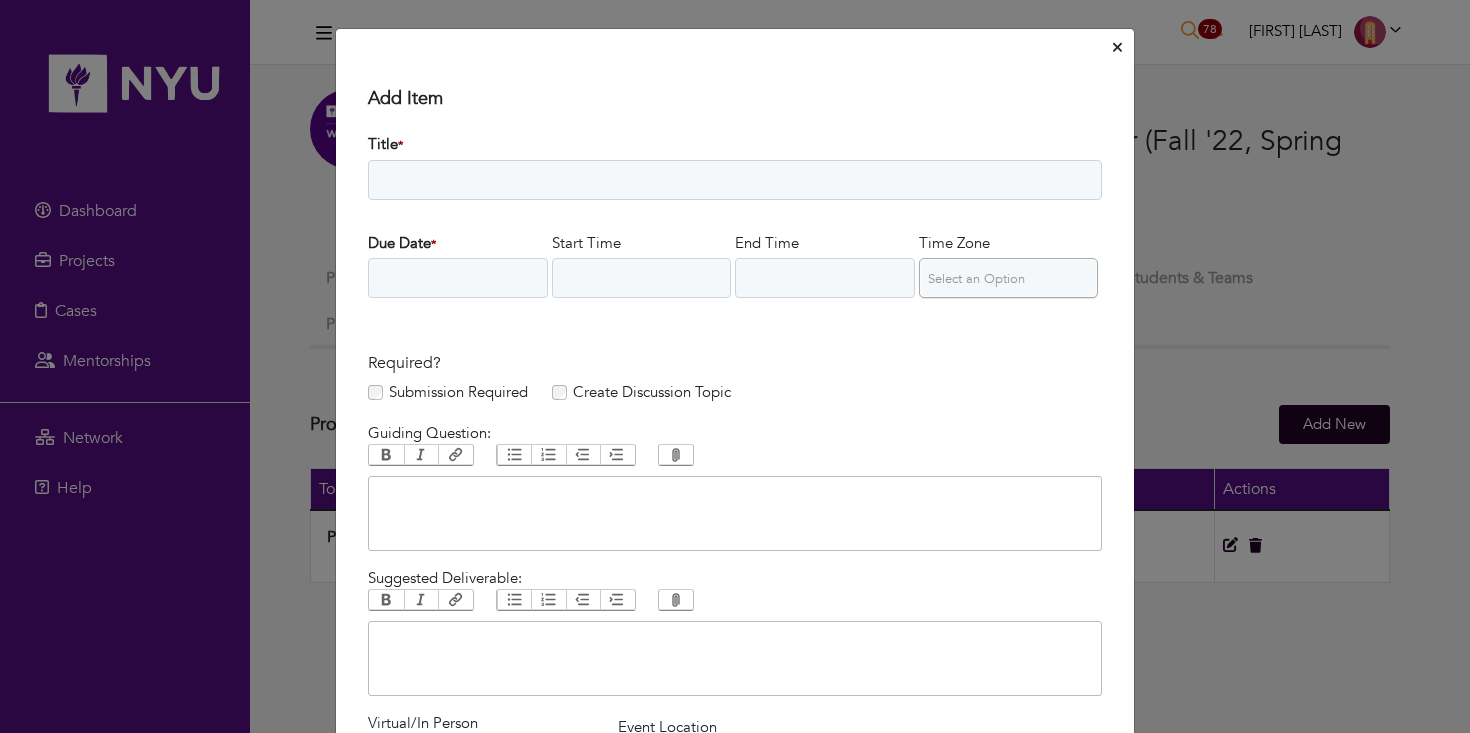 click 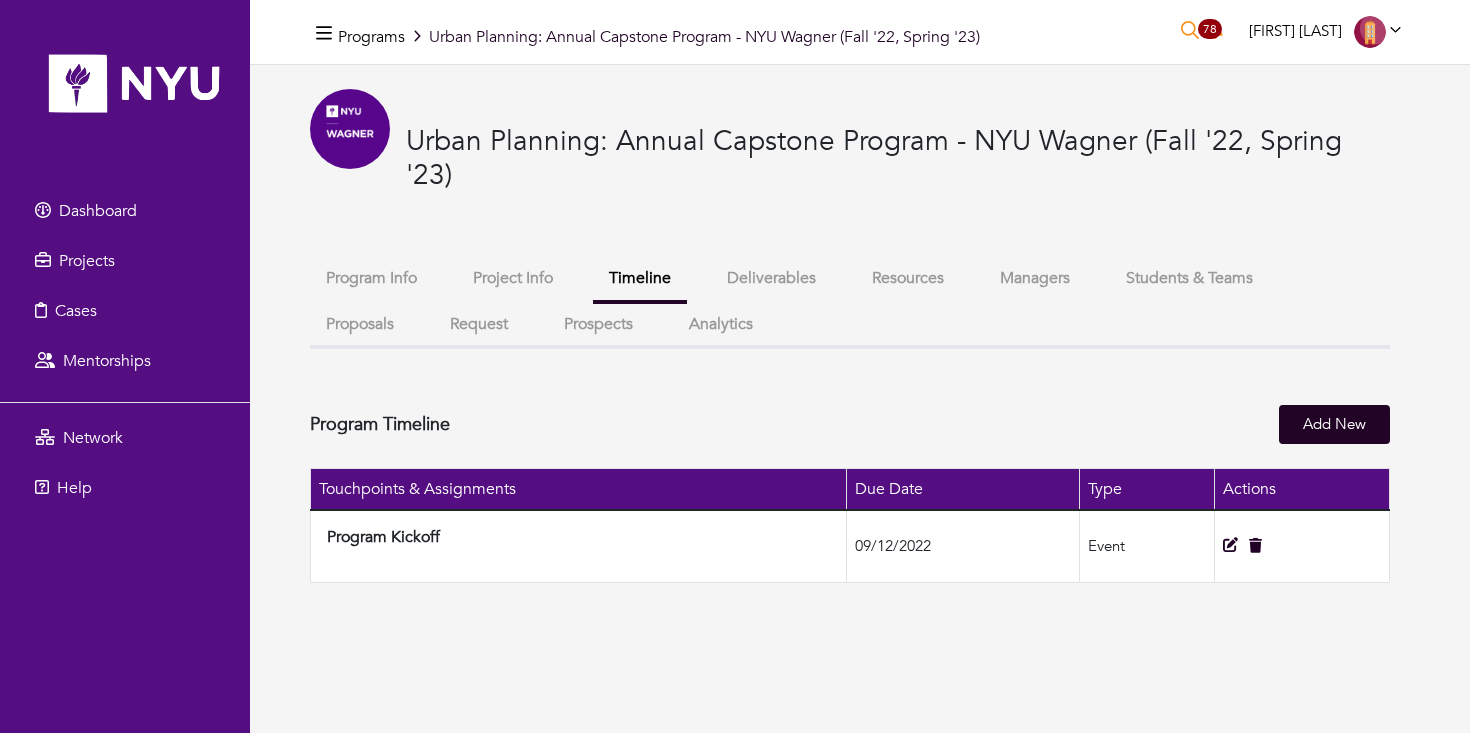 click on "Resources" at bounding box center (908, 278) 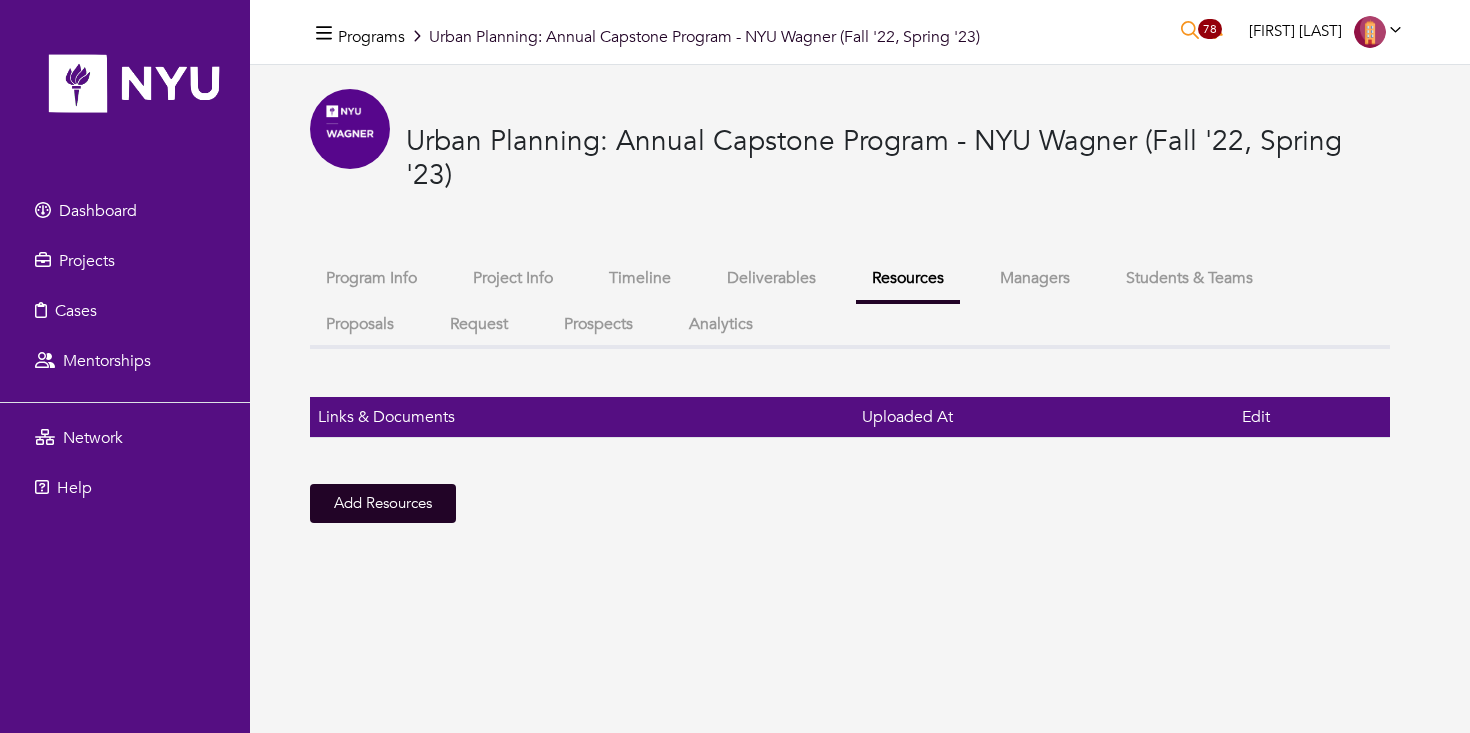 click on "Managers" at bounding box center [1035, 278] 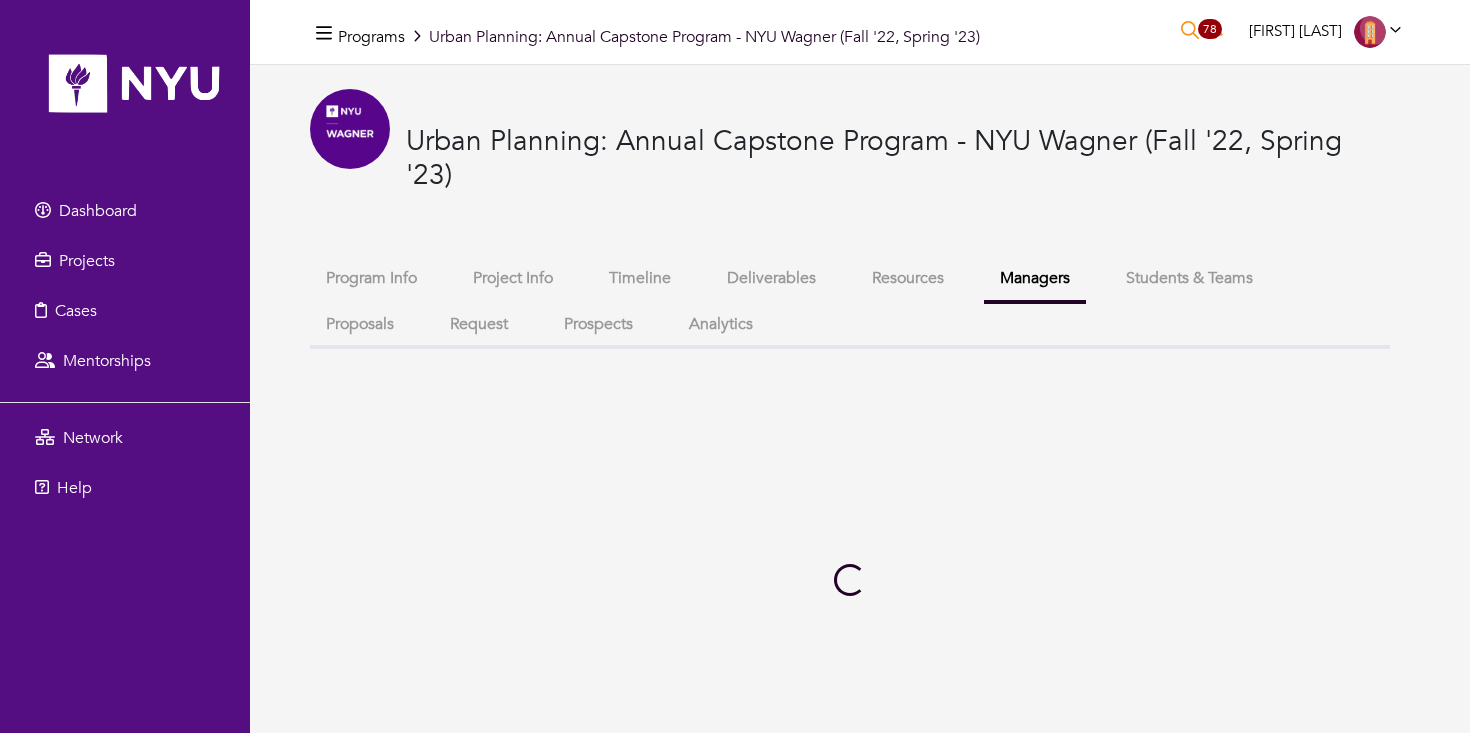click on "Students & Teams" at bounding box center [1189, 278] 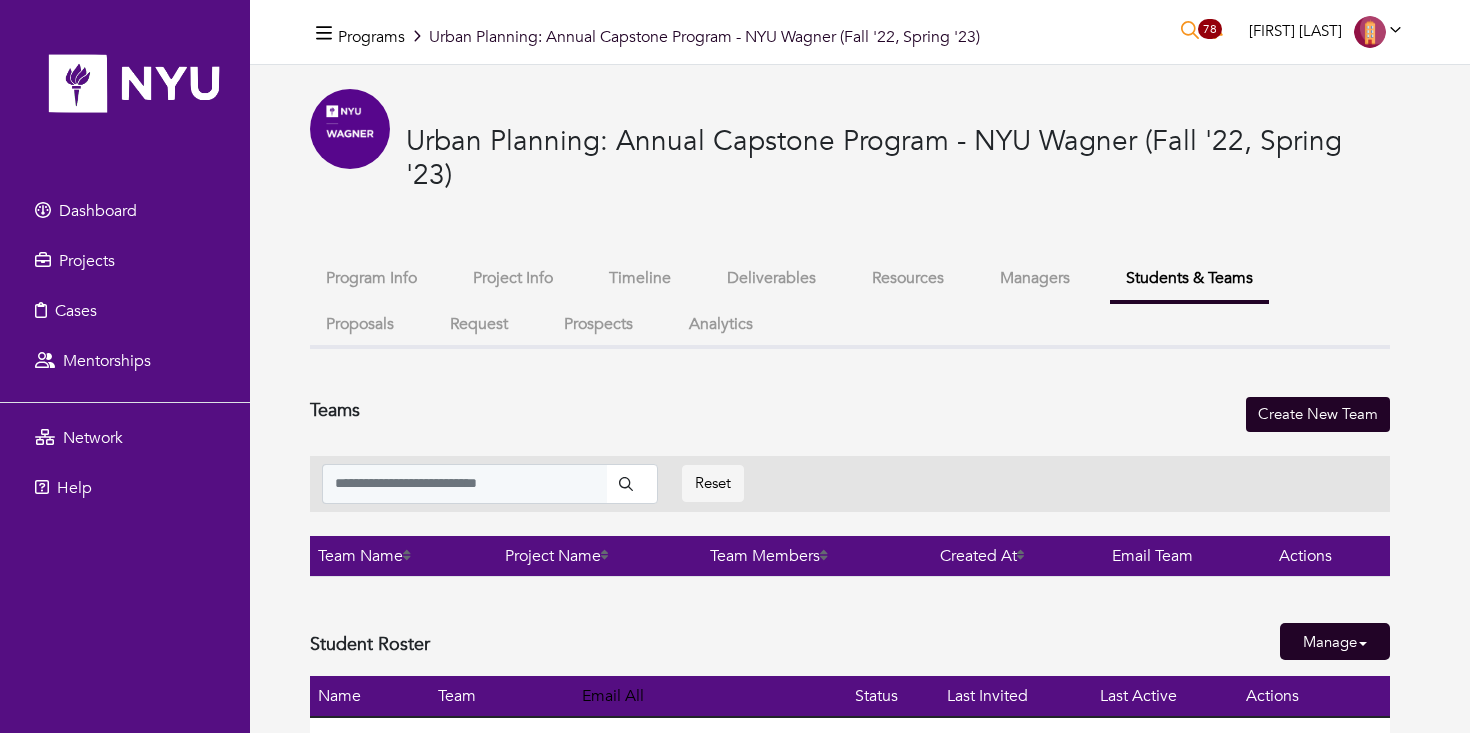 click on "Timeline" at bounding box center (640, 278) 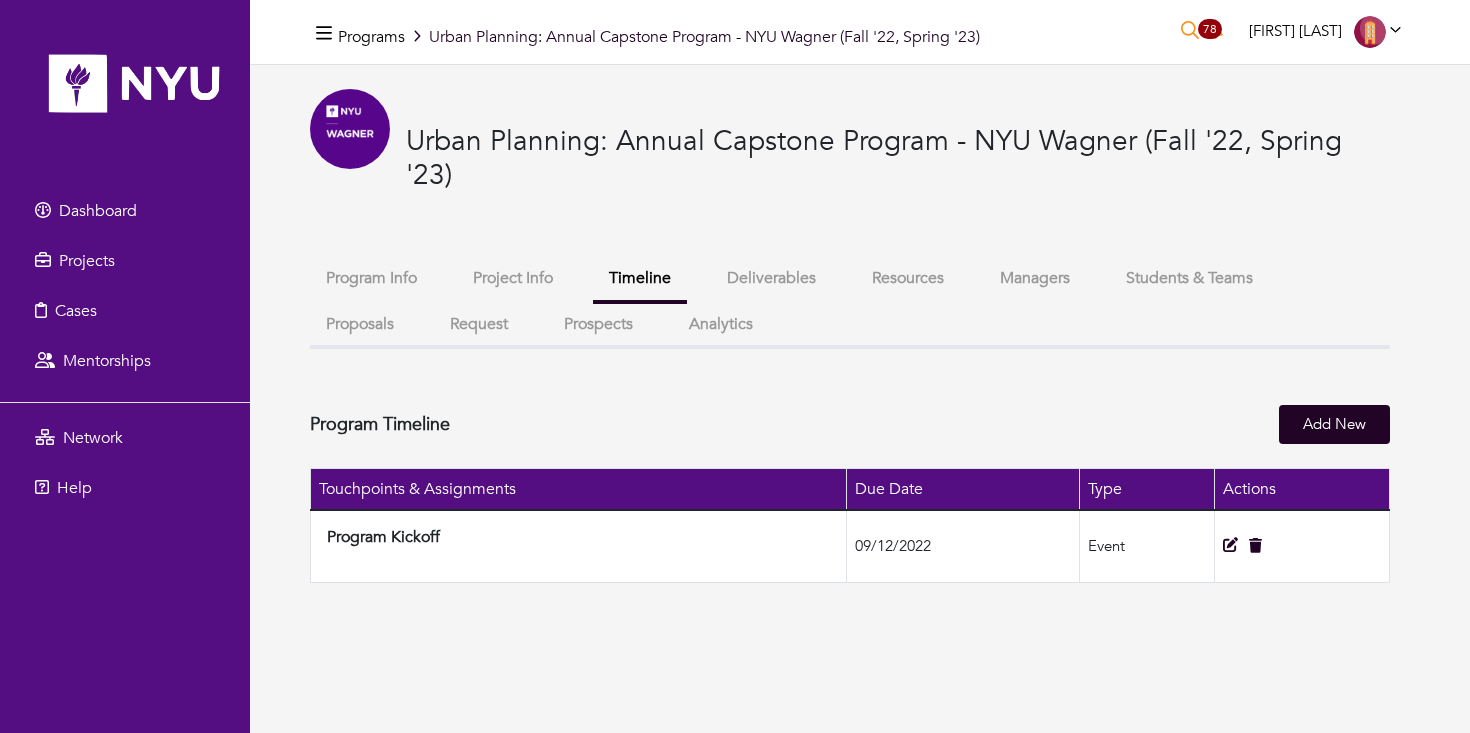 type 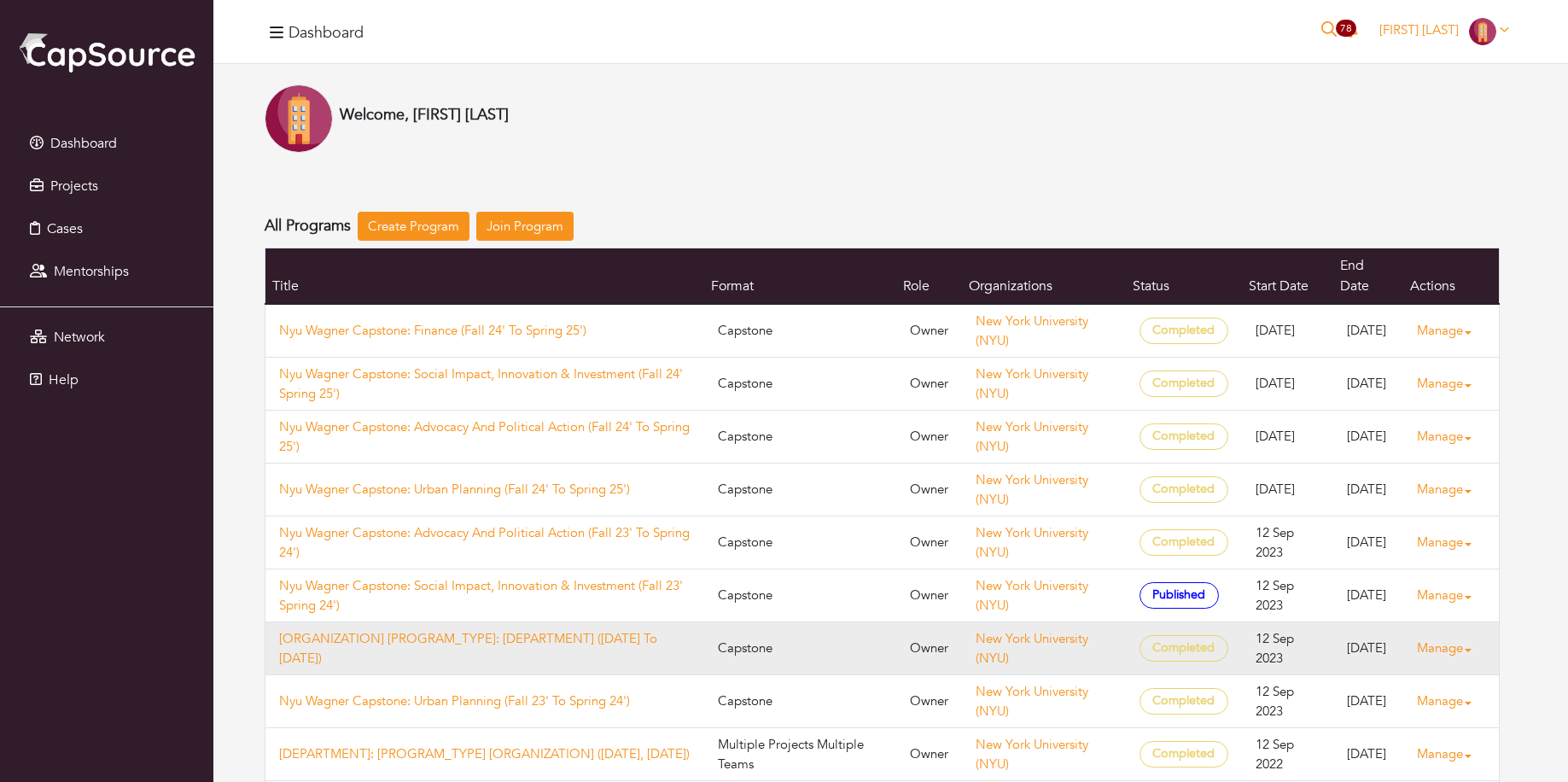 scroll, scrollTop: 0, scrollLeft: 0, axis: both 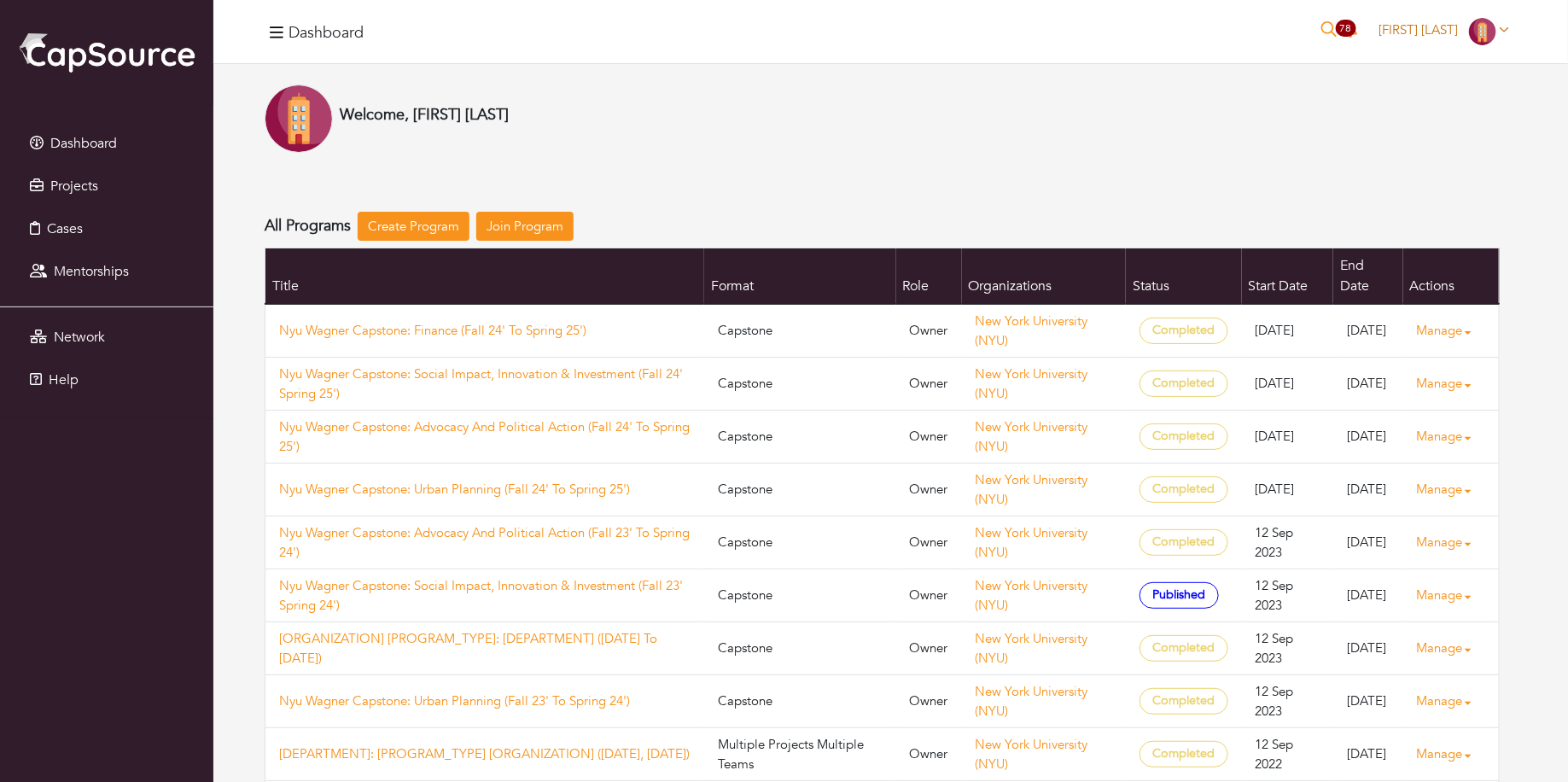 click on "[FIRST] [LAST]" at bounding box center [1419, 30] 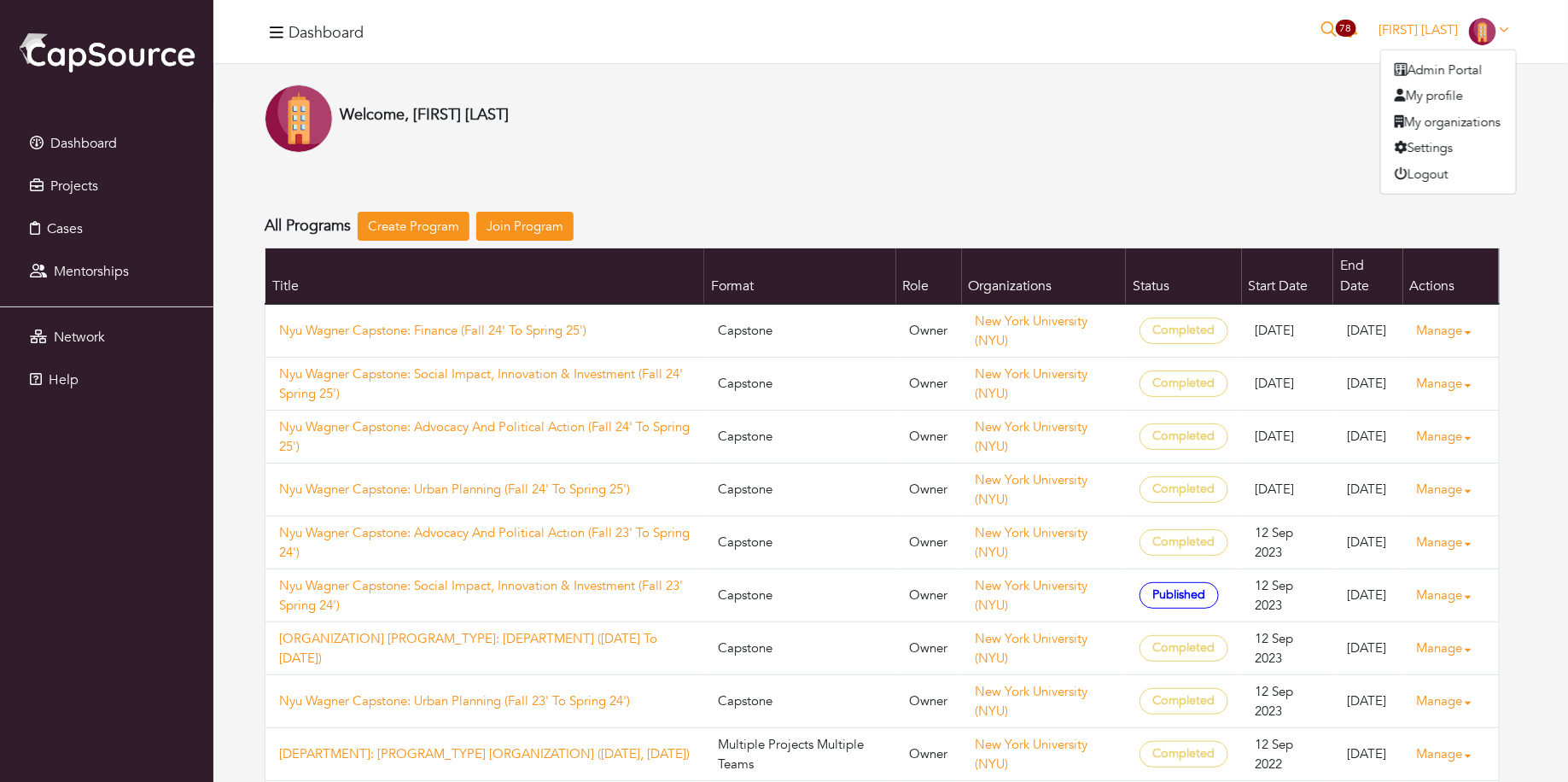click on "Welcome, Elizabeth Larsen" at bounding box center [882, 119] 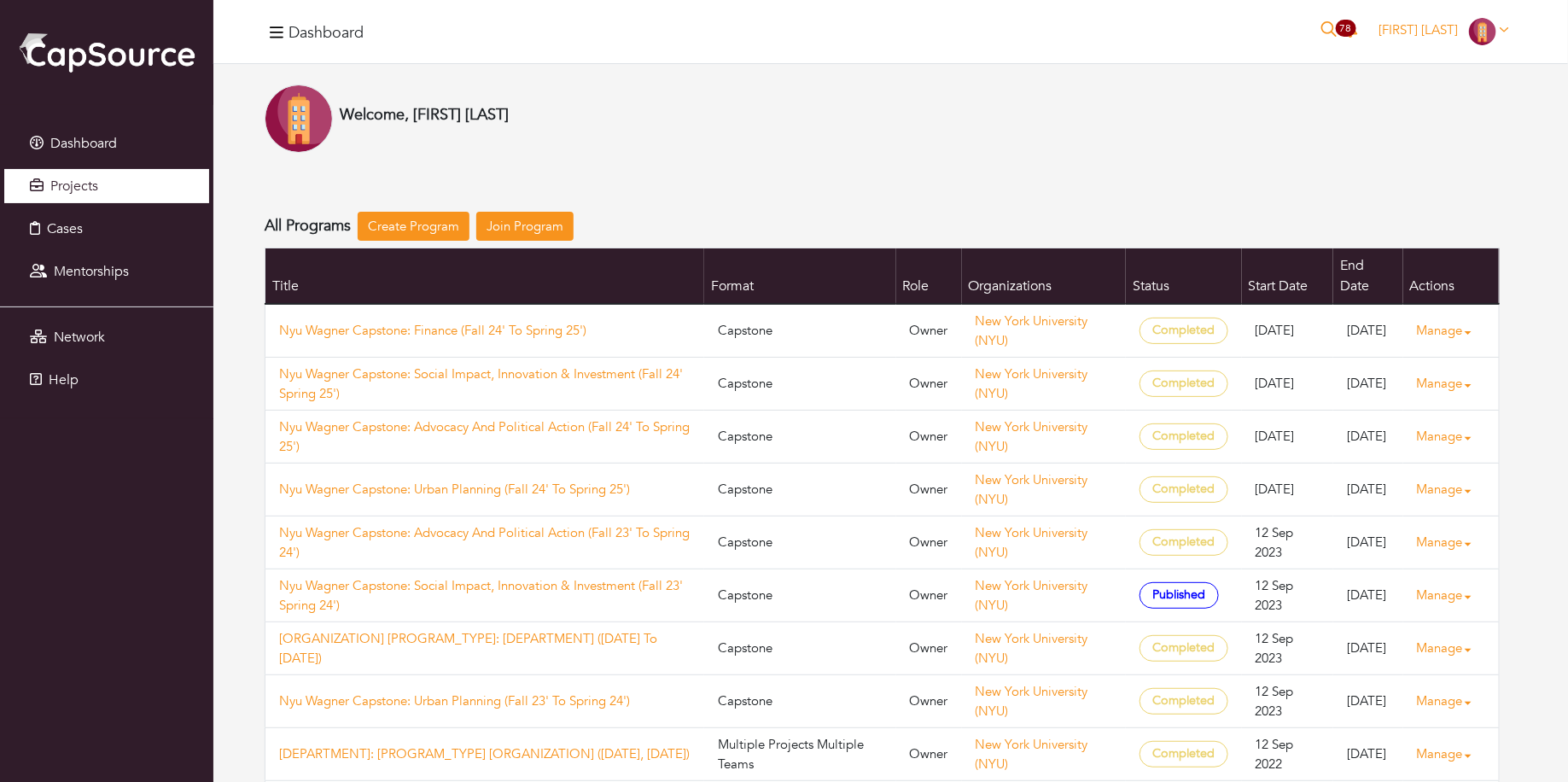 click on "Projects" at bounding box center (74, 186) 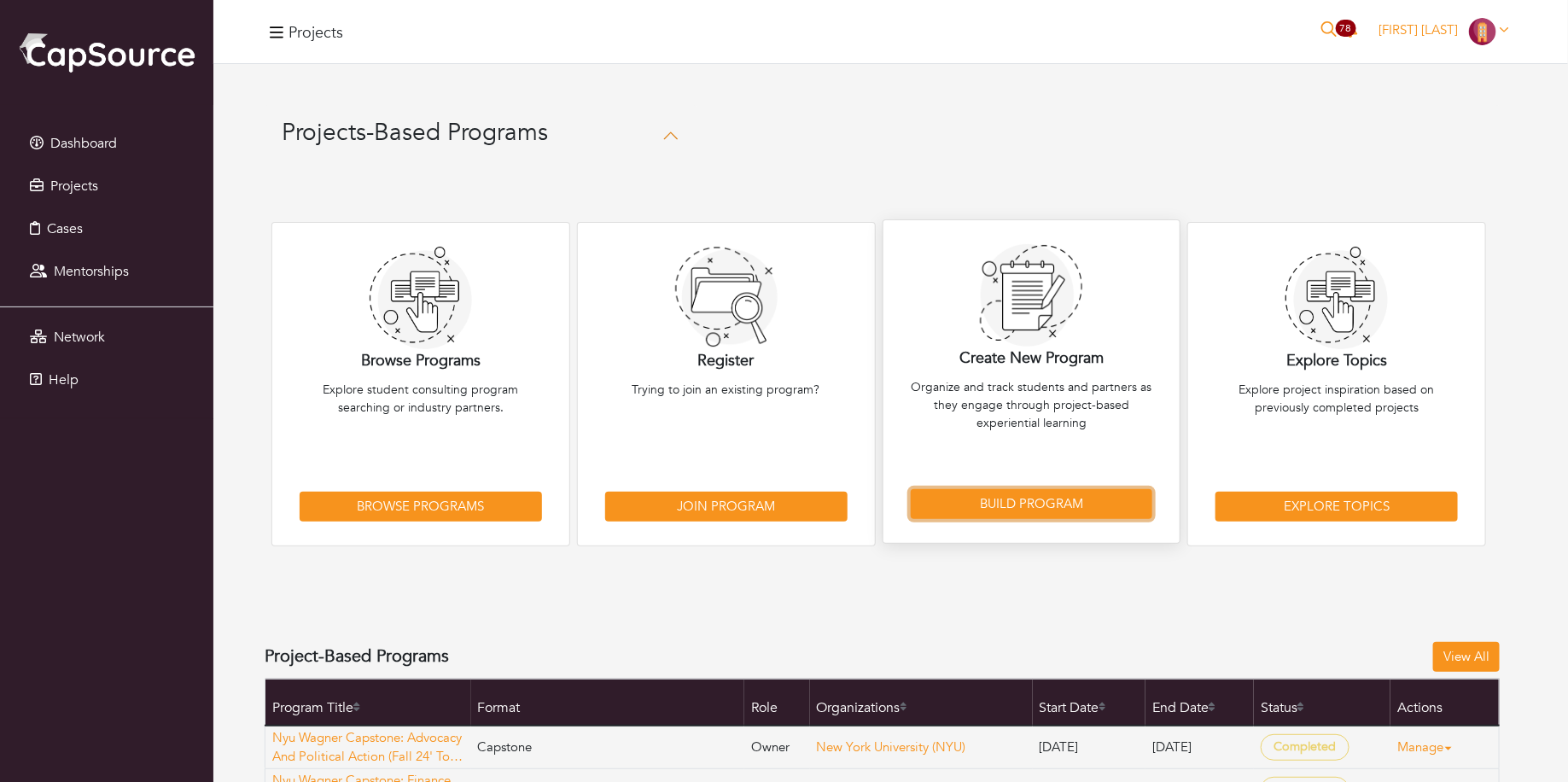 click on "Build Program" at bounding box center (1032, 504) 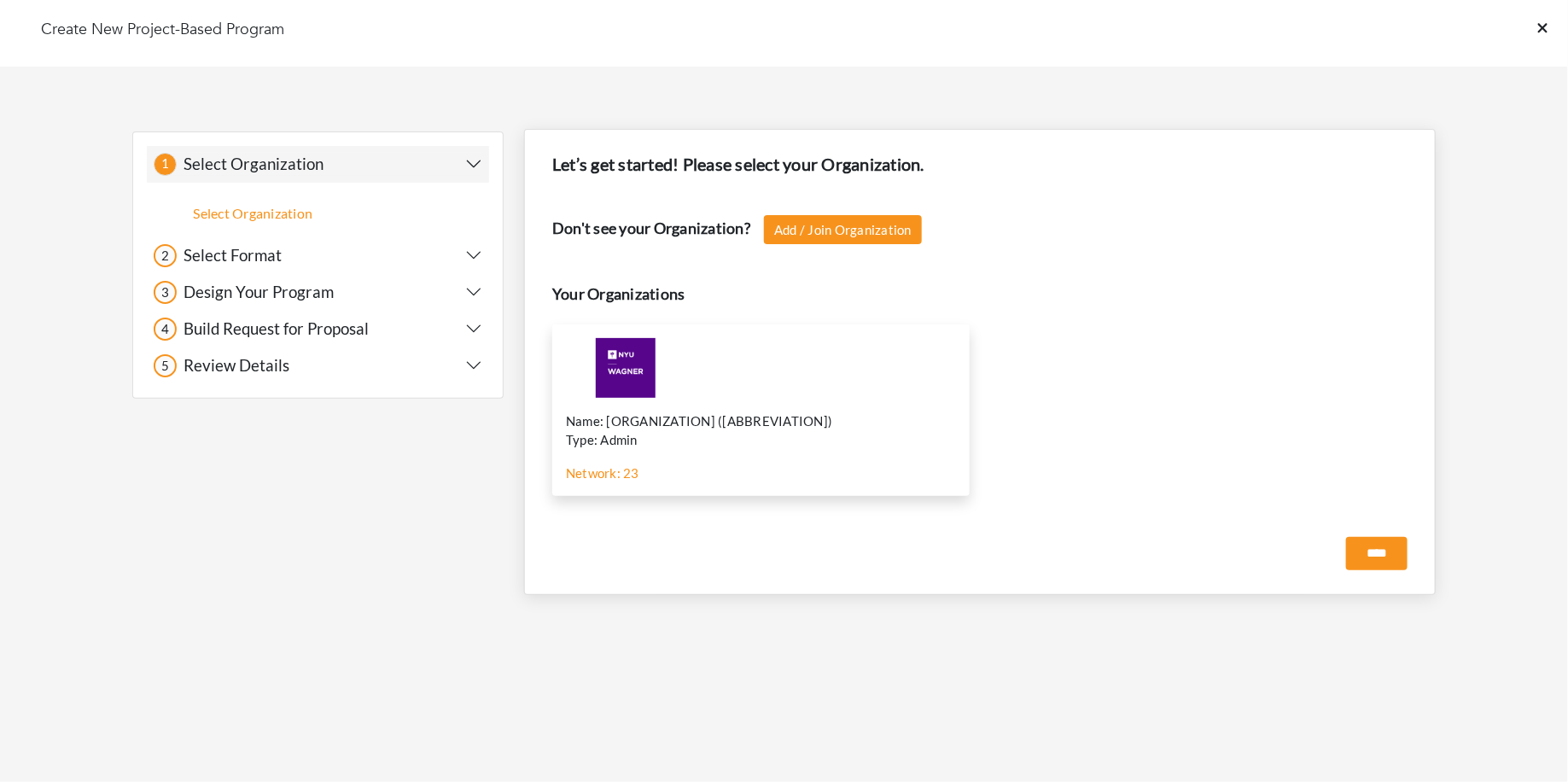 click on "Name: New York University (NYU)
Type: Admin
Network: 23
Manage
Select" at bounding box center [761, 411] 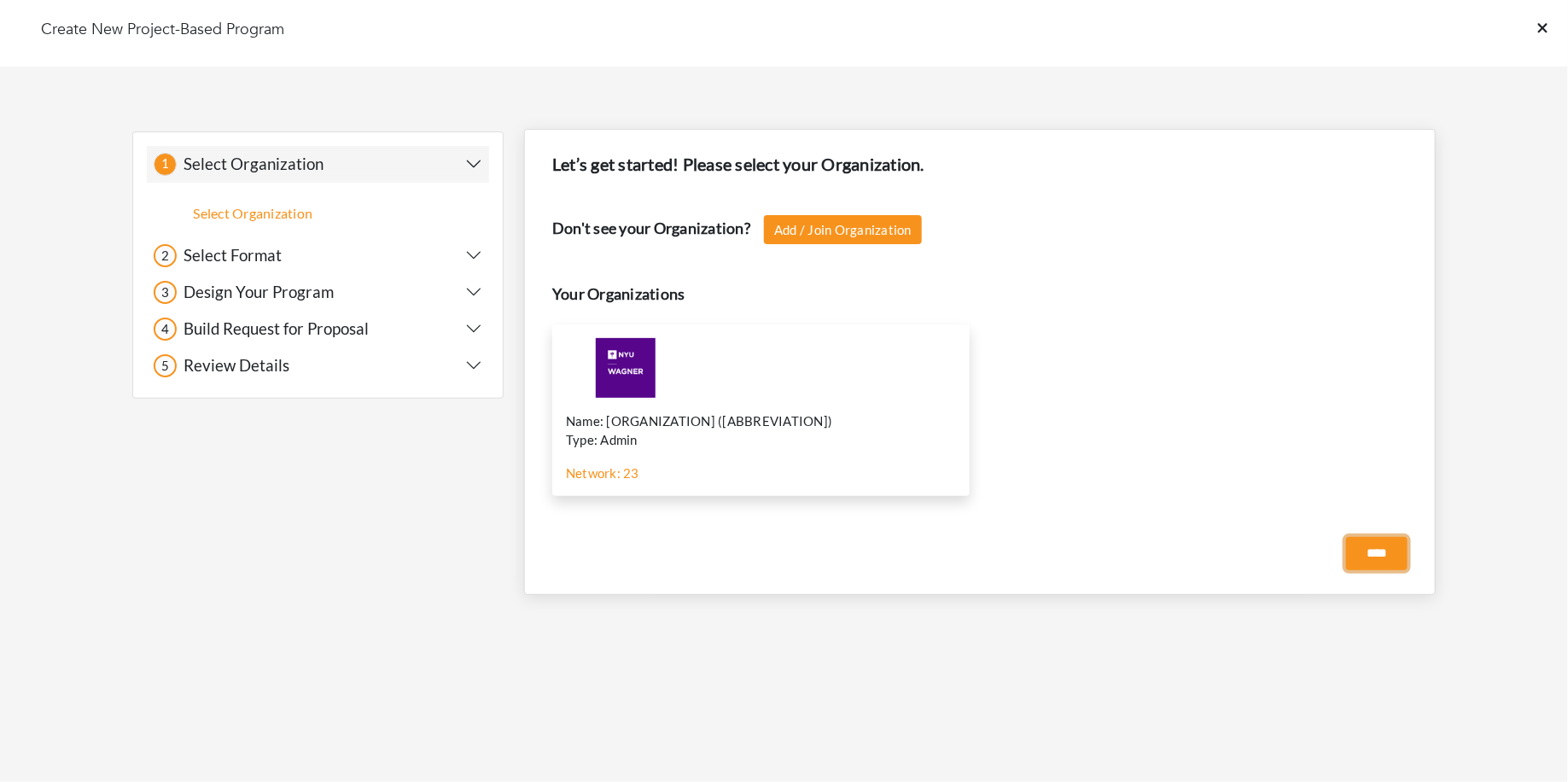 click on "****" at bounding box center (1377, 553) 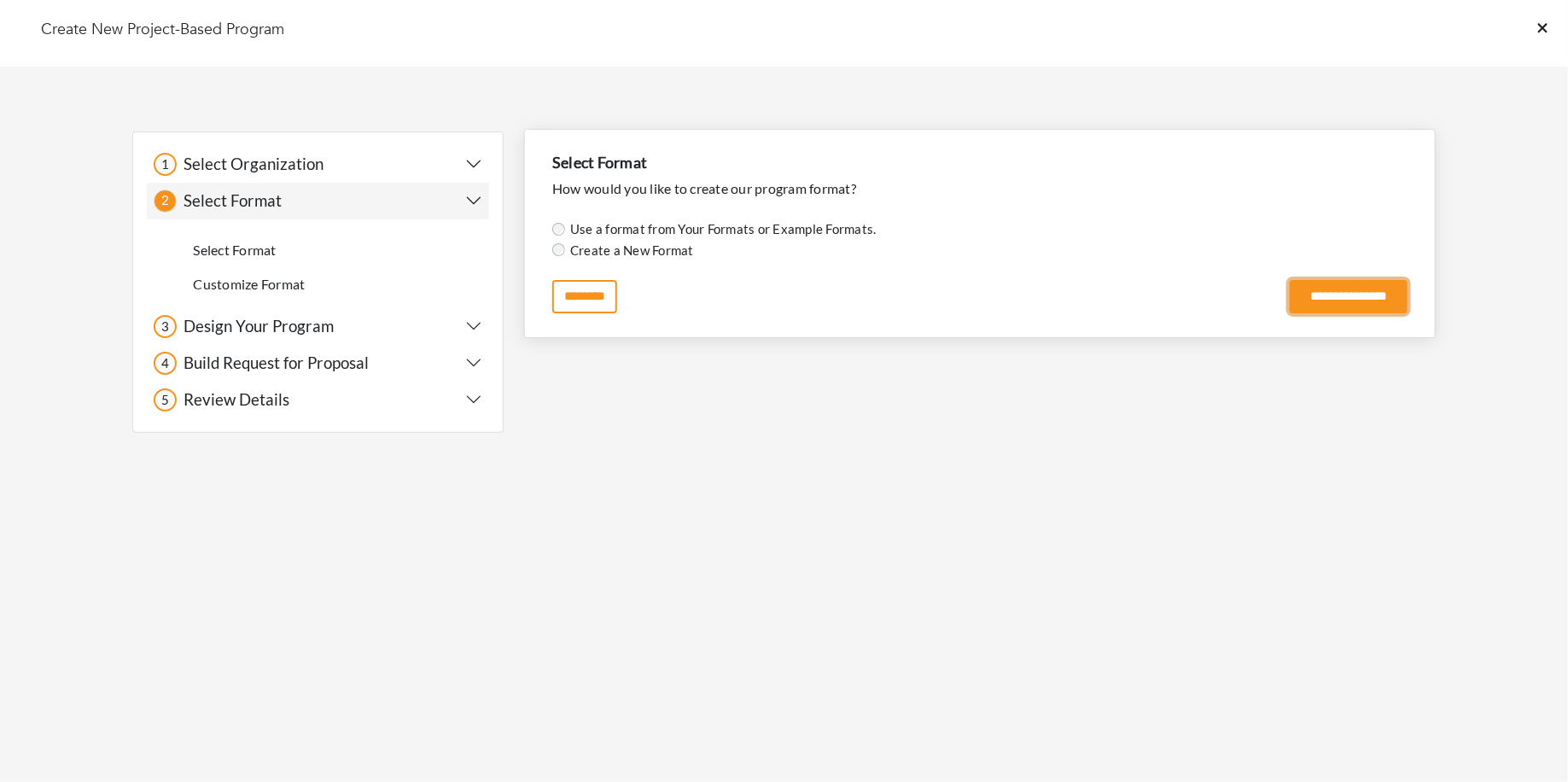 click on "**********" at bounding box center [1349, 296] 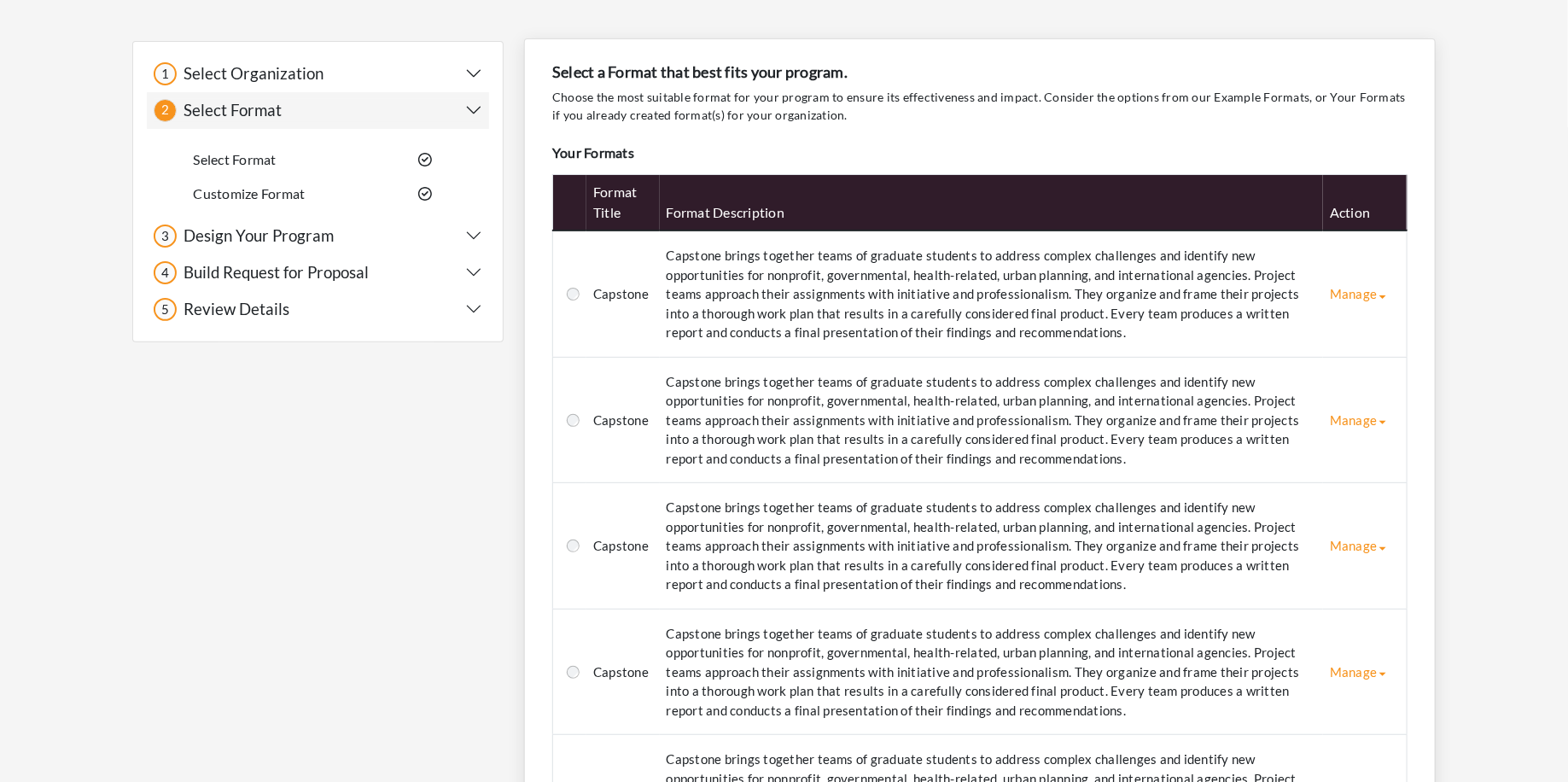 scroll, scrollTop: 0, scrollLeft: 0, axis: both 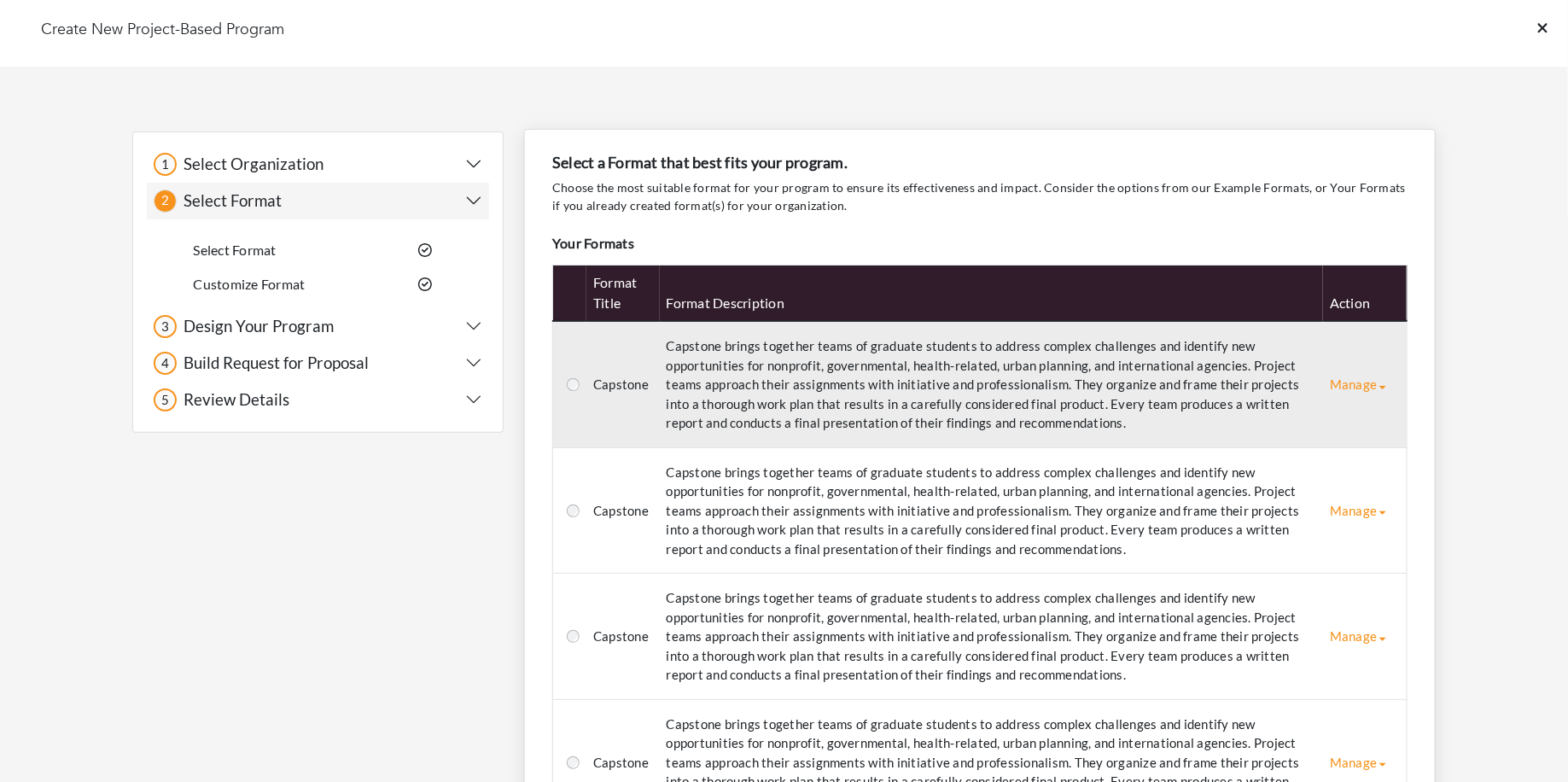 click on "Capstone brings together teams of graduate students to address complex challenges and identify new opportunities for nonprofit, governmental, health-related, urban planning, and international agencies. Project teams approach their assignments with initiative and professionalism. They organize and frame their projects into a thorough work plan that results in a carefully considered final product. Every team produces a written report and conducts a final presentation of their findings and recommendations." at bounding box center (992, 384) 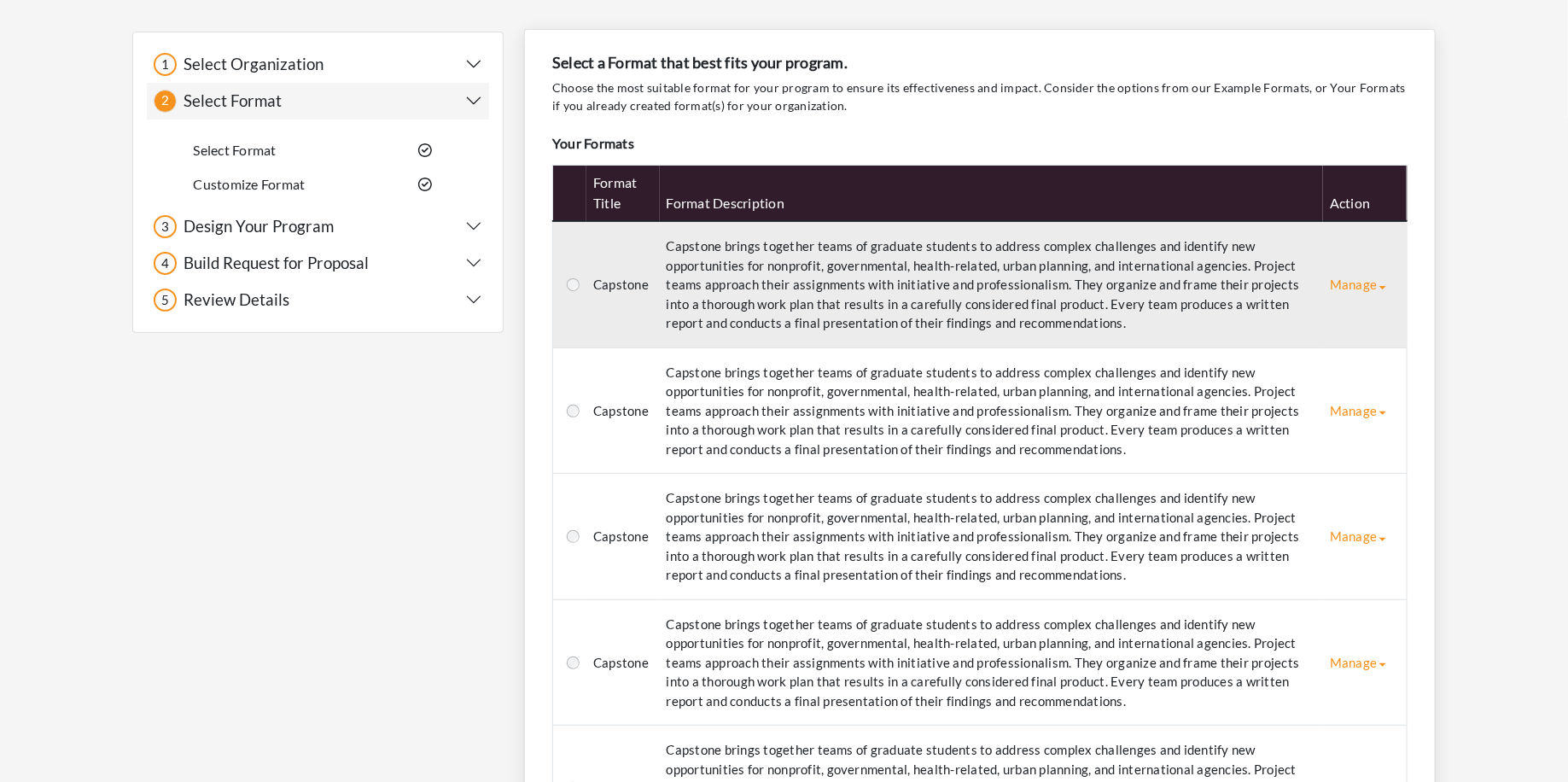scroll, scrollTop: 124, scrollLeft: 0, axis: vertical 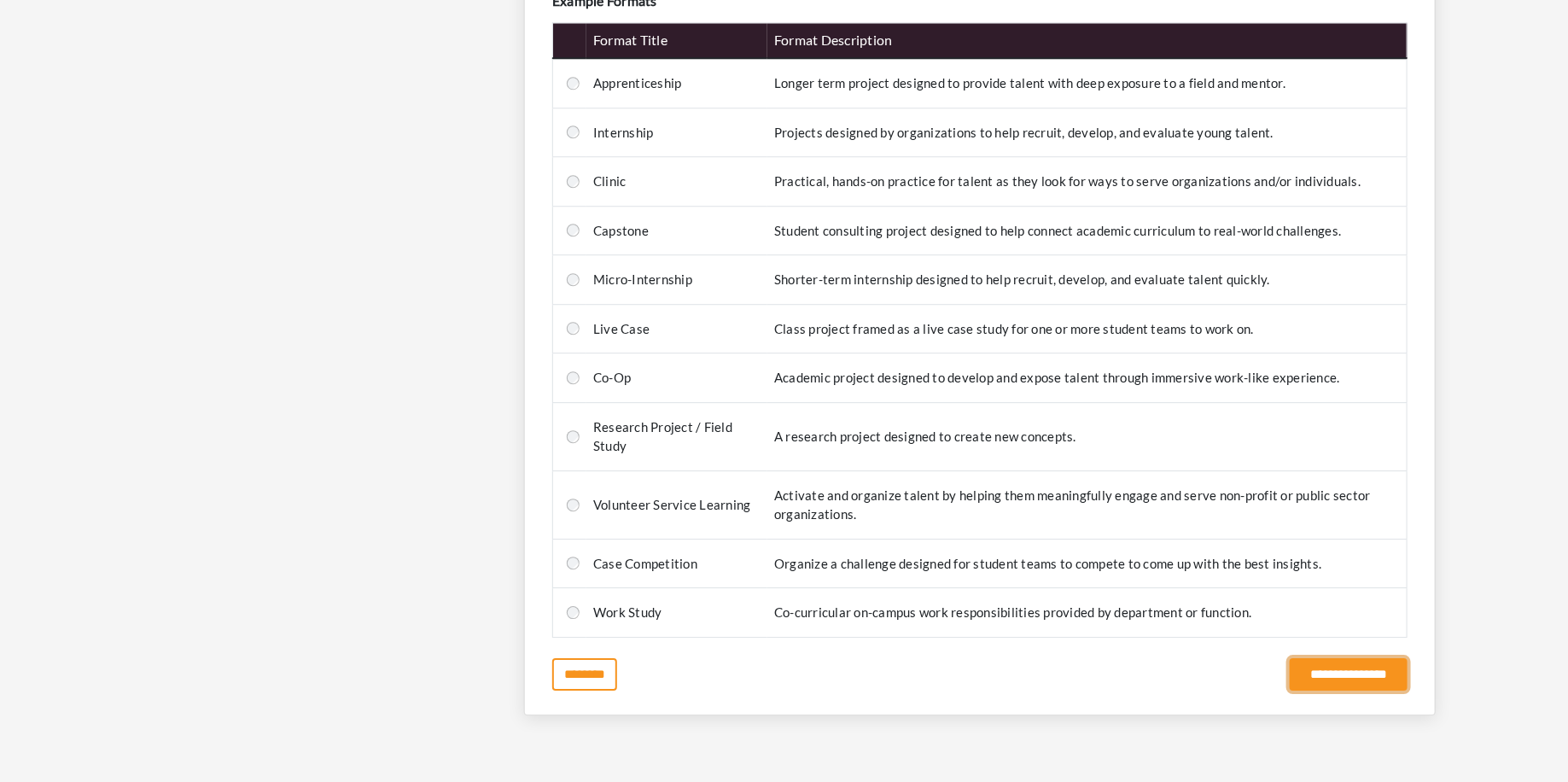 click on "**********" at bounding box center [1349, 674] 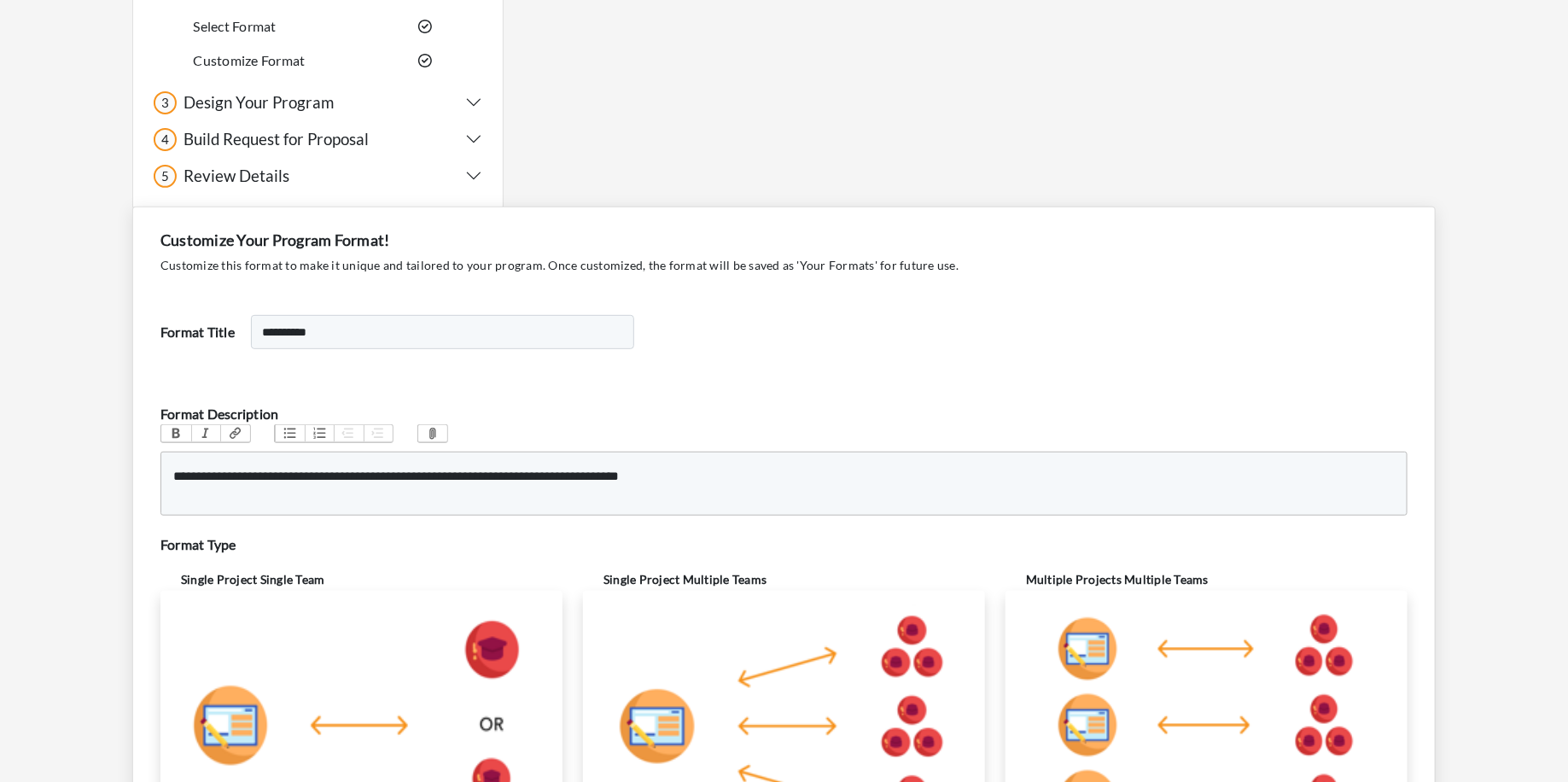 scroll, scrollTop: 318, scrollLeft: 0, axis: vertical 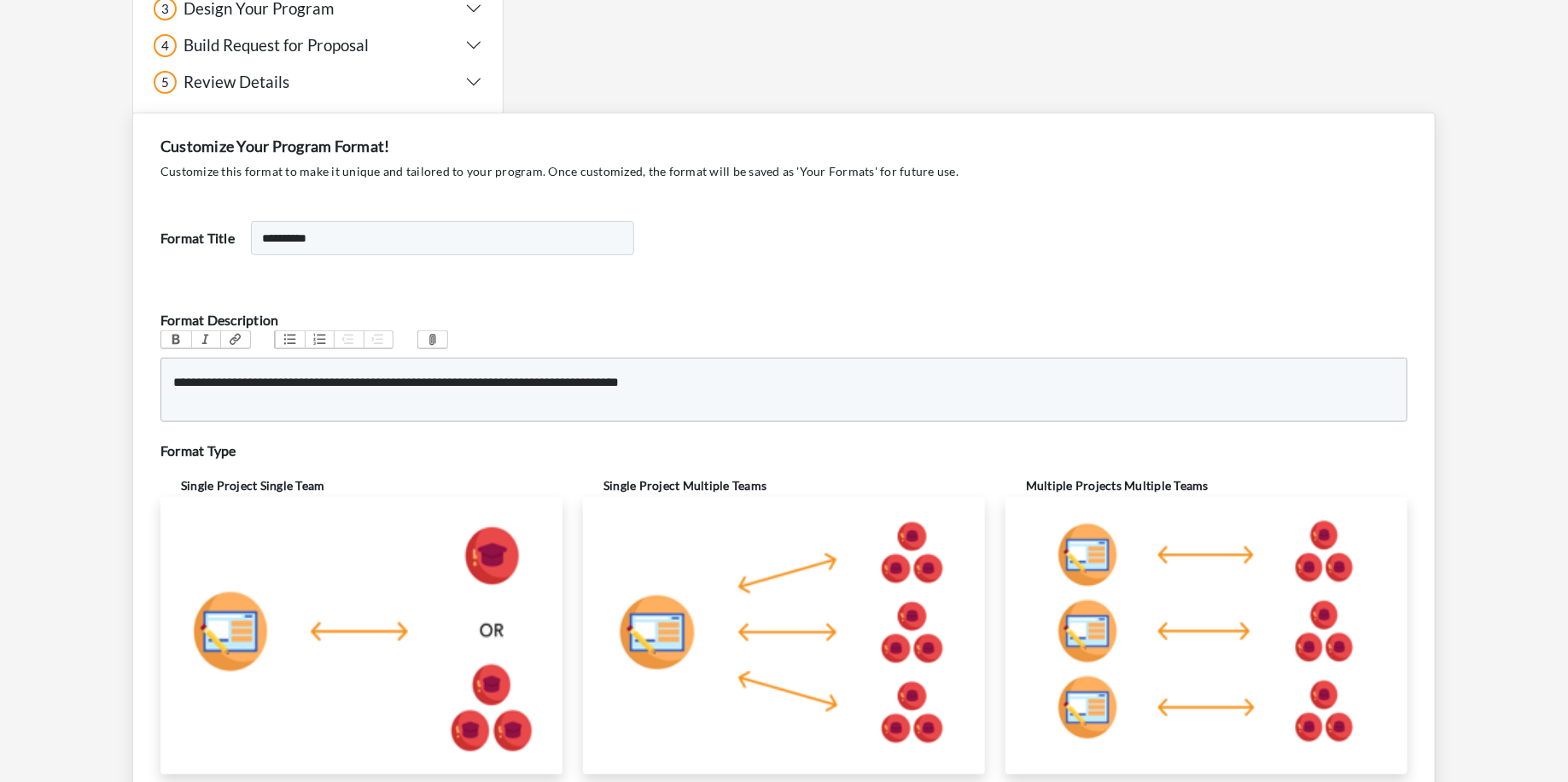 click on "**********" at bounding box center (784, 605) 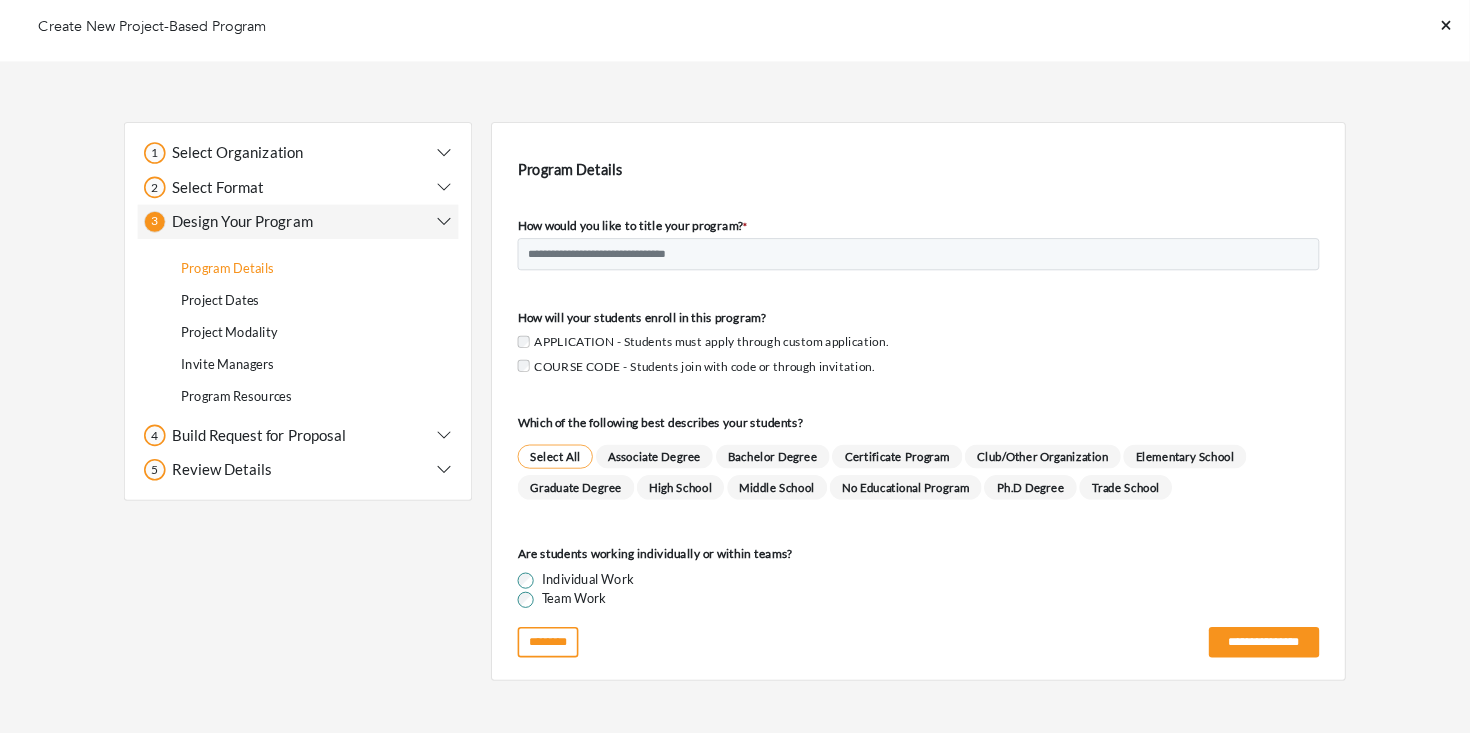 scroll, scrollTop: 0, scrollLeft: 0, axis: both 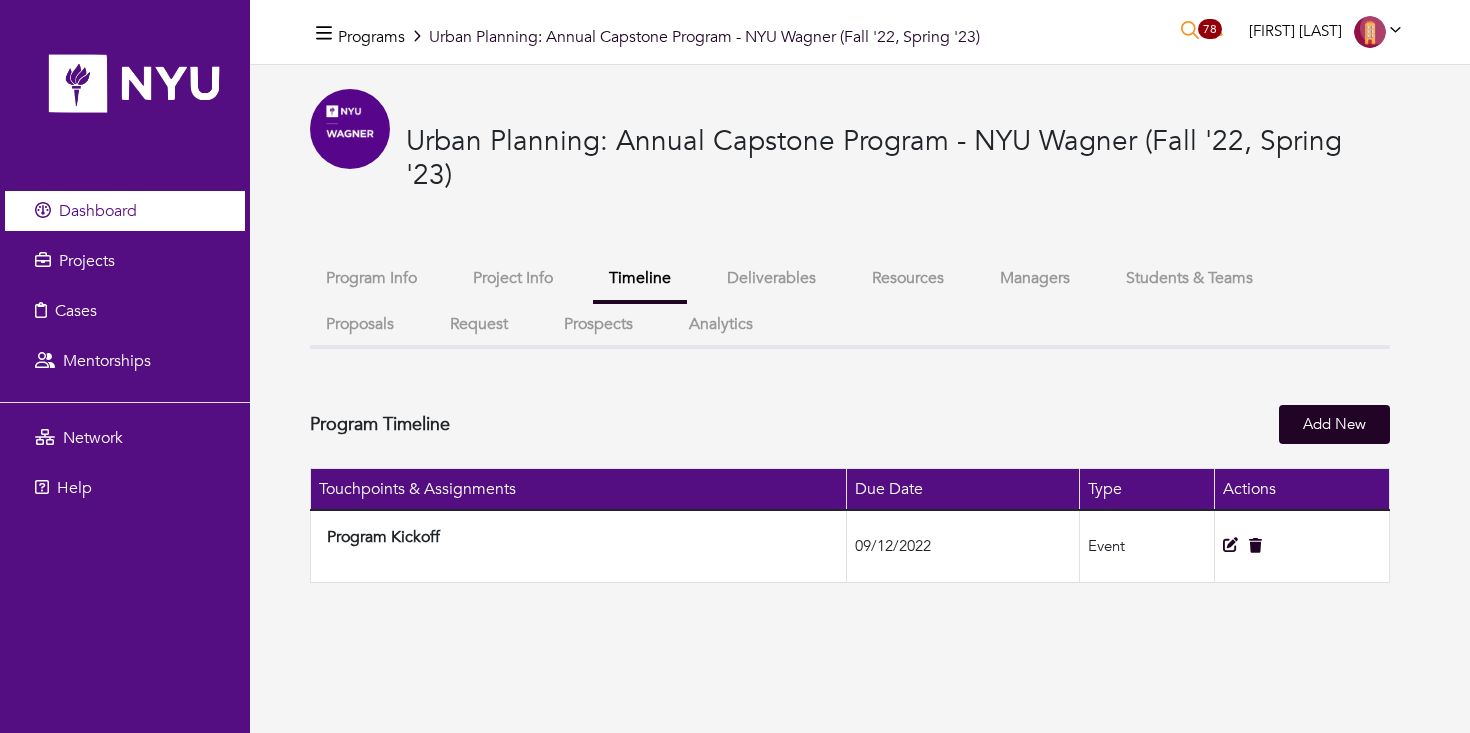 click on "Dashboard" at bounding box center [125, 211] 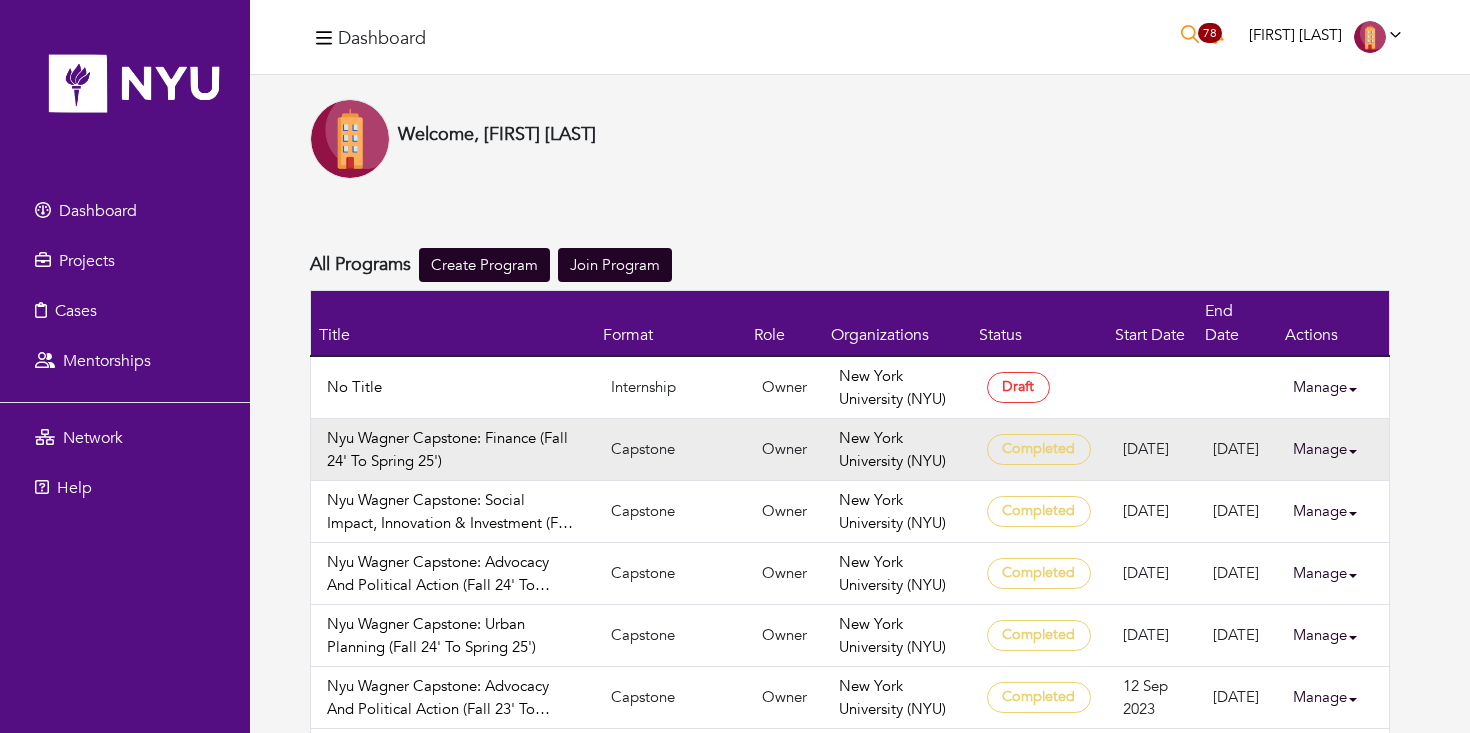 scroll, scrollTop: 1, scrollLeft: 0, axis: vertical 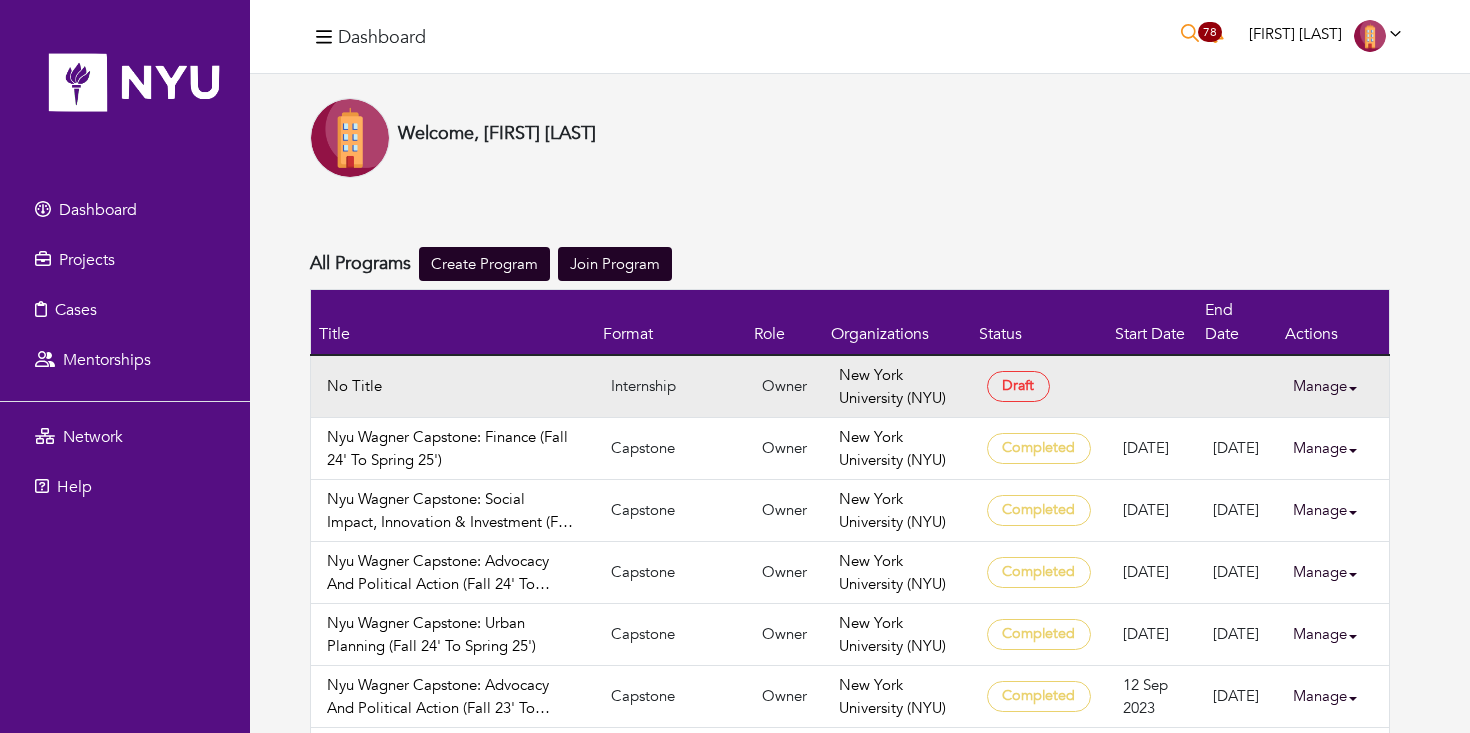 click on "Manage" at bounding box center (1333, 386) 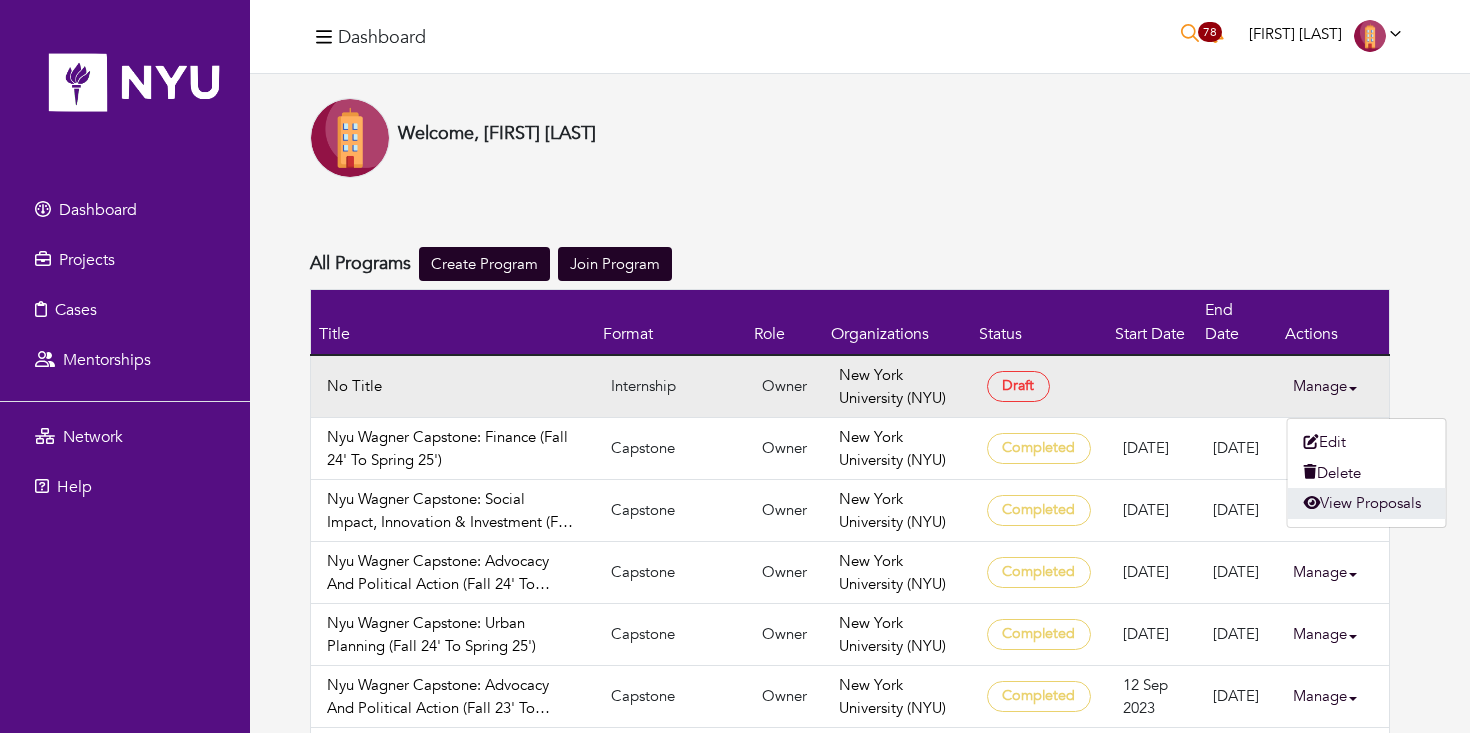 click on "View Proposals" at bounding box center (1367, 503) 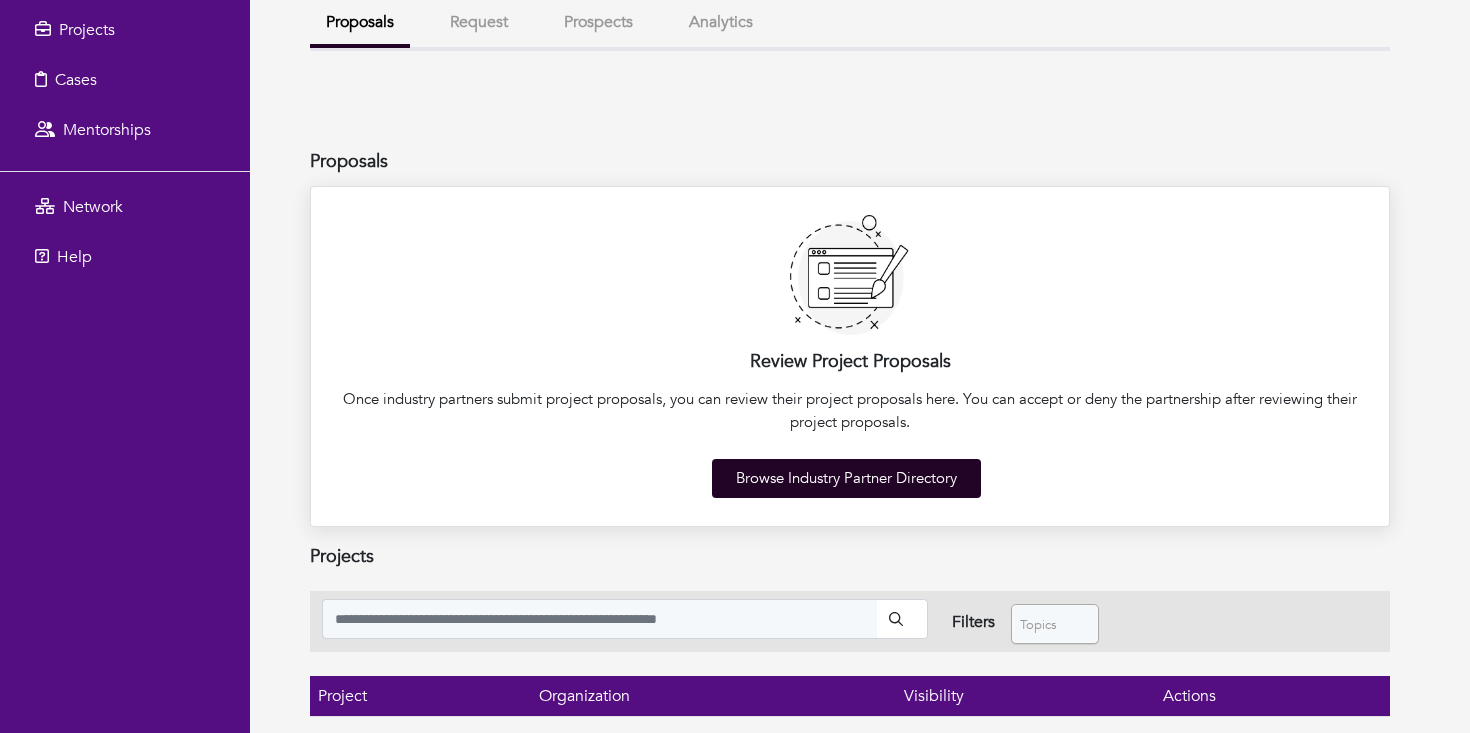 scroll, scrollTop: 0, scrollLeft: 0, axis: both 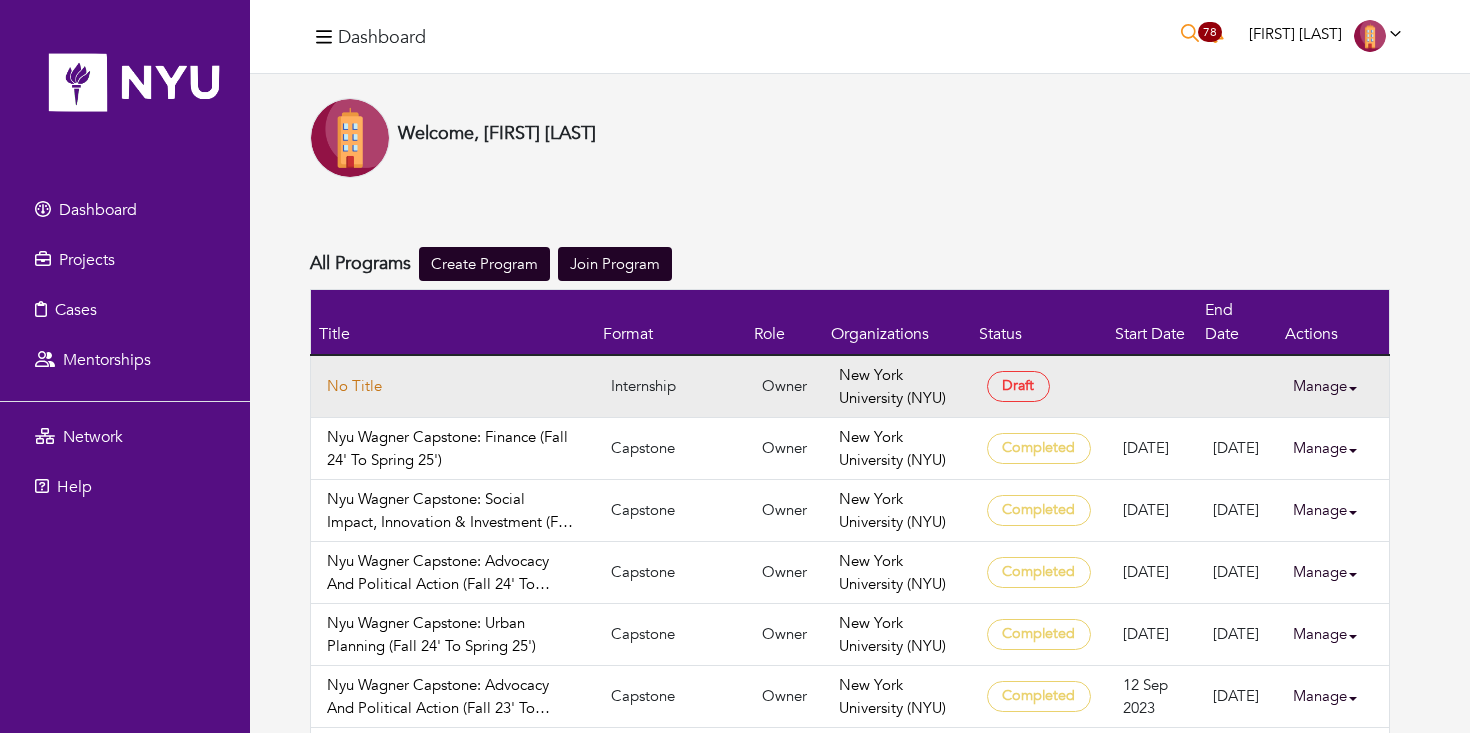 click on "No Title" at bounding box center (453, 386) 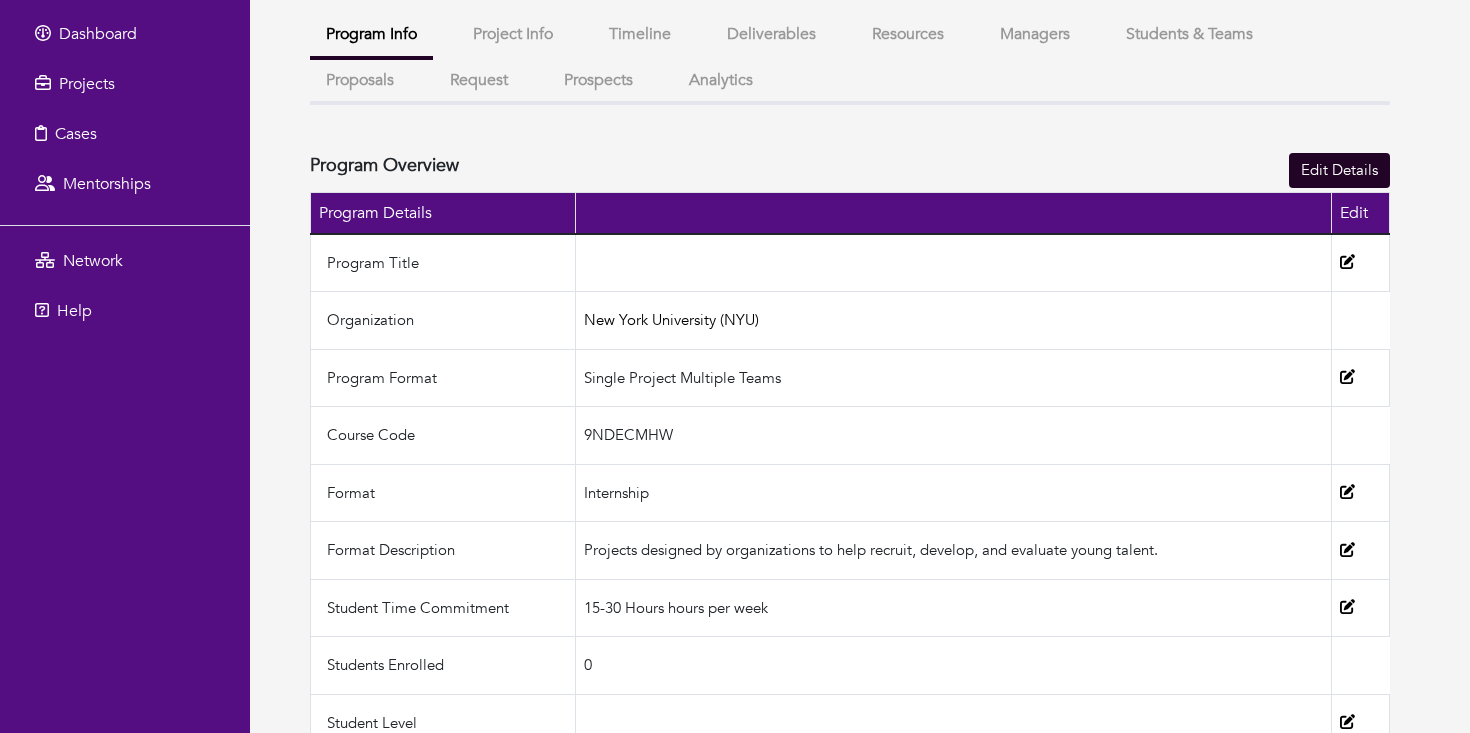 scroll, scrollTop: 0, scrollLeft: 0, axis: both 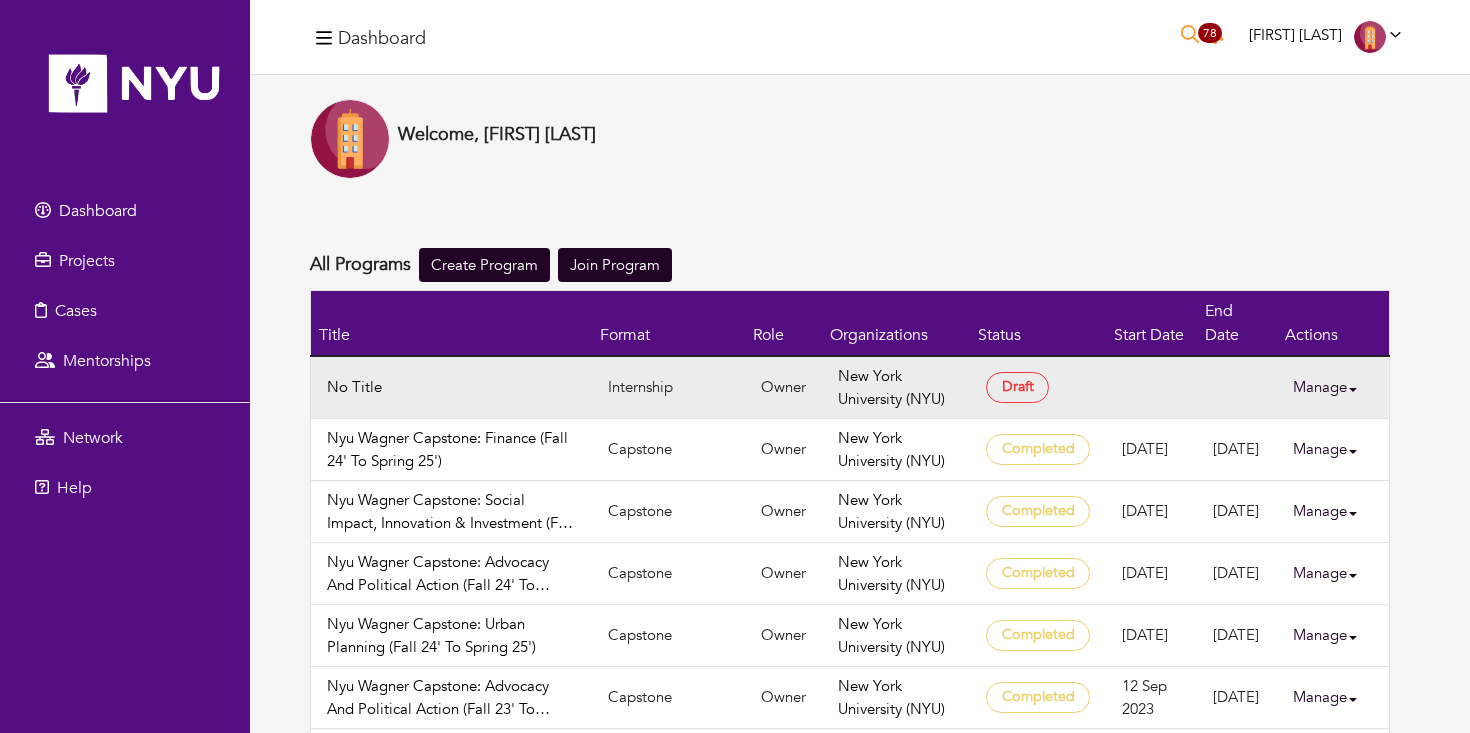 click on "Manage" at bounding box center (1333, 387) 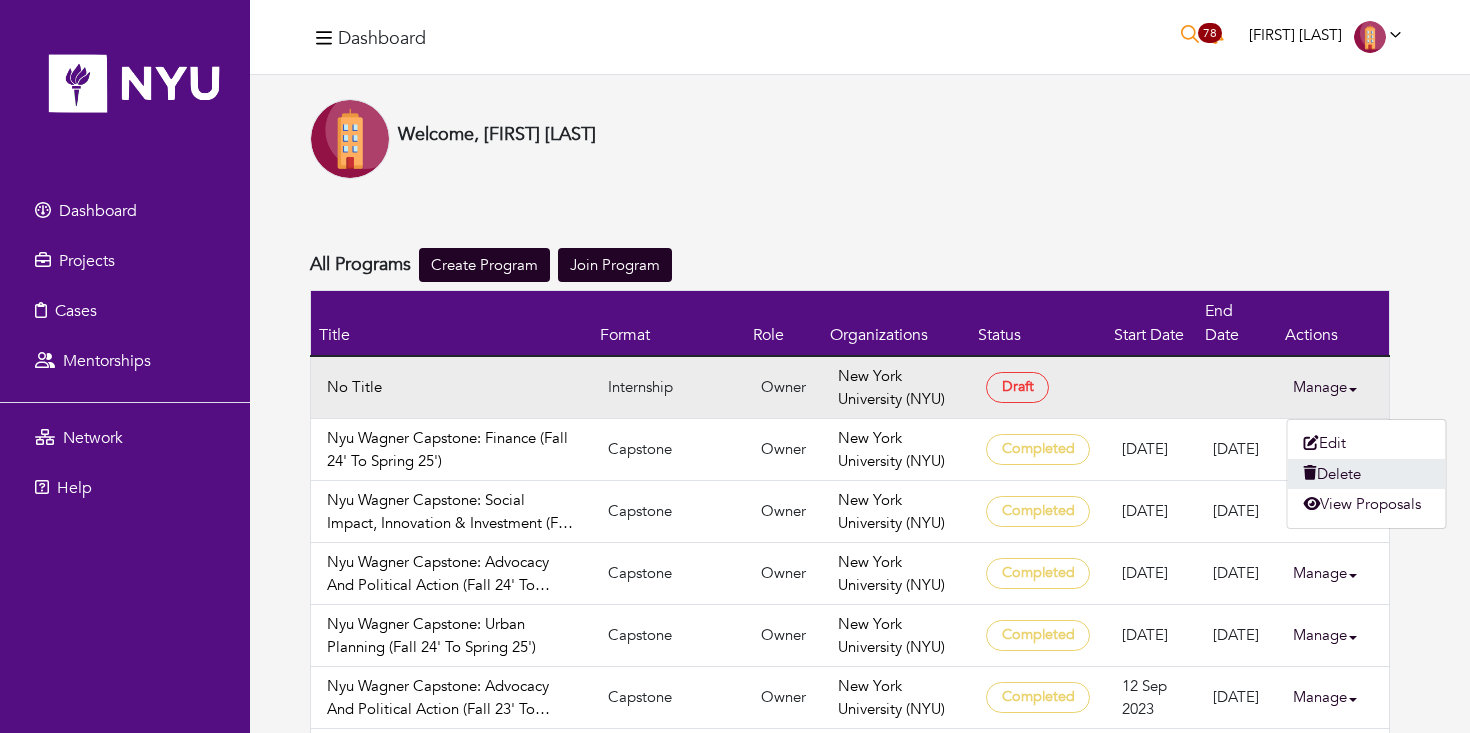 click on "Delete" at bounding box center [1367, 474] 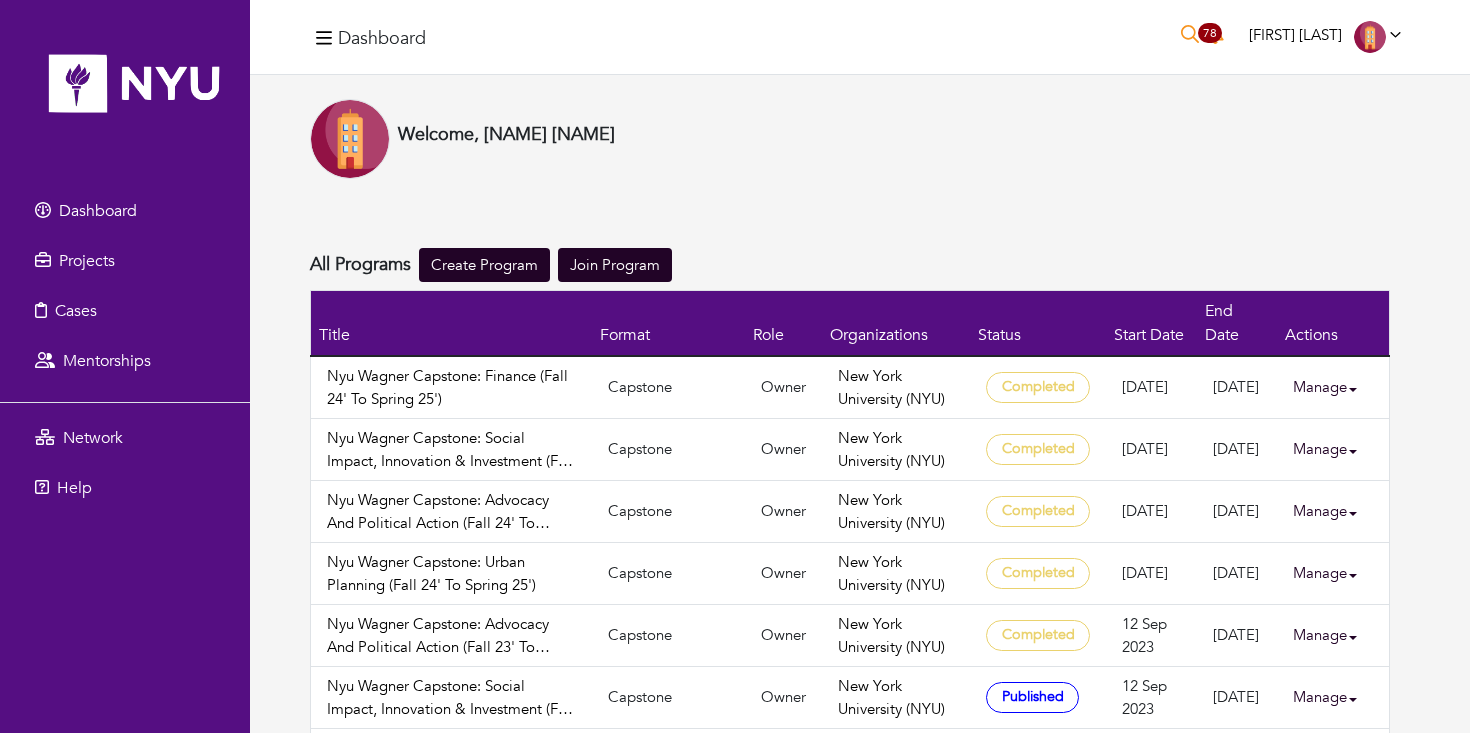 scroll, scrollTop: 0, scrollLeft: 0, axis: both 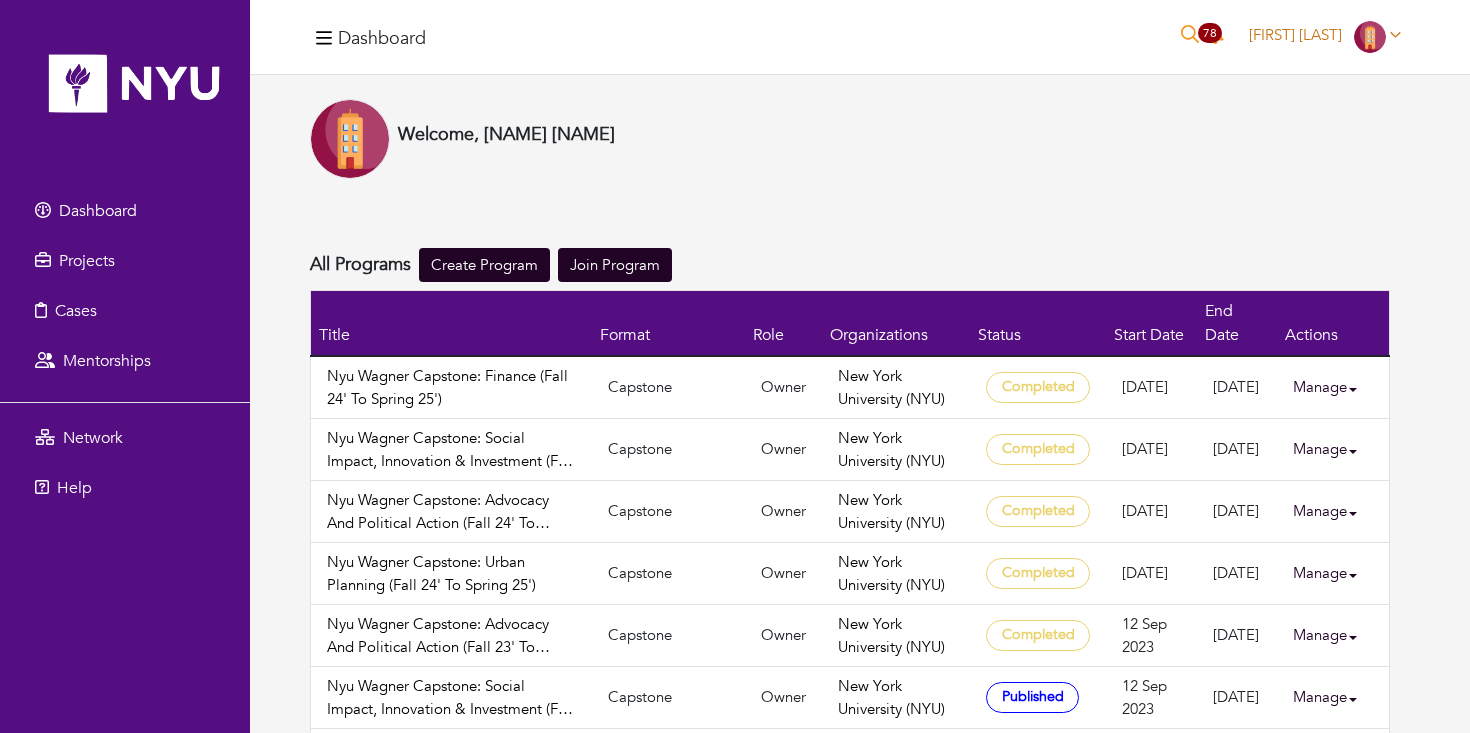 click at bounding box center [1370, 37] 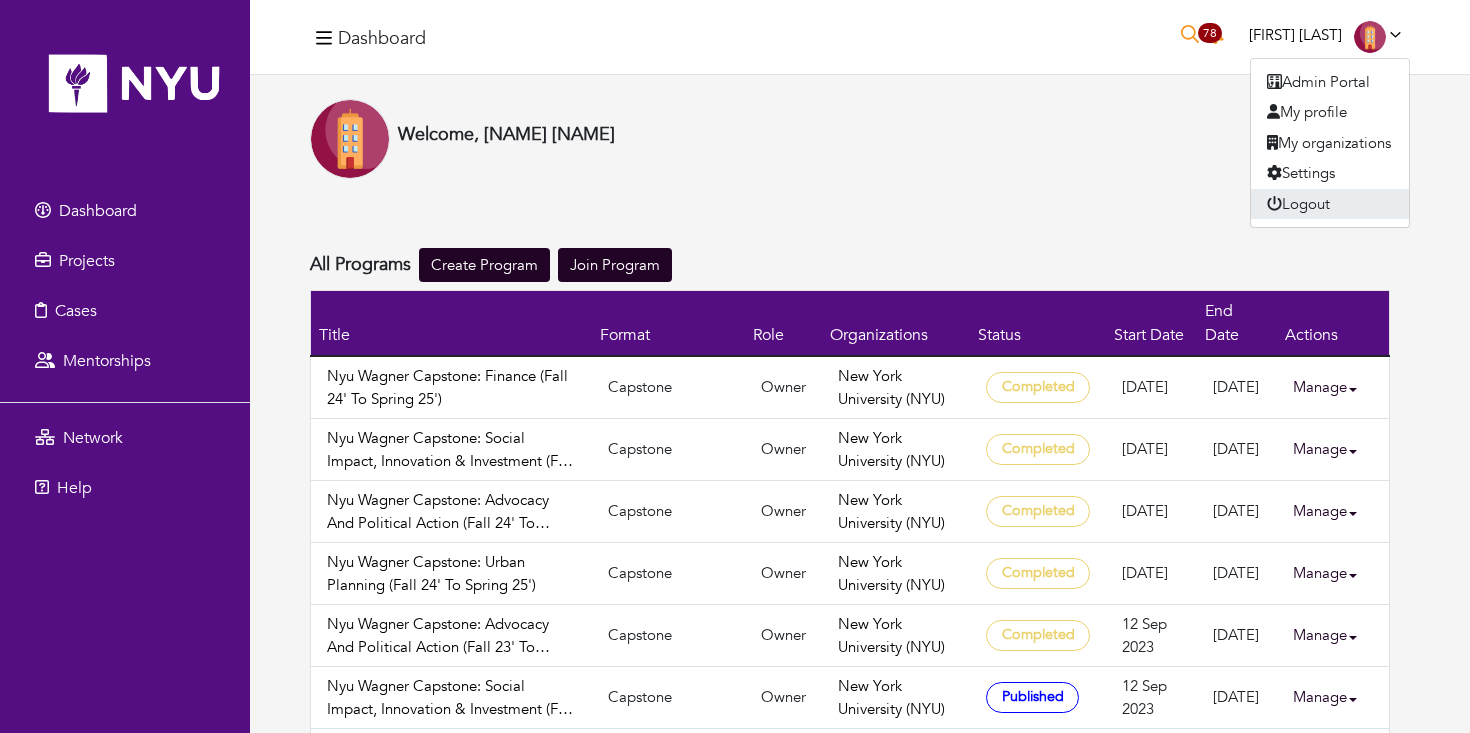 click on "Logout" at bounding box center (1330, 204) 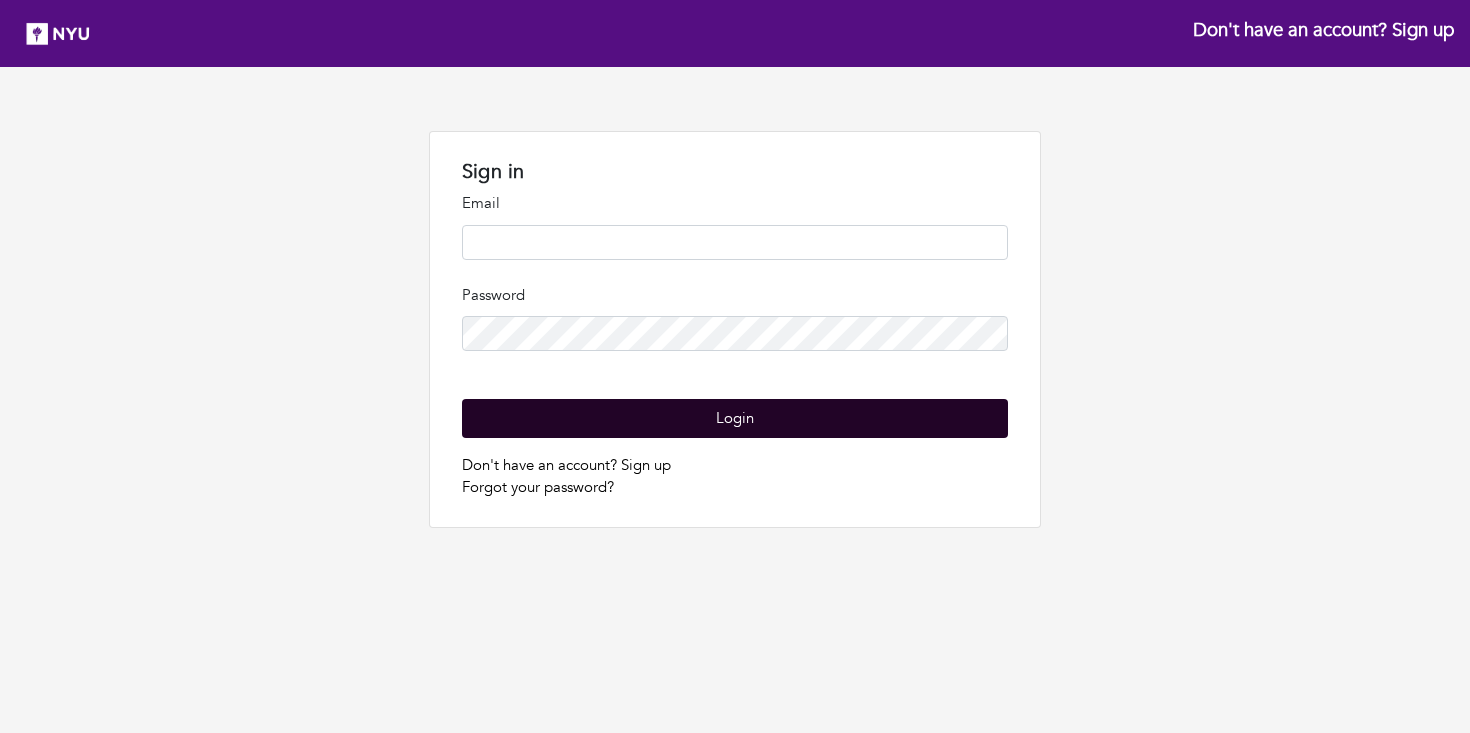 scroll, scrollTop: 0, scrollLeft: 0, axis: both 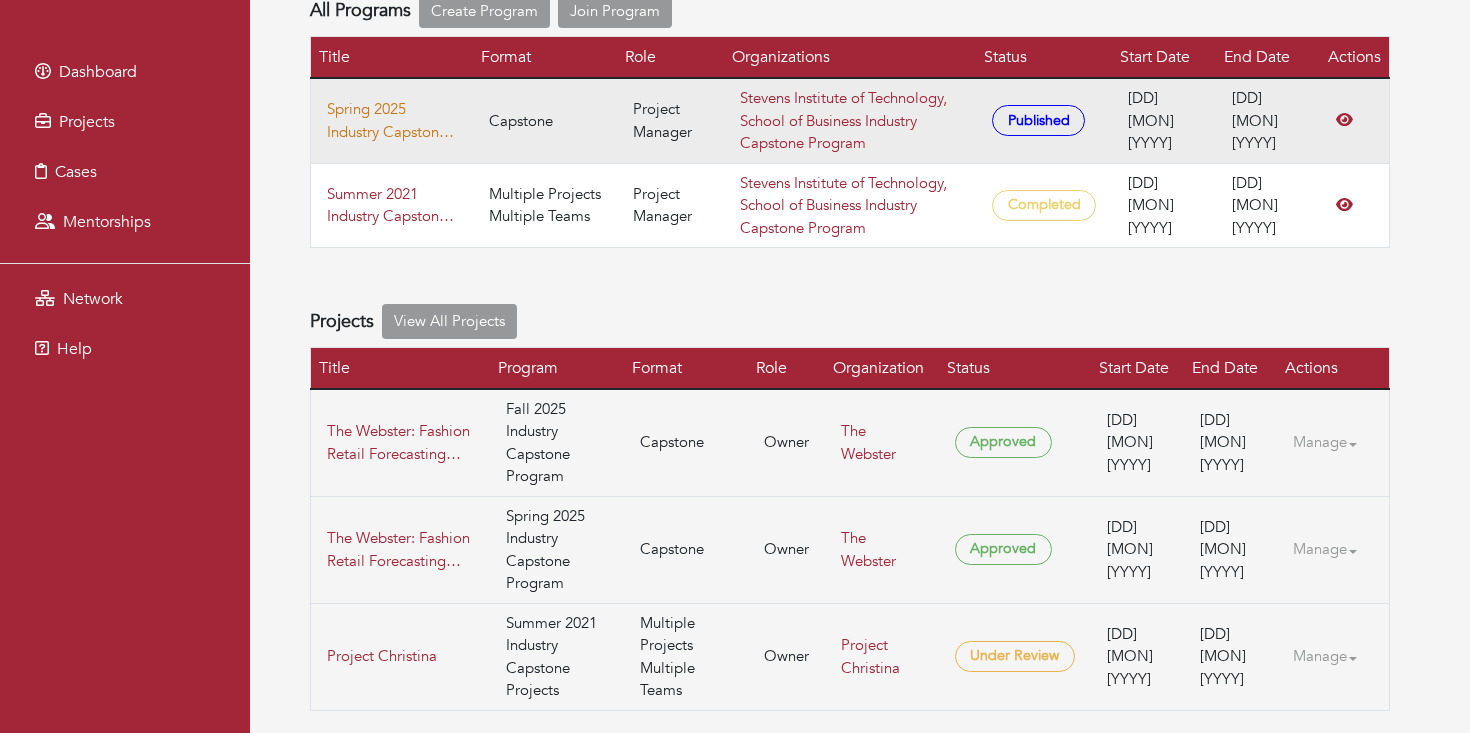 click on "Spring 2025 Industry Capstone Program" at bounding box center (392, 120) 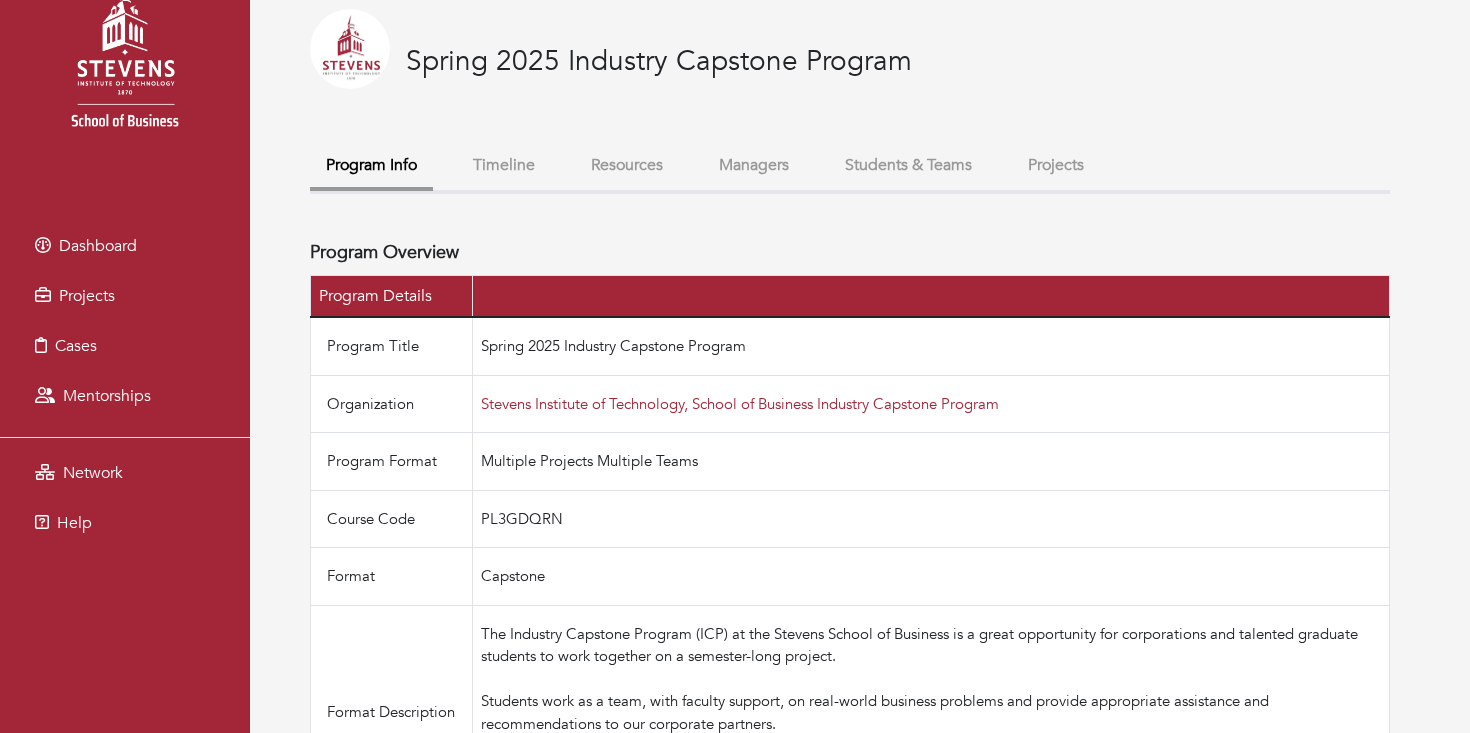 scroll, scrollTop: 0, scrollLeft: 0, axis: both 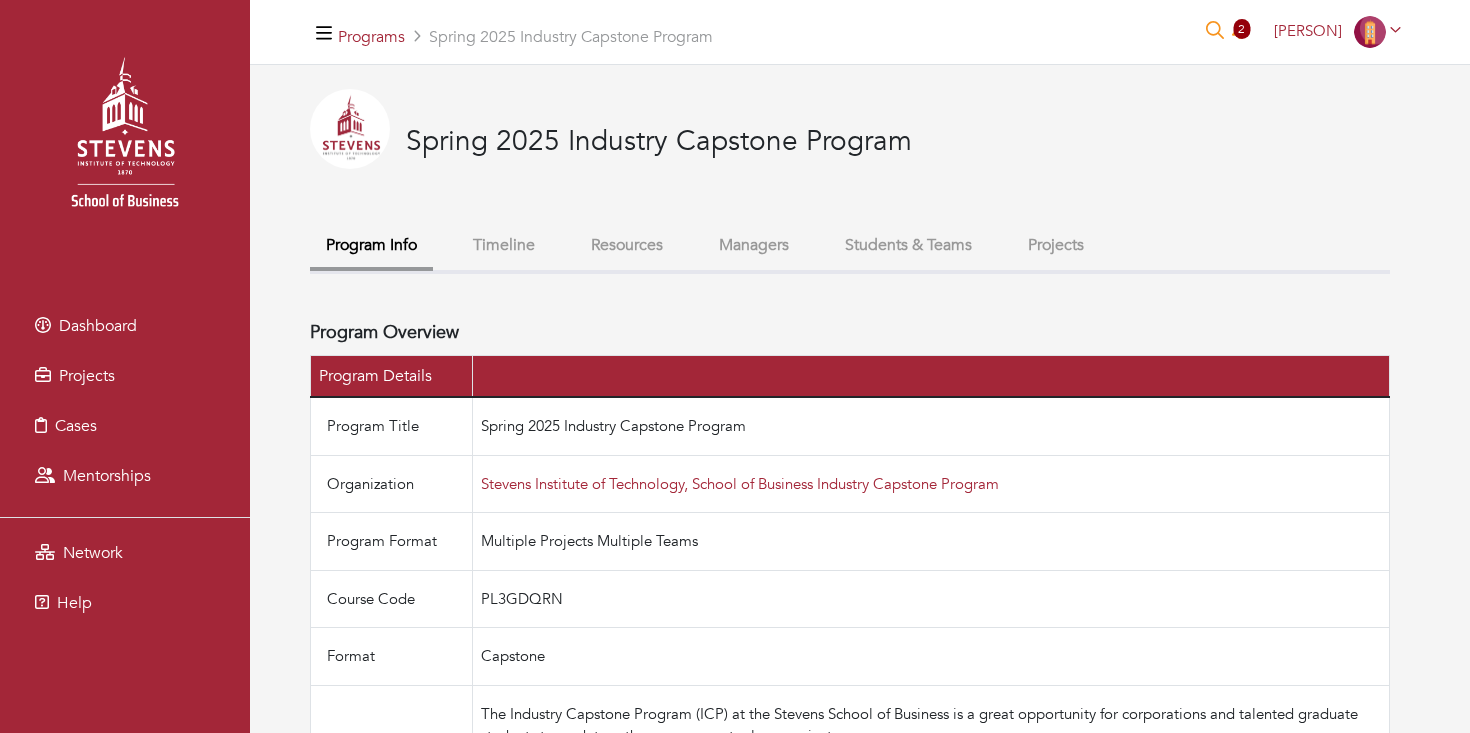 click on "Timeline" at bounding box center [504, 245] 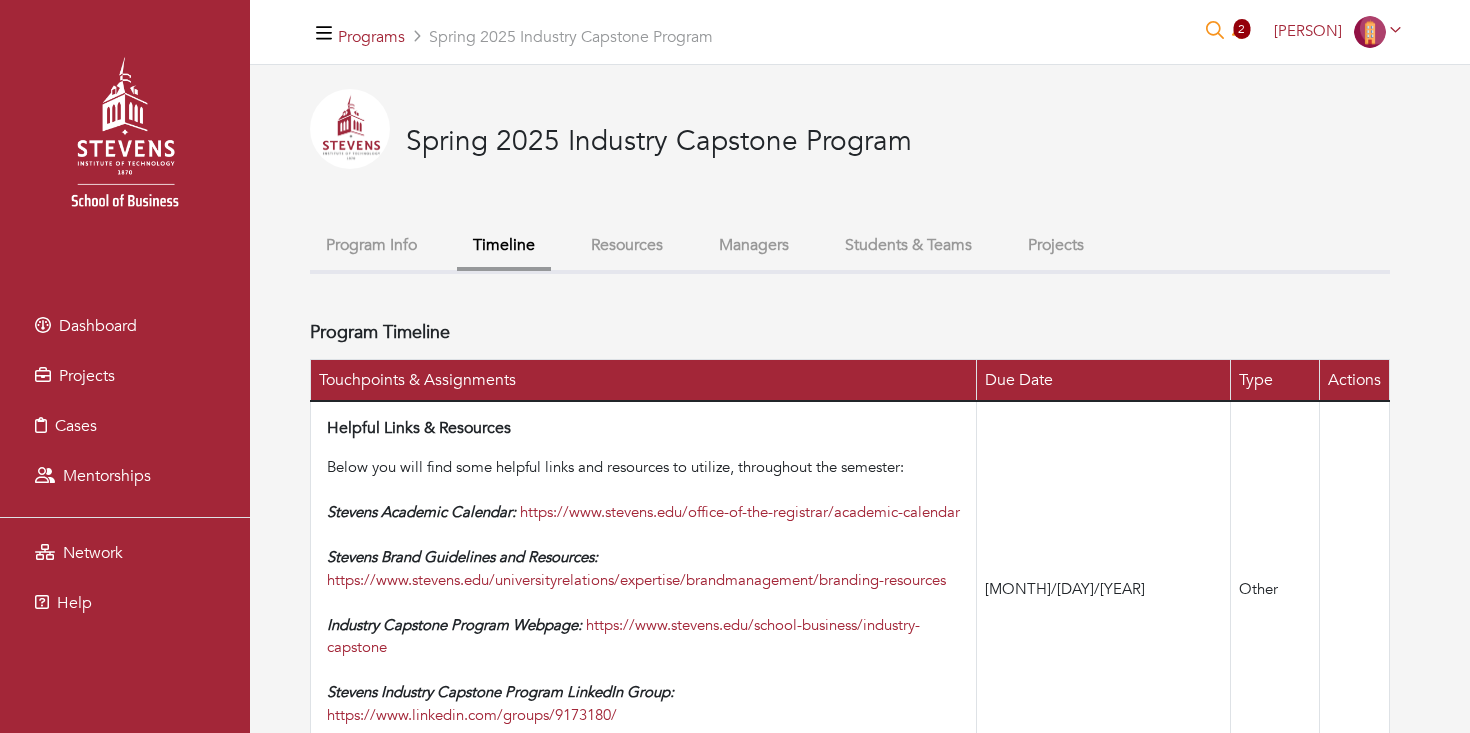 click on "Resources" at bounding box center (627, 245) 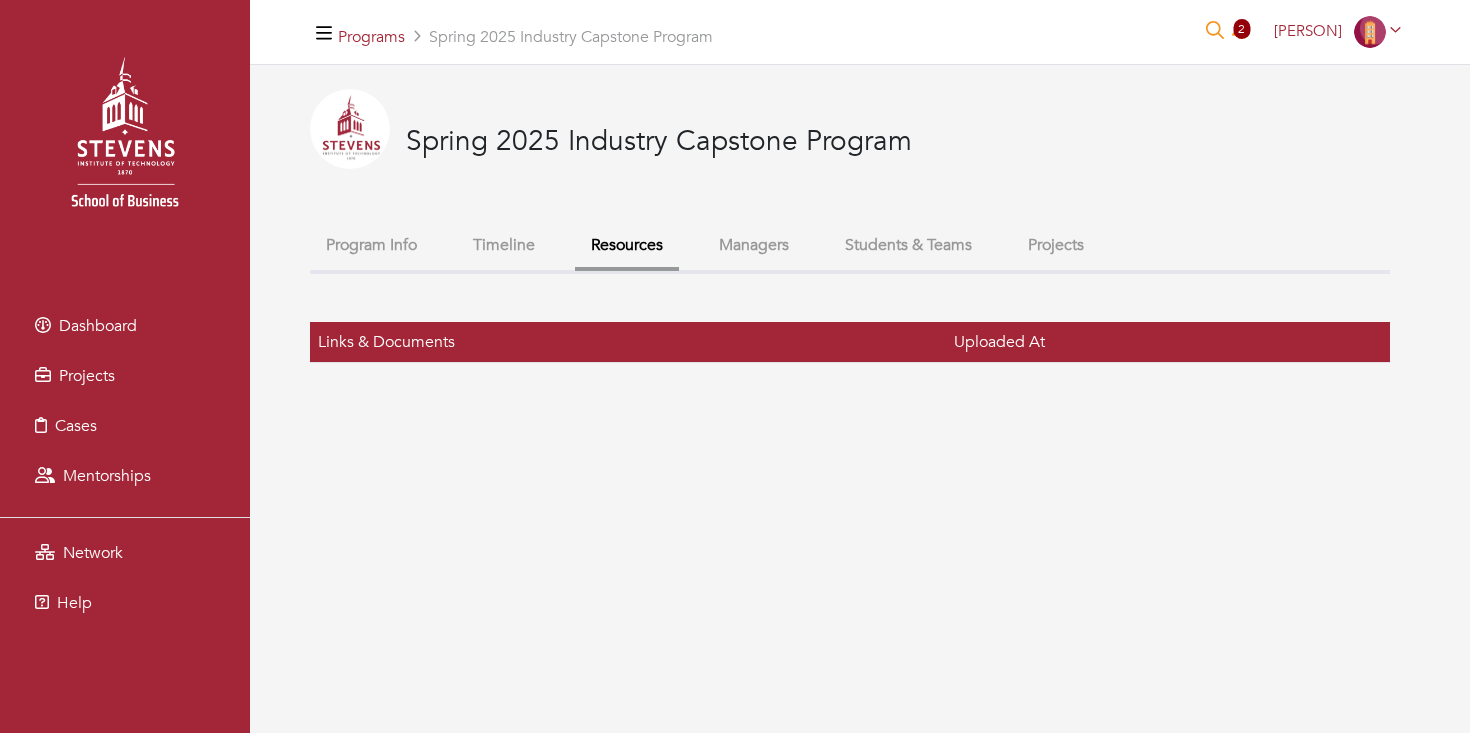click on "Managers" at bounding box center (754, 245) 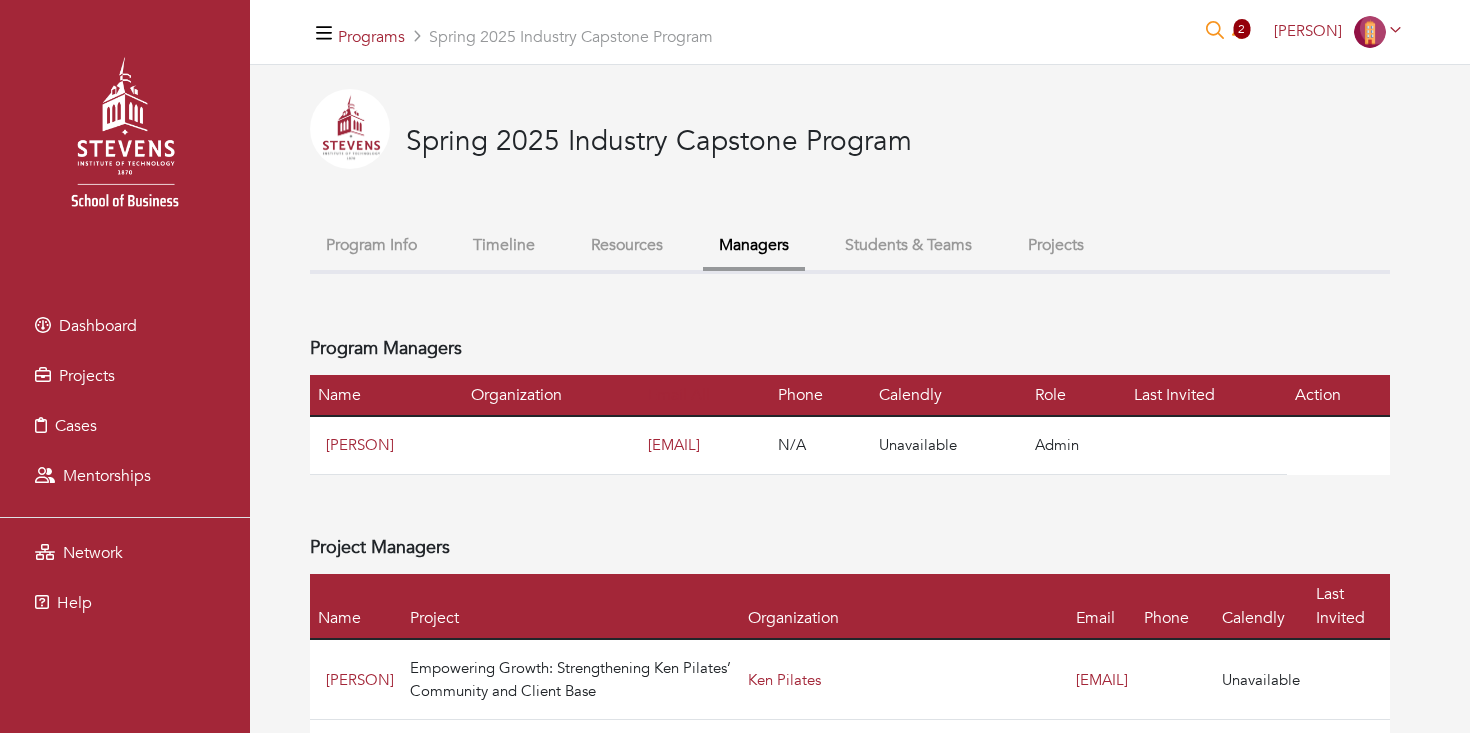 click on "Students & Teams" at bounding box center [908, 245] 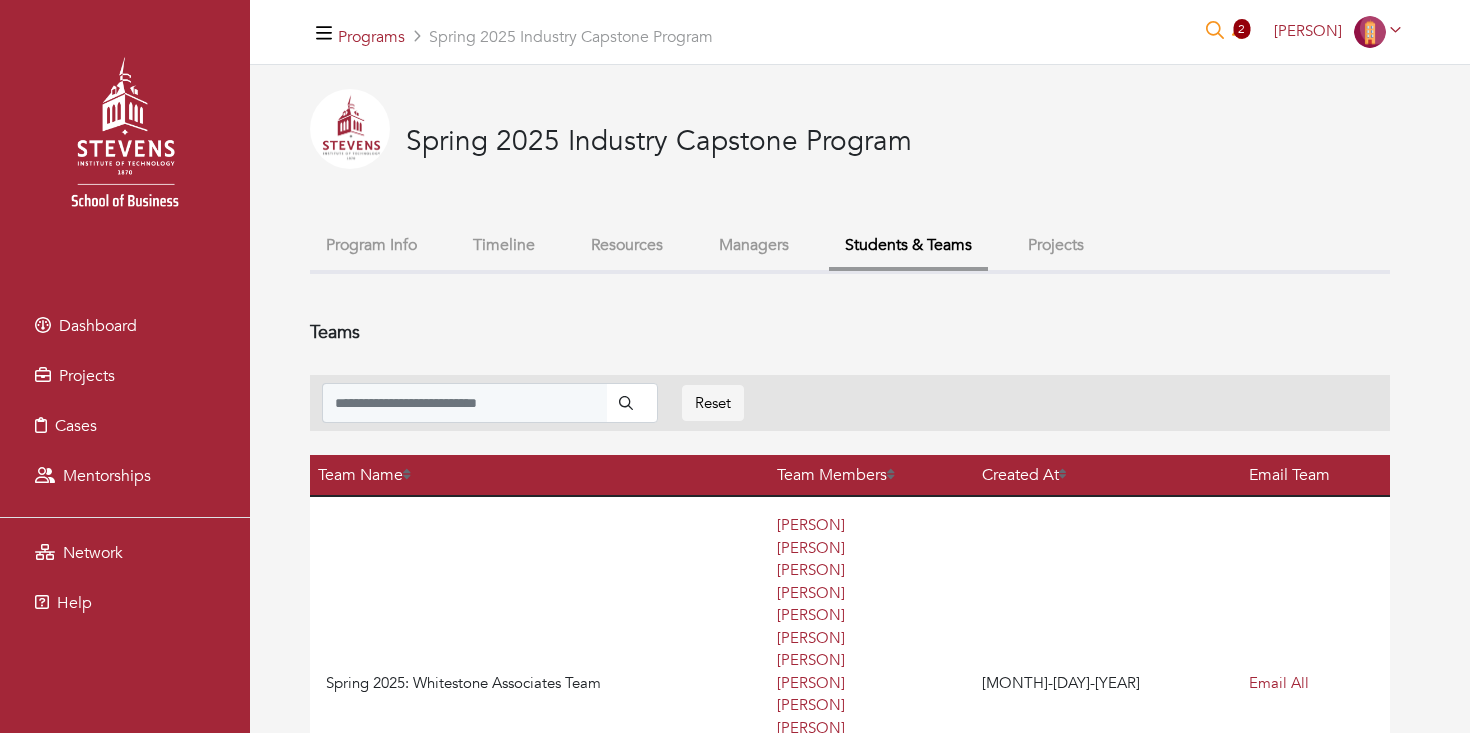 click on "Projects" at bounding box center (1056, 245) 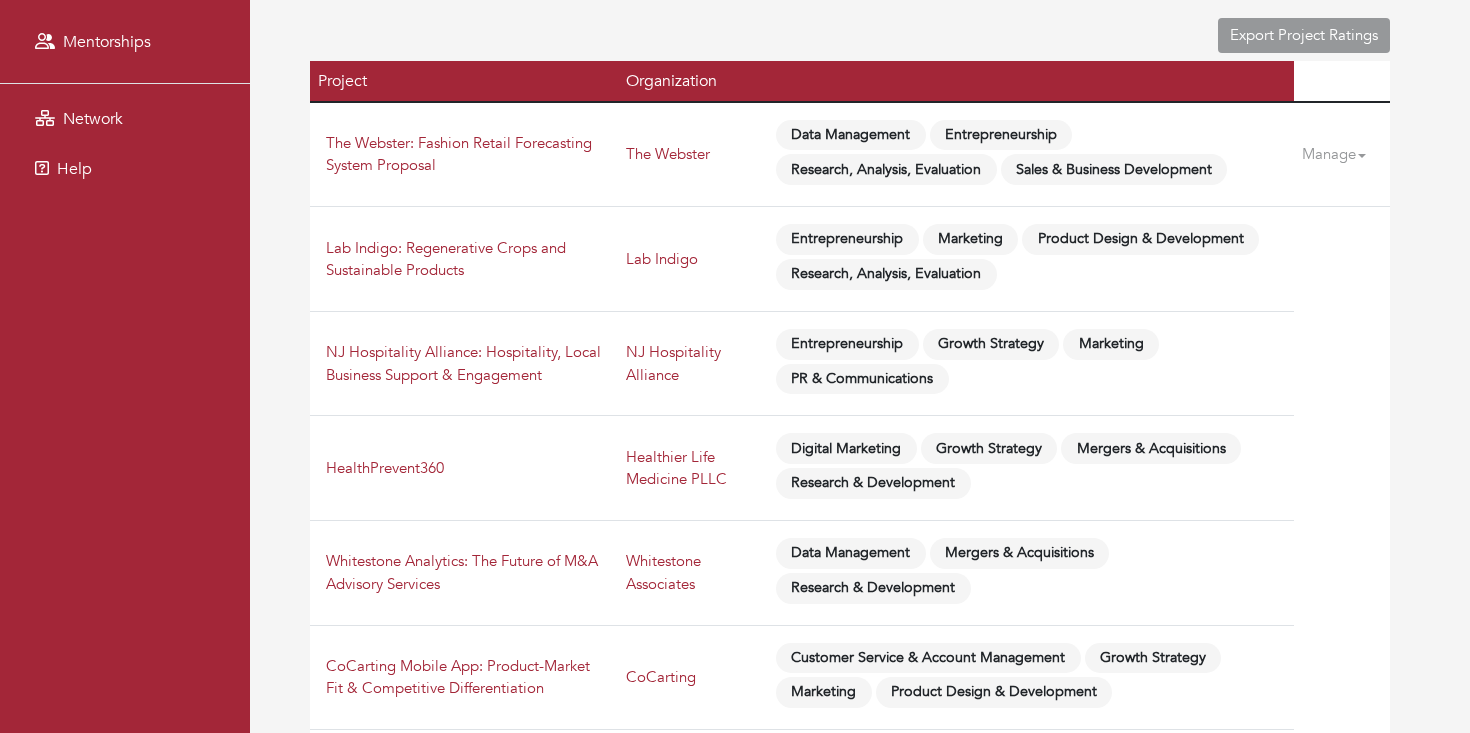 scroll, scrollTop: 296, scrollLeft: 0, axis: vertical 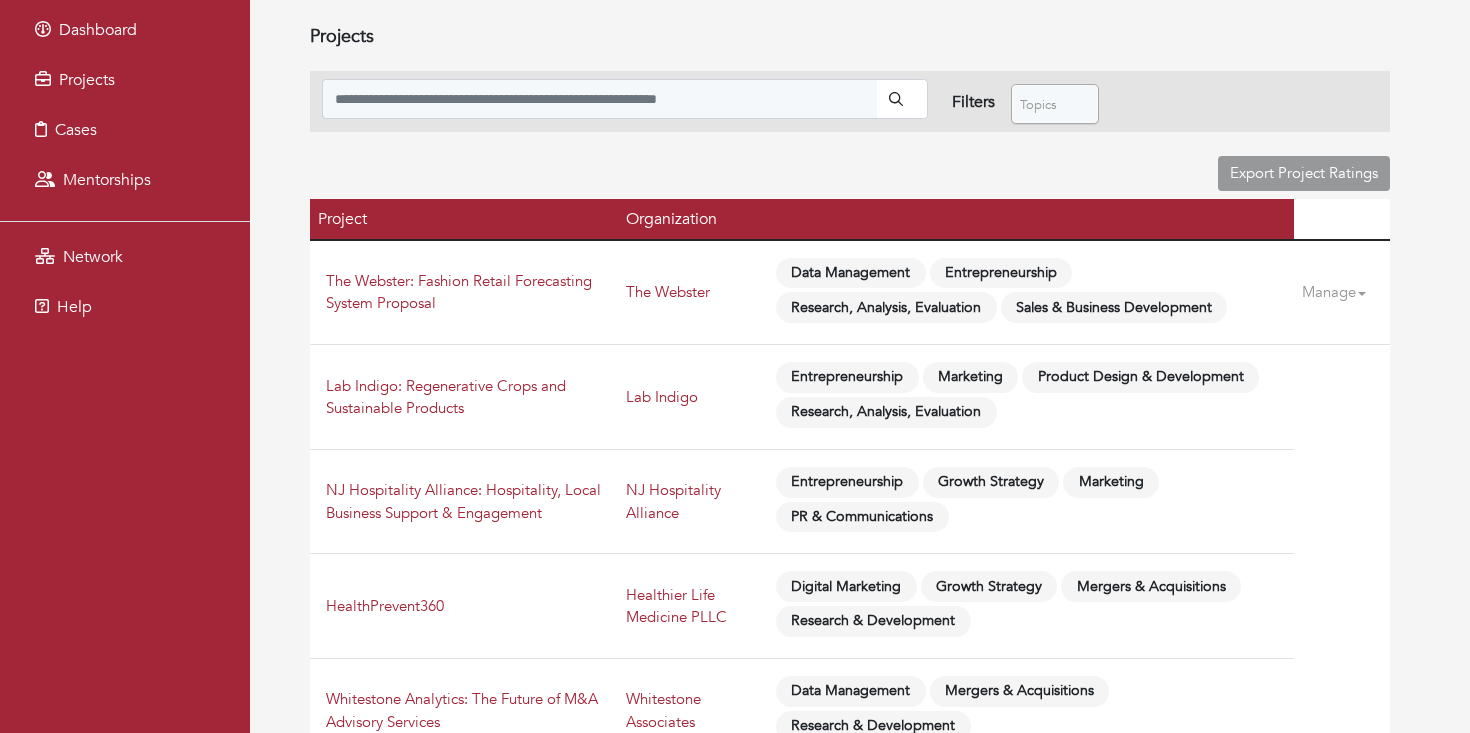 click on "Project
Organization
The Webster: Fashion Retail Forecasting System Proposal
The Webster
Data Management
Entrepreneurship
Research, Analysis, Evaluation
Sales & Business Development
Manage
Edit
Delete
Lab Indigo: Regenerative Crops and Sustainable Products
Lab Indigo
Entrepreneurship" at bounding box center (850, 586) 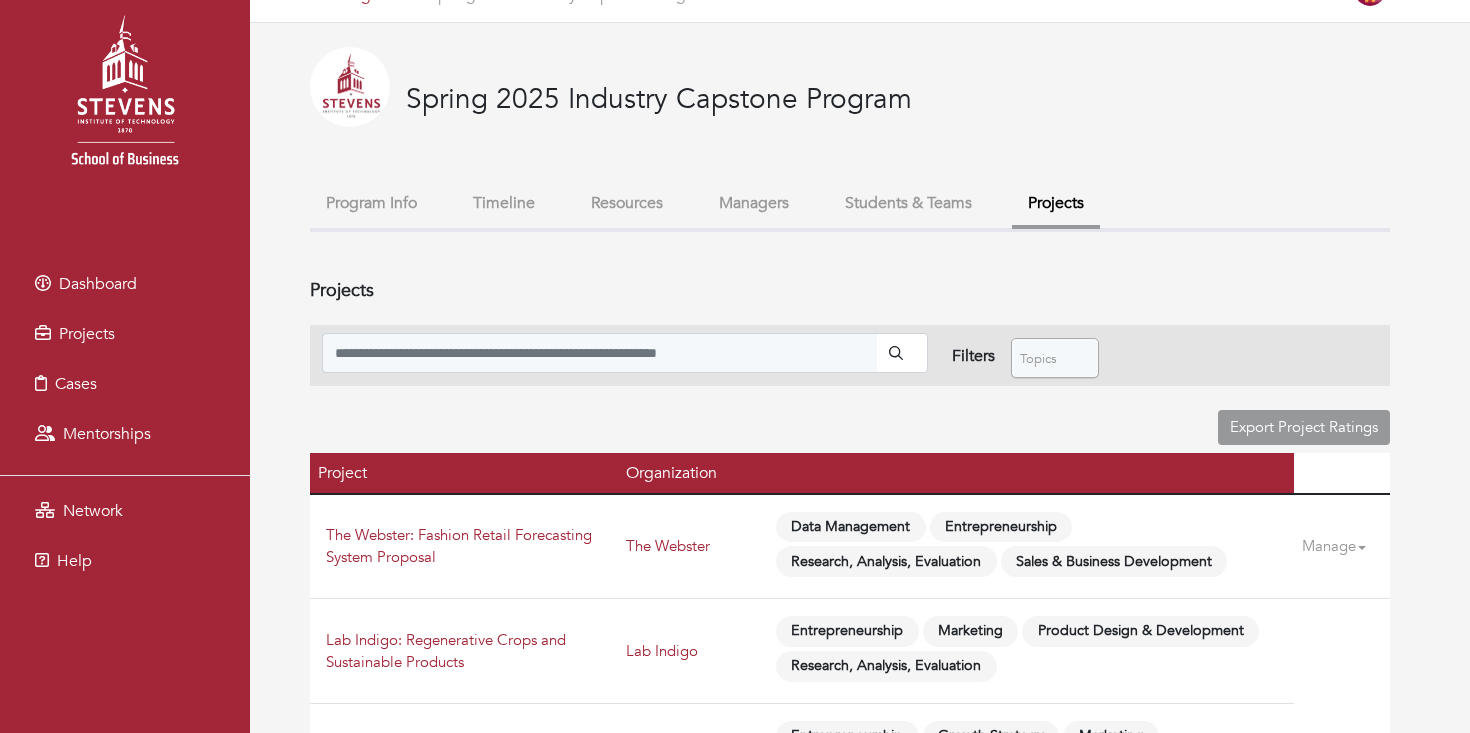 scroll, scrollTop: 0, scrollLeft: 0, axis: both 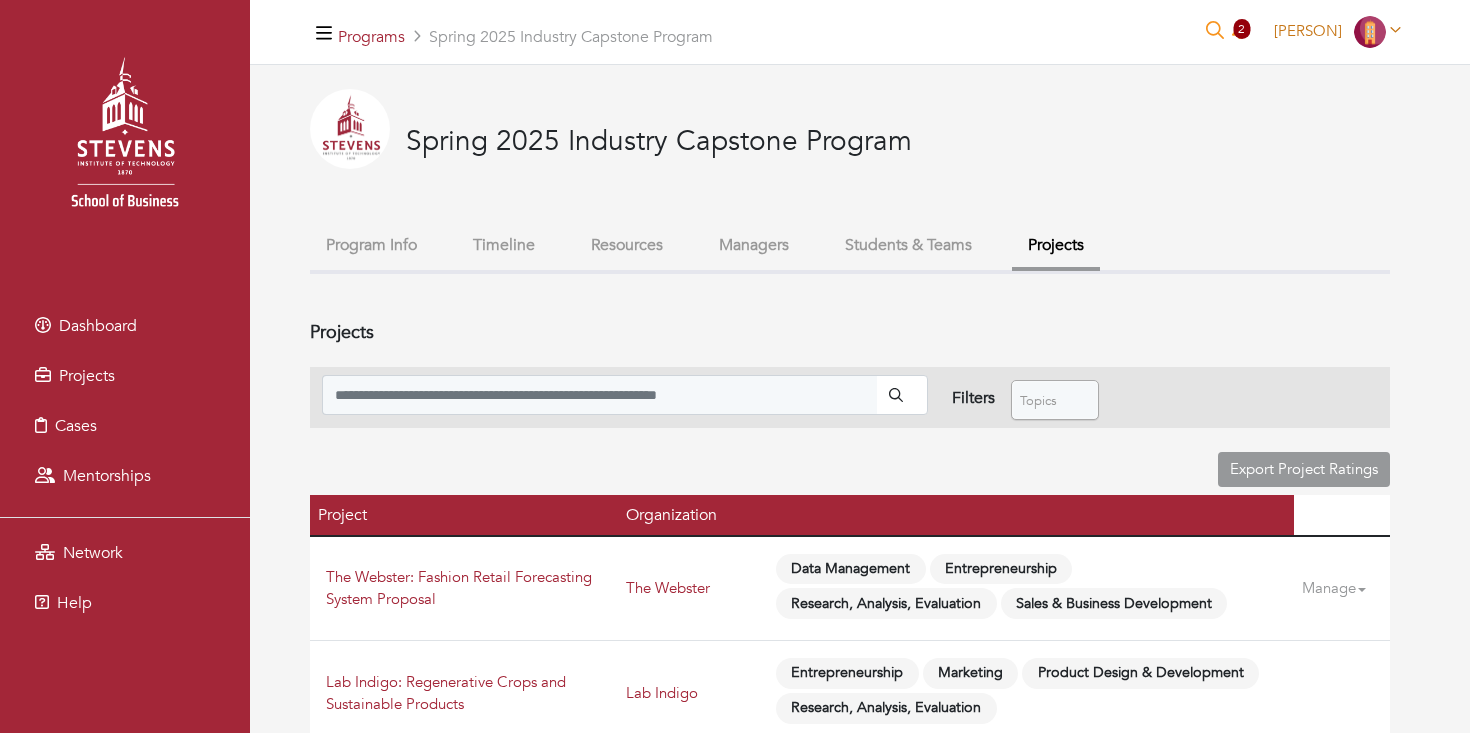 click at bounding box center (1370, 32) 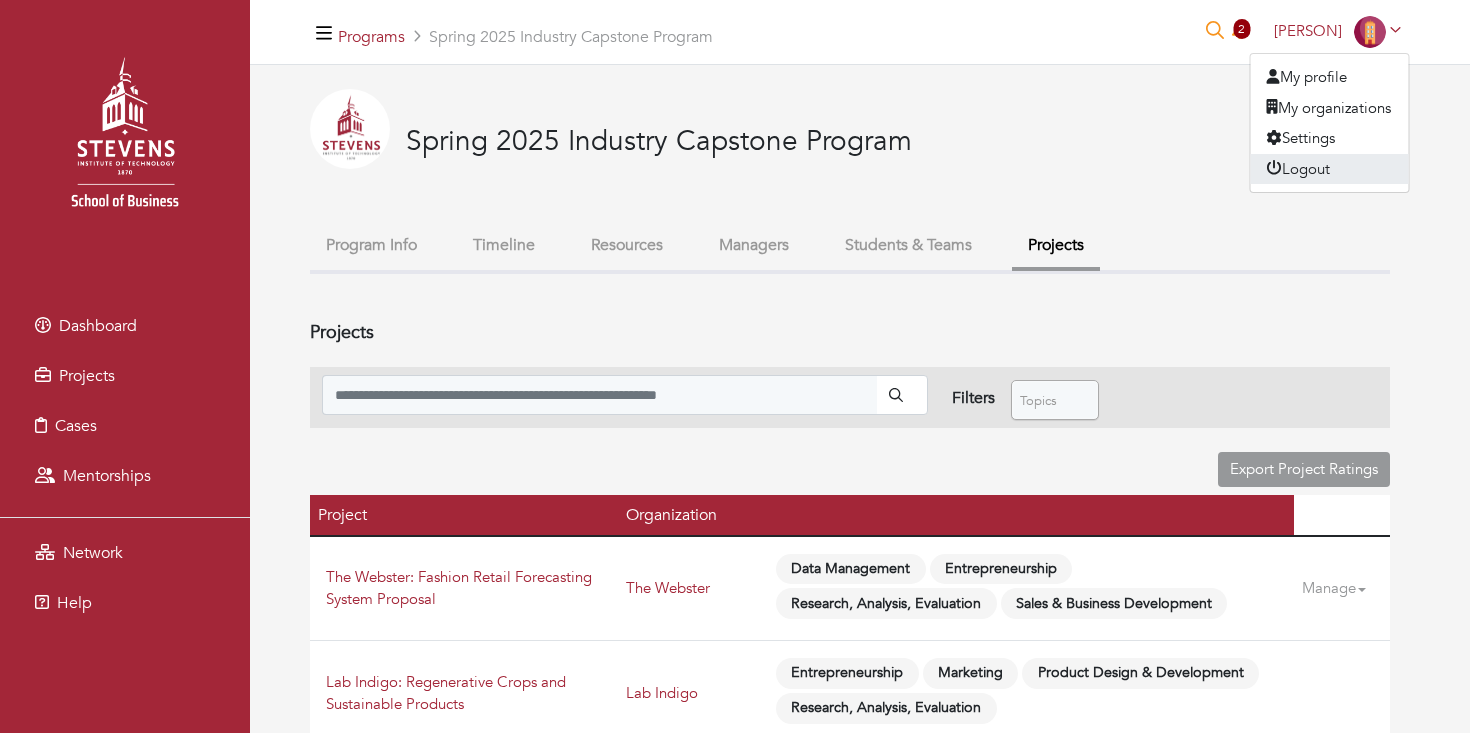 click on "Logout" at bounding box center (1330, 169) 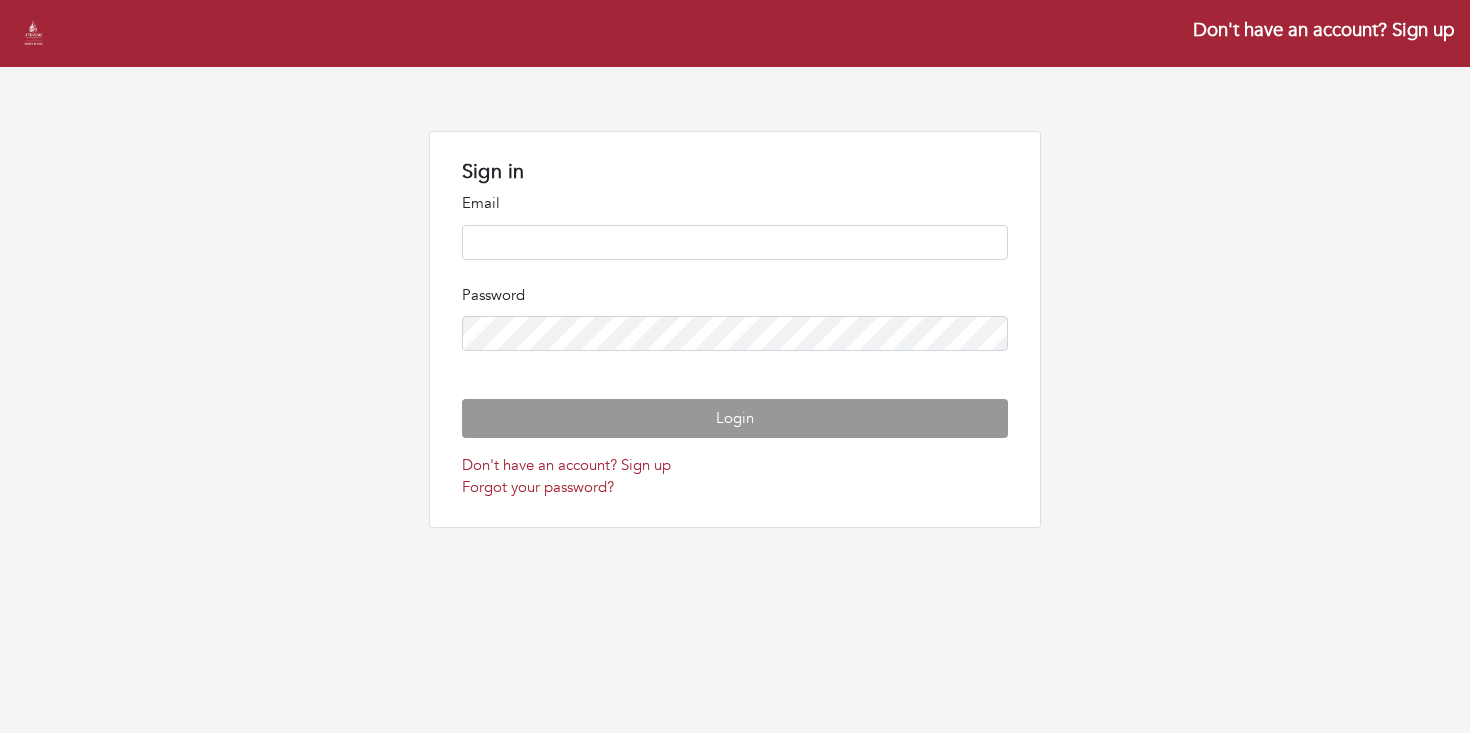 scroll, scrollTop: 0, scrollLeft: 0, axis: both 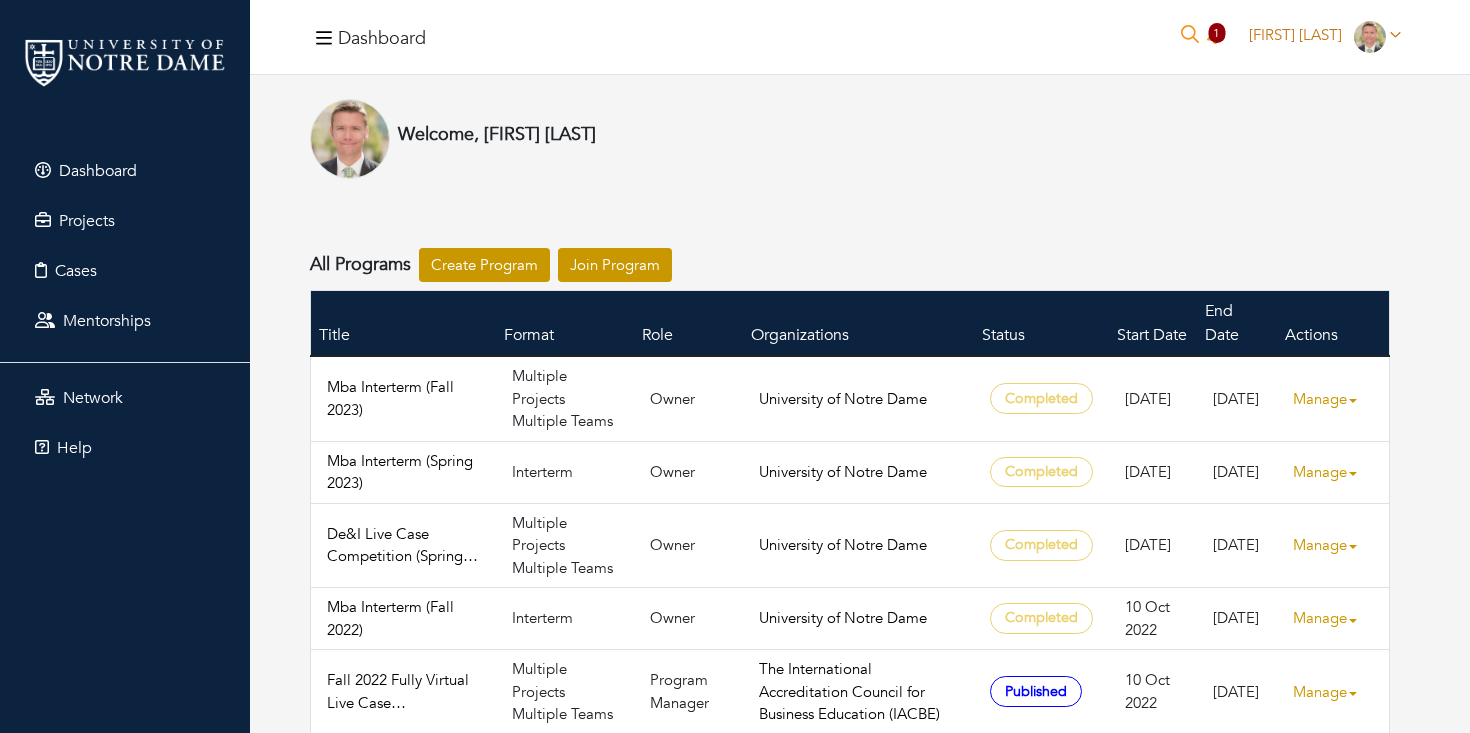 click at bounding box center (1370, 37) 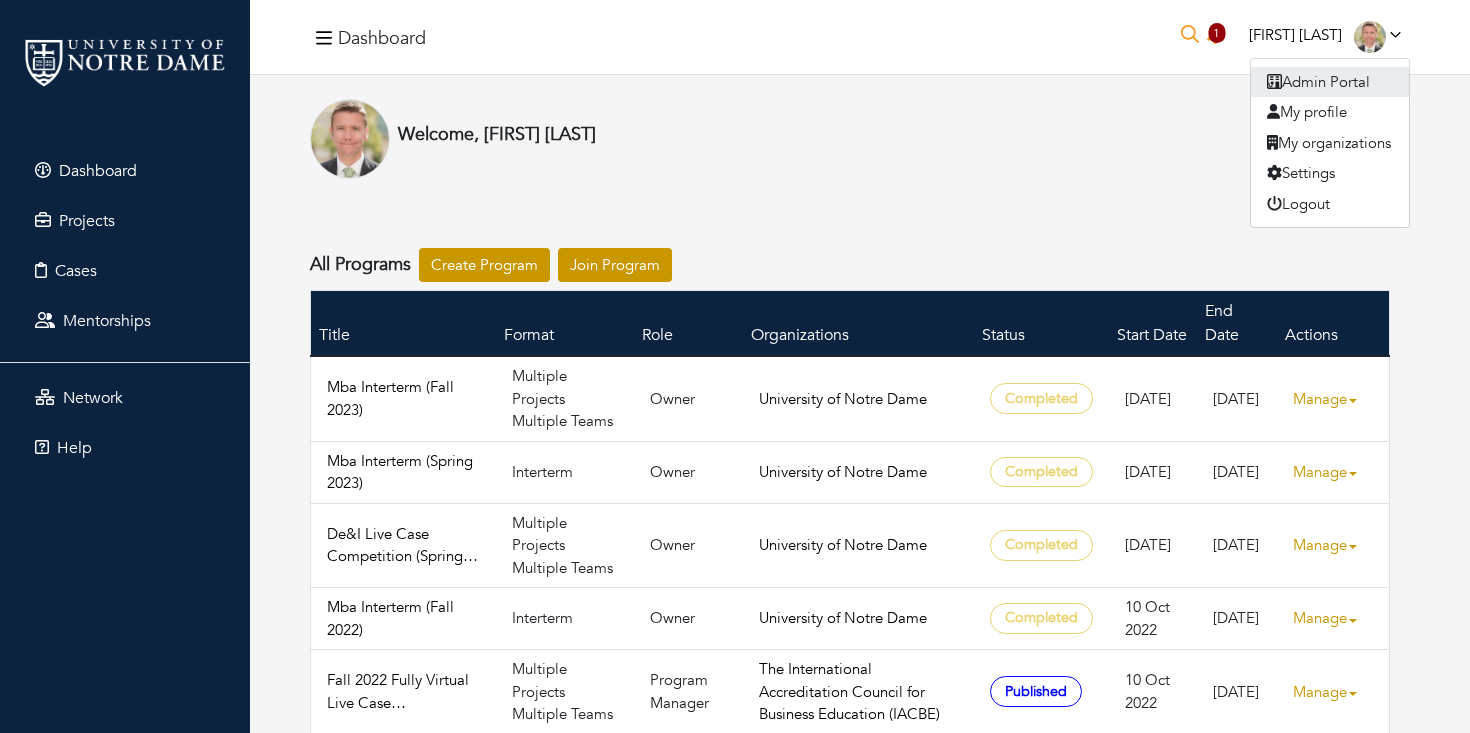 click on "Admin Portal" at bounding box center [1330, 82] 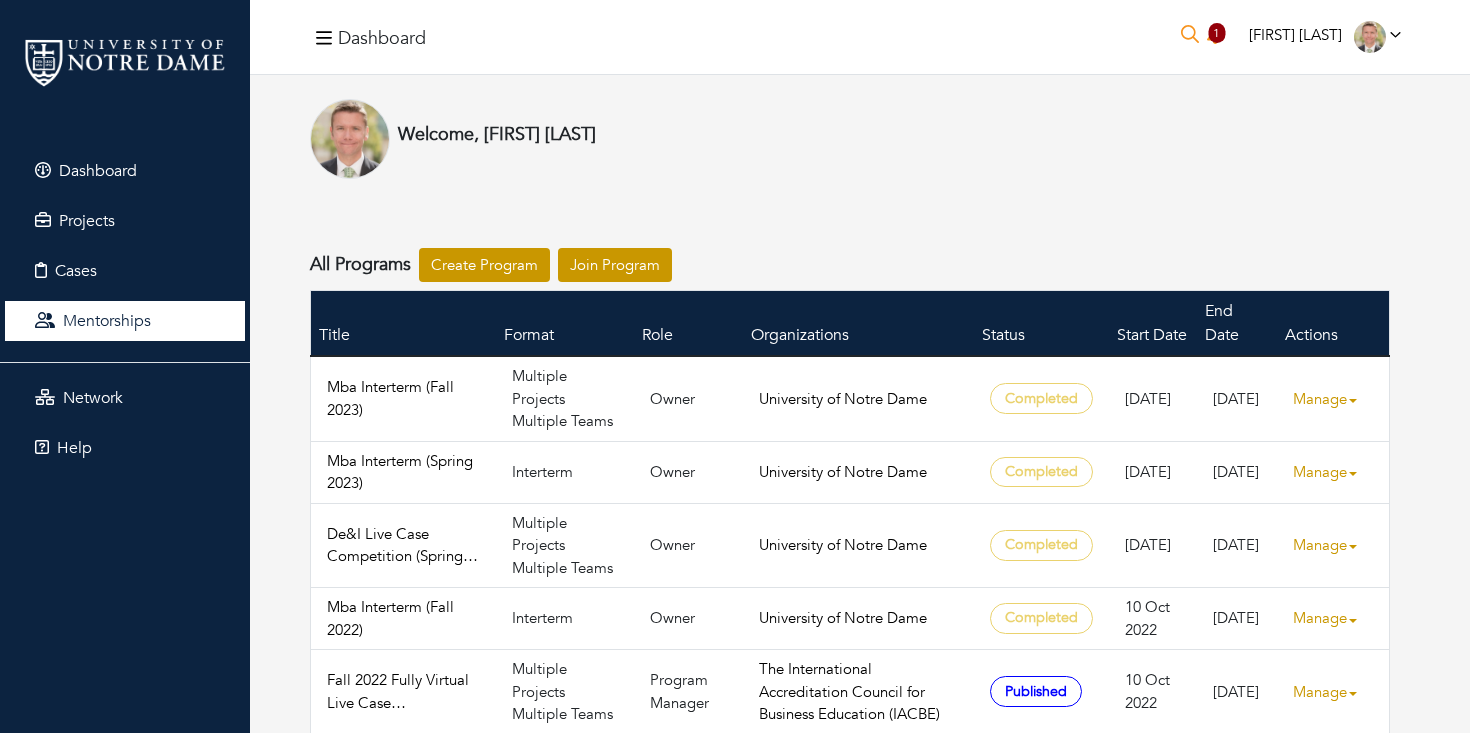click on "Mentorships" at bounding box center (107, 321) 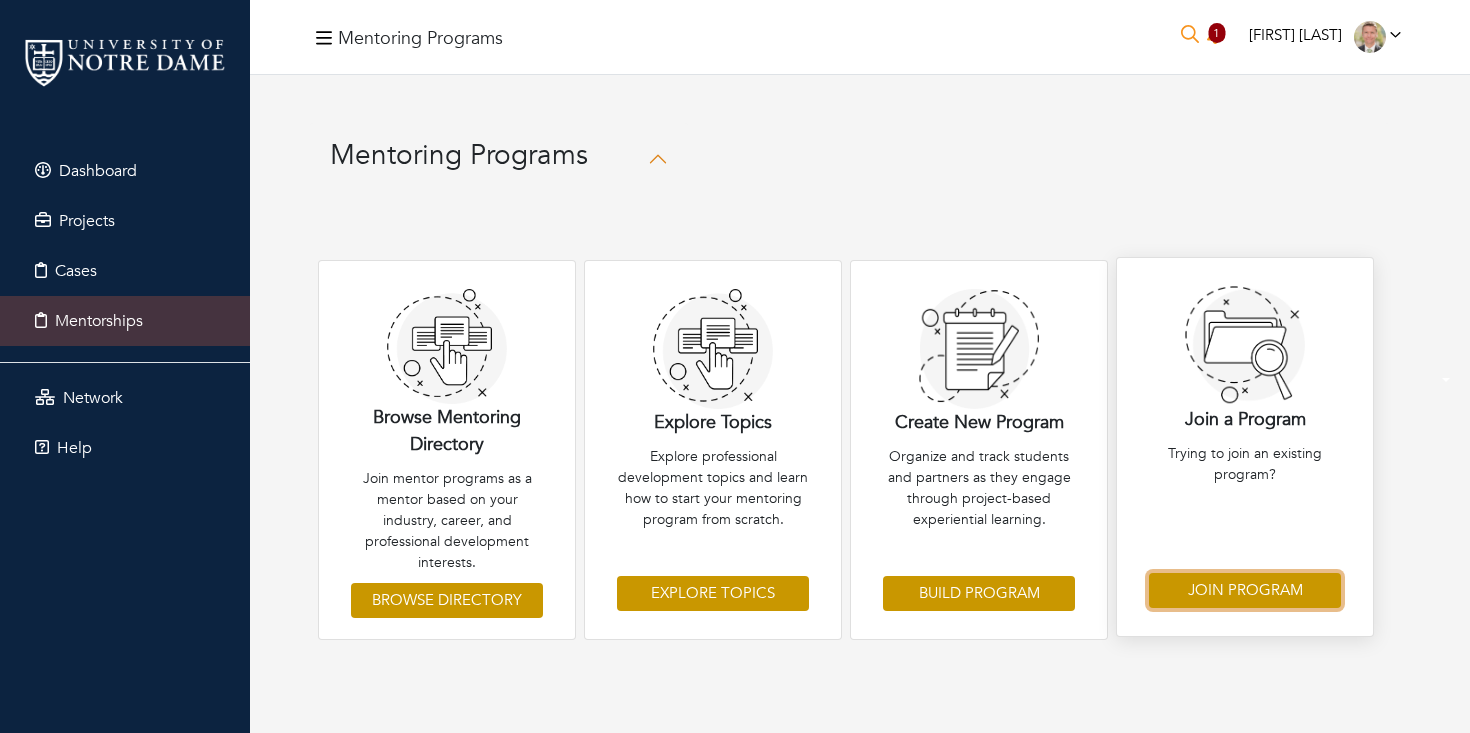 click on "Join Program" at bounding box center (1245, 590) 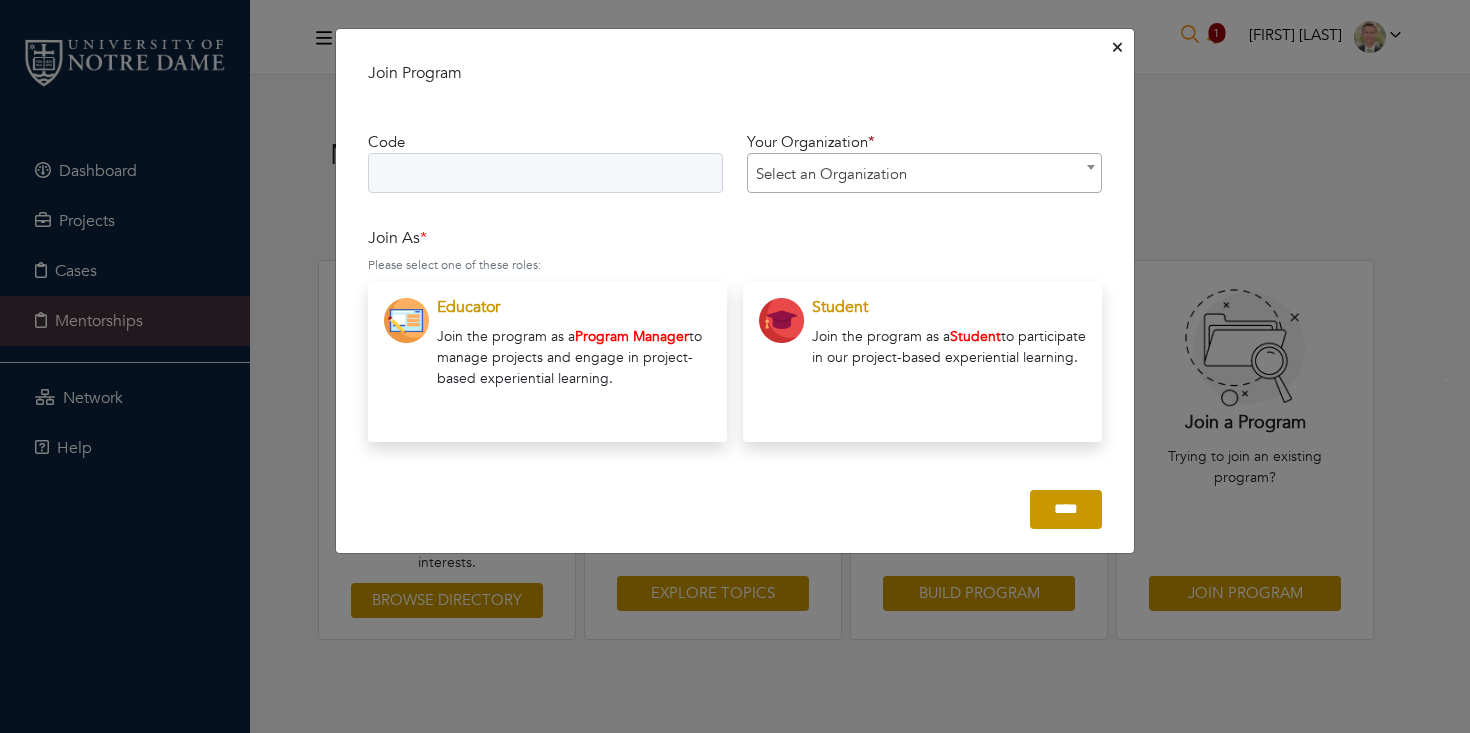 click at bounding box center [1117, 48] 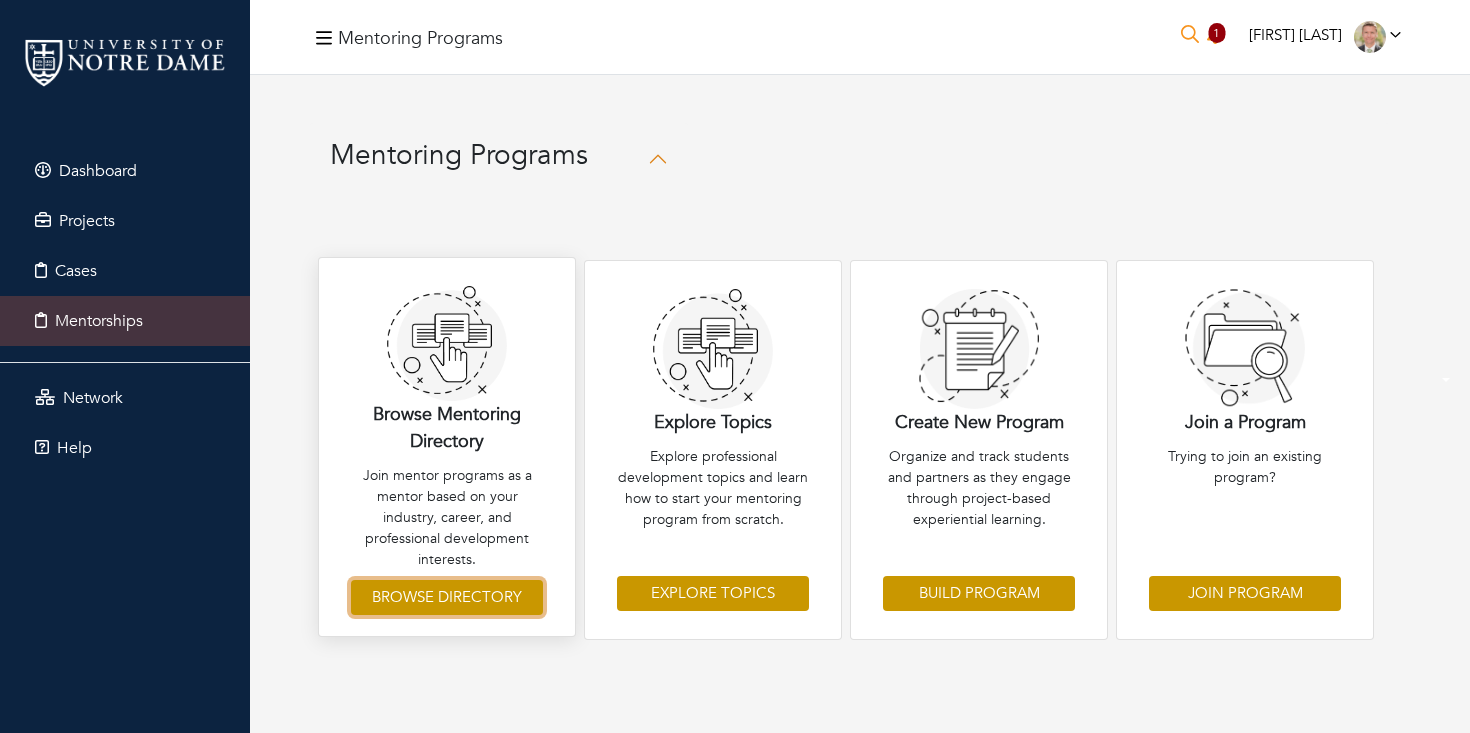 click on "Browse Directory" at bounding box center [447, 597] 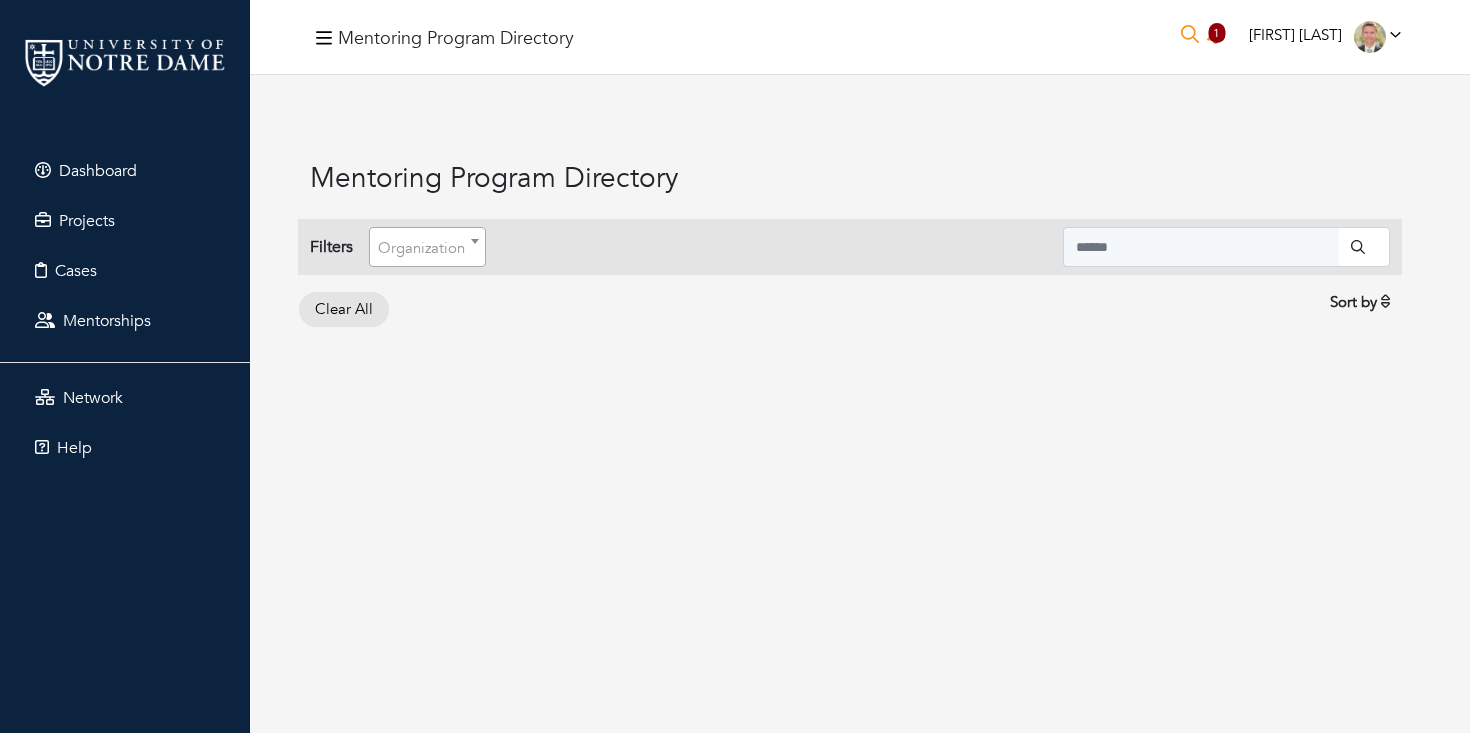 click on "Jim Cunningham
Jim Cunningham
Admin Portal
My profile
My organizations
Settings
Logout" at bounding box center [1325, 37] 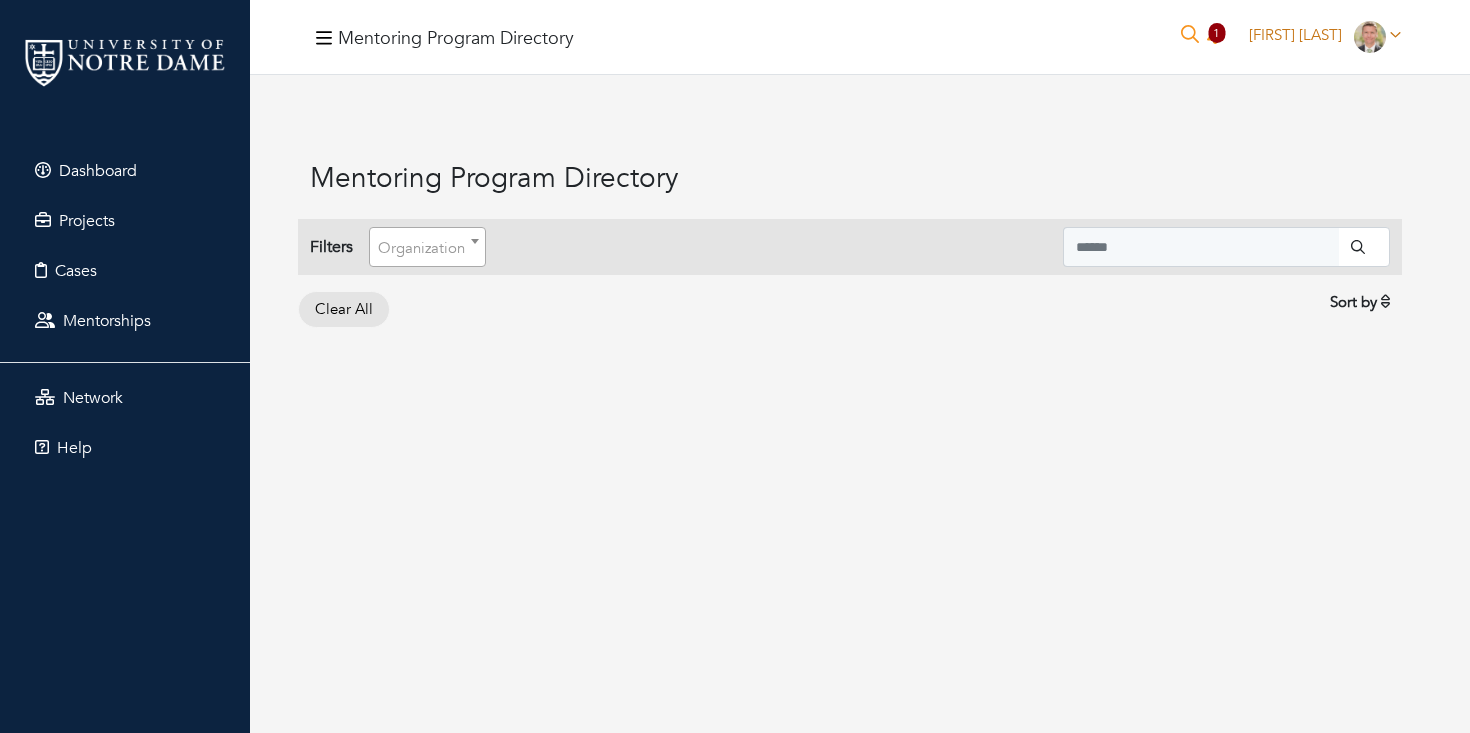 click 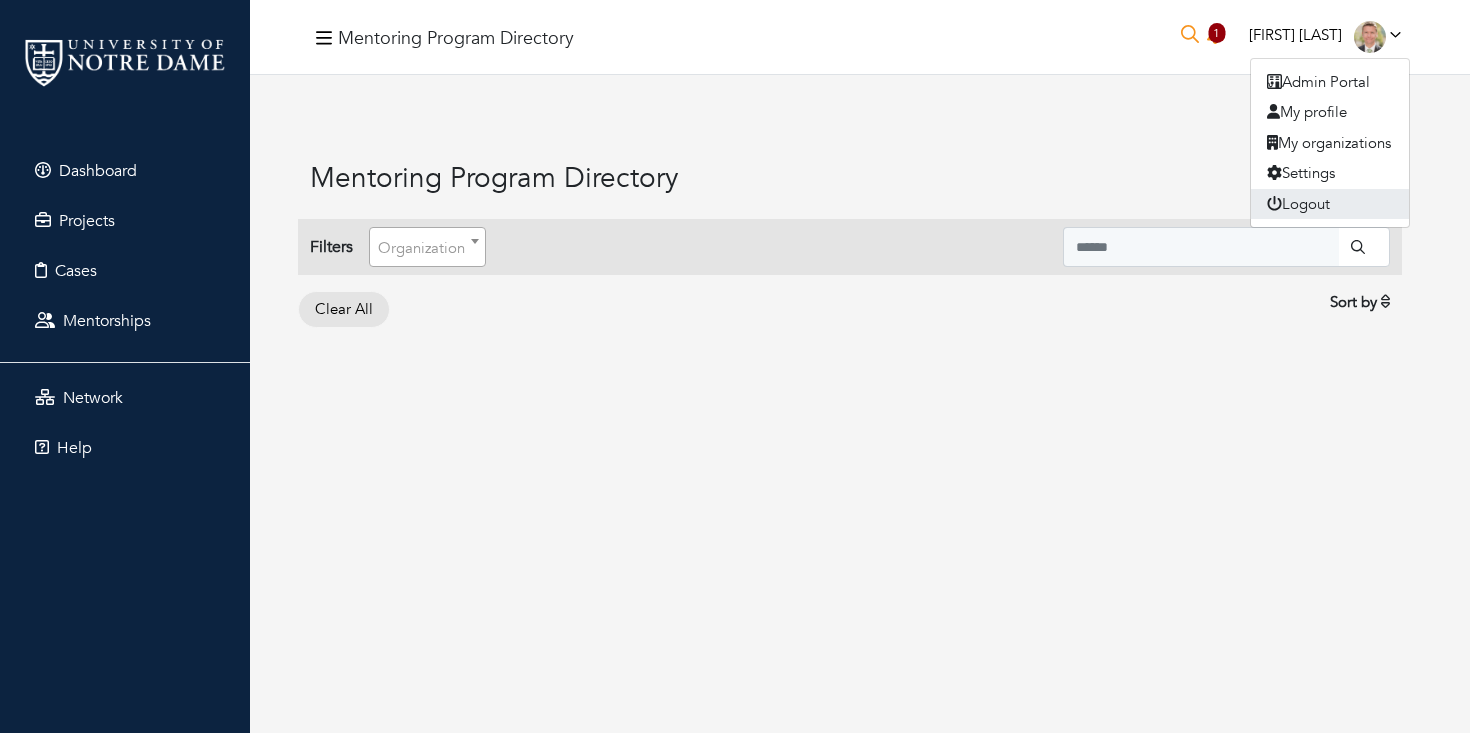 click on "Logout" at bounding box center [1330, 204] 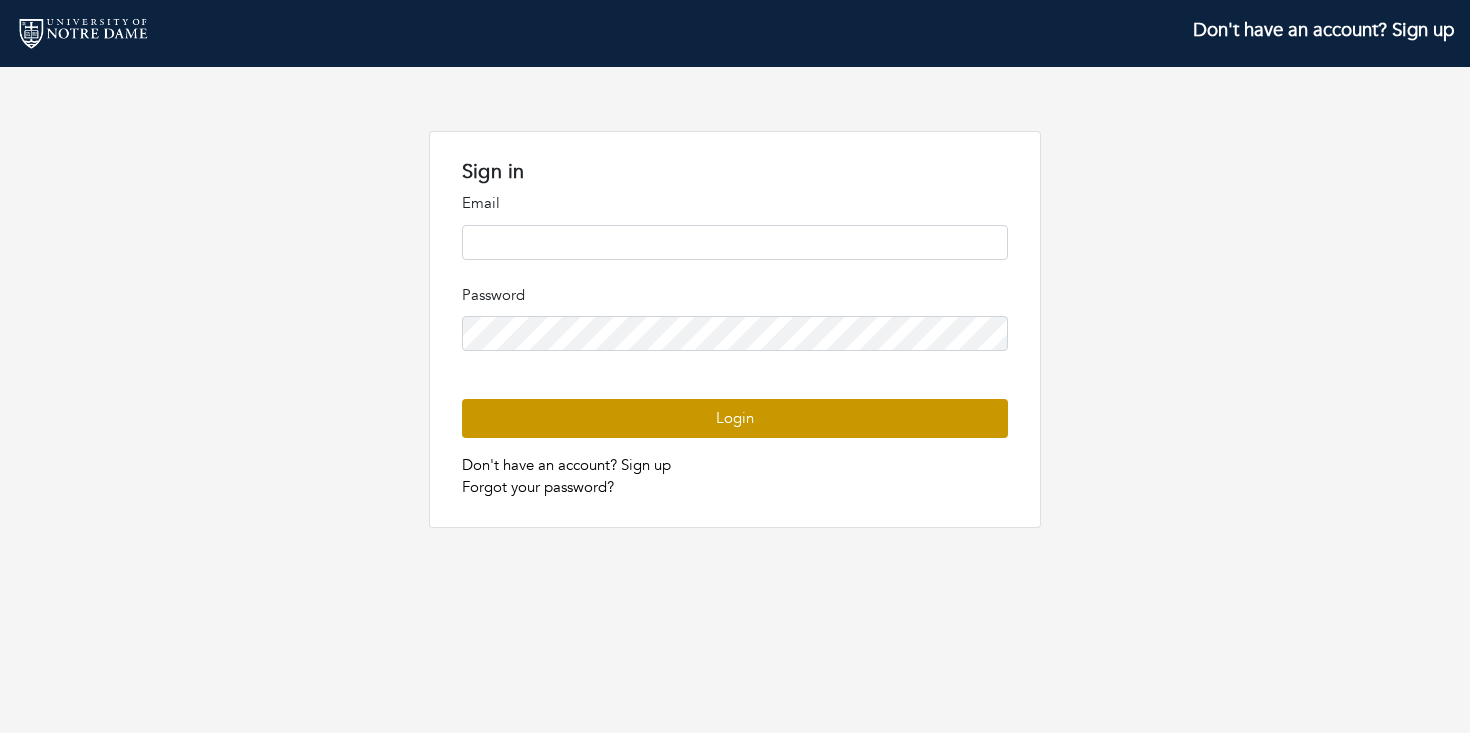 scroll, scrollTop: 0, scrollLeft: 0, axis: both 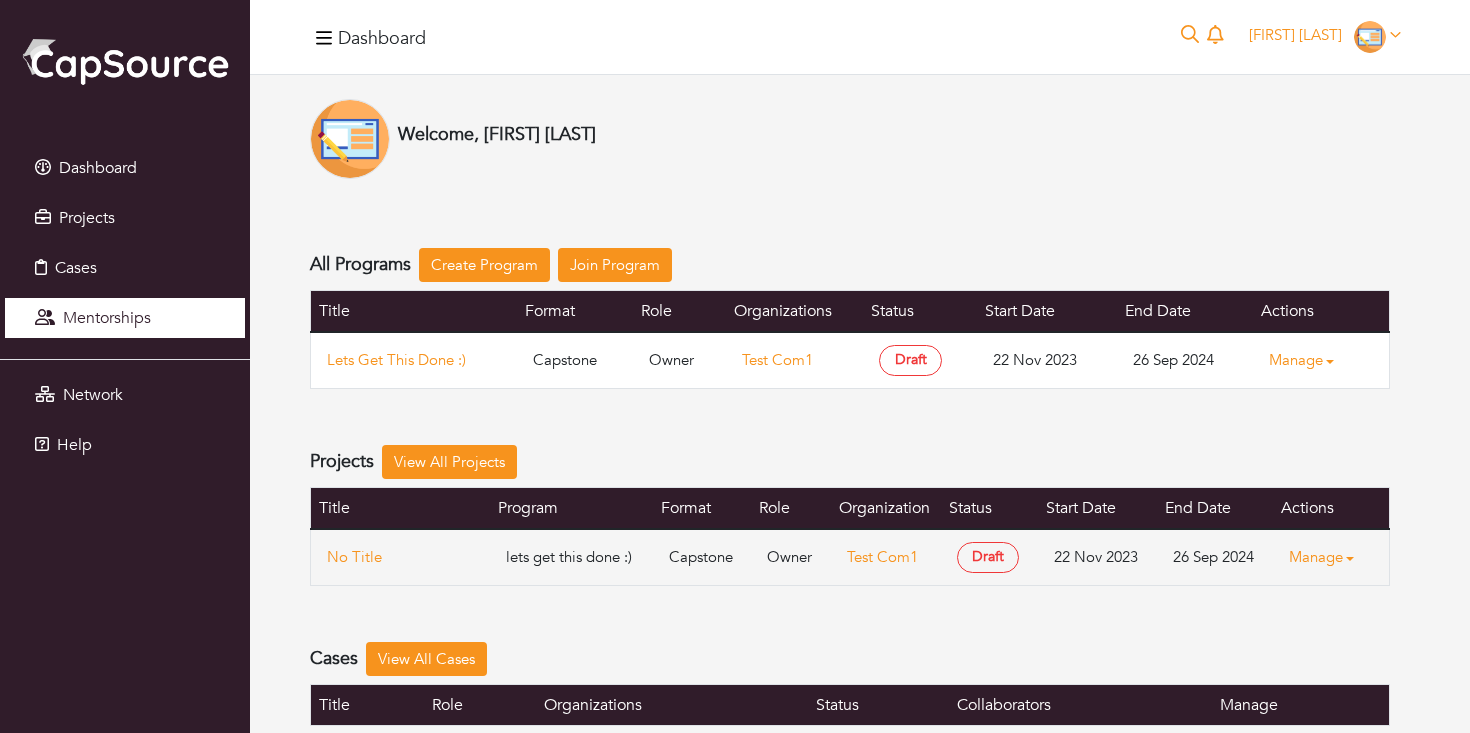 click on "Mentorships" at bounding box center (107, 318) 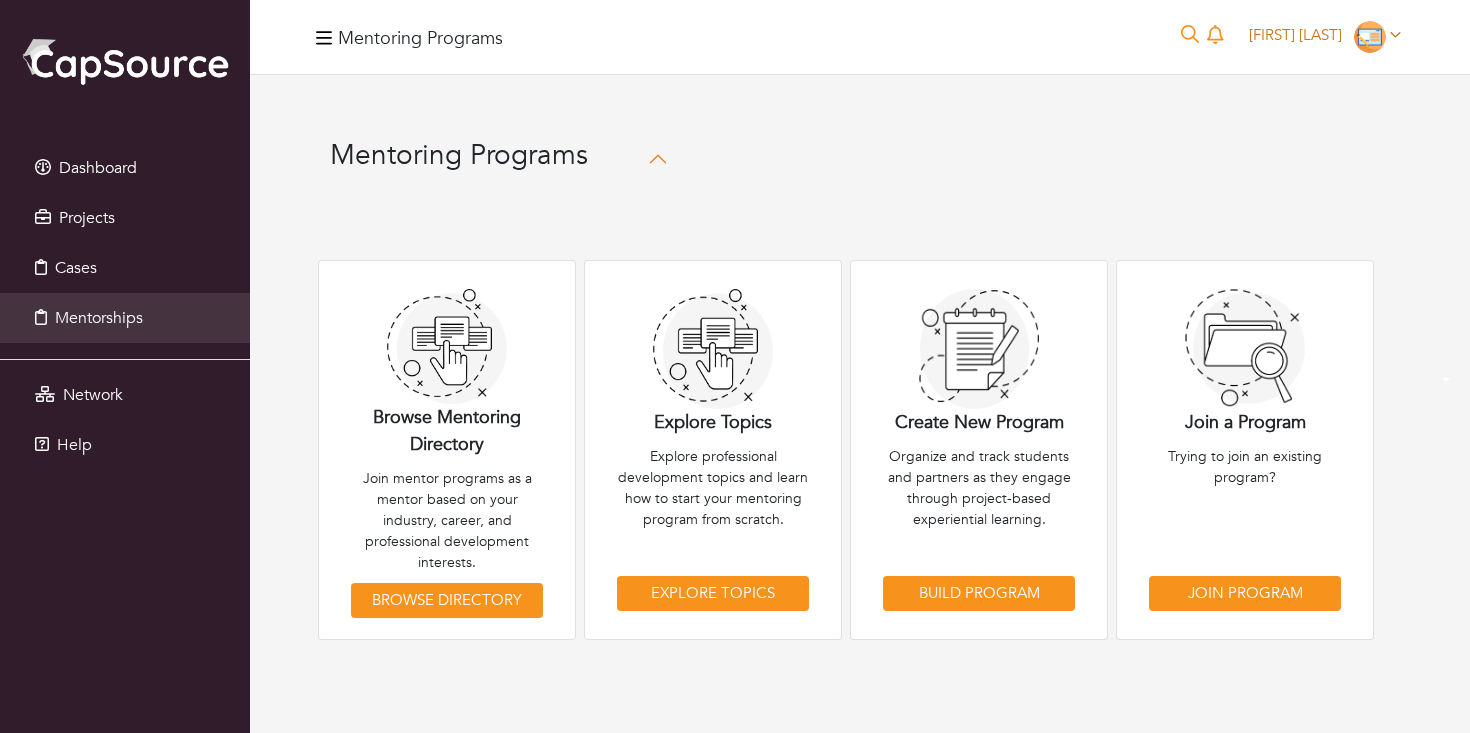click on "[FIRST] [LAST]" at bounding box center [1295, 35] 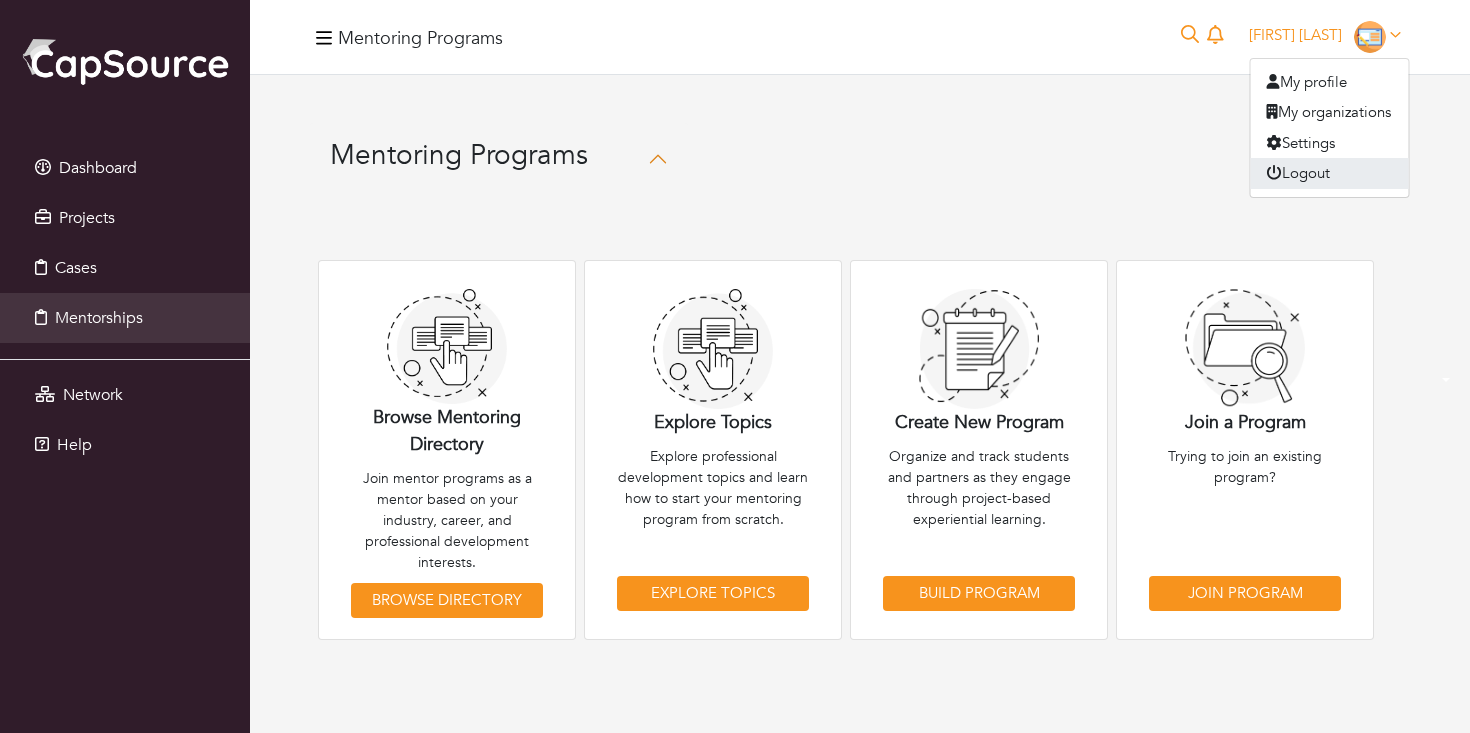 click on "Logout" at bounding box center [1330, 173] 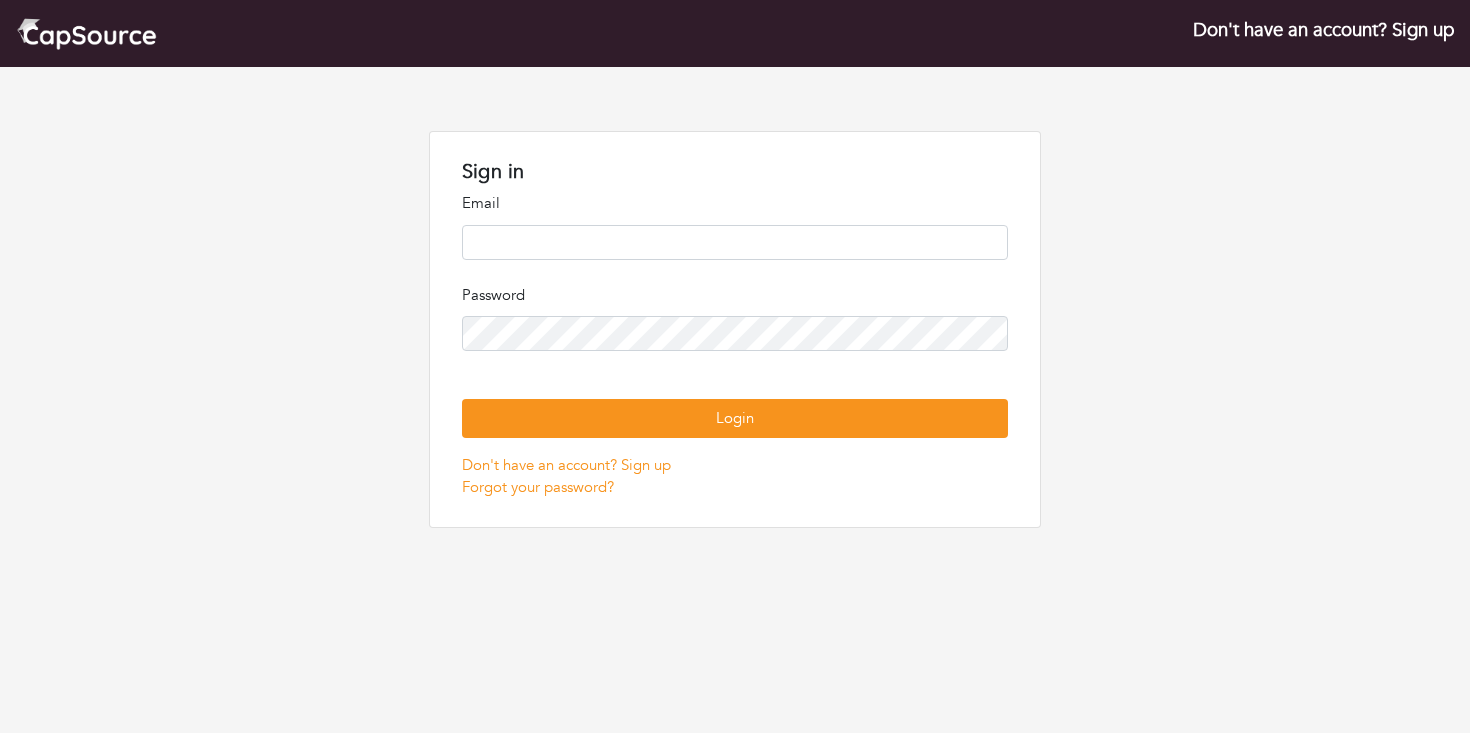 scroll, scrollTop: 0, scrollLeft: 0, axis: both 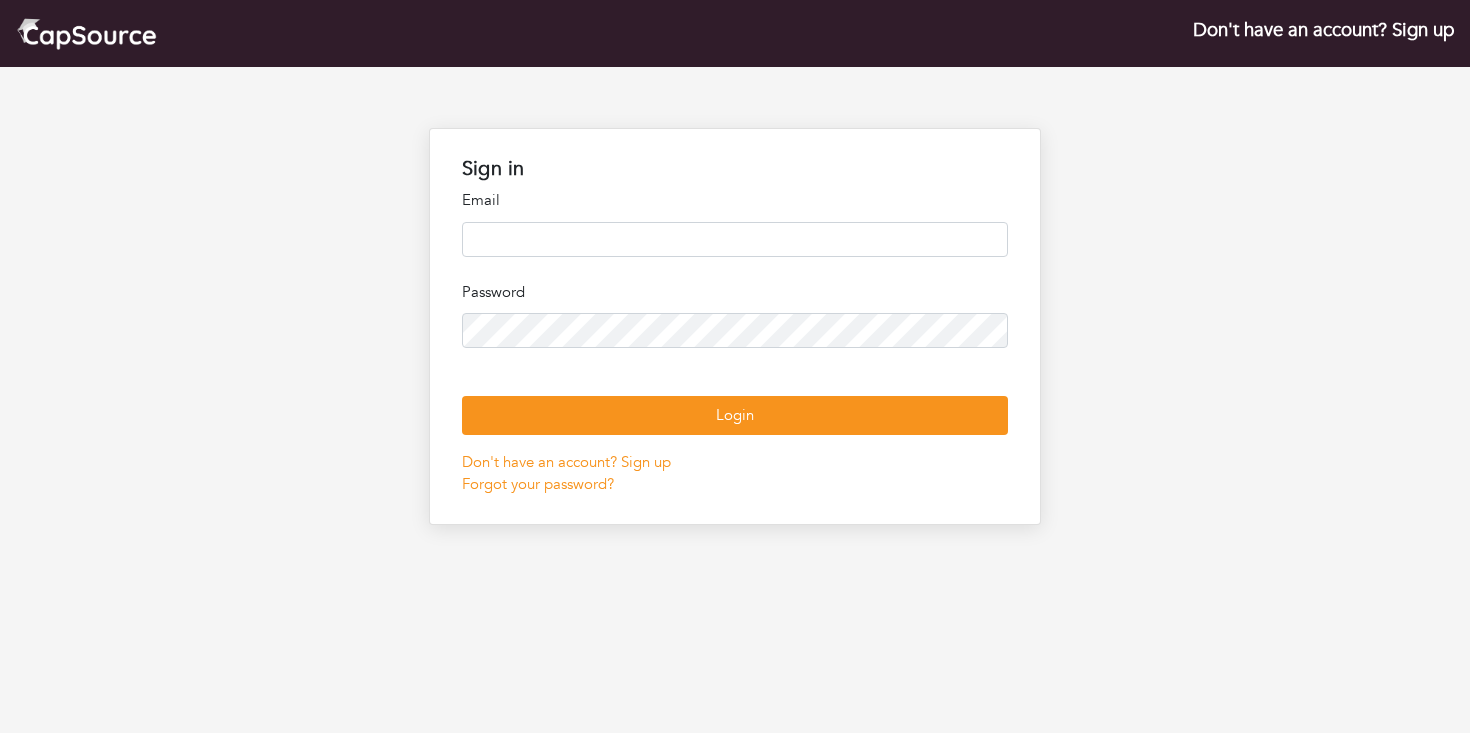 type on "**********" 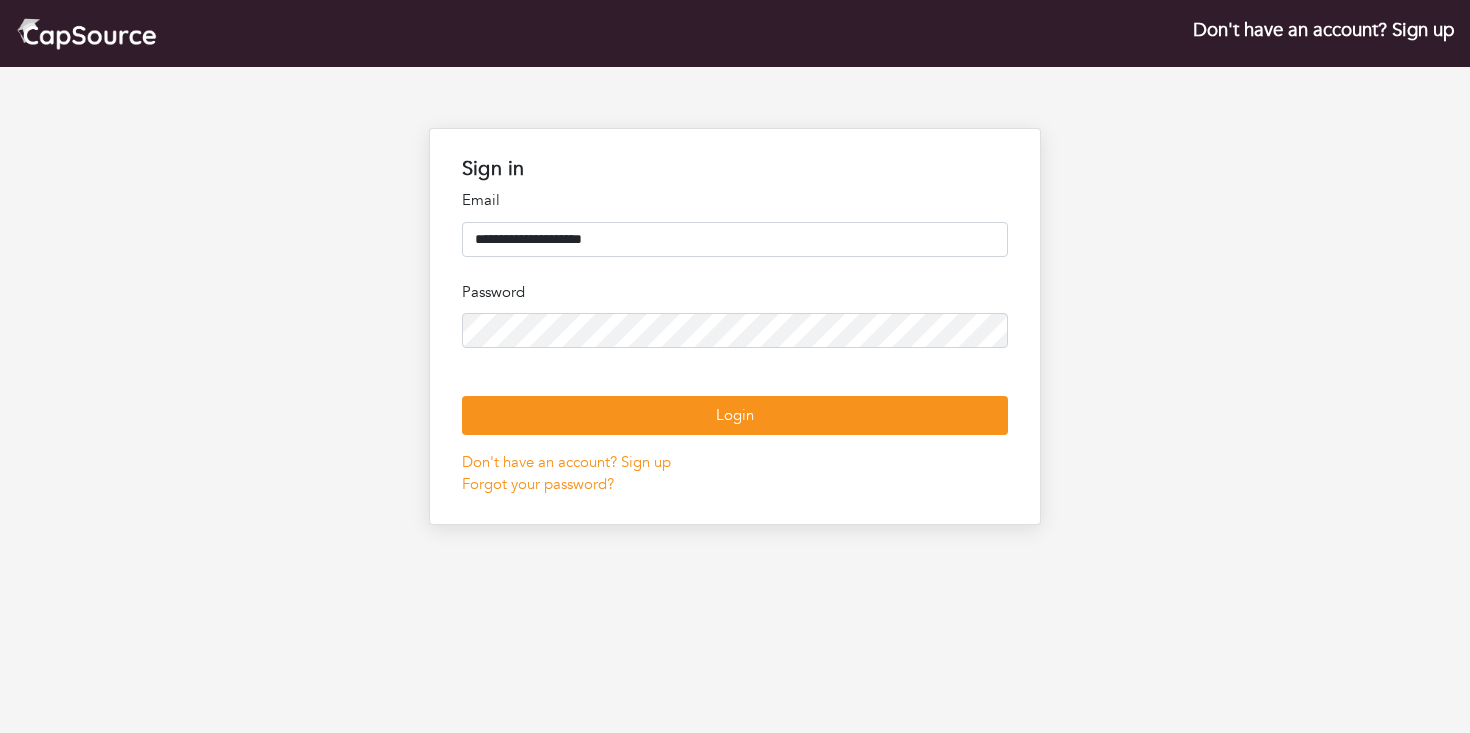 click on "**********" at bounding box center (735, 239) 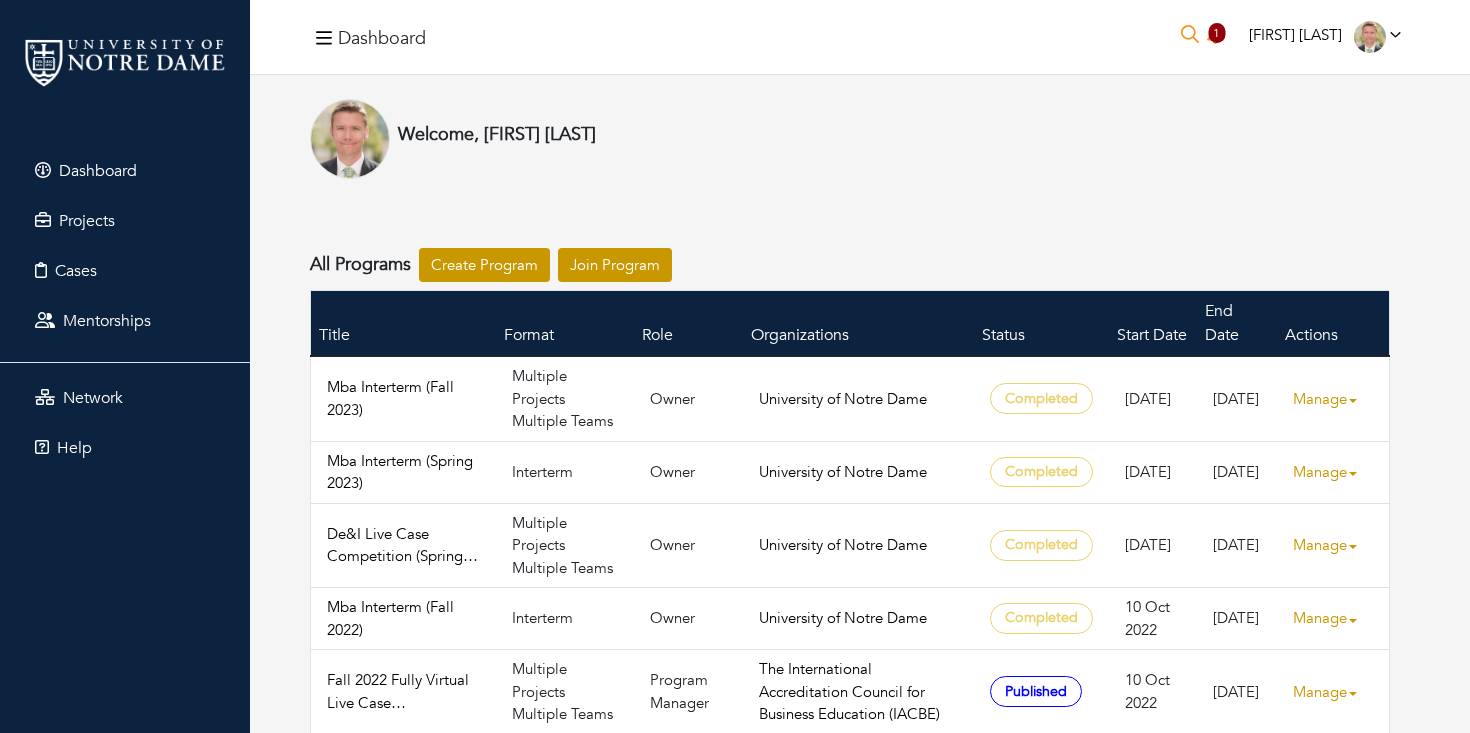 scroll, scrollTop: 0, scrollLeft: 0, axis: both 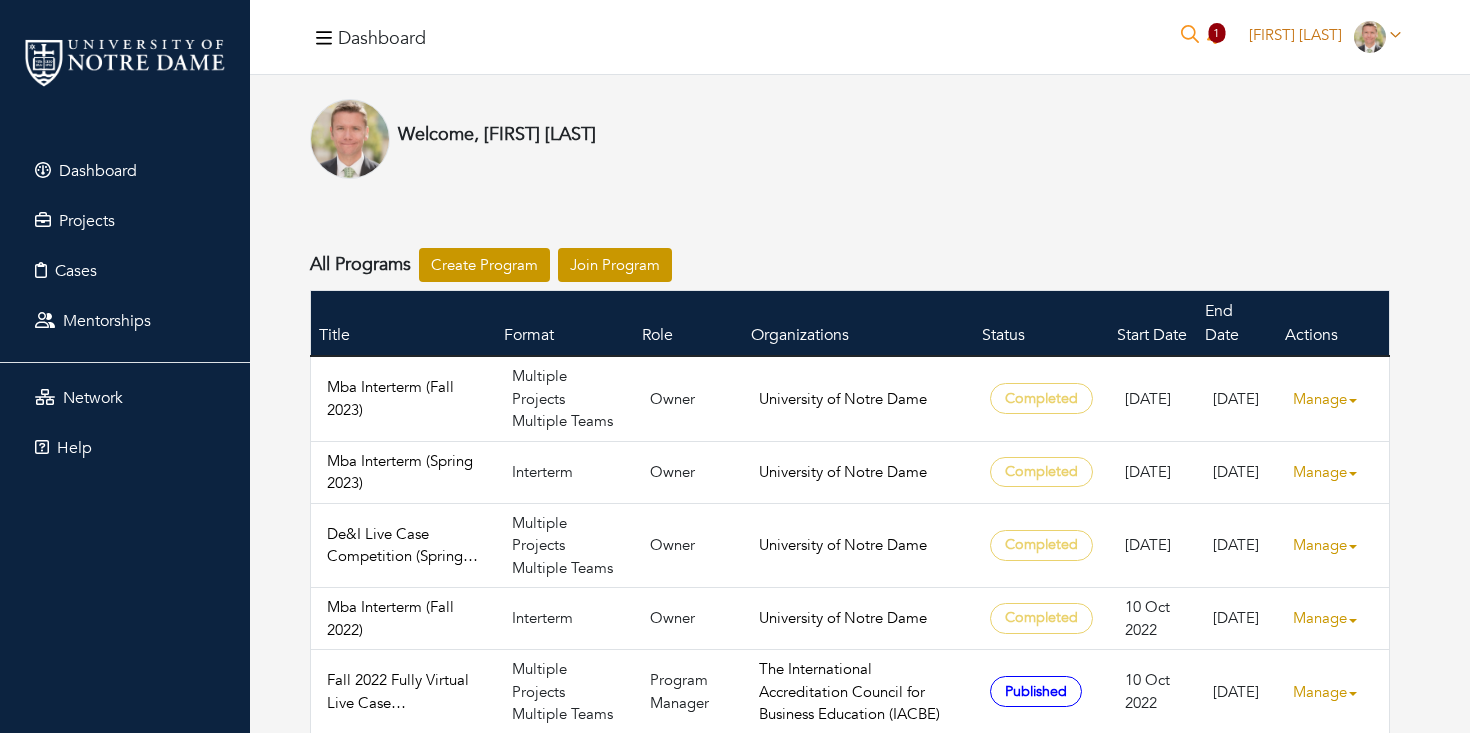 click on "[FIRST] [LAST]" at bounding box center [1295, 35] 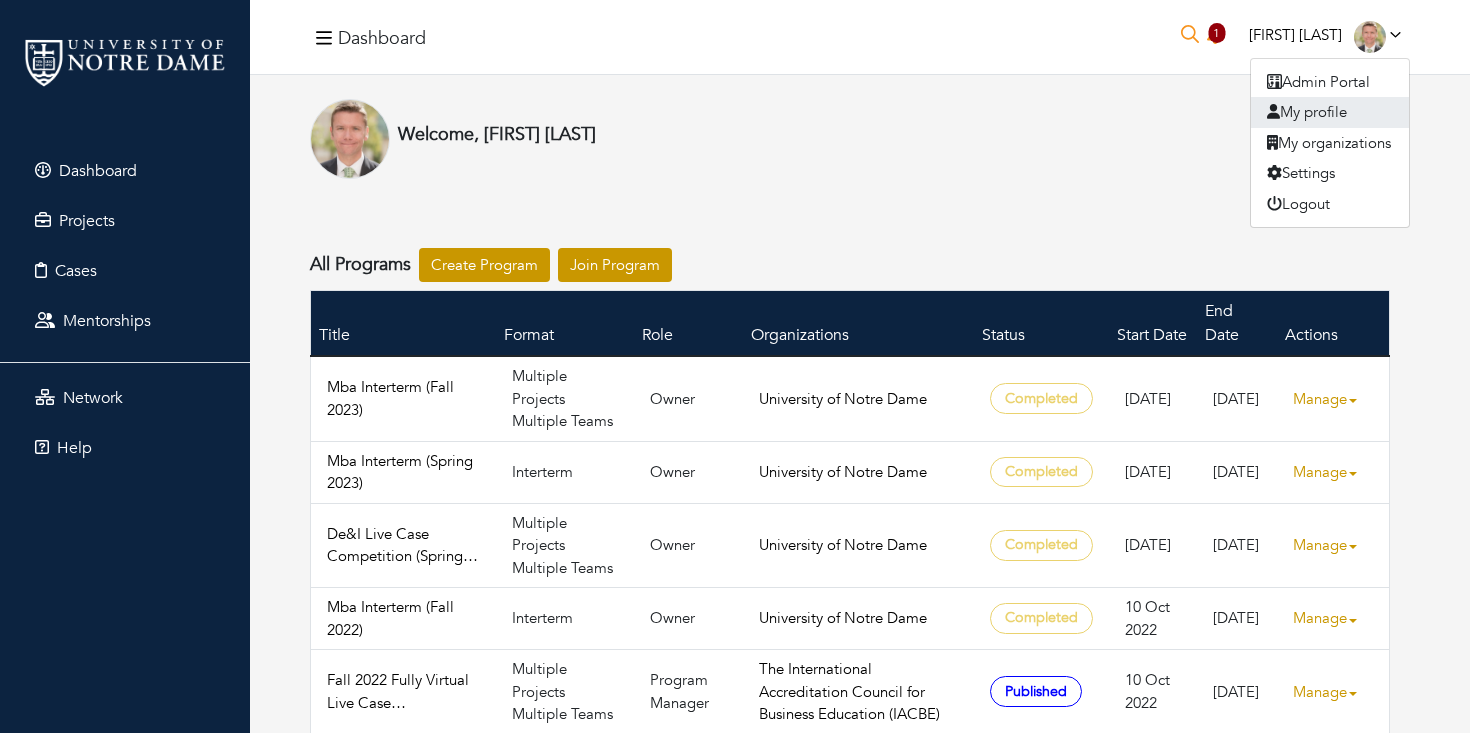 click on "My profile" at bounding box center (1330, 112) 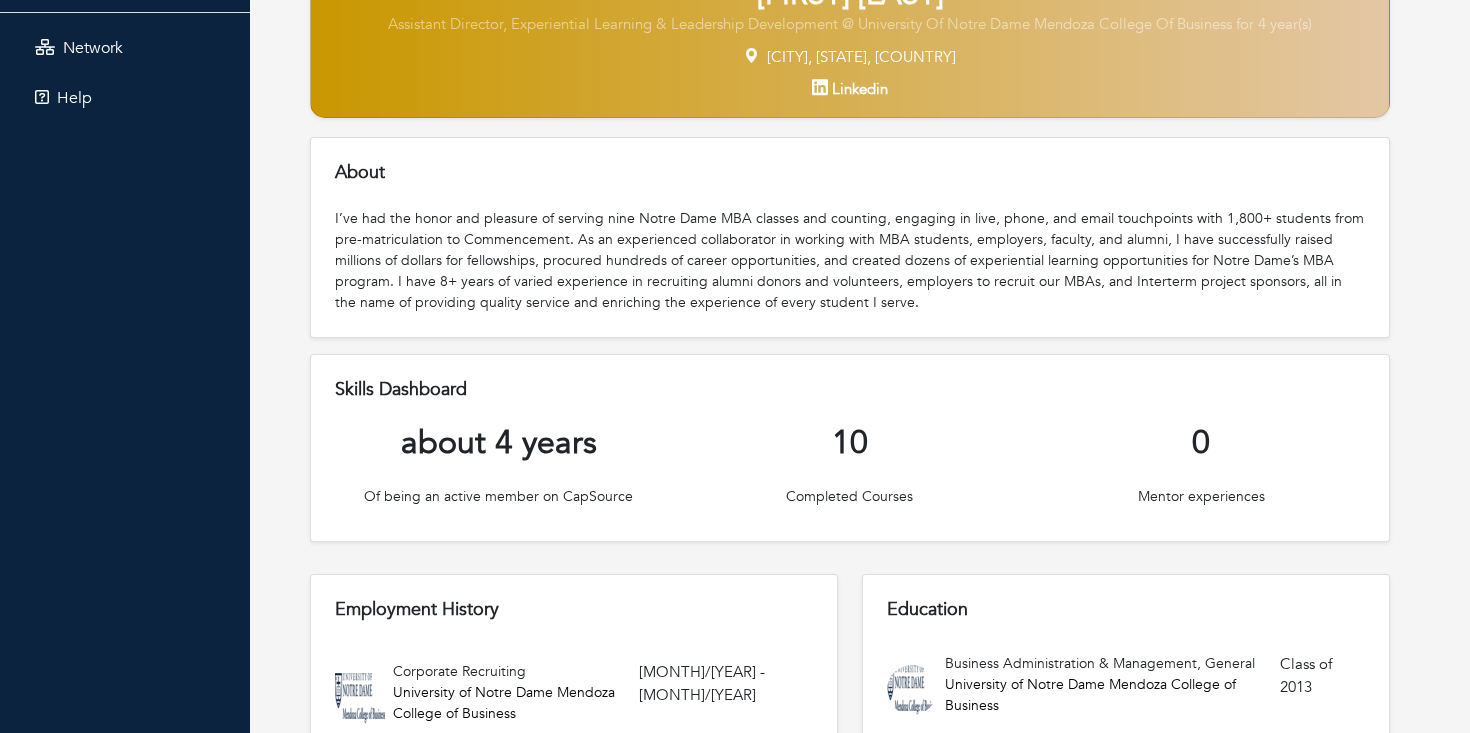 scroll, scrollTop: 0, scrollLeft: 0, axis: both 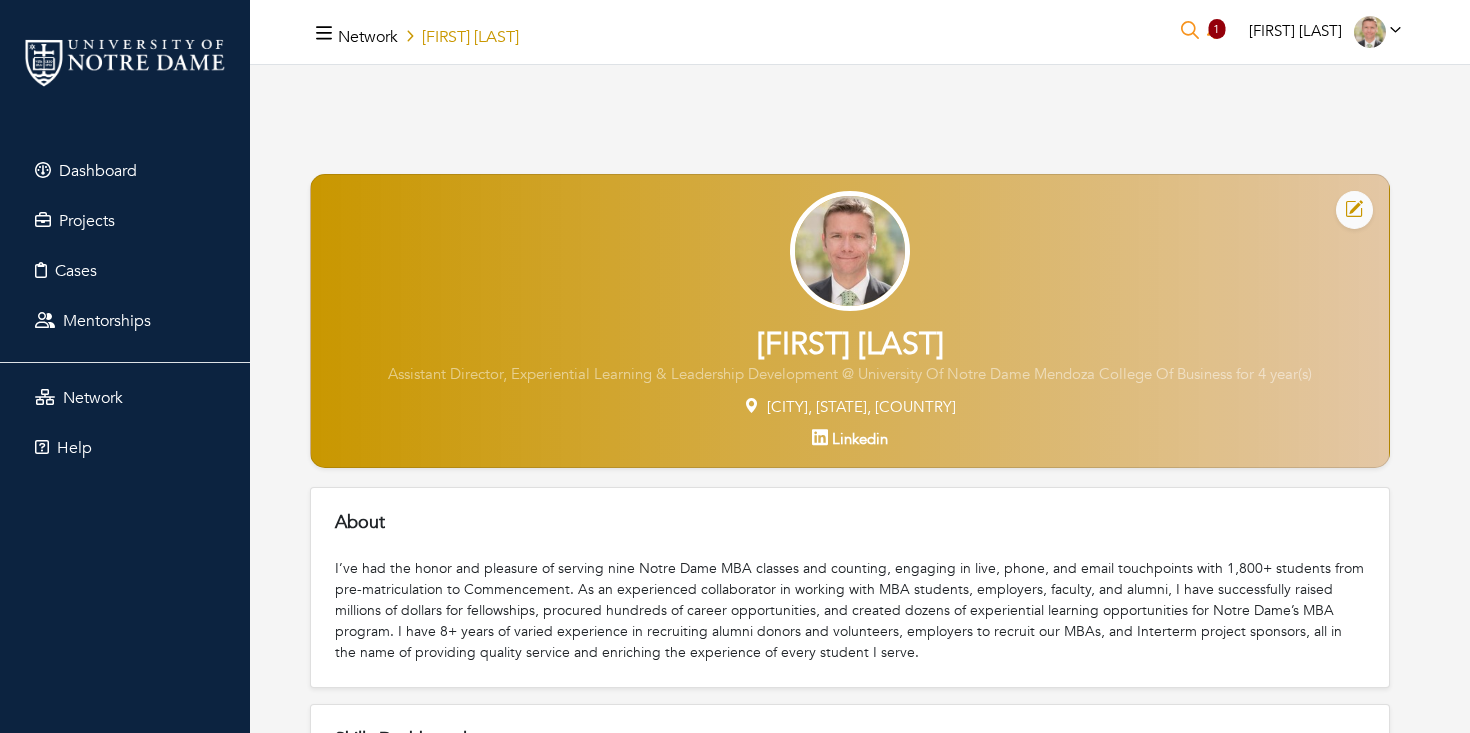 click at bounding box center [1354, 210] 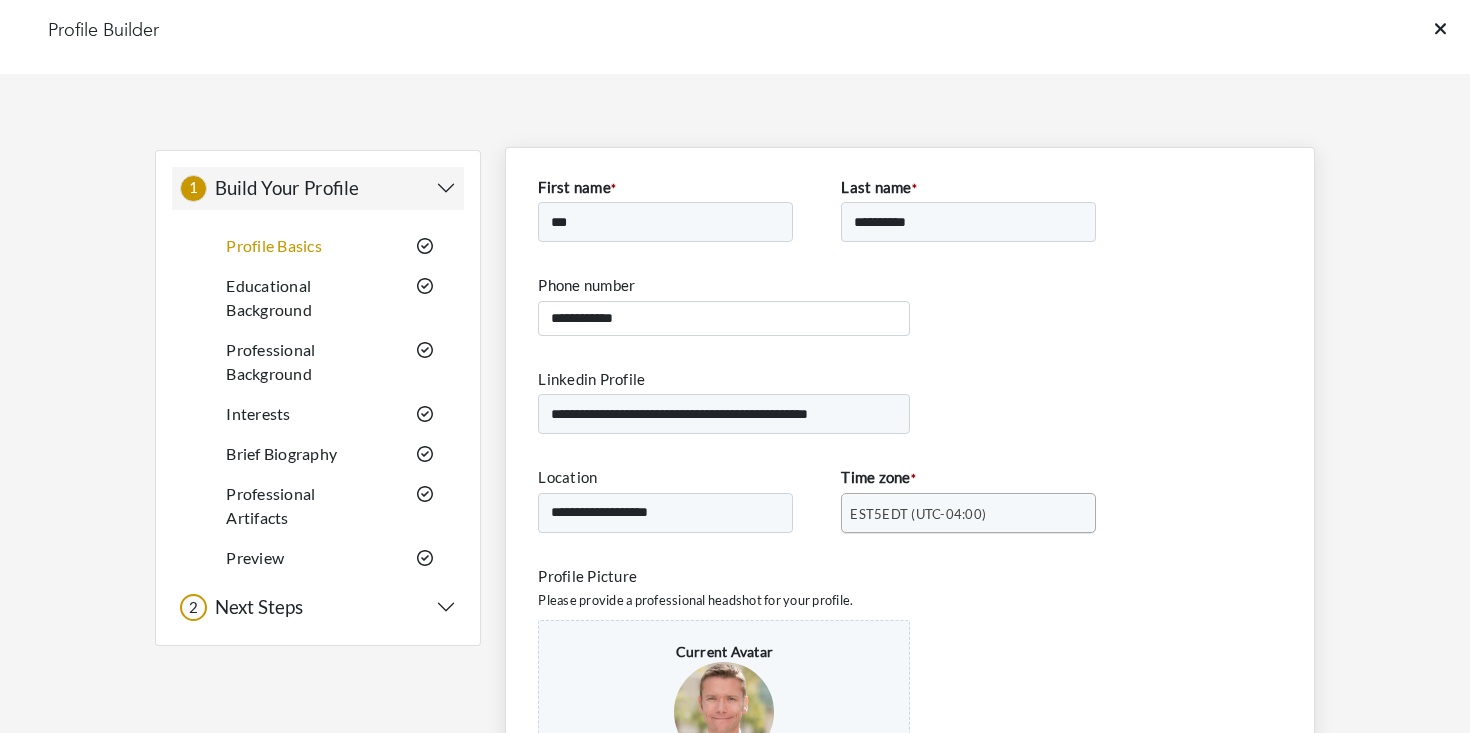 scroll, scrollTop: 0, scrollLeft: 0, axis: both 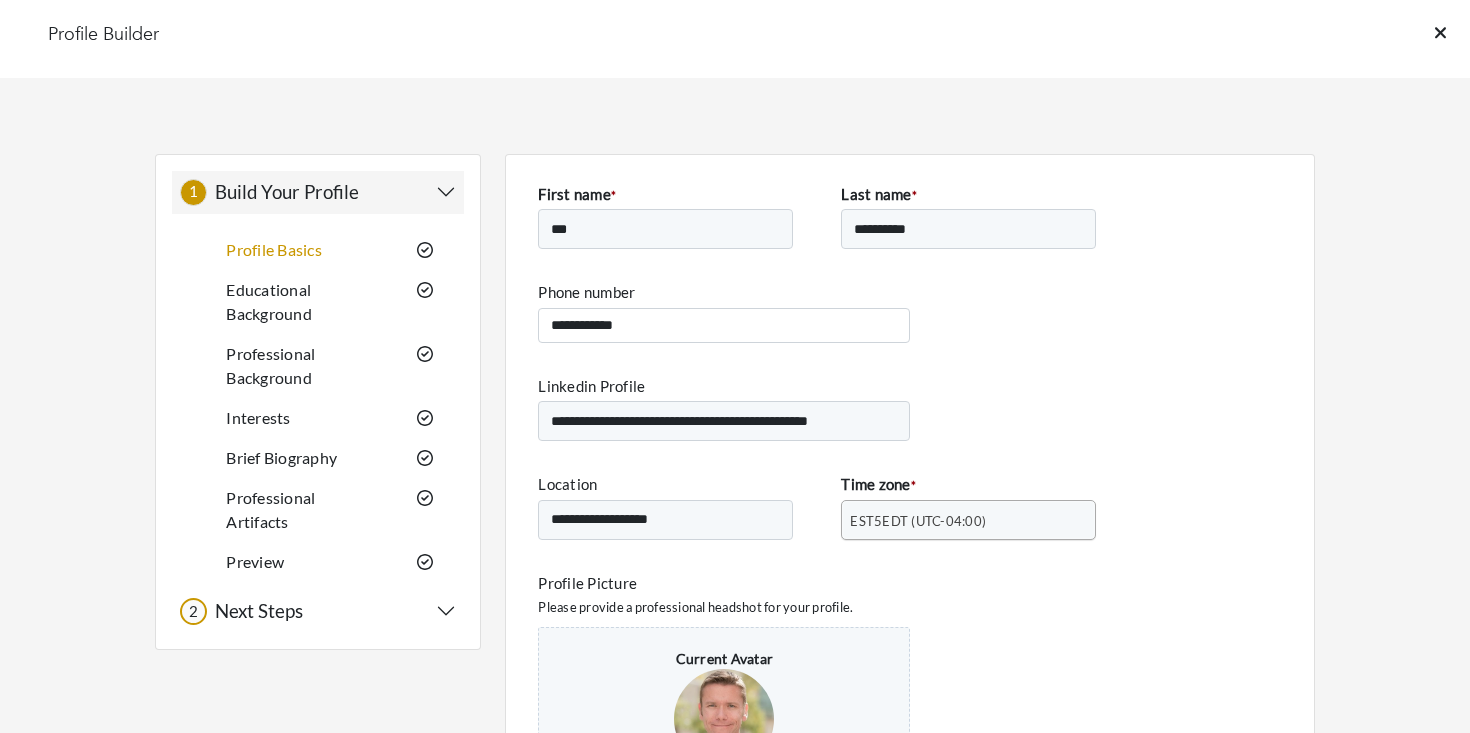 click 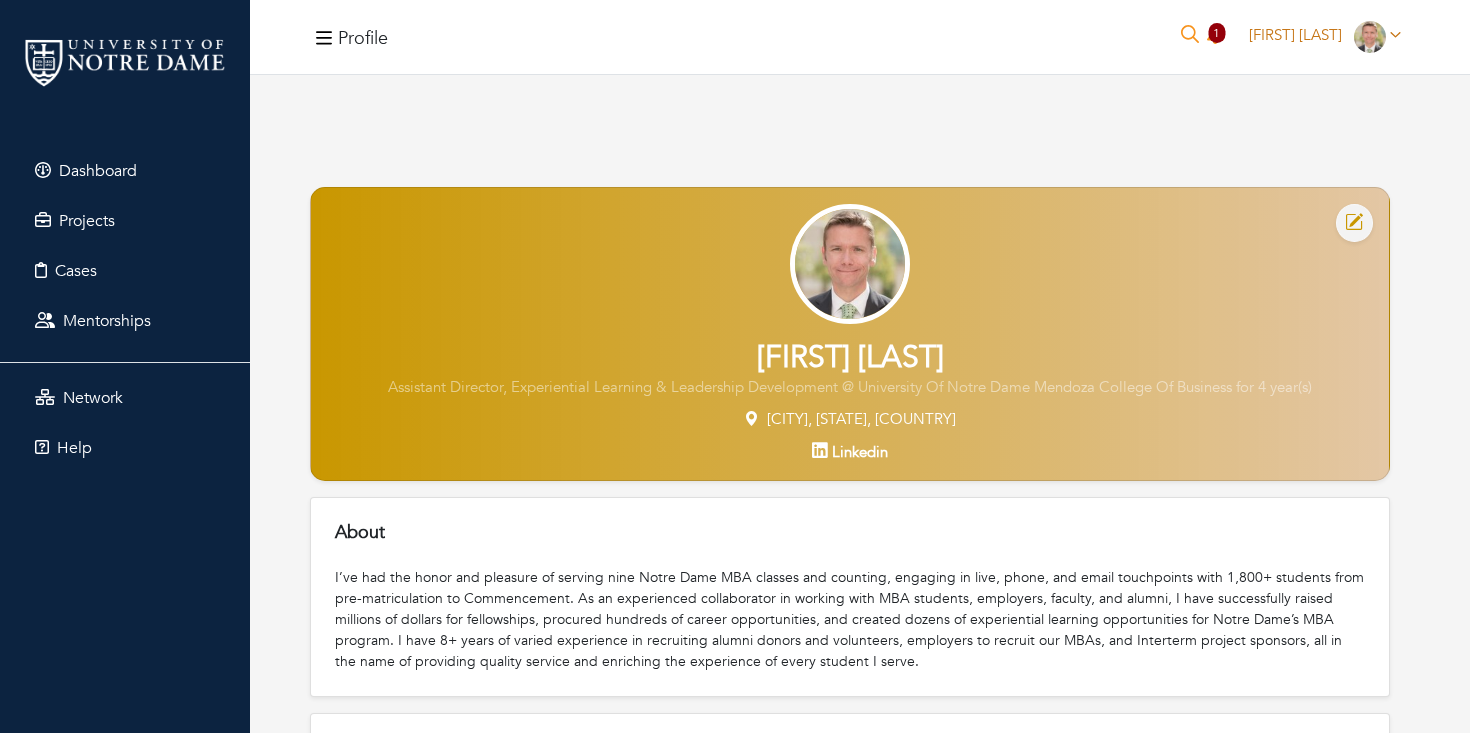 click at bounding box center [1372, 35] 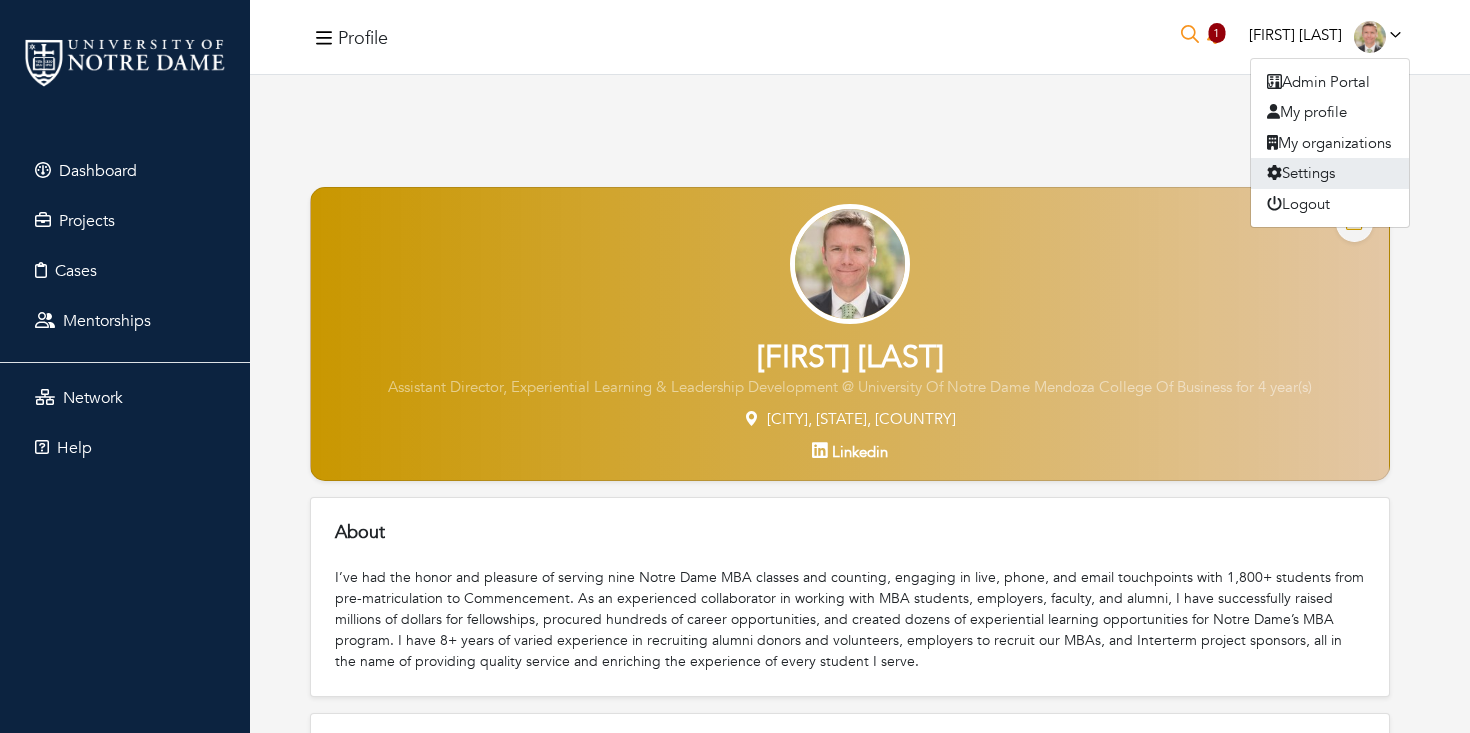 click on "Settings" at bounding box center (1330, 173) 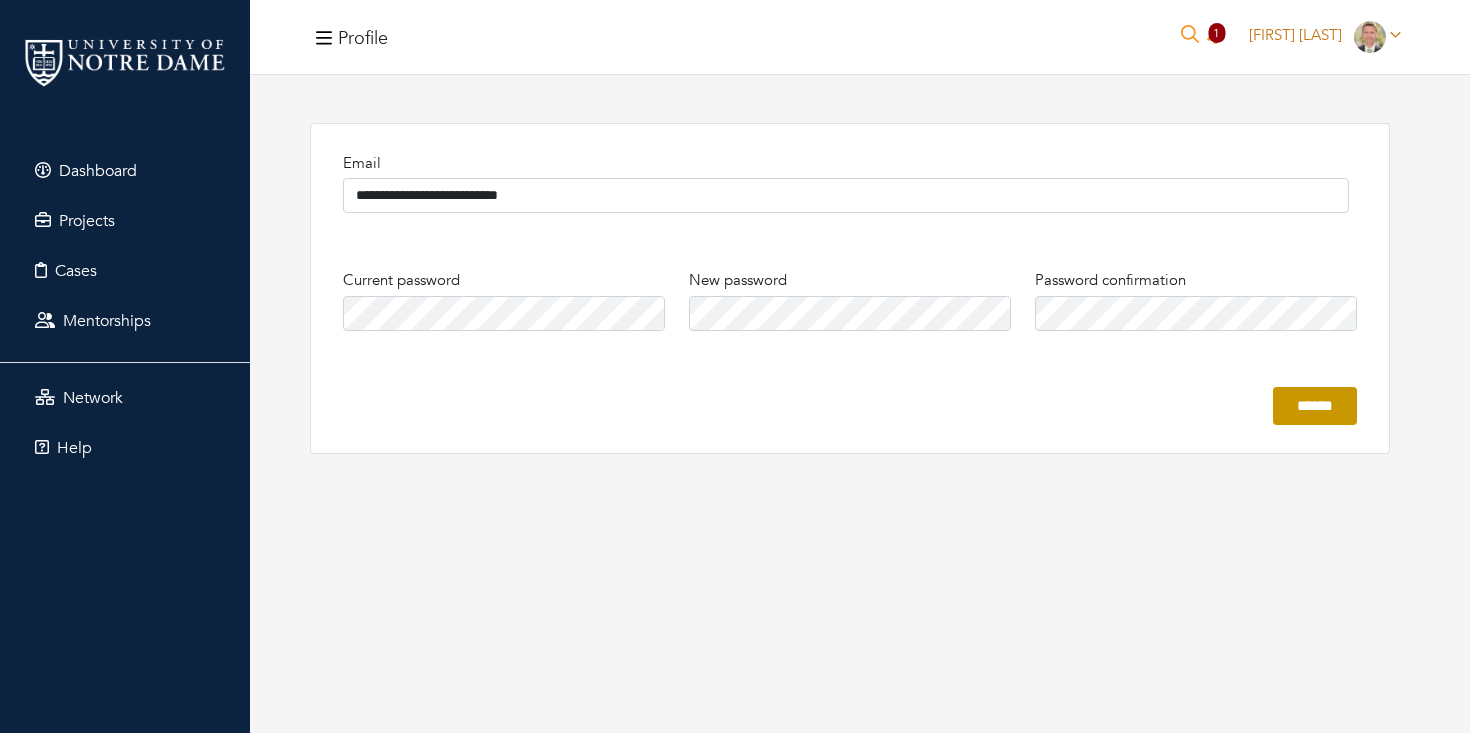 click at bounding box center (1370, 37) 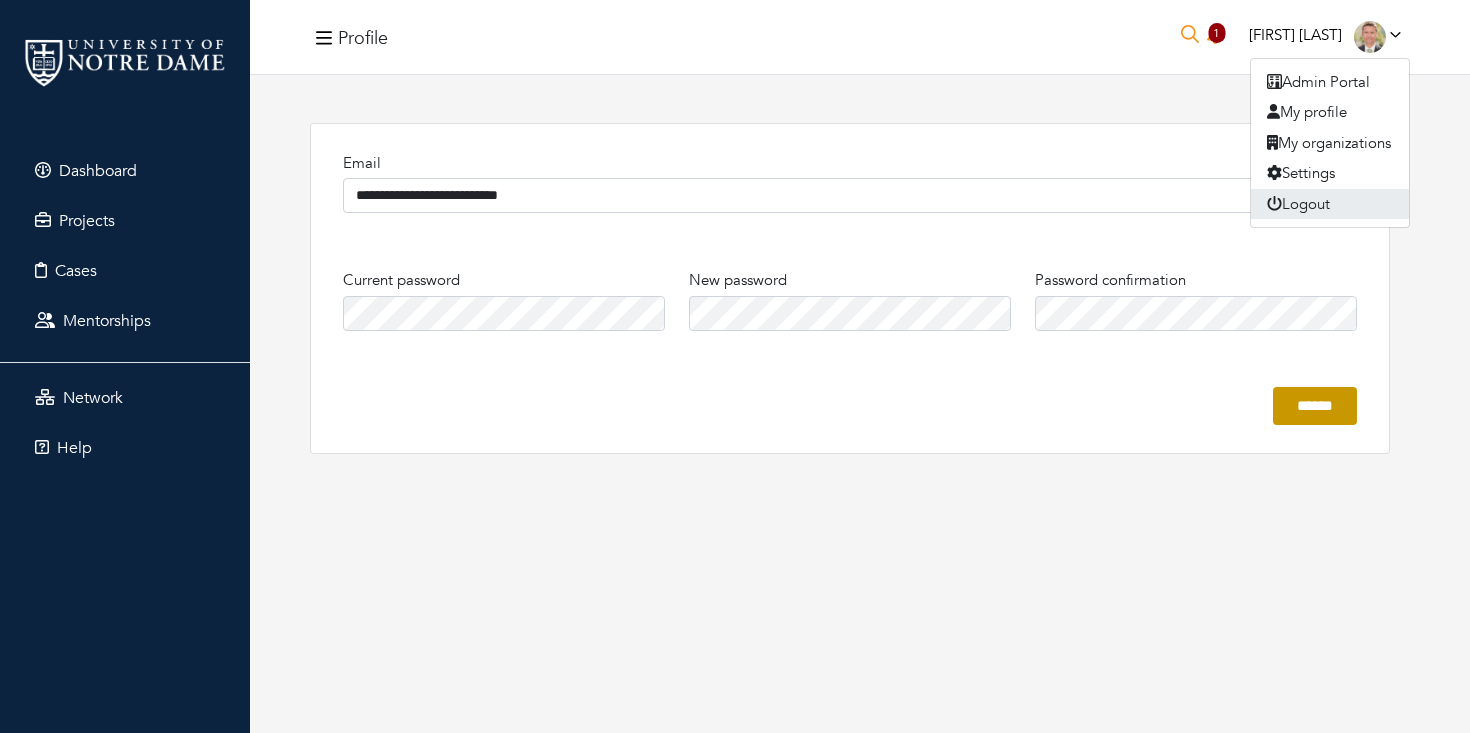 click on "Logout" at bounding box center [1330, 204] 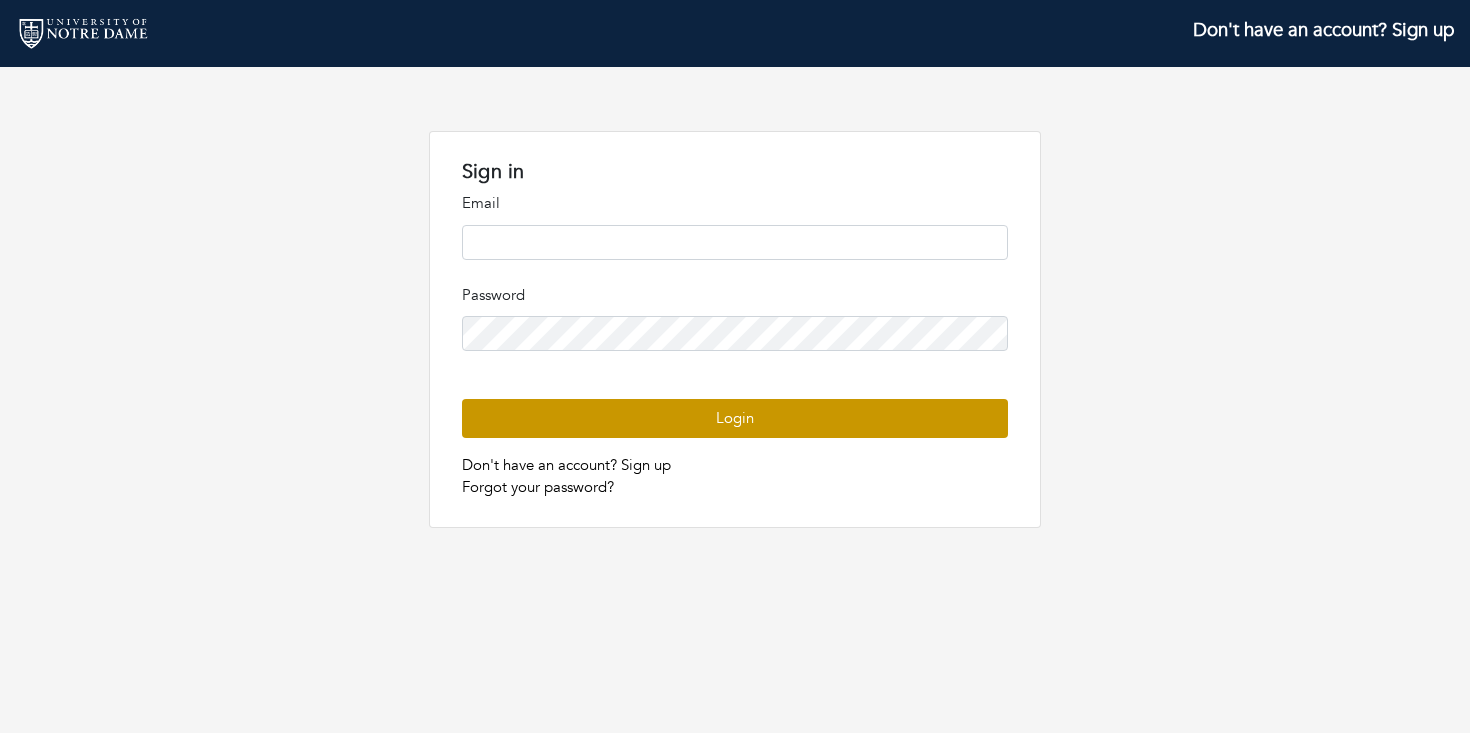 scroll, scrollTop: 0, scrollLeft: 0, axis: both 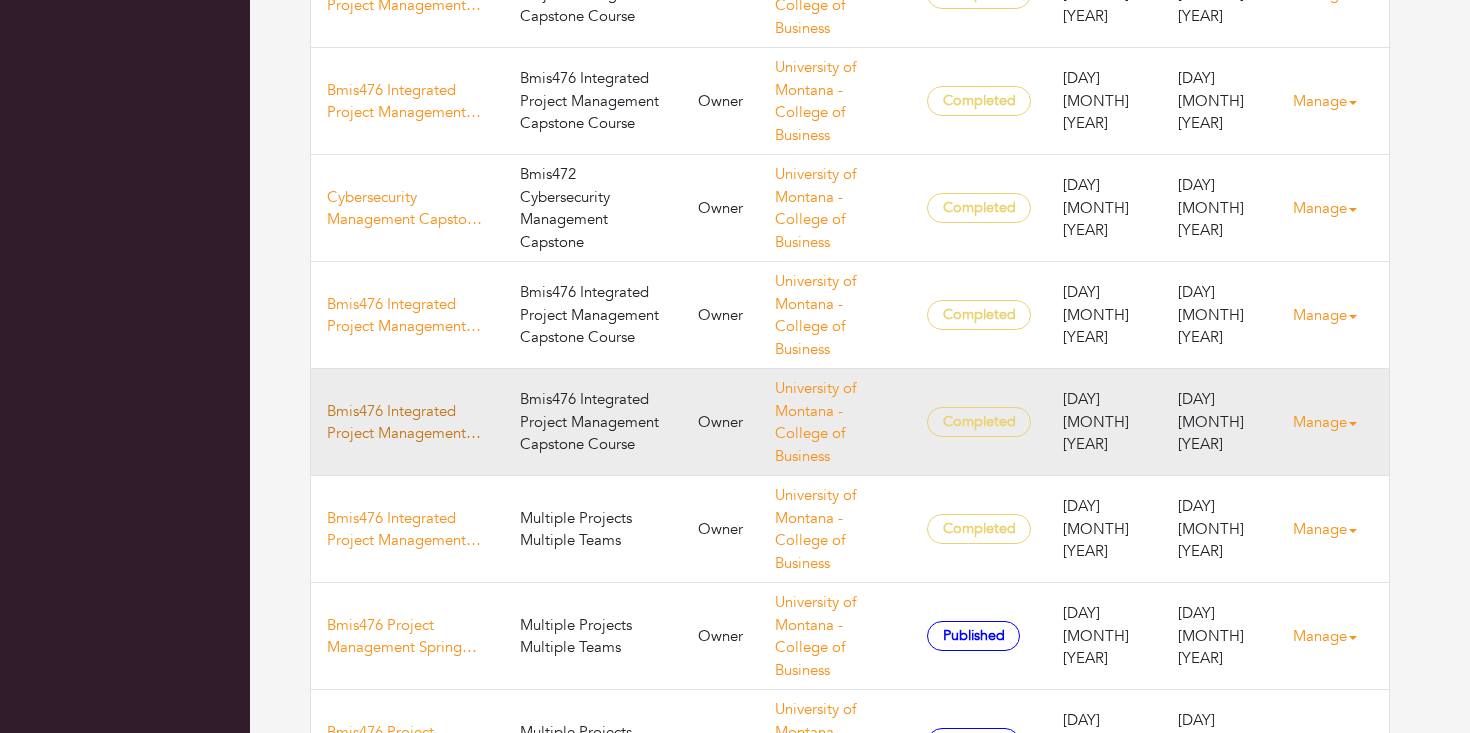 click on "Bmis476 Integrated Project Management Capstone Course Fall 2023" at bounding box center [407, 422] 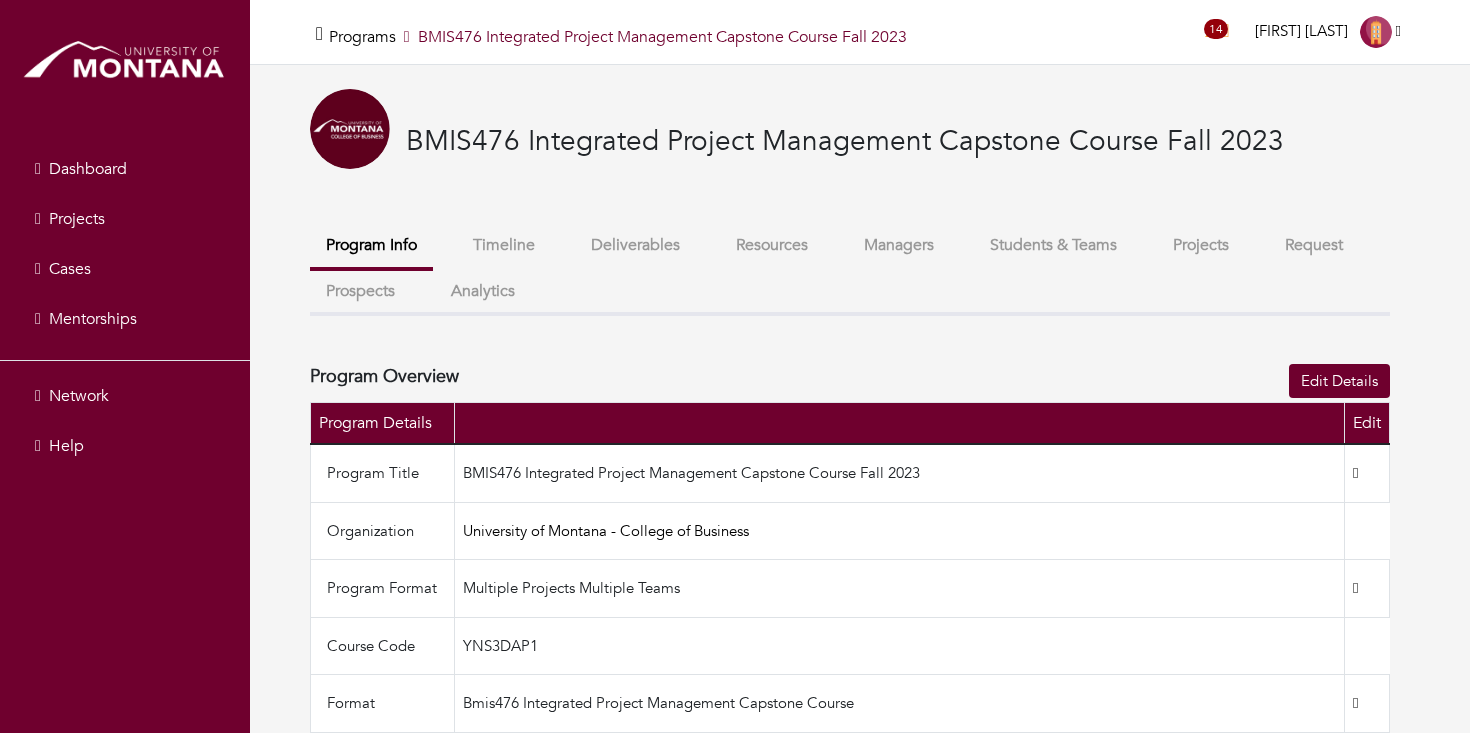 scroll, scrollTop: 0, scrollLeft: 0, axis: both 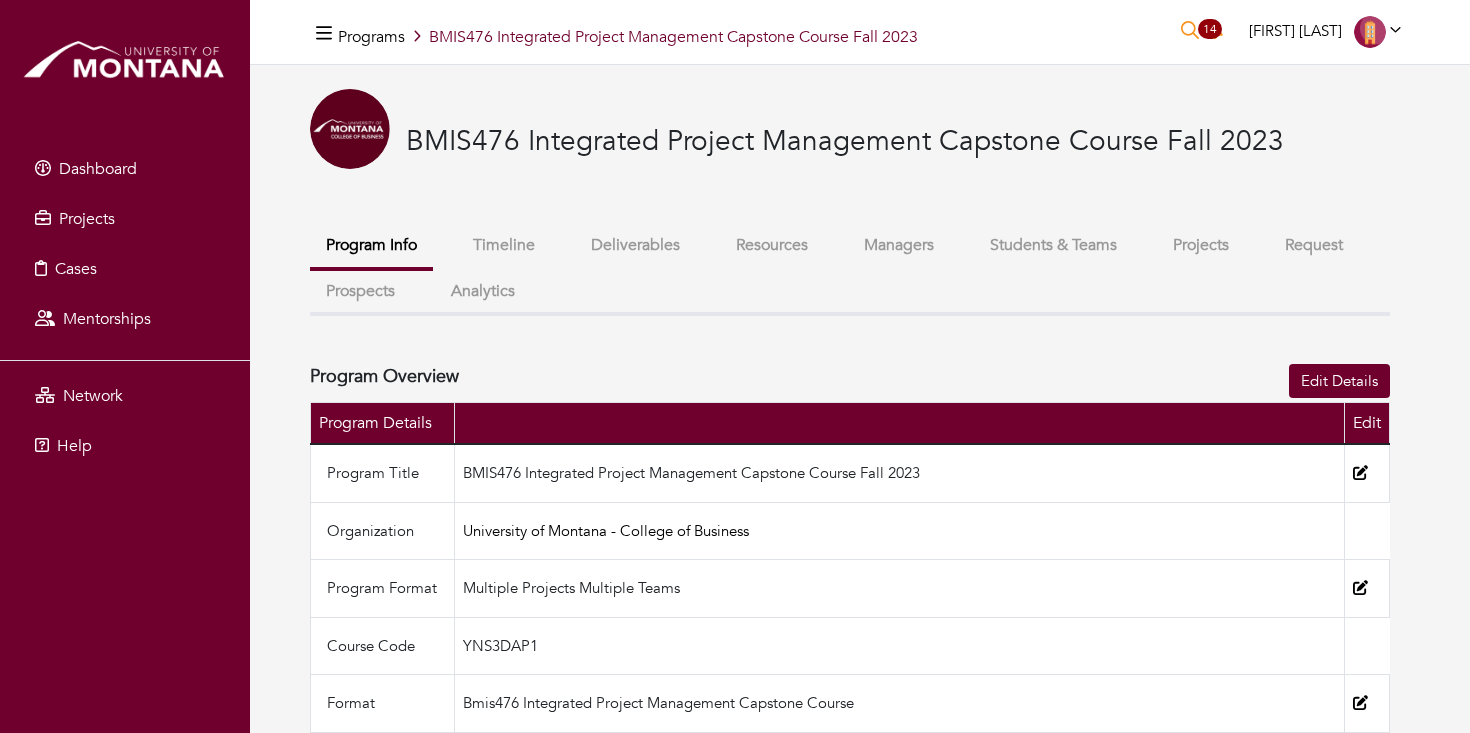click on "Timeline" at bounding box center [504, 245] 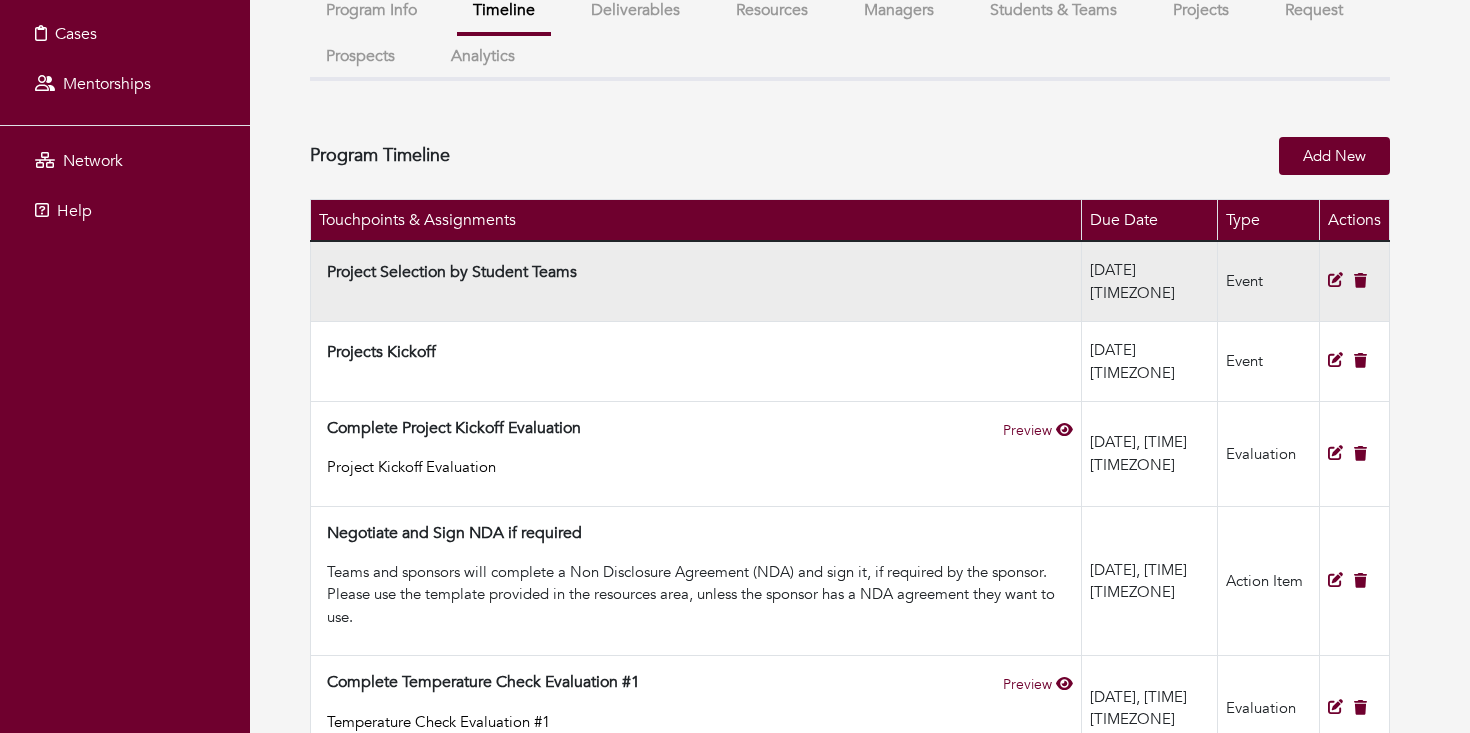 scroll, scrollTop: 251, scrollLeft: 0, axis: vertical 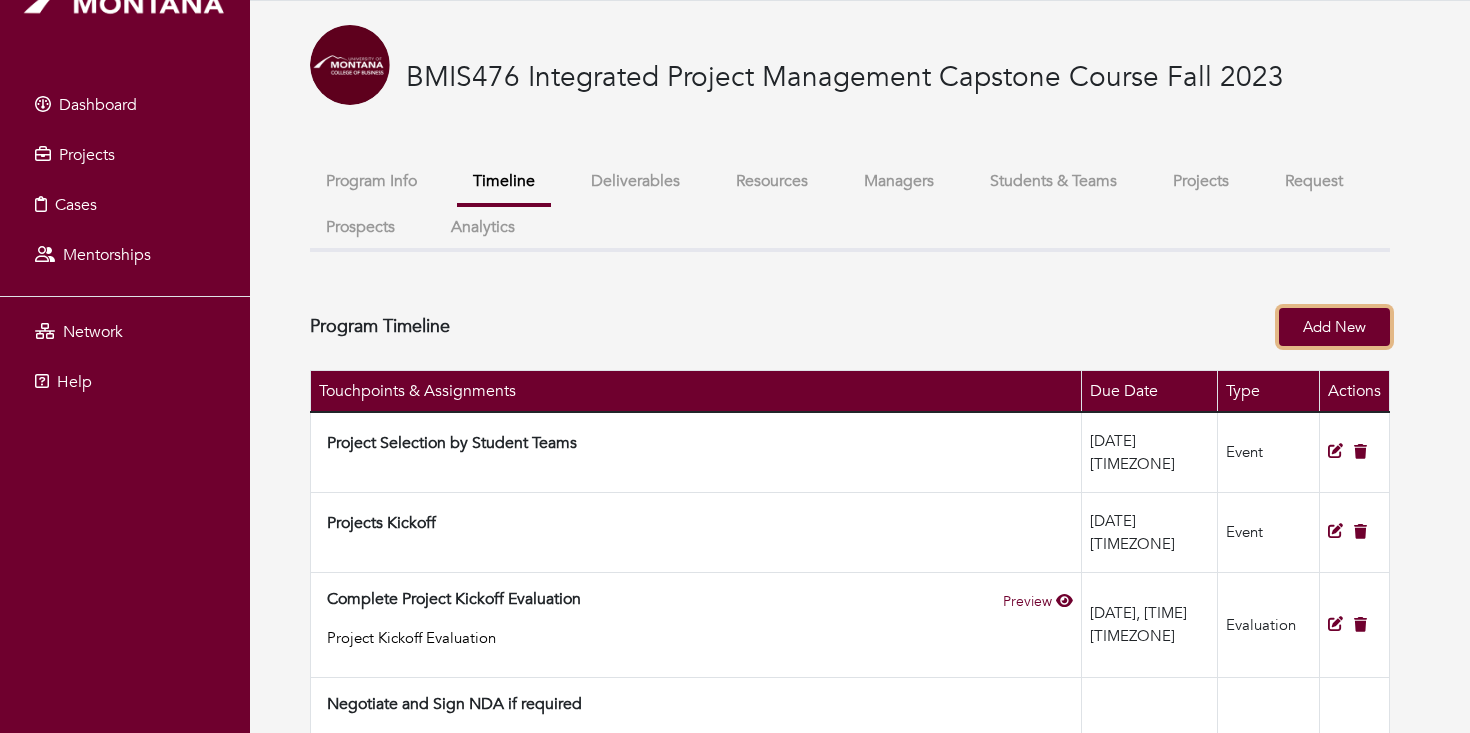 click on "Add New" at bounding box center [1334, 327] 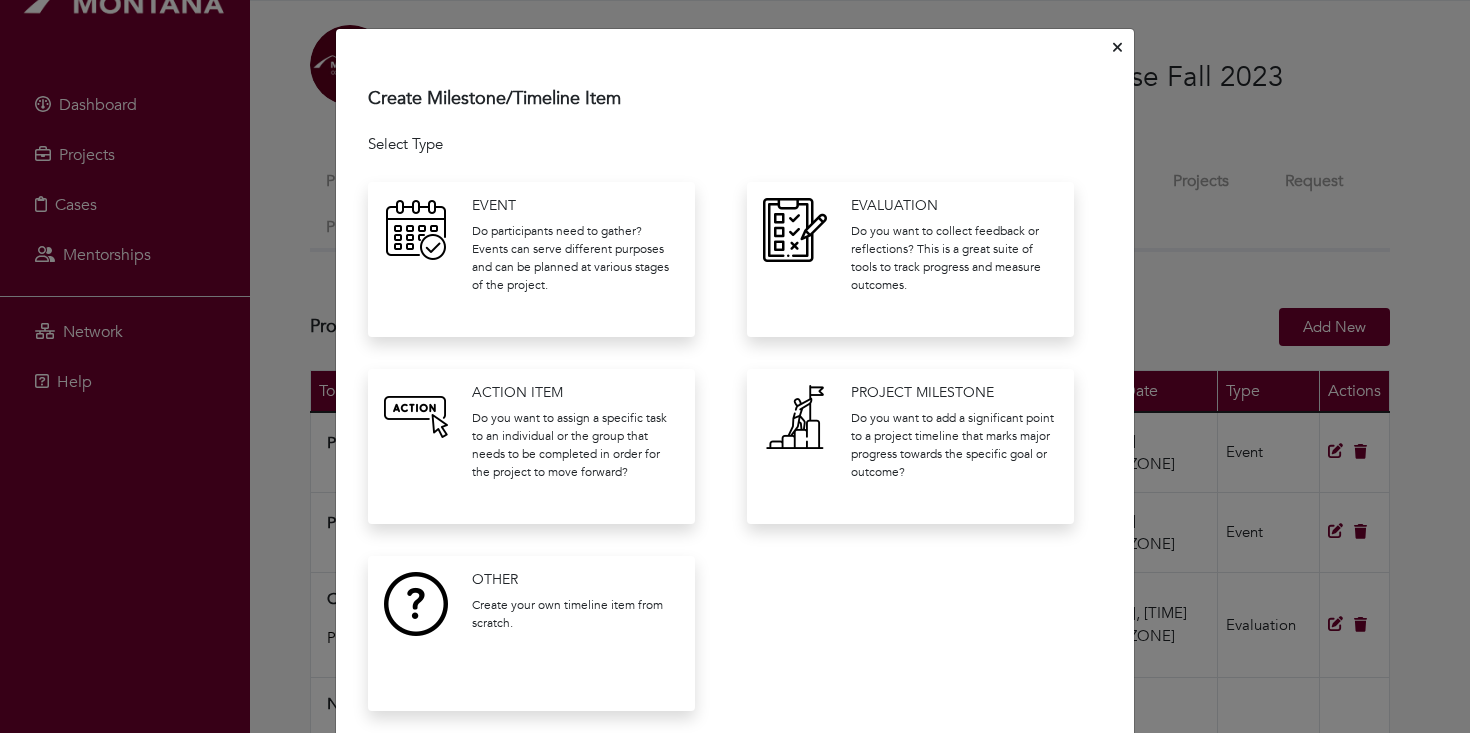 click on "Do participants need to gather? Events can serve different purposes and can be planned at various stages of the project." at bounding box center [575, 258] 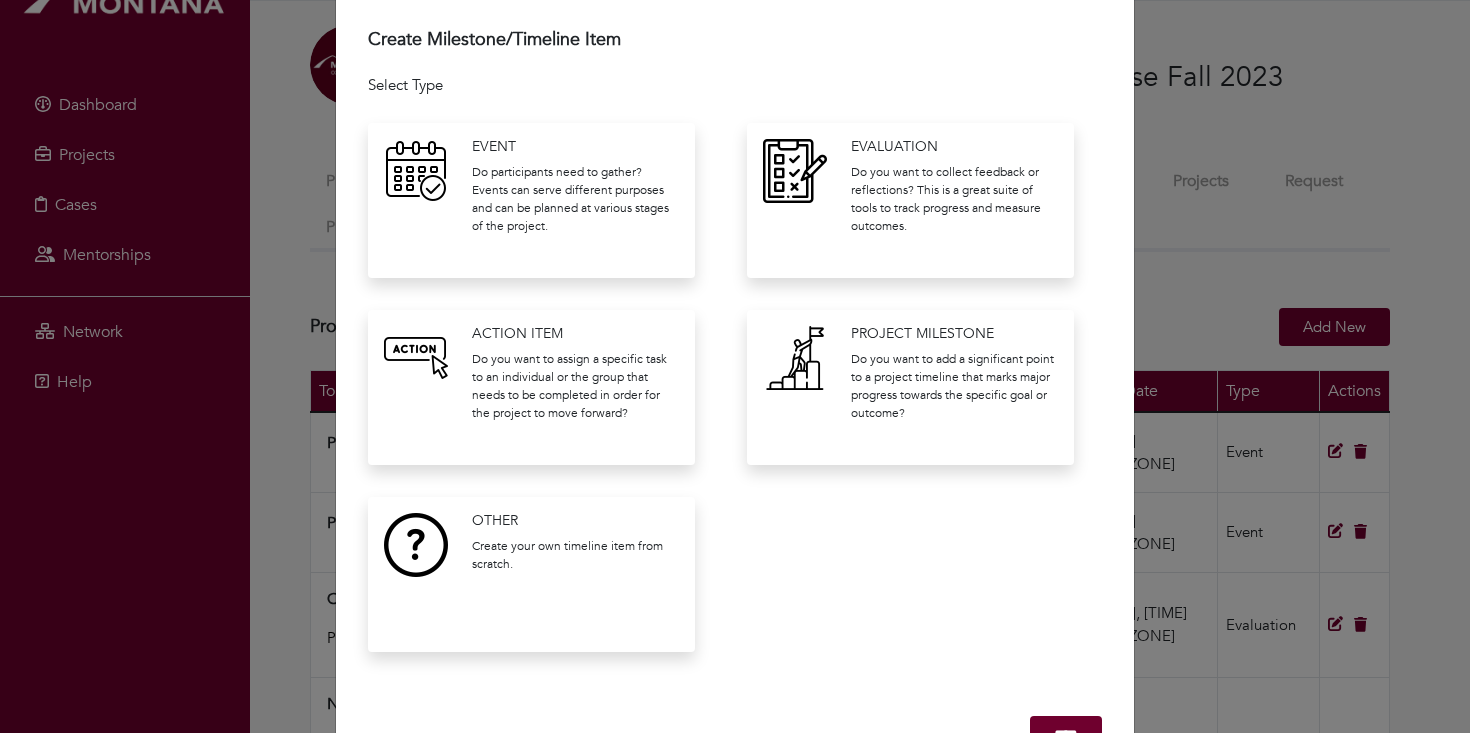 scroll, scrollTop: 137, scrollLeft: 0, axis: vertical 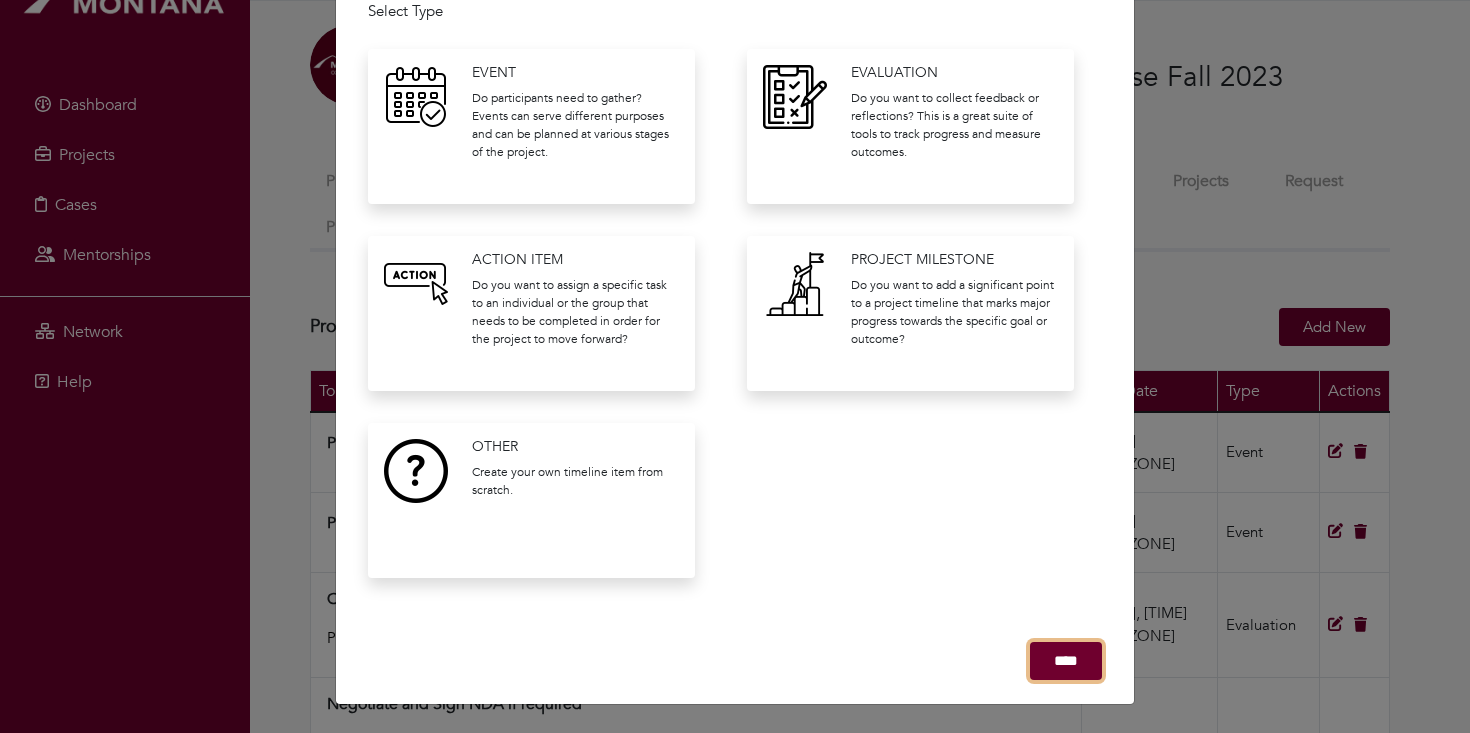 click on "****" at bounding box center (1066, 661) 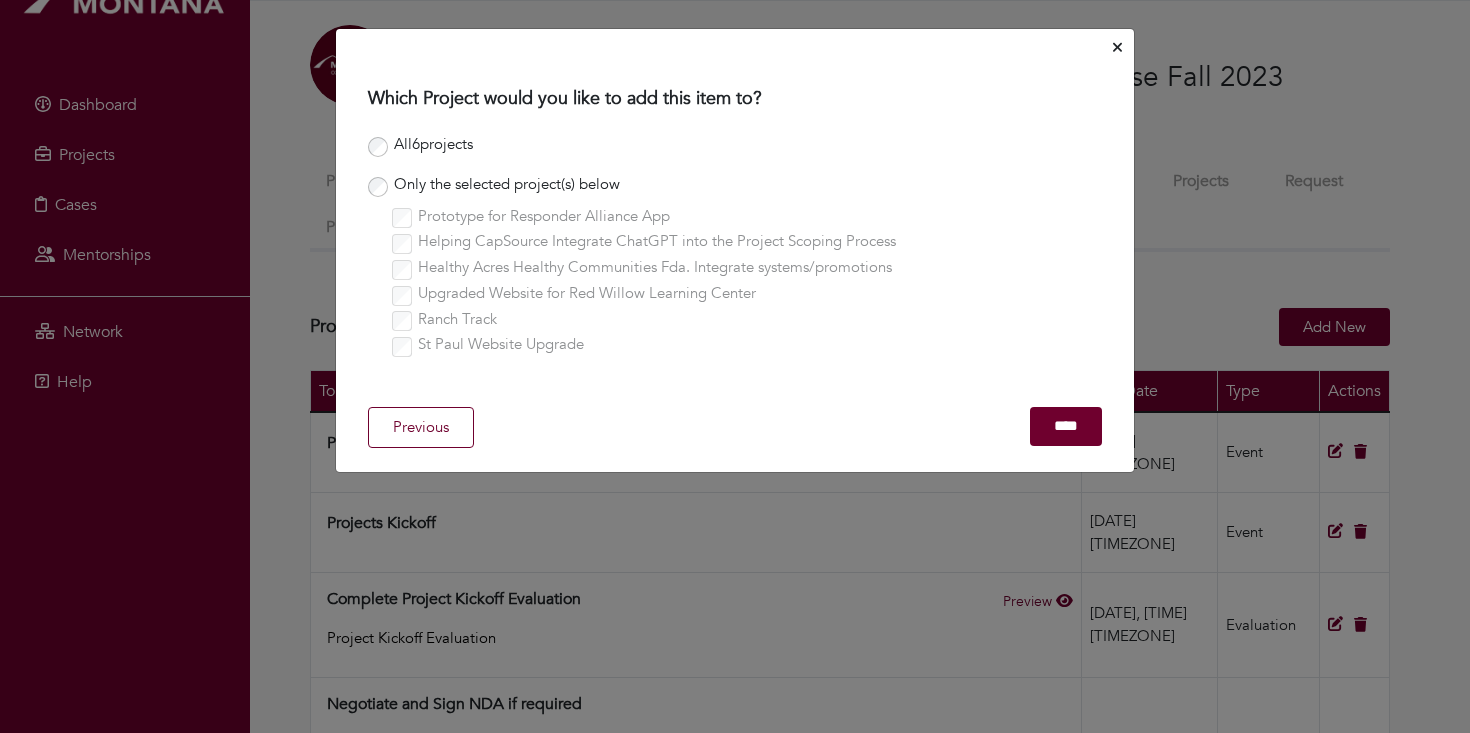 scroll, scrollTop: 0, scrollLeft: 0, axis: both 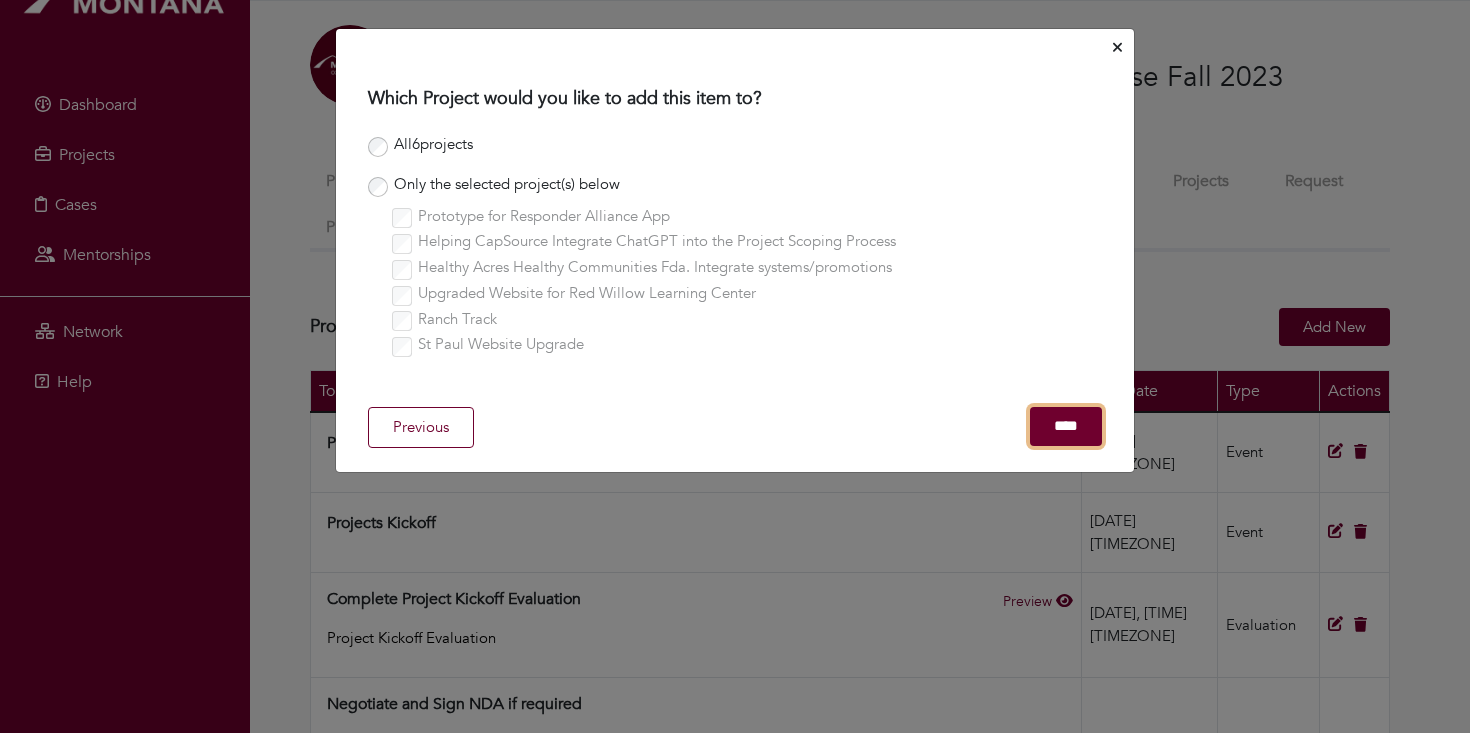 click on "****" at bounding box center [1066, 426] 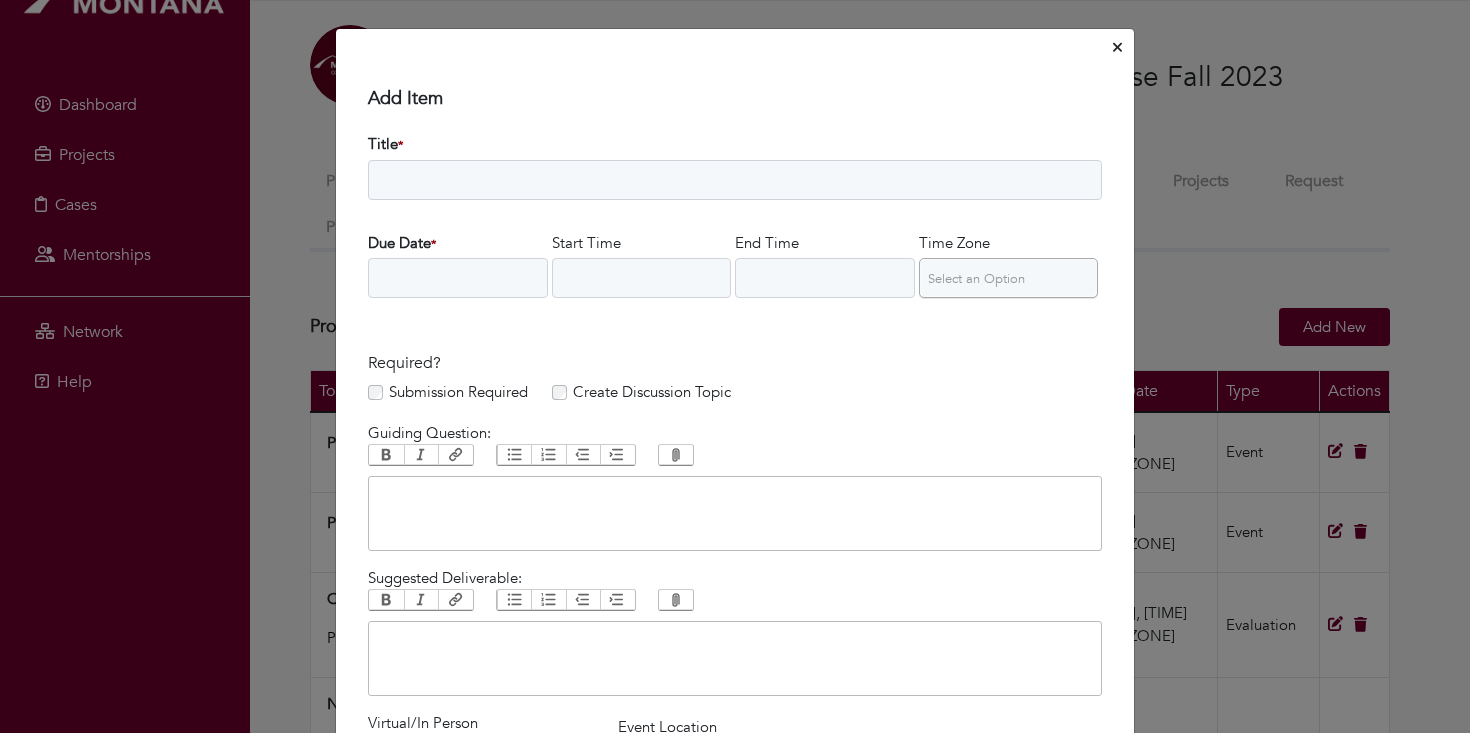 click 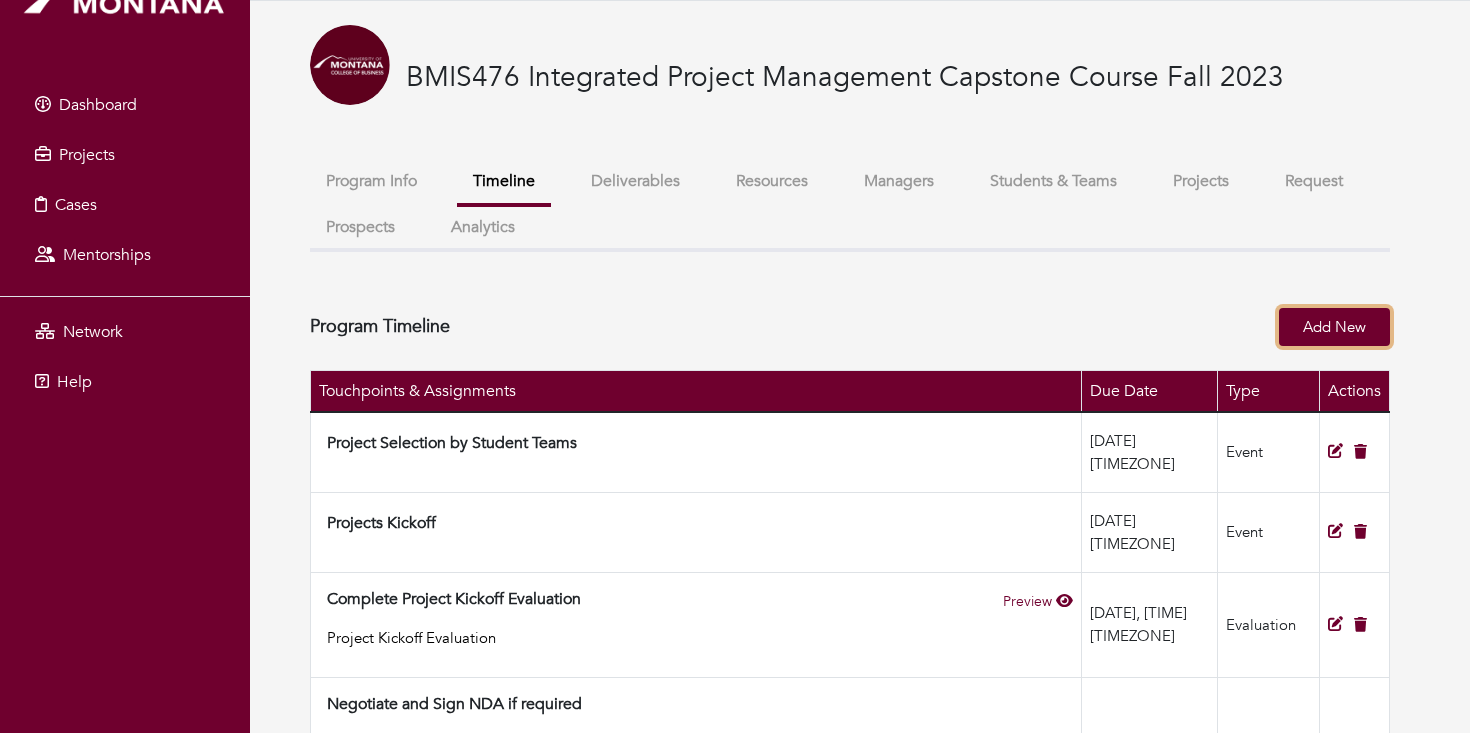 click on "Add New" at bounding box center (1334, 327) 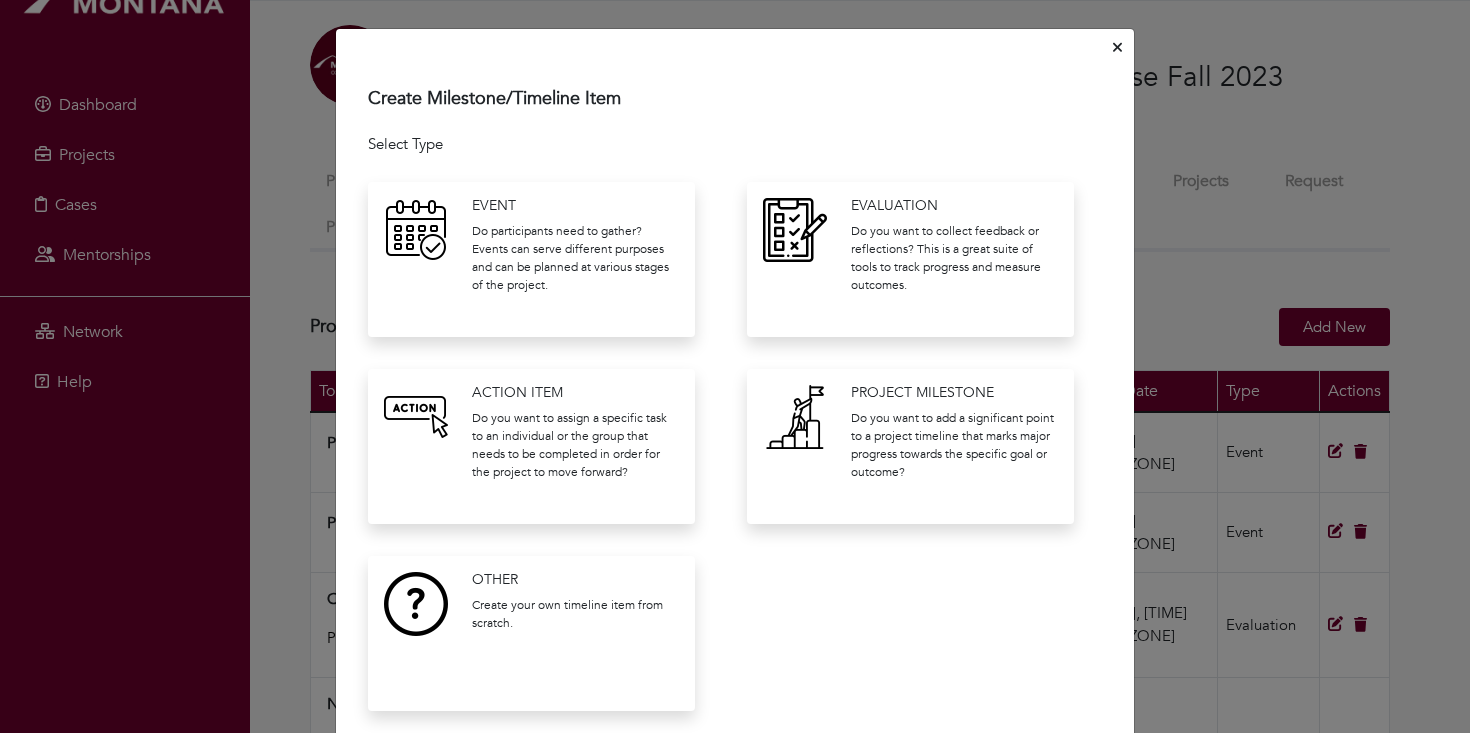 click 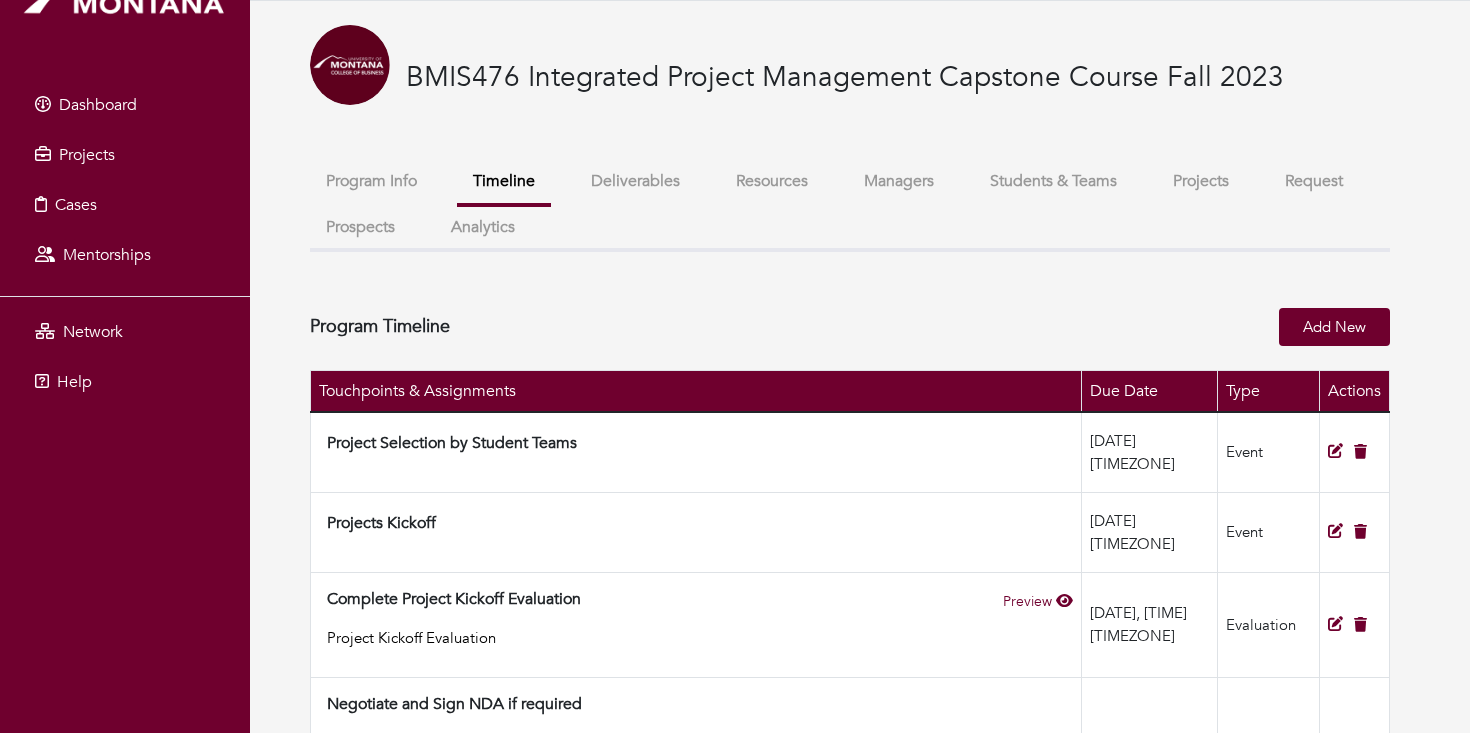 click on "Program Info" at bounding box center [371, 181] 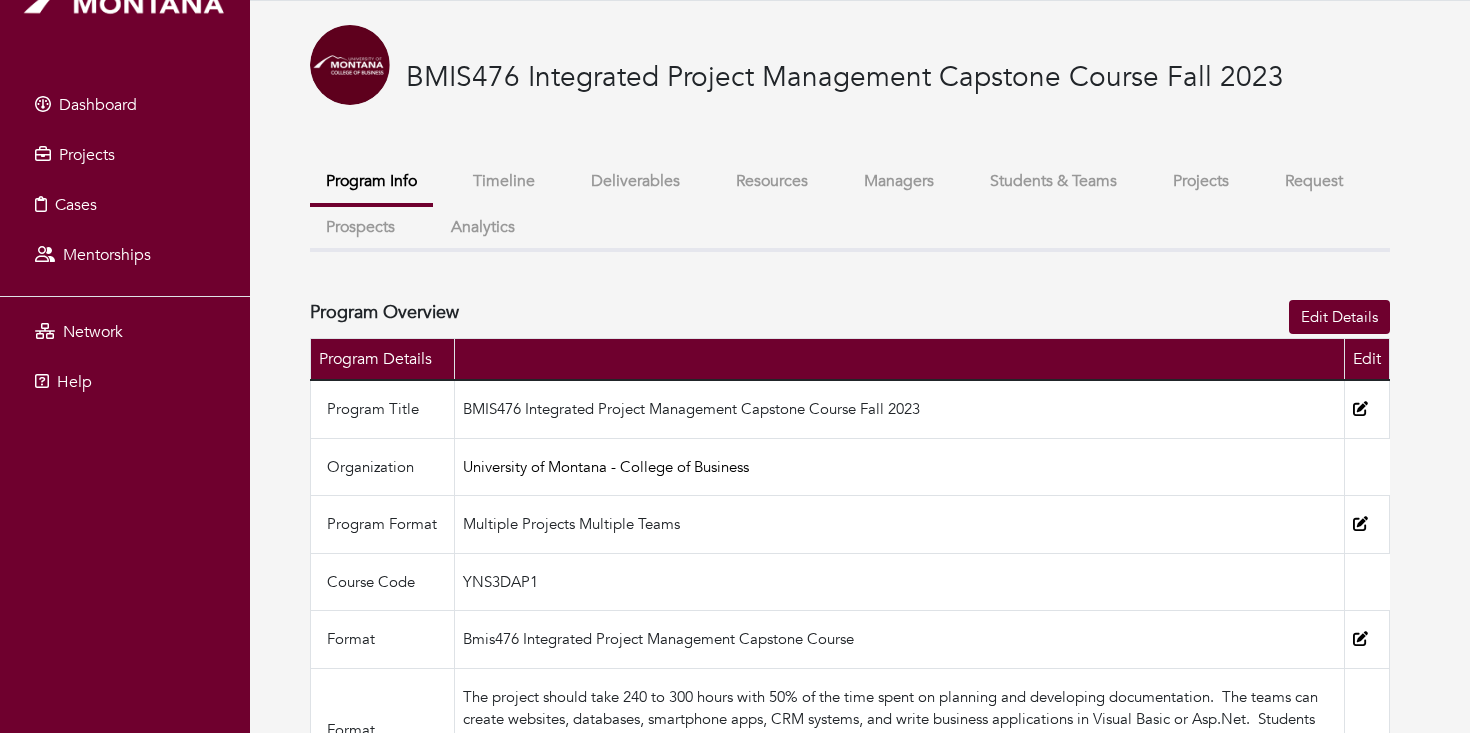click on "Projects" at bounding box center [1201, 181] 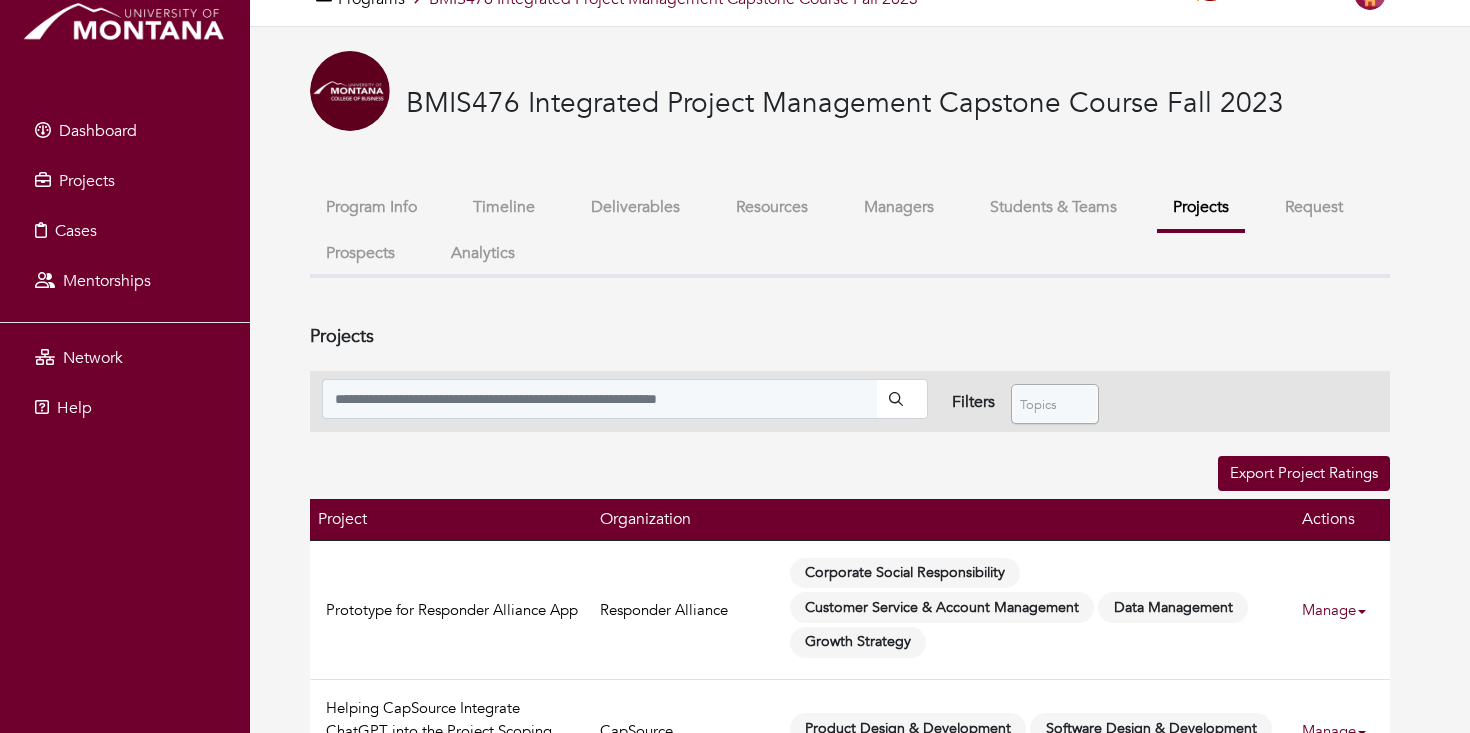scroll, scrollTop: 41, scrollLeft: 0, axis: vertical 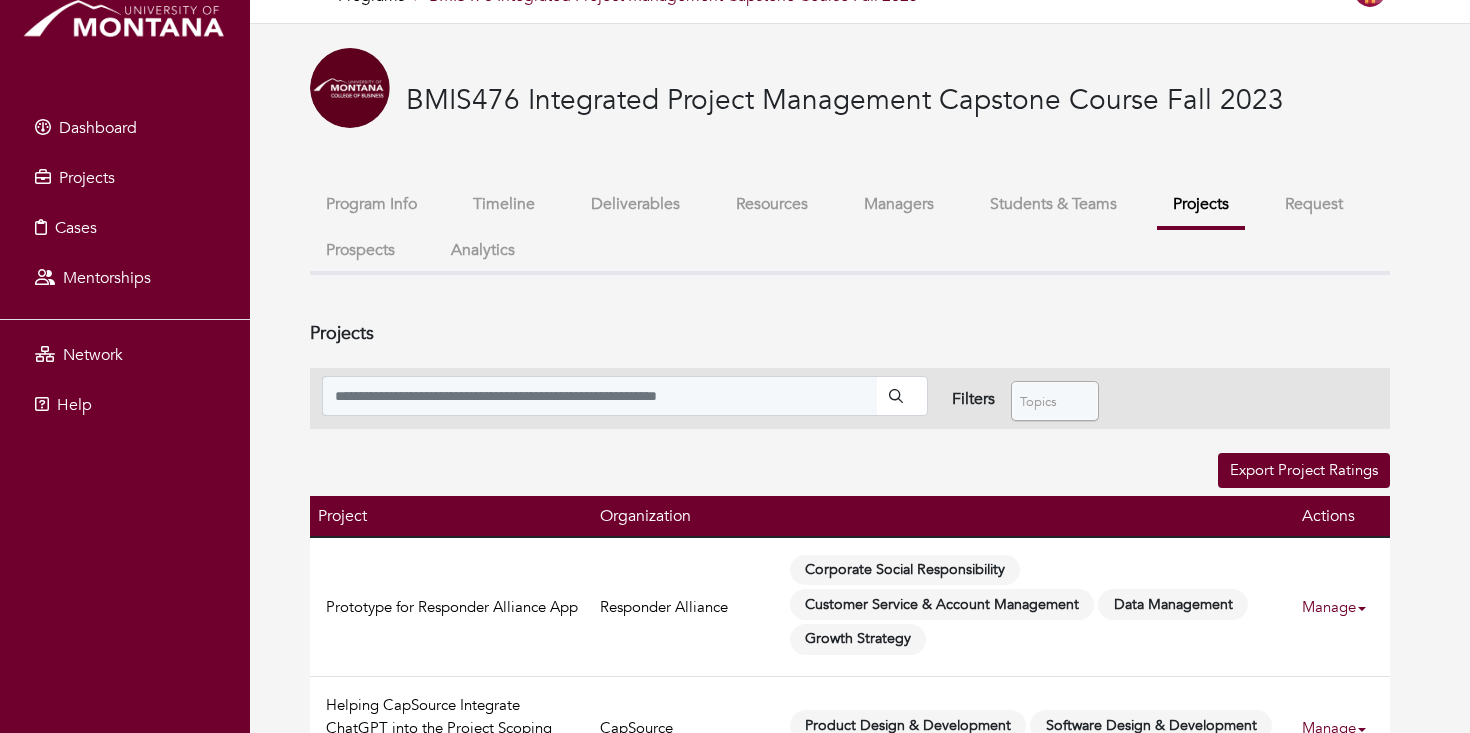 click on "Prospects" at bounding box center [360, 250] 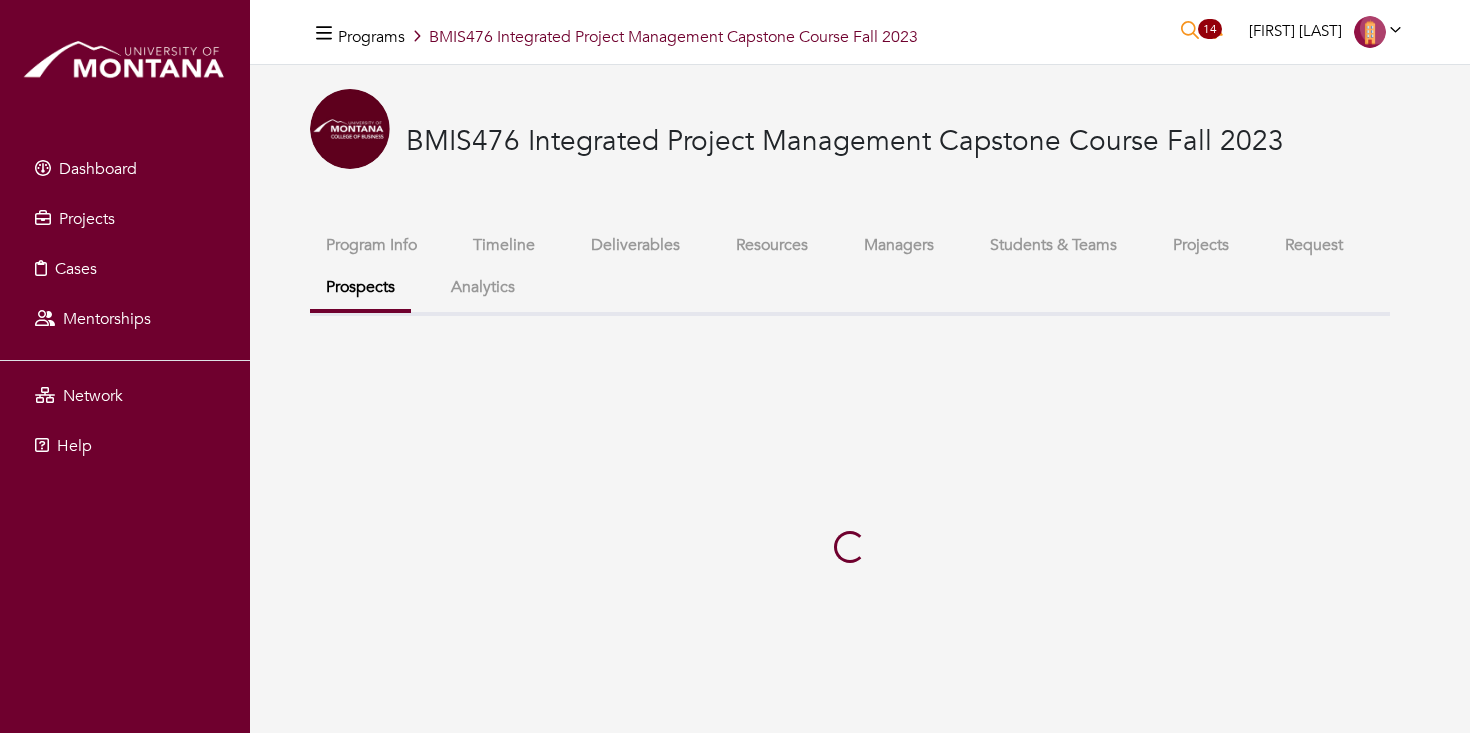 scroll, scrollTop: 0, scrollLeft: 0, axis: both 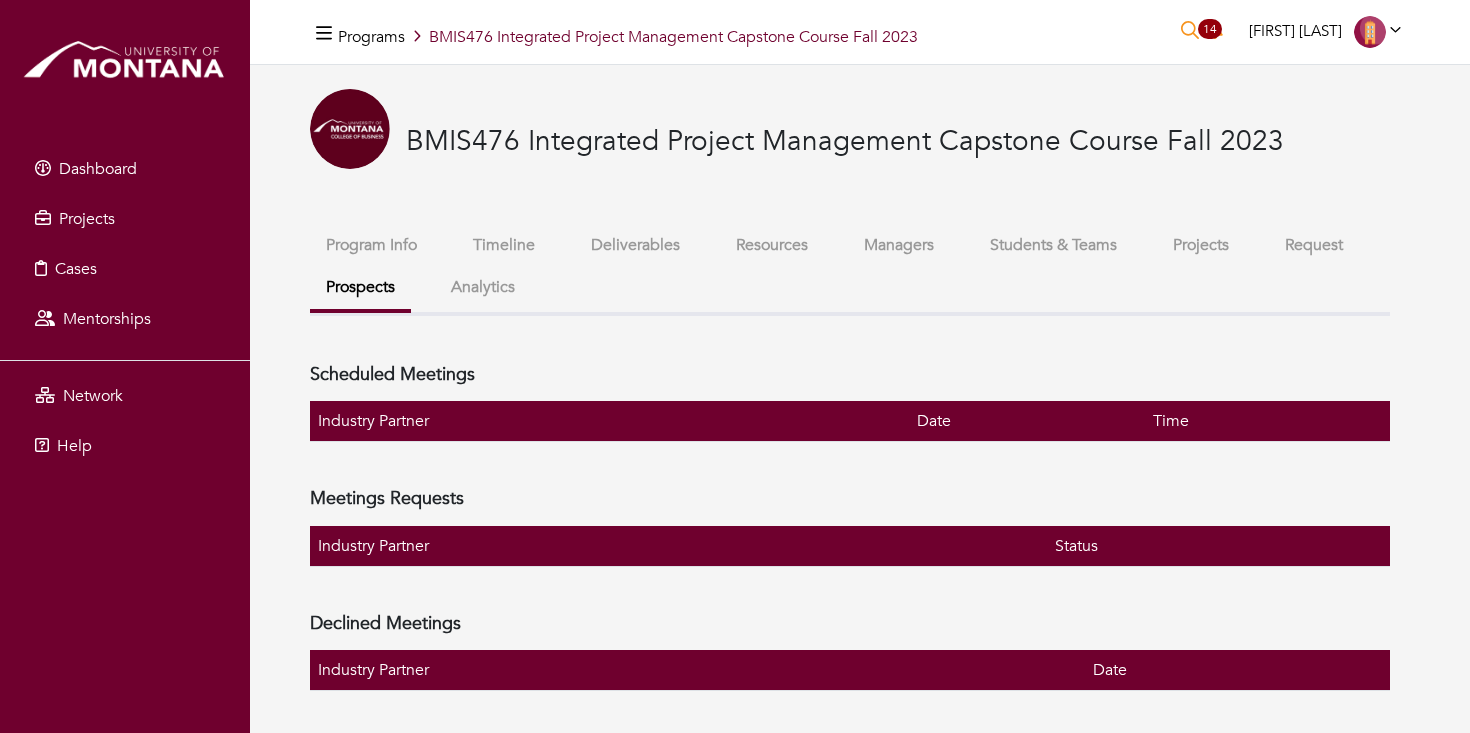 click on "Analytics" at bounding box center [483, 287] 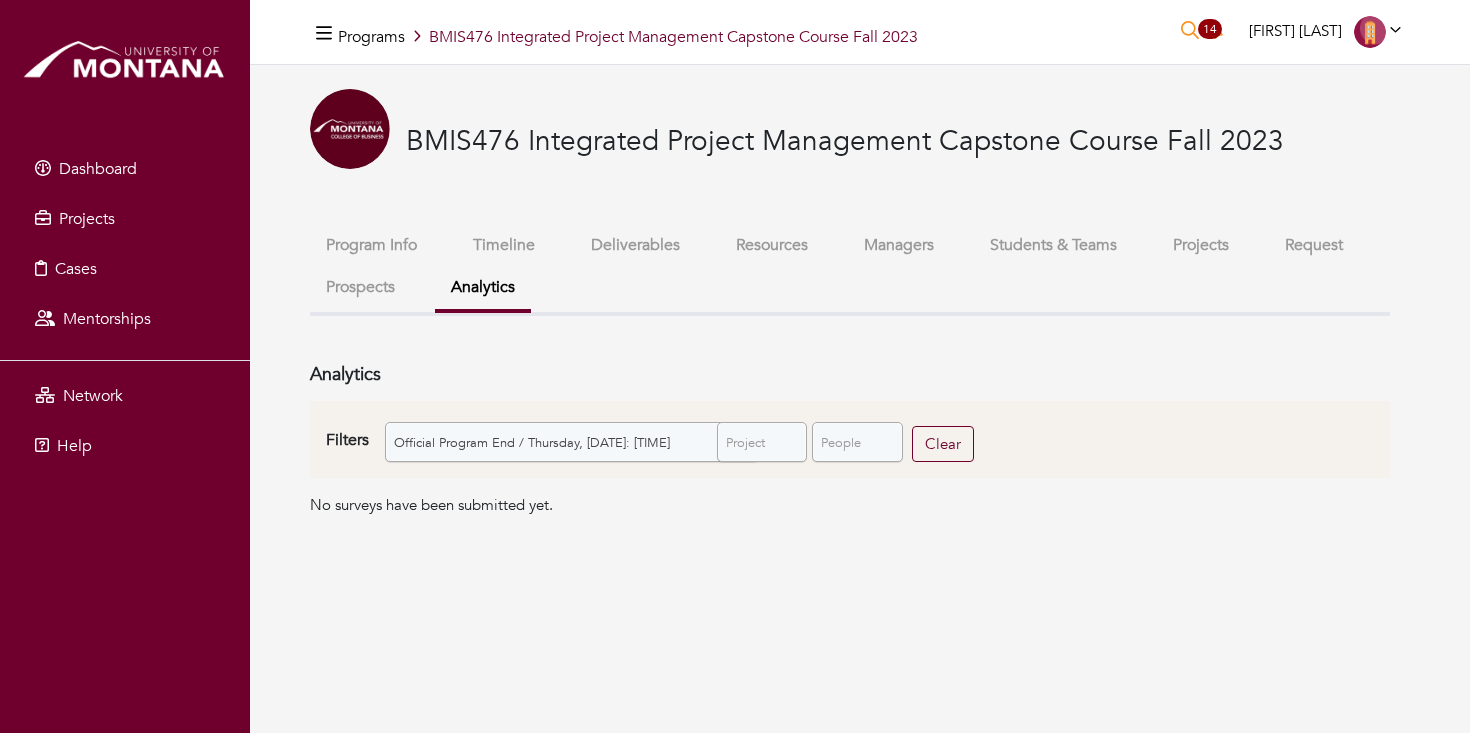 click on "Deliverables" at bounding box center [635, 245] 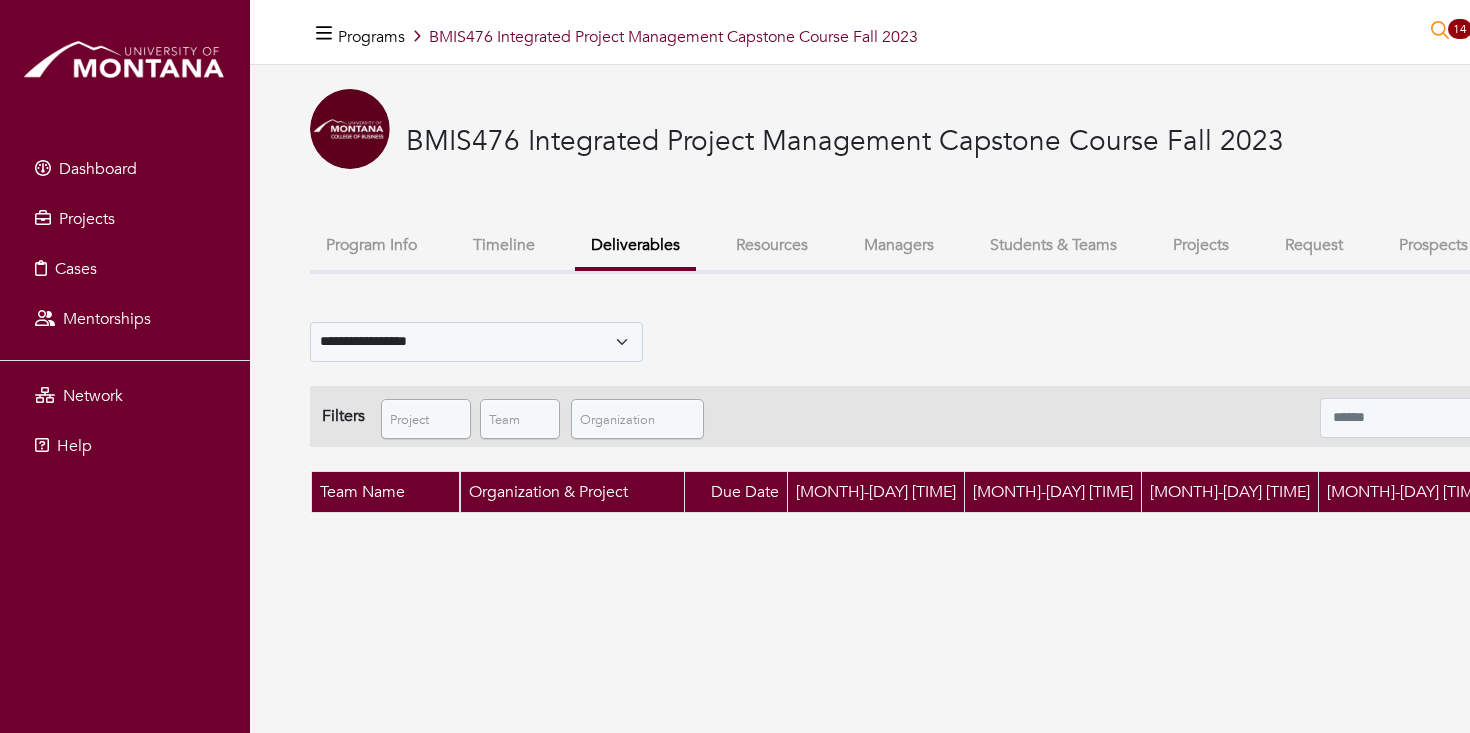 click on "Resources" at bounding box center (772, 245) 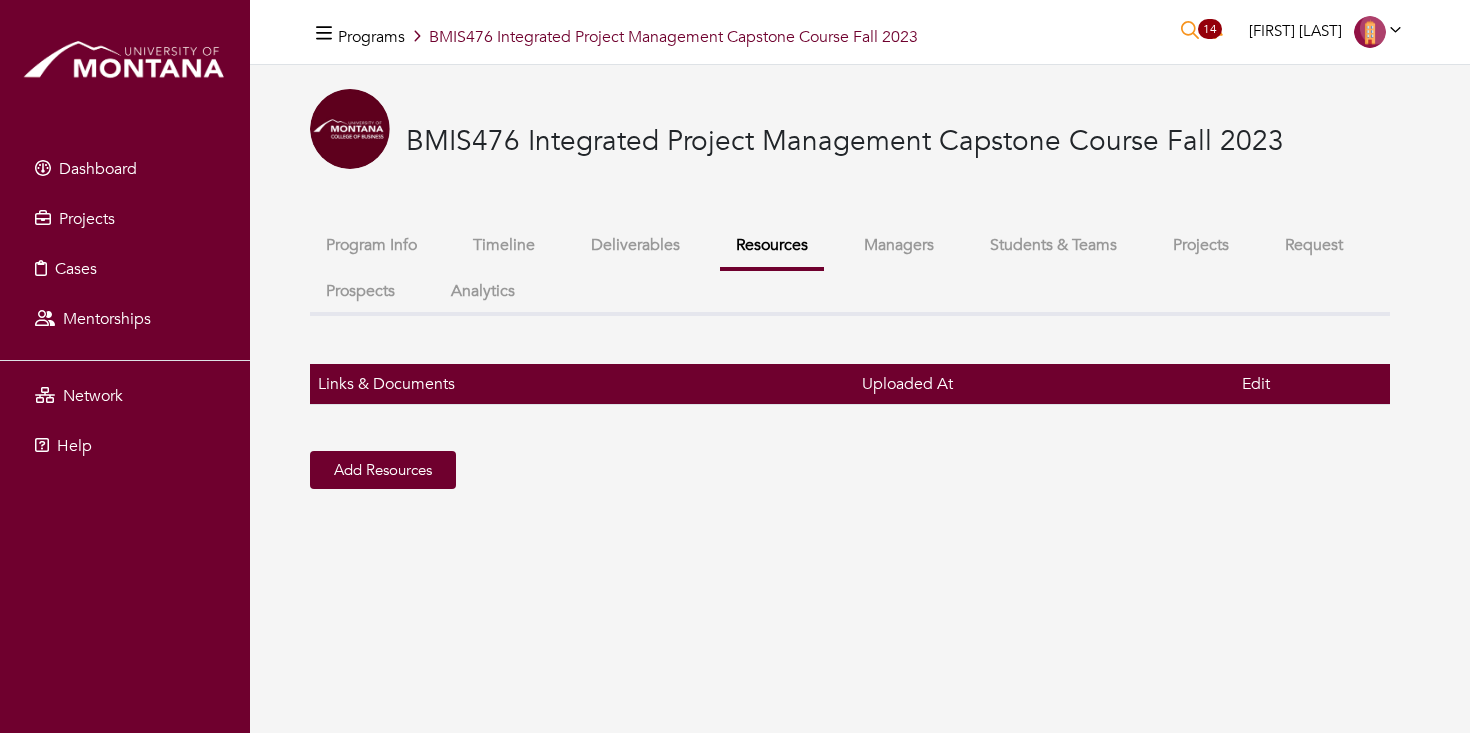 click on "Managers" at bounding box center (899, 245) 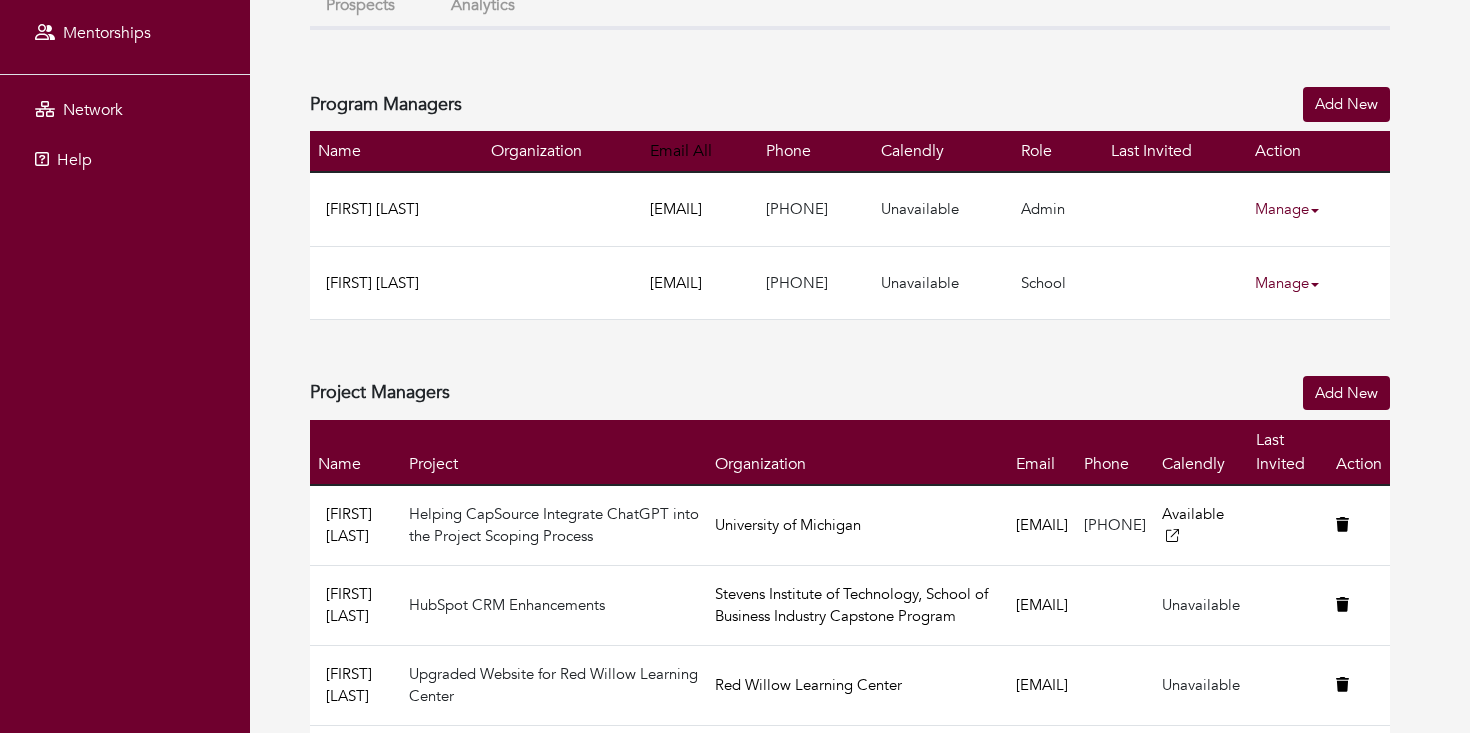 scroll, scrollTop: 0, scrollLeft: 0, axis: both 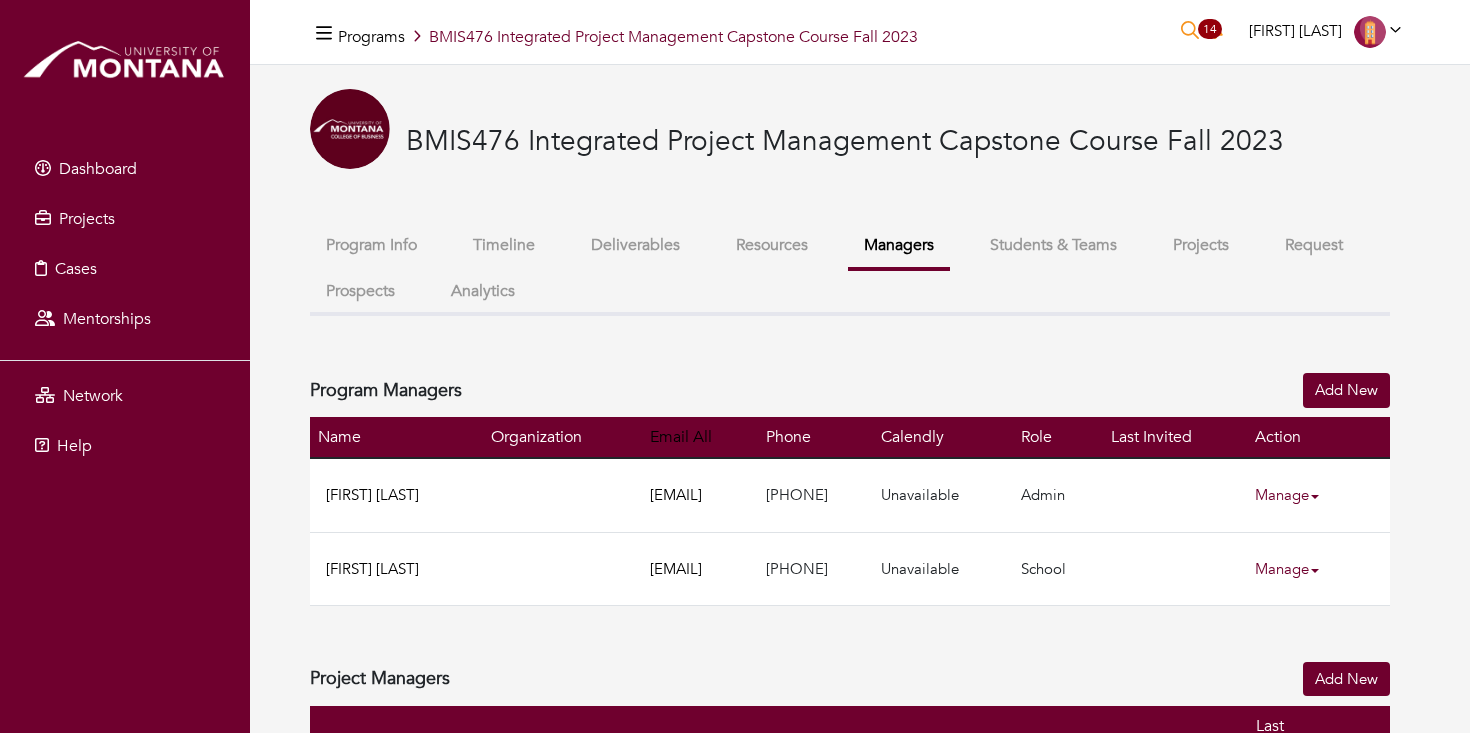 click on "Projects" at bounding box center [1201, 245] 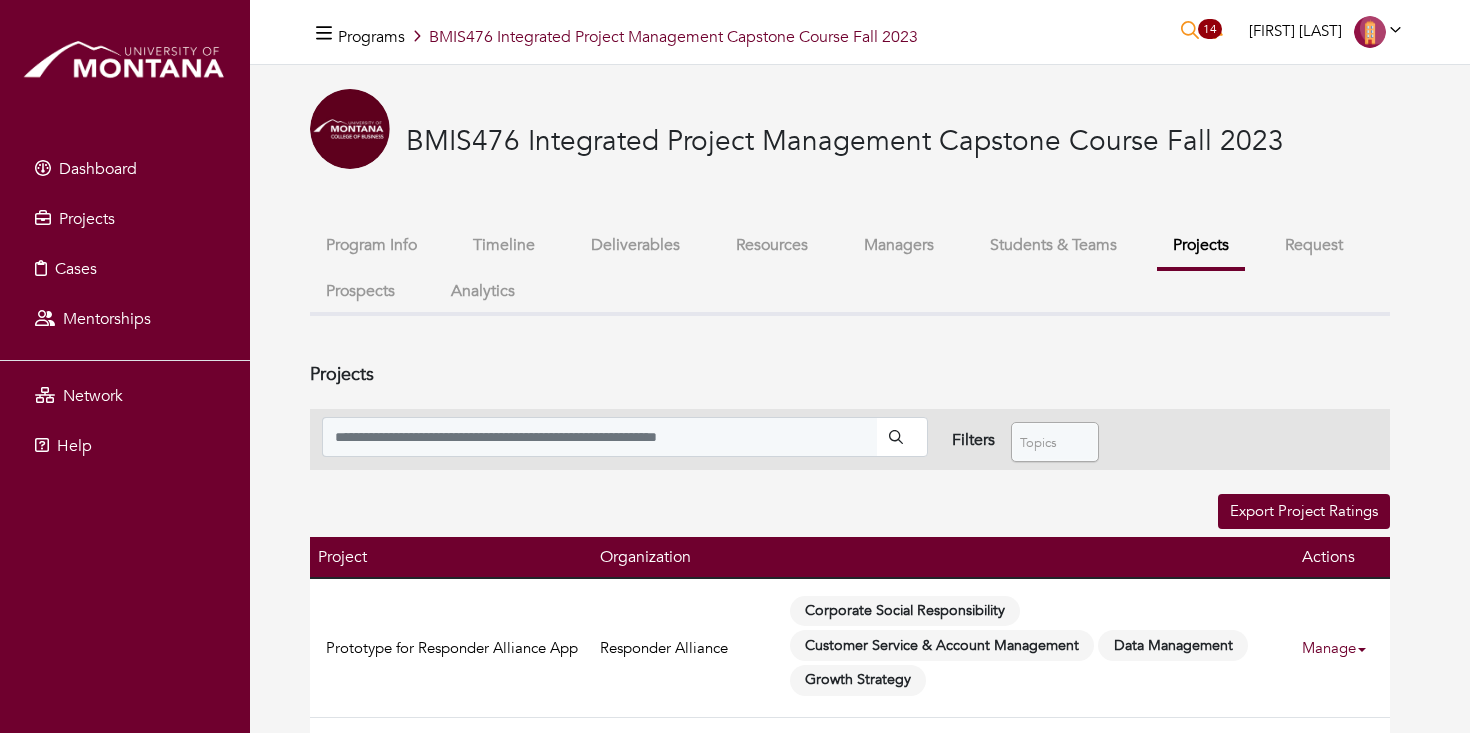 click on "Resources" at bounding box center [772, 245] 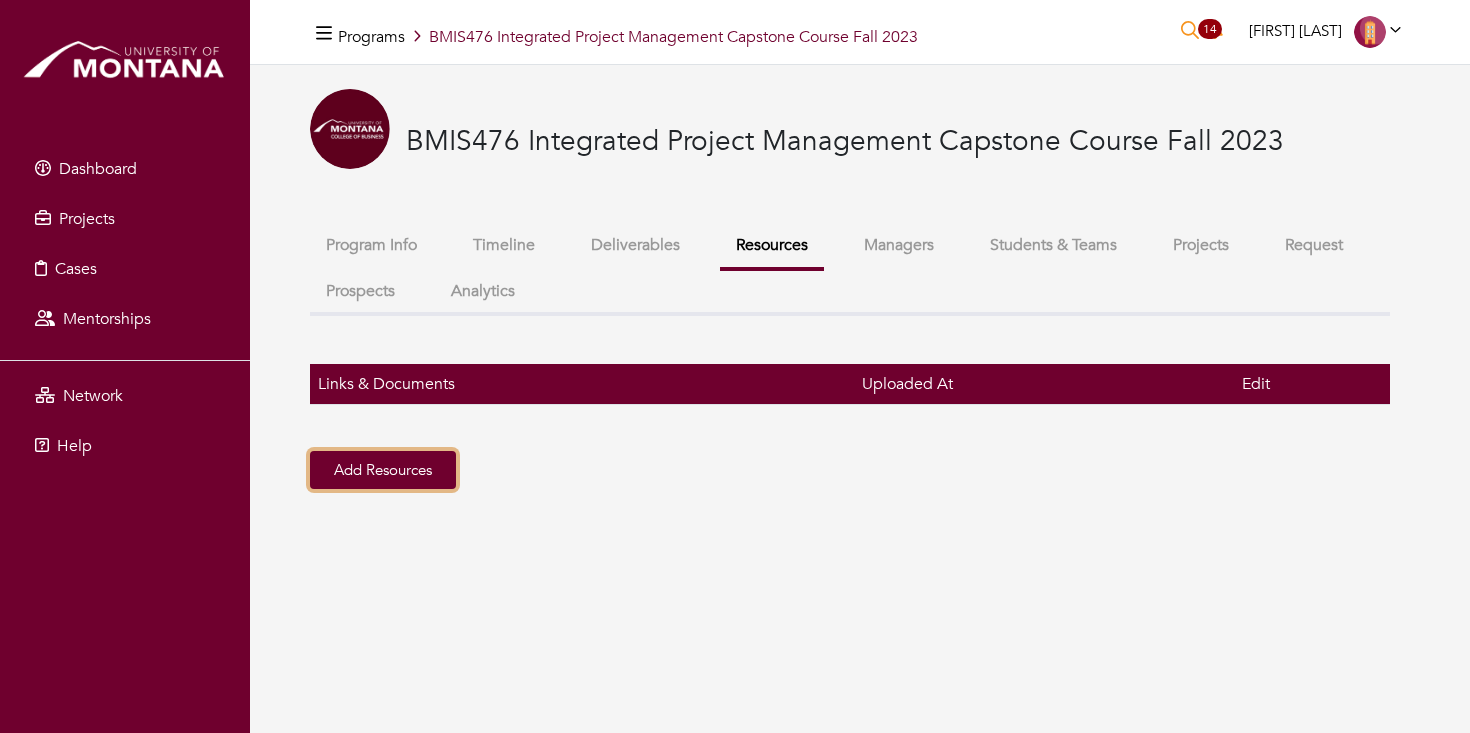 click on "Add Resources" at bounding box center (383, 470) 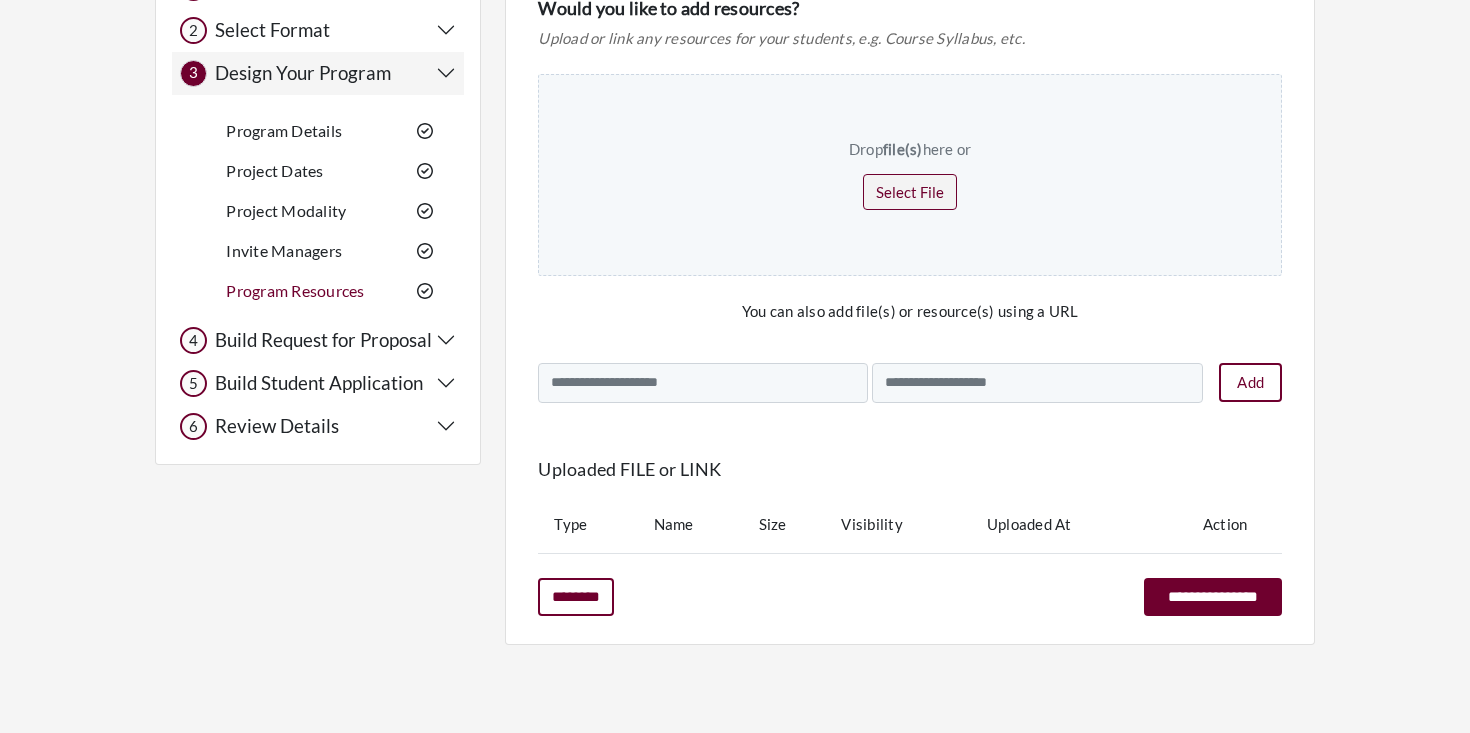 scroll, scrollTop: 0, scrollLeft: 0, axis: both 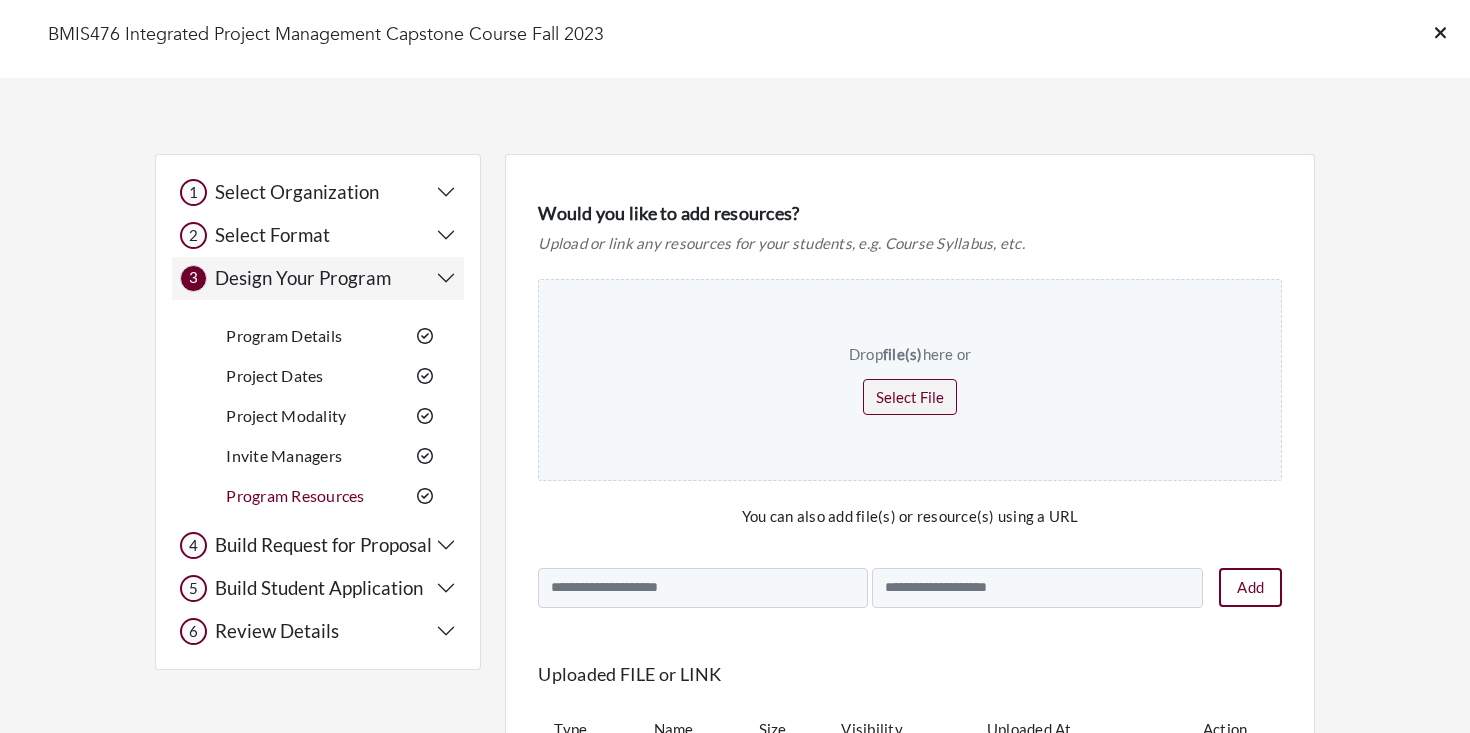 click 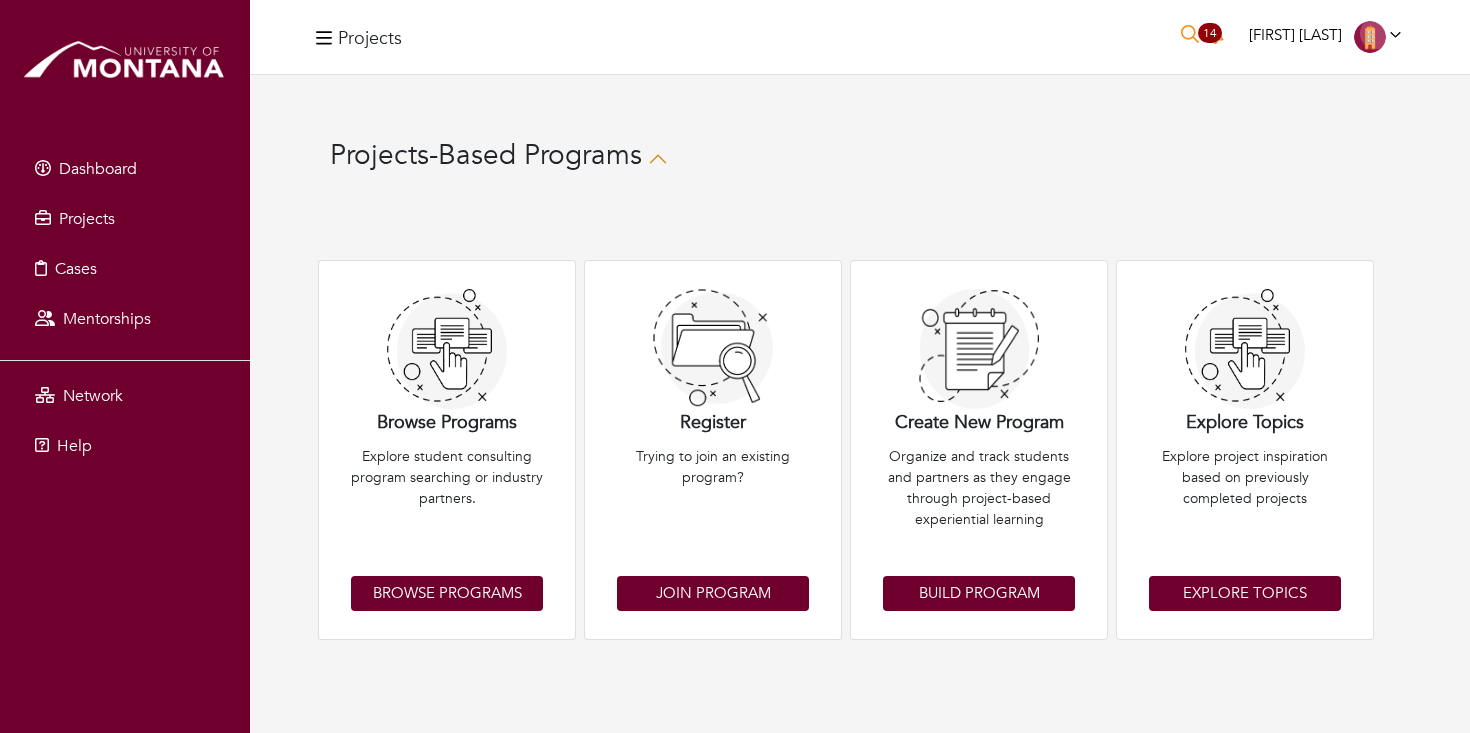 click on "Shawn Clouse
Shawn Clouse
Admin Portal
My profile
My organizations
Settings
Logout" at bounding box center [1325, 37] 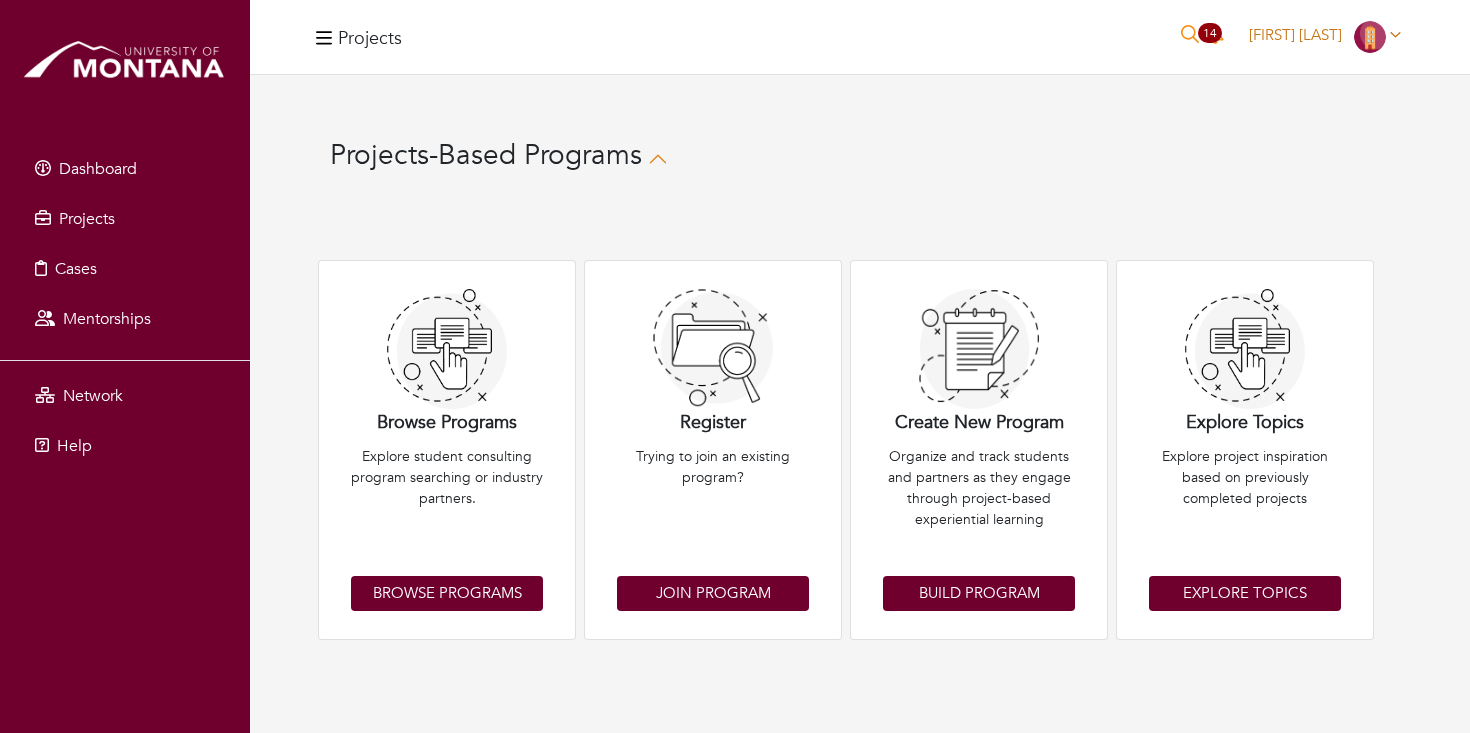 click on "Shawn Clouse" at bounding box center (1295, 35) 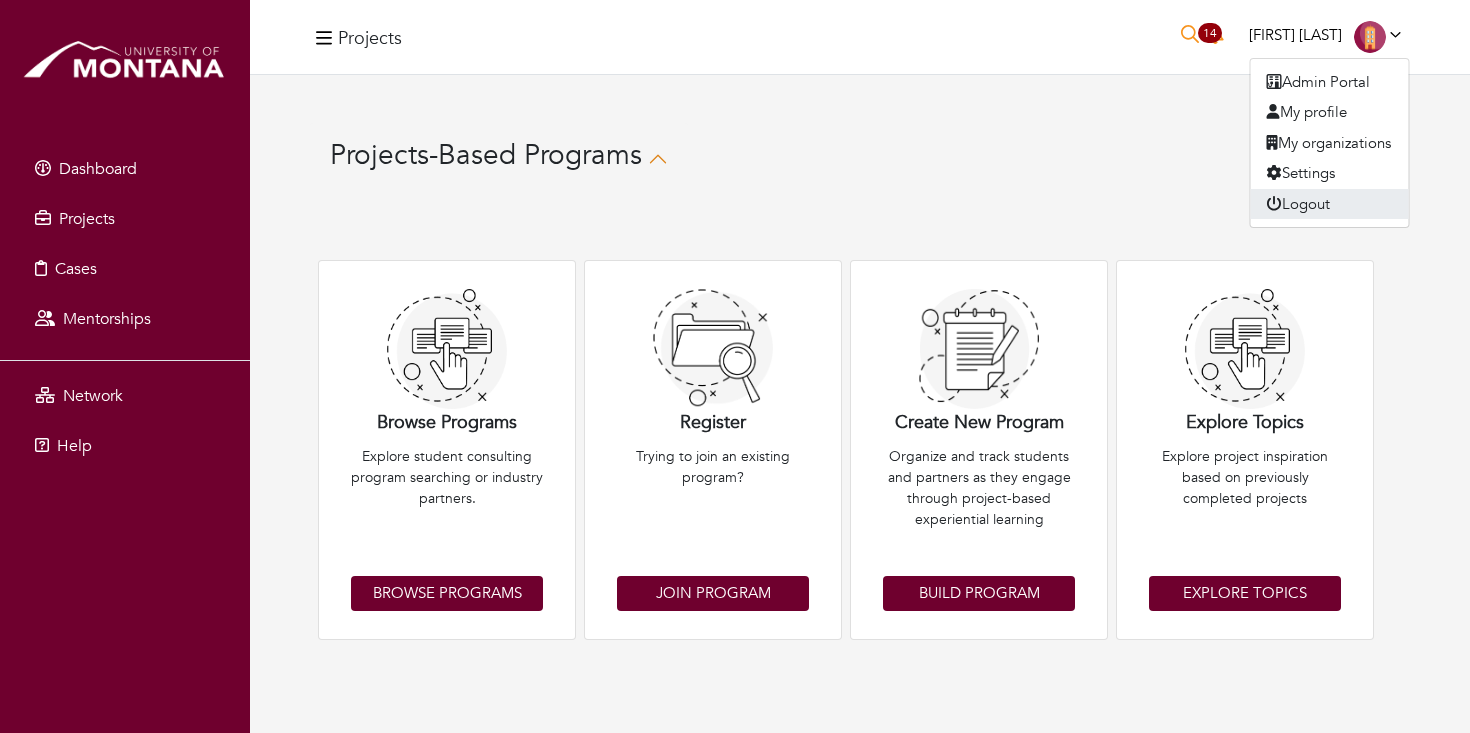 click on "Logout" at bounding box center [1330, 204] 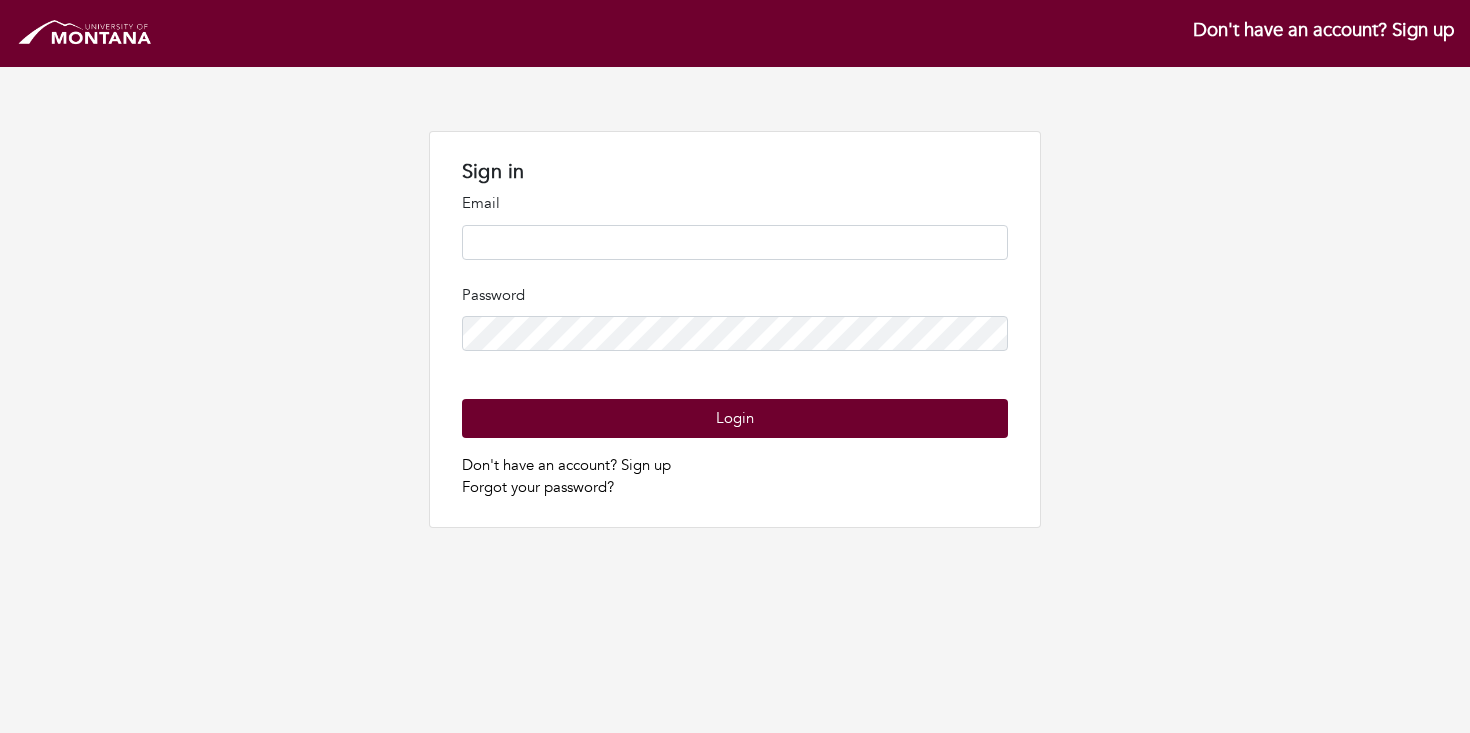 scroll, scrollTop: 0, scrollLeft: 0, axis: both 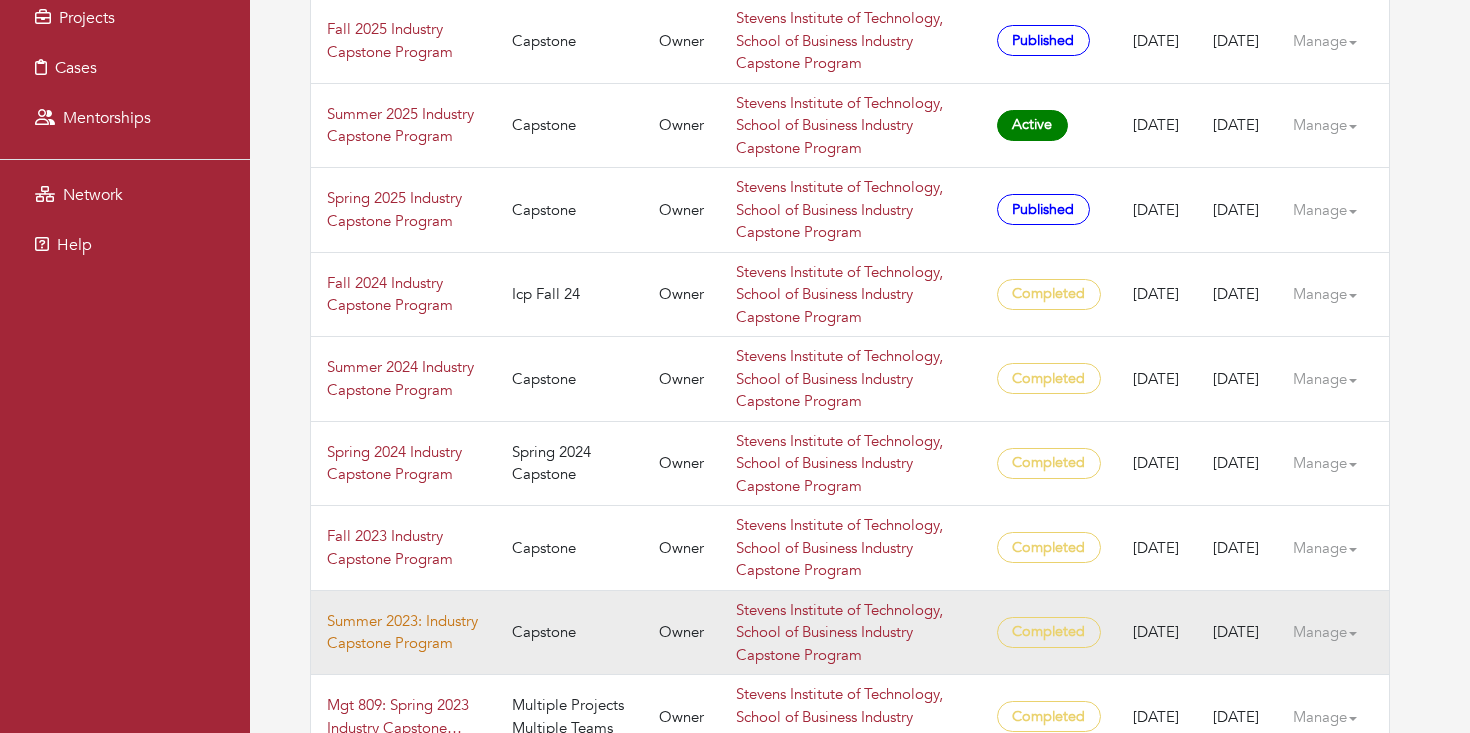 click on "Summer 2023: Industry Capstone Program" at bounding box center (403, 632) 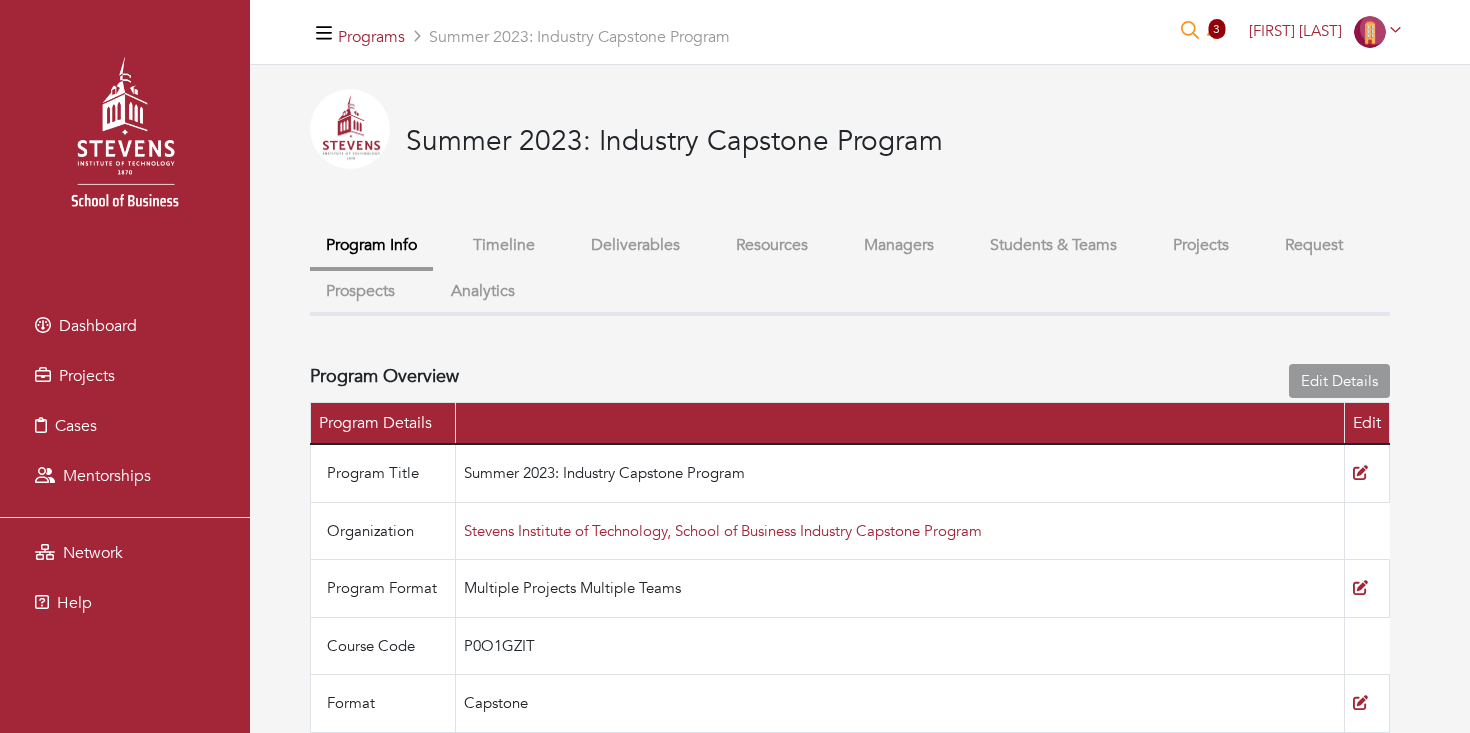 scroll, scrollTop: 0, scrollLeft: 0, axis: both 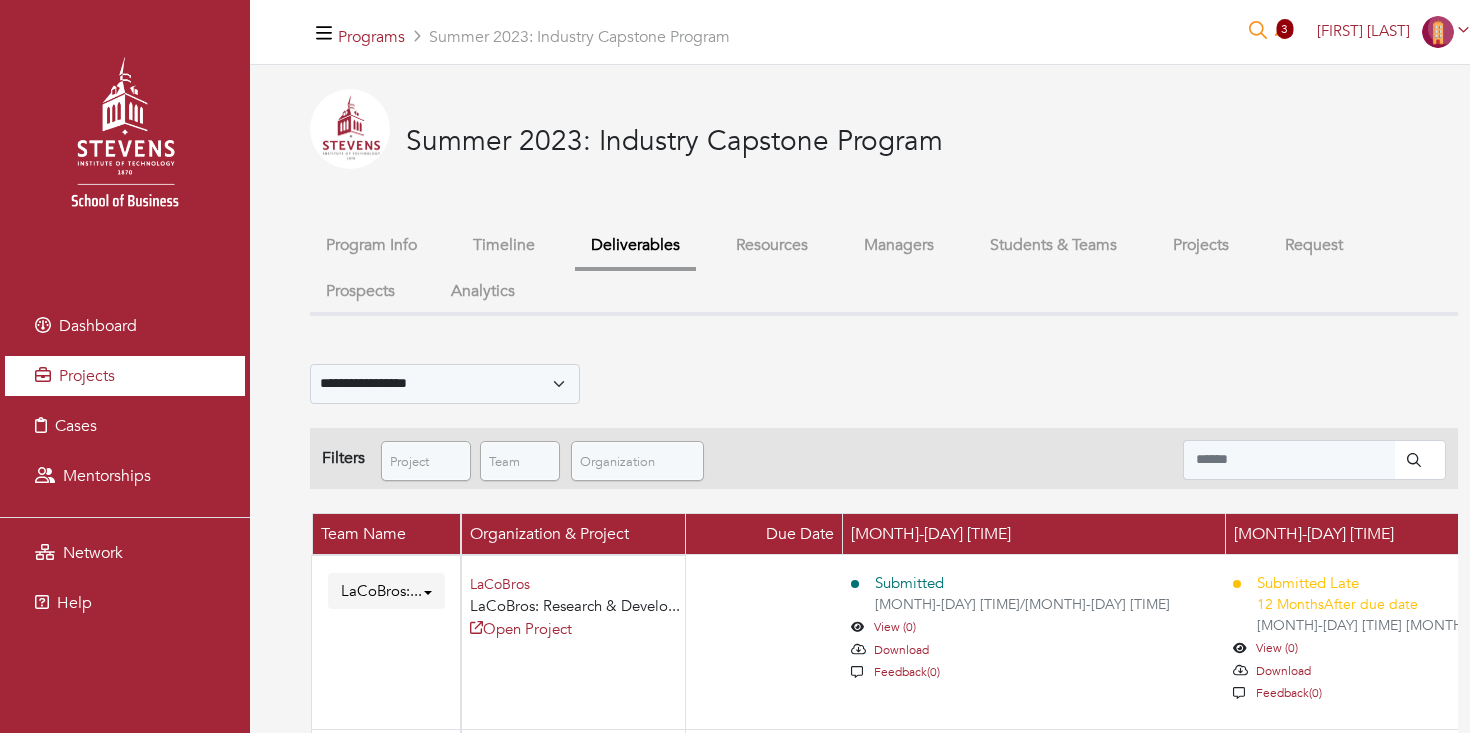 click on "Projects" at bounding box center (125, 376) 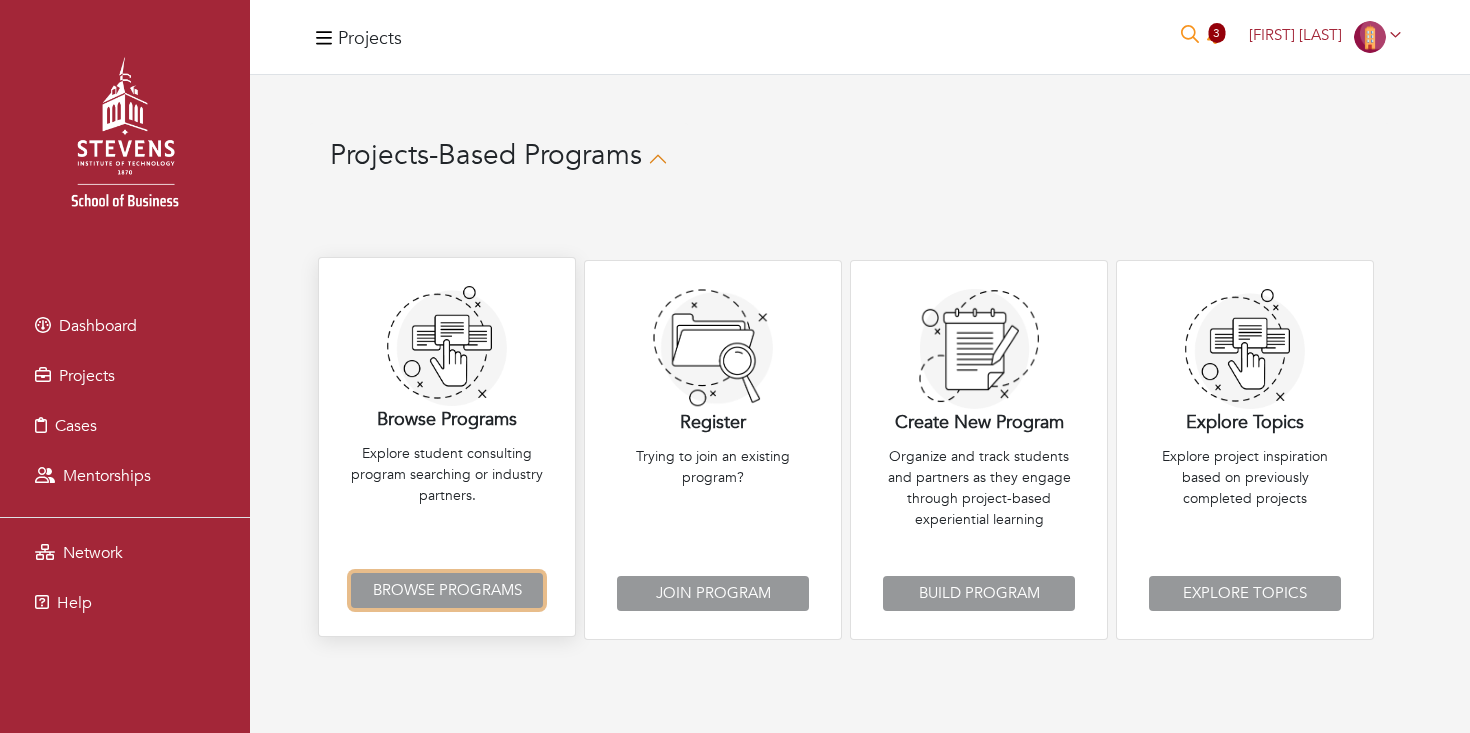 click on "Browse Programs" at bounding box center [447, 590] 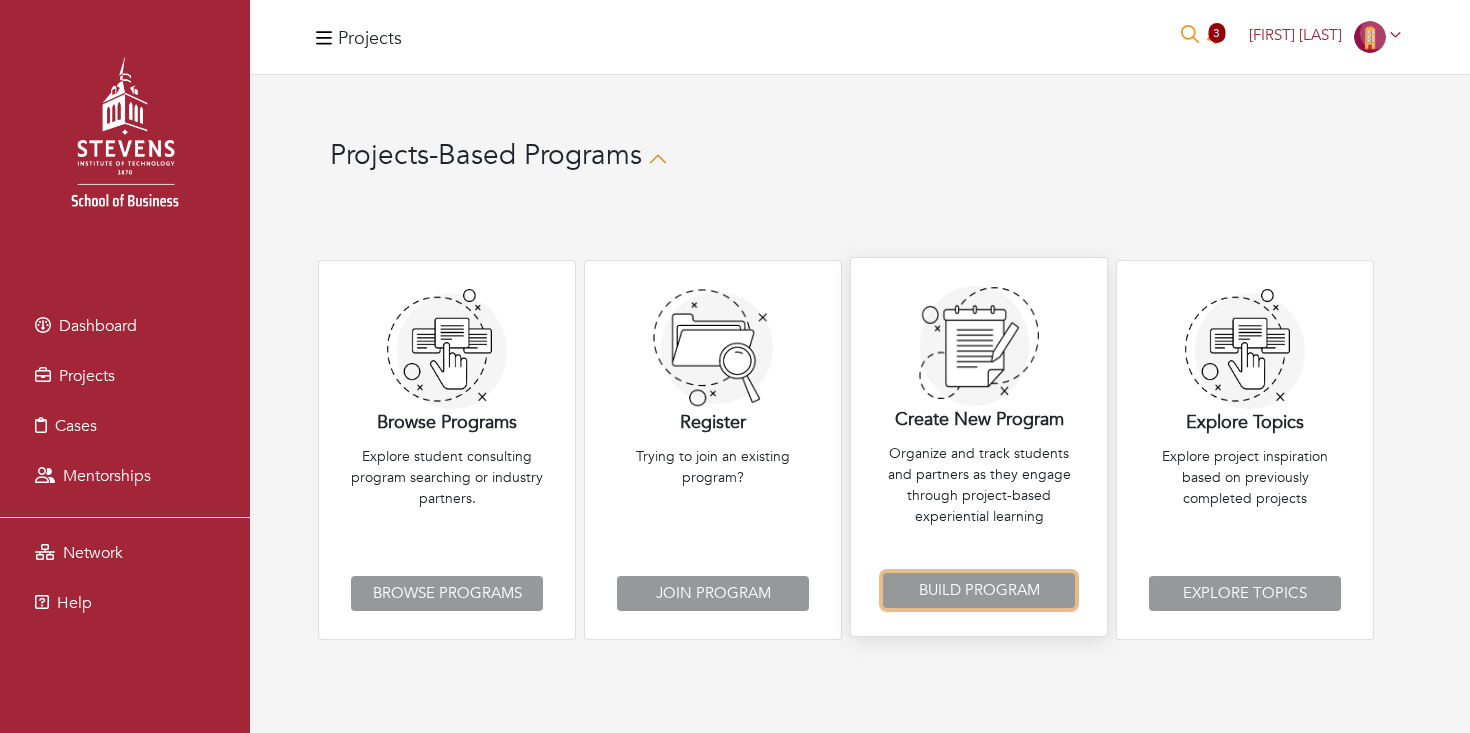 click on "Build Program" at bounding box center (979, 590) 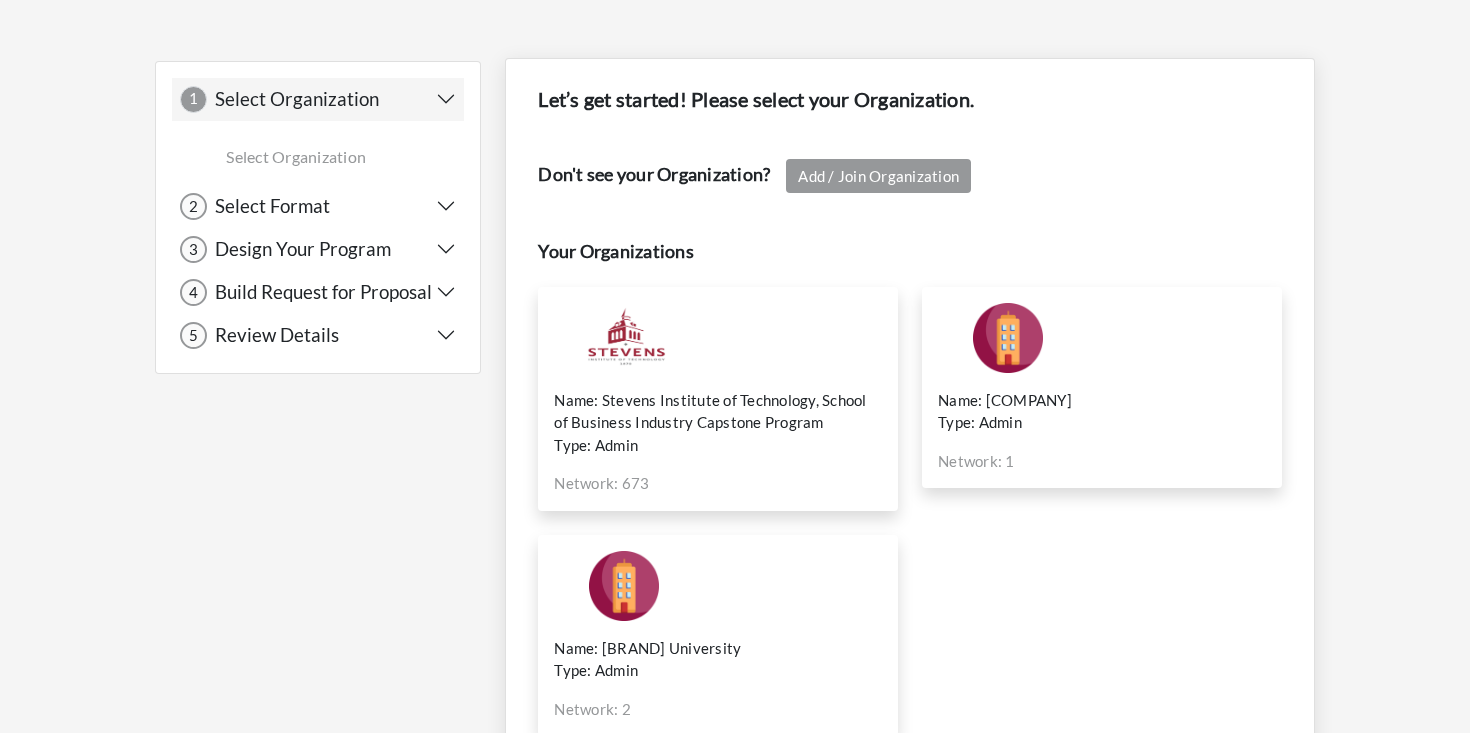 scroll, scrollTop: 160, scrollLeft: 0, axis: vertical 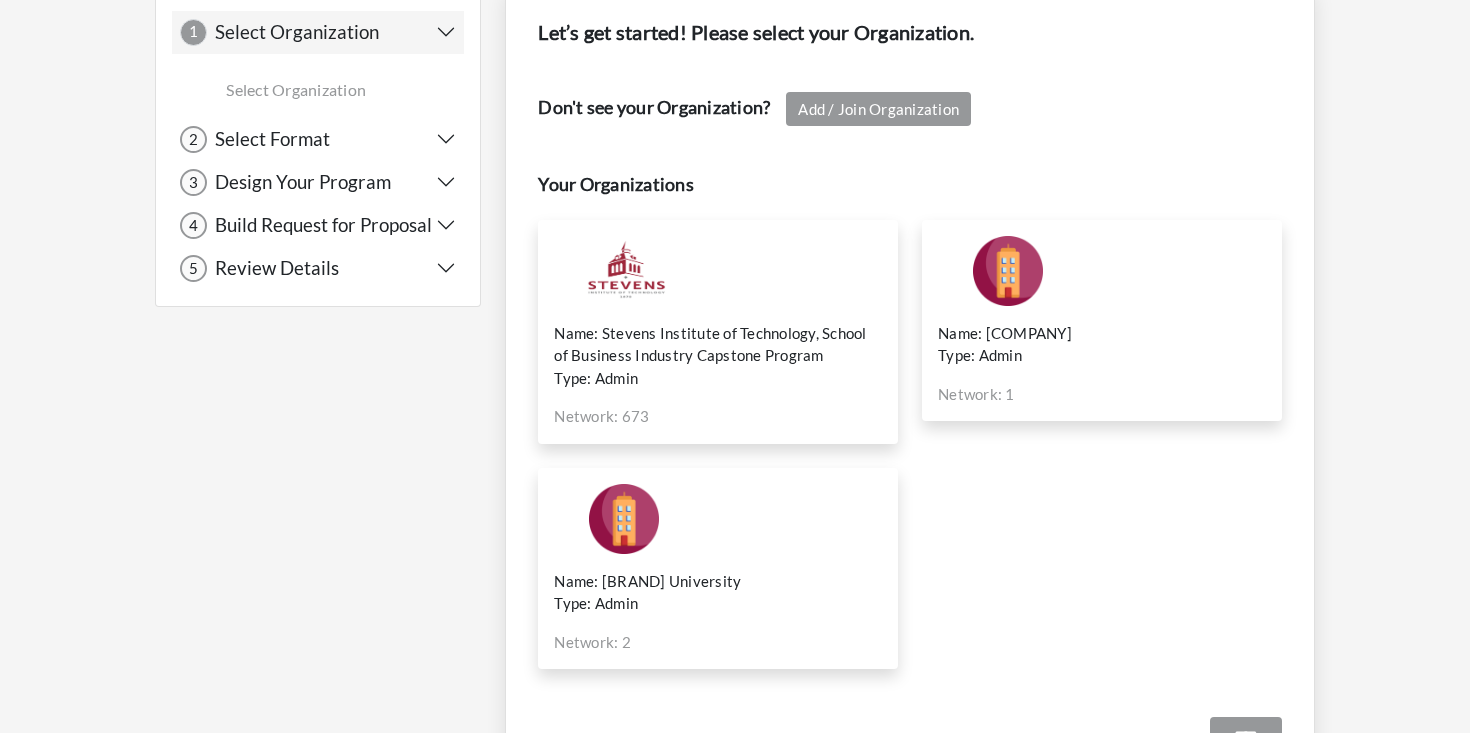 click on "Name: Stevens Institute of Technology, School of Business Industry Capstone Program" at bounding box center (718, 344) 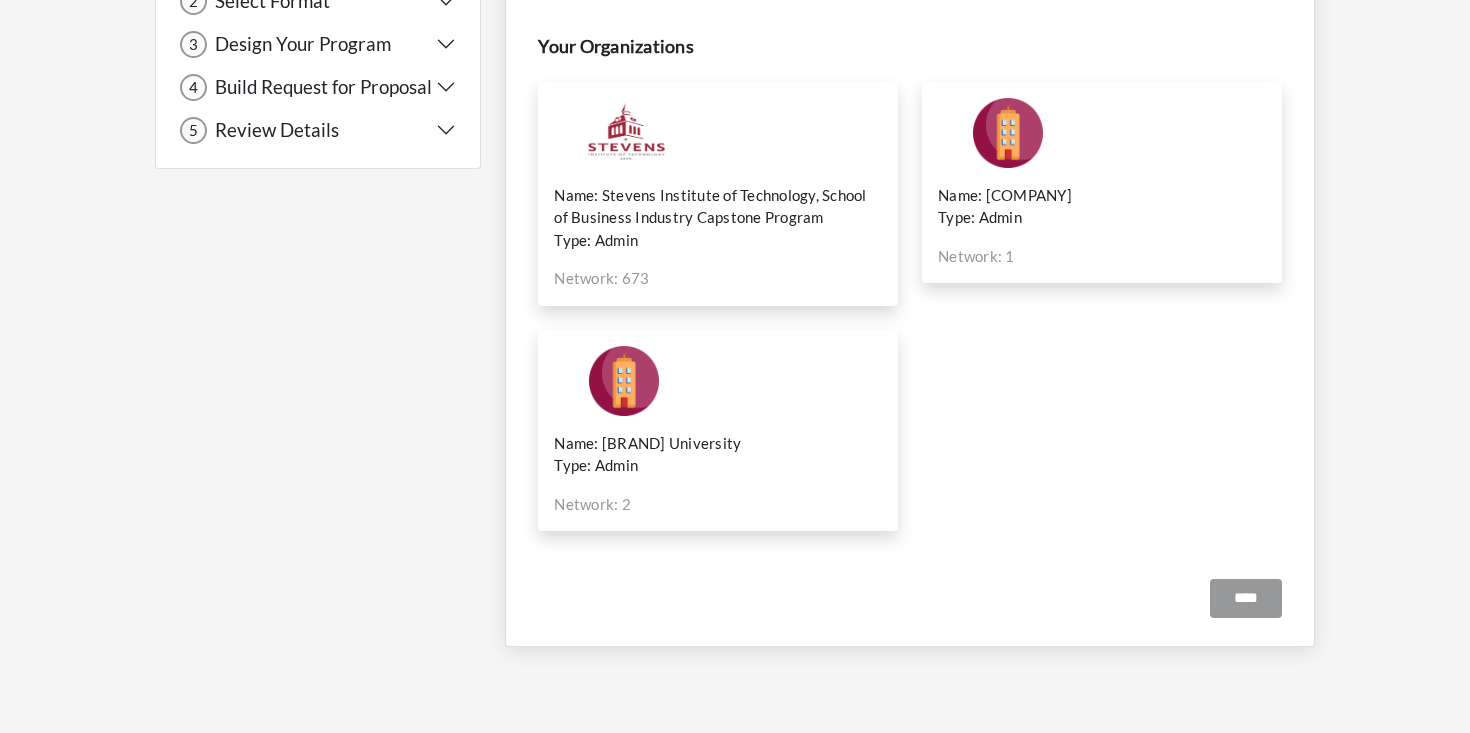 scroll, scrollTop: 306, scrollLeft: 0, axis: vertical 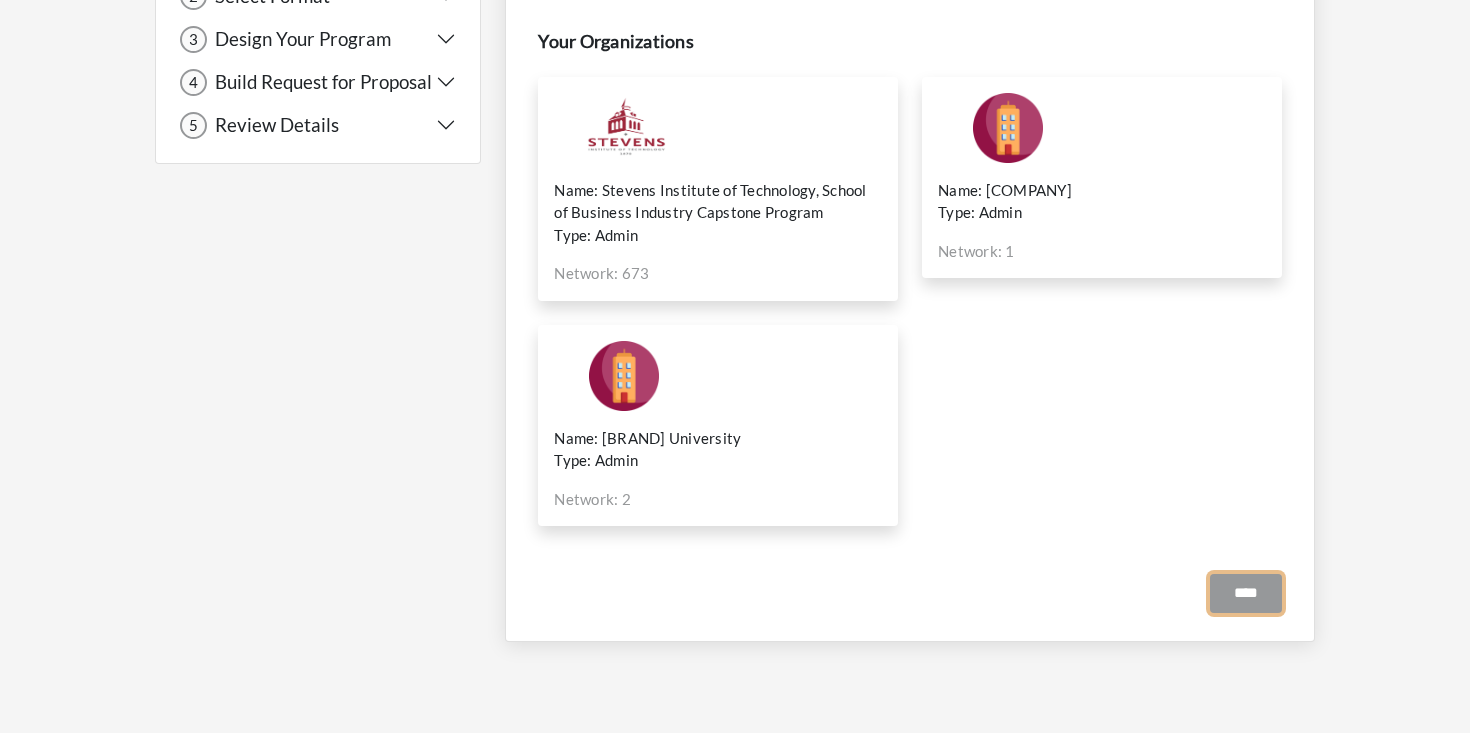 click on "****" at bounding box center [1246, 593] 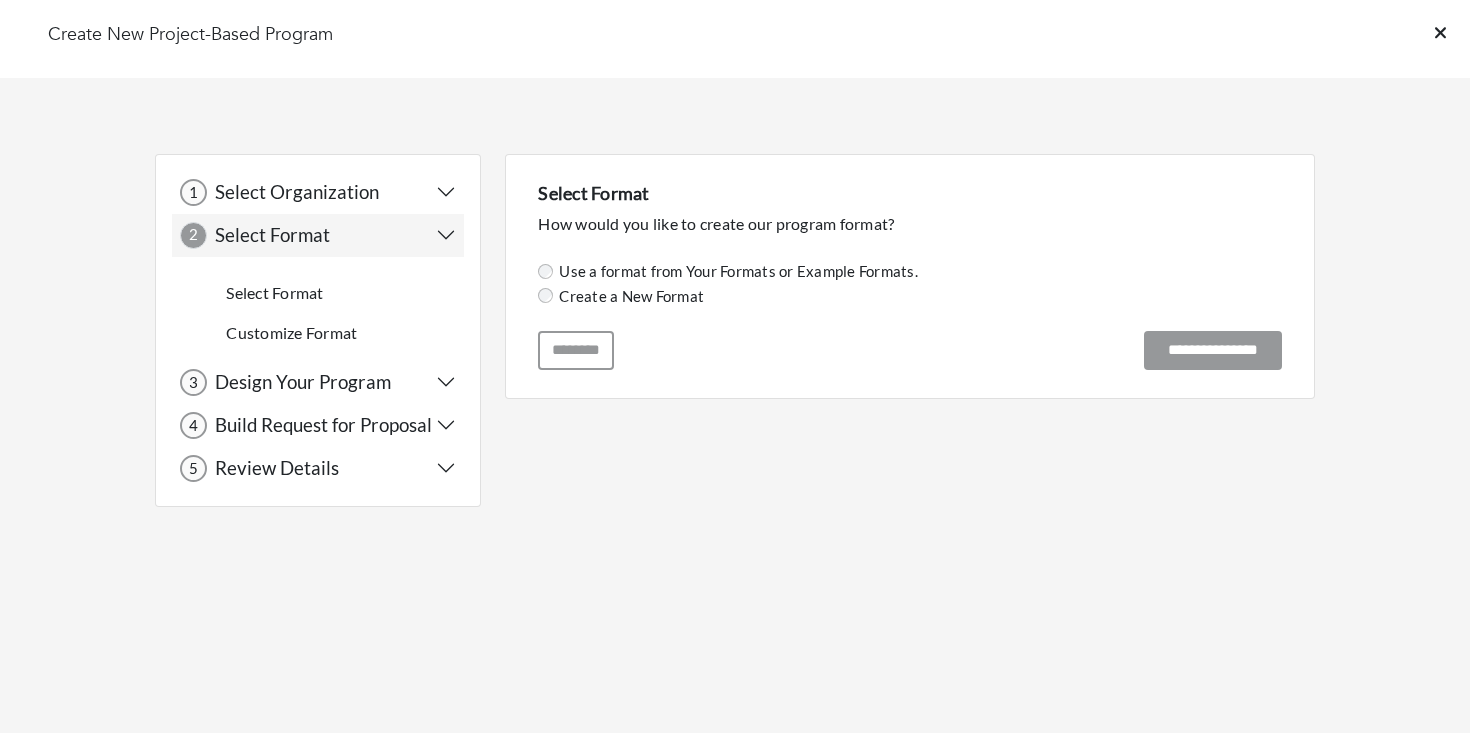 scroll, scrollTop: 0, scrollLeft: 0, axis: both 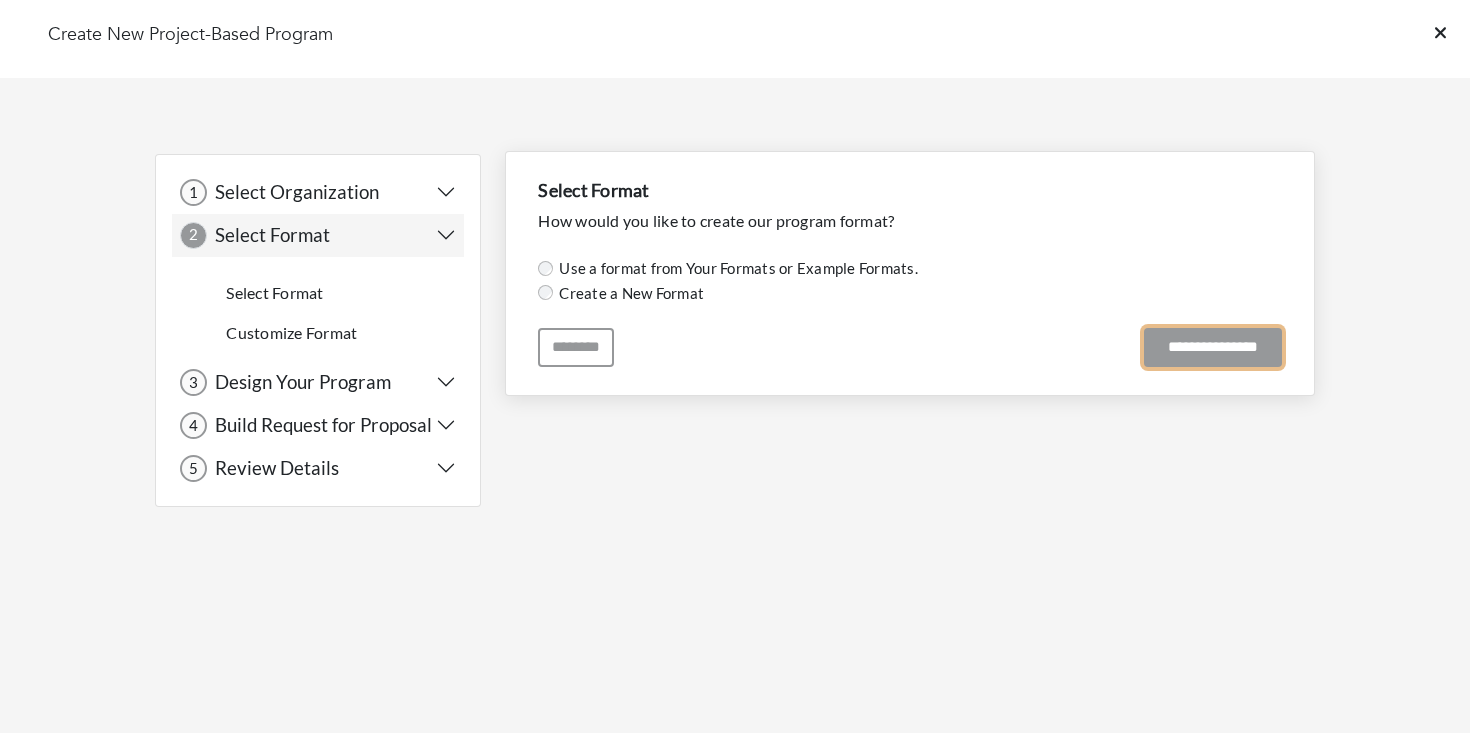 click on "**********" at bounding box center (1213, 347) 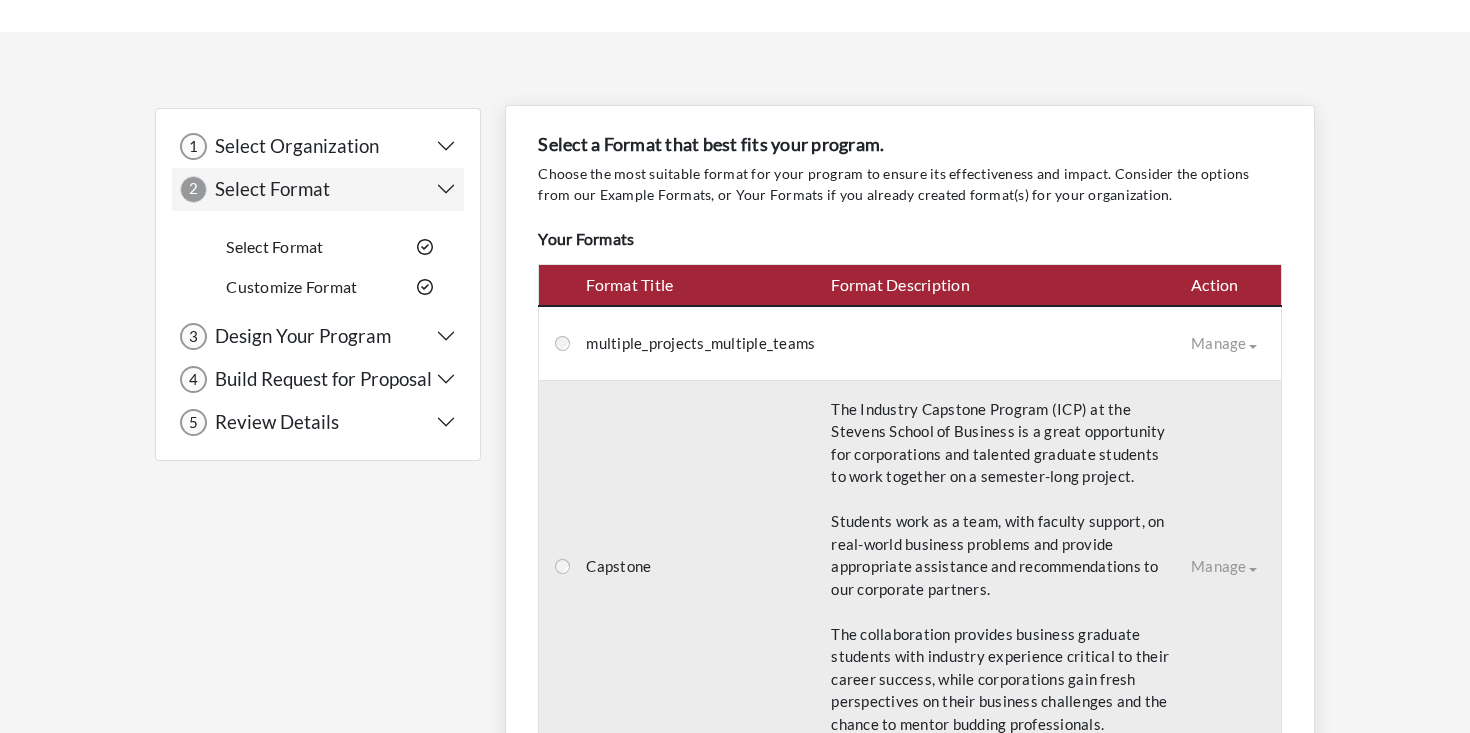 scroll, scrollTop: 0, scrollLeft: 0, axis: both 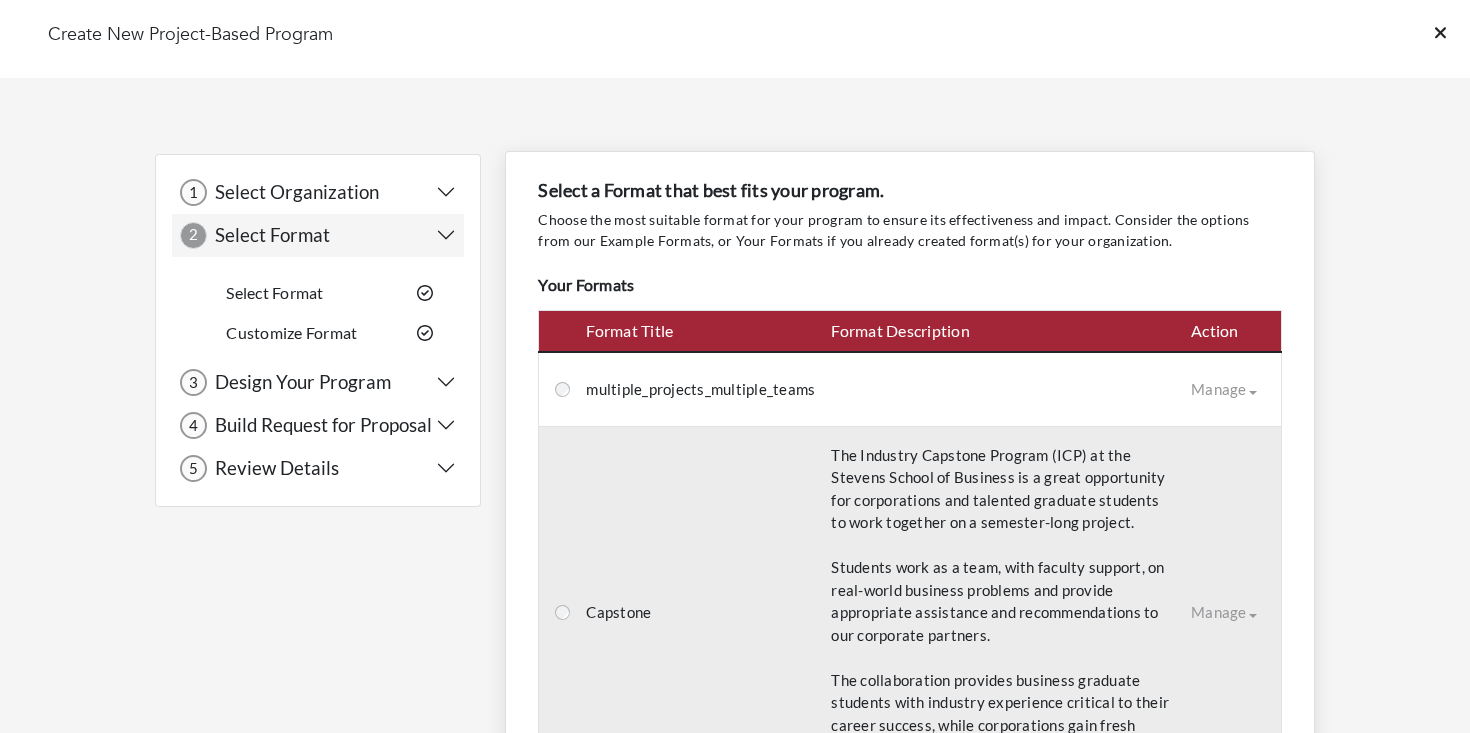 click at bounding box center (559, 612) 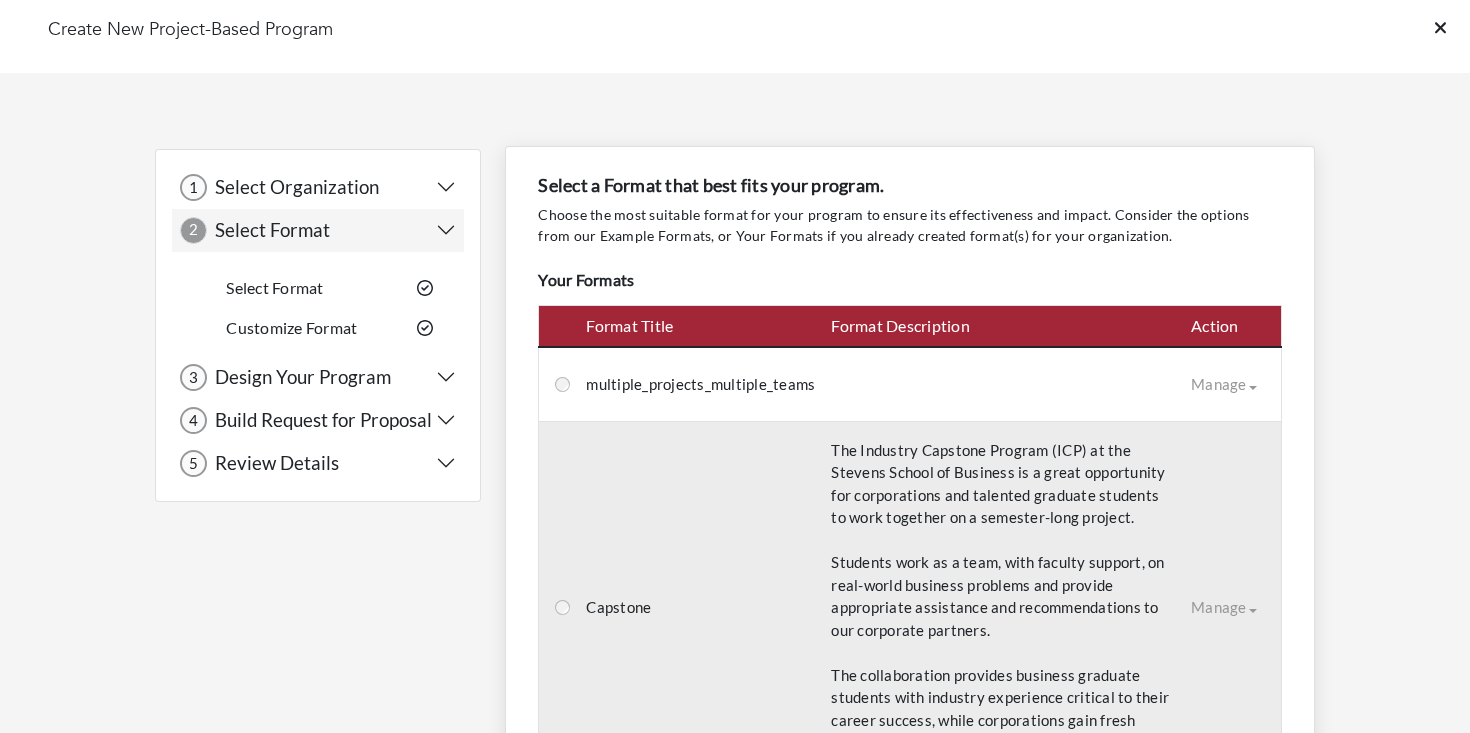 click on "Capstone" at bounding box center [700, 607] 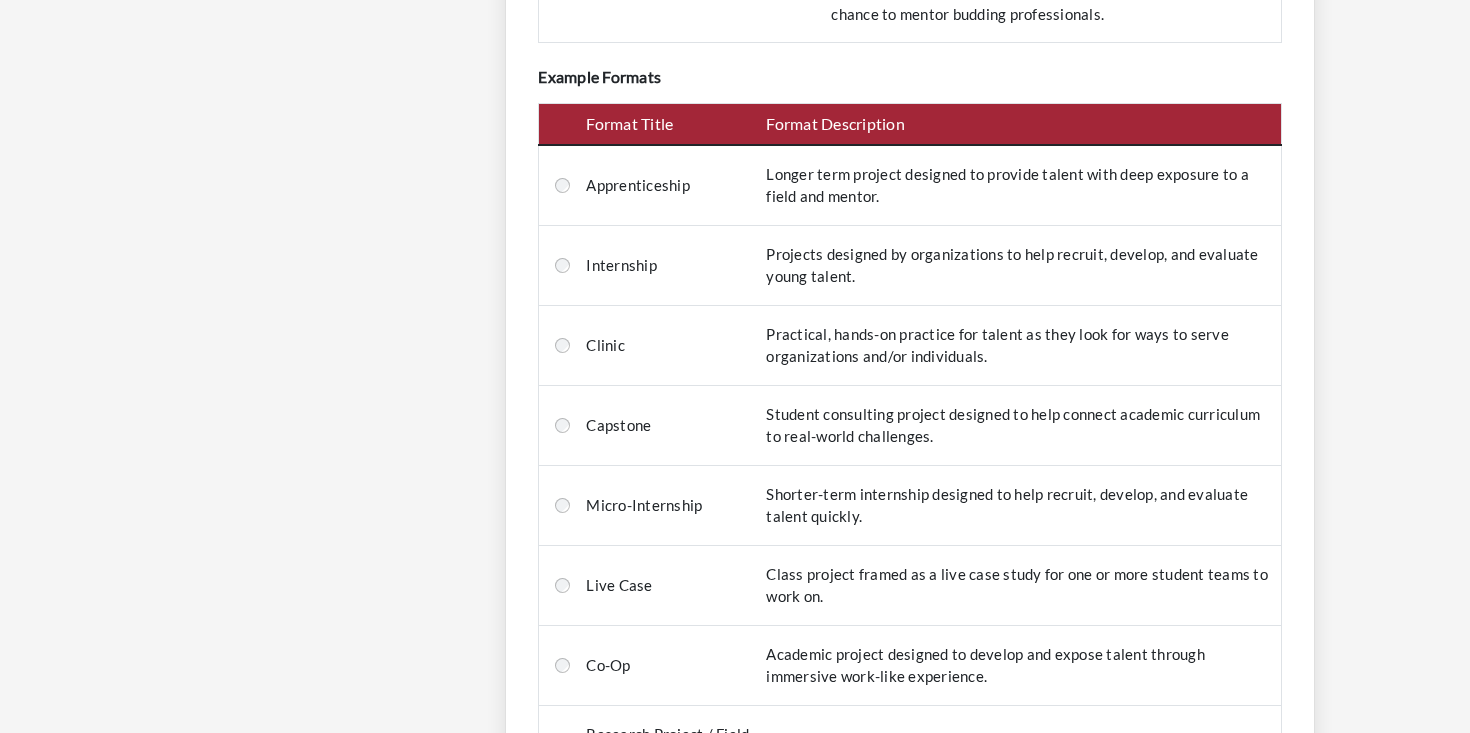 scroll, scrollTop: 3355, scrollLeft: 0, axis: vertical 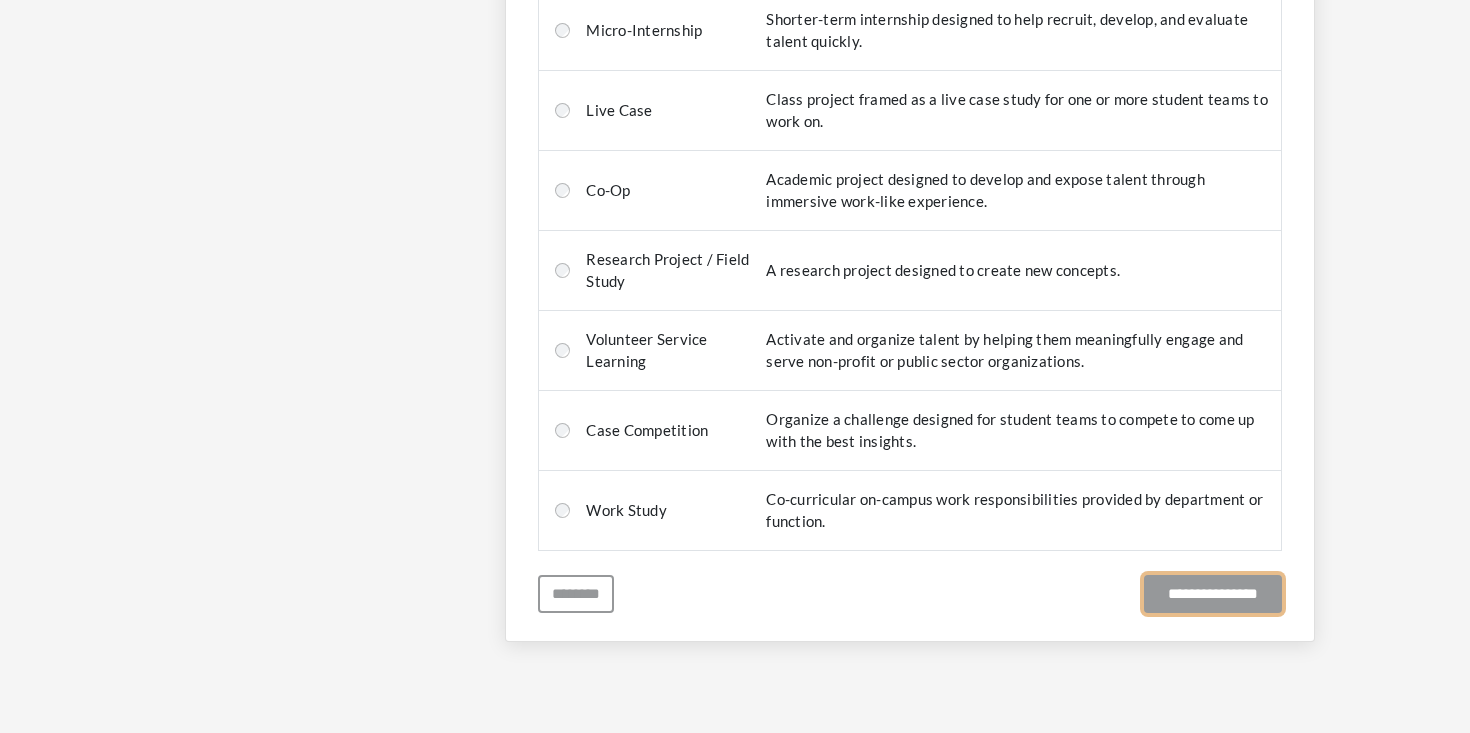 click on "**********" at bounding box center (1213, 594) 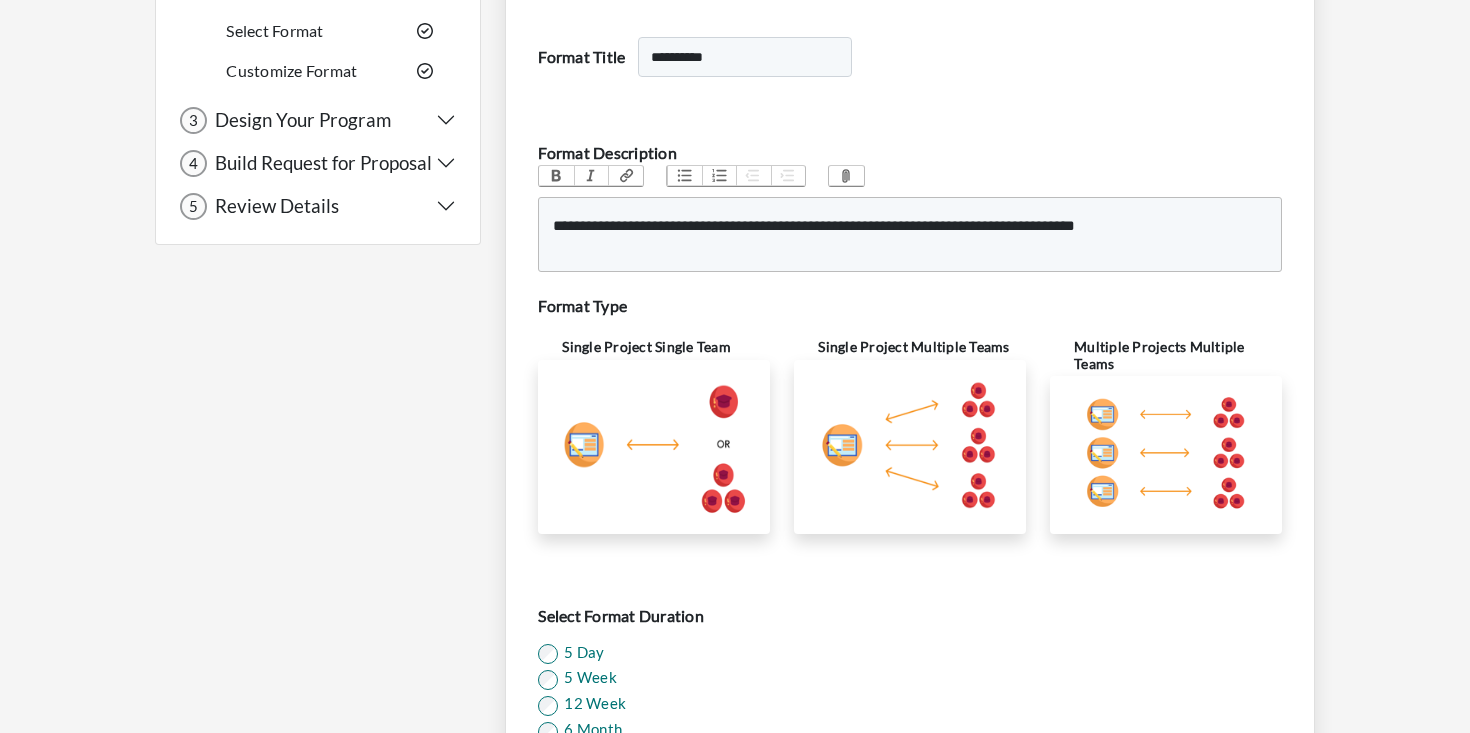 scroll, scrollTop: 494, scrollLeft: 0, axis: vertical 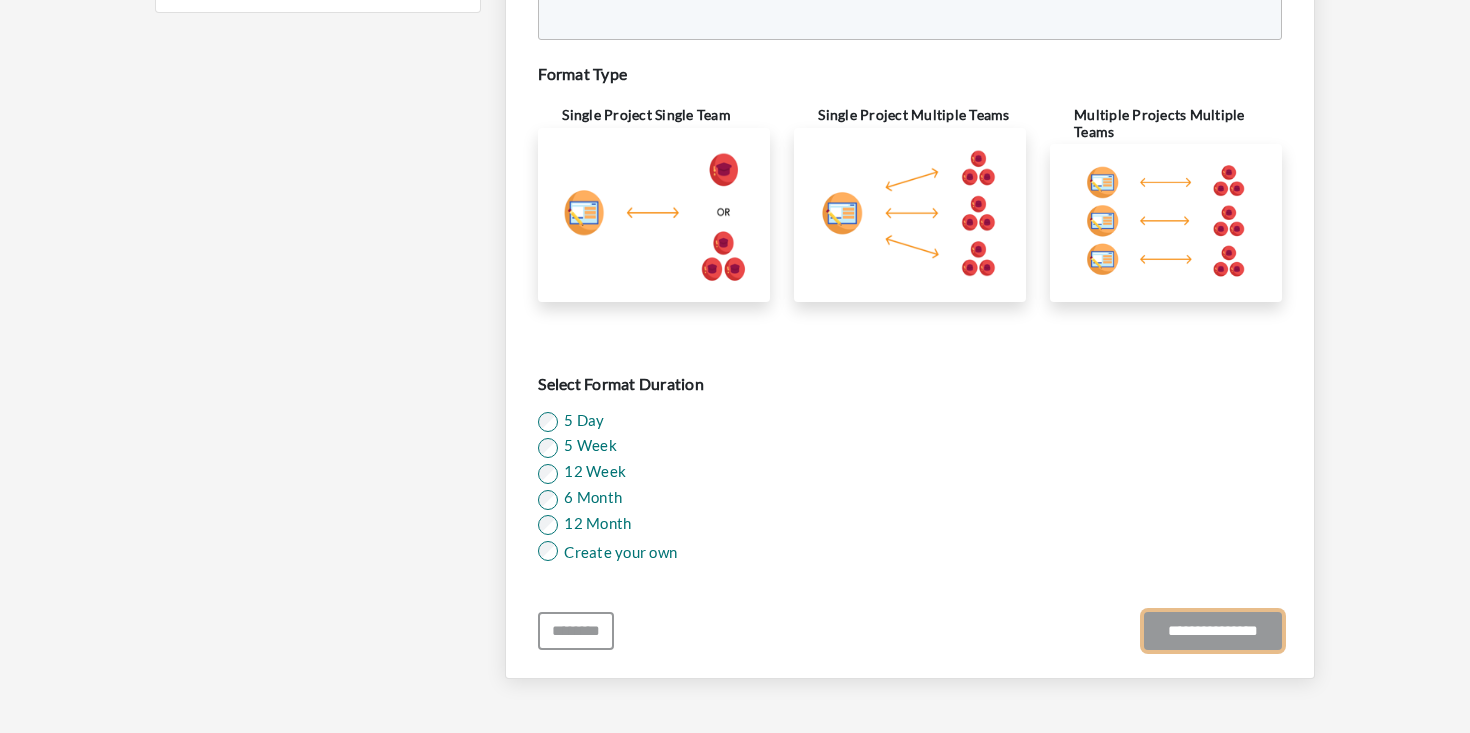 click on "**********" at bounding box center [1213, 631] 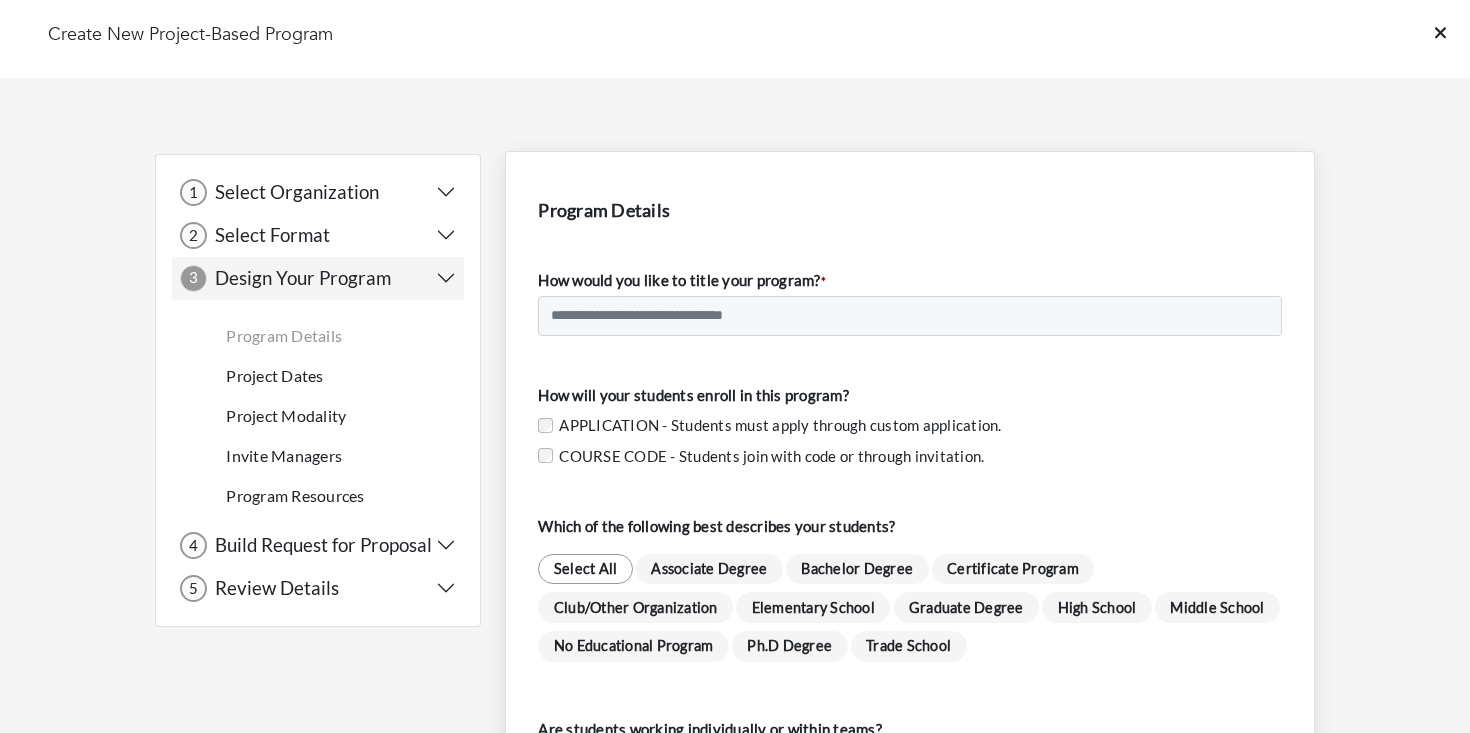 scroll, scrollTop: 3, scrollLeft: 0, axis: vertical 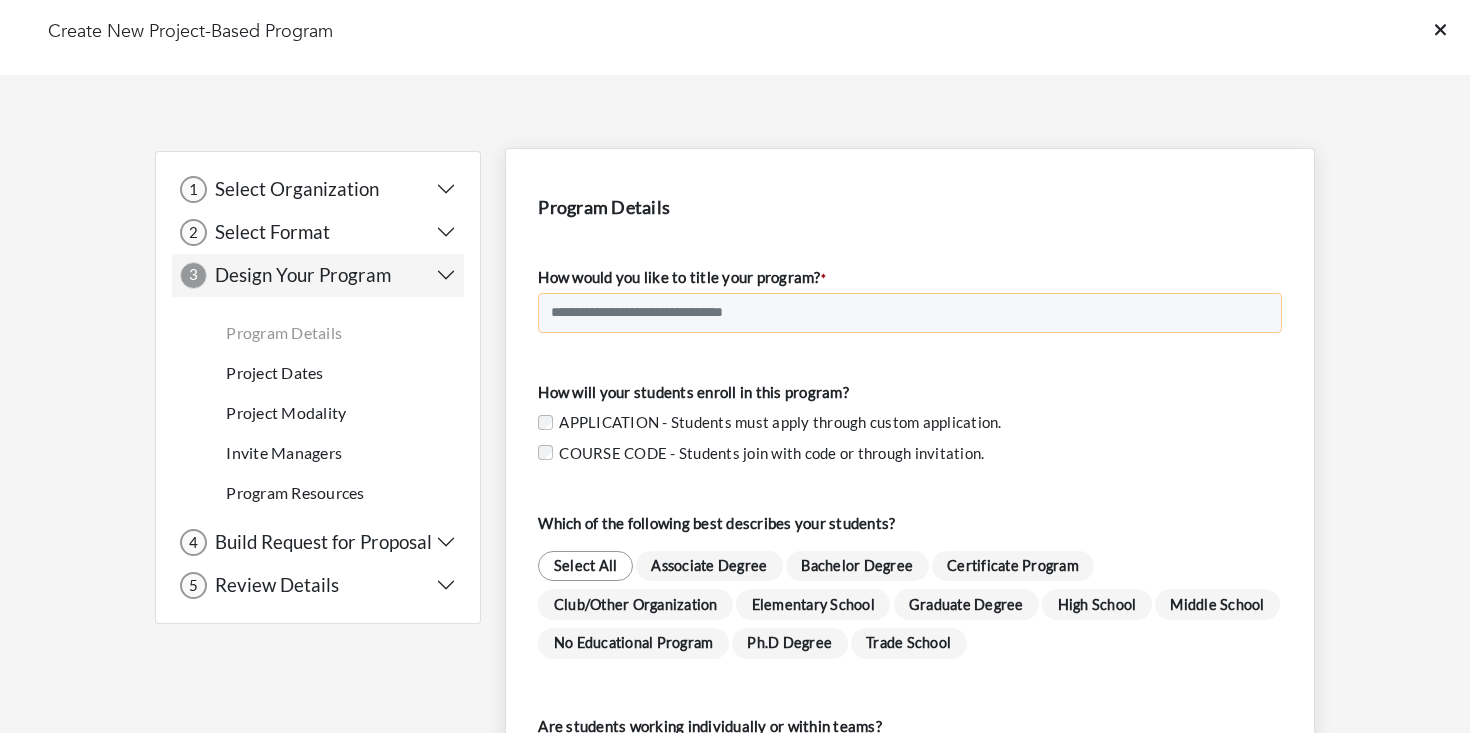 click on "How would you like to title your program?  *" at bounding box center [910, 313] 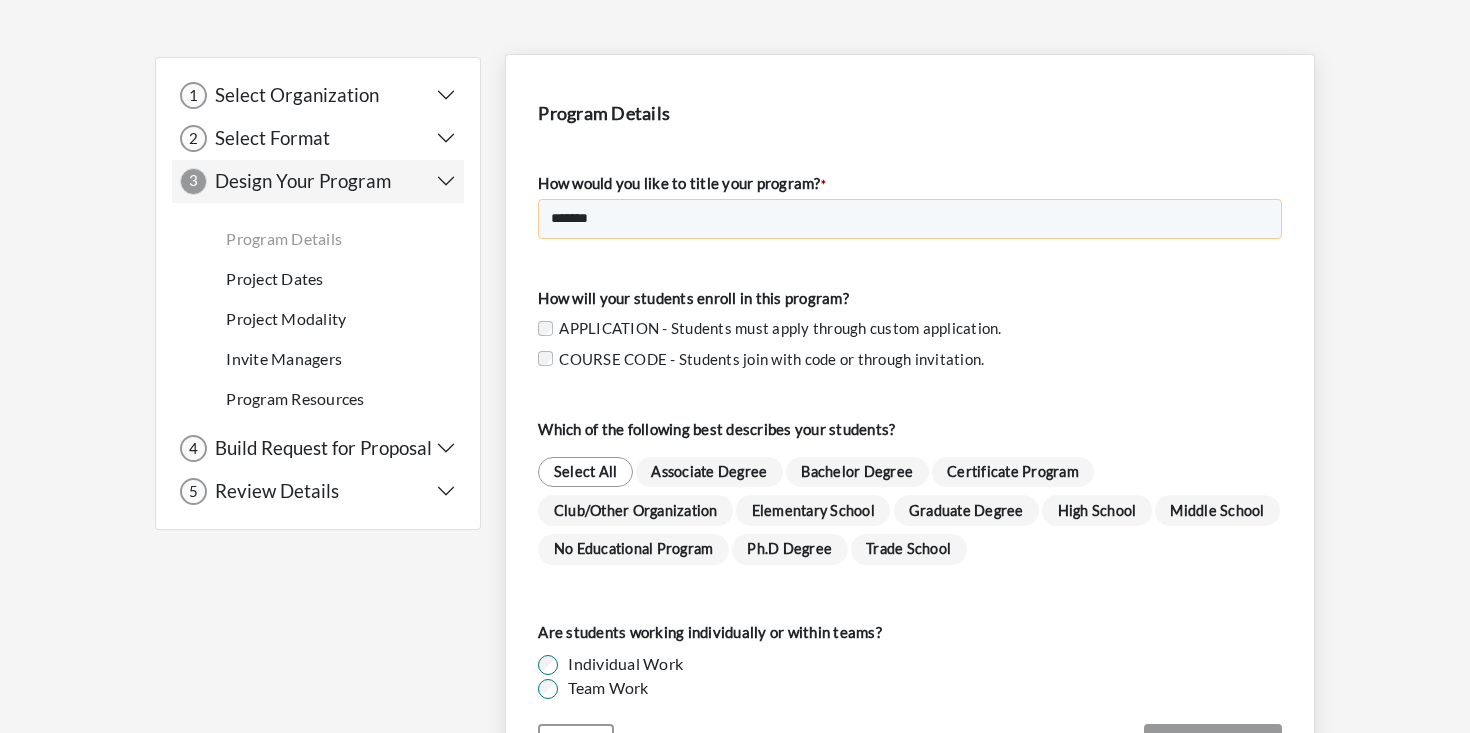 scroll, scrollTop: 213, scrollLeft: 0, axis: vertical 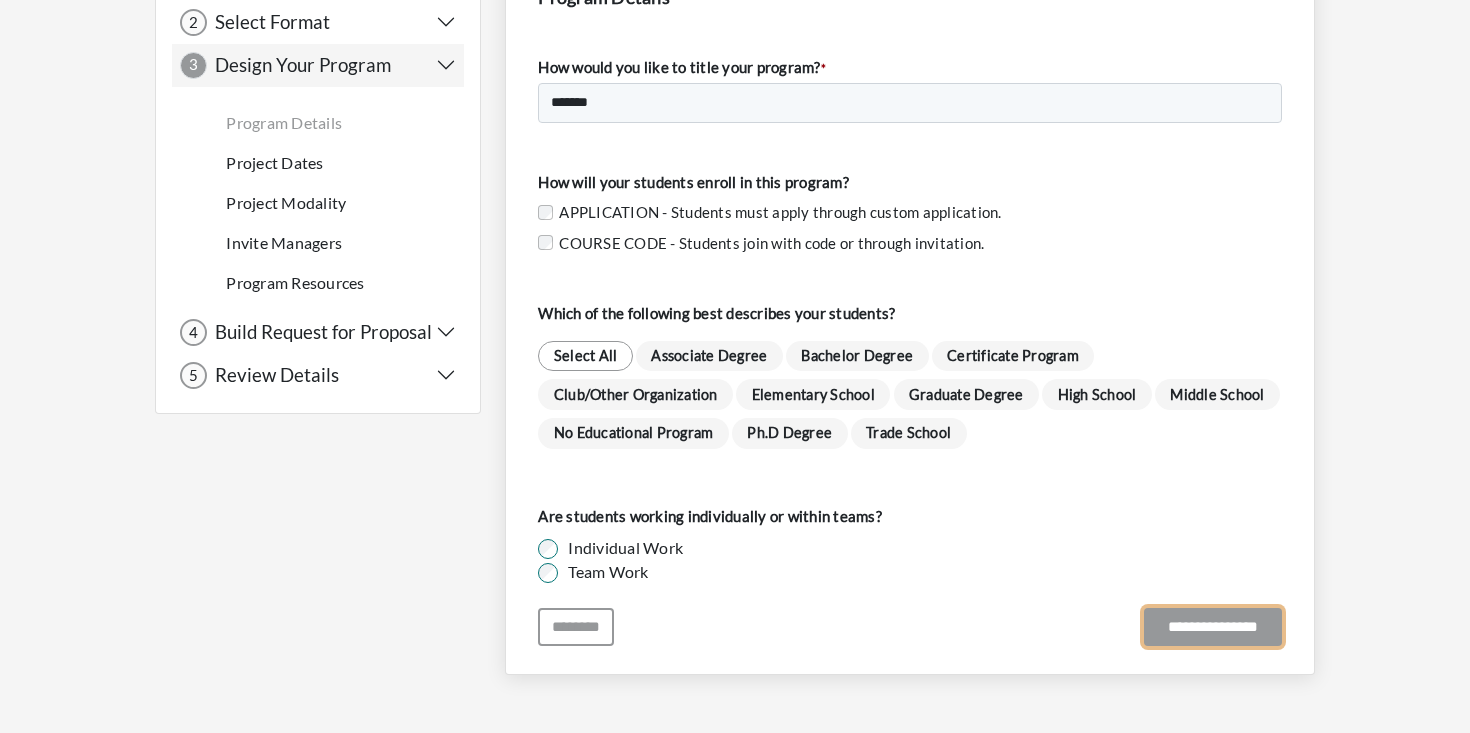 click on "**********" at bounding box center [1213, 627] 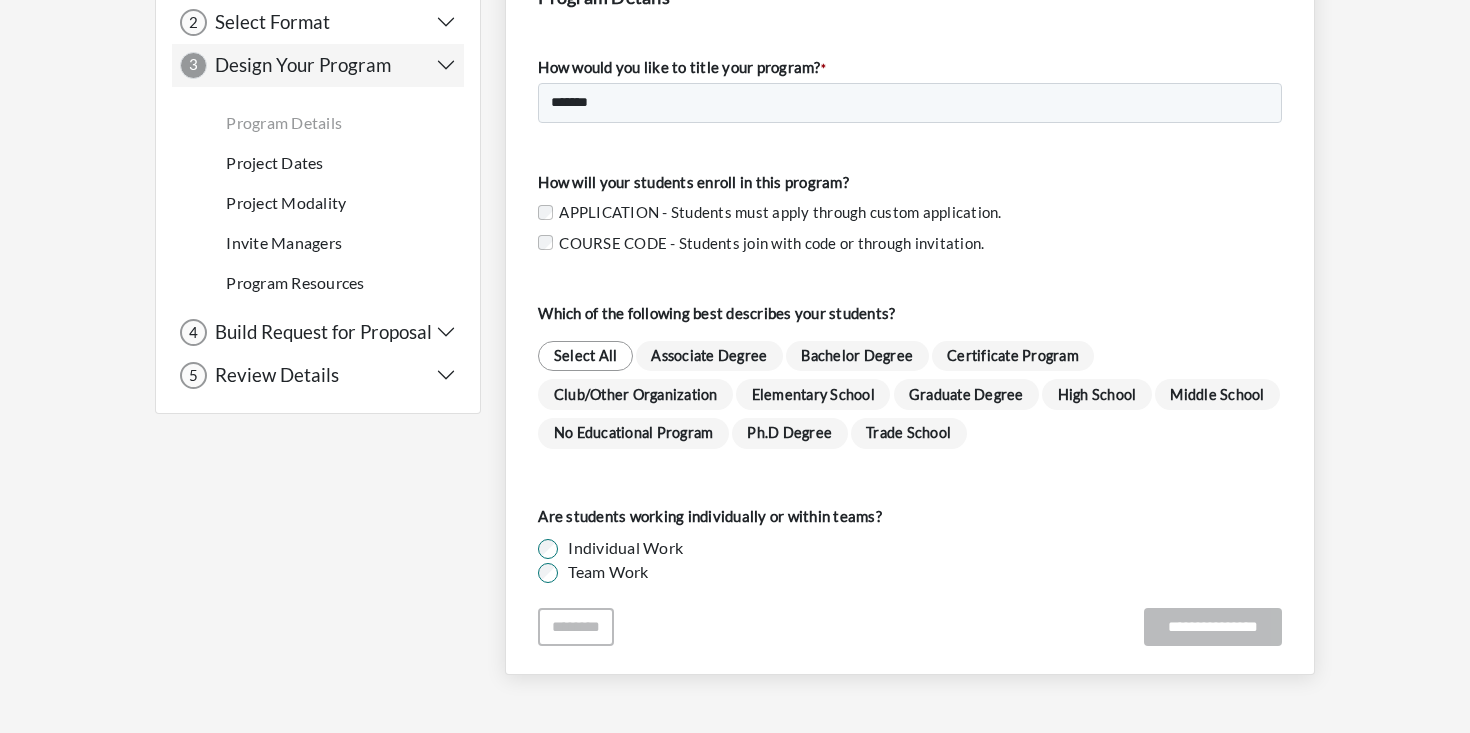 scroll, scrollTop: 31, scrollLeft: 0, axis: vertical 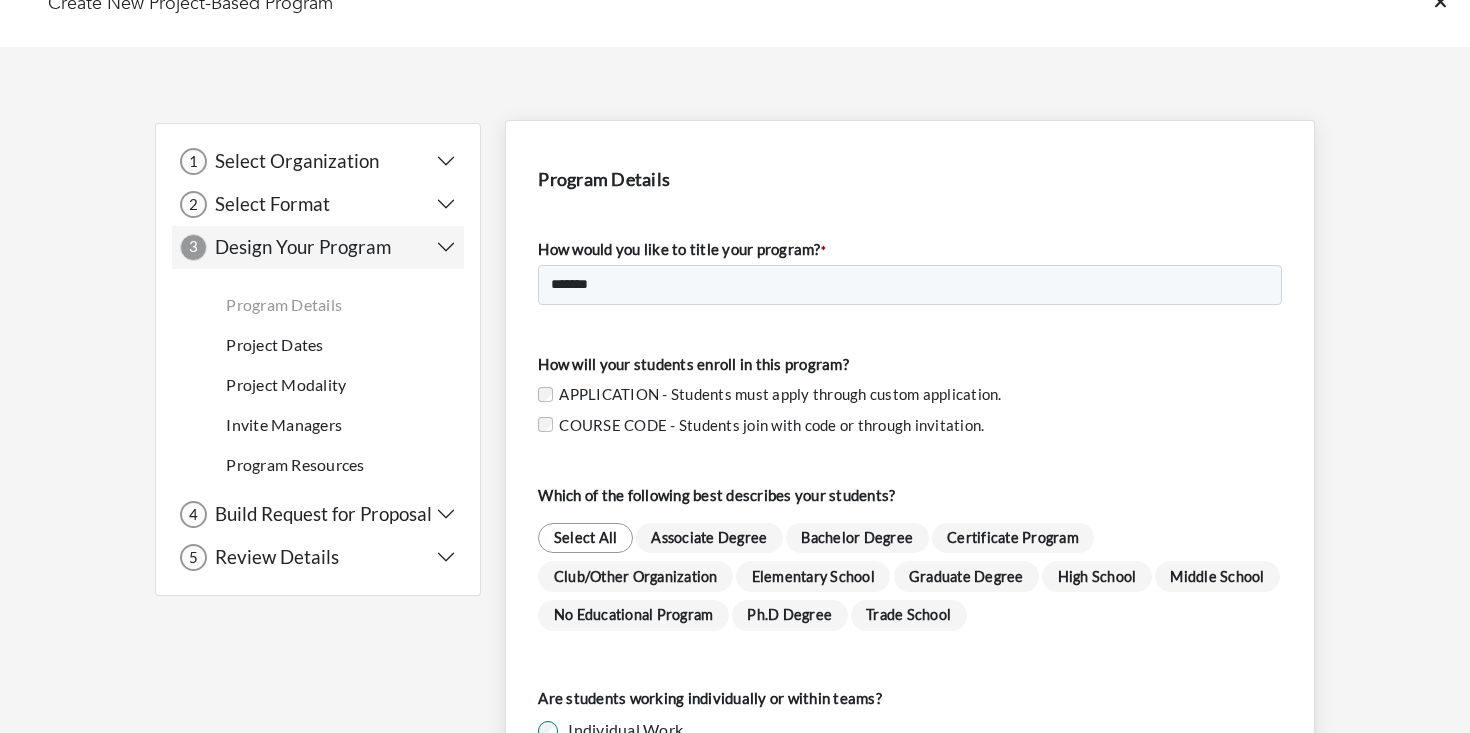 select on "*" 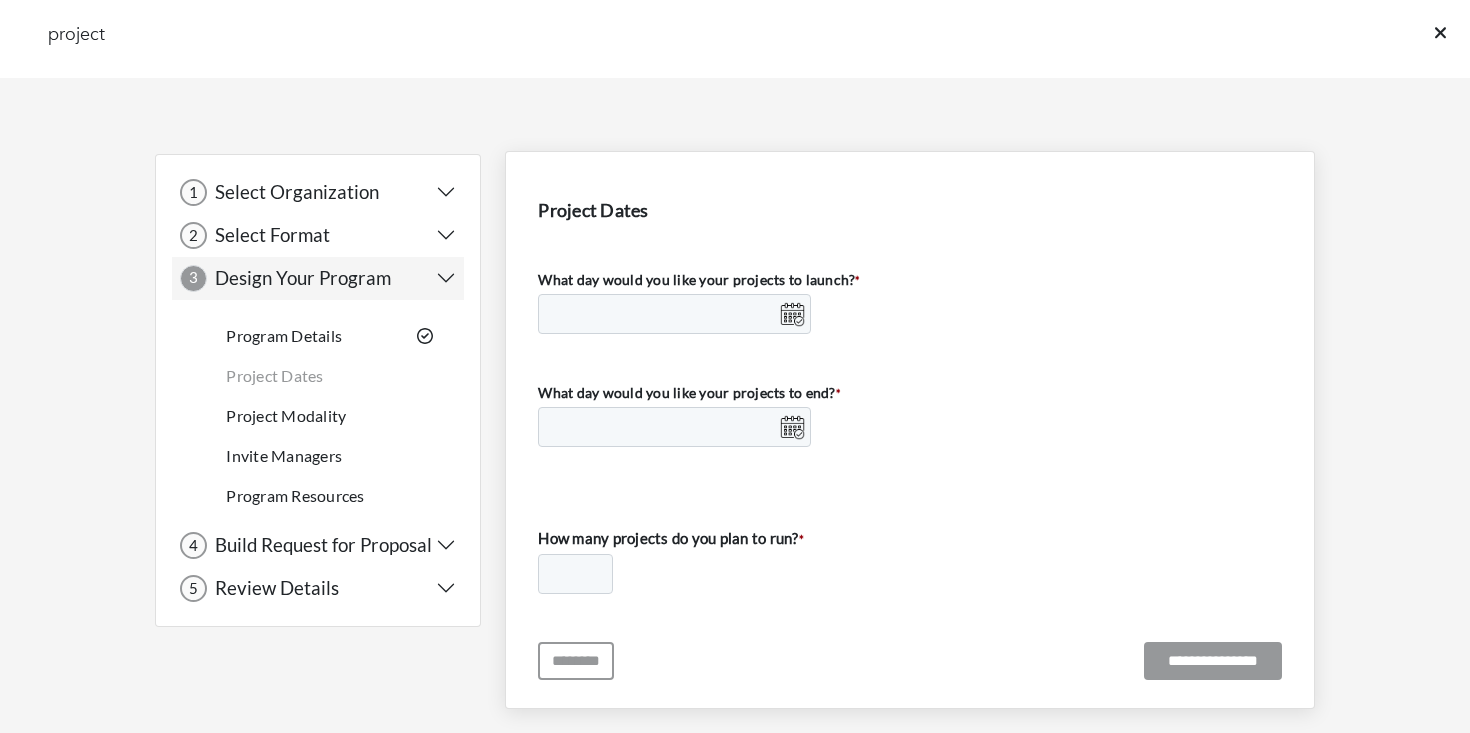 scroll, scrollTop: 0, scrollLeft: 0, axis: both 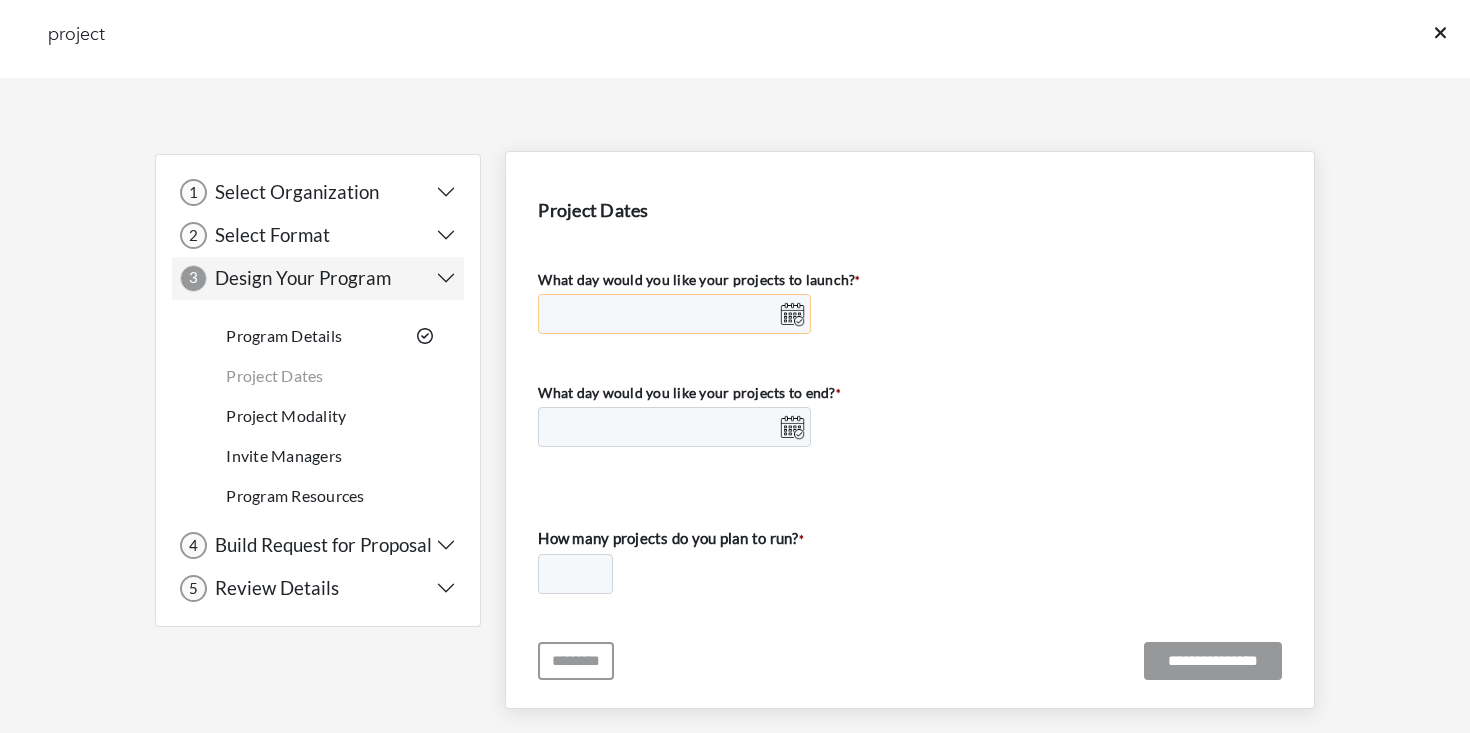 click on "What day would you like your projects to launch?  *" at bounding box center [674, 314] 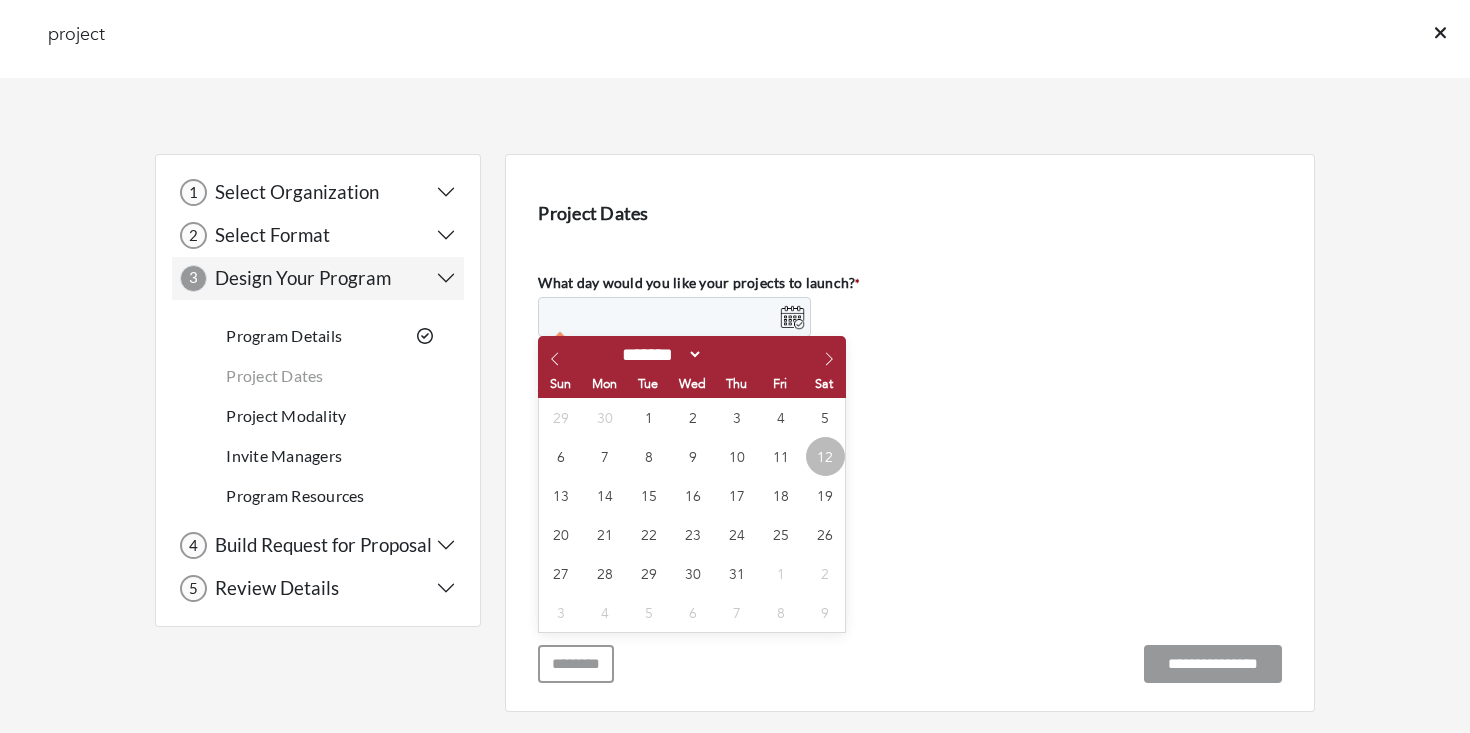 click on "12" at bounding box center (825, 456) 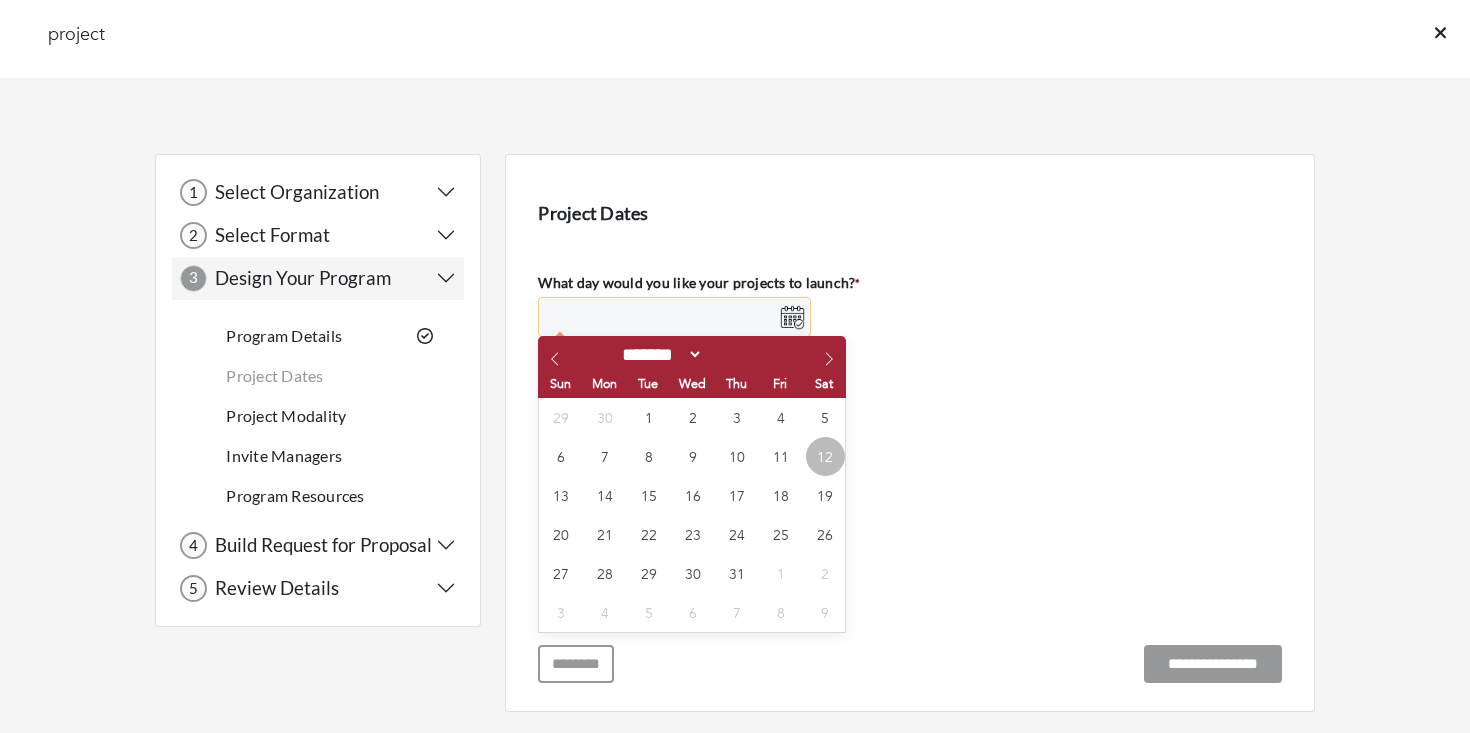 type on "**********" 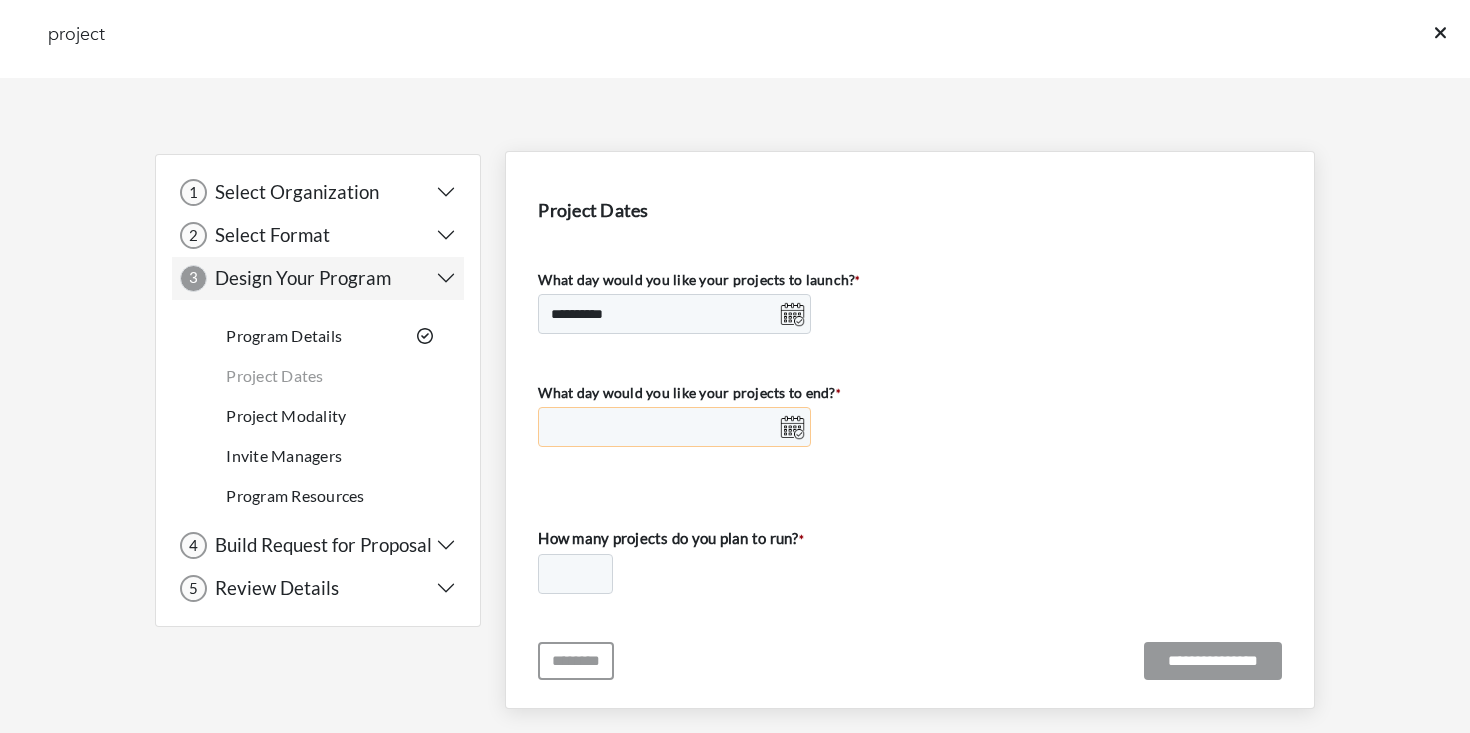 click on "What day would you like your projects to end?  *" at bounding box center [674, 427] 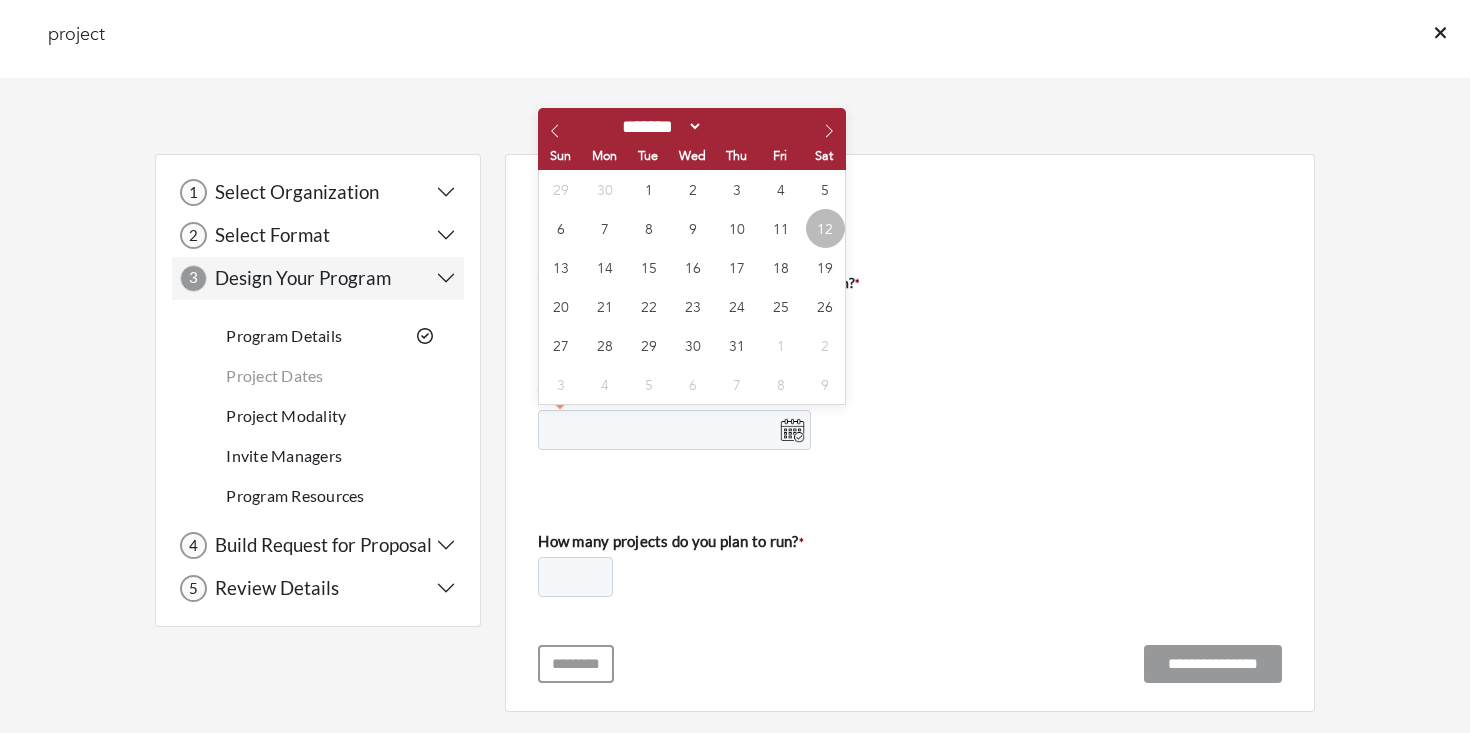 click on "12" at bounding box center (825, 228) 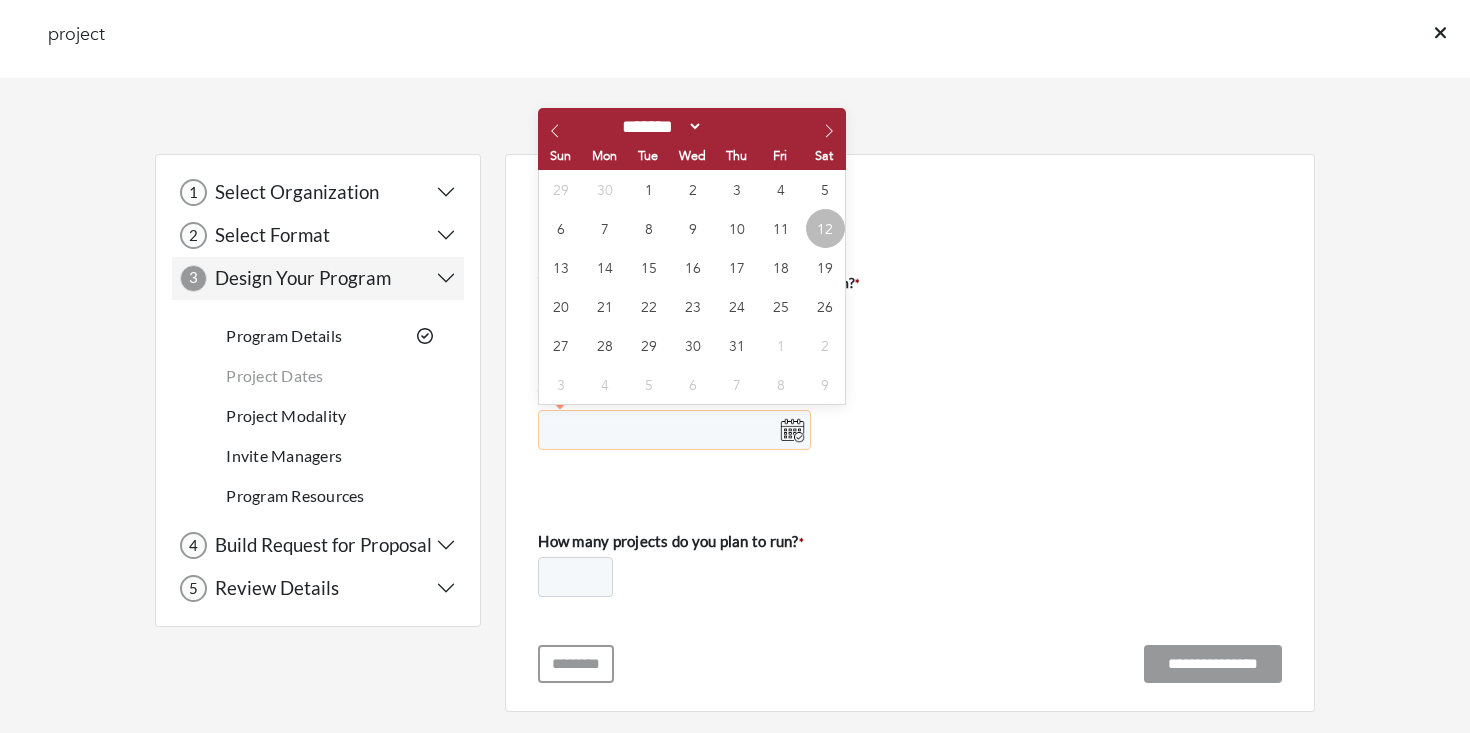 type on "**********" 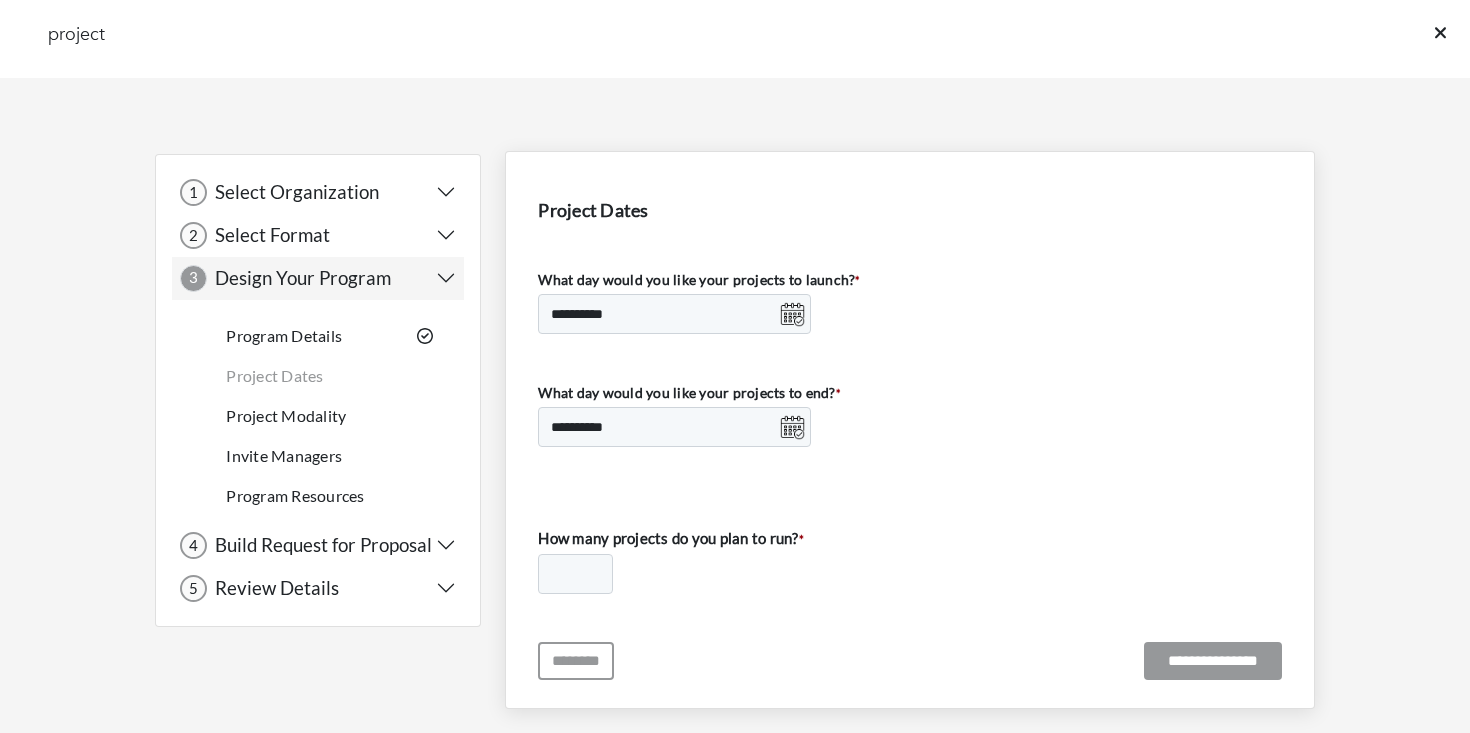 click on "How many projects do you plan to run?  *
*
*
*
*
*
*
*
*
*
**
**
**
**
**
**
**
**
**
**
**
**
**
**
**
**
**
**
**
**
**
**
**
**
**
**
**
**
**
**
**
**
**
**
**
**
**
**
**
**
**" at bounding box center (910, 560) 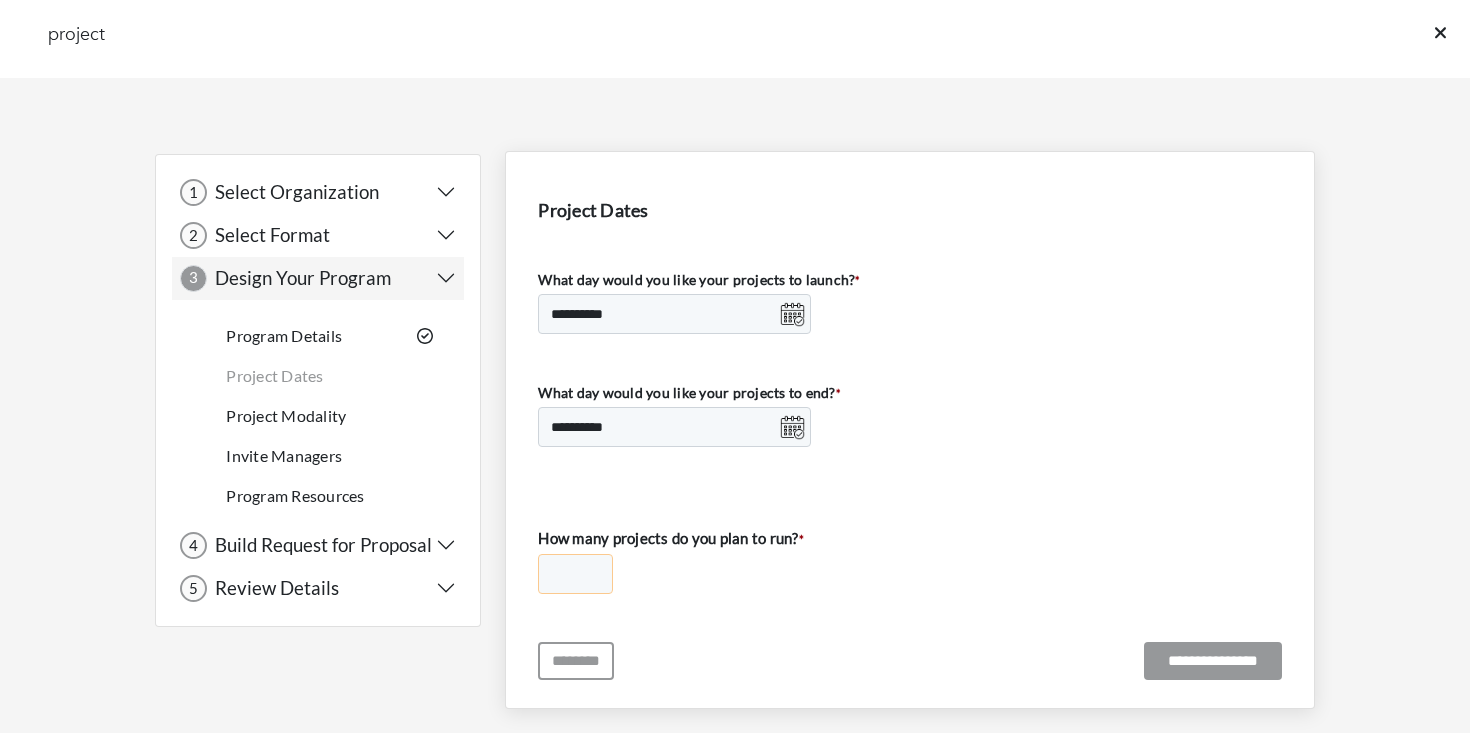click on "*
*
*
*
*
*
*
*
*
**
**
**
**
**
**
**
**
**
**
**
**
**
**
**
**
**
**
**
**
**
**
**
**
**
**
**
**
**
**
**
**
**
**
**
**
**
**
**
**
**" at bounding box center [575, 574] 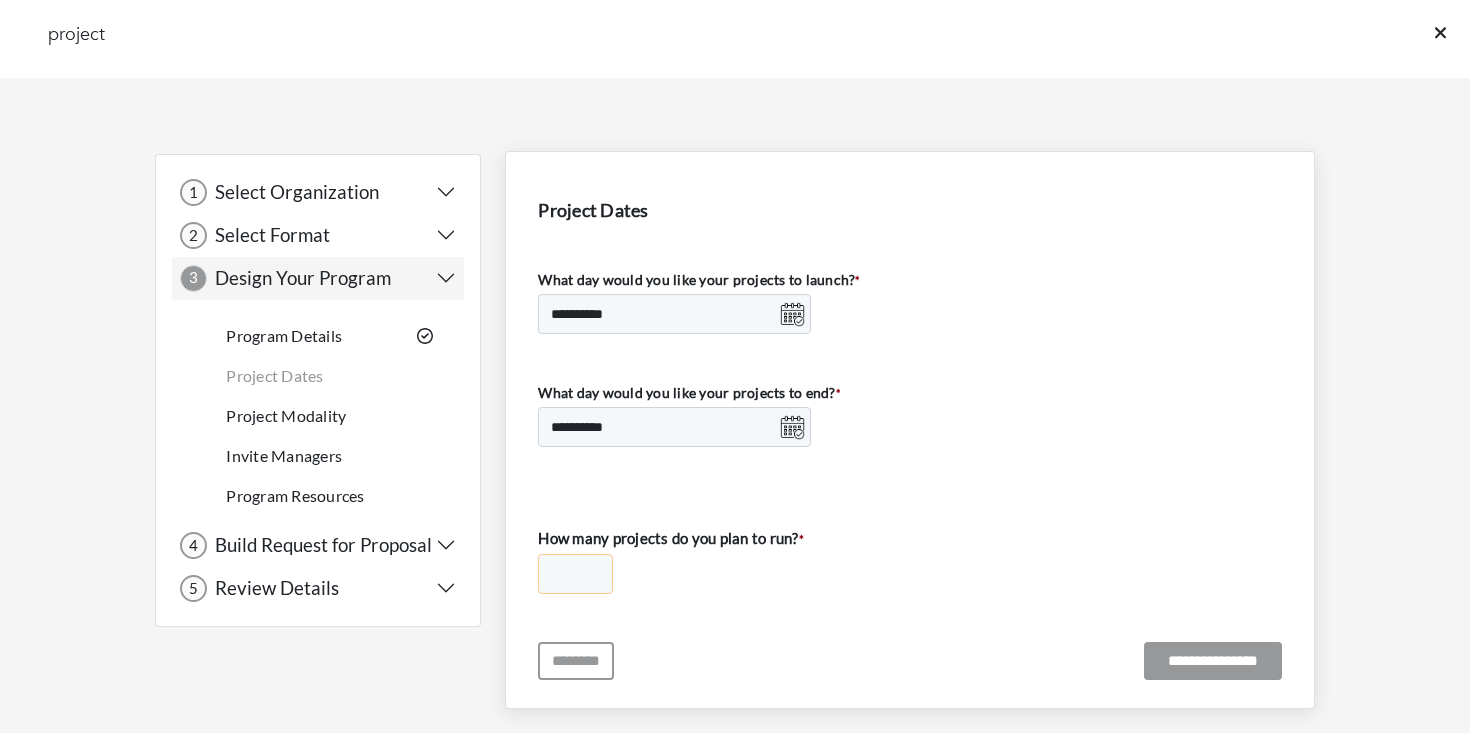 select on "*" 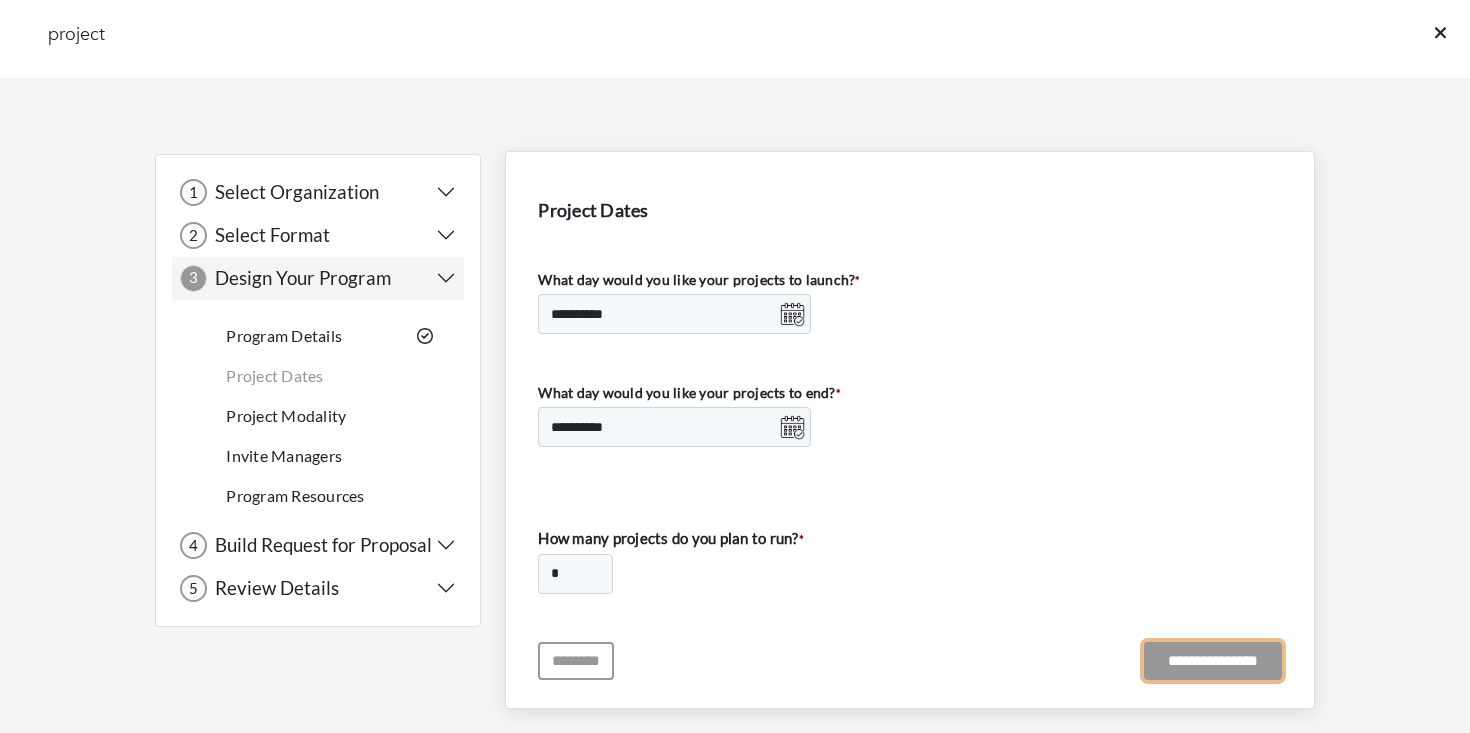 click on "**********" at bounding box center [1213, 661] 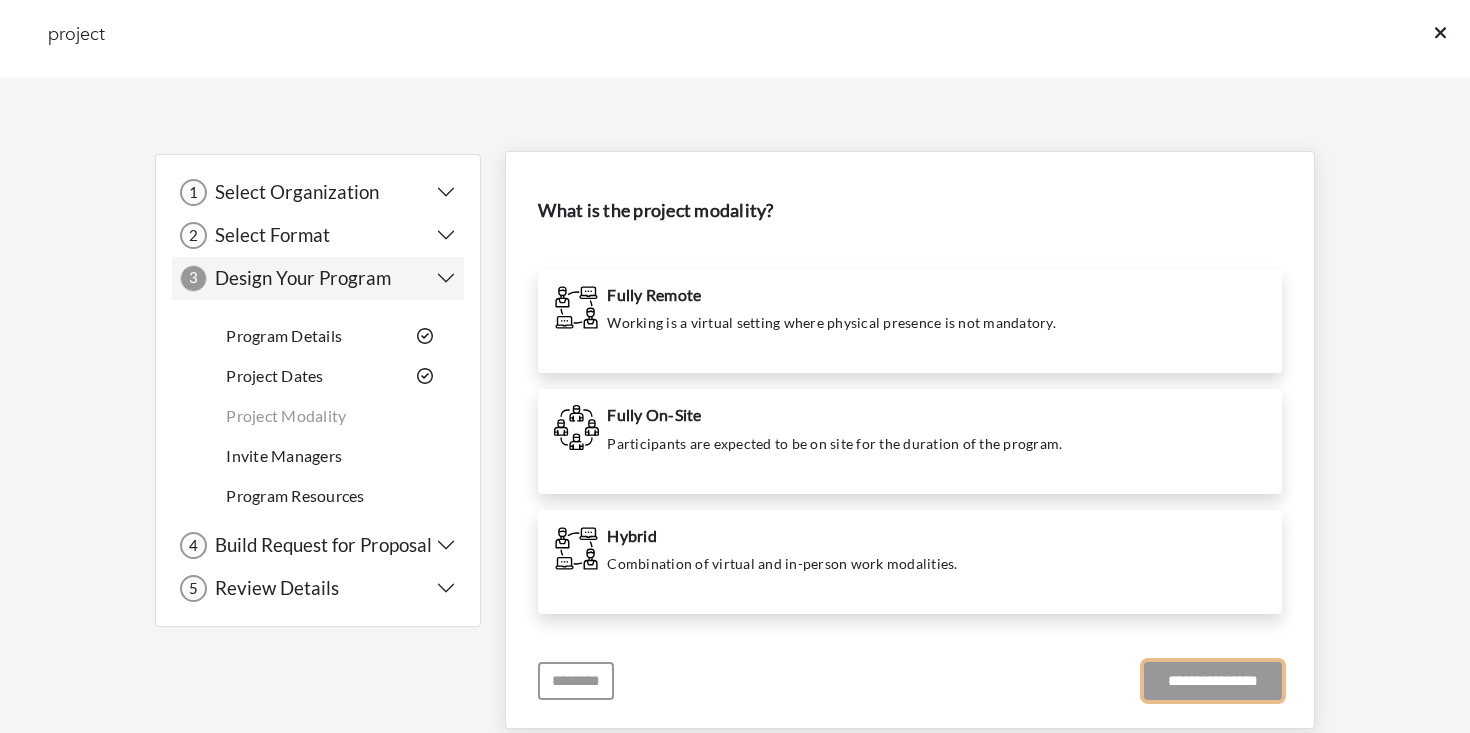 click on "**********" at bounding box center [1213, 681] 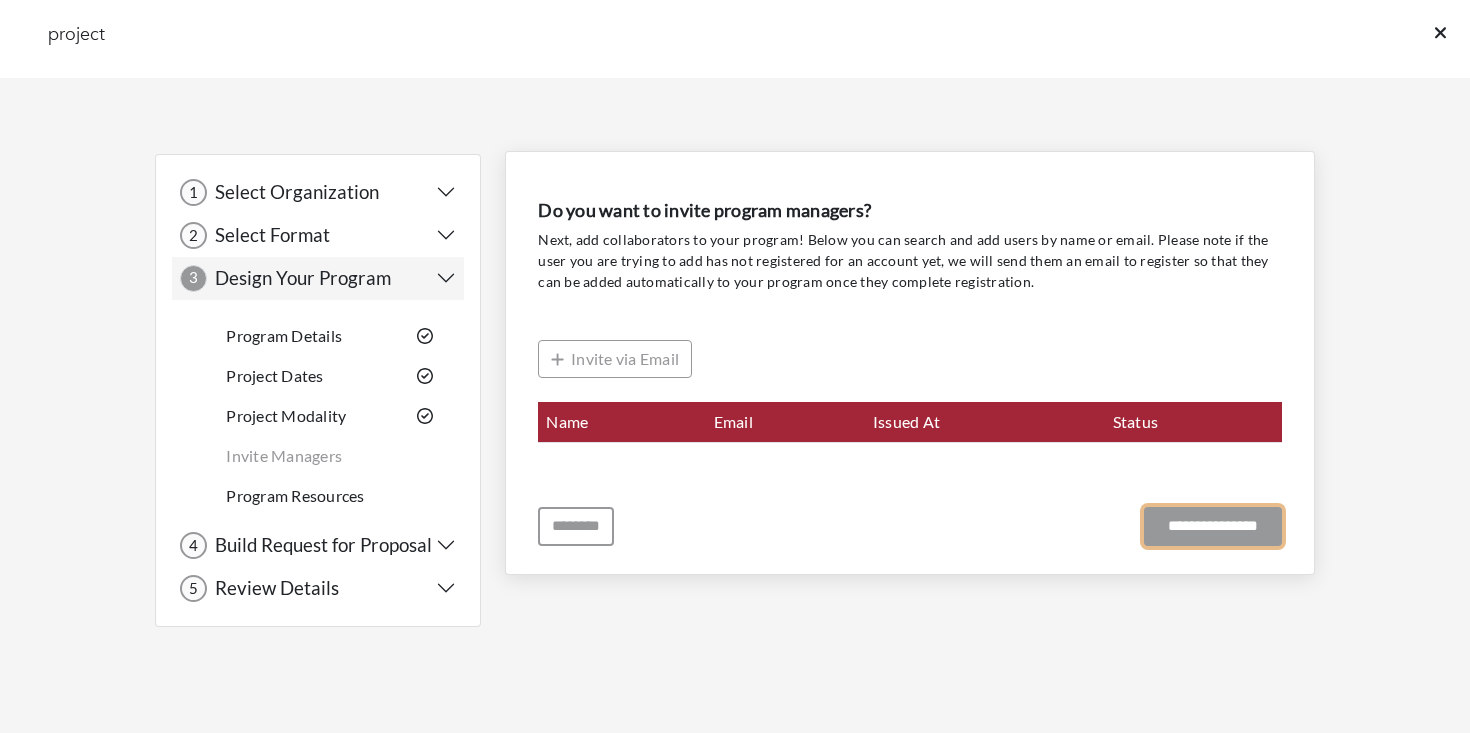 click on "**********" at bounding box center (1213, 526) 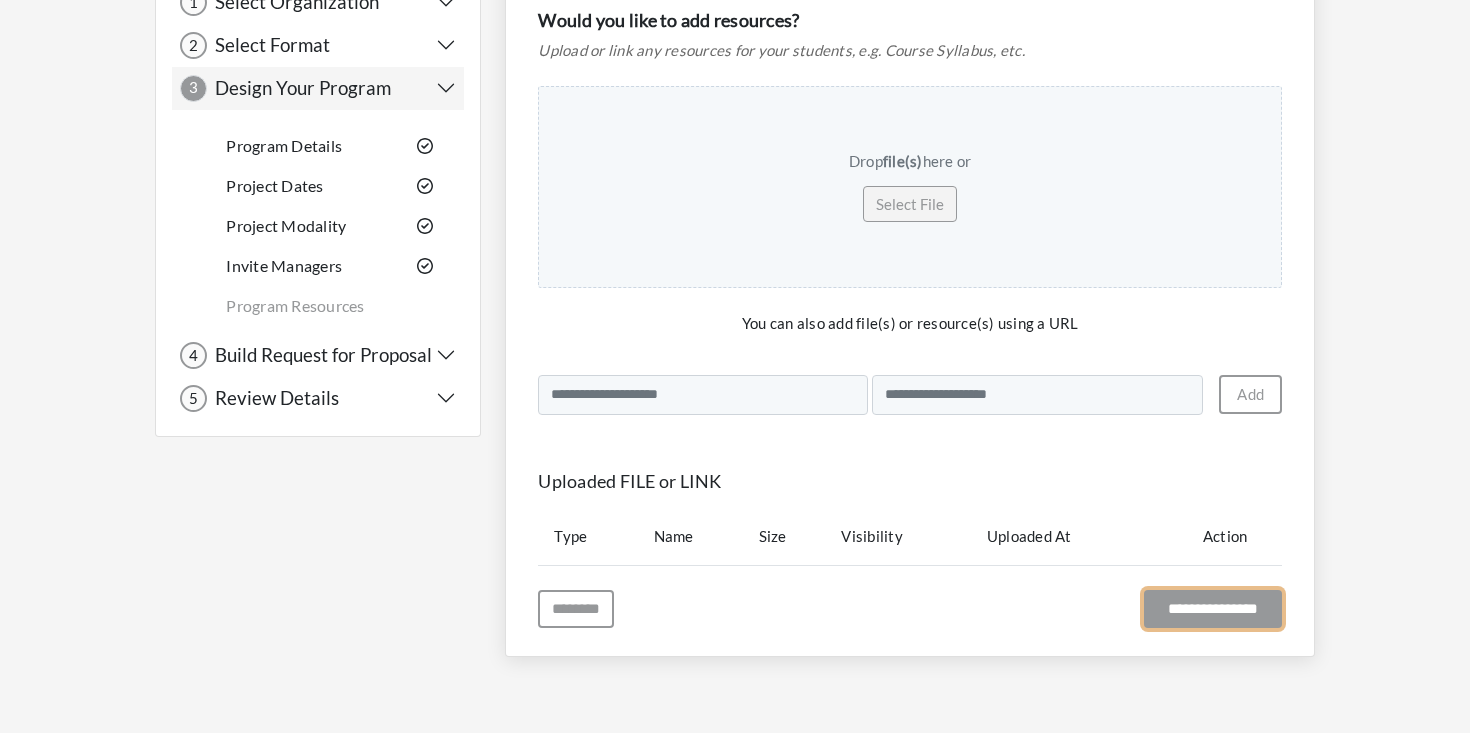 click on "**********" at bounding box center [1213, 609] 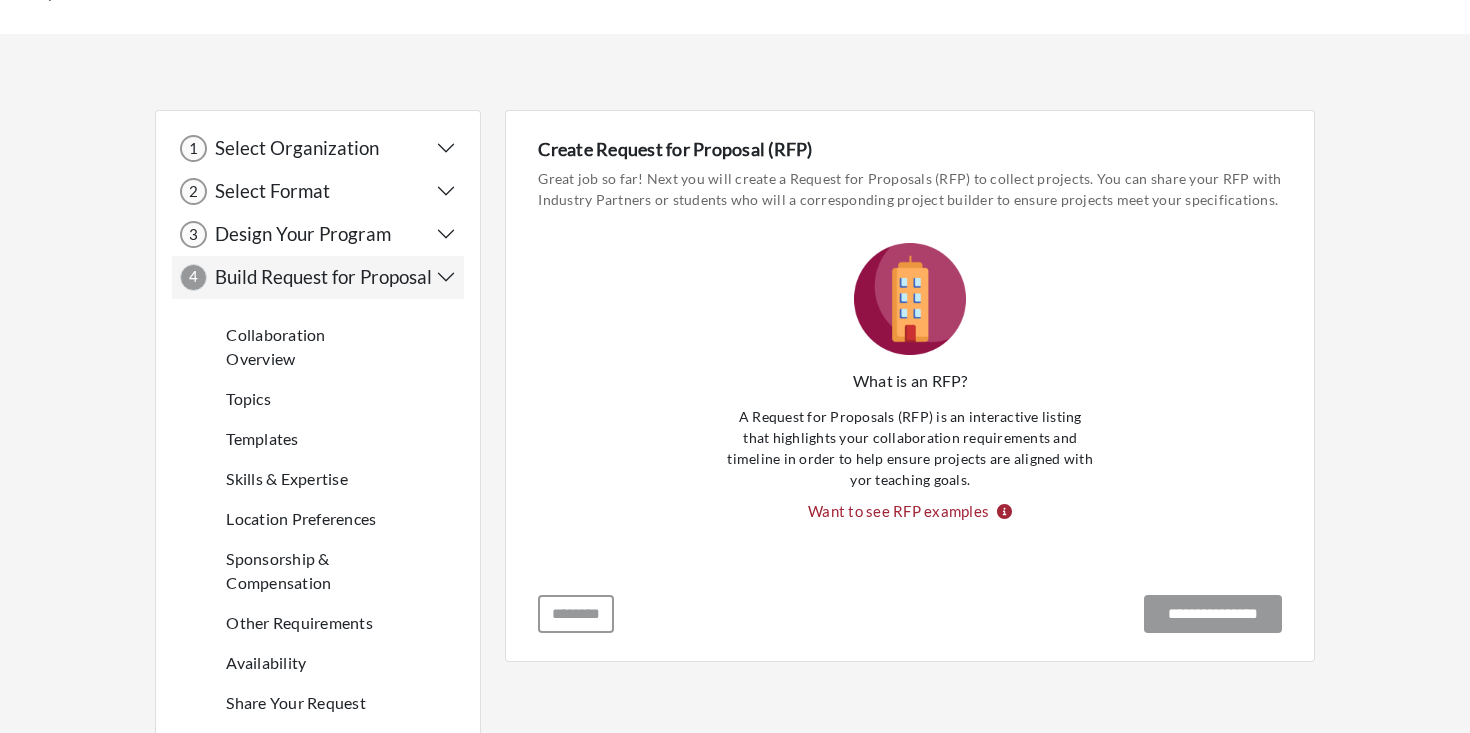scroll, scrollTop: 0, scrollLeft: 0, axis: both 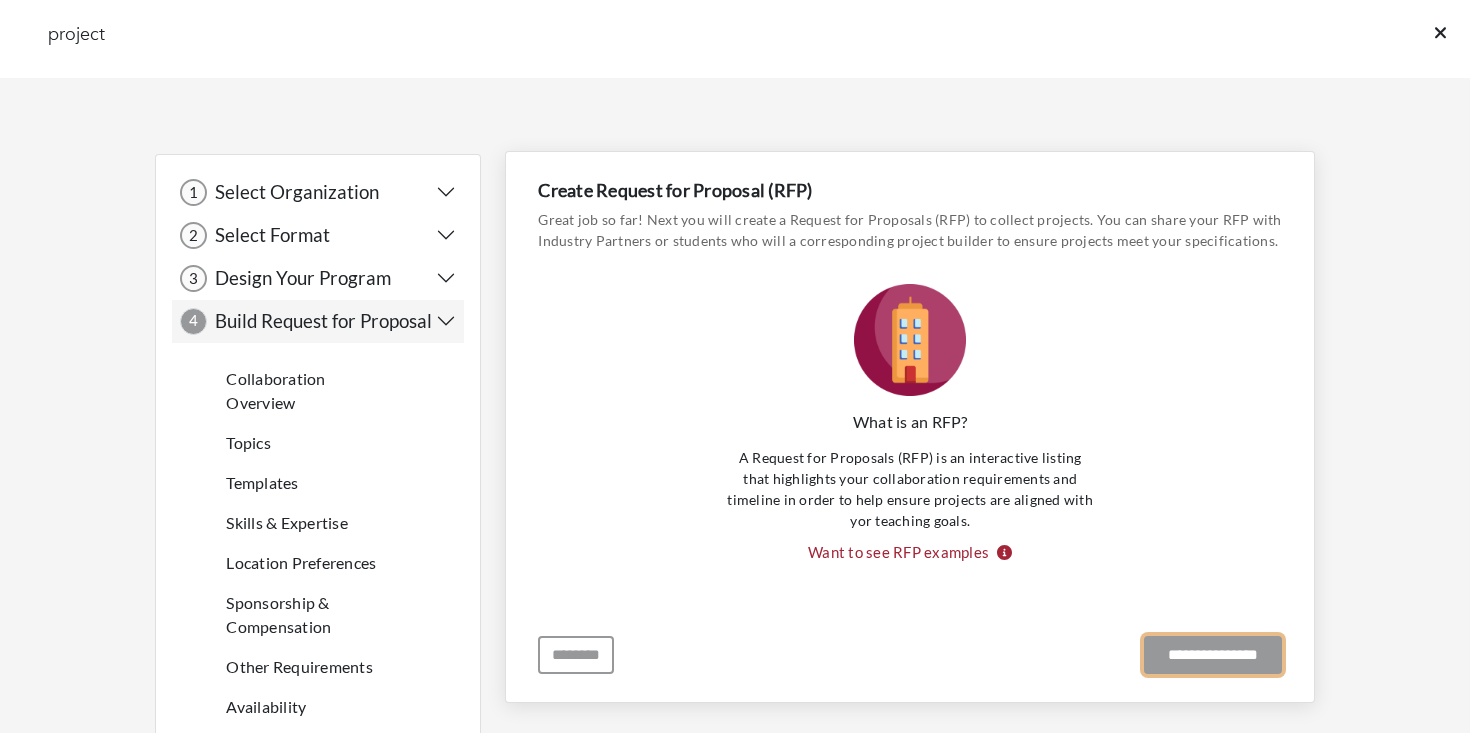 click on "**********" at bounding box center [1213, 655] 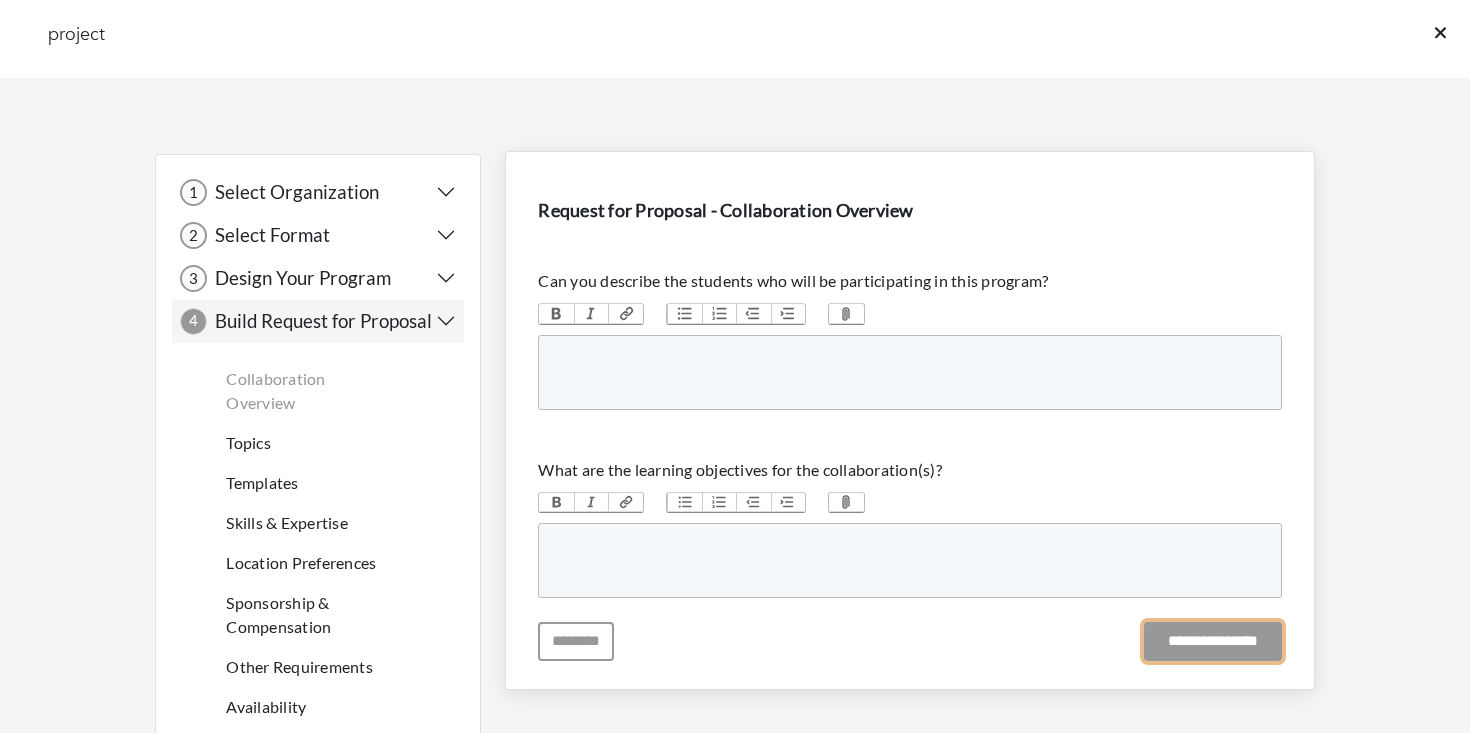 click on "**********" at bounding box center (1213, 641) 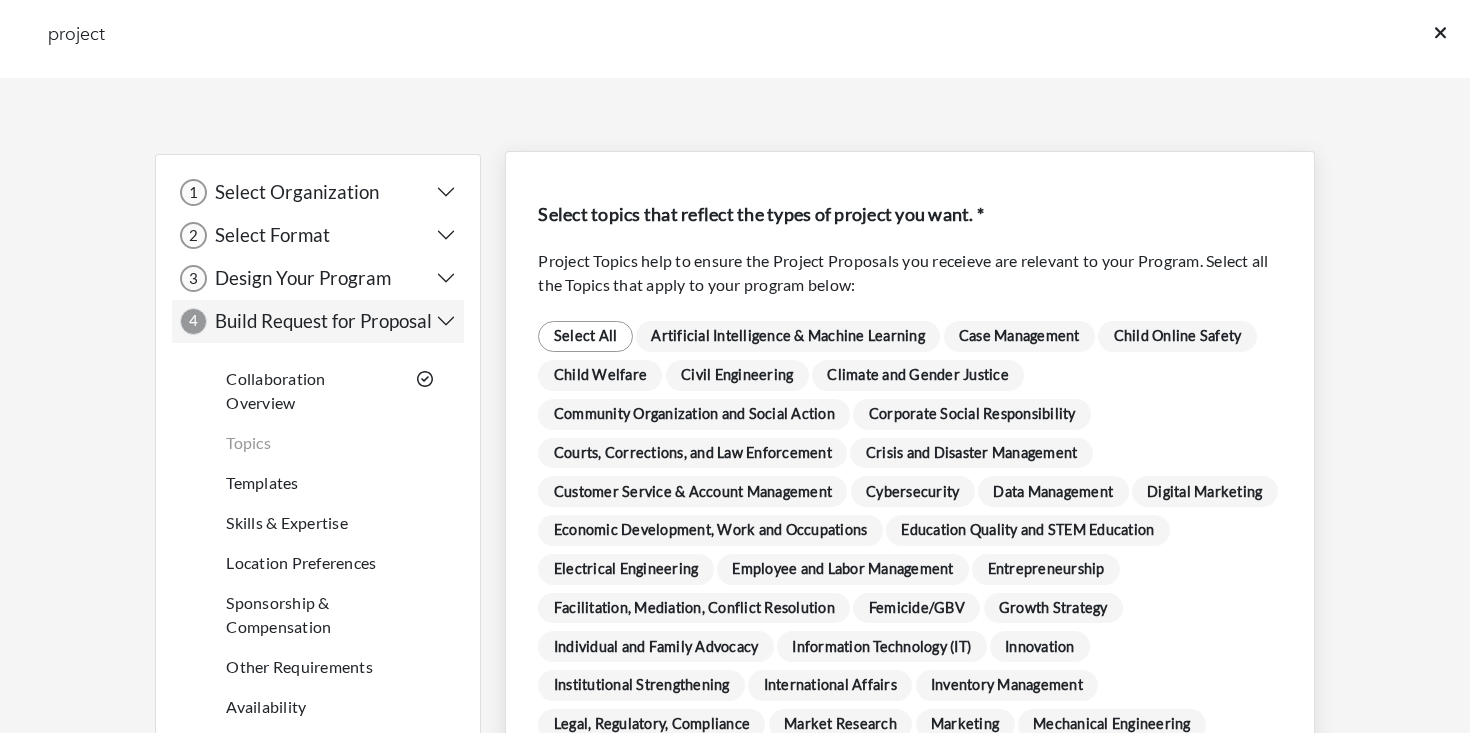 scroll, scrollTop: 70, scrollLeft: 0, axis: vertical 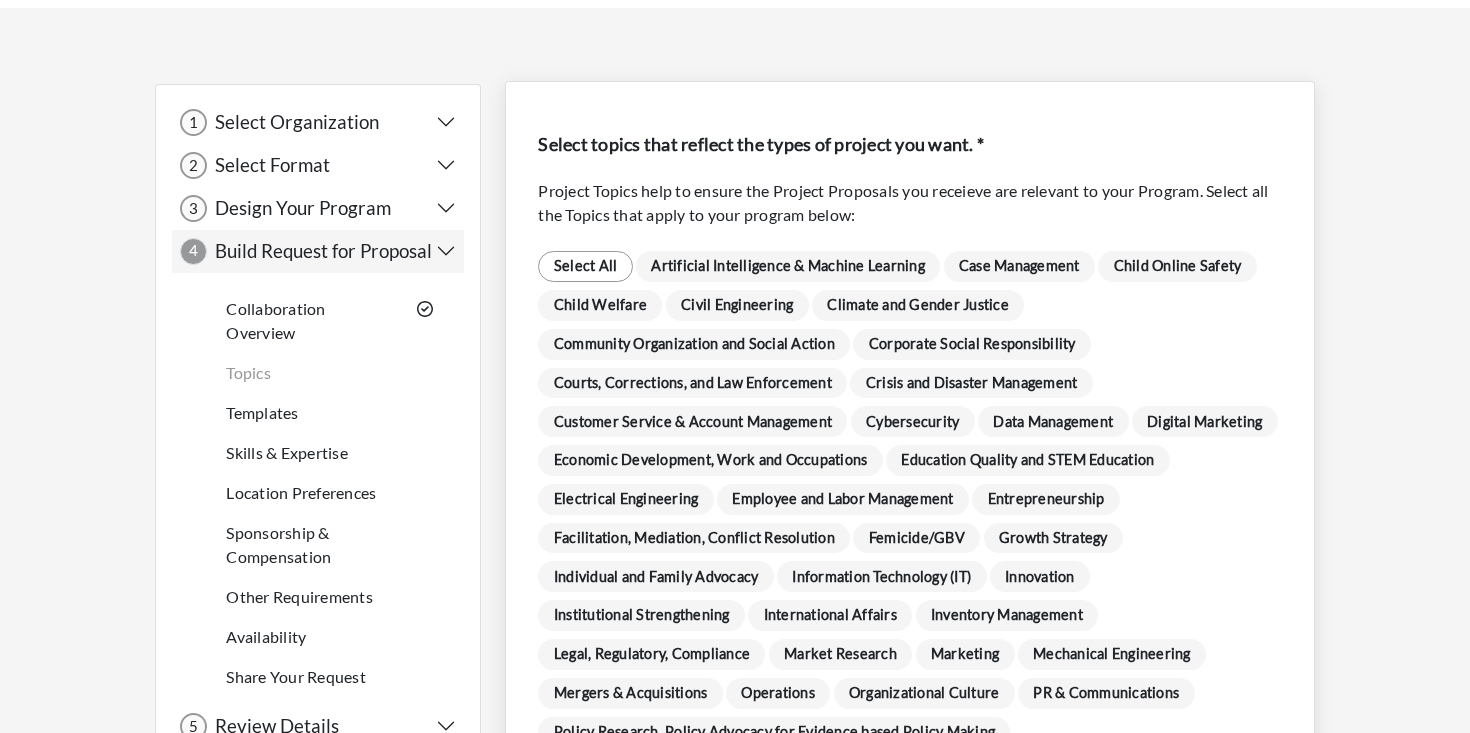 click on "Femicide/GBV" at bounding box center (916, 538) 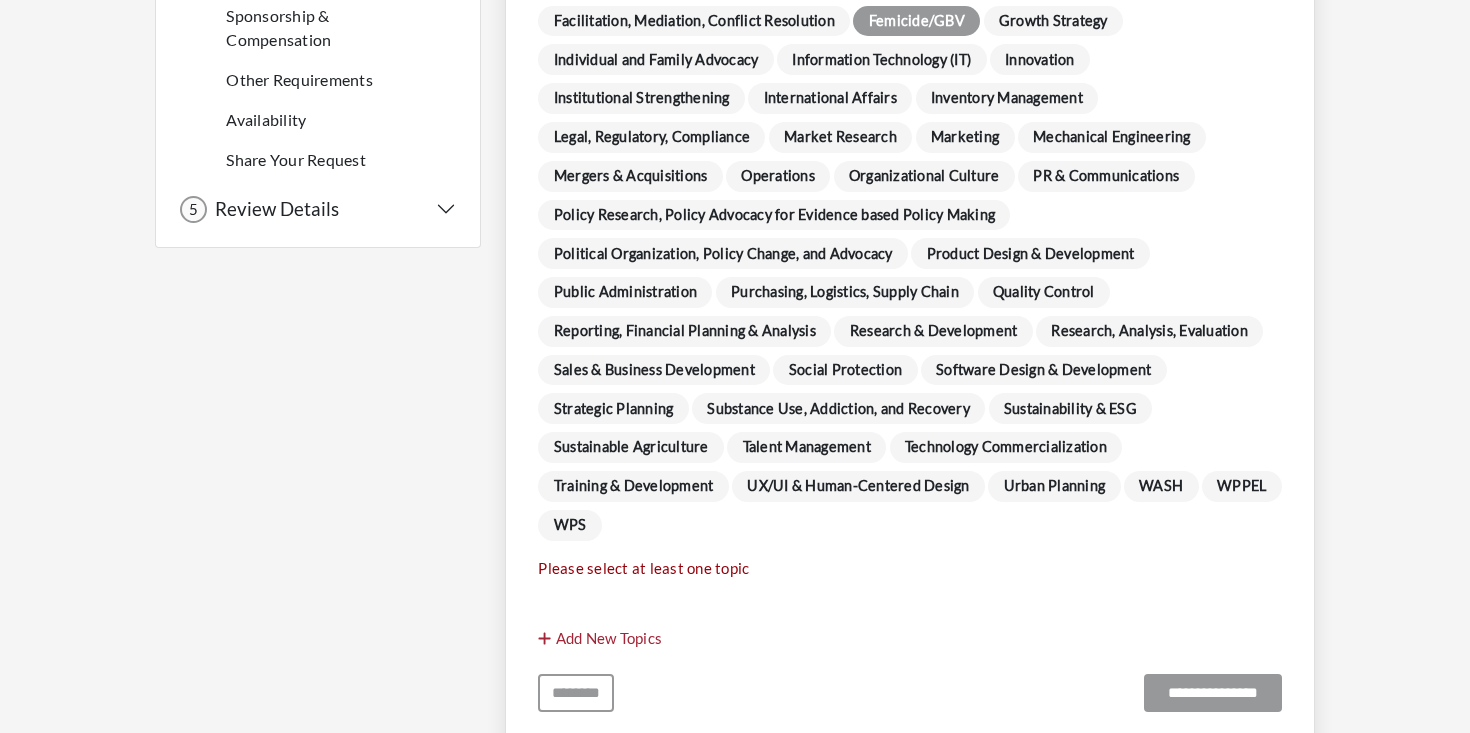 scroll, scrollTop: 604, scrollLeft: 0, axis: vertical 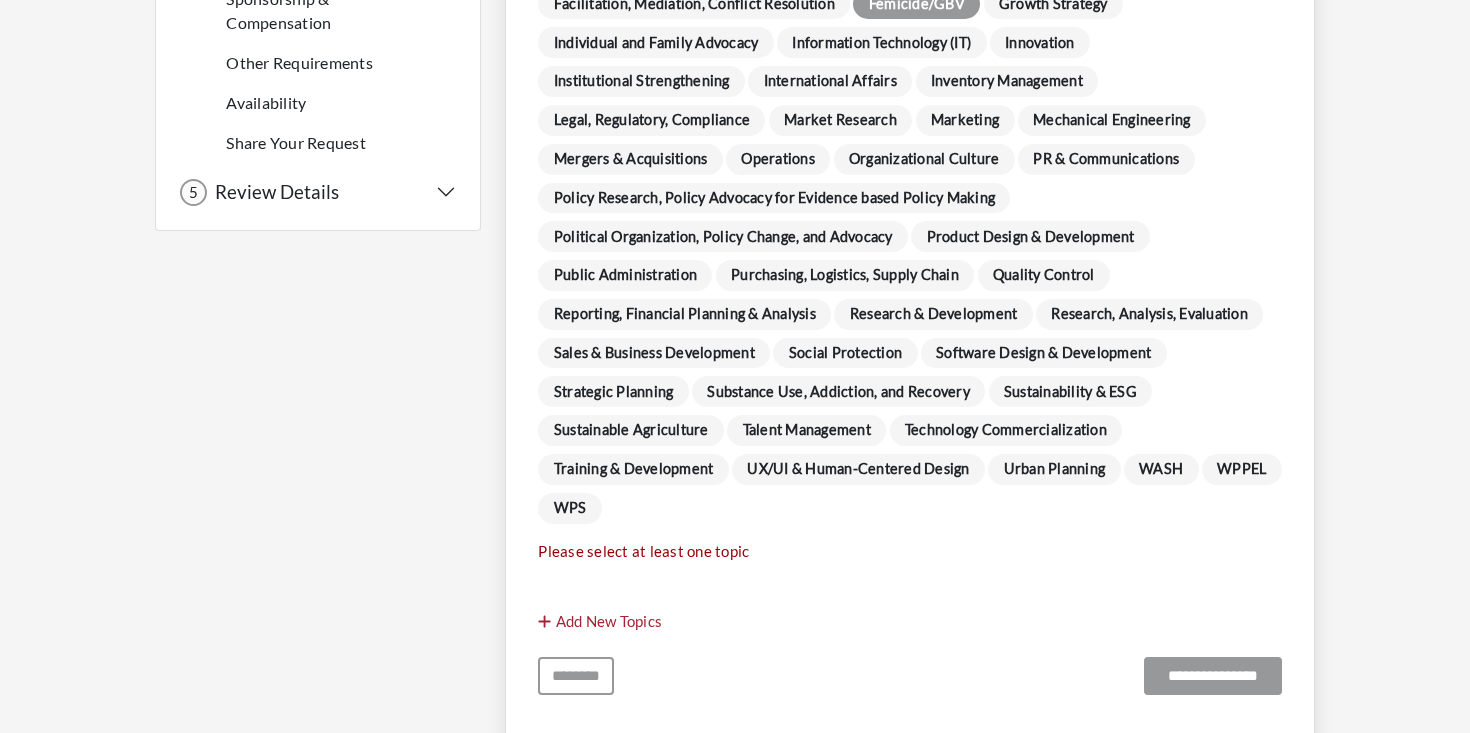 click on "Sales & Business Development" at bounding box center [654, 353] 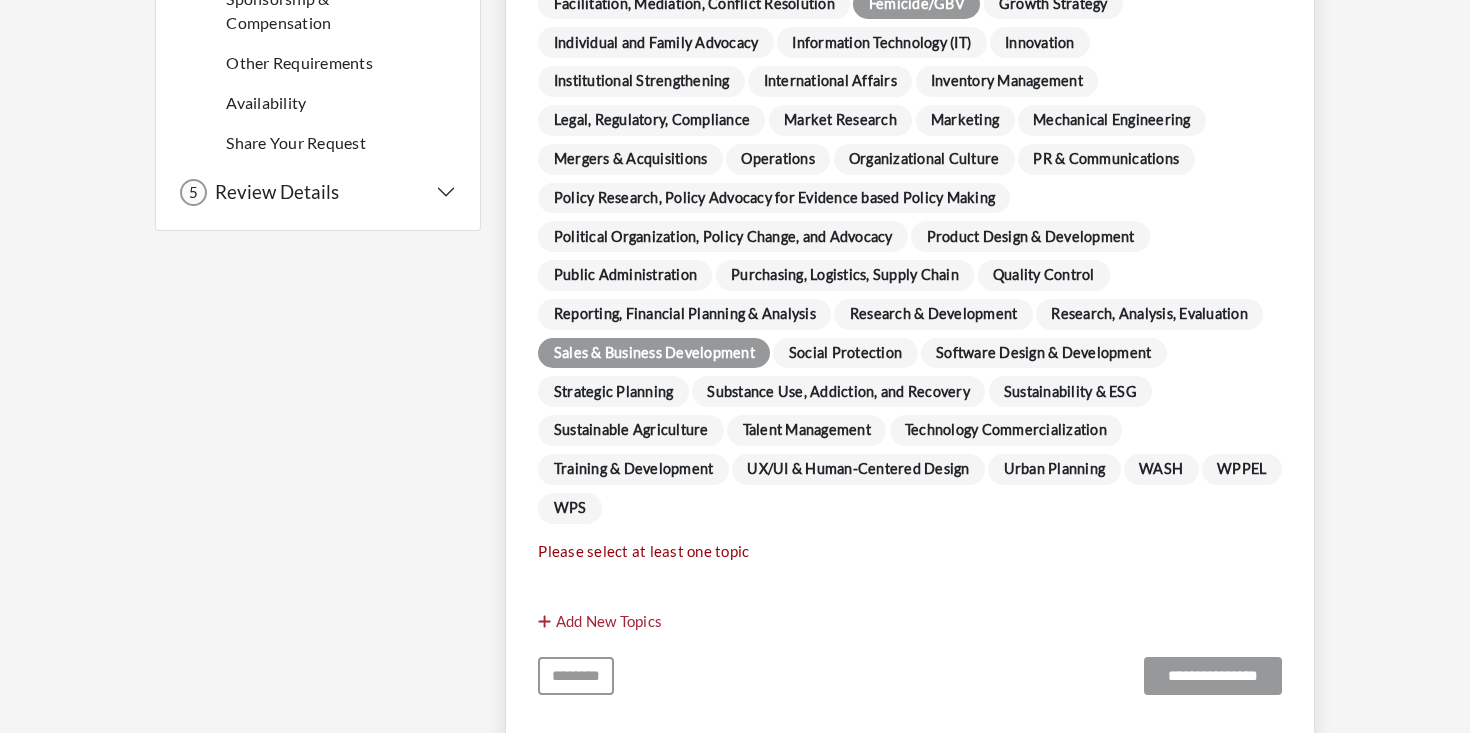 click on "Substance Use, Addiction, and Recovery" at bounding box center (838, 391) 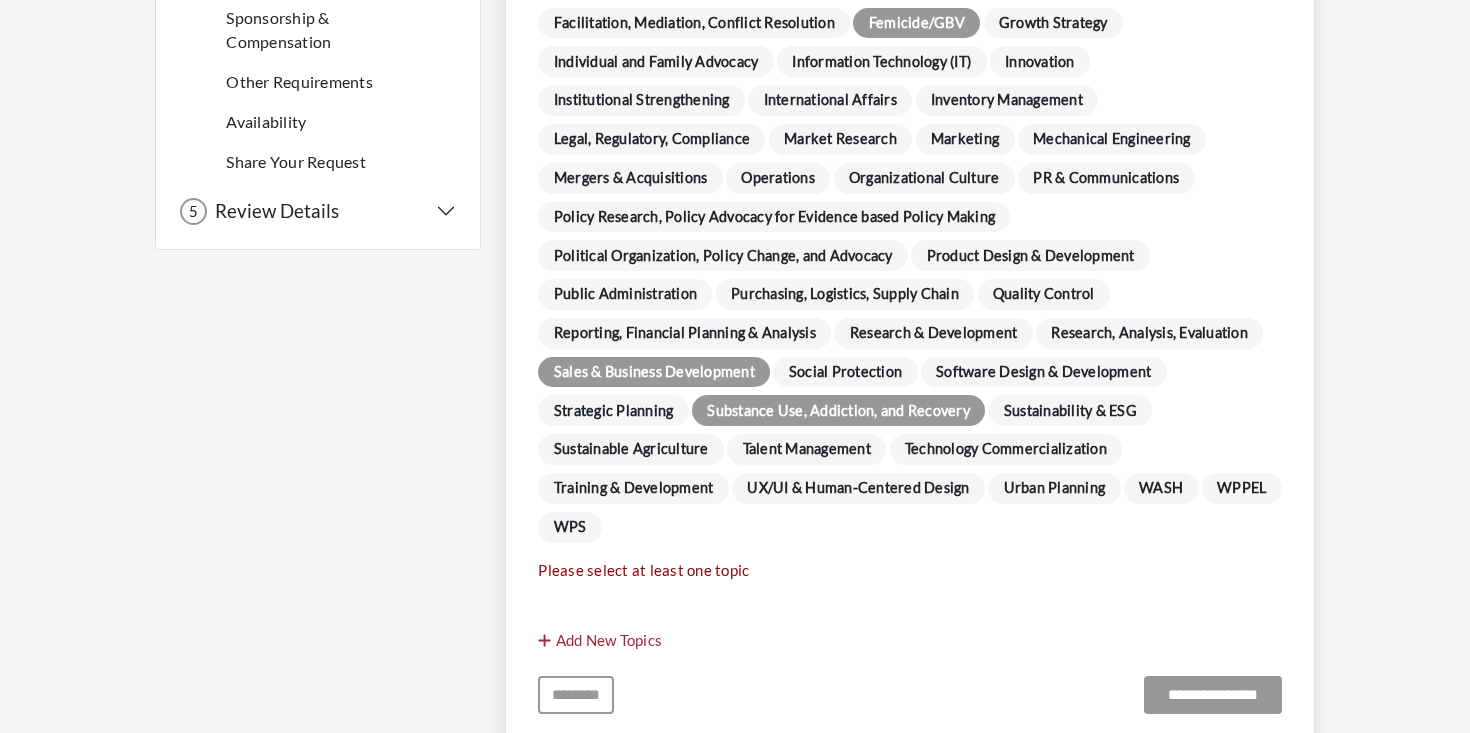 scroll, scrollTop: 583, scrollLeft: 0, axis: vertical 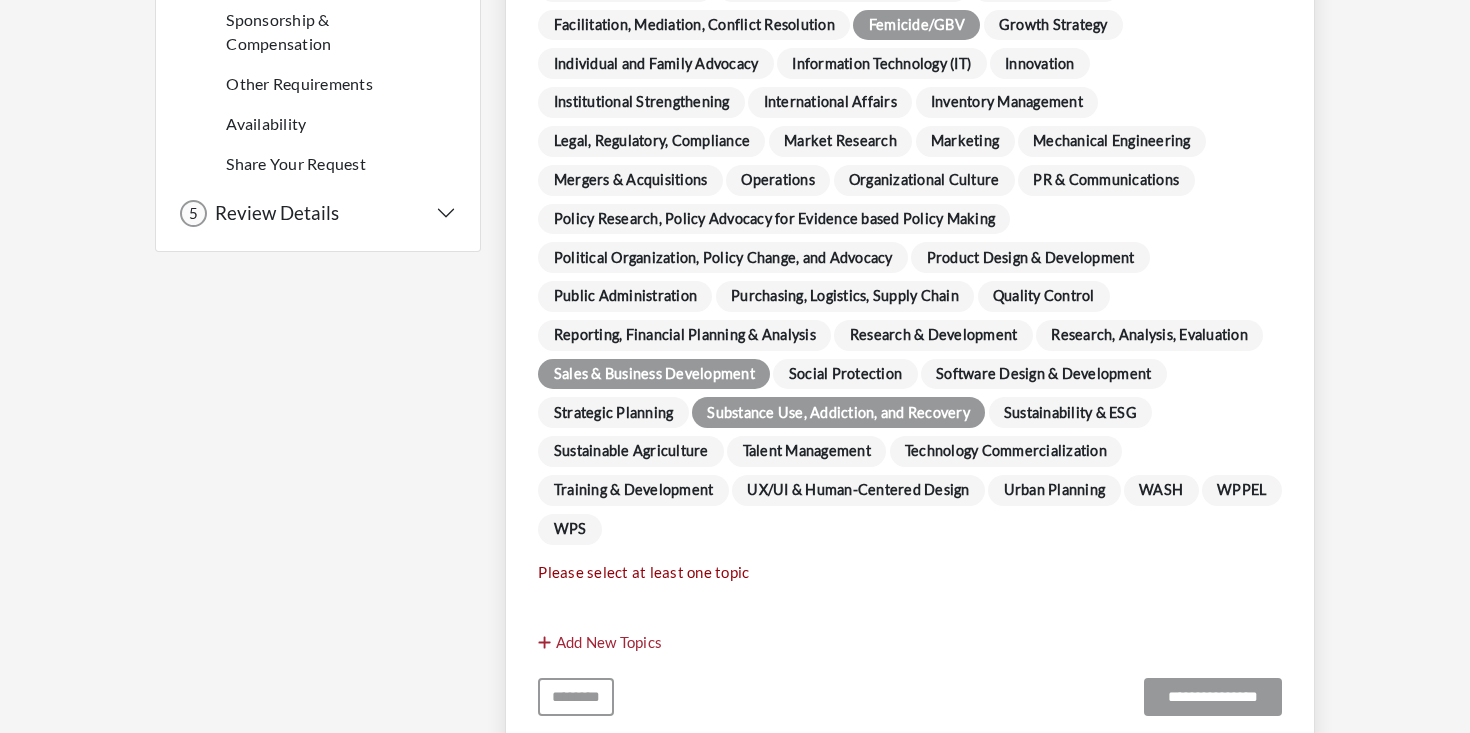 click on "Femicide/GBV" at bounding box center (916, 25) 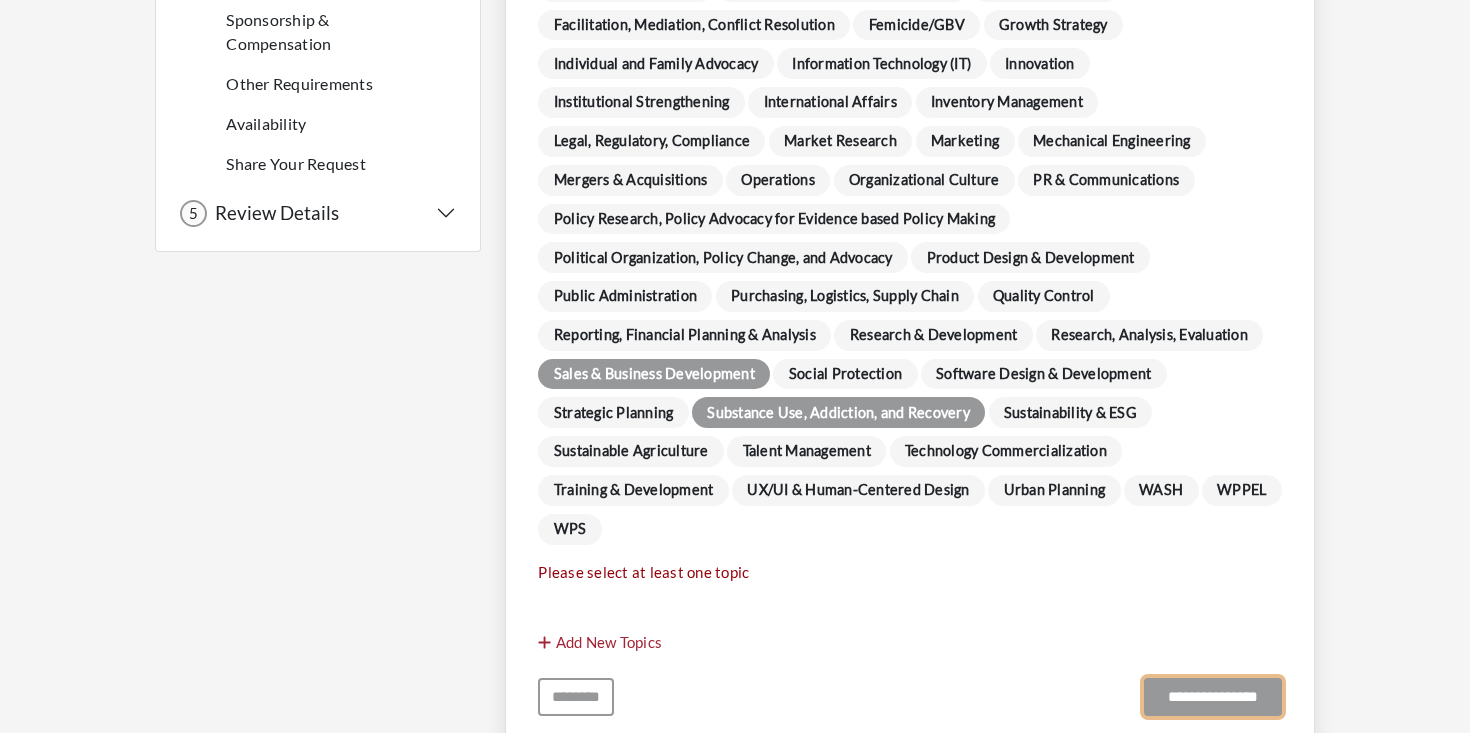 click on "**********" at bounding box center (1213, 697) 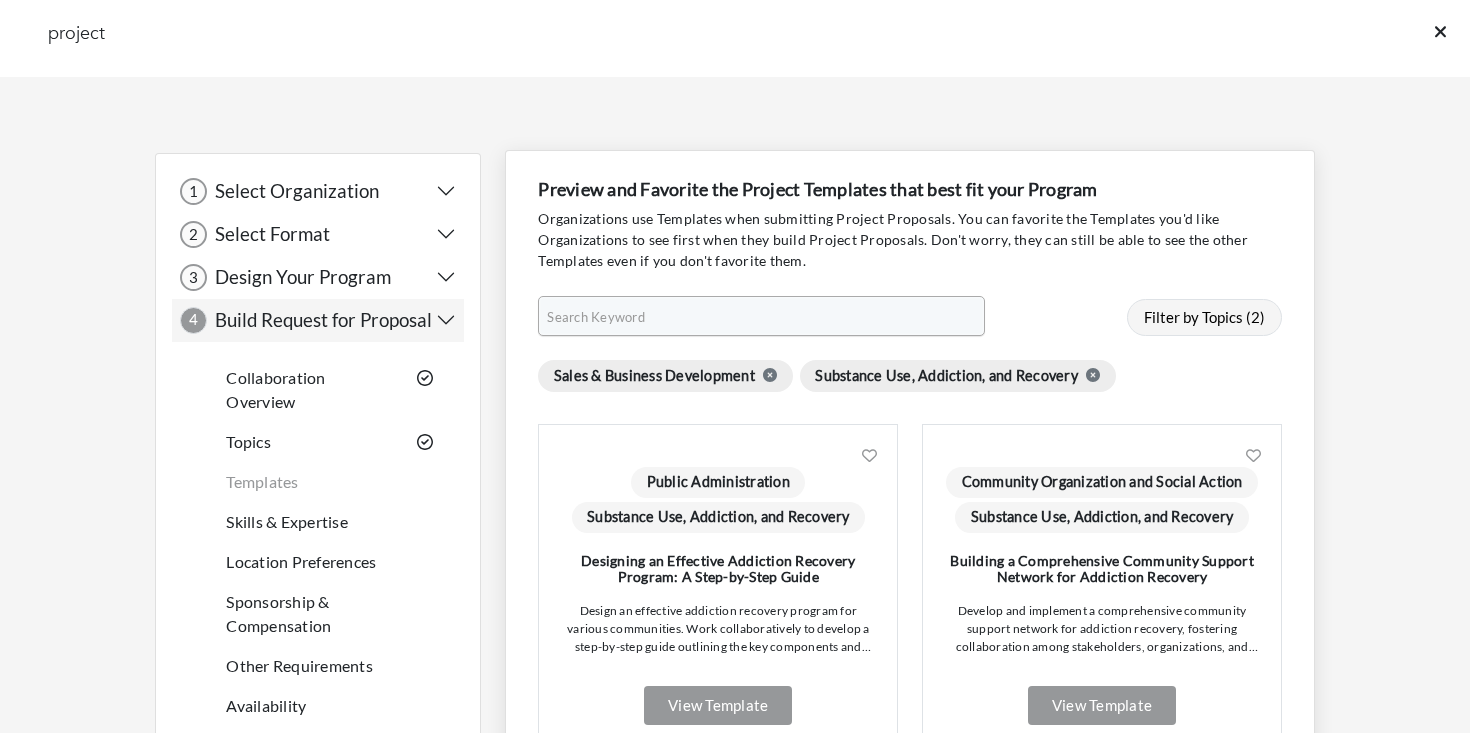 scroll, scrollTop: 0, scrollLeft: 0, axis: both 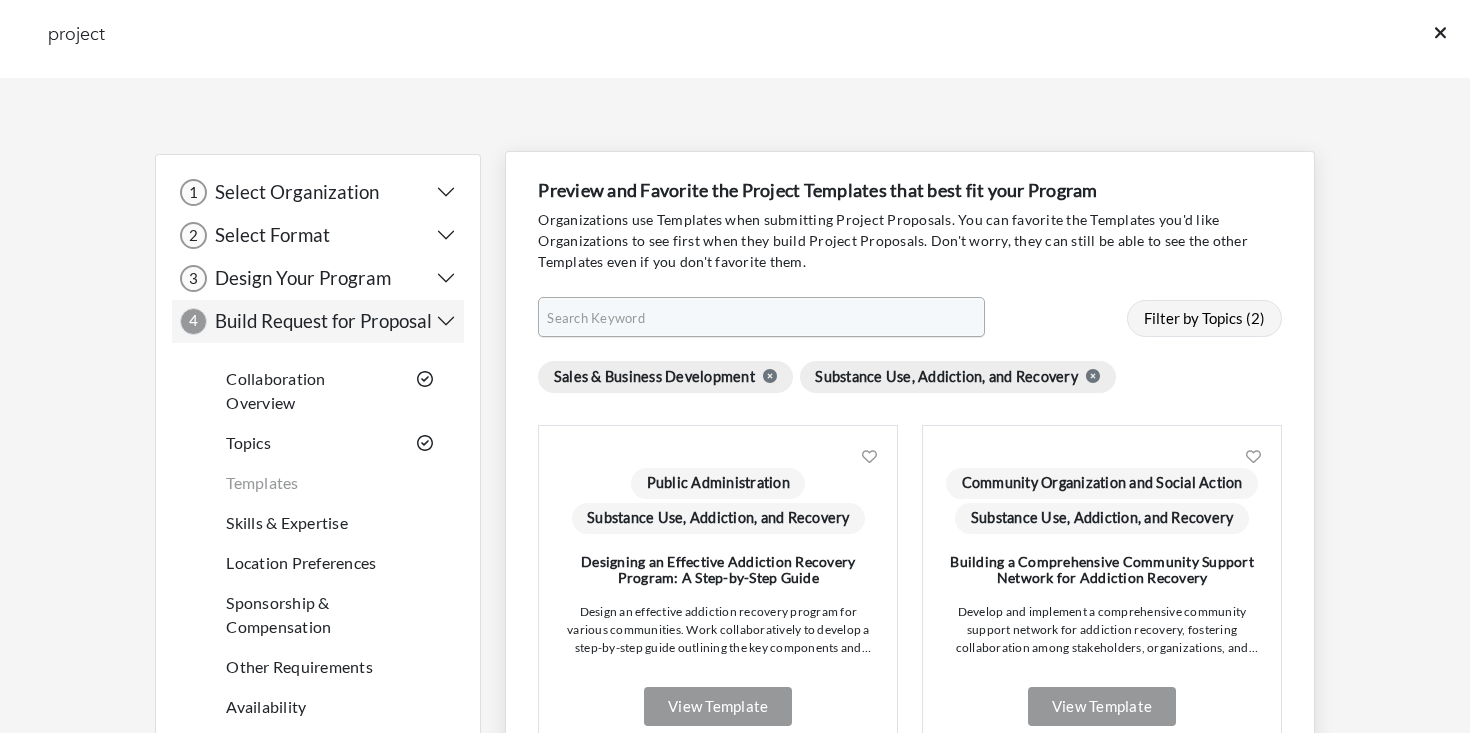 click 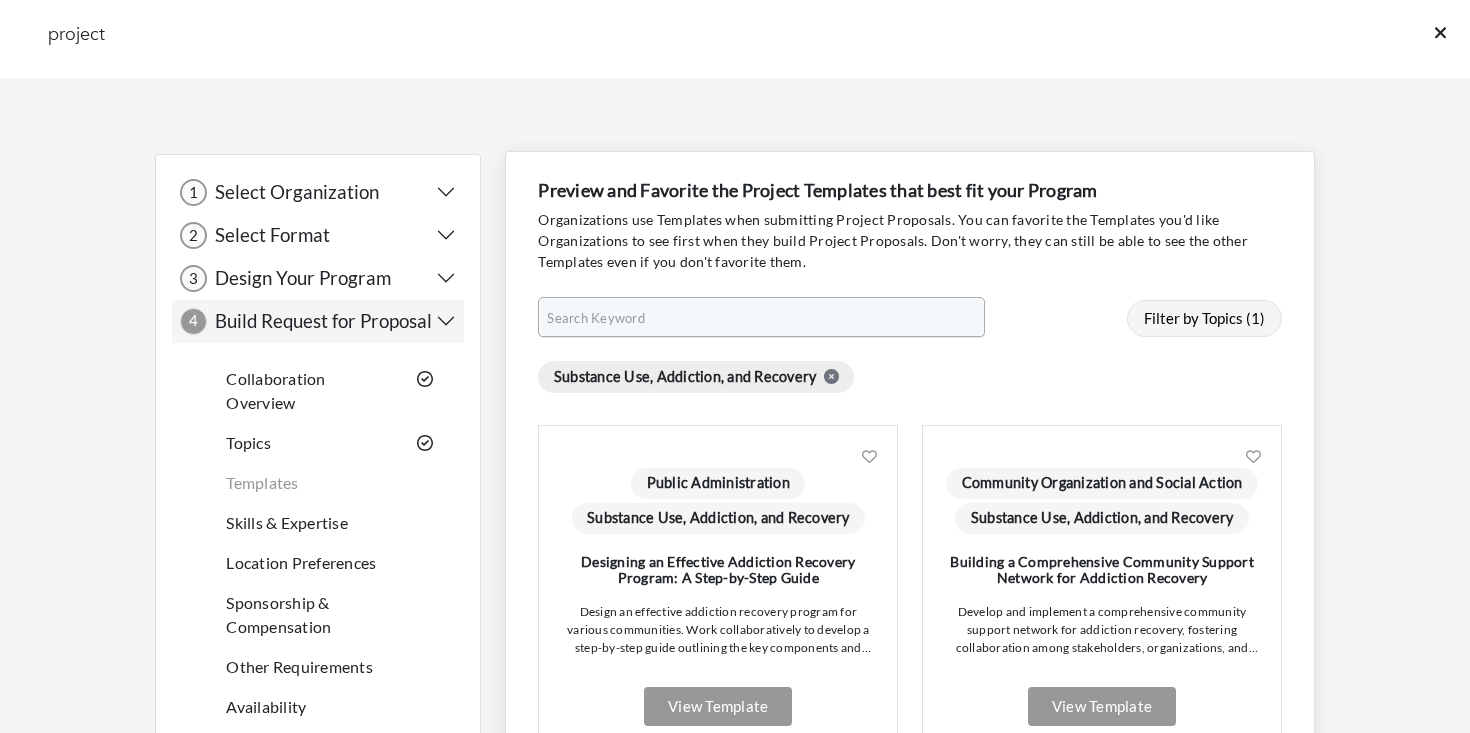 click on "Substance Use, Addiction, and Recovery" at bounding box center (696, 376) 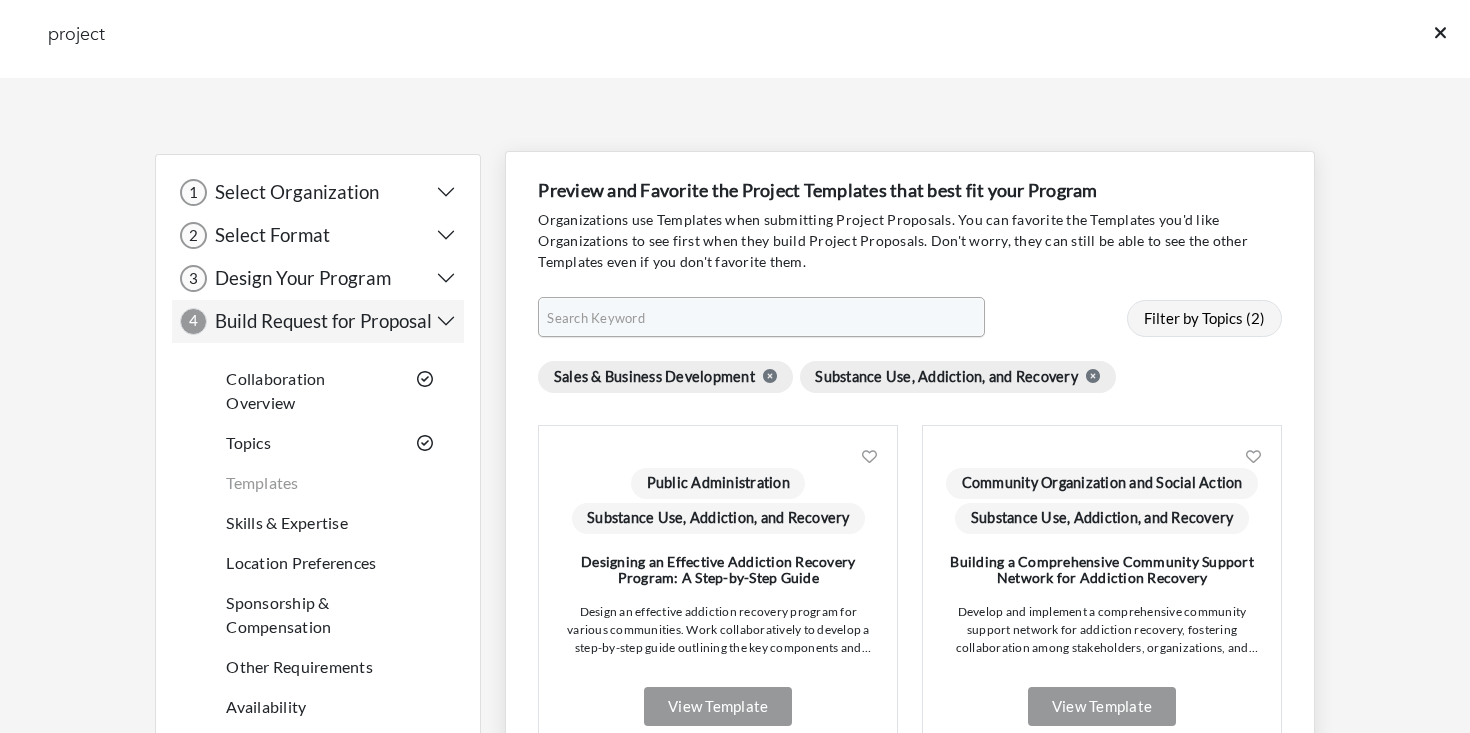 click 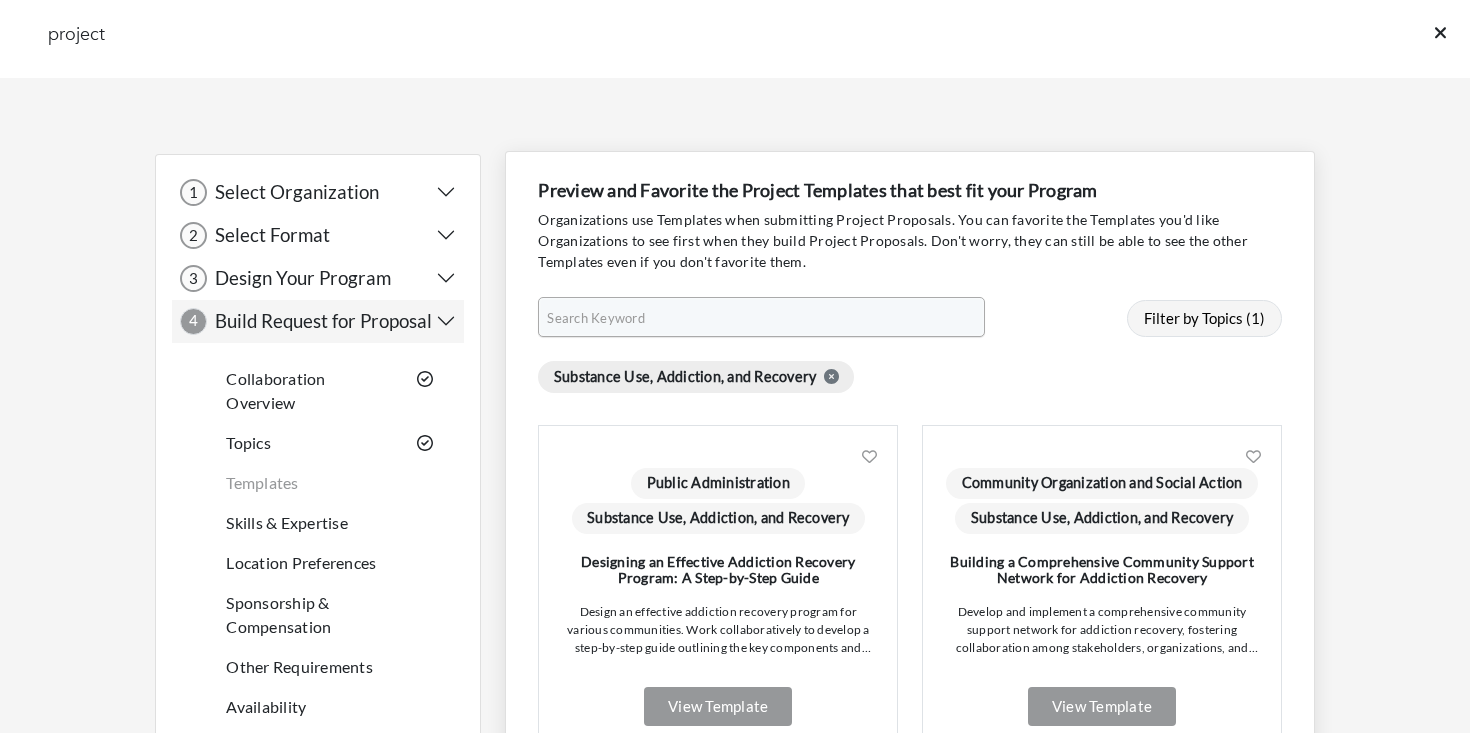 click 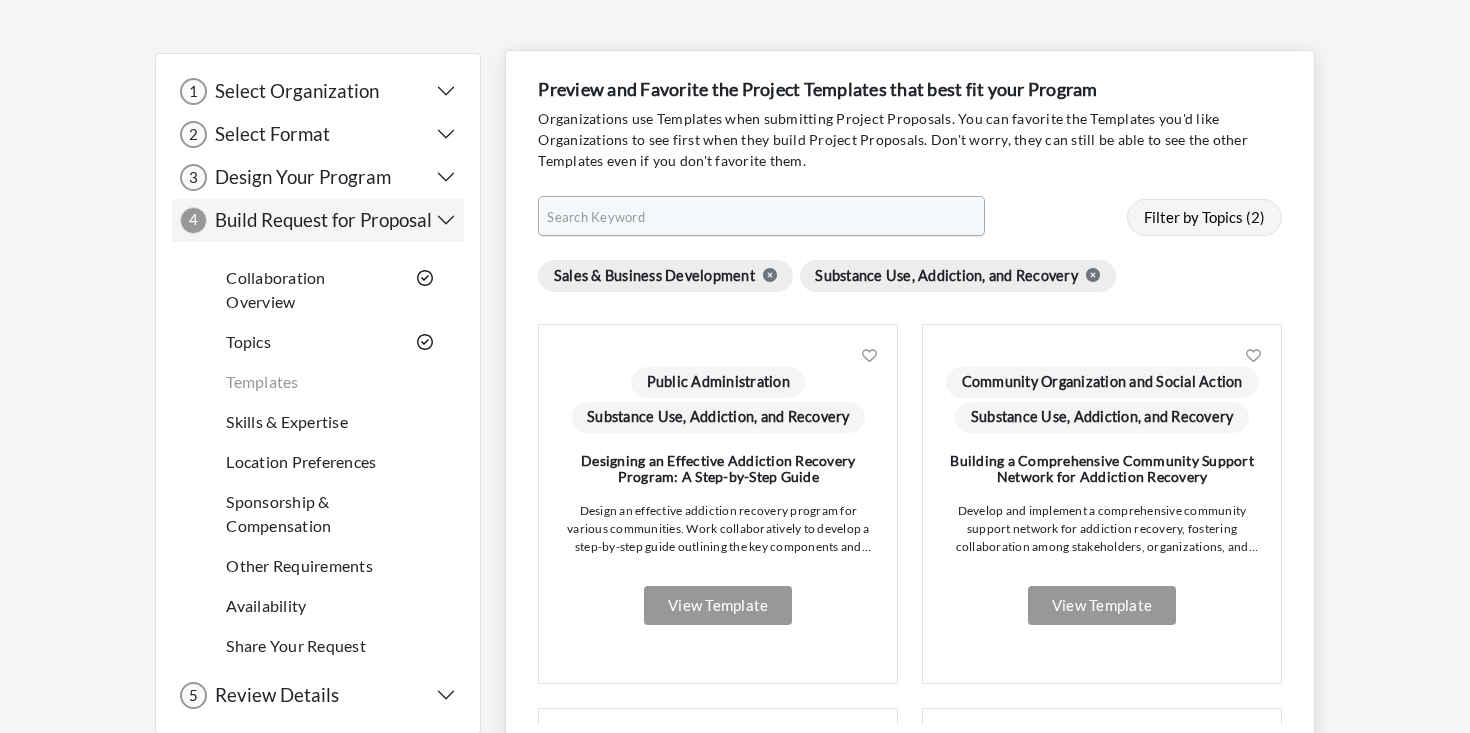 scroll, scrollTop: 0, scrollLeft: 0, axis: both 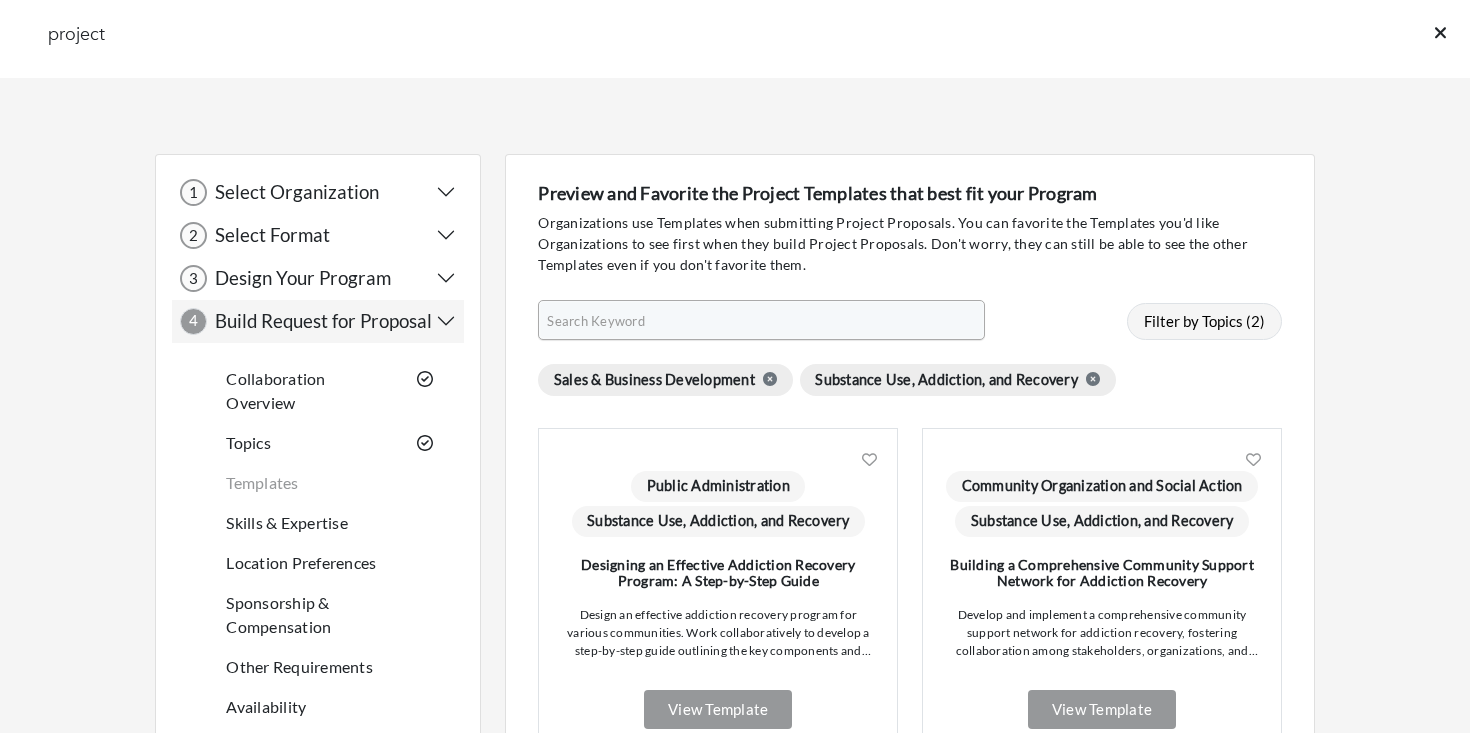 click 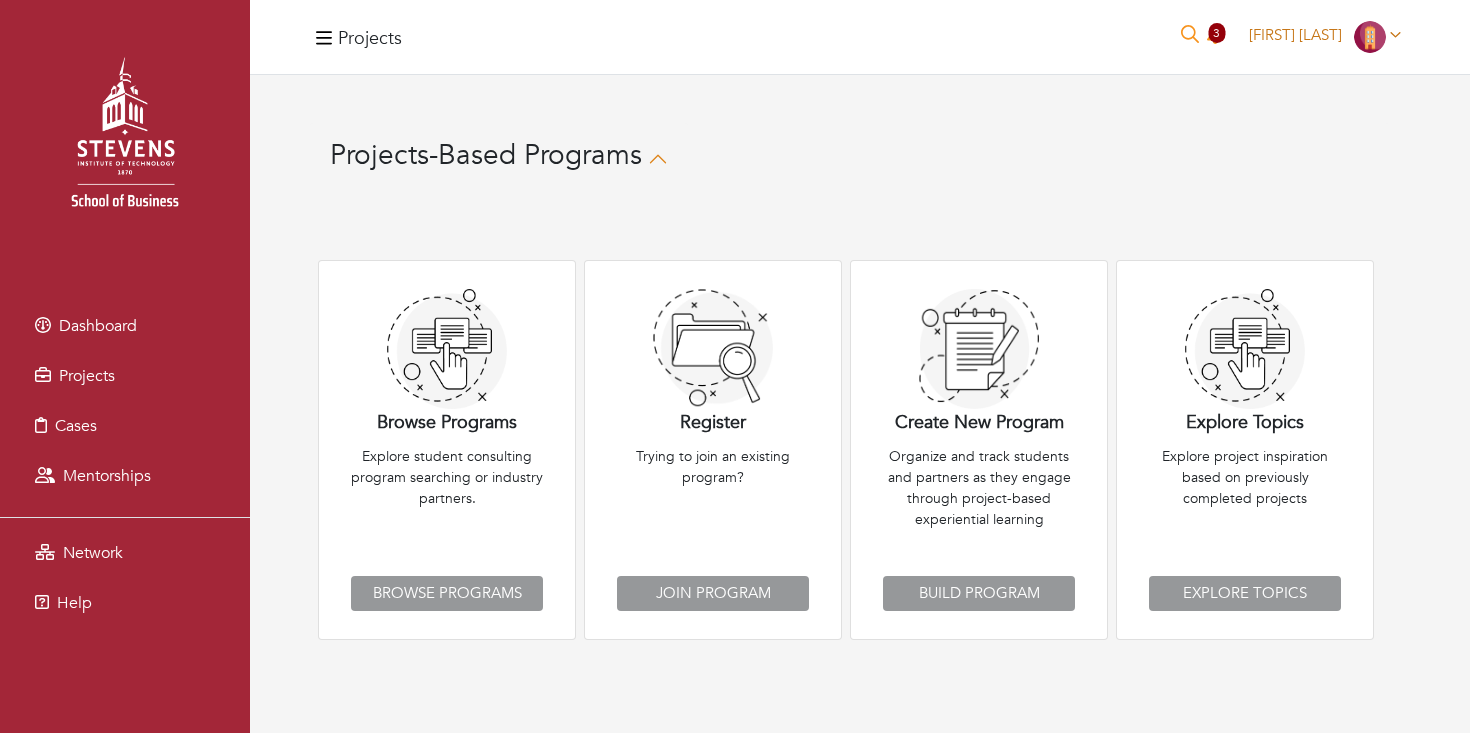click on "Christina Alwell" at bounding box center (1325, 35) 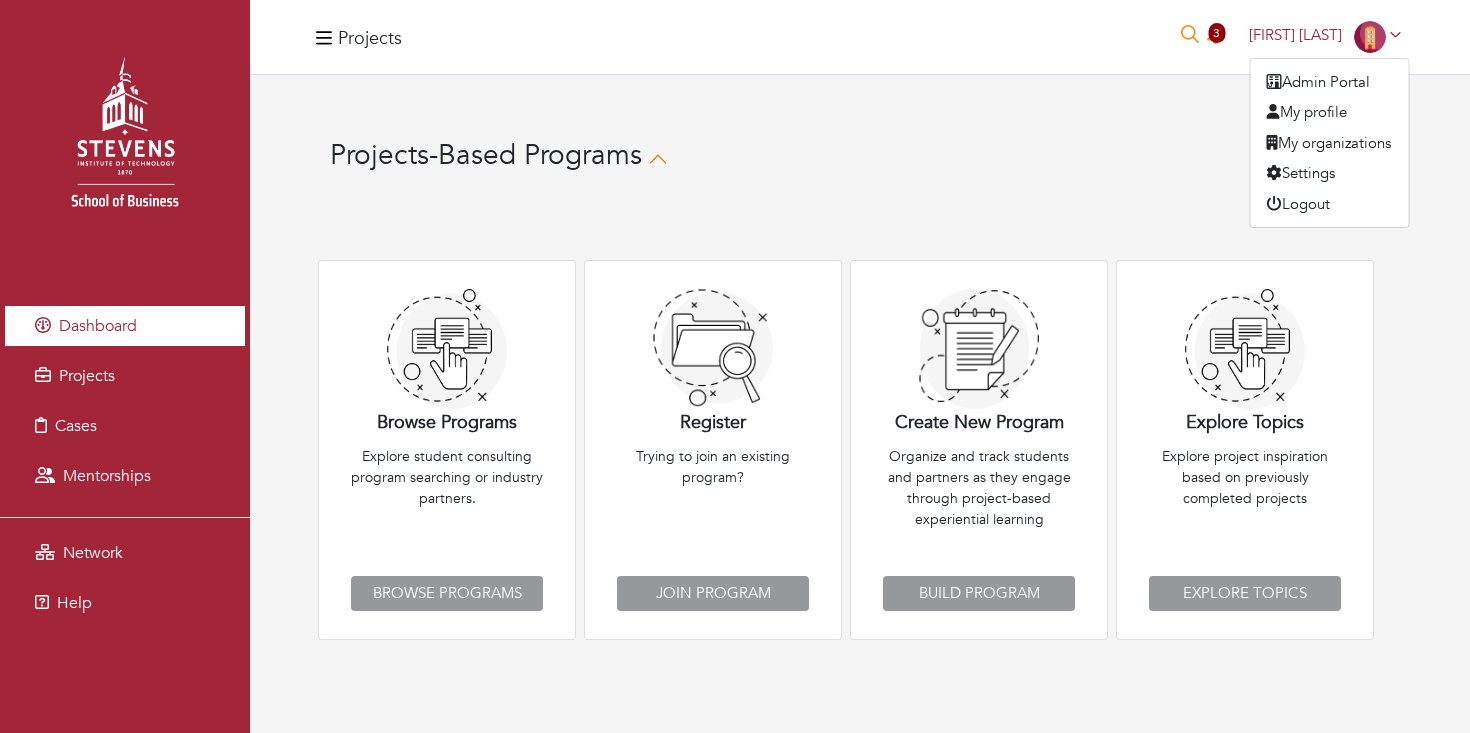 click on "Dashboard" at bounding box center [125, 326] 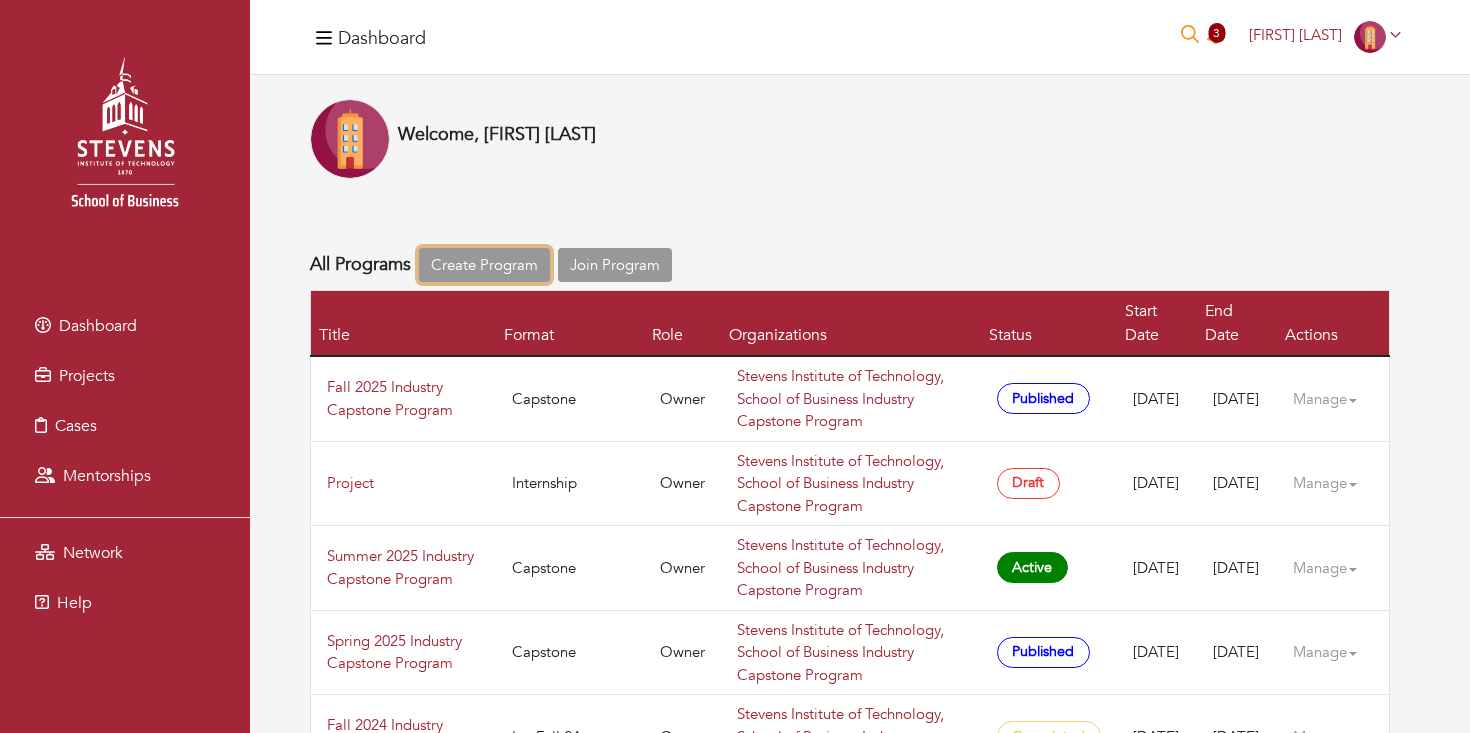 click on "Create Program" at bounding box center [484, 265] 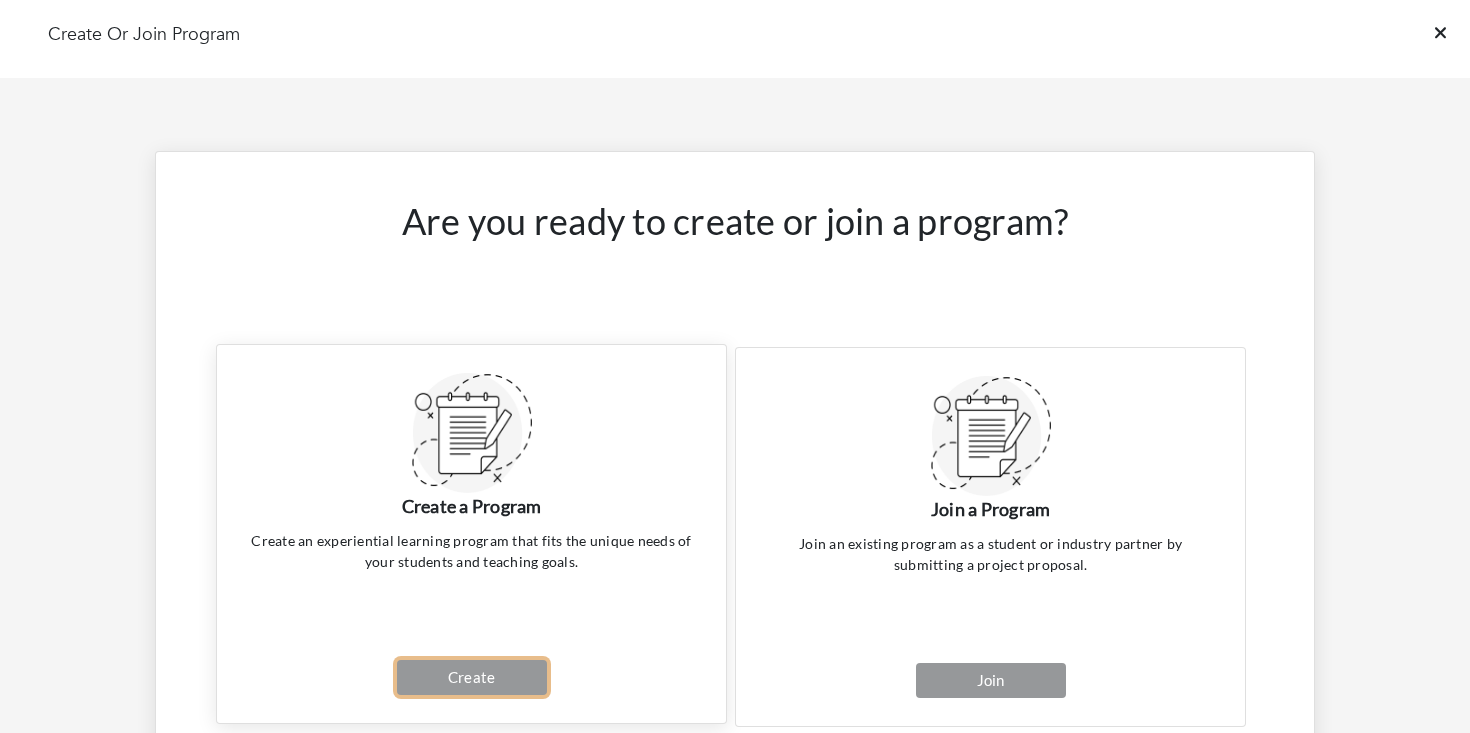 click on "Create" at bounding box center [472, 677] 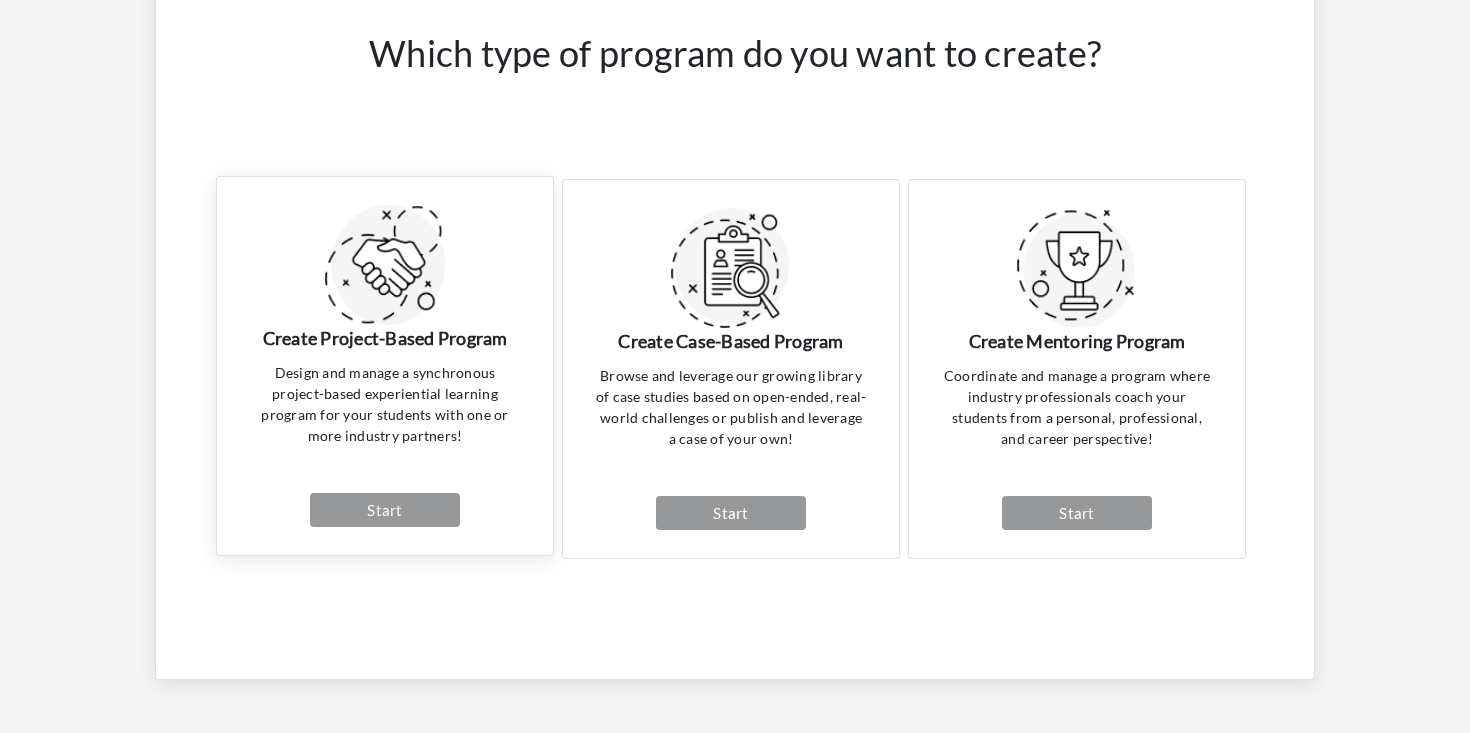 scroll, scrollTop: 236, scrollLeft: 0, axis: vertical 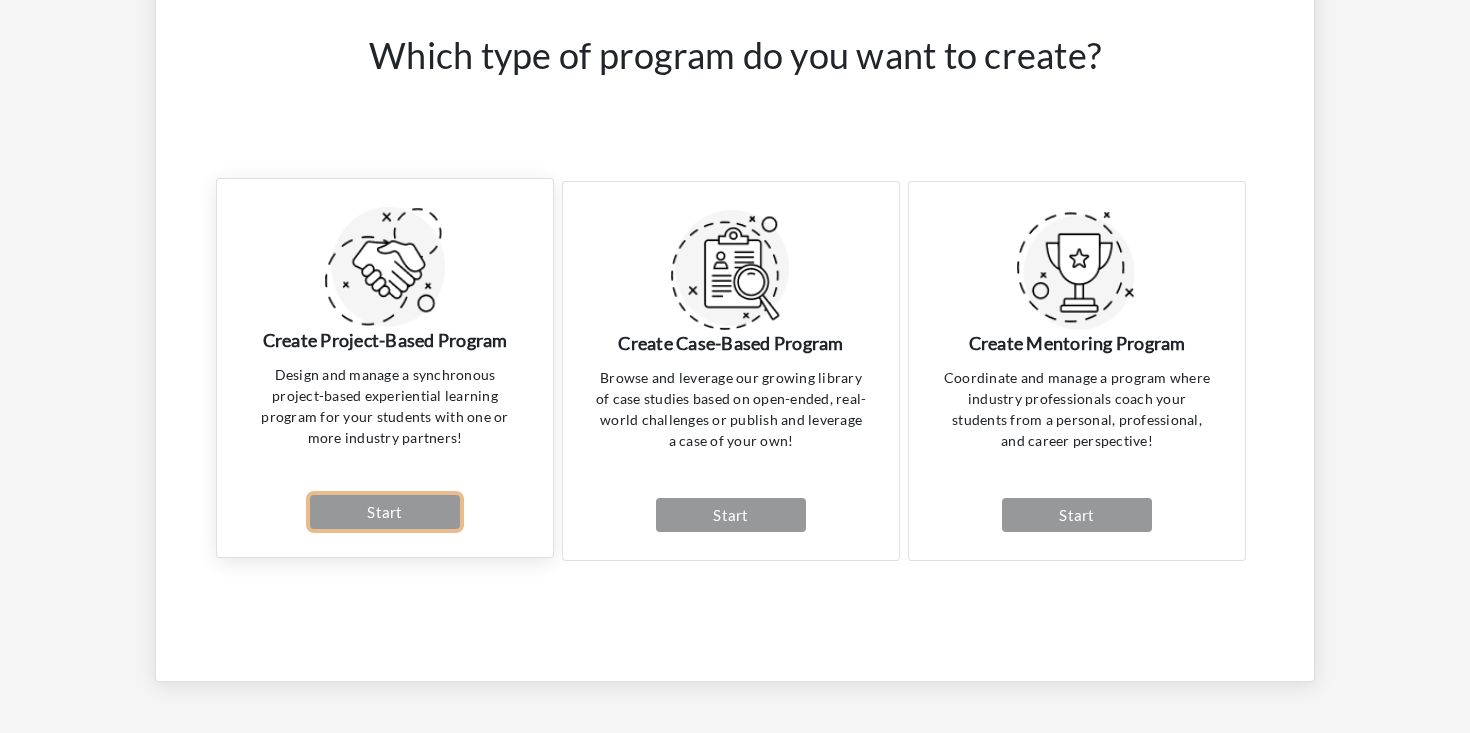 click on "Start" at bounding box center (385, 512) 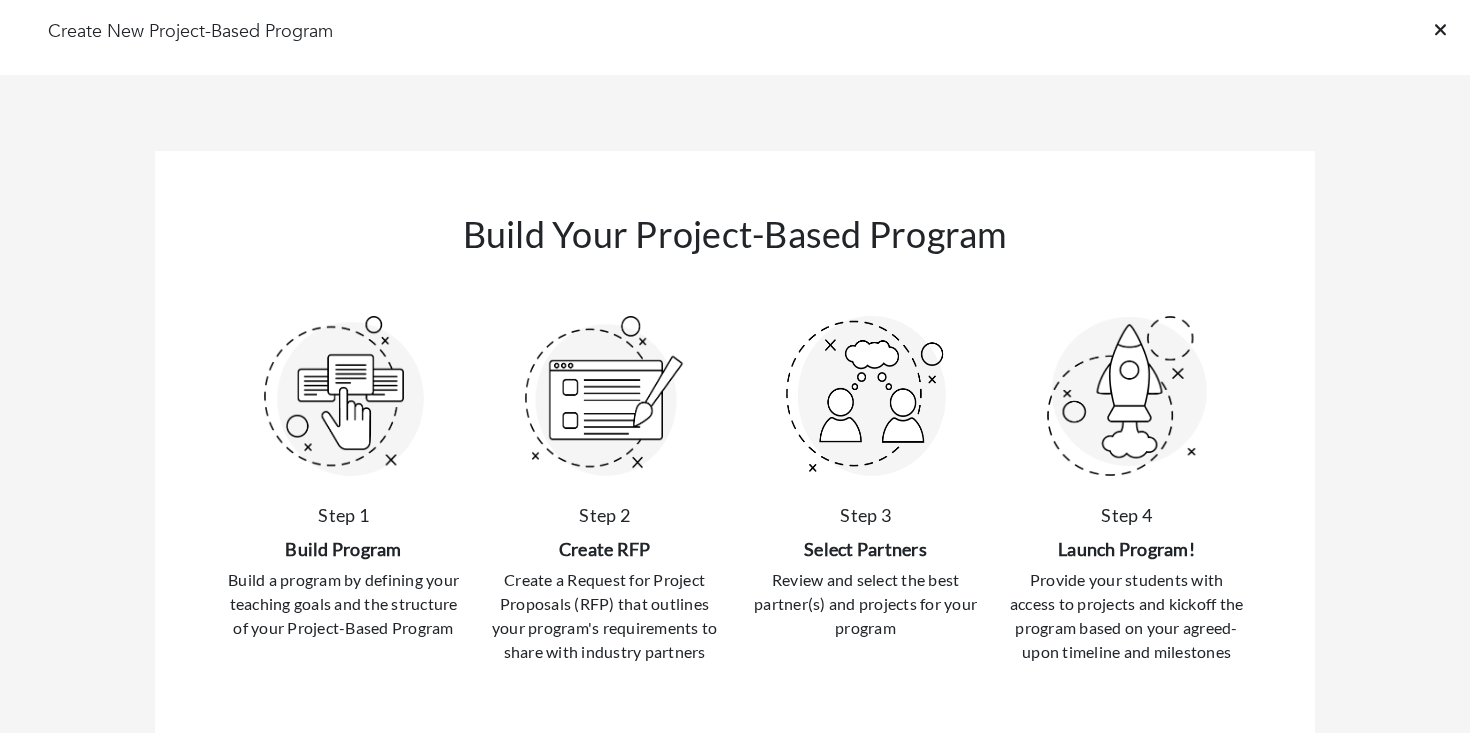 scroll, scrollTop: 0, scrollLeft: 0, axis: both 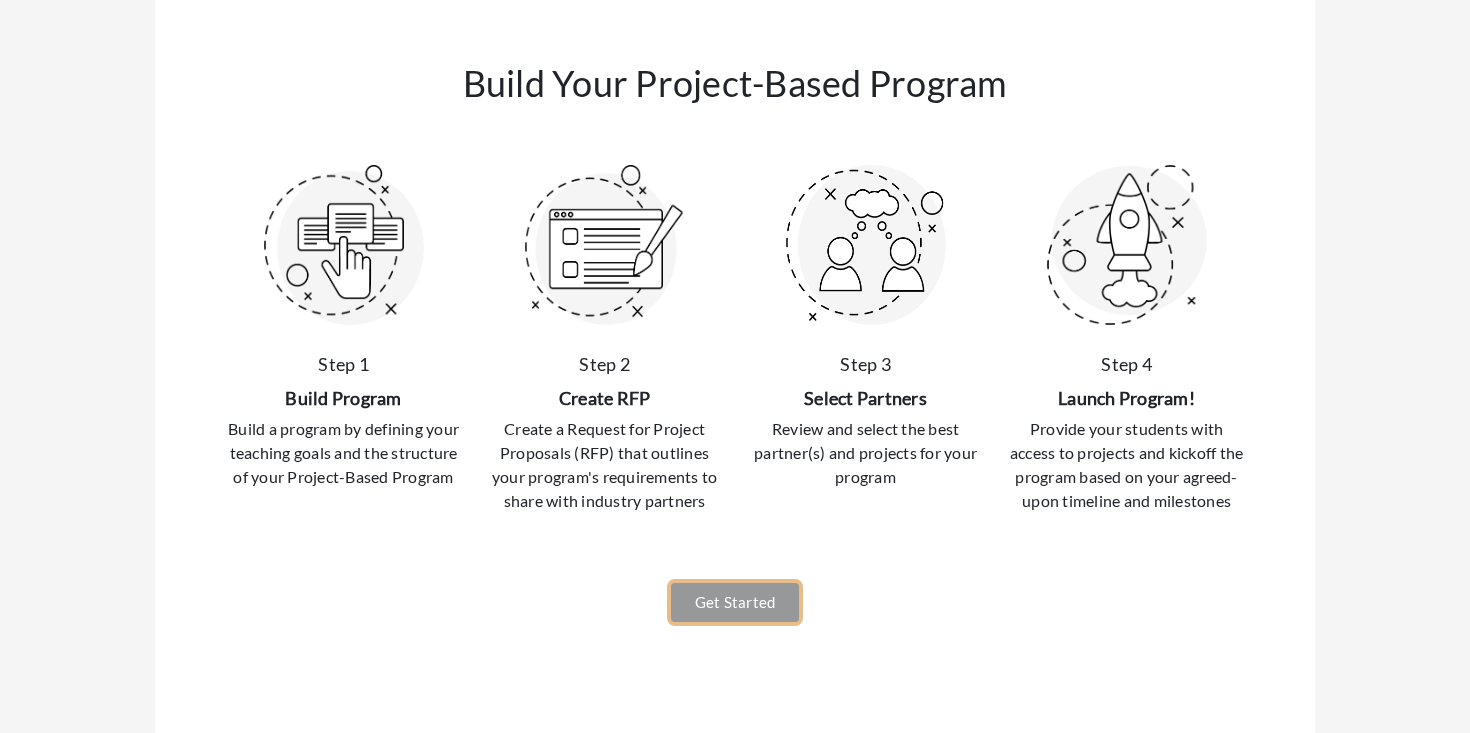 click on "Get Started" at bounding box center [735, 602] 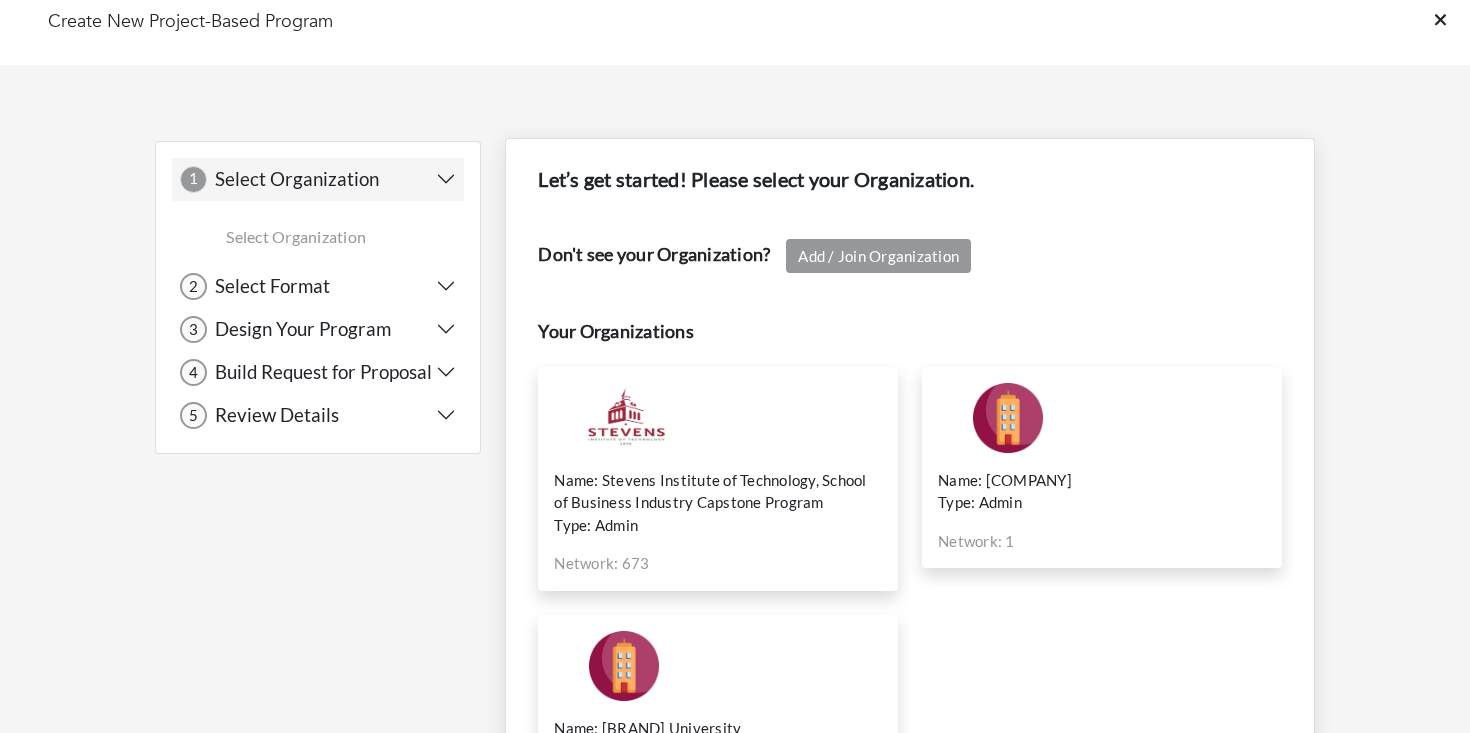 scroll, scrollTop: 0, scrollLeft: 0, axis: both 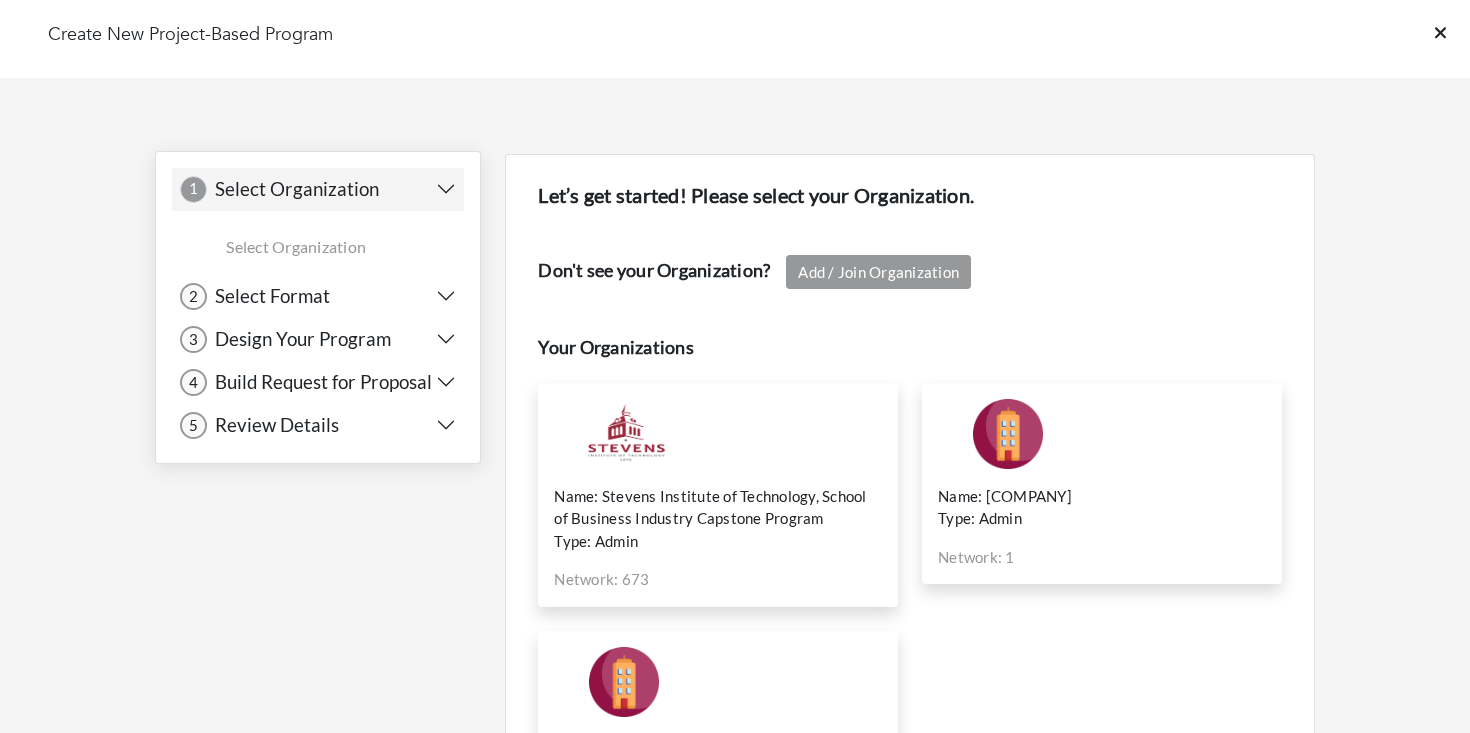 click on "2
2
Select Format" at bounding box center (318, 296) 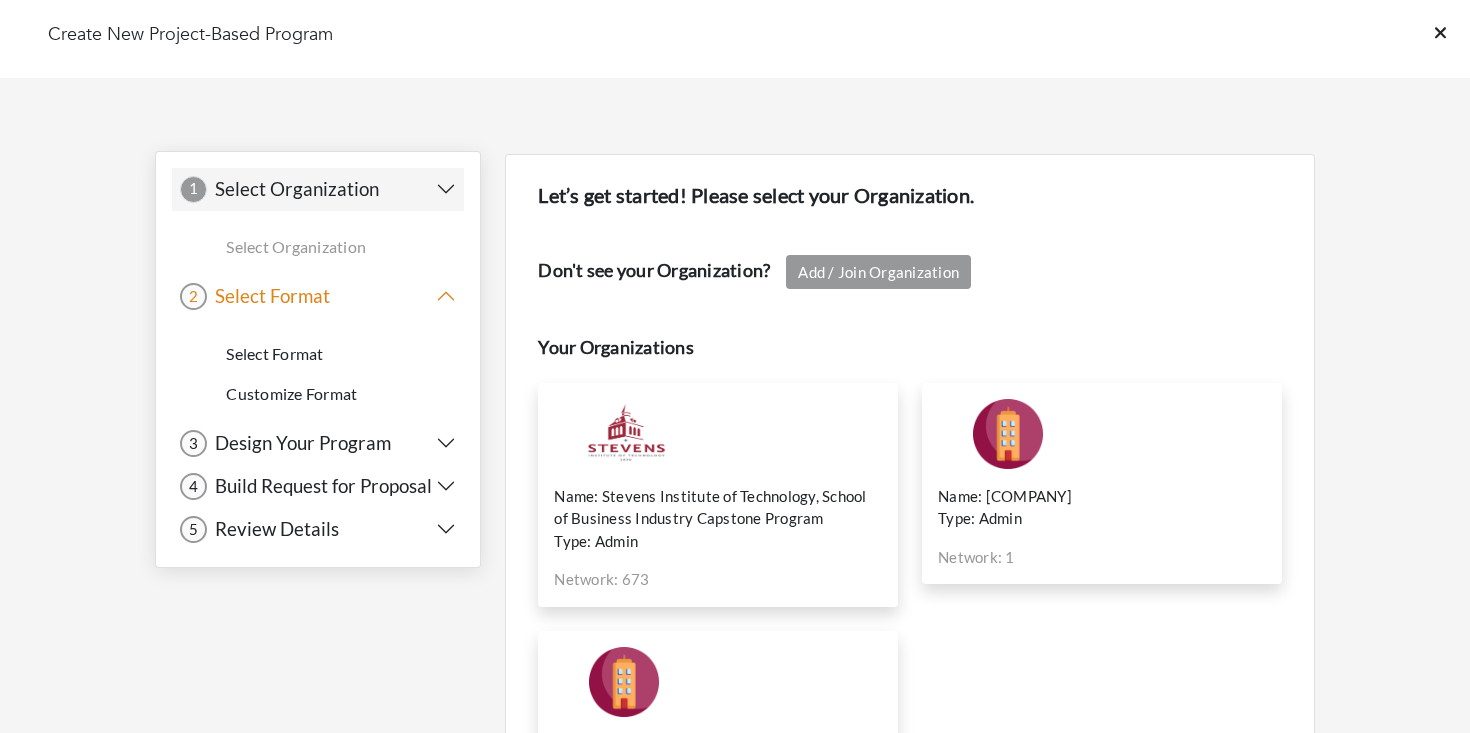 click on "3
3
Design Your Program" at bounding box center (318, 443) 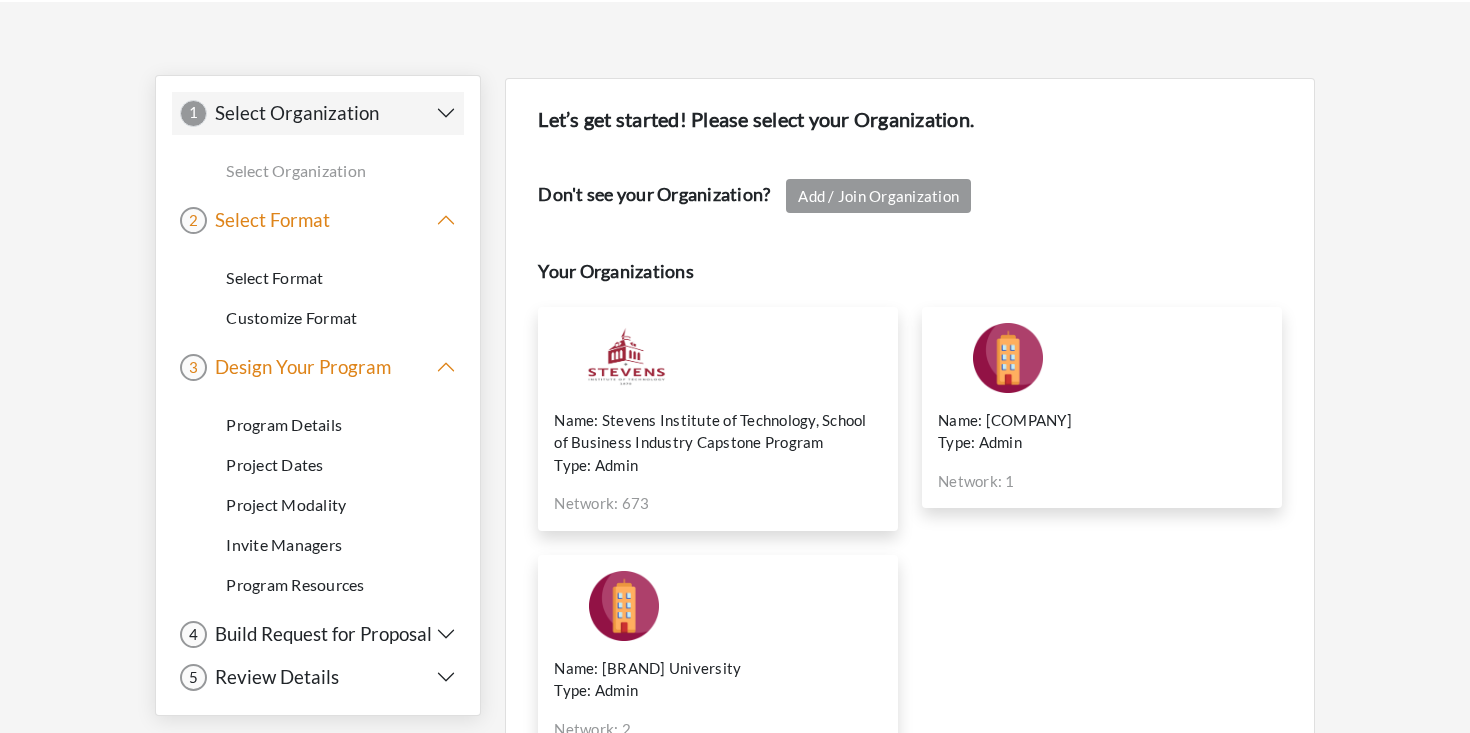 scroll, scrollTop: 85, scrollLeft: 0, axis: vertical 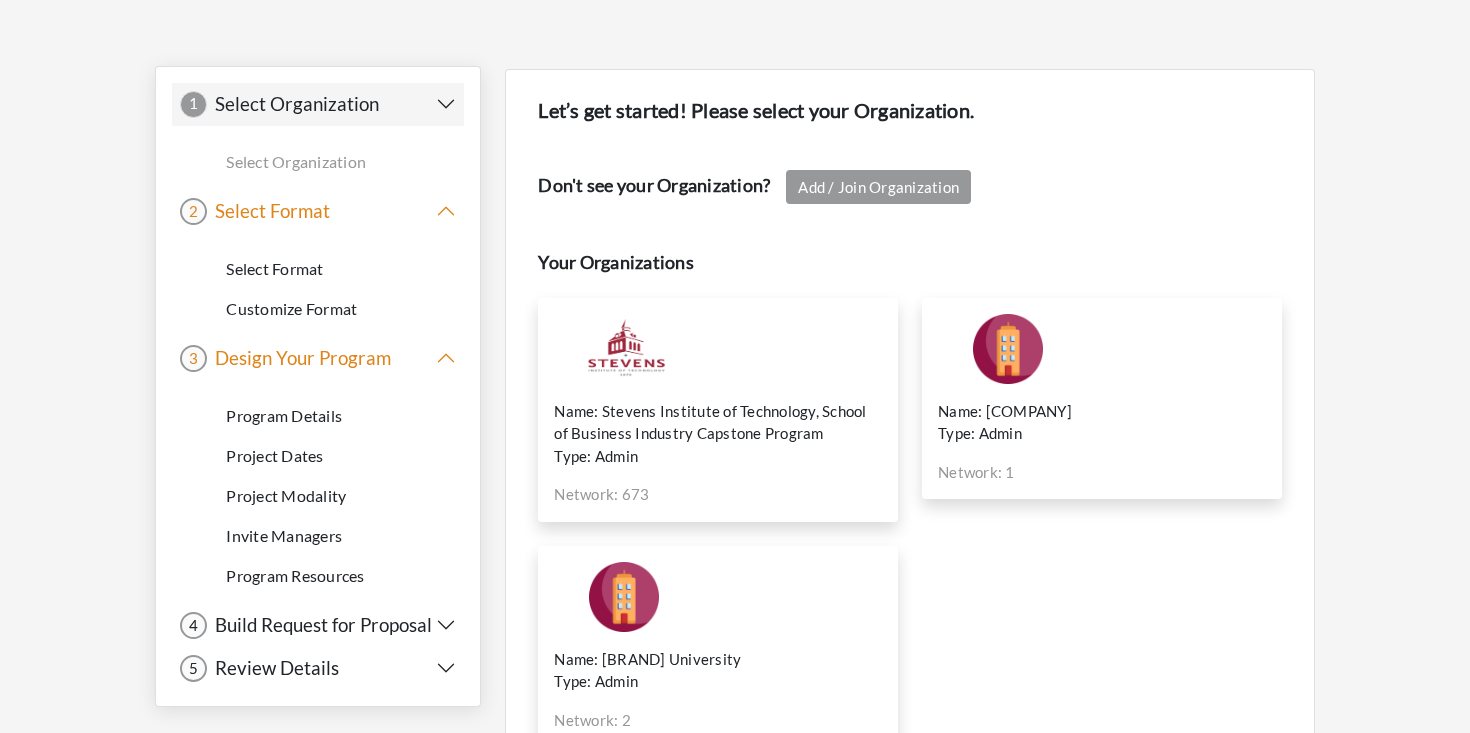 click on "4
4
Build Request for Proposal" at bounding box center (318, 625) 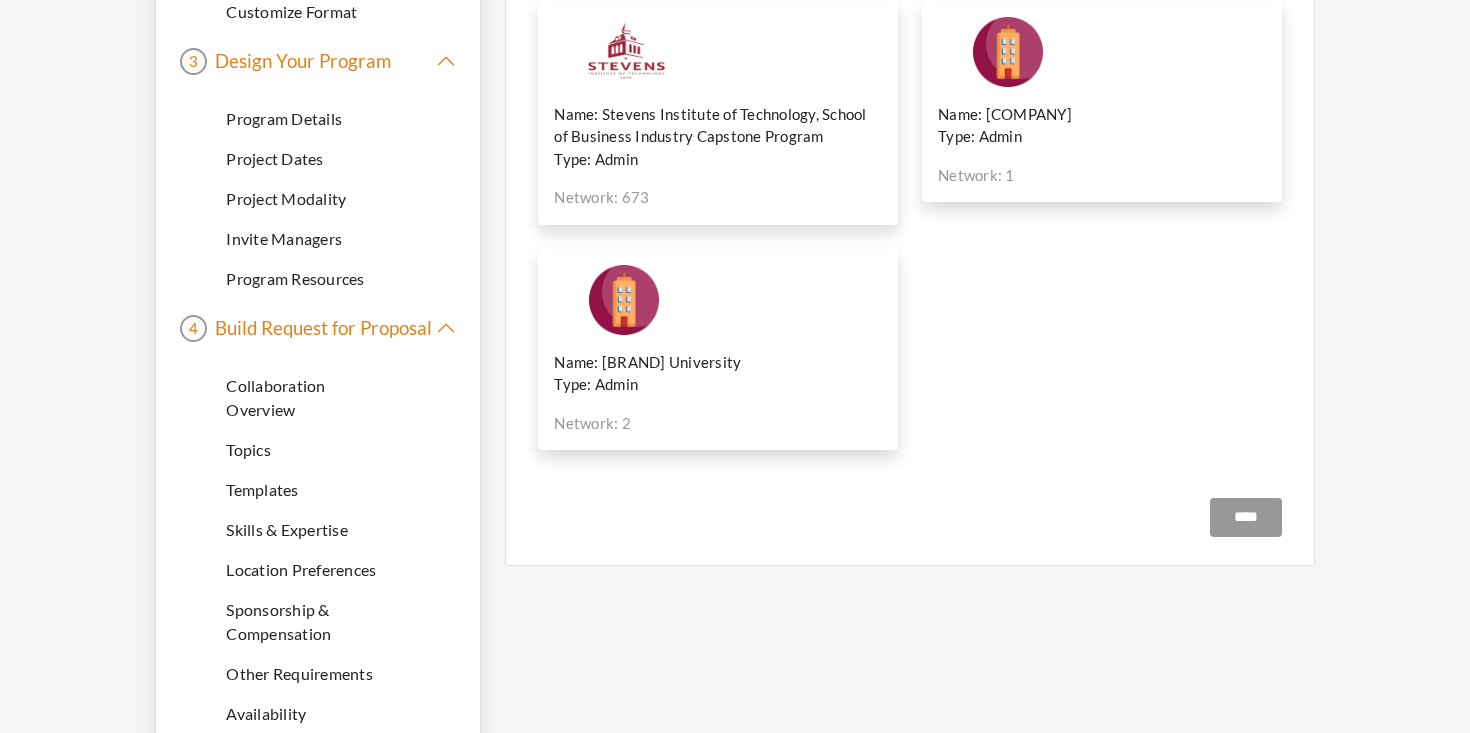 scroll, scrollTop: 424, scrollLeft: 0, axis: vertical 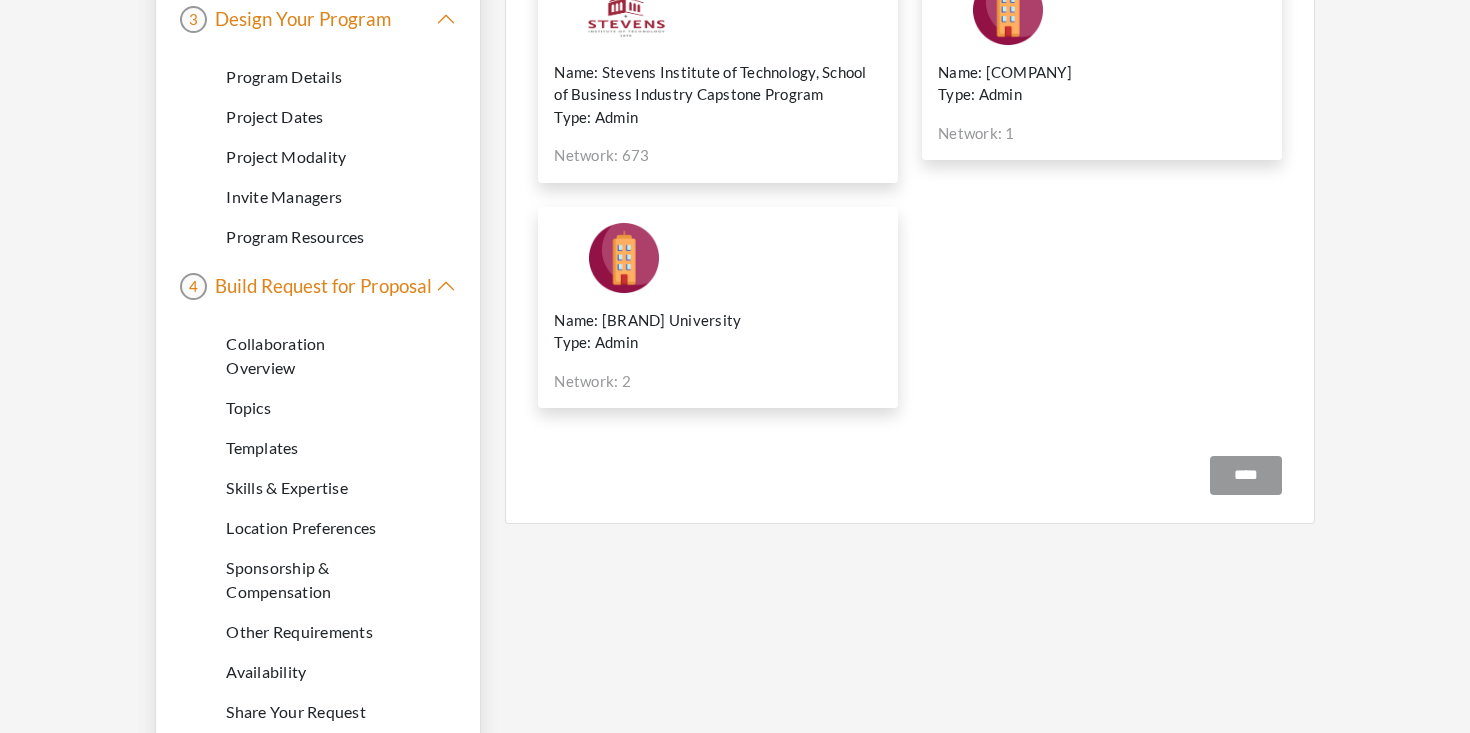 click on "Location Preferences" at bounding box center (301, 528) 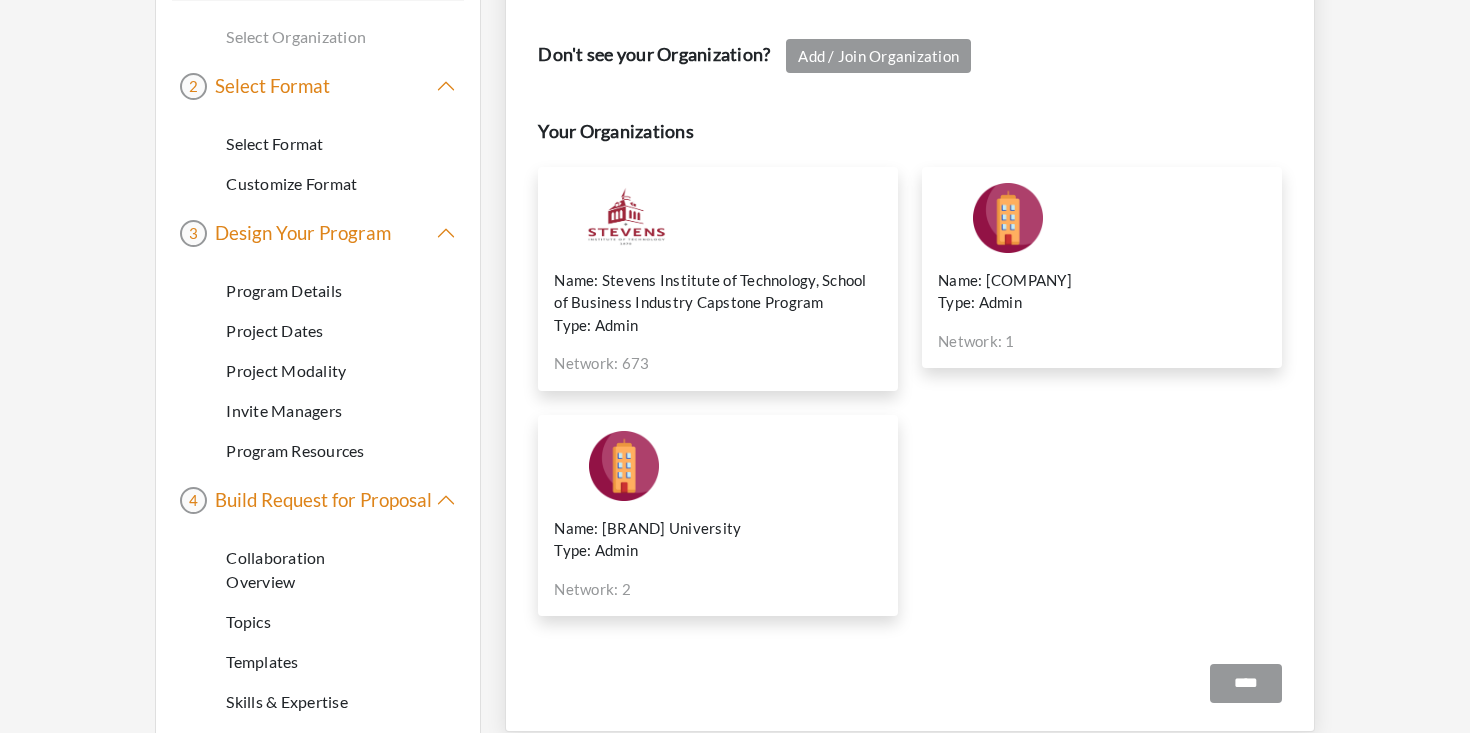 scroll, scrollTop: 101, scrollLeft: 0, axis: vertical 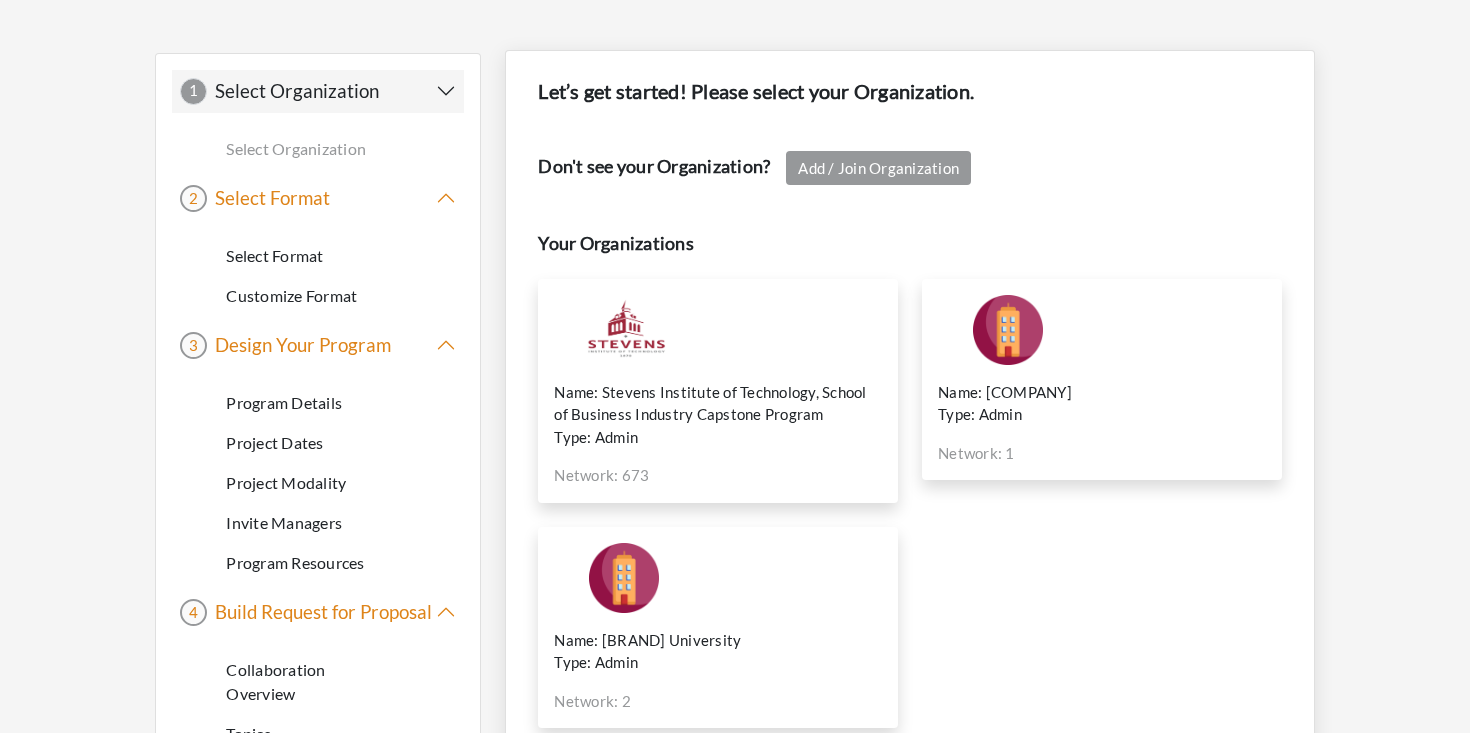 click at bounding box center [624, 330] 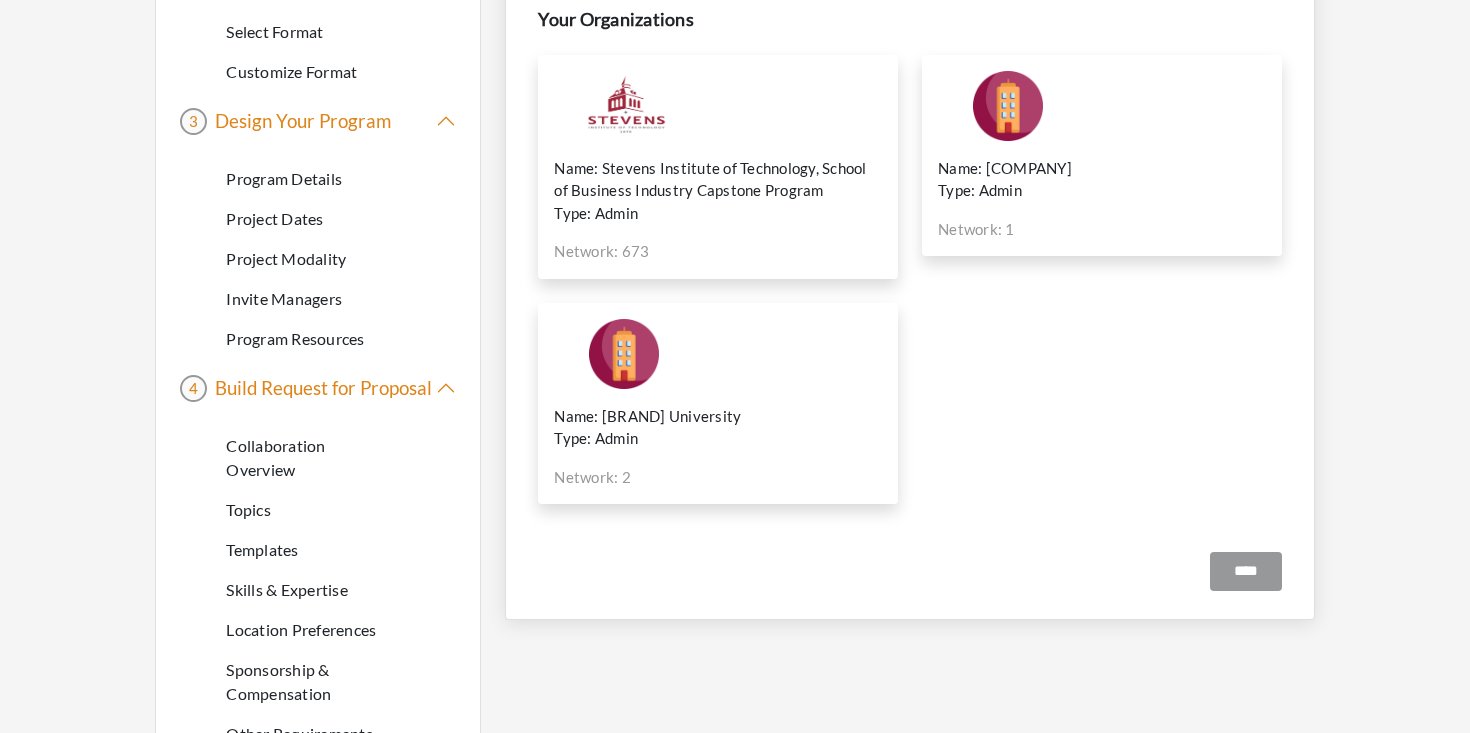 scroll, scrollTop: 328, scrollLeft: 0, axis: vertical 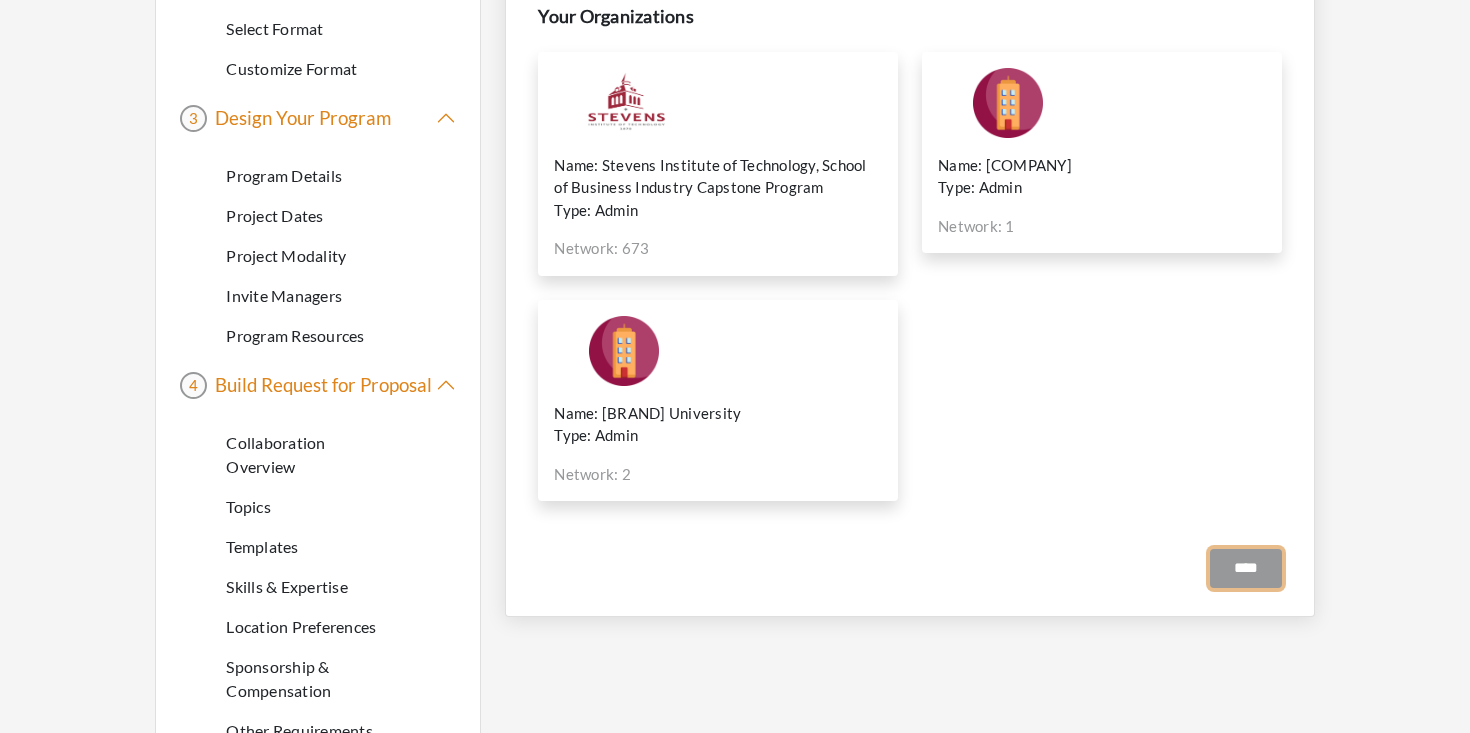 click on "****" at bounding box center [1246, 568] 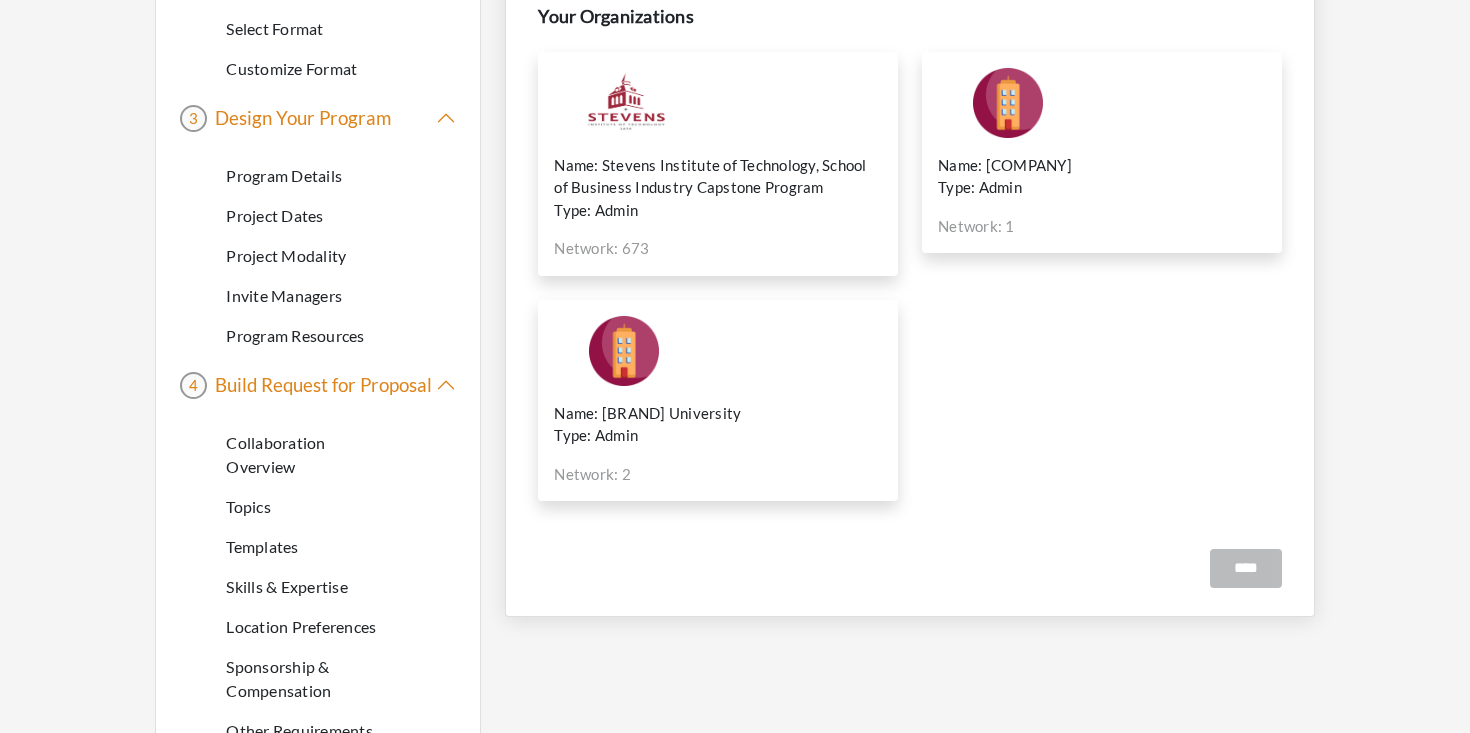 scroll, scrollTop: 0, scrollLeft: 0, axis: both 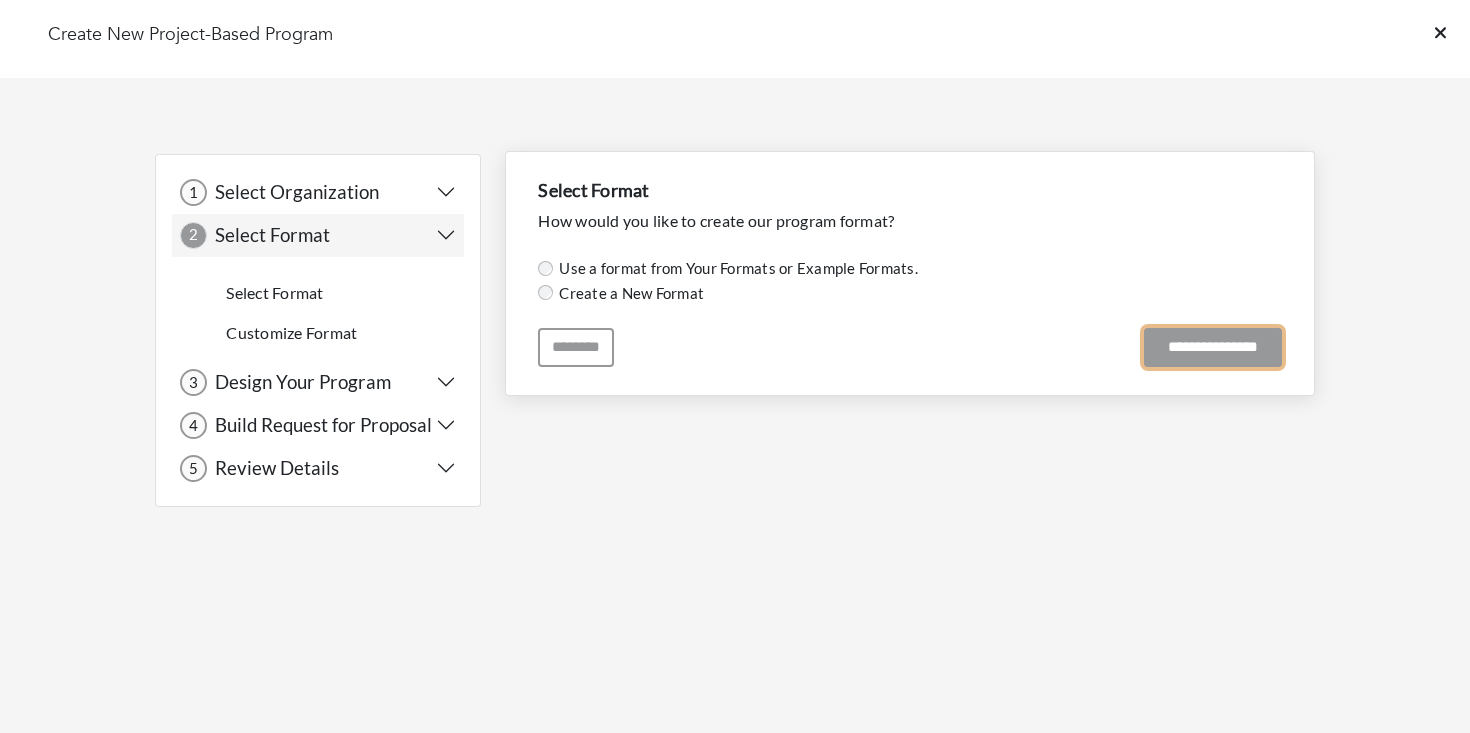 click on "**********" at bounding box center [1213, 347] 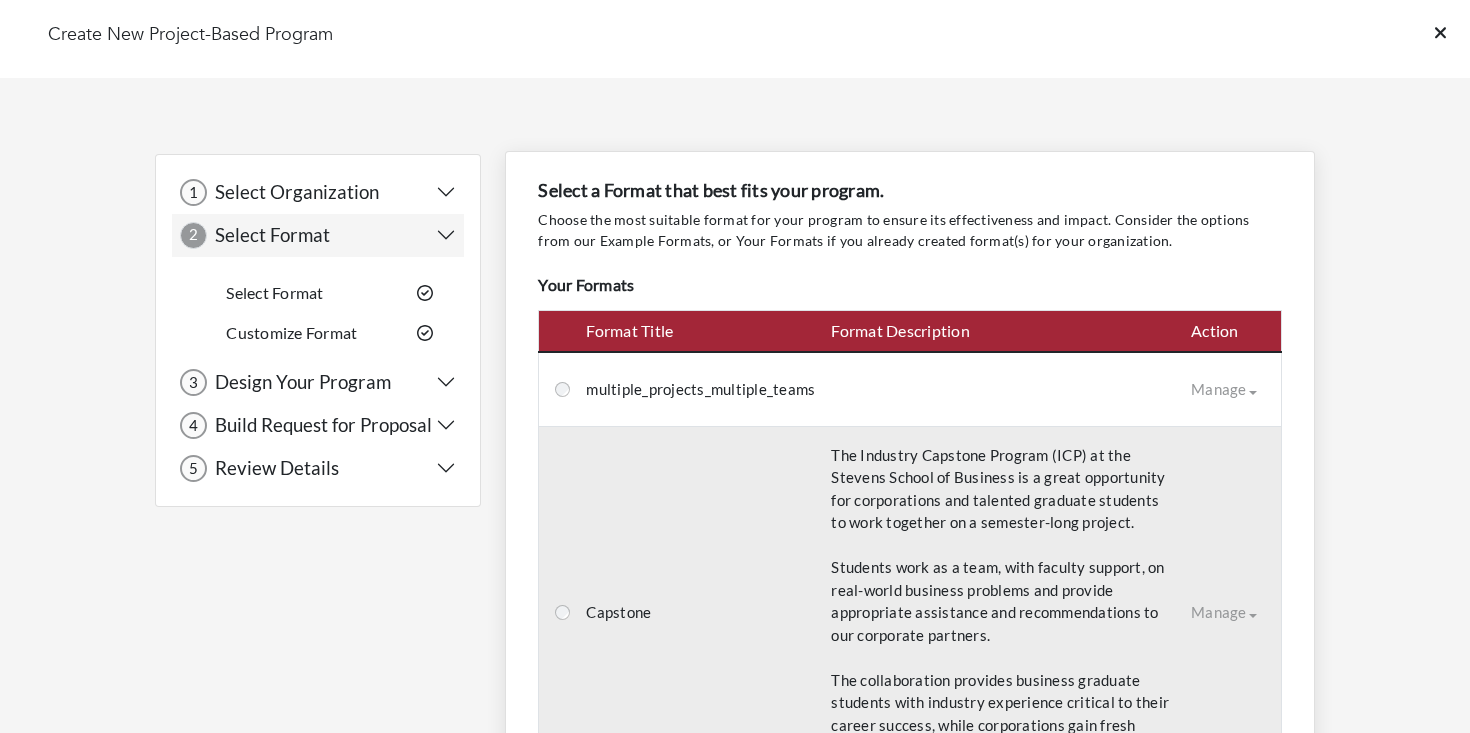 click on "The Industry Capstone Program (ICP) at the Stevens School of Business is a great opportunity for corporations and talented graduate students to work together on a semester-long project." at bounding box center (1003, 500) 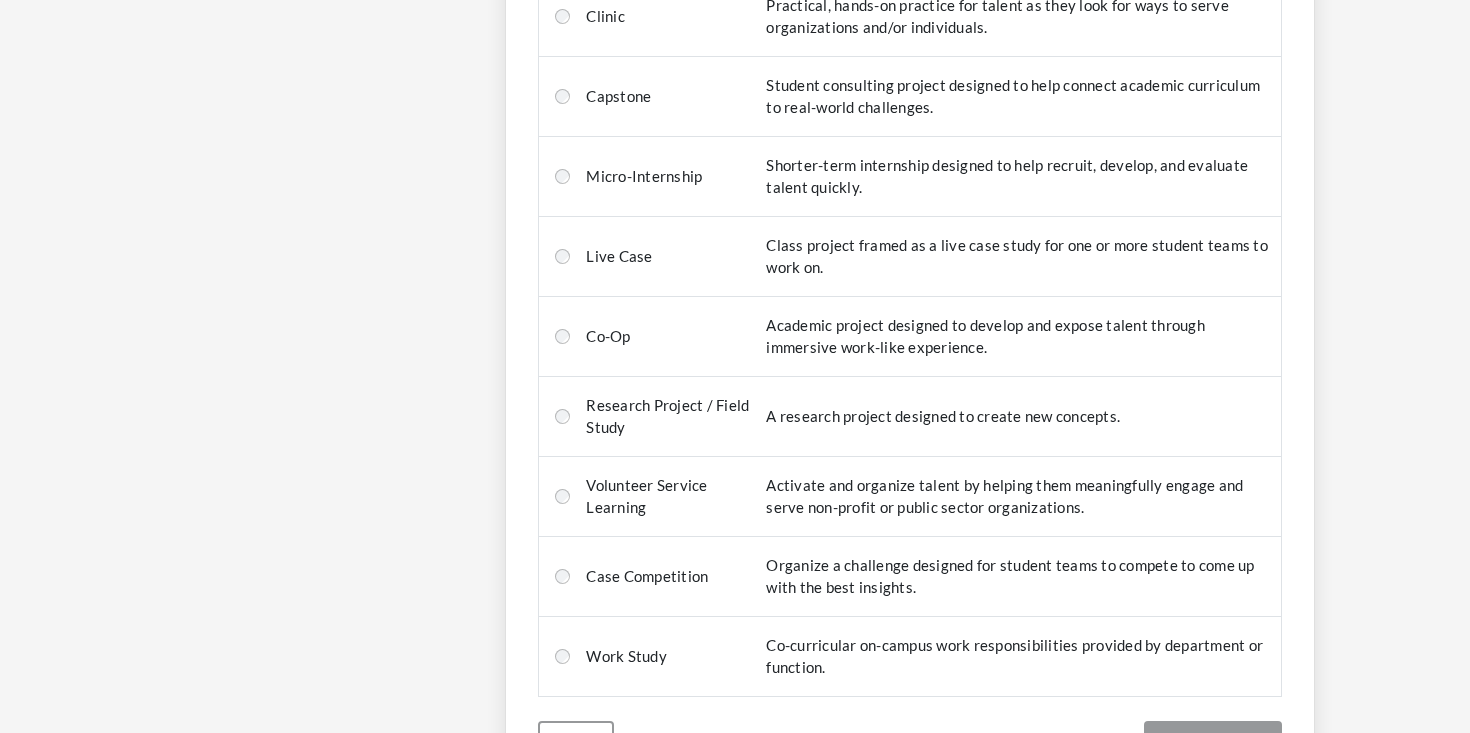 scroll, scrollTop: 3693, scrollLeft: 0, axis: vertical 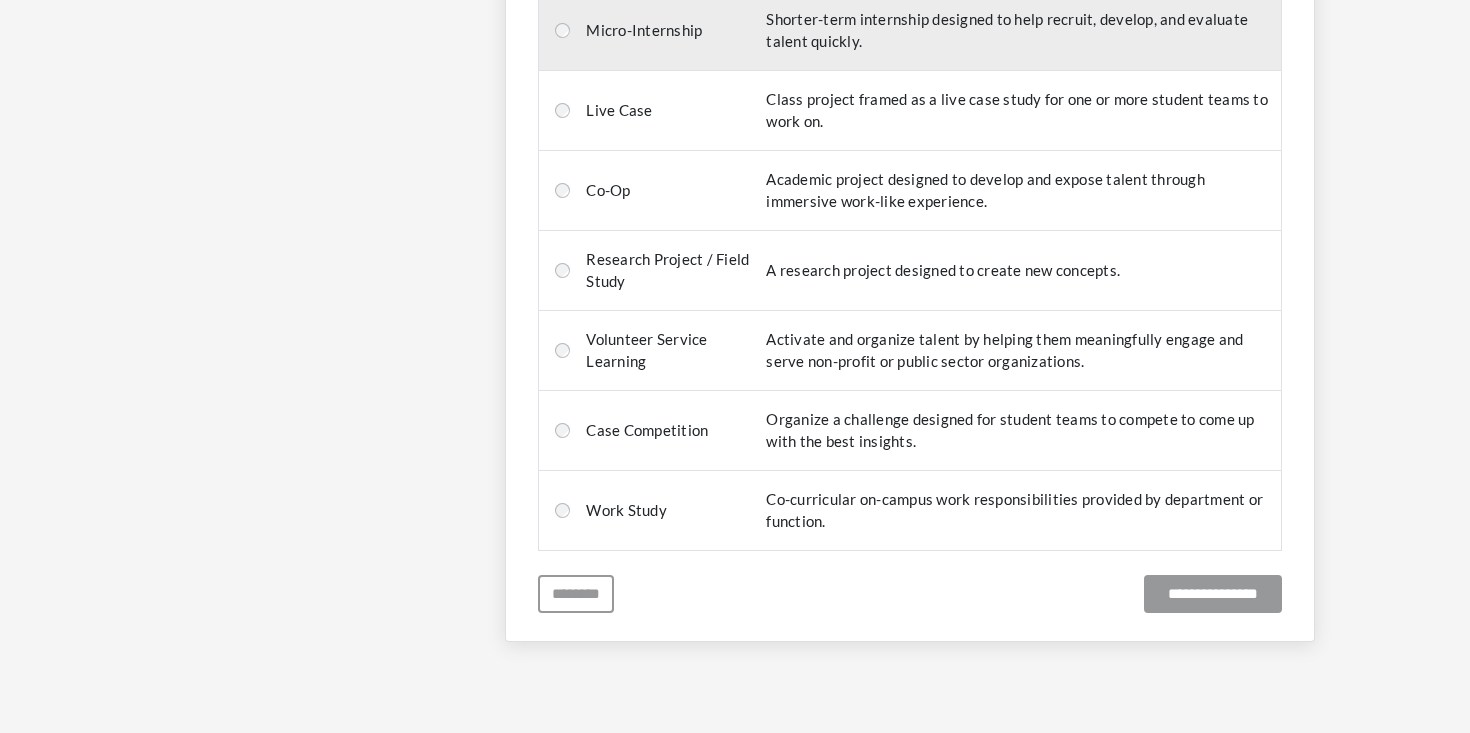 click at bounding box center [559, 30] 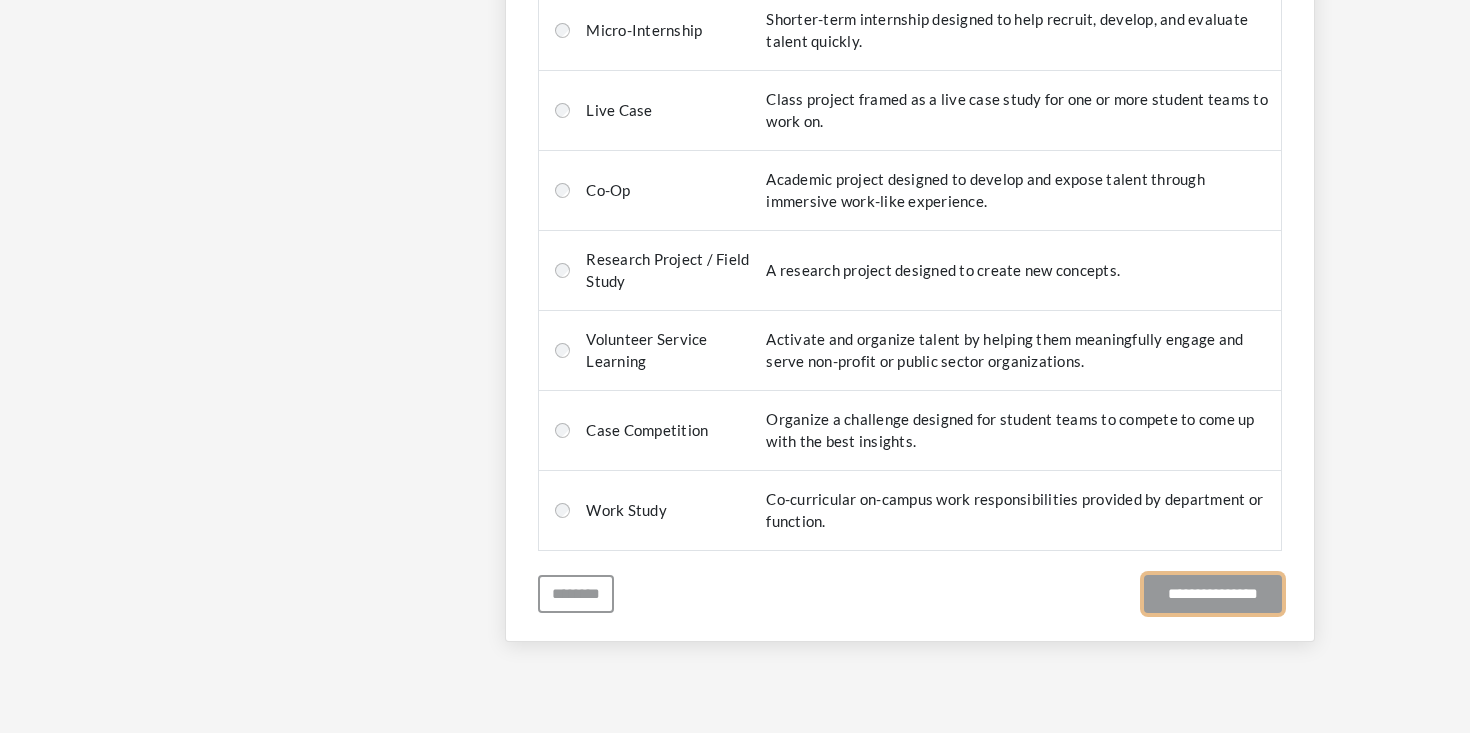 click on "**********" at bounding box center (1213, 594) 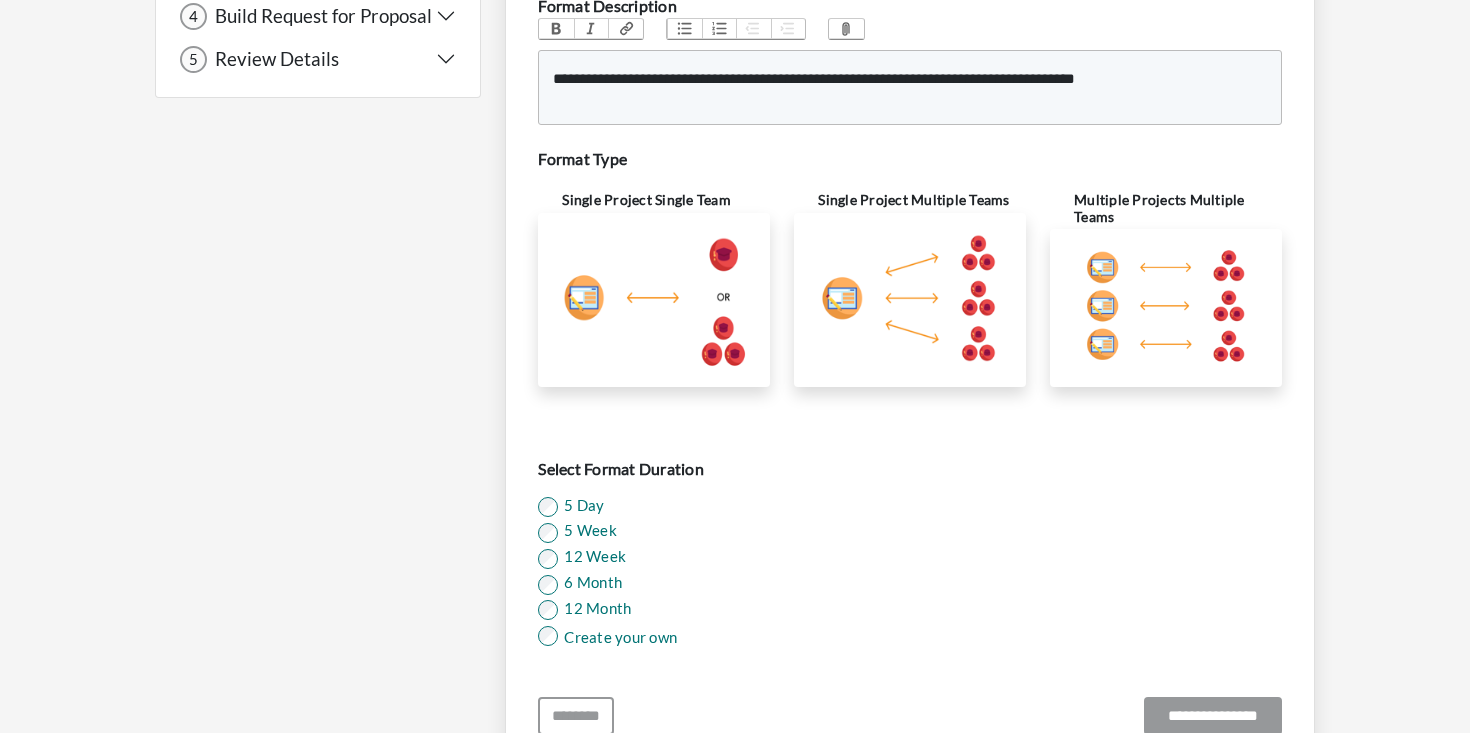 scroll, scrollTop: 531, scrollLeft: 0, axis: vertical 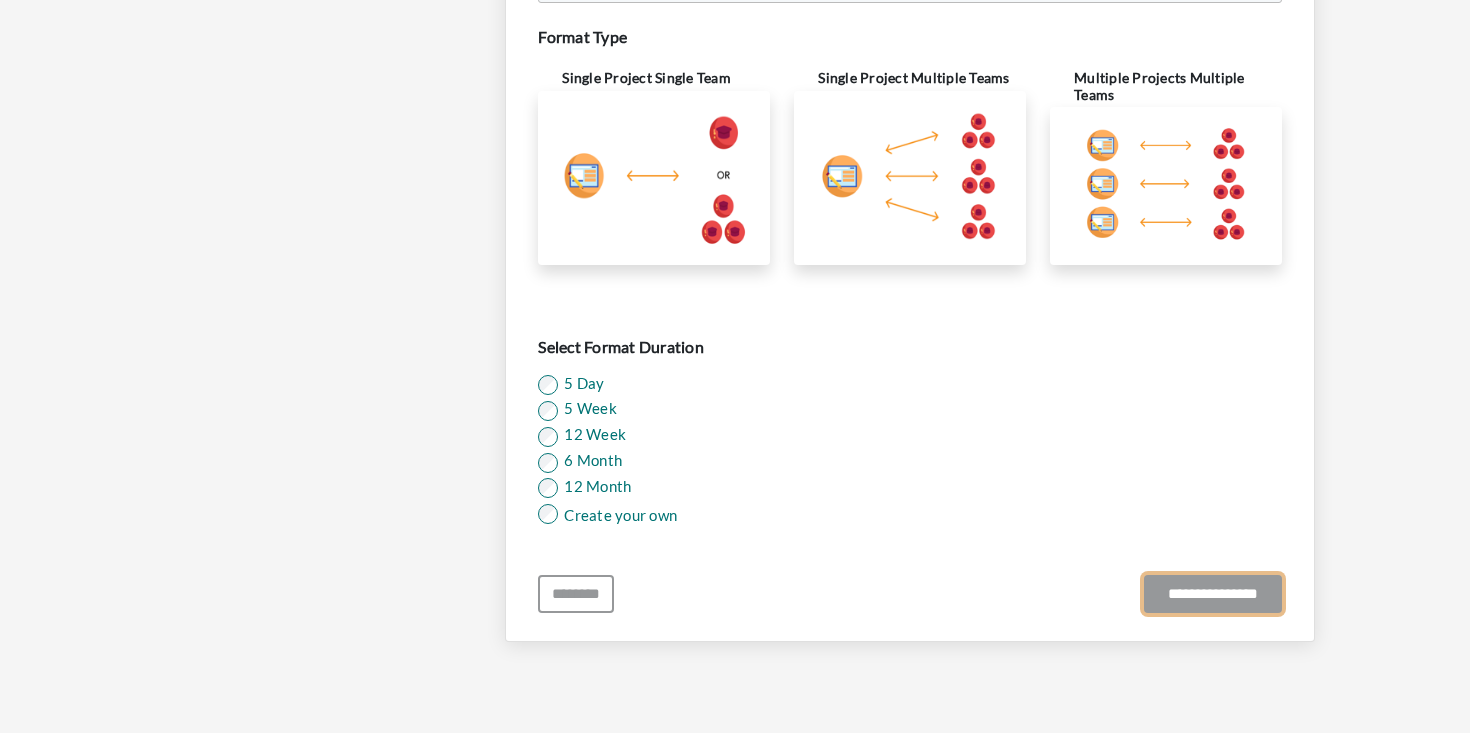 click on "**********" at bounding box center (1213, 594) 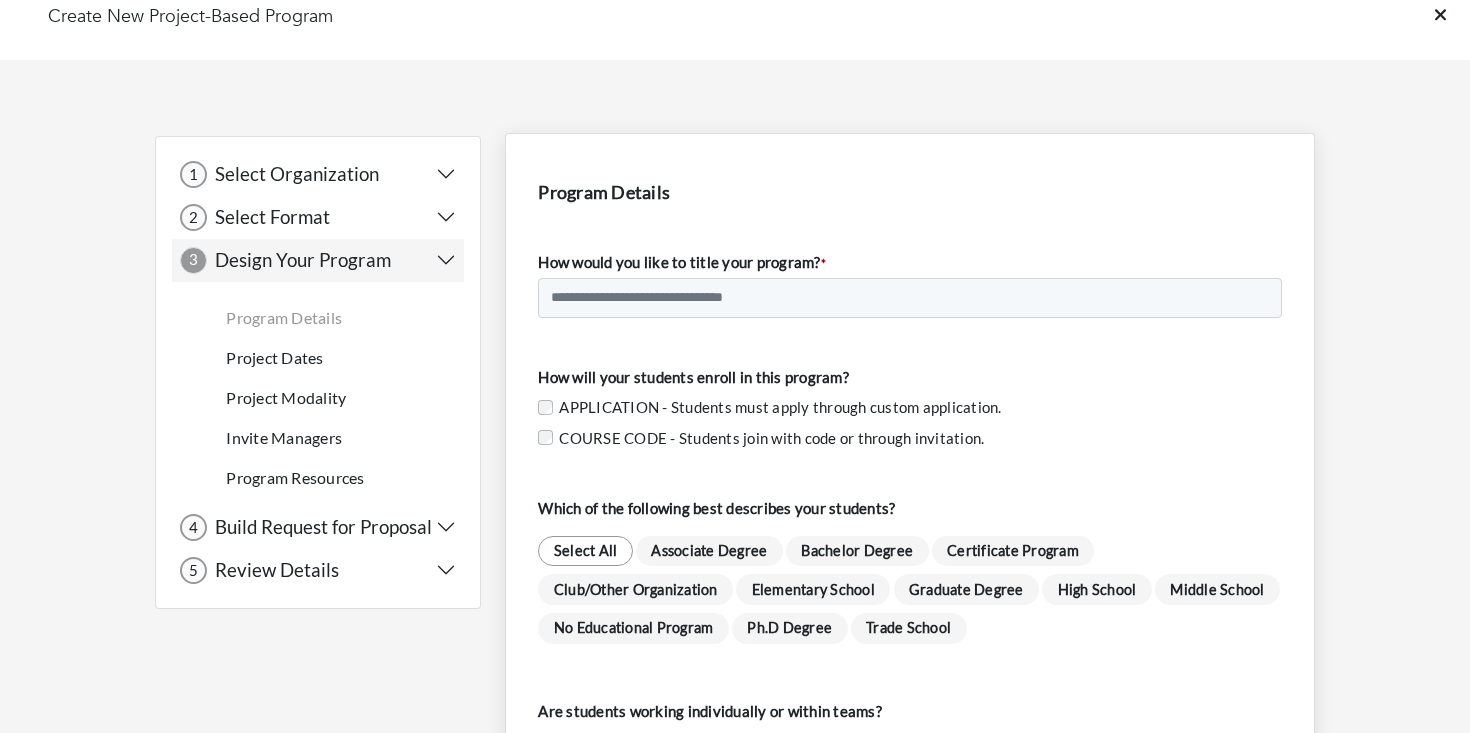scroll, scrollTop: 0, scrollLeft: 0, axis: both 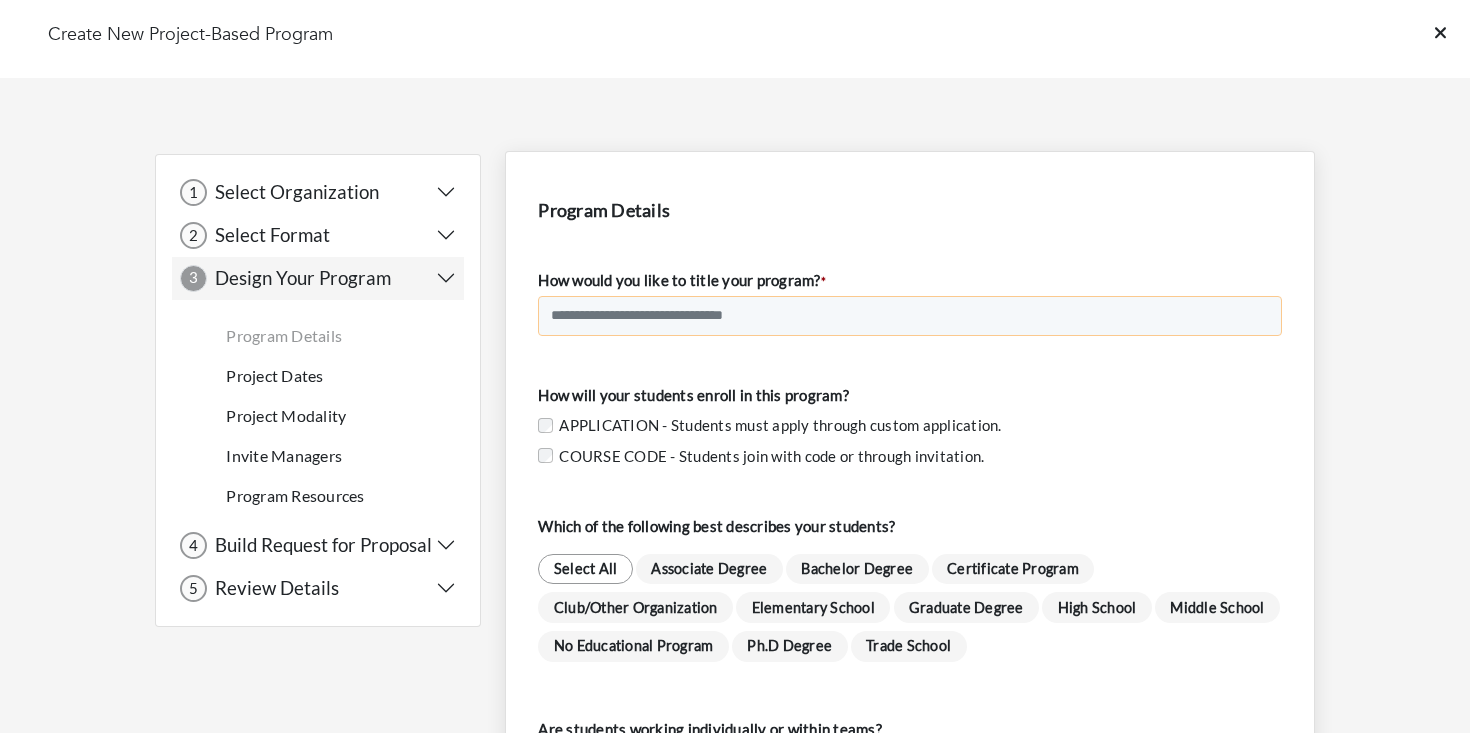 click on "How would you like to title your program?  *" at bounding box center (910, 316) 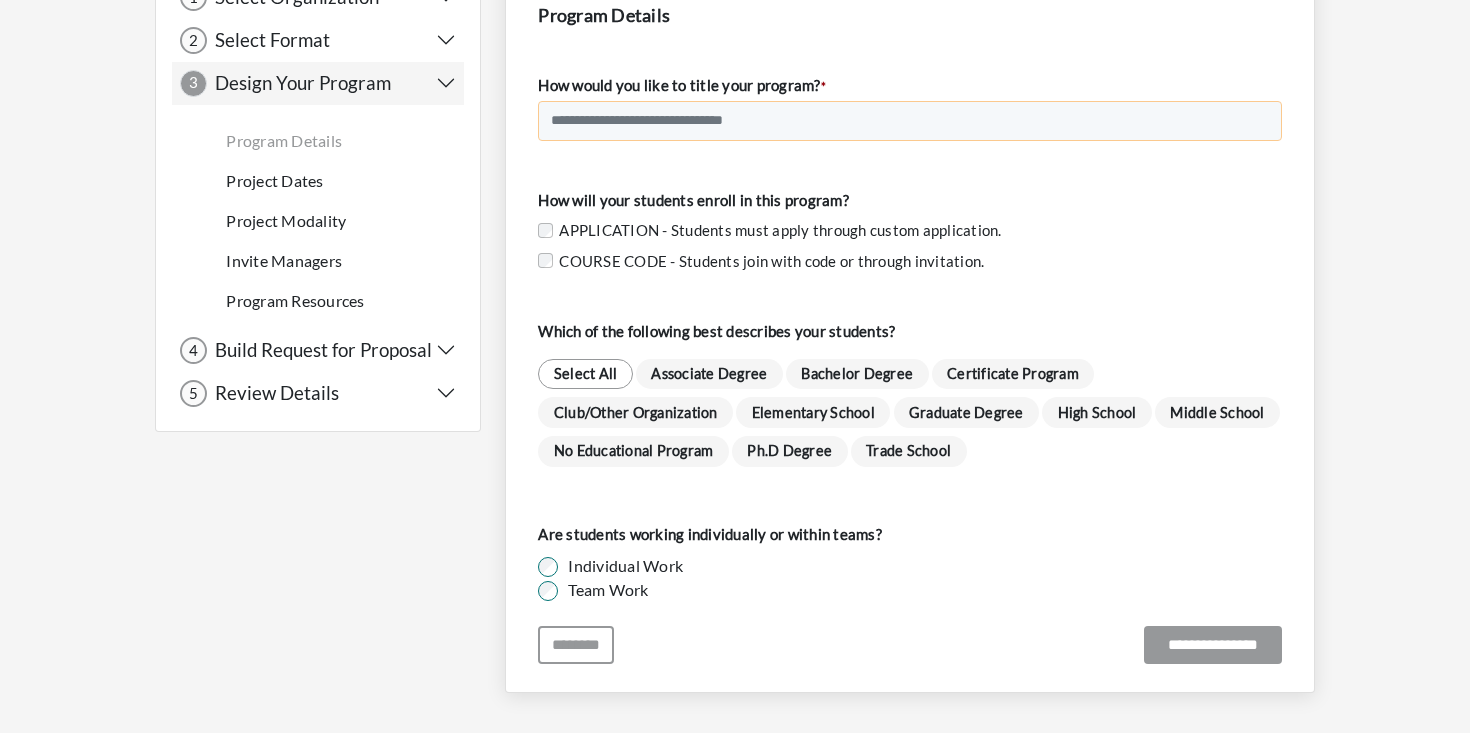 scroll, scrollTop: 246, scrollLeft: 0, axis: vertical 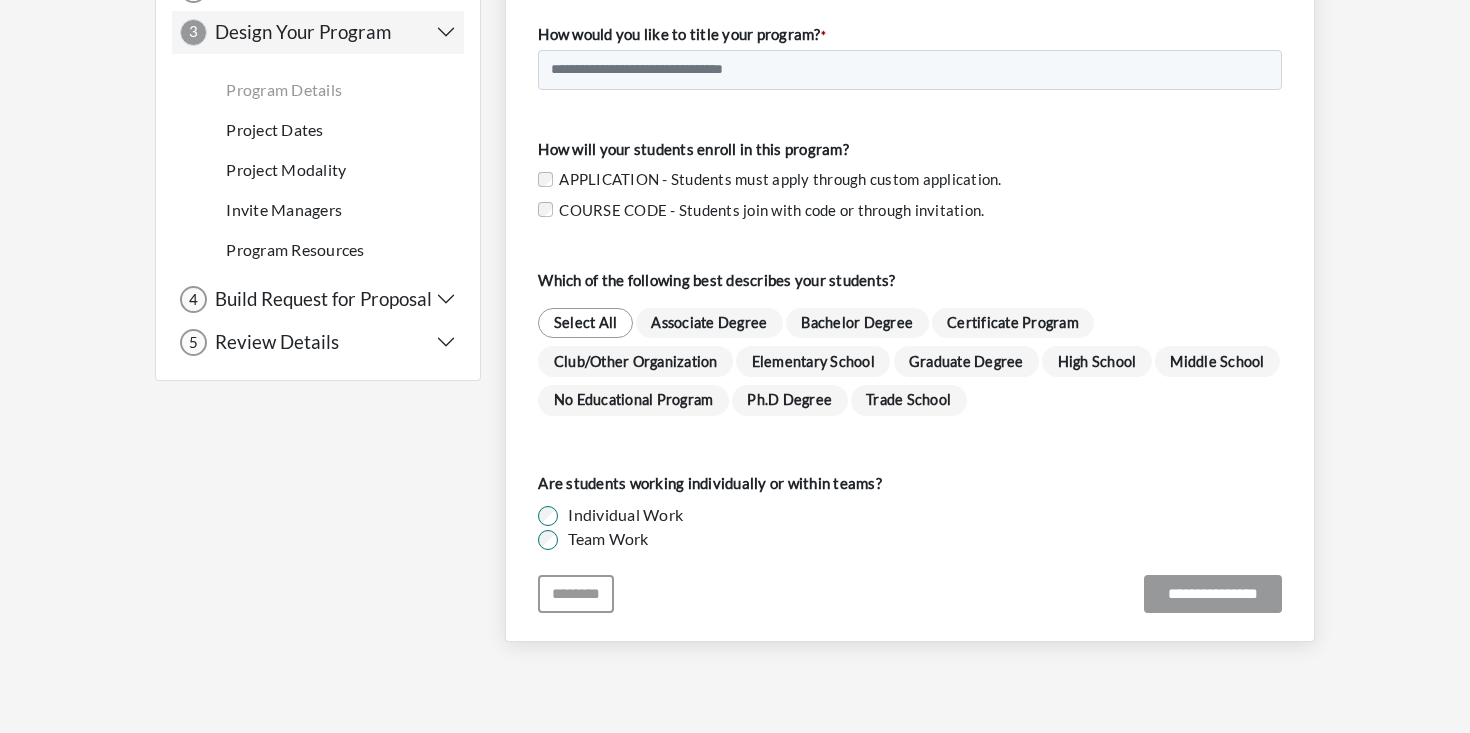 click on "Program Details
How would you like to title your program?  *
How will your students enroll in this program?
APPLICATION - Students must apply through custom application.
COURSE CODE - Students join with code or through invitation.
Which of the following best describes your students?
Select All
Associate Degree
Bachelor Degree
Certificate Program
Club/Other Organization
Elementary School
Graduate Degree
High School
Middle School
No Educational Program
Ph.D Degree
Trade School
Are students working individually or within teams?
Individual Work
Team Work
Minimum
*
*
*
*
*" at bounding box center (910, 273) 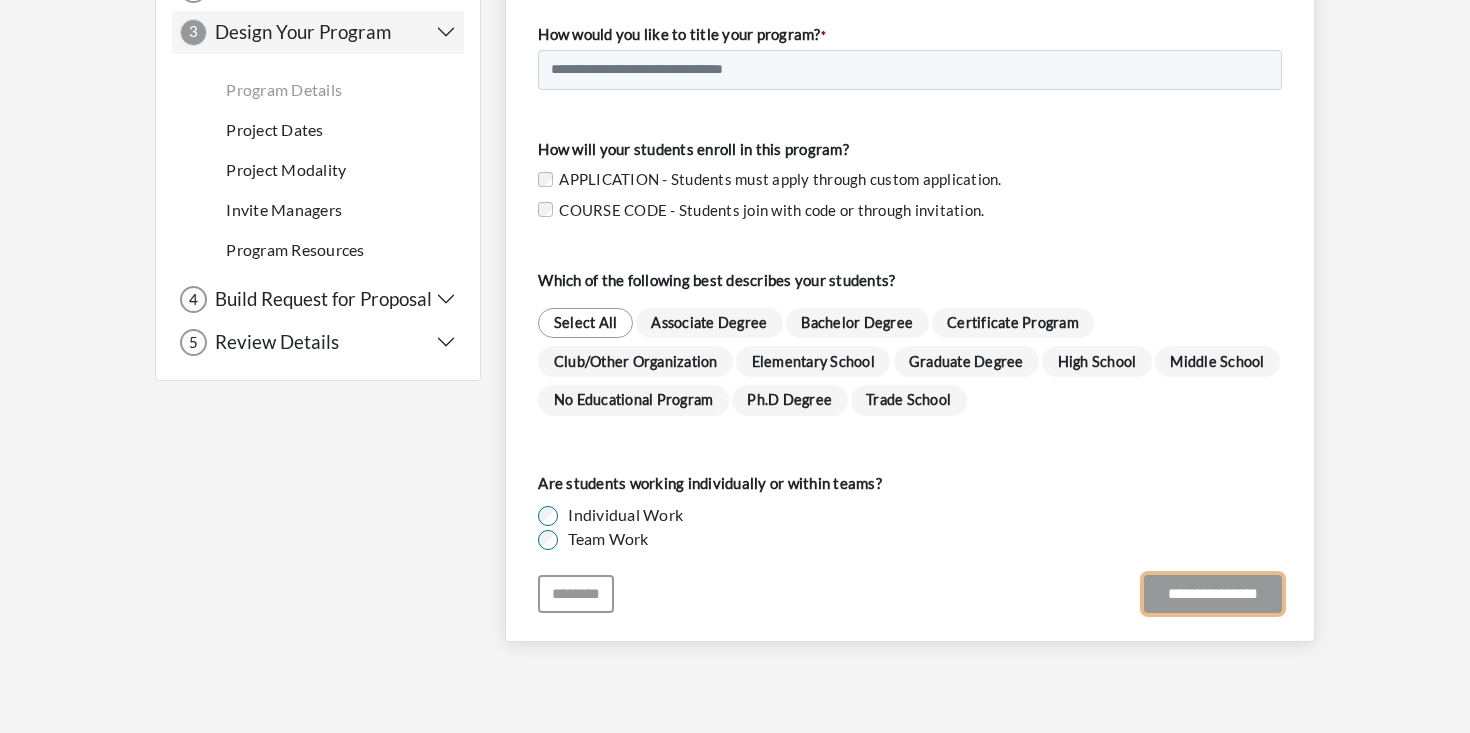 click on "**********" at bounding box center (1213, 594) 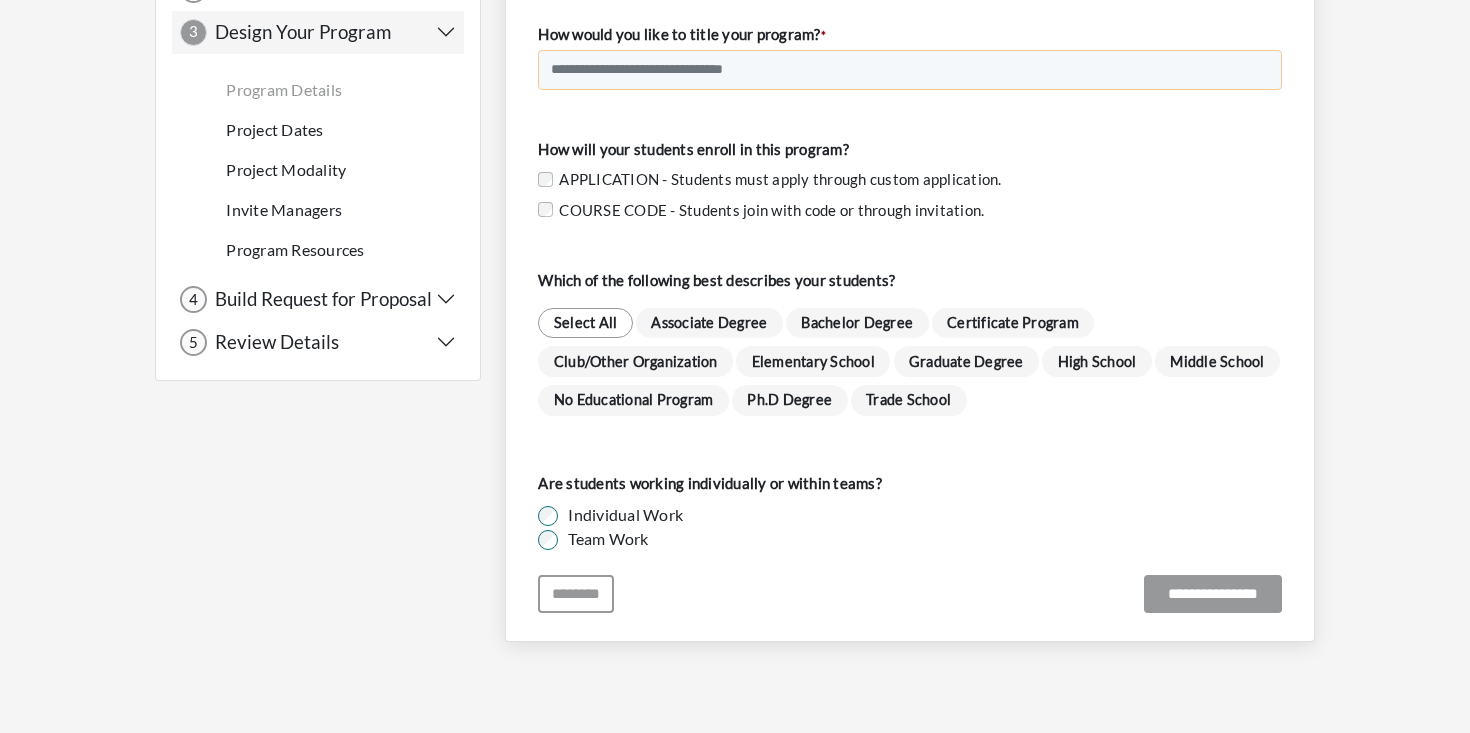 click on "How would you like to title your program?  *" at bounding box center (910, 70) 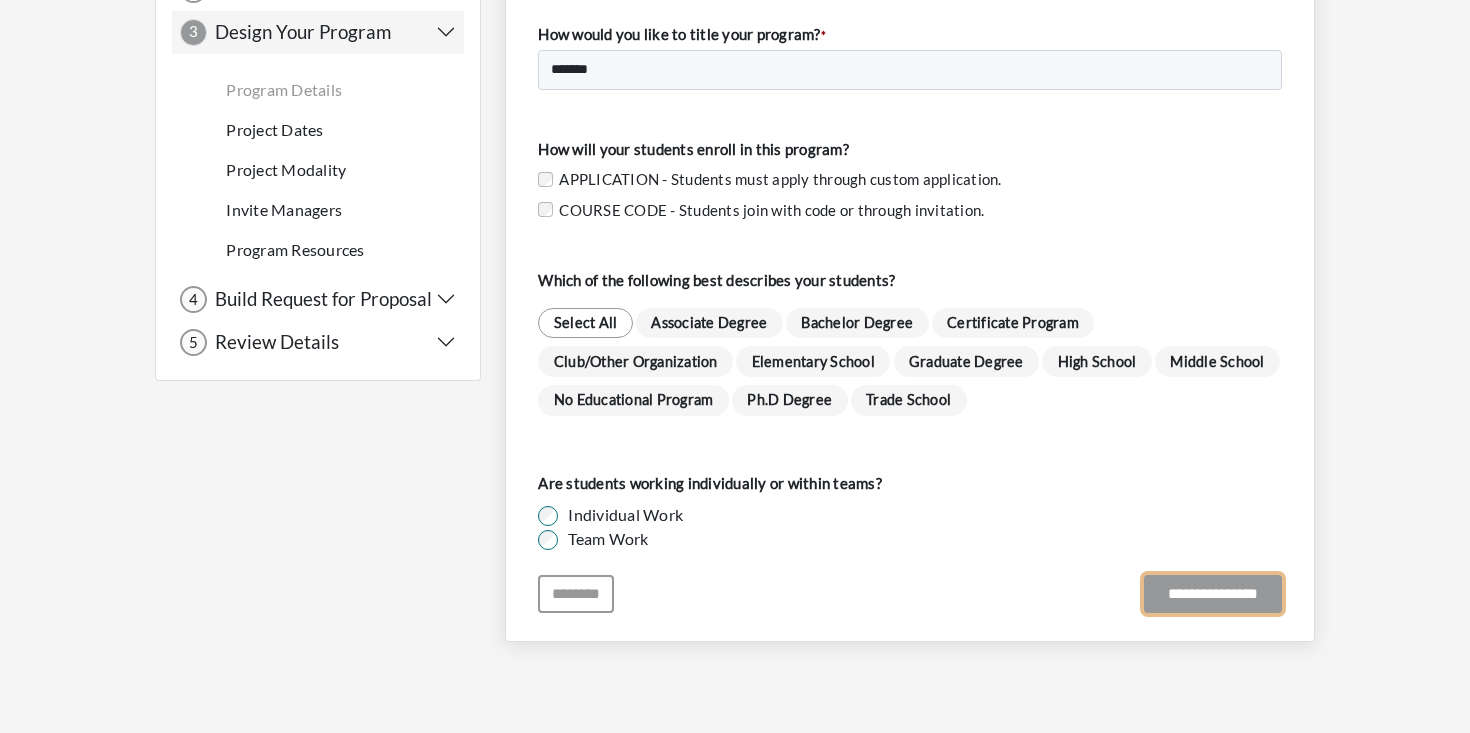 click on "**********" at bounding box center [1213, 594] 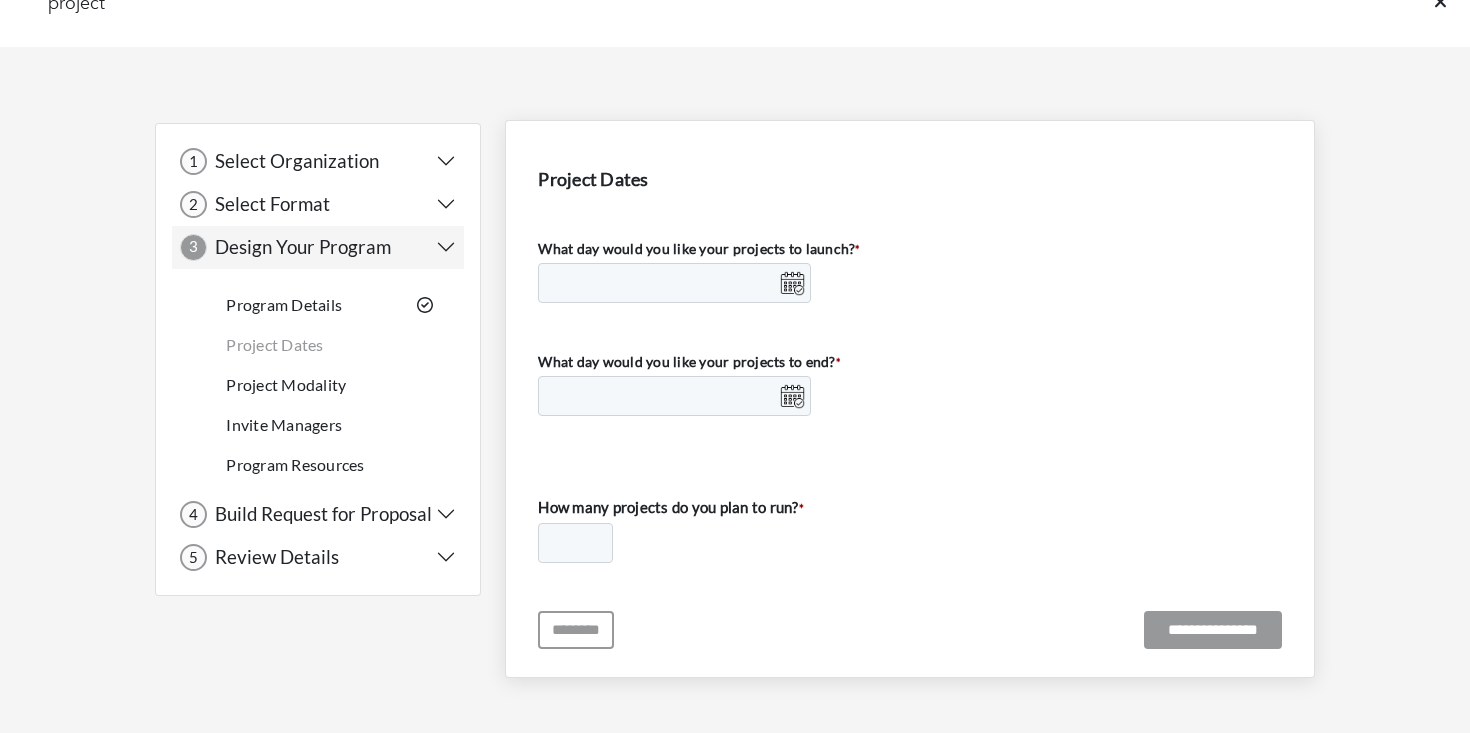 scroll, scrollTop: 0, scrollLeft: 0, axis: both 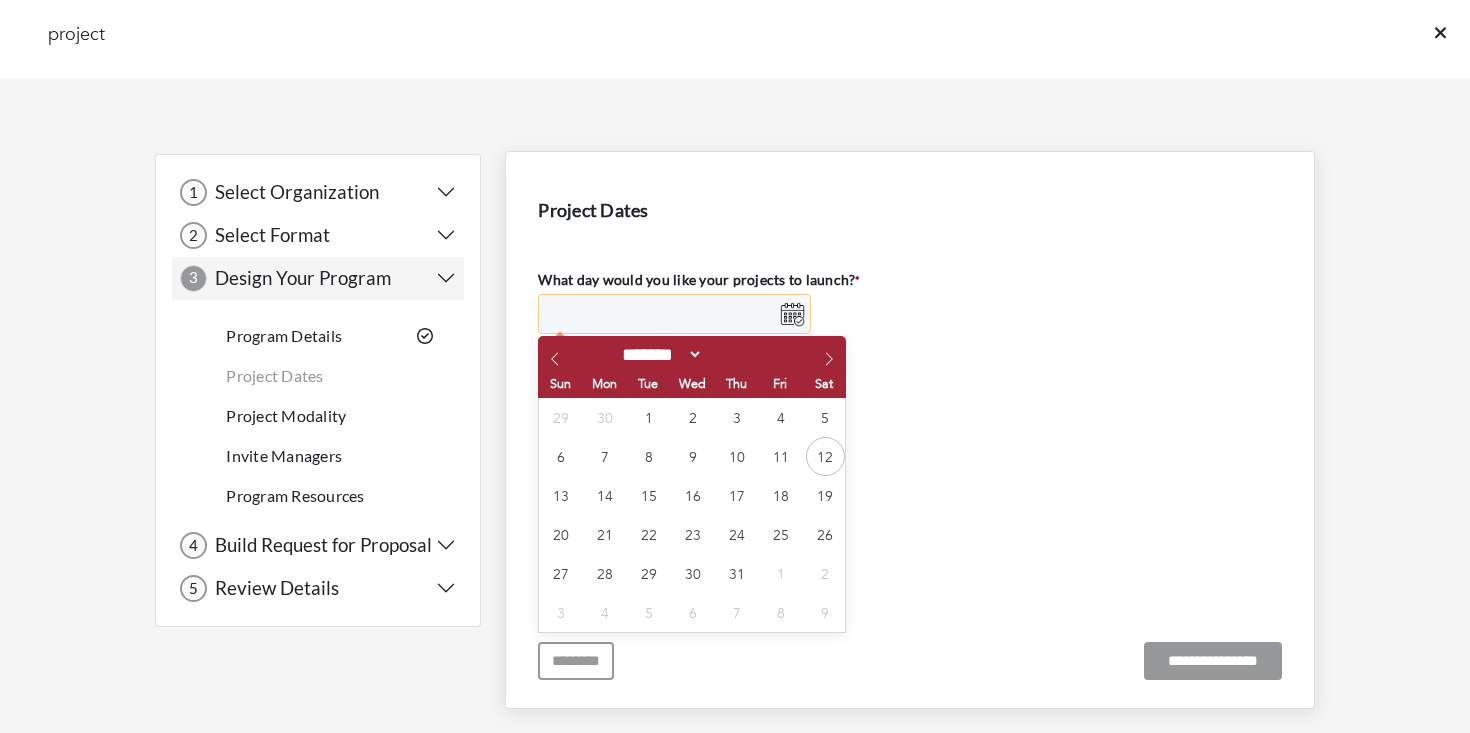 click on "What day would you like your projects to launch?  *" at bounding box center (674, 314) 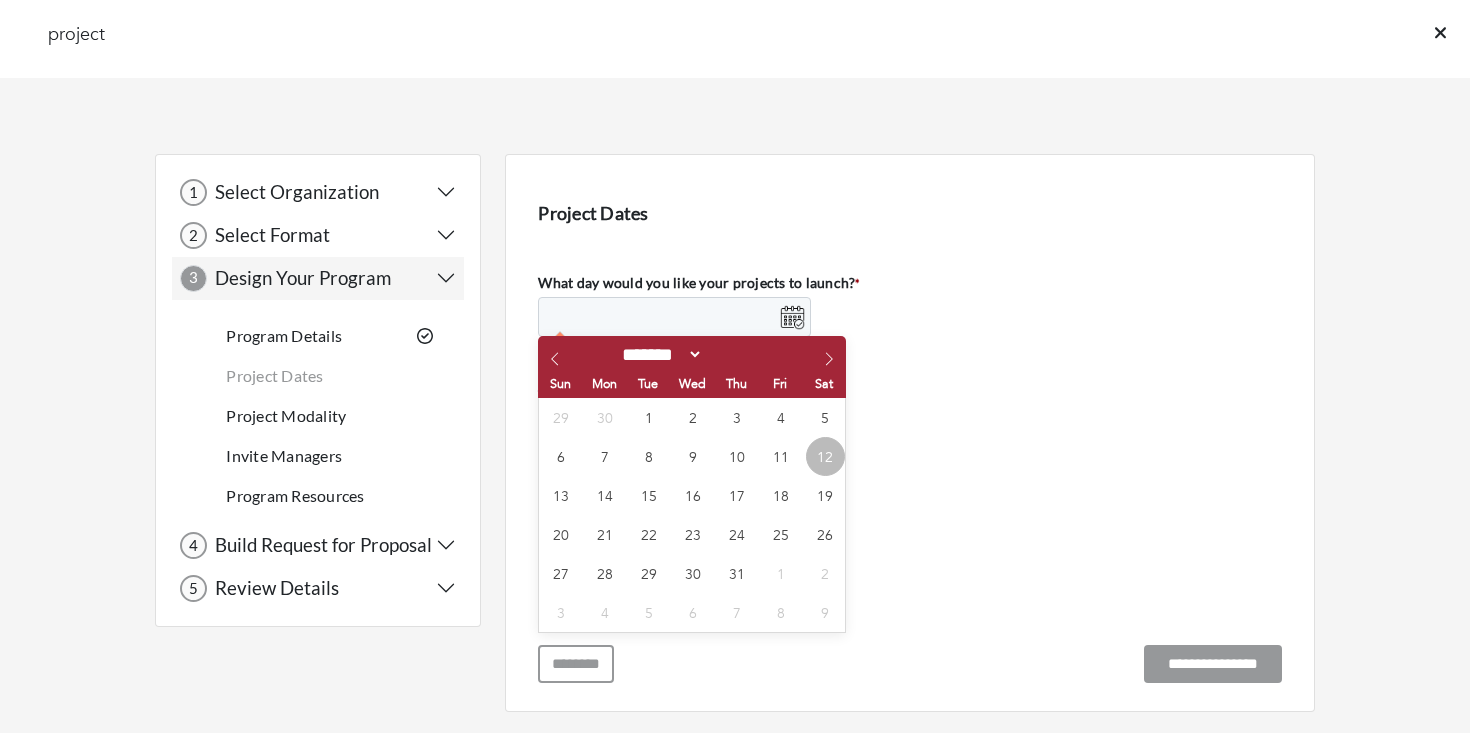 click on "12" at bounding box center (825, 456) 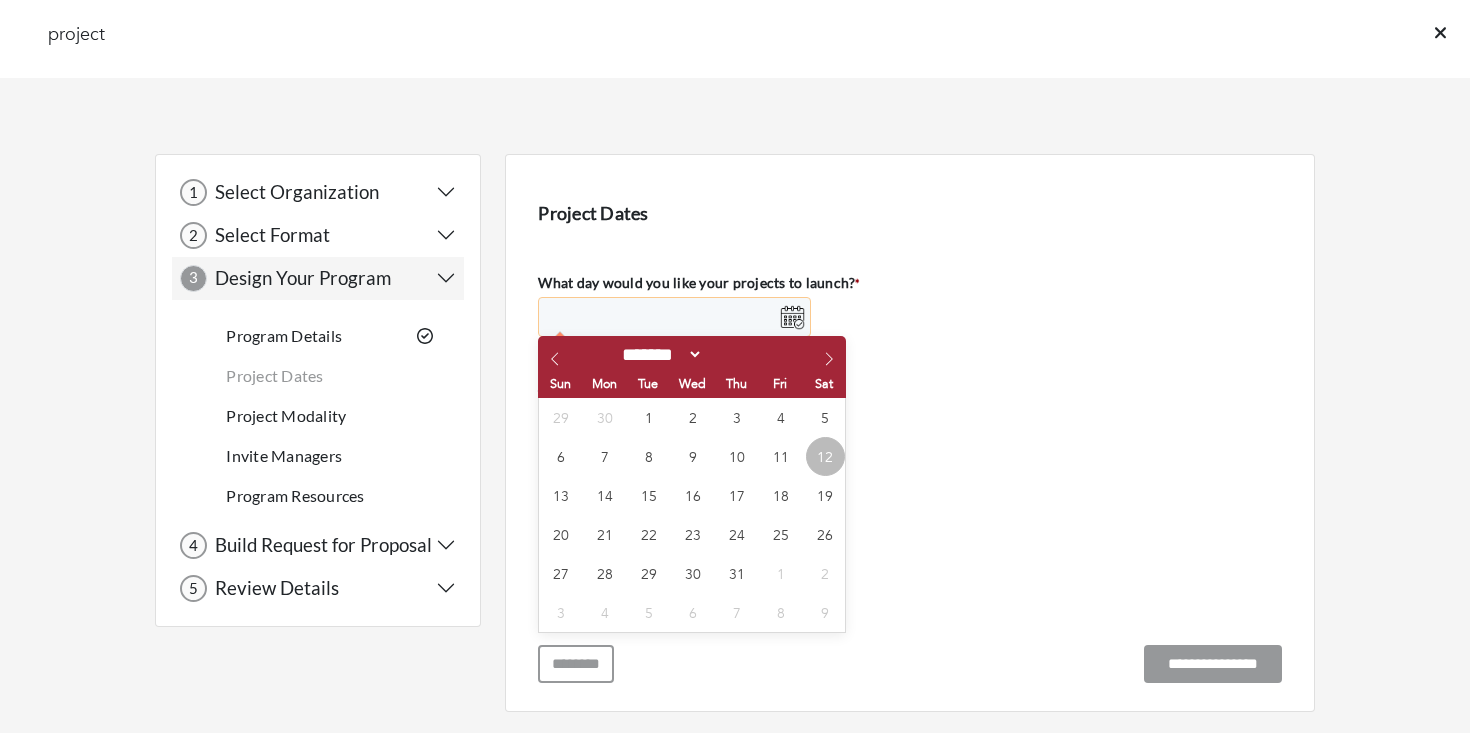 type on "**********" 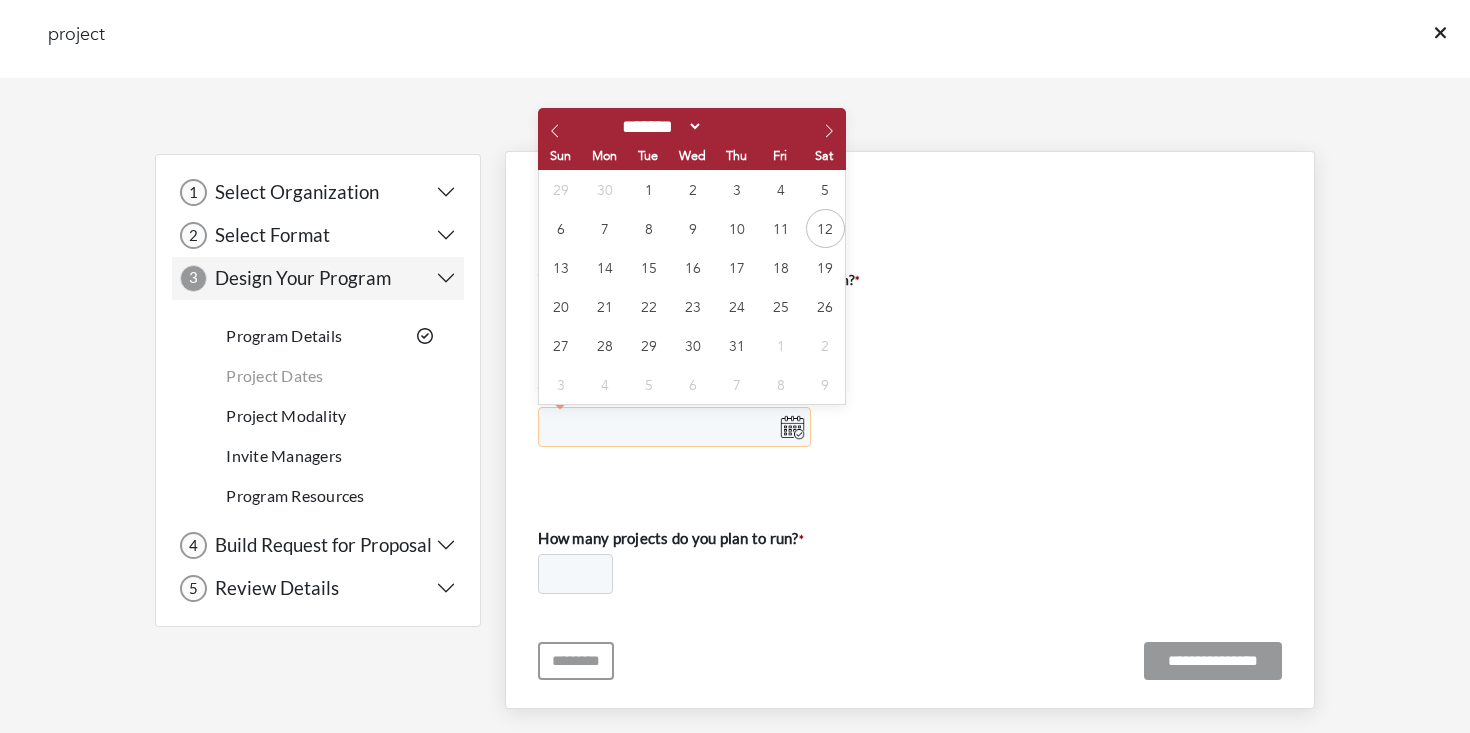 click on "What day would you like your projects to end?  *" at bounding box center [674, 427] 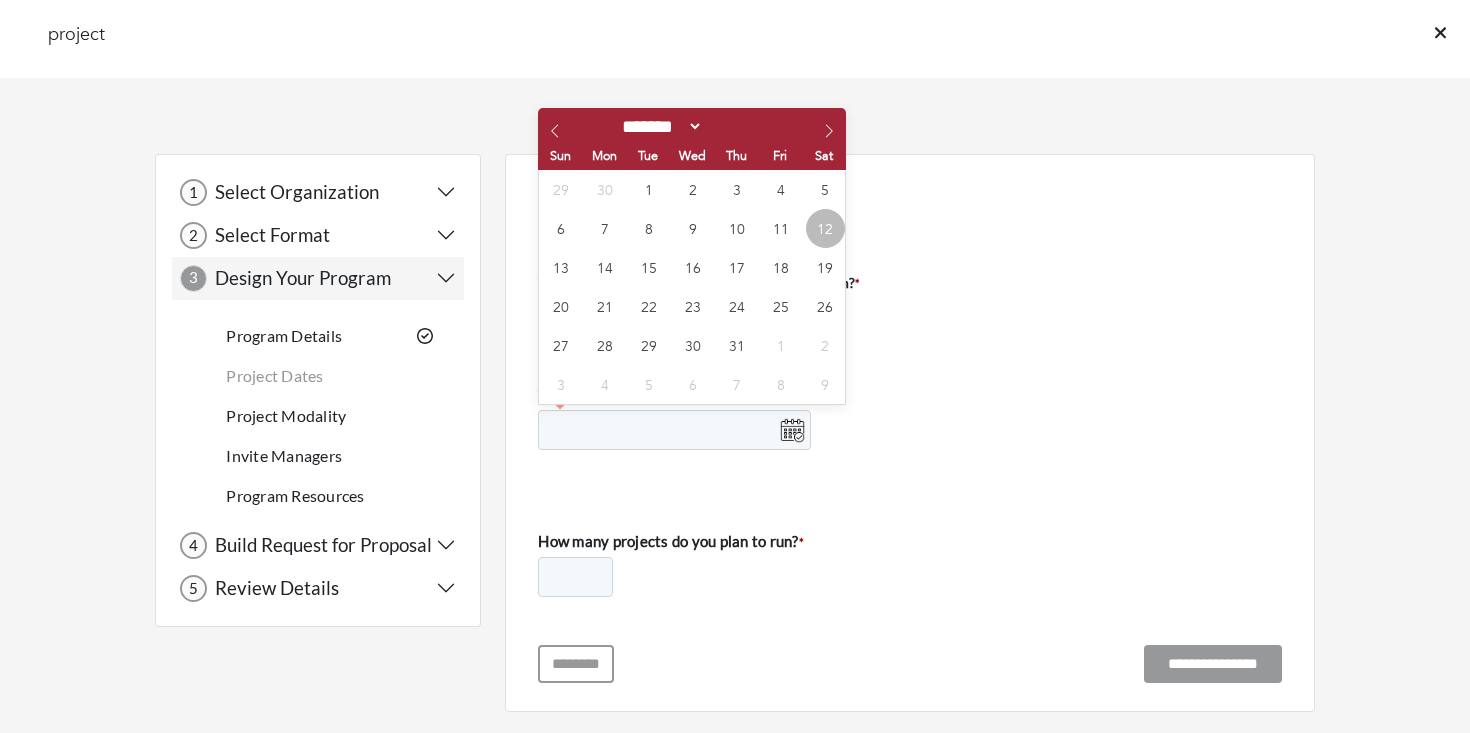 click on "12" at bounding box center (825, 228) 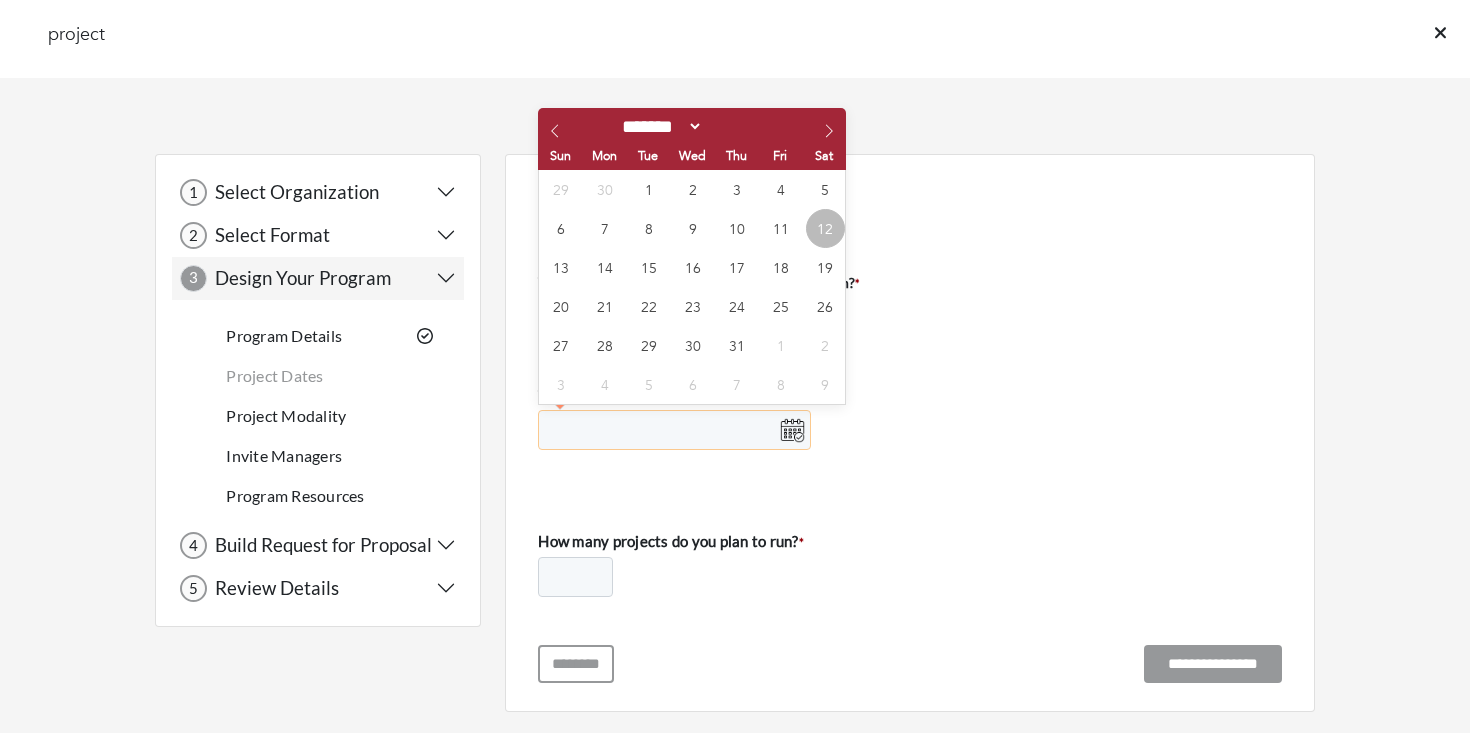 type on "**********" 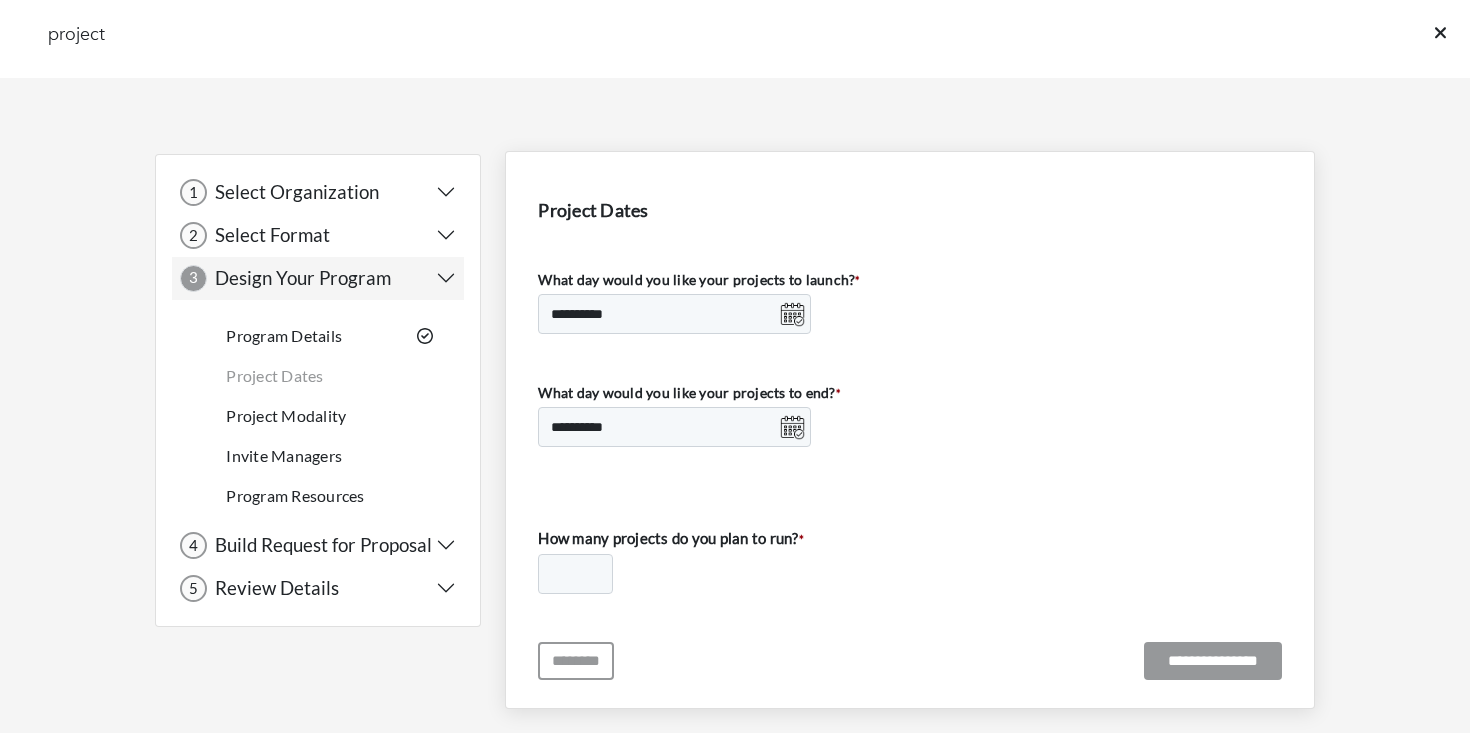 click on "**********" at bounding box center [910, 430] 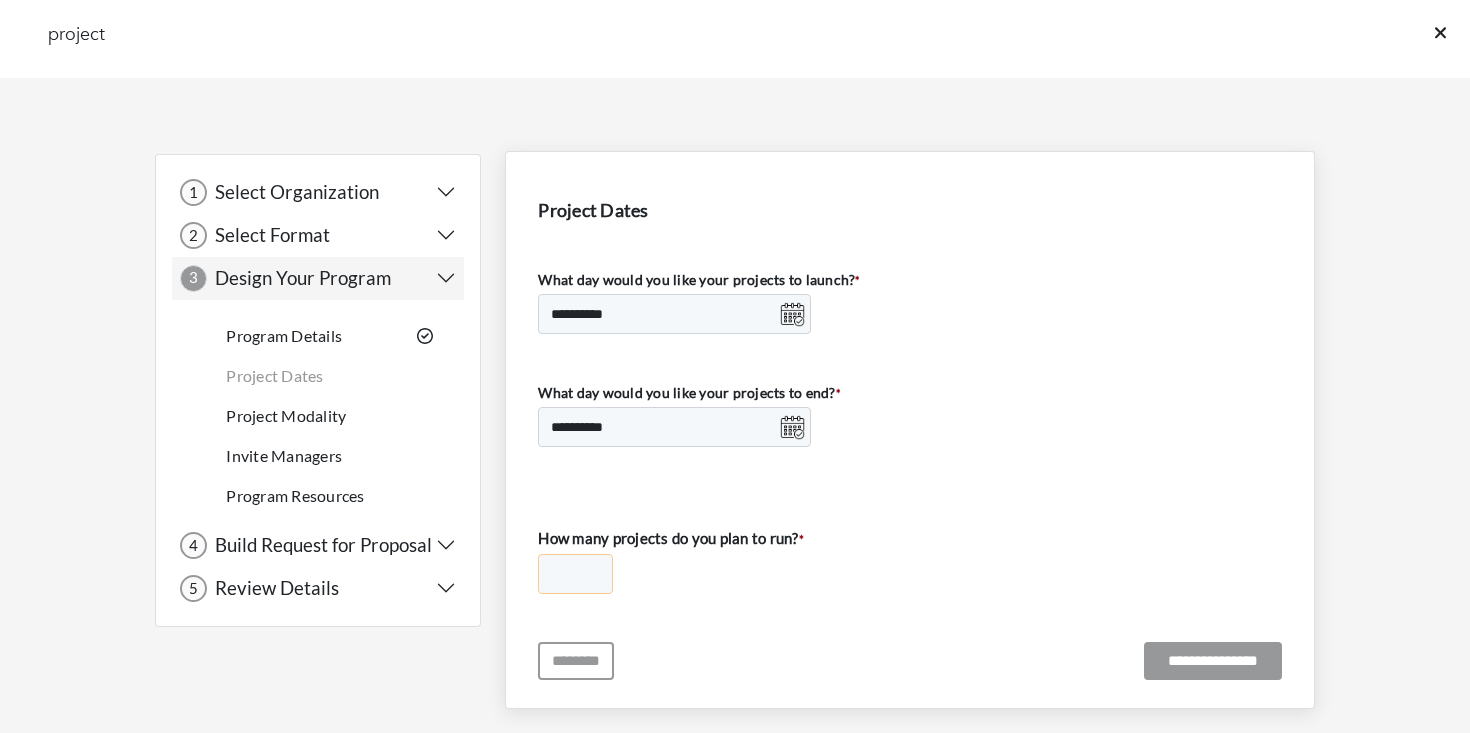click on "*
*
*
*
*
*
*
*
*
**
**
**
**
**
**
**
**
**
**
**
**
**
**
**
**
**
**
**
**
**
**
**
**
**
**
**
**
**
**
**
**
**
**
**
**
**
**
**
**
**" at bounding box center (575, 574) 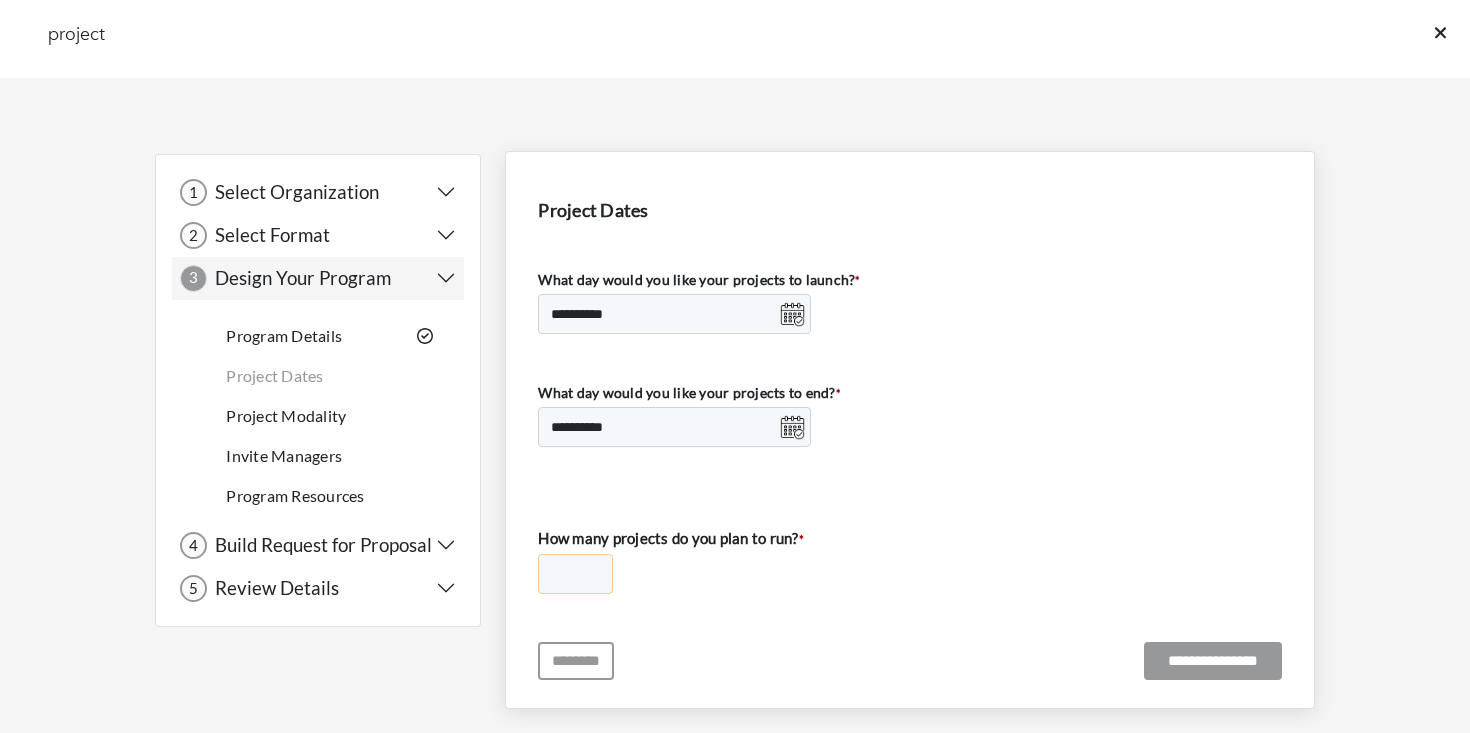 select on "*" 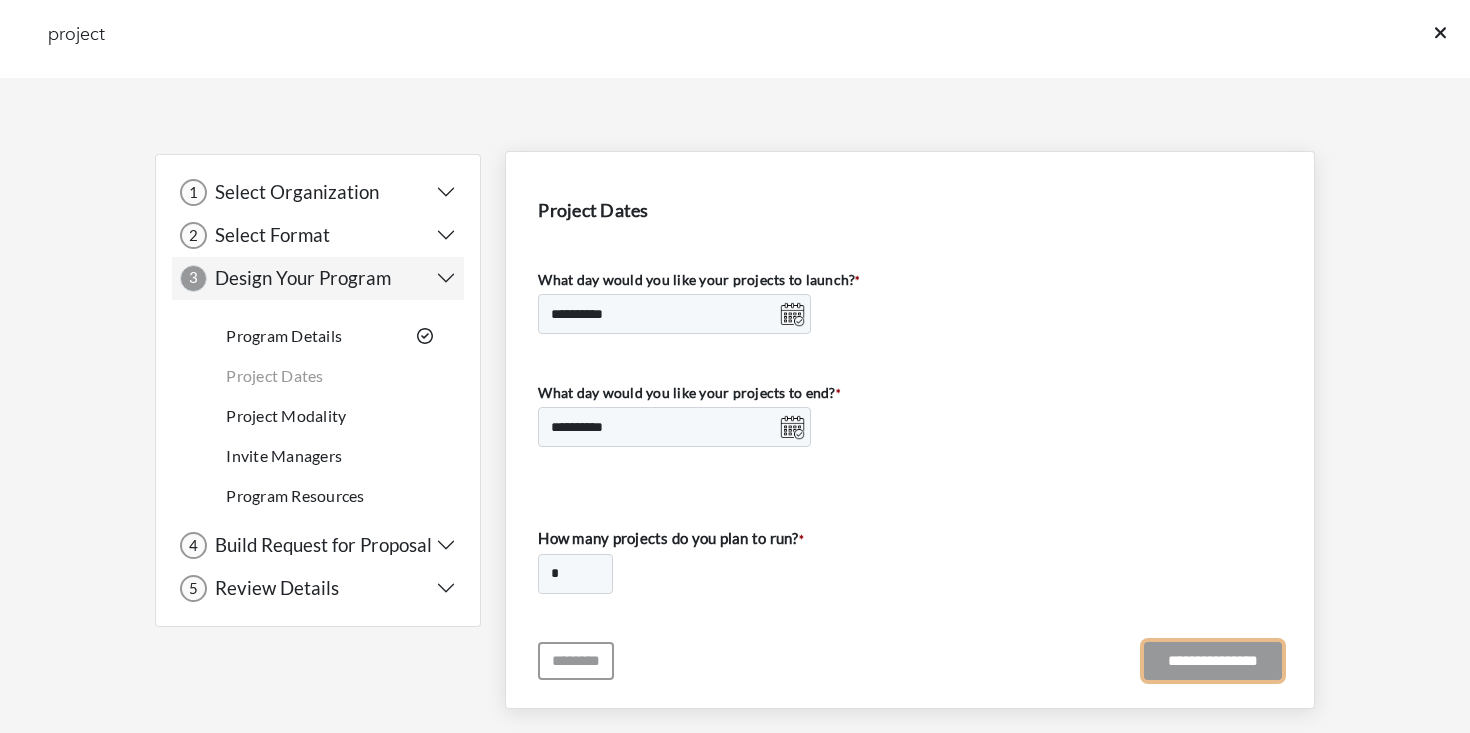 click on "**********" at bounding box center (1213, 661) 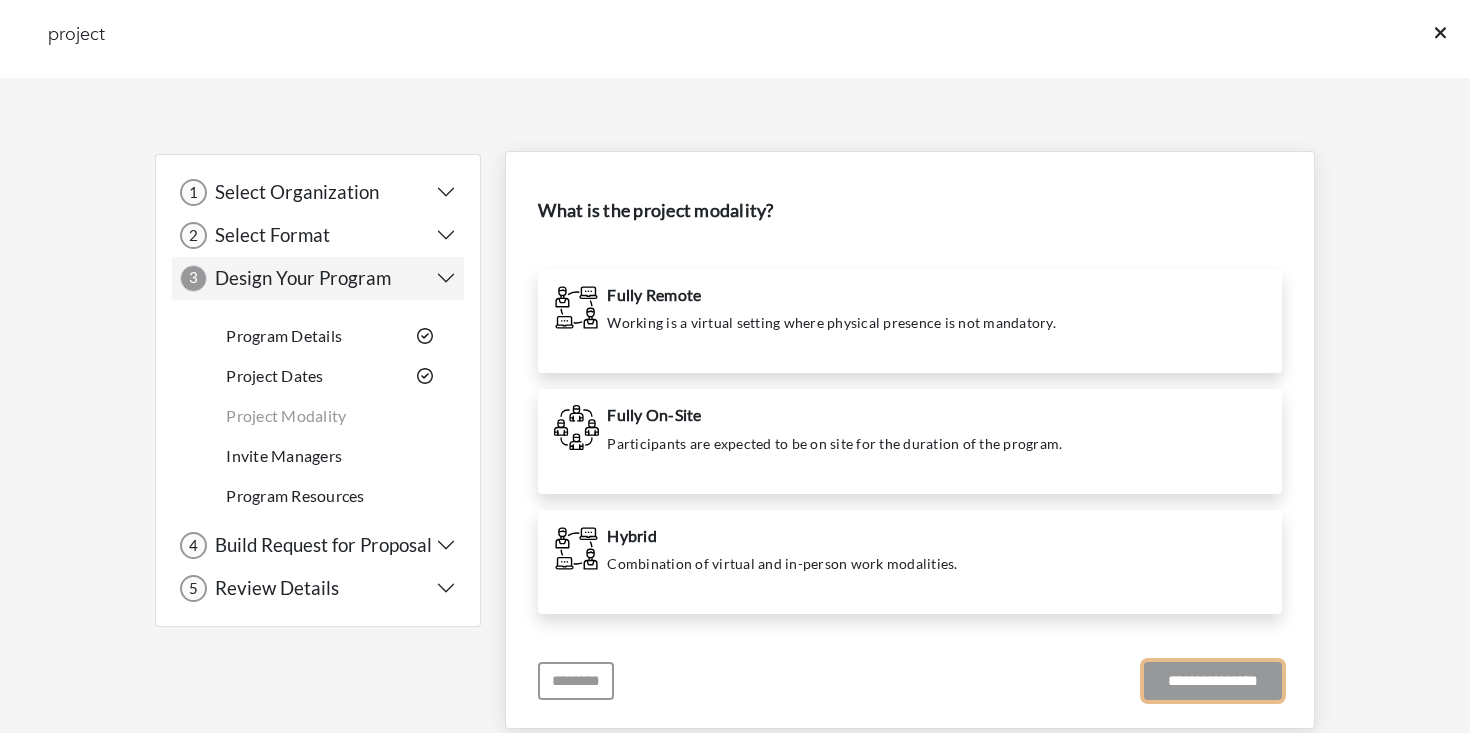 click on "**********" at bounding box center (1213, 681) 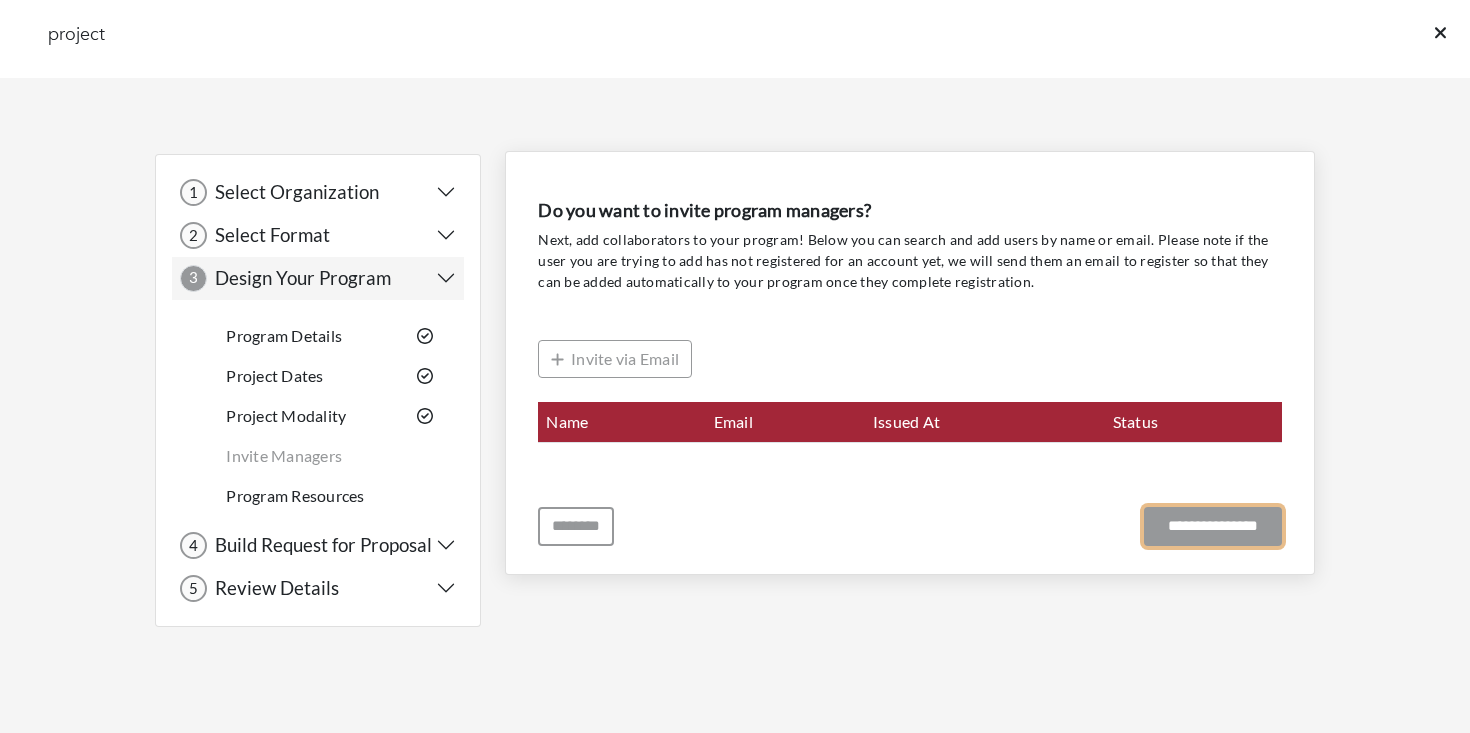 click on "**********" at bounding box center [1213, 526] 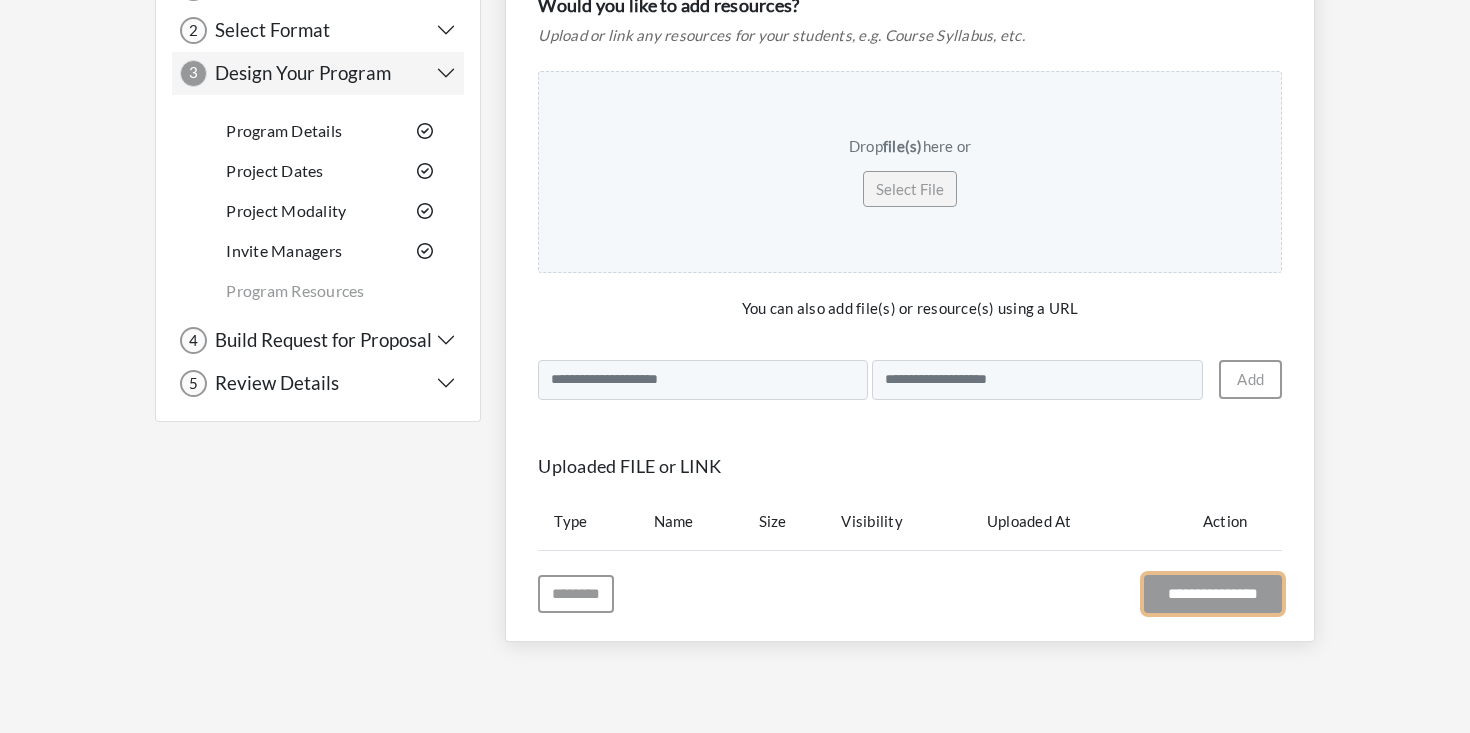 click on "**********" at bounding box center [1213, 594] 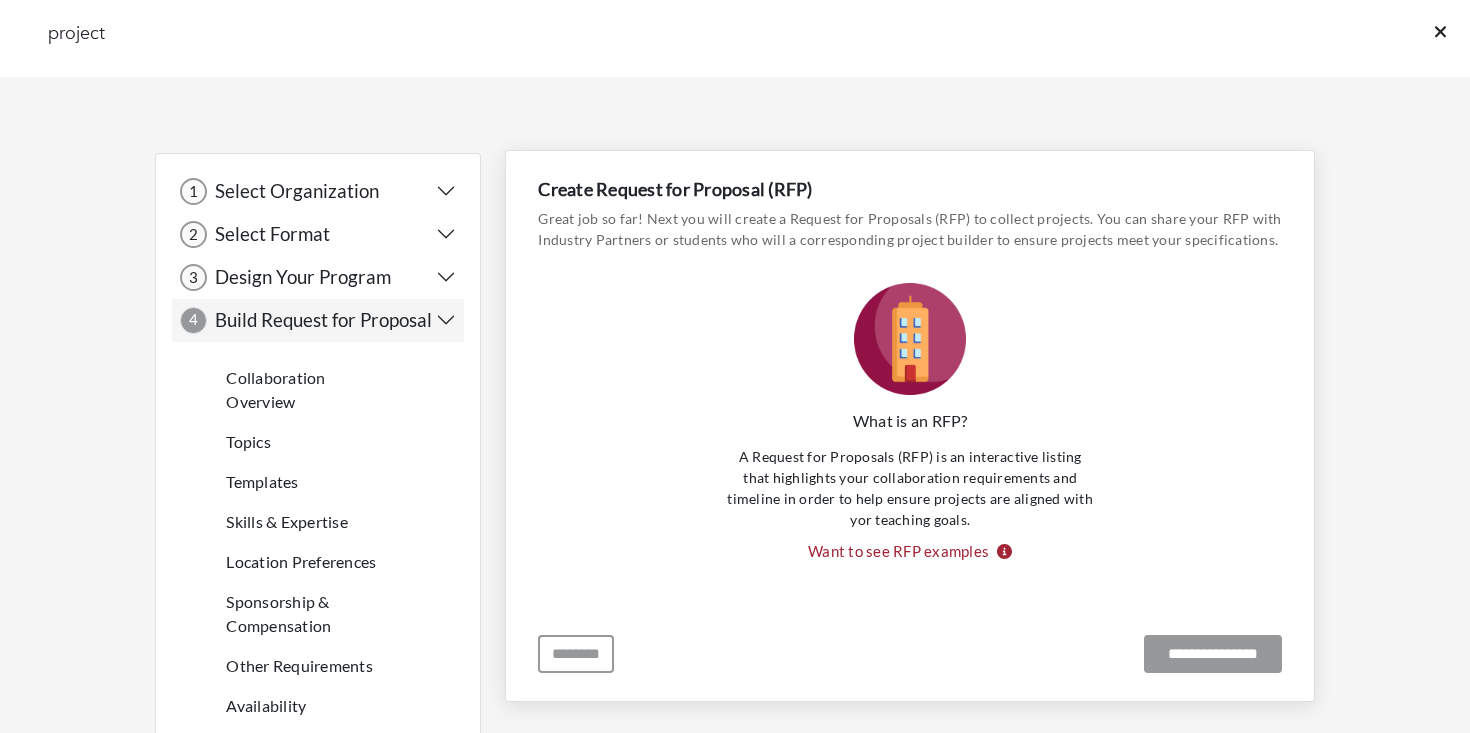 scroll, scrollTop: 0, scrollLeft: 0, axis: both 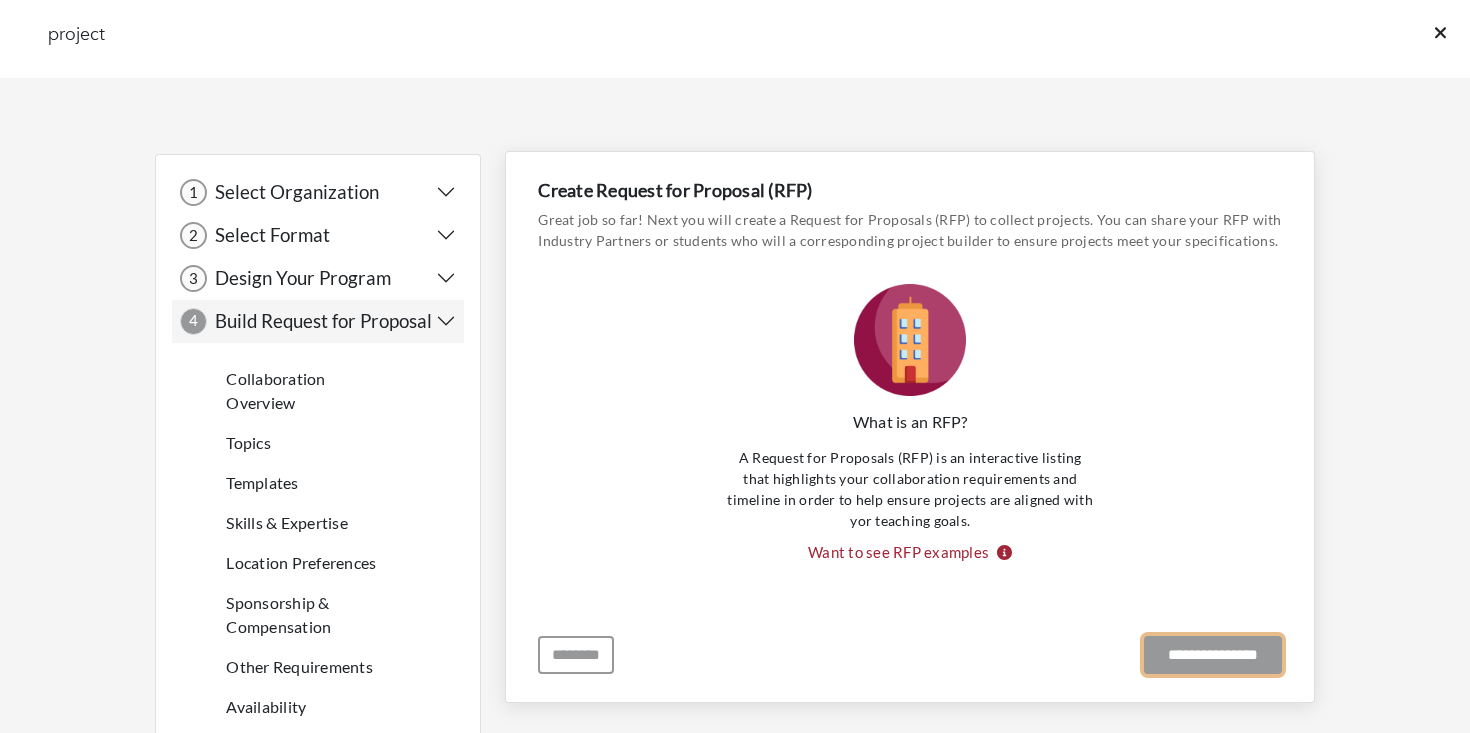 drag, startPoint x: 1231, startPoint y: 646, endPoint x: 1214, endPoint y: 441, distance: 205.70367 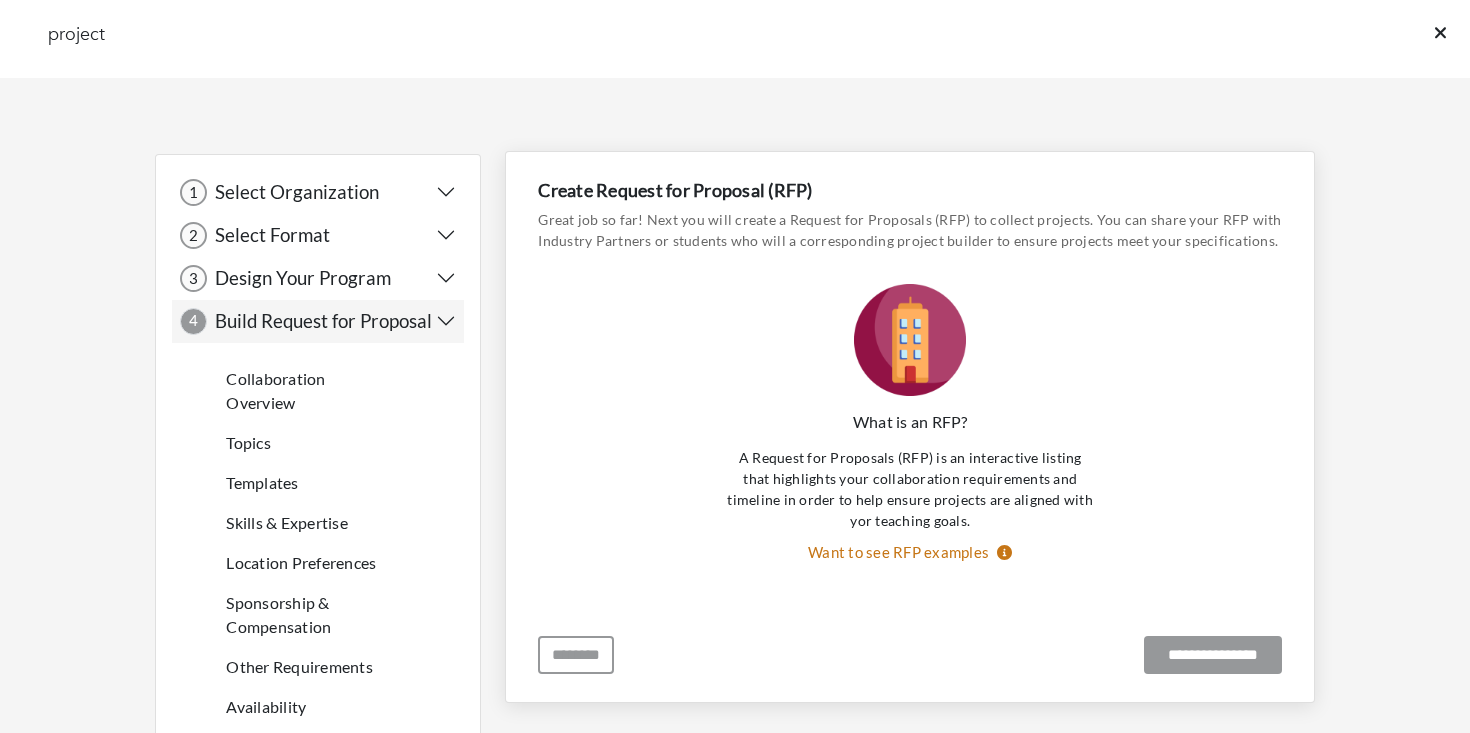 click on "Want to see RFP examples" at bounding box center [910, 552] 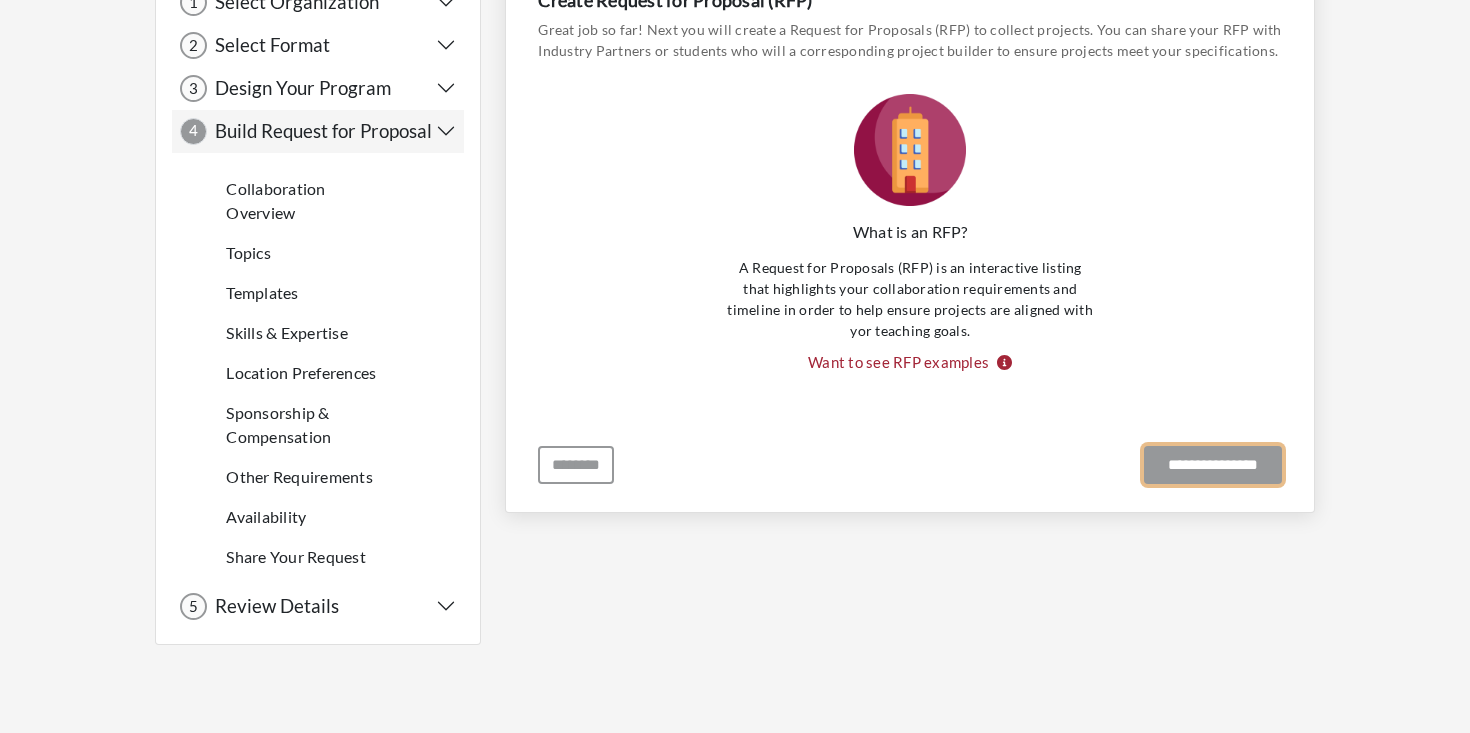 click on "**********" at bounding box center [1213, 465] 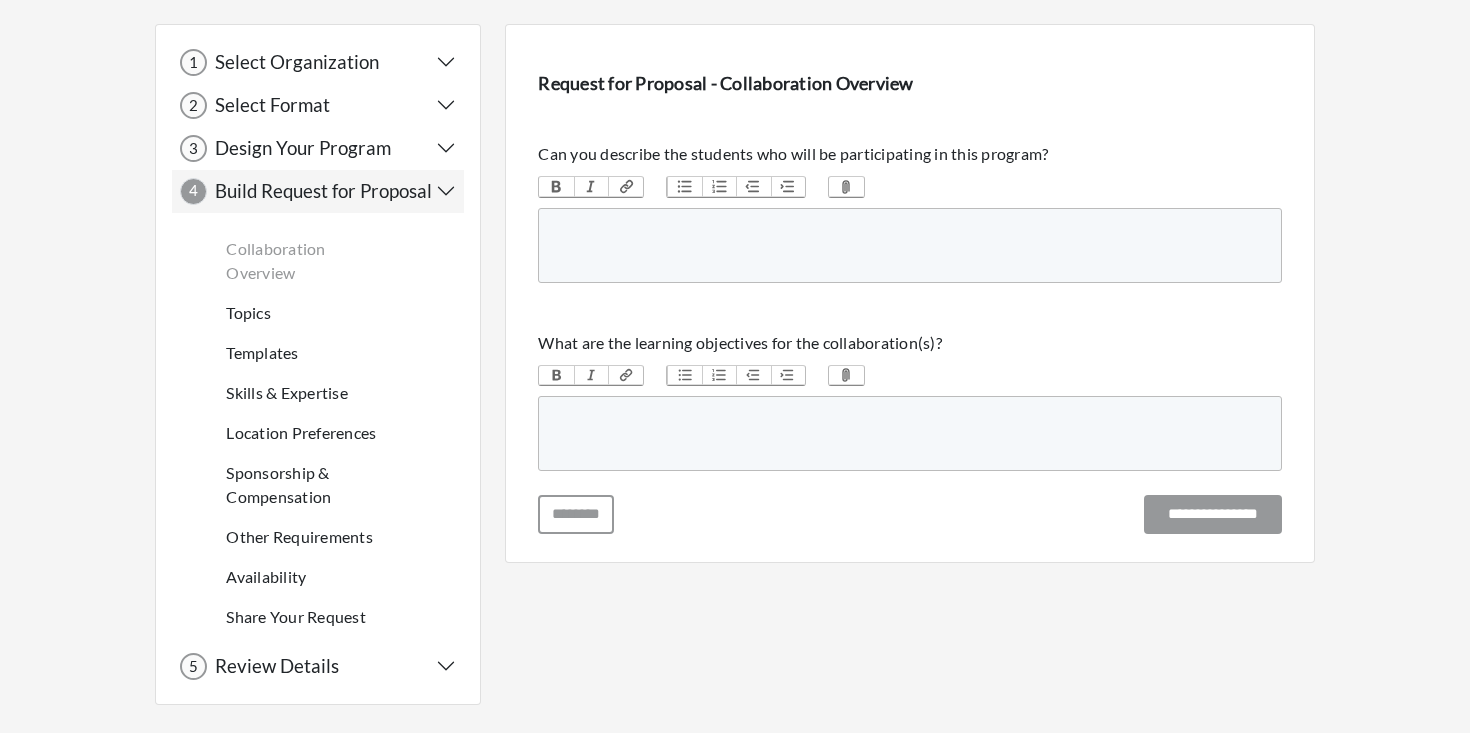 scroll, scrollTop: 0, scrollLeft: 0, axis: both 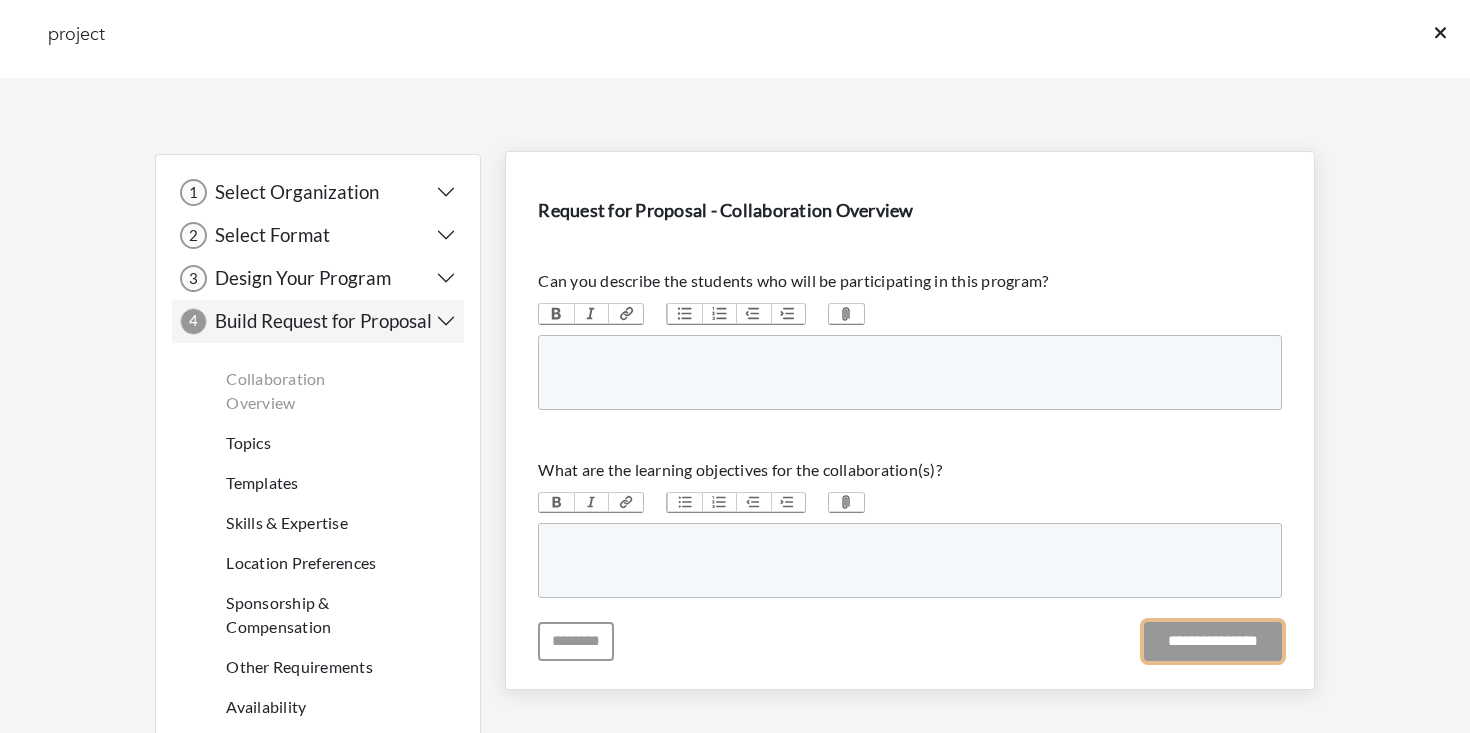 click on "**********" at bounding box center (1213, 641) 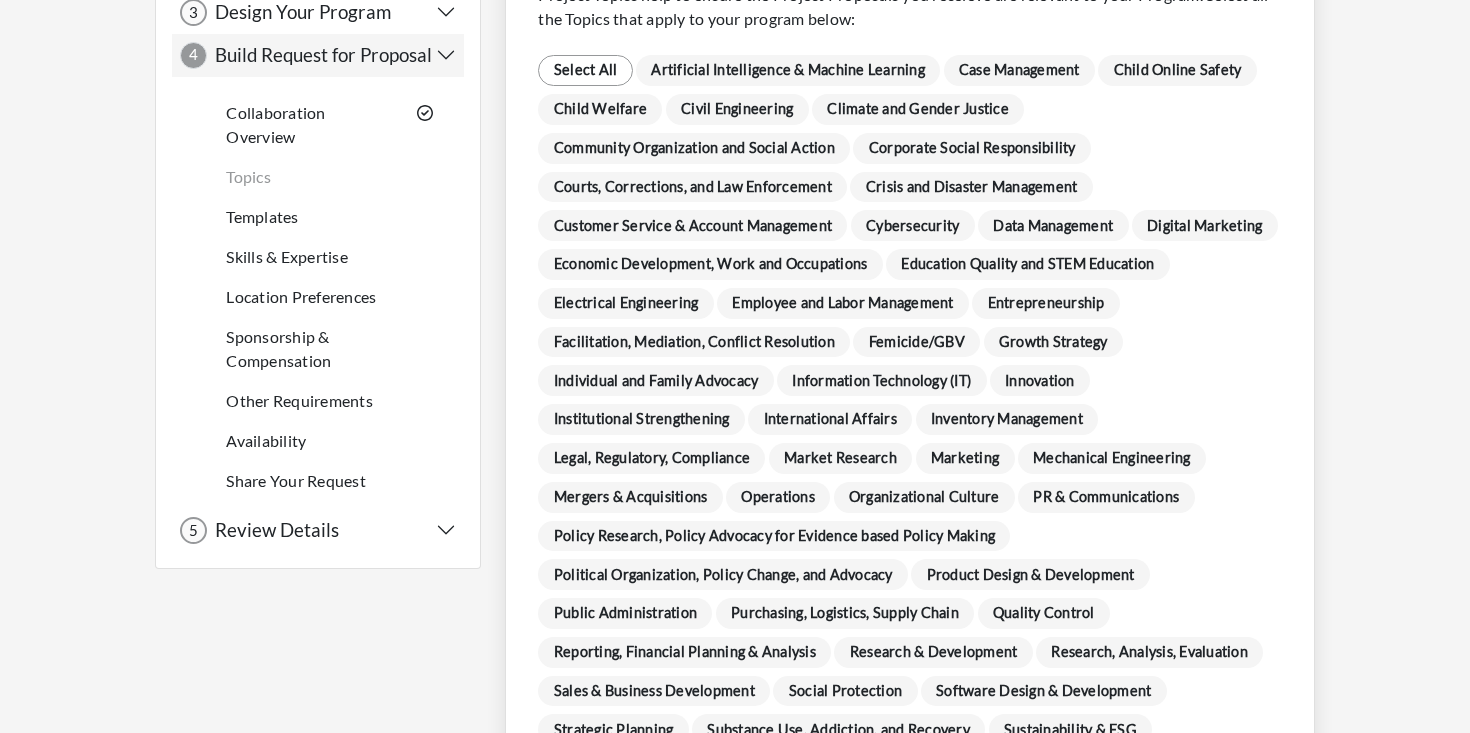 scroll, scrollTop: 482, scrollLeft: 0, axis: vertical 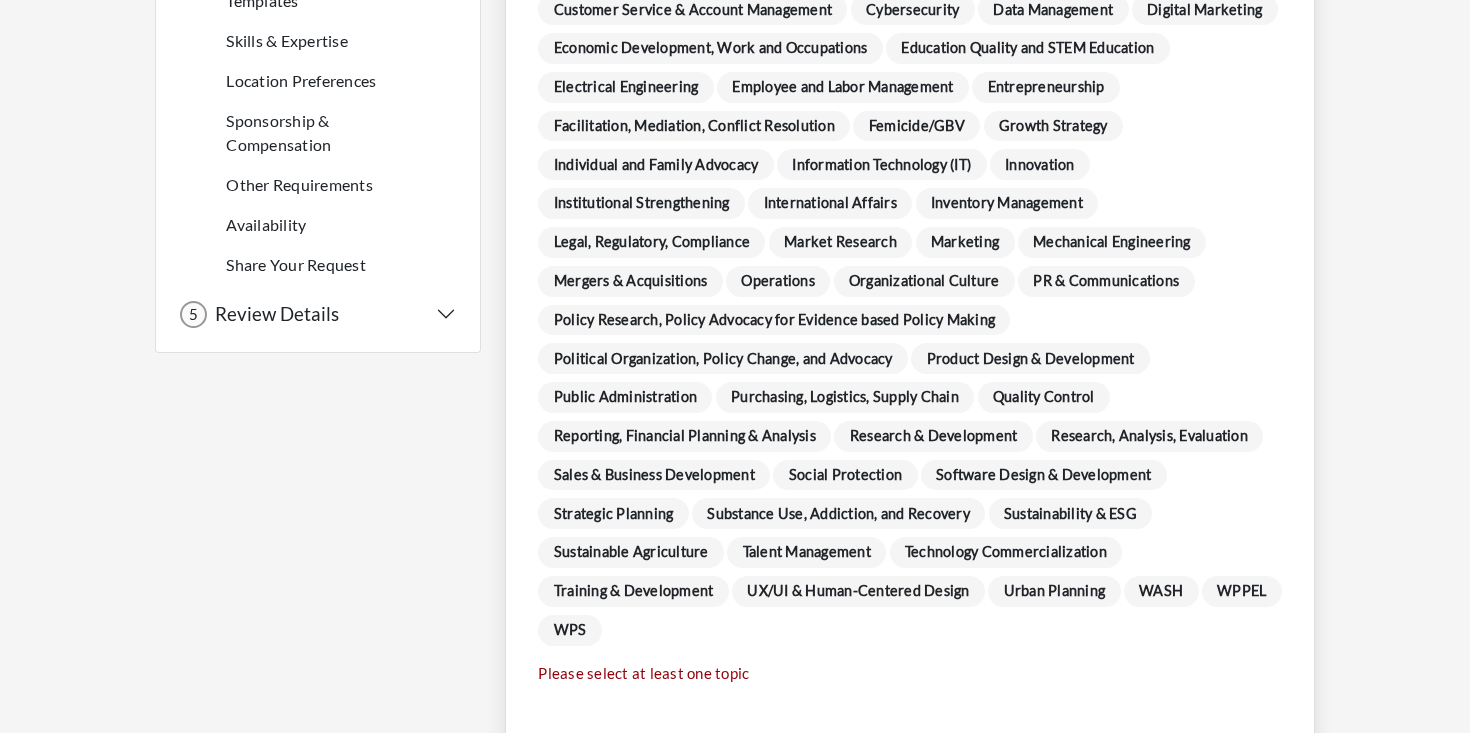 click on "WASH" at bounding box center [1161, 591] 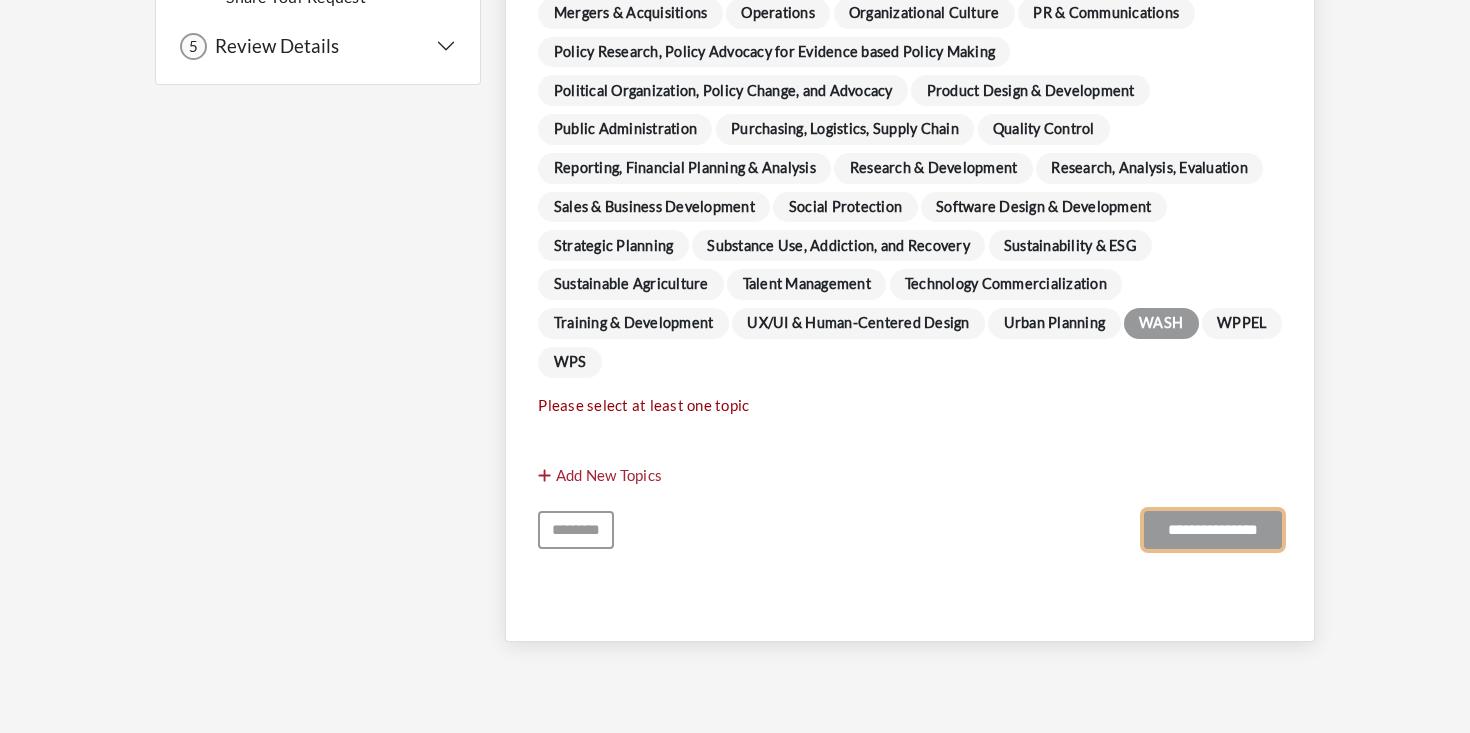 click on "**********" at bounding box center (1213, 530) 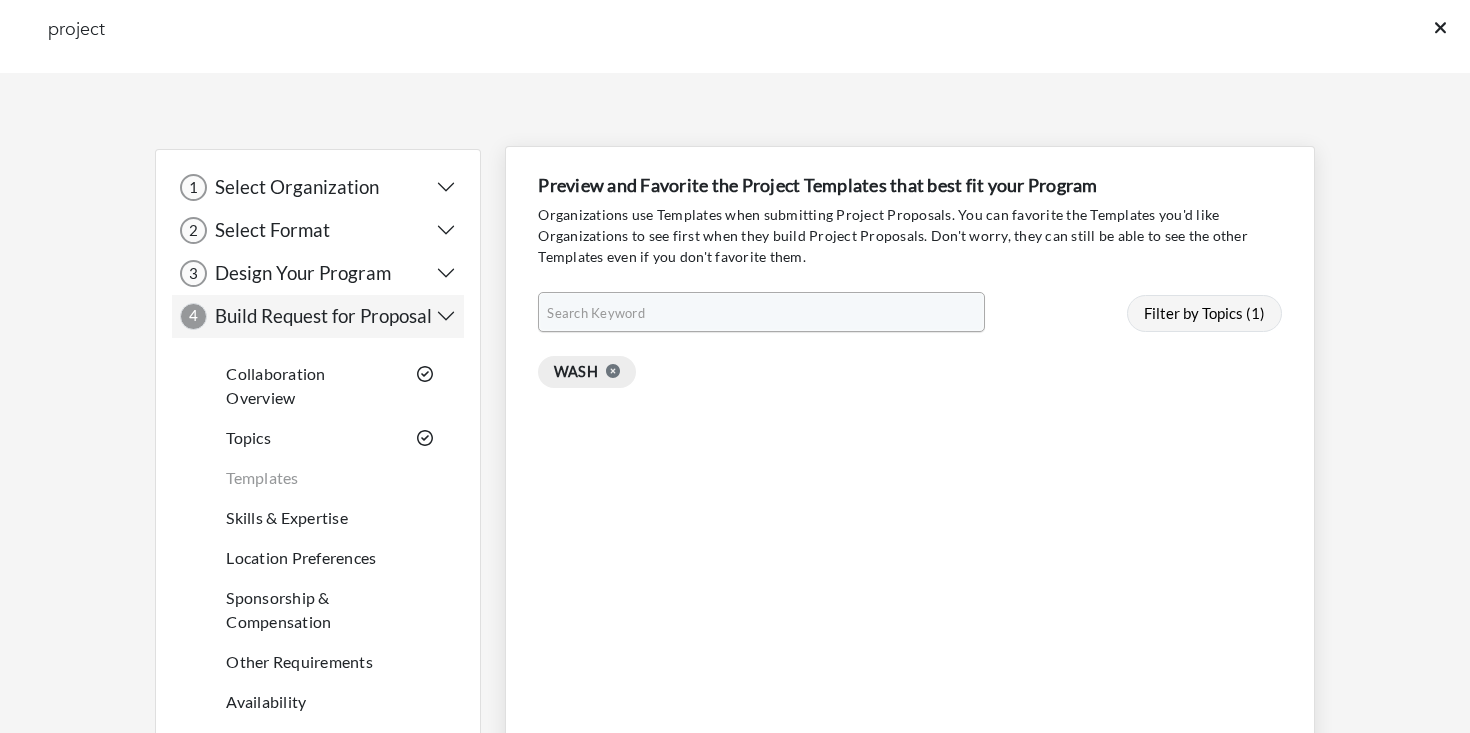 scroll, scrollTop: 0, scrollLeft: 0, axis: both 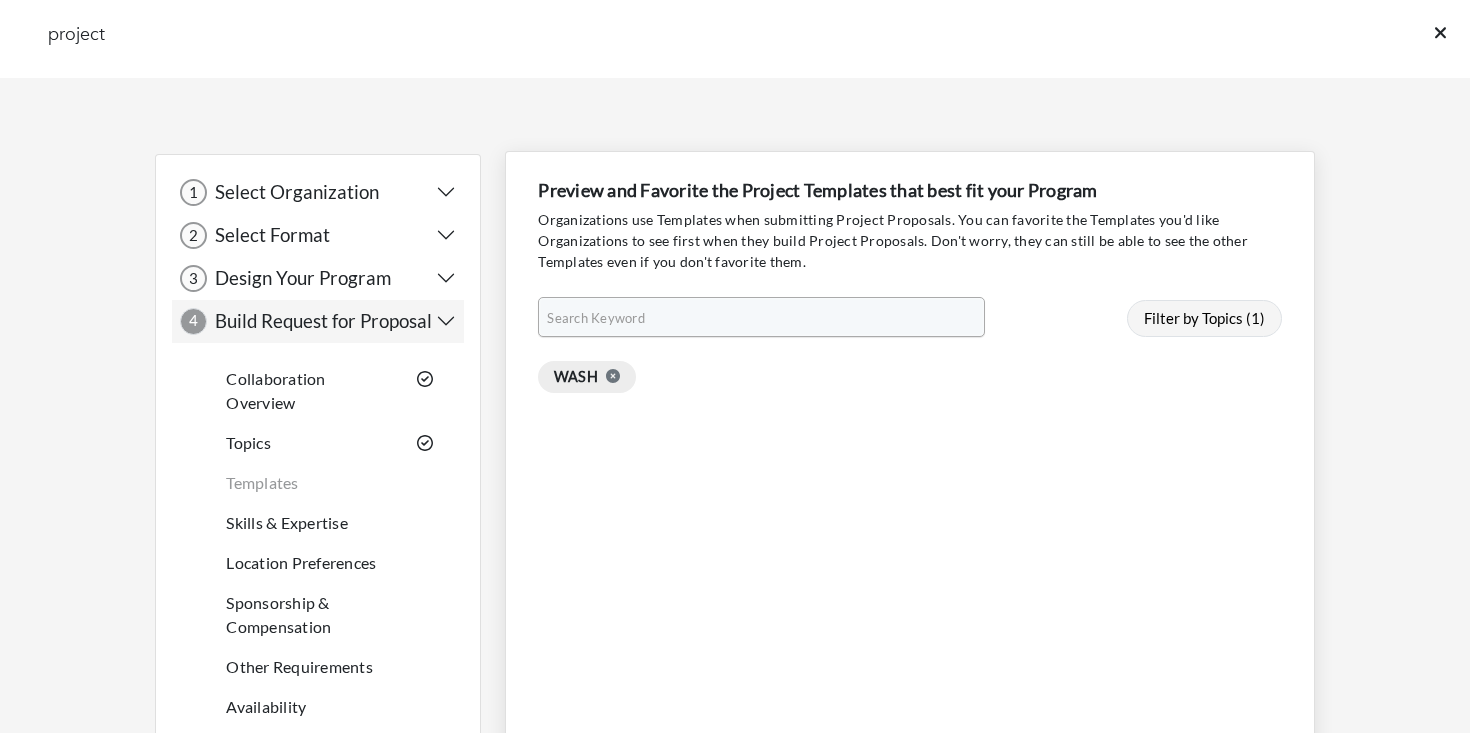 click 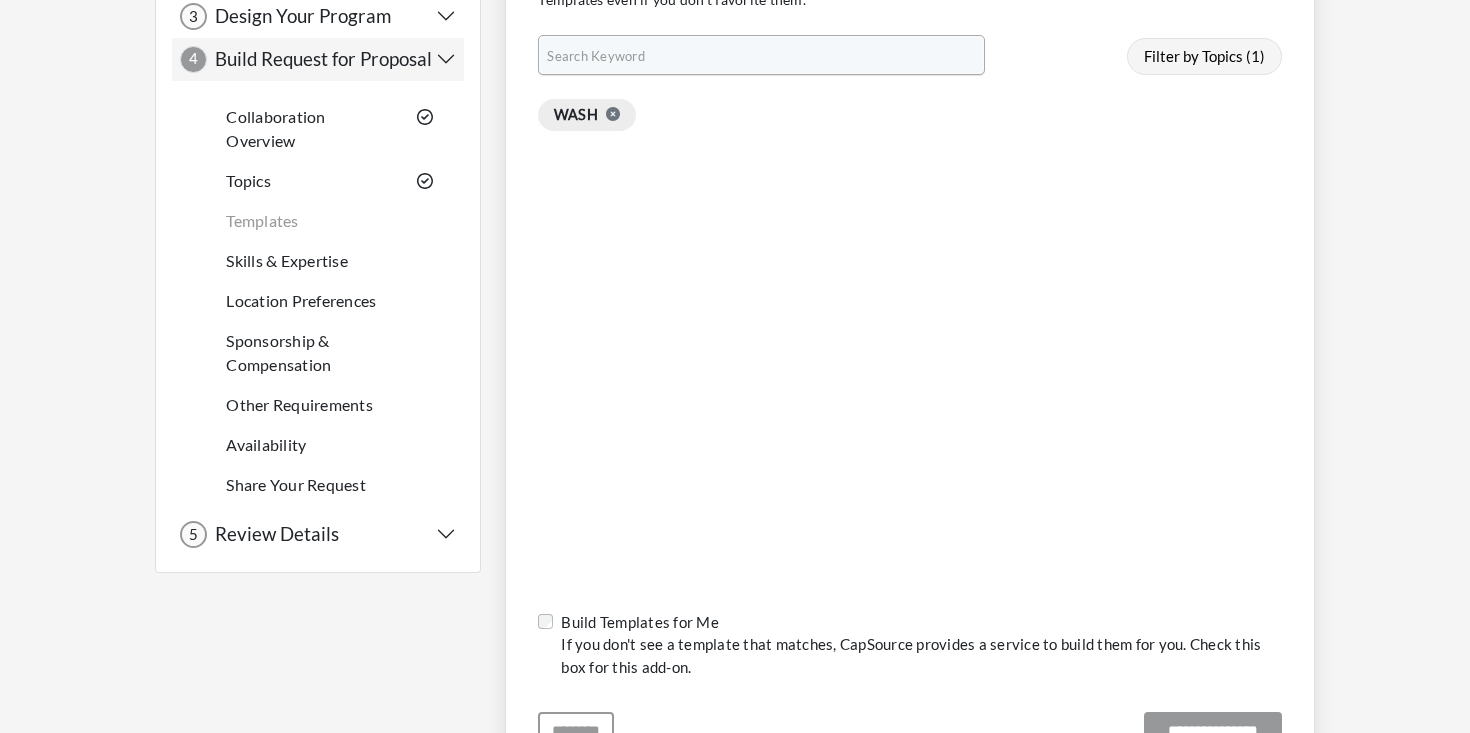 scroll, scrollTop: 399, scrollLeft: 0, axis: vertical 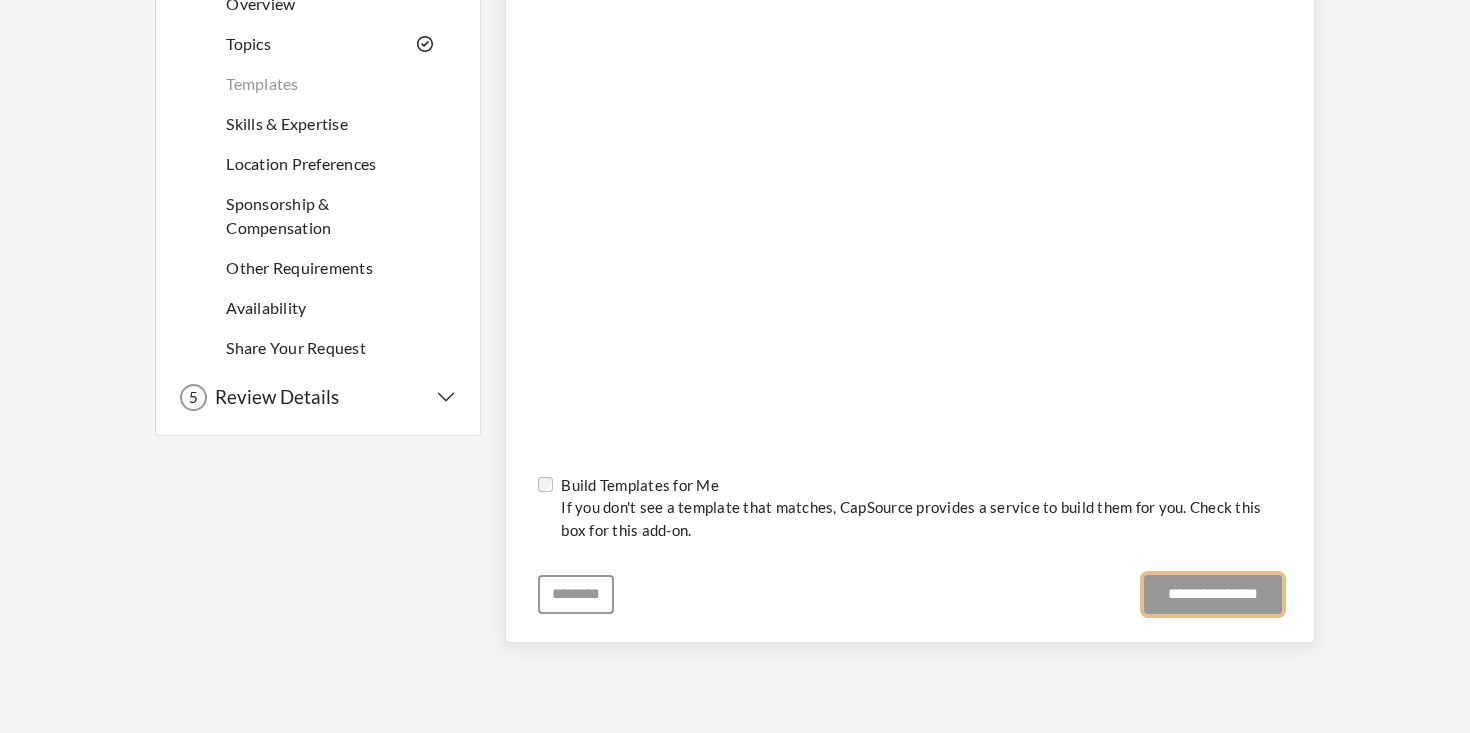 click on "**********" at bounding box center (1213, 594) 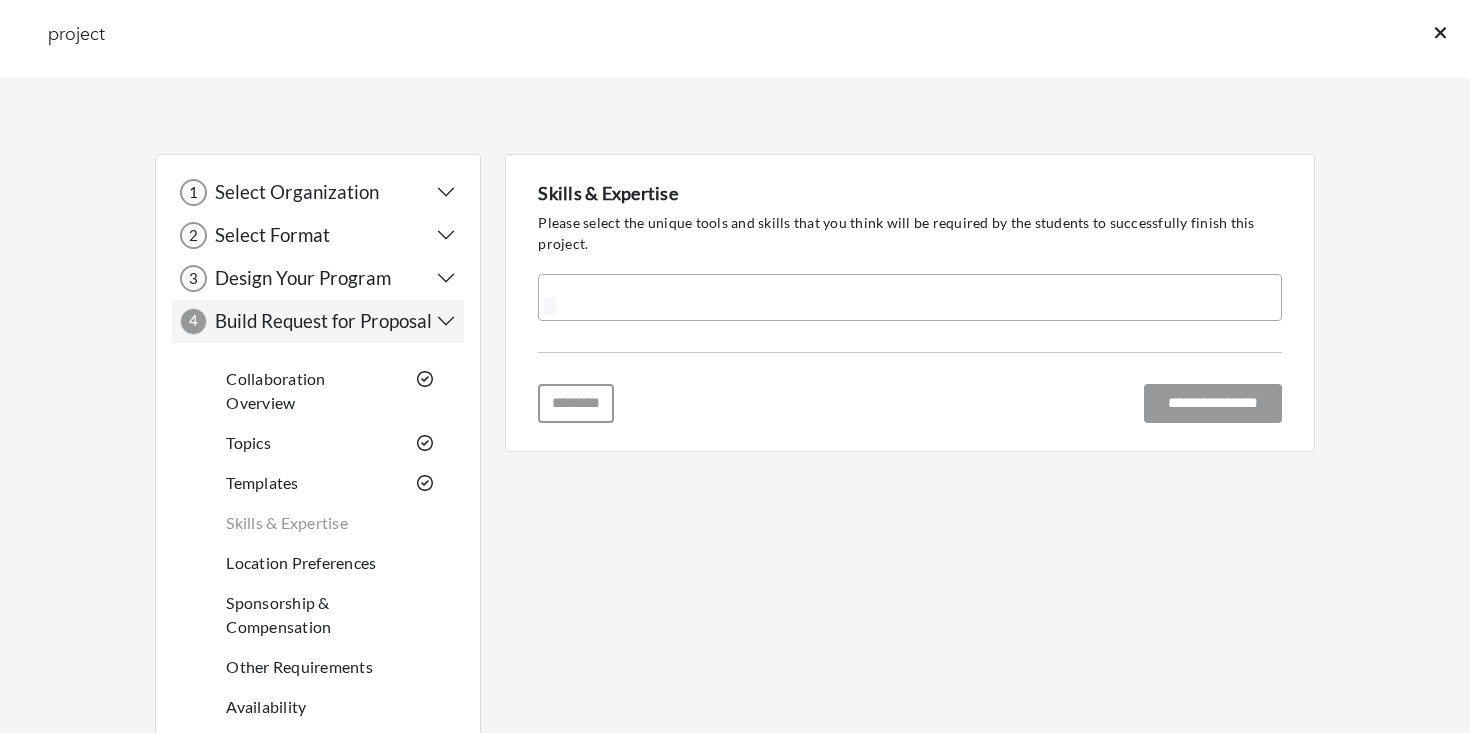 scroll, scrollTop: 0, scrollLeft: 0, axis: both 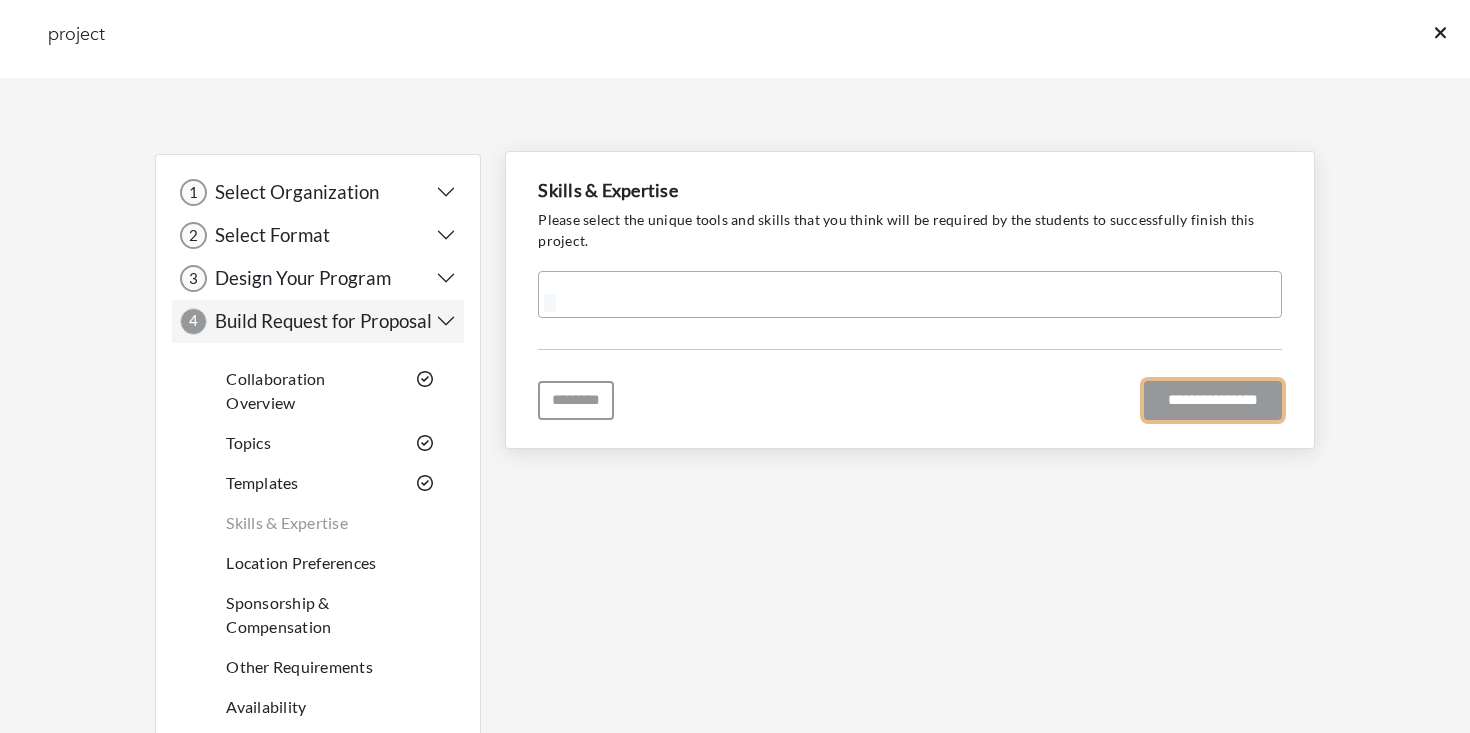 click on "**********" at bounding box center (1213, 400) 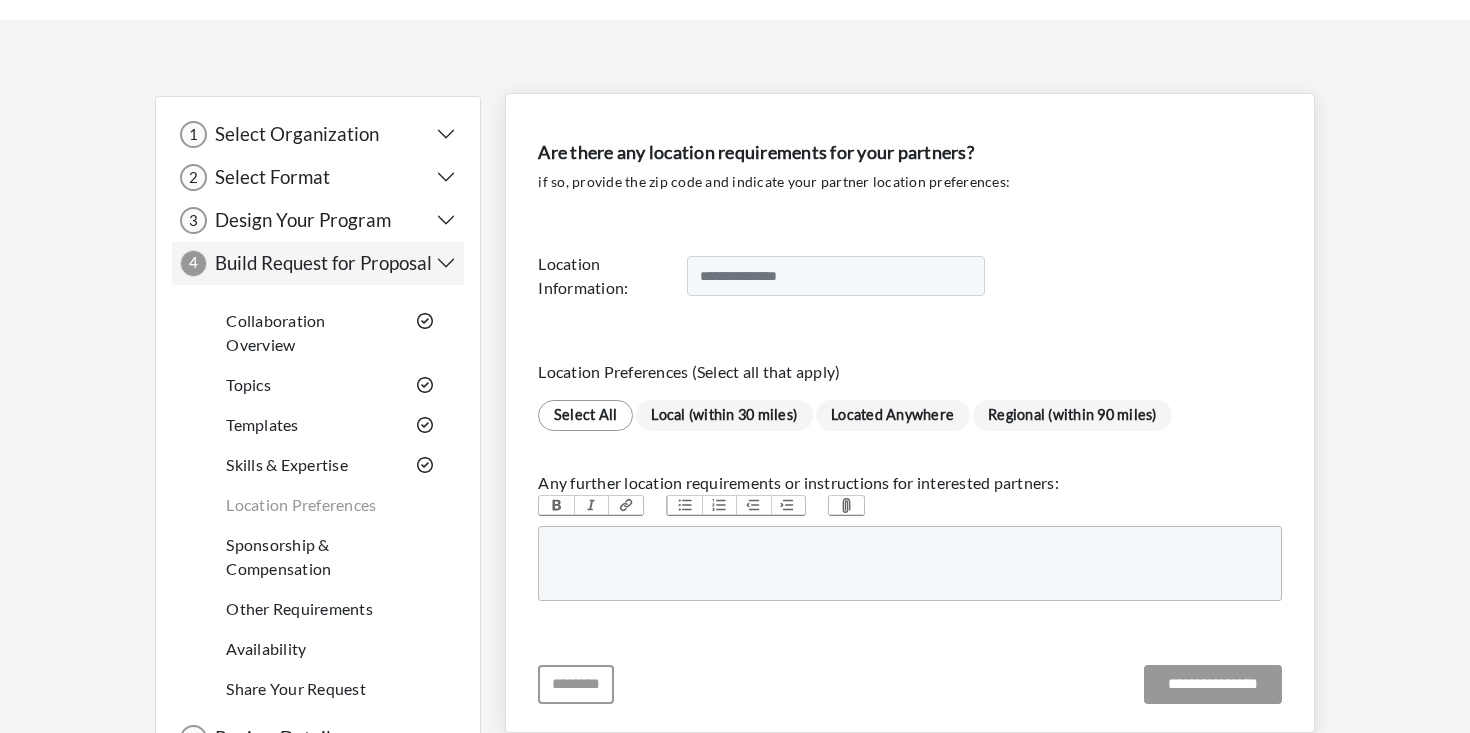 scroll, scrollTop: 59, scrollLeft: 0, axis: vertical 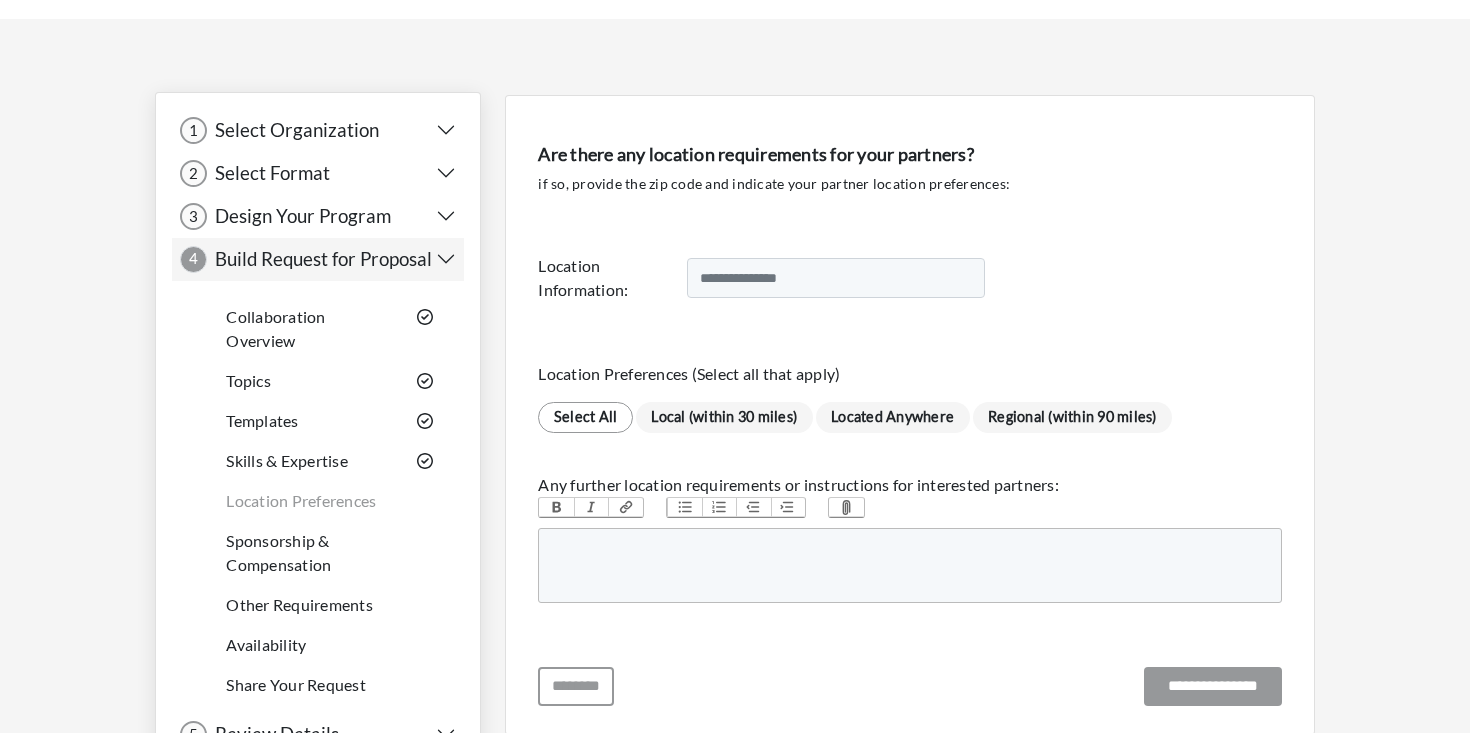 click on "Select Format" at bounding box center [268, 173] 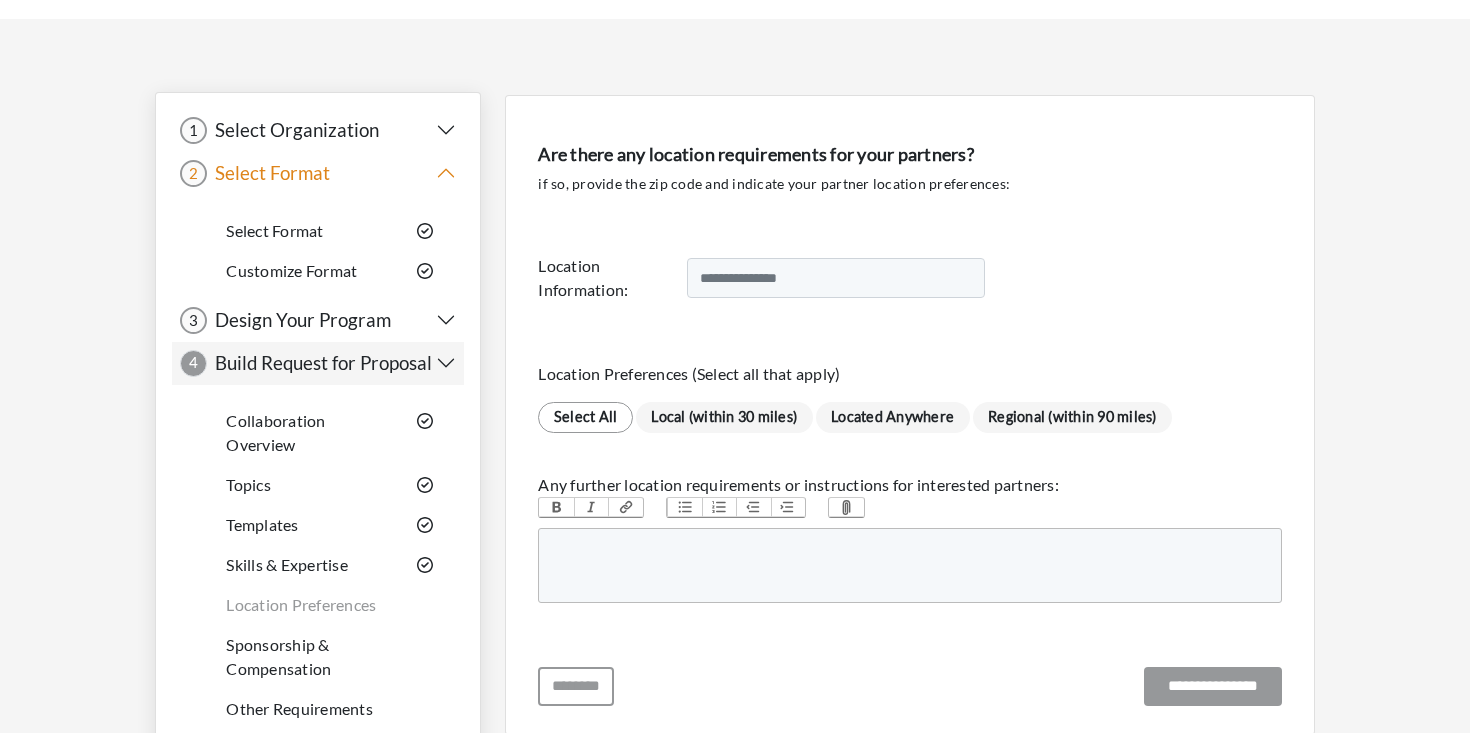 click on "Select Format" at bounding box center (274, 230) 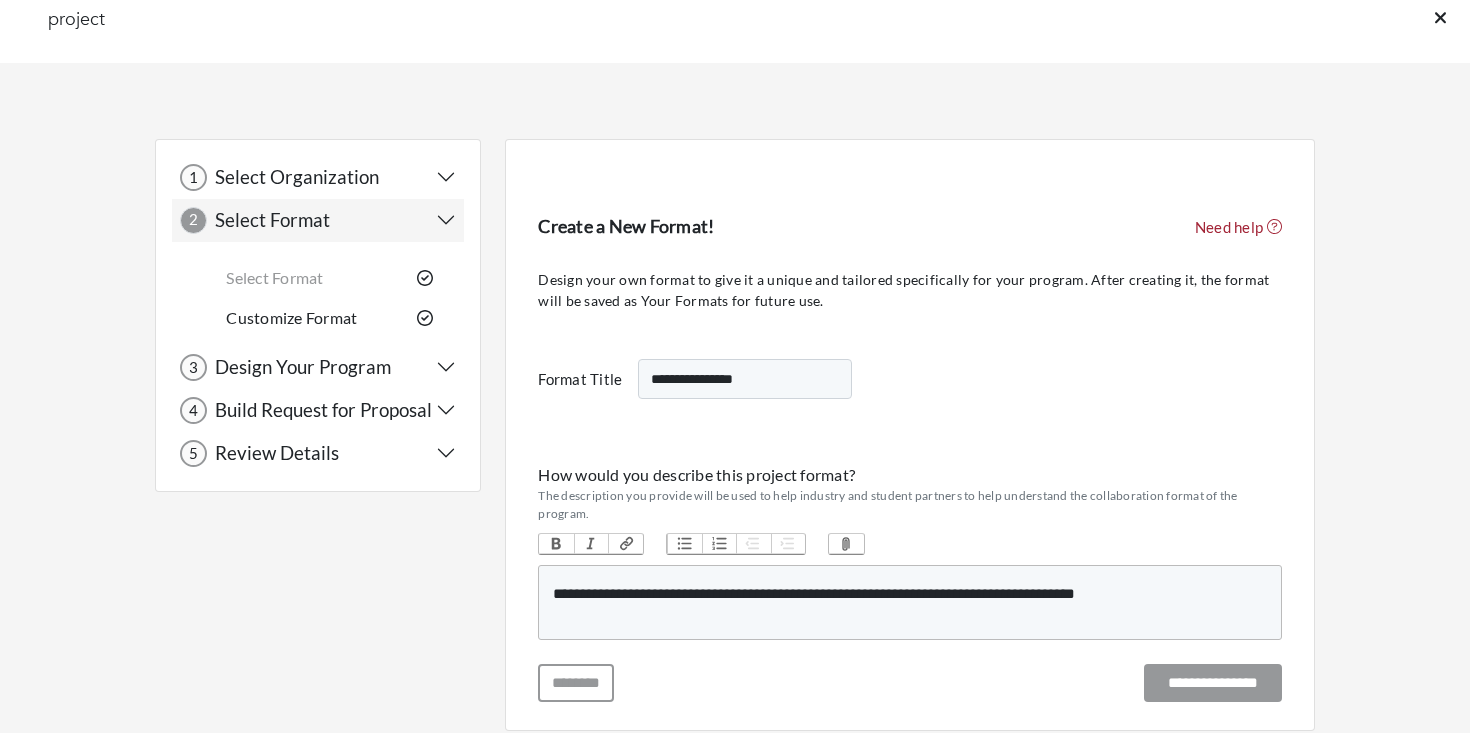 scroll, scrollTop: 0, scrollLeft: 0, axis: both 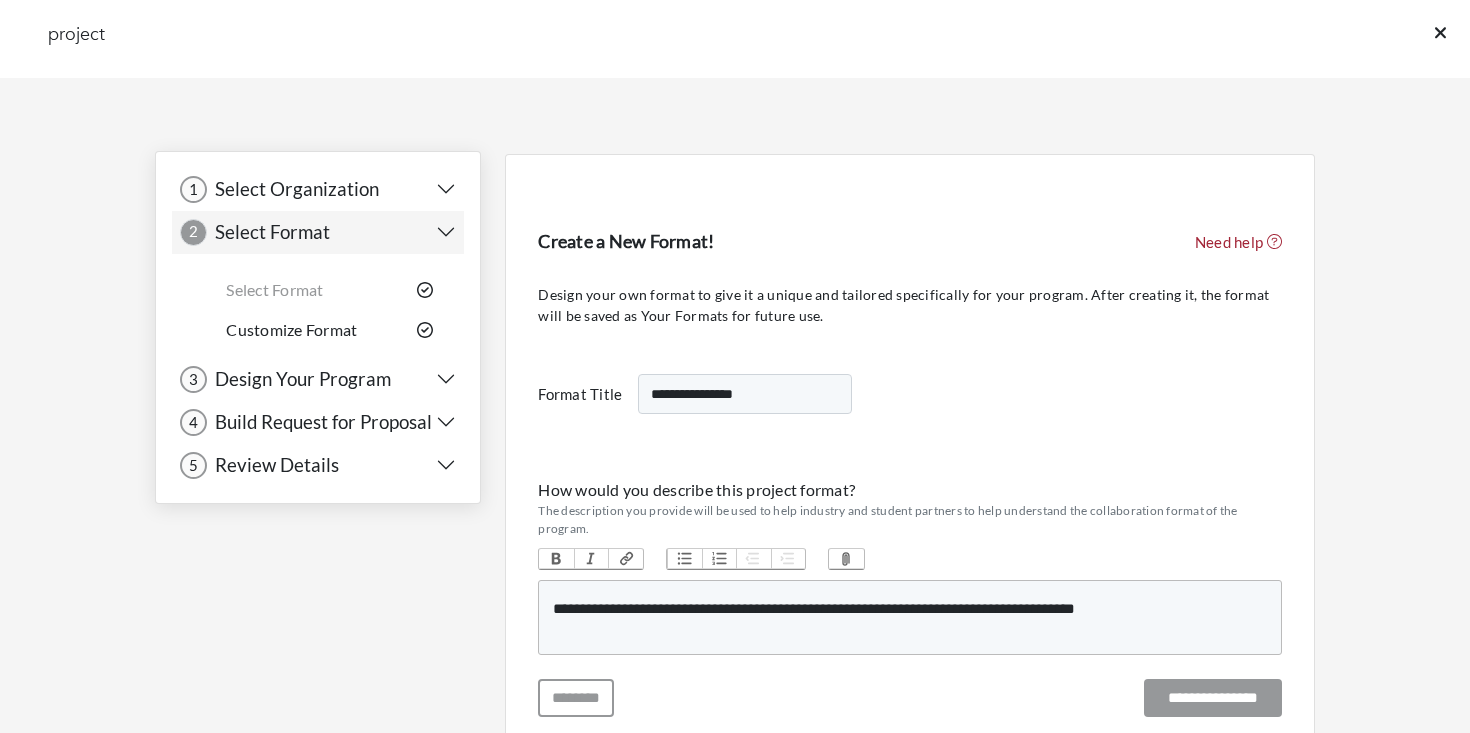 click on "Select Organization" at bounding box center (293, 189) 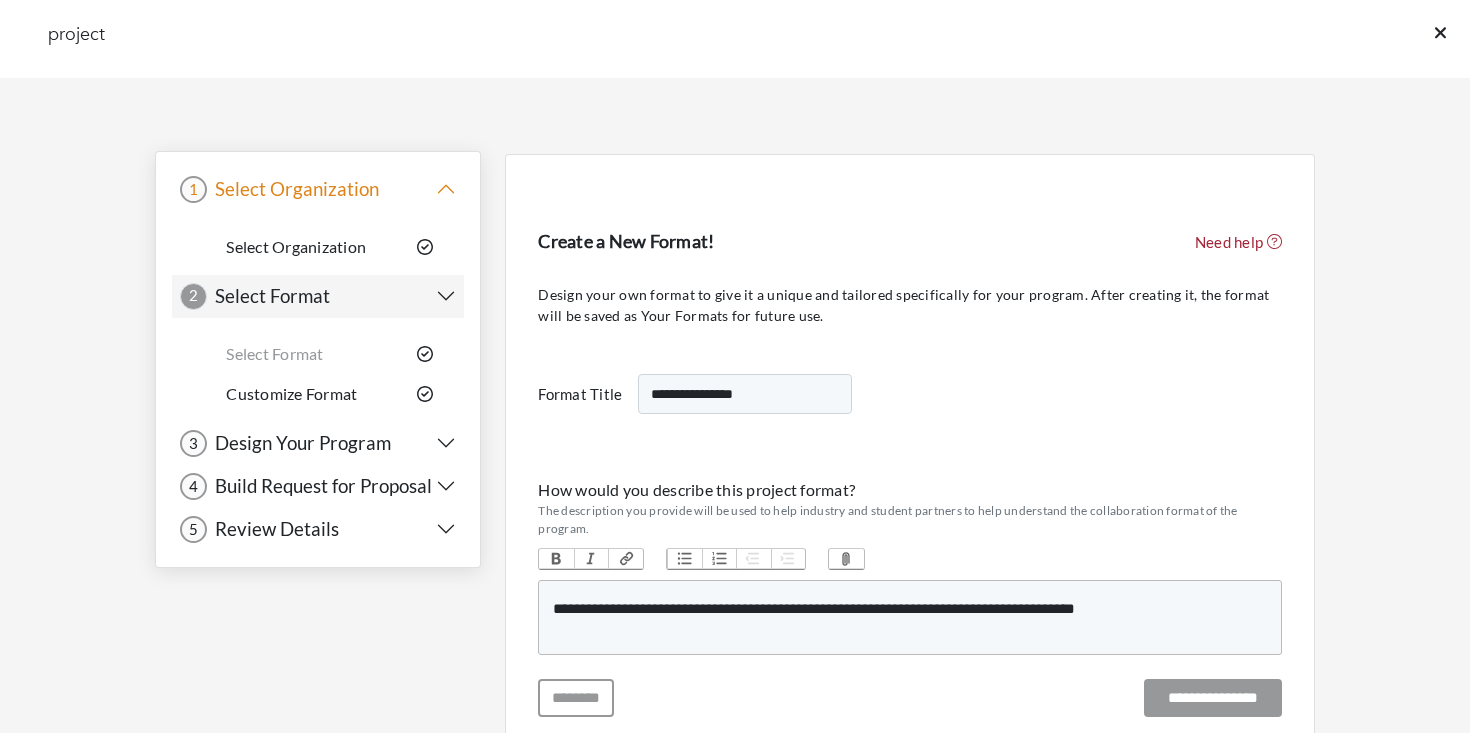 click on "Select Organization" at bounding box center [296, 246] 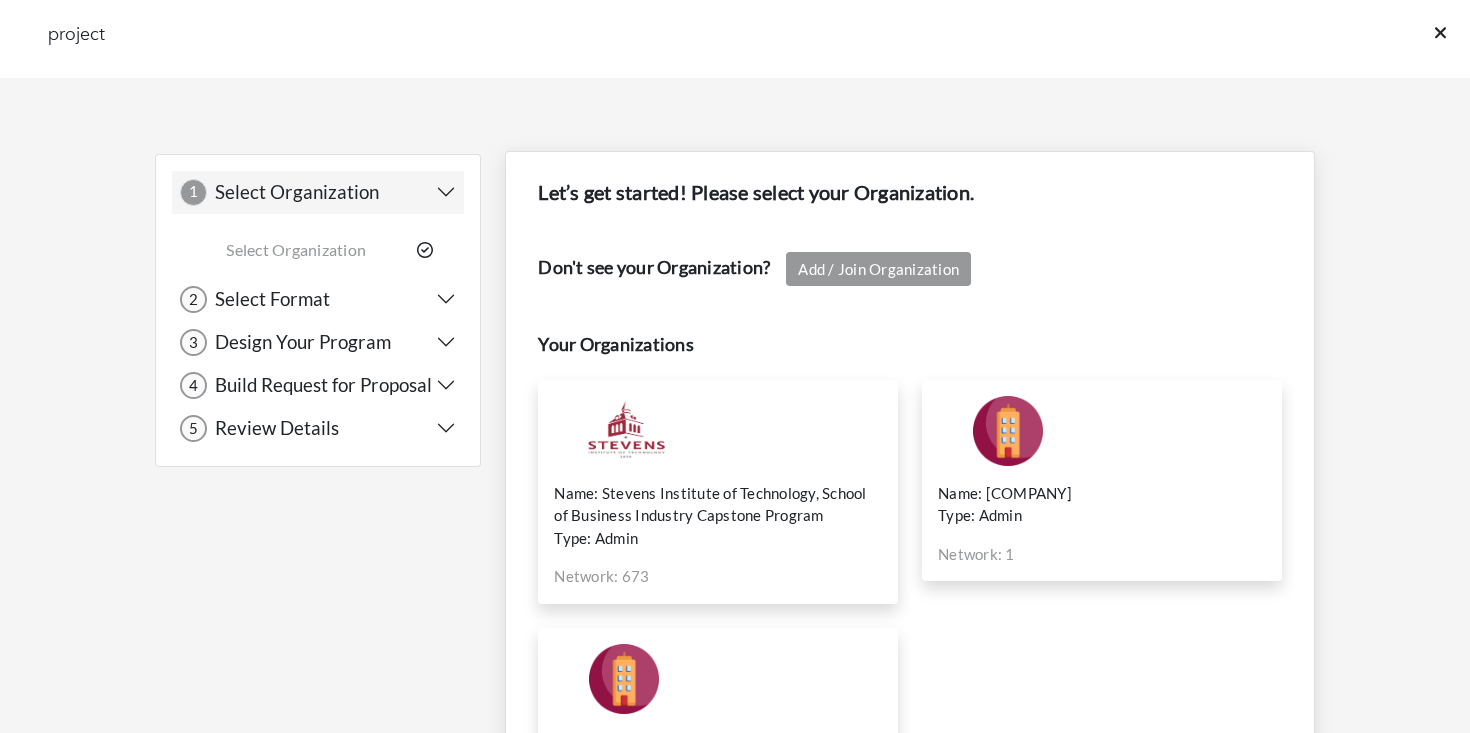 click on "Name: Stevens Institute of Technology, School of Business Industry Capstone Program
Type: Admin
Network: 673
Manage
Select" at bounding box center [718, 492] 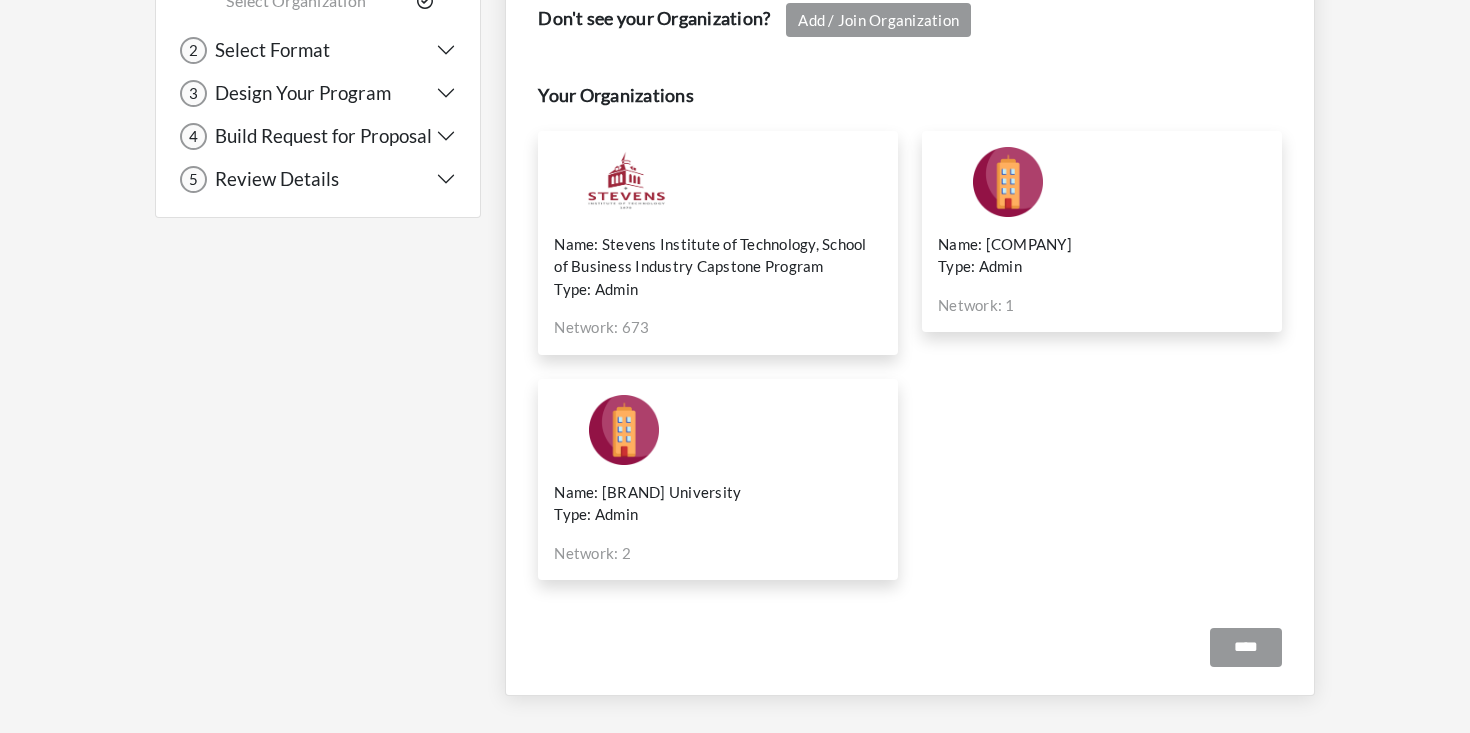 scroll, scrollTop: 306, scrollLeft: 0, axis: vertical 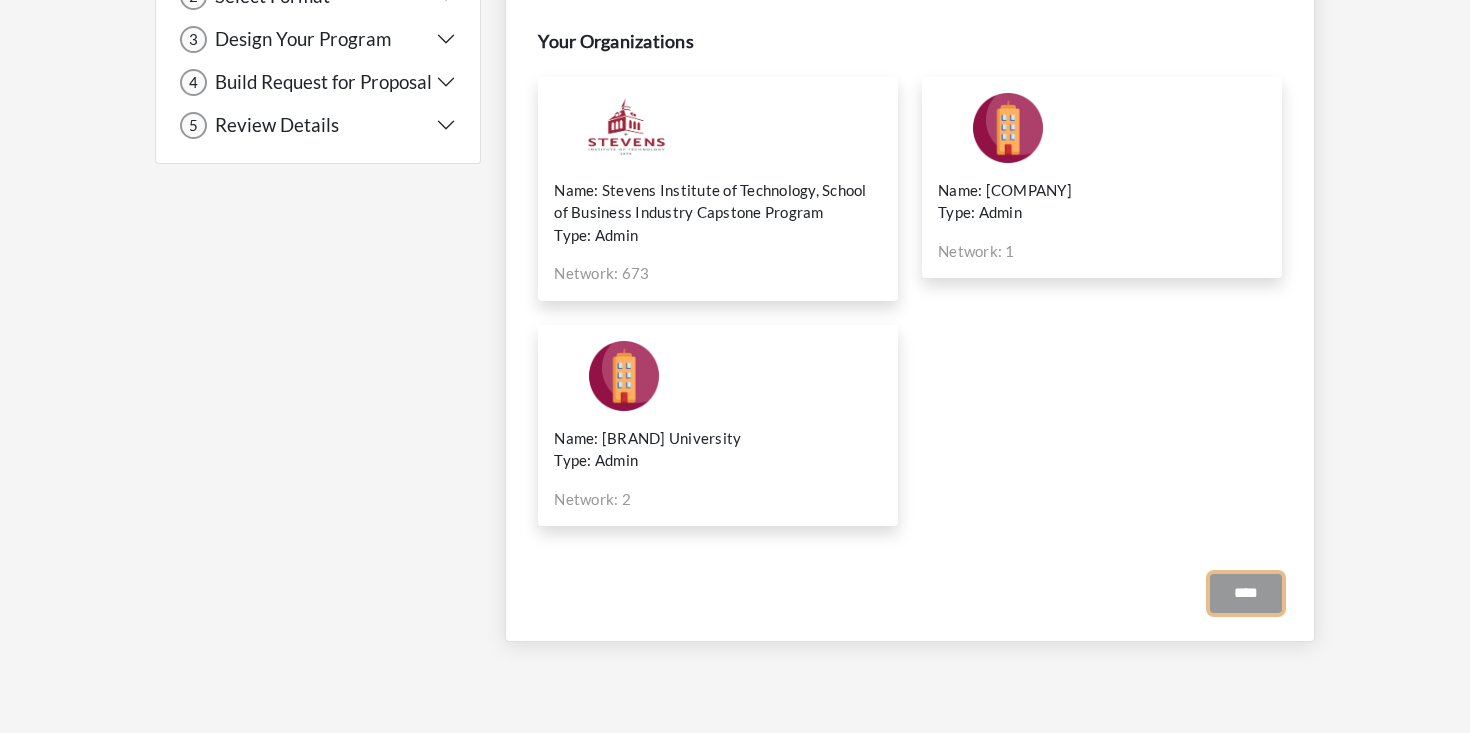 click on "****" at bounding box center [1246, 593] 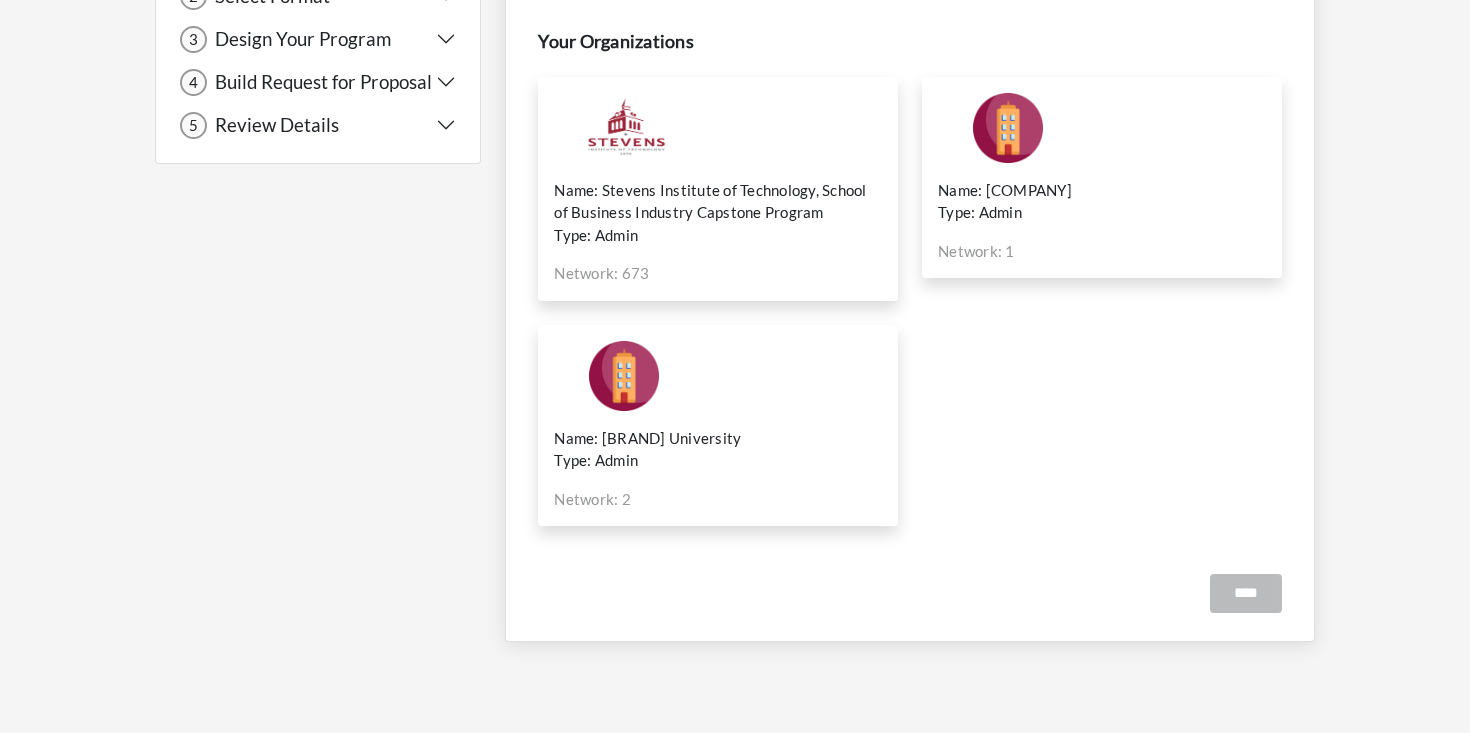 scroll, scrollTop: 0, scrollLeft: 0, axis: both 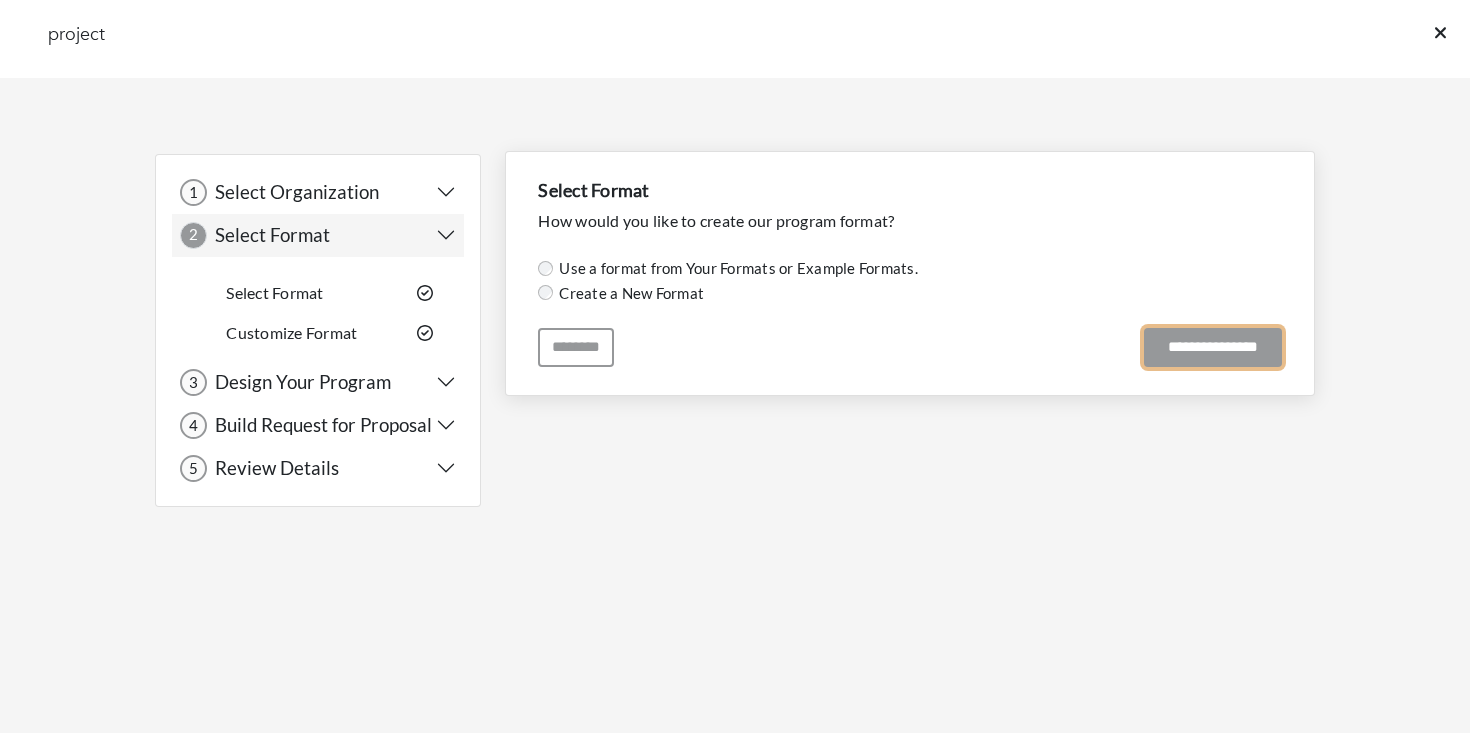 click on "**********" at bounding box center (1213, 347) 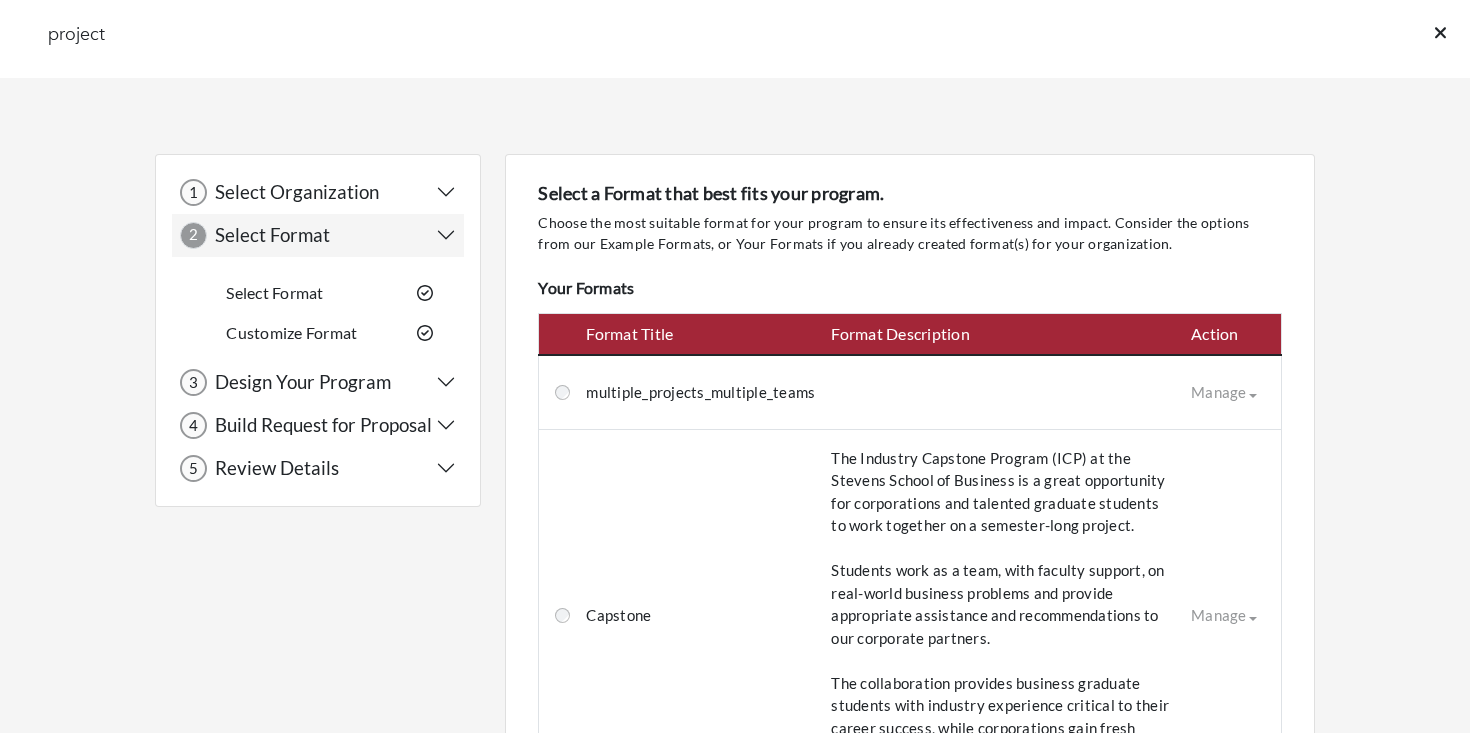 click 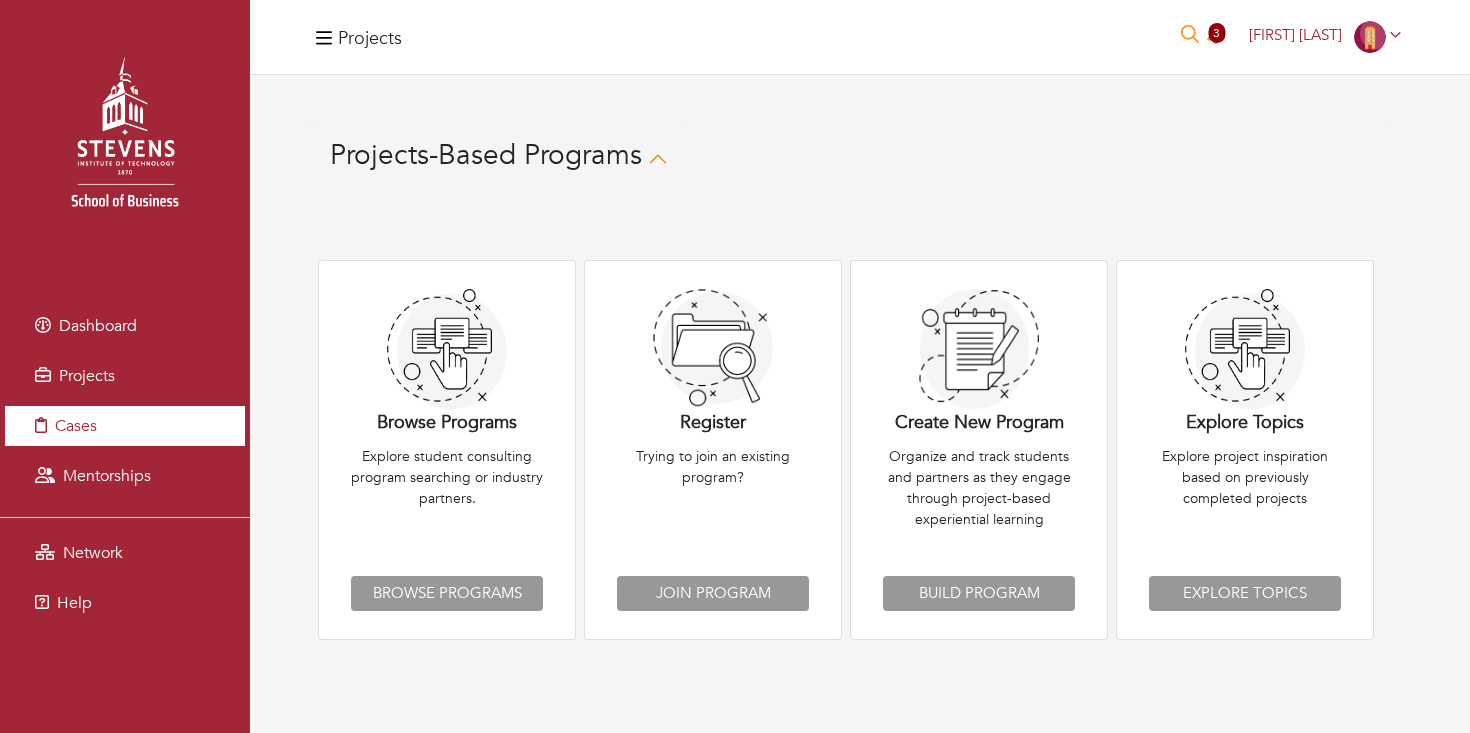 click on "Cases" at bounding box center [125, 426] 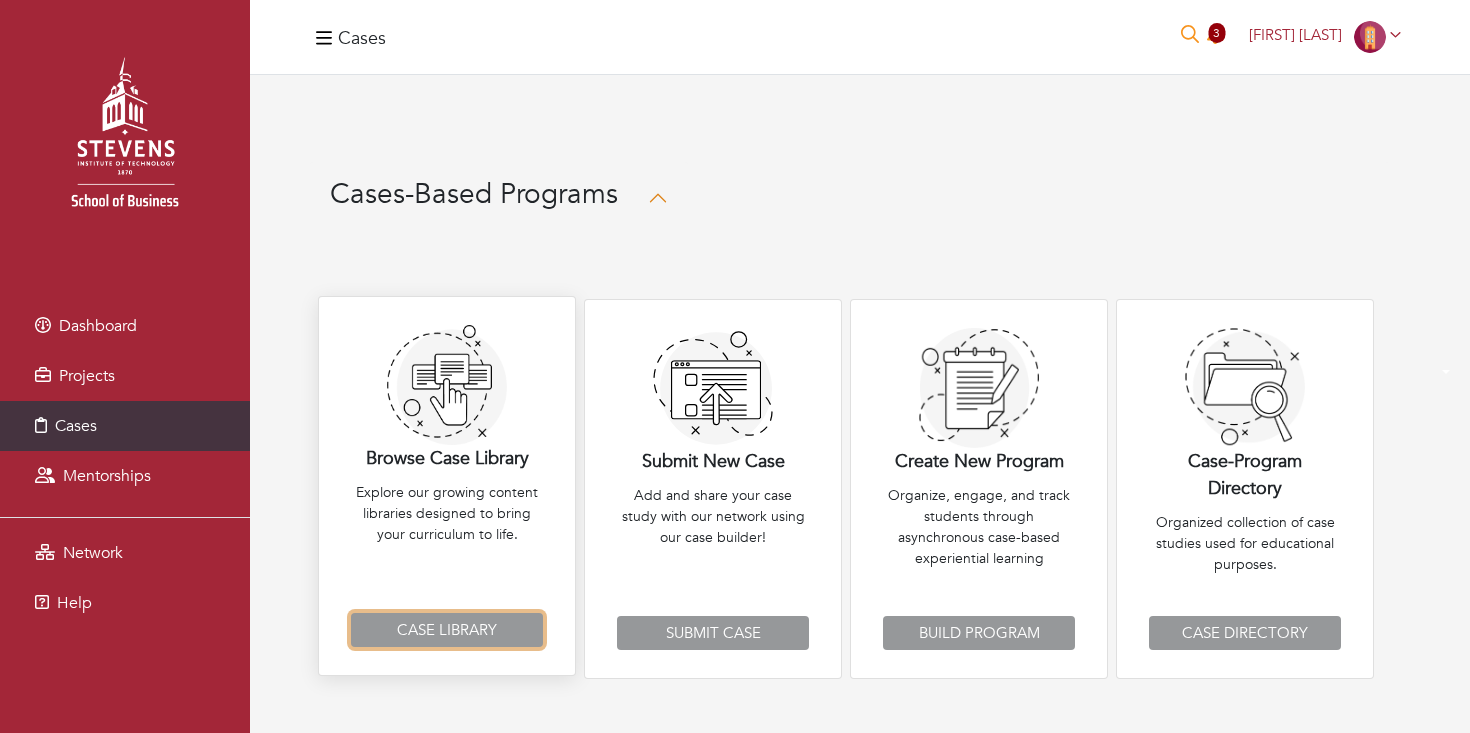 click on "Case Library" at bounding box center (447, 630) 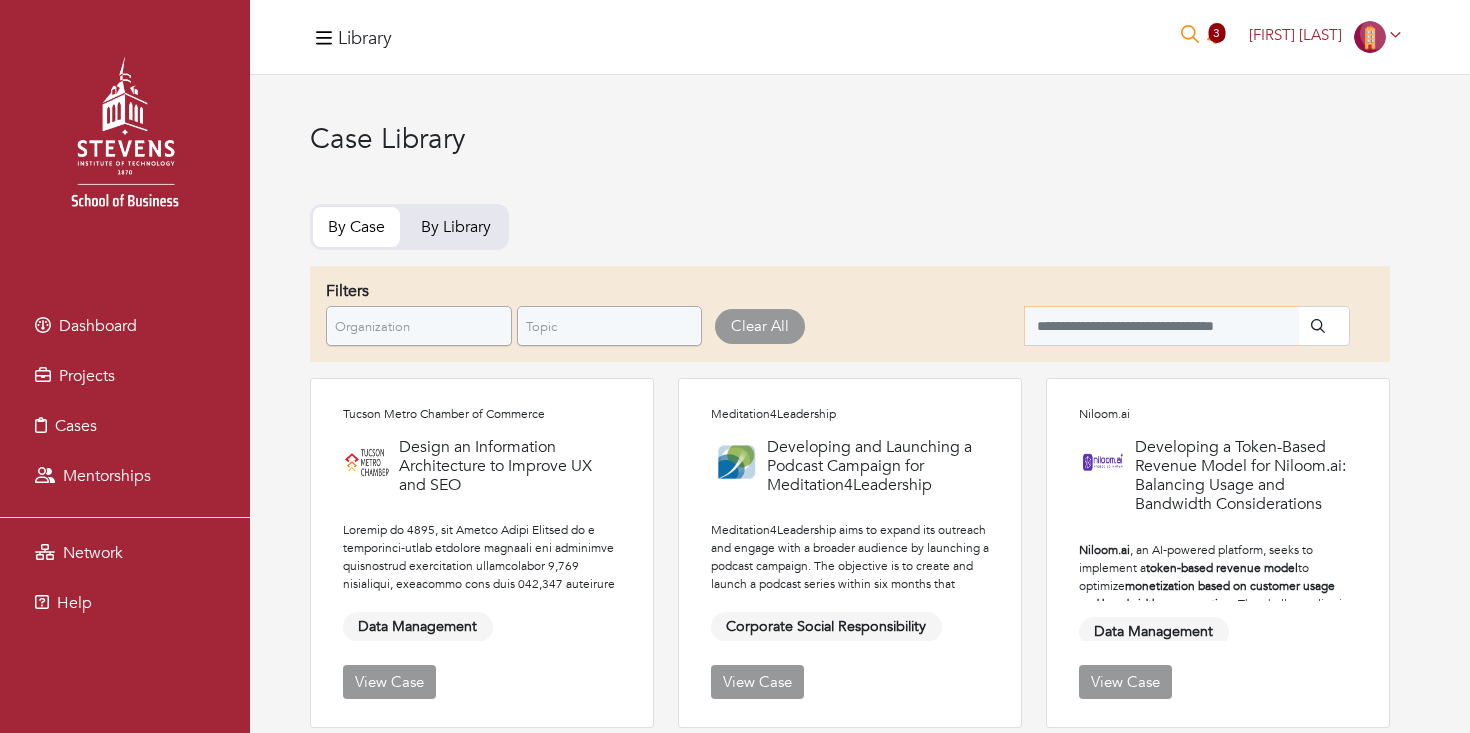 click at bounding box center (1161, 326) 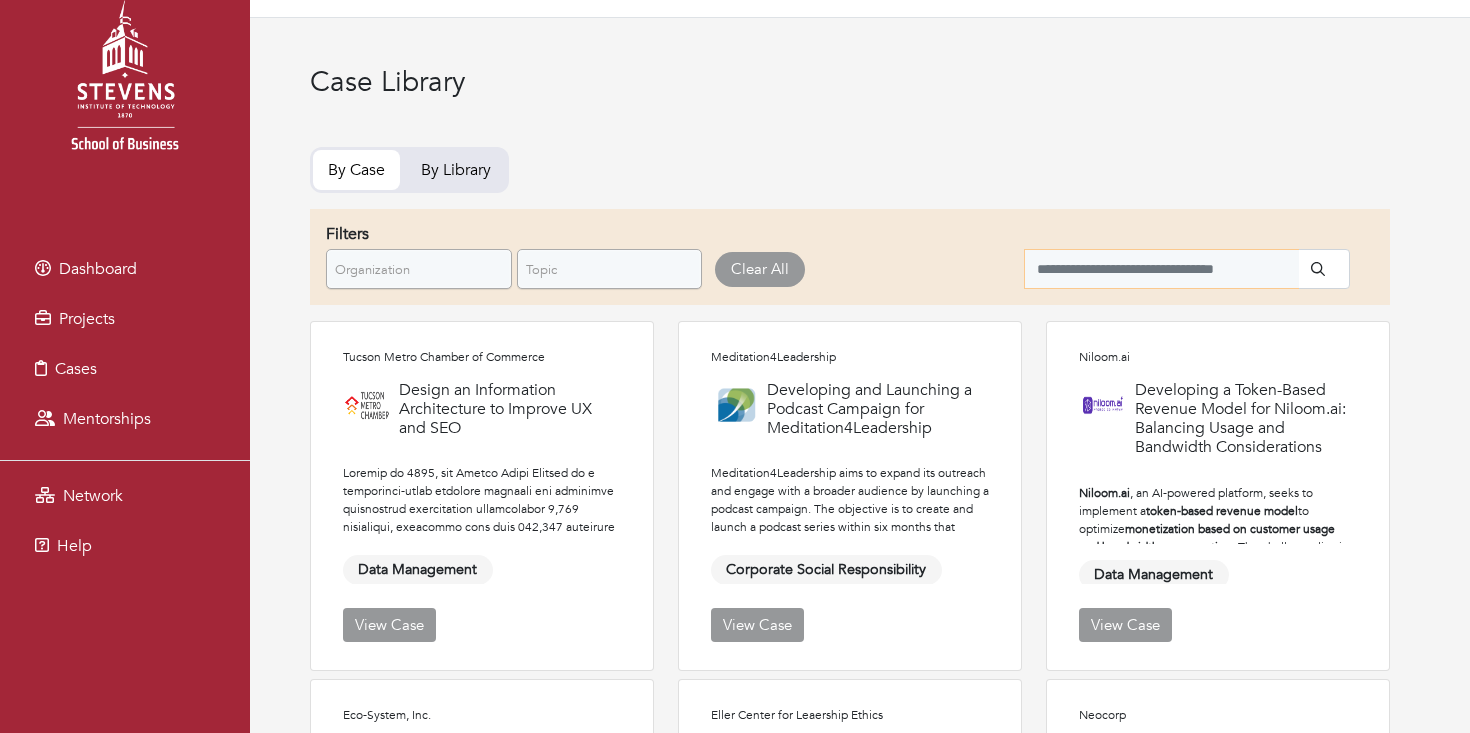 scroll, scrollTop: 37, scrollLeft: 0, axis: vertical 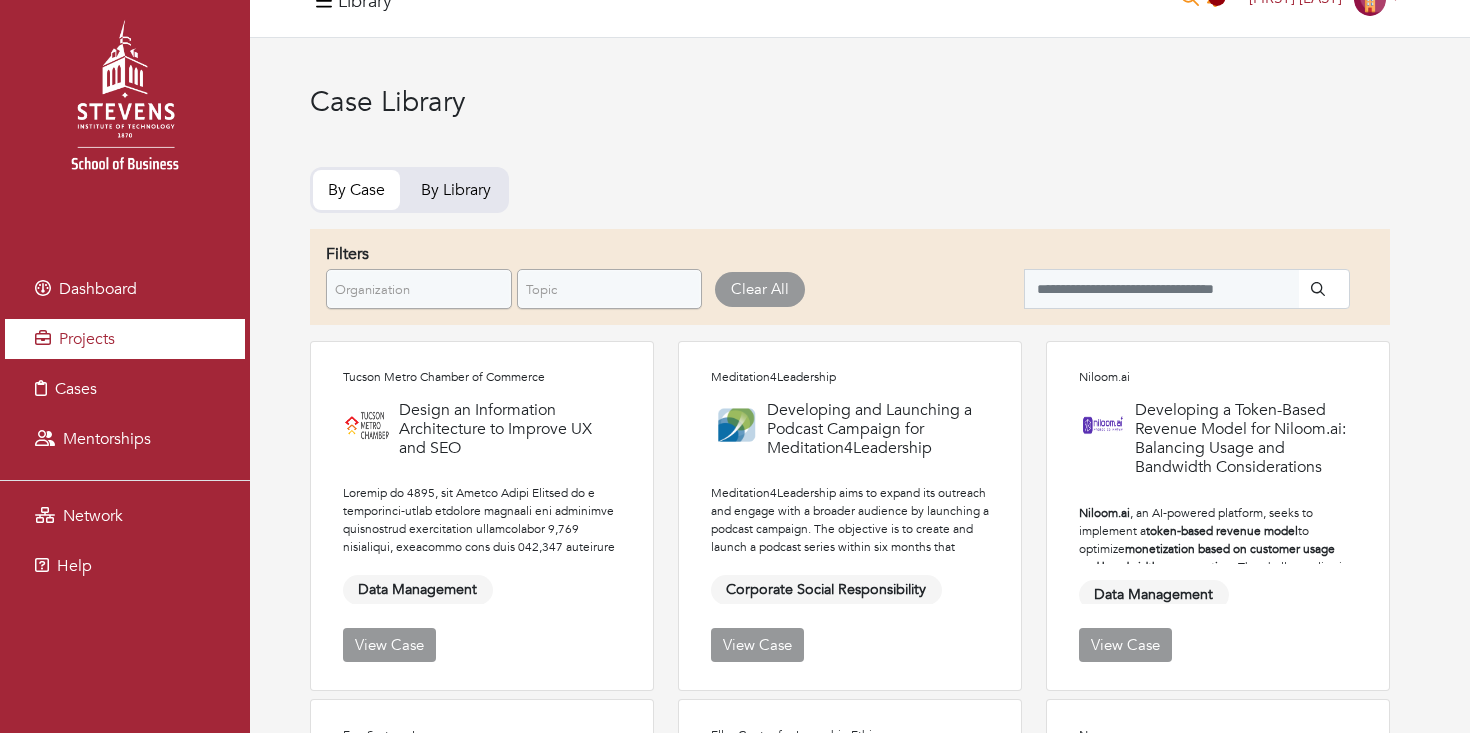 click on "Projects" at bounding box center [87, 339] 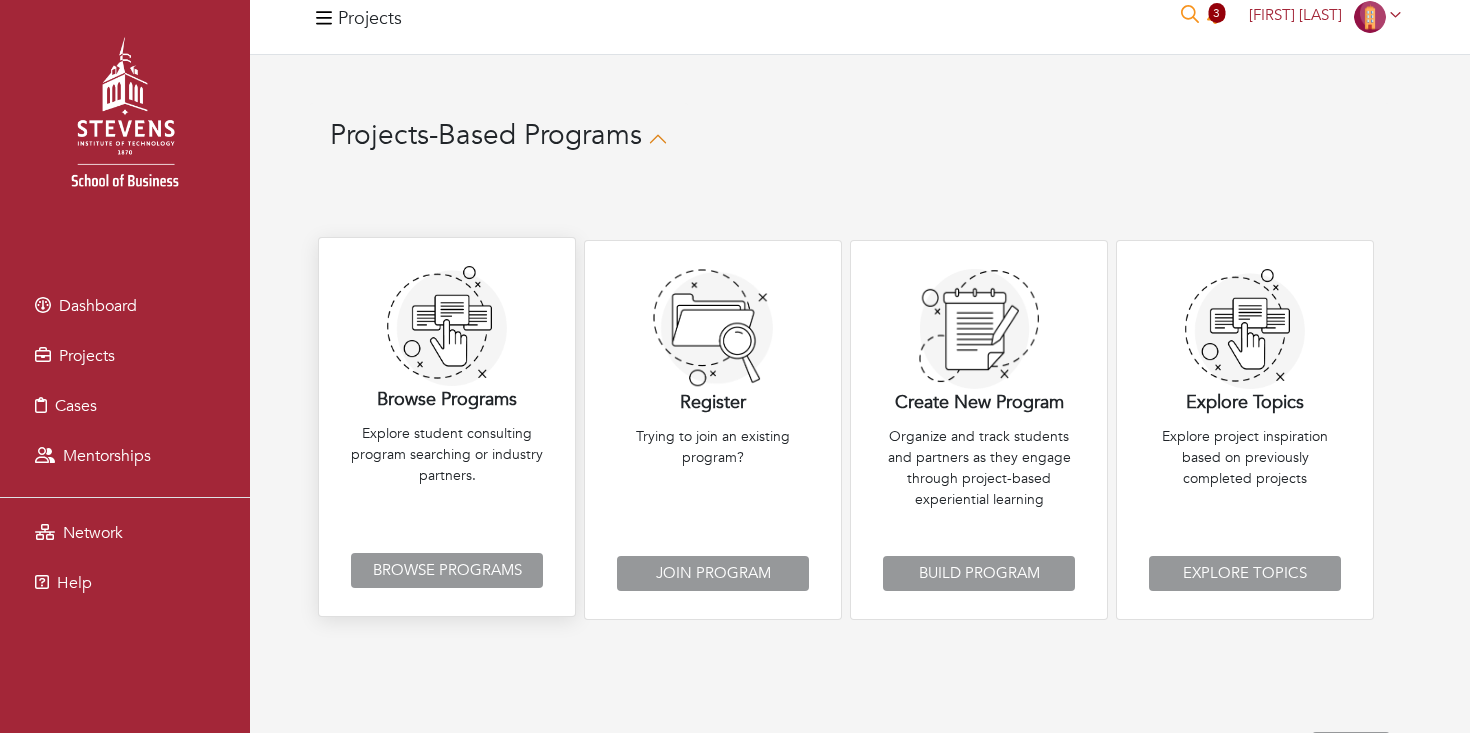 scroll, scrollTop: 0, scrollLeft: 0, axis: both 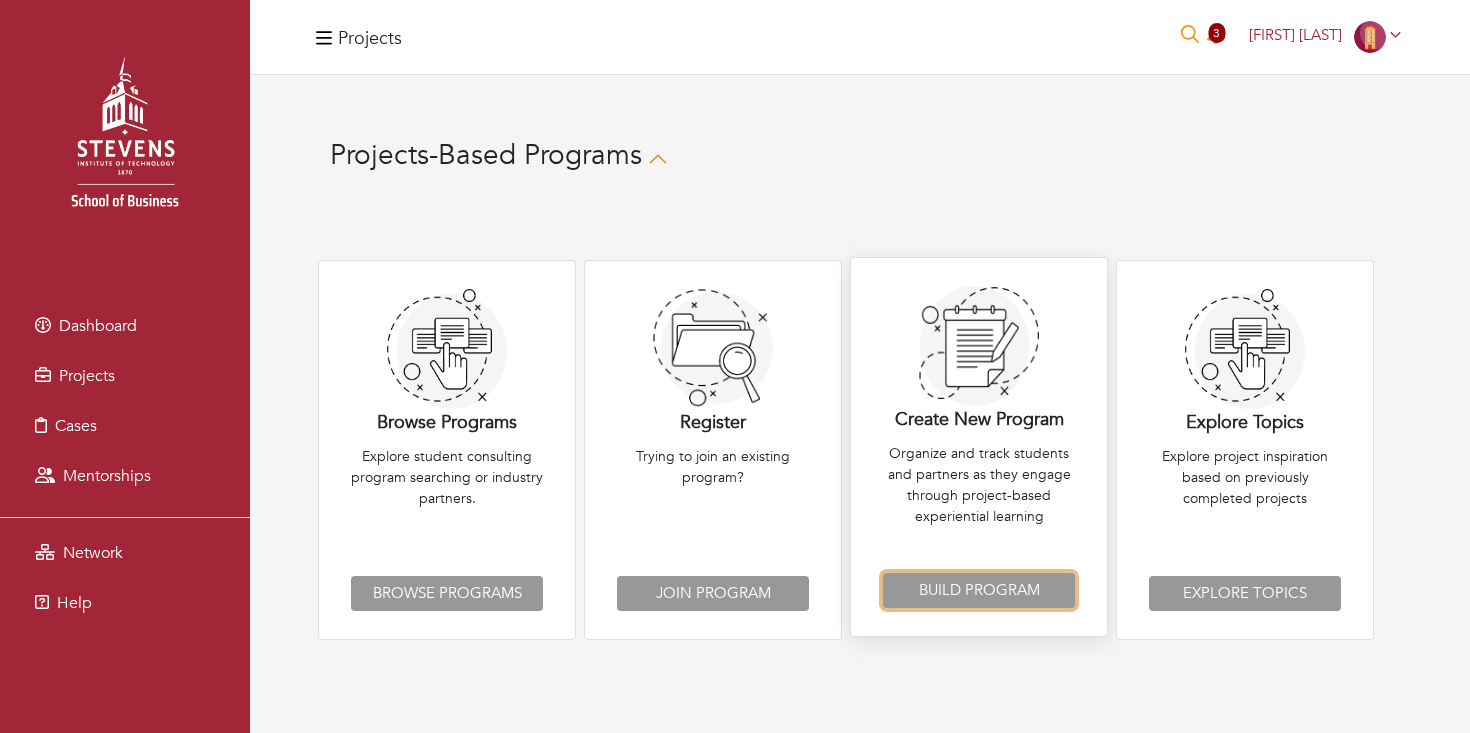 click on "Build Program" at bounding box center [979, 590] 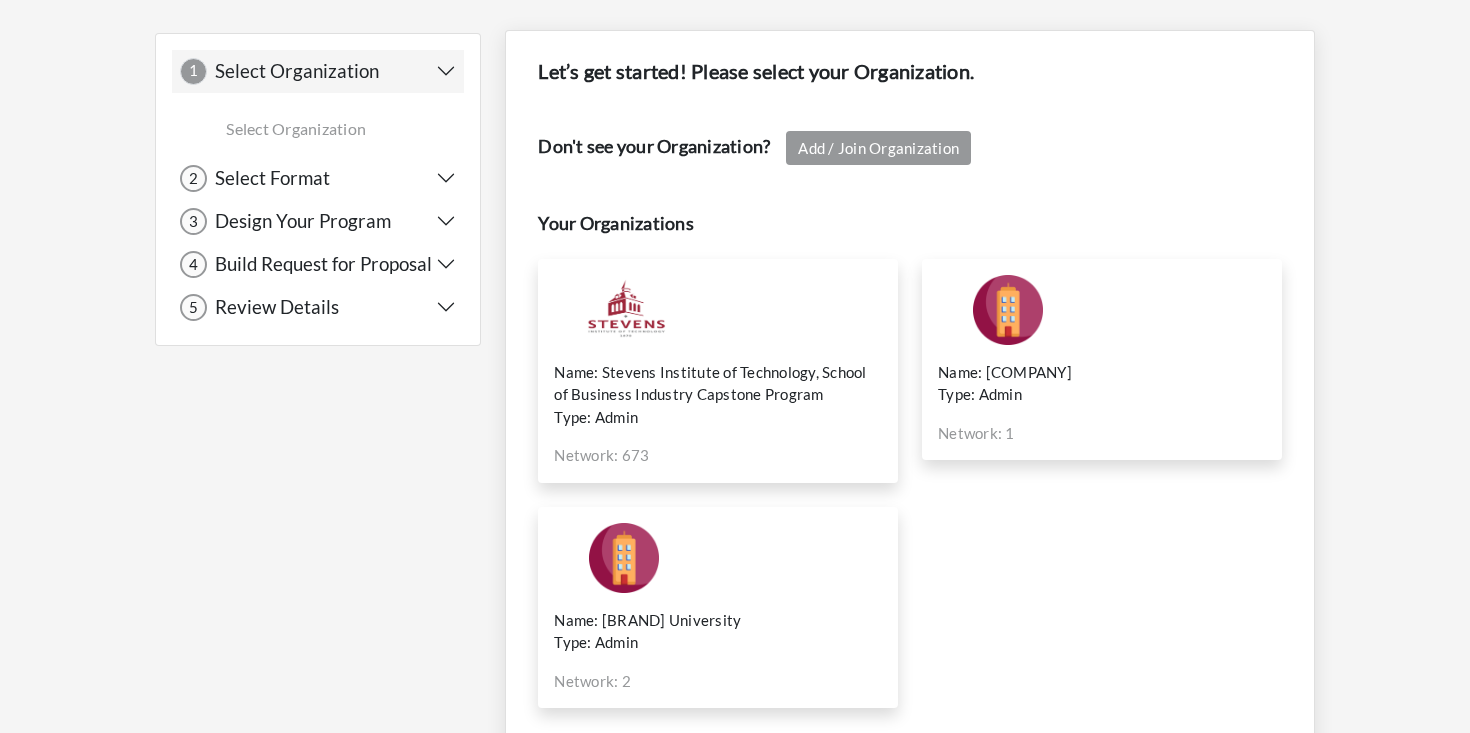 click on "Name: Stevens Institute of Technology, School of Business Industry Capstone Program" at bounding box center [718, 383] 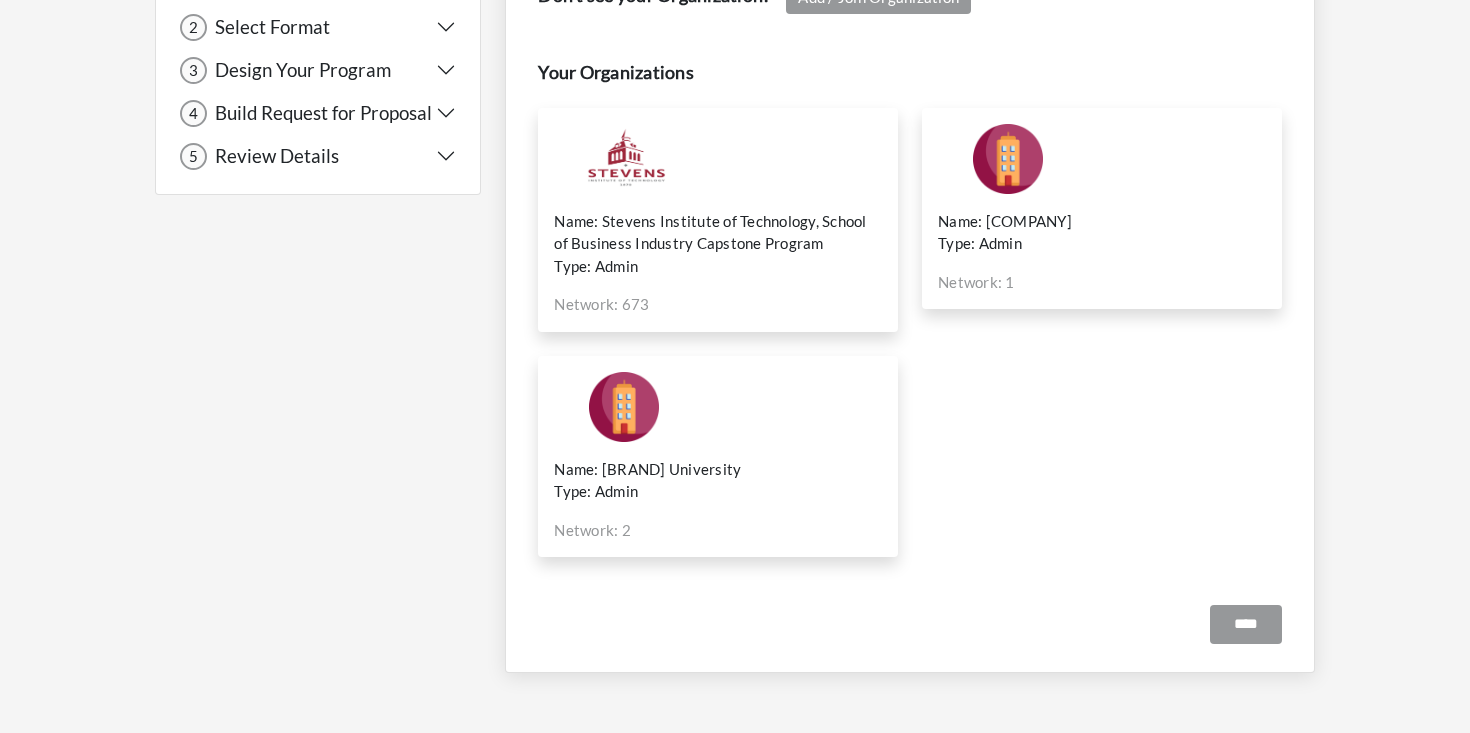 scroll, scrollTop: 306, scrollLeft: 0, axis: vertical 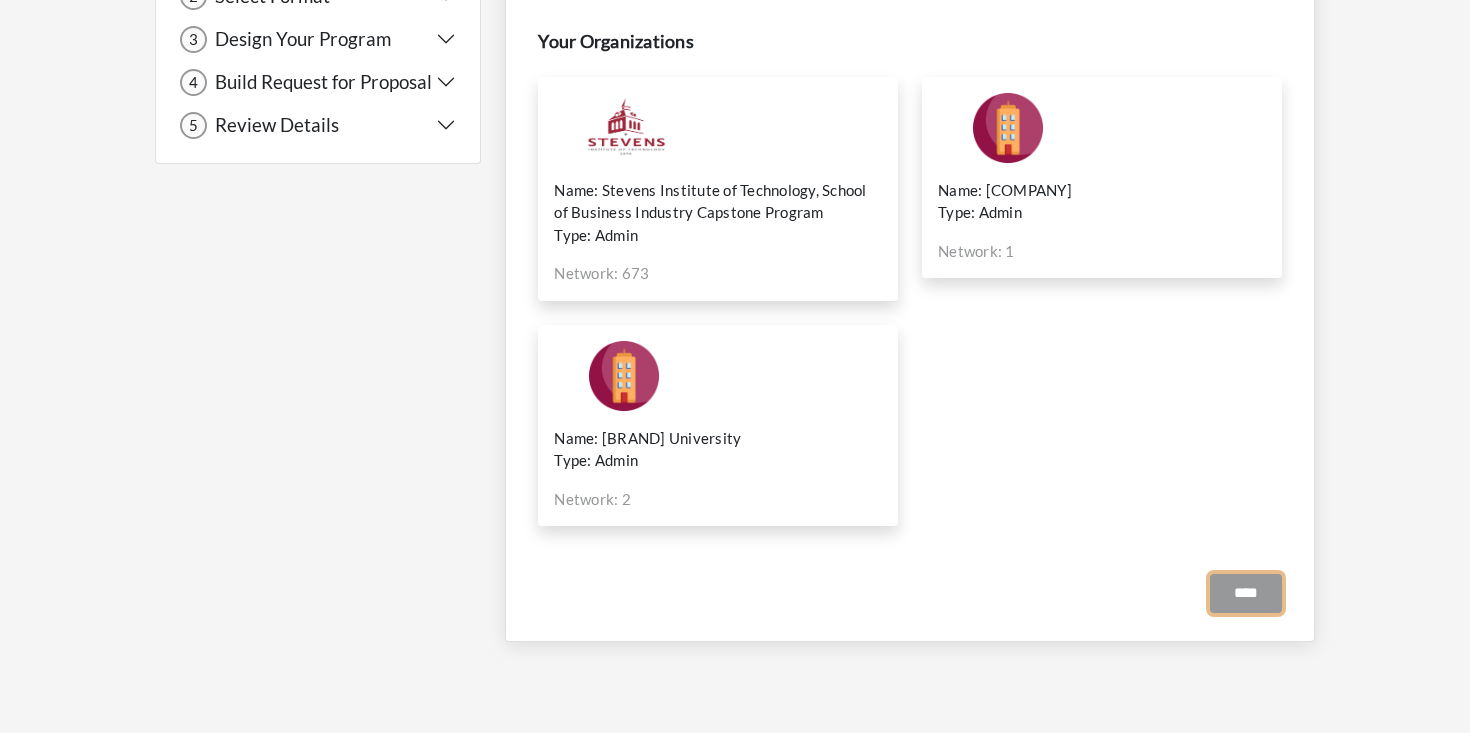 click on "****" at bounding box center [1246, 593] 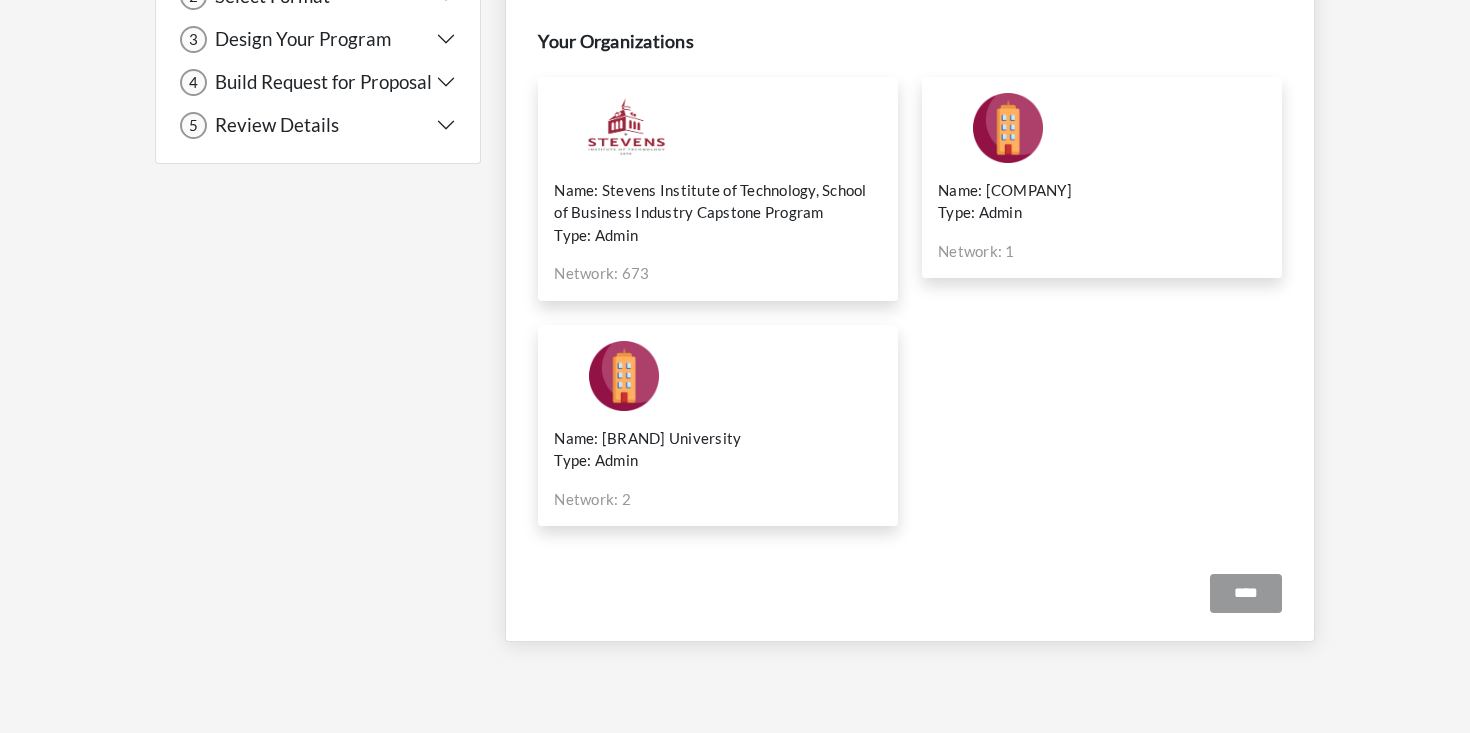 scroll, scrollTop: 0, scrollLeft: 0, axis: both 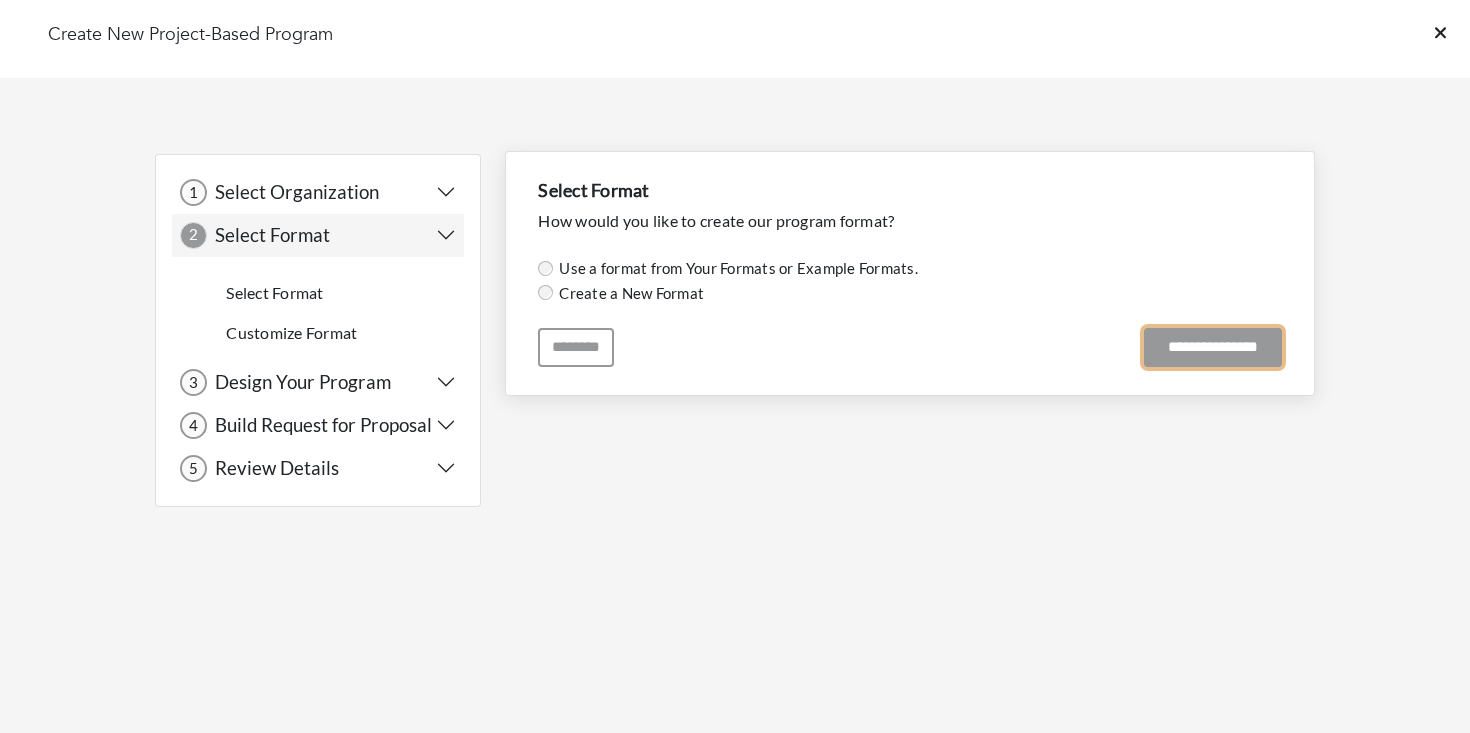 click on "**********" at bounding box center [1213, 347] 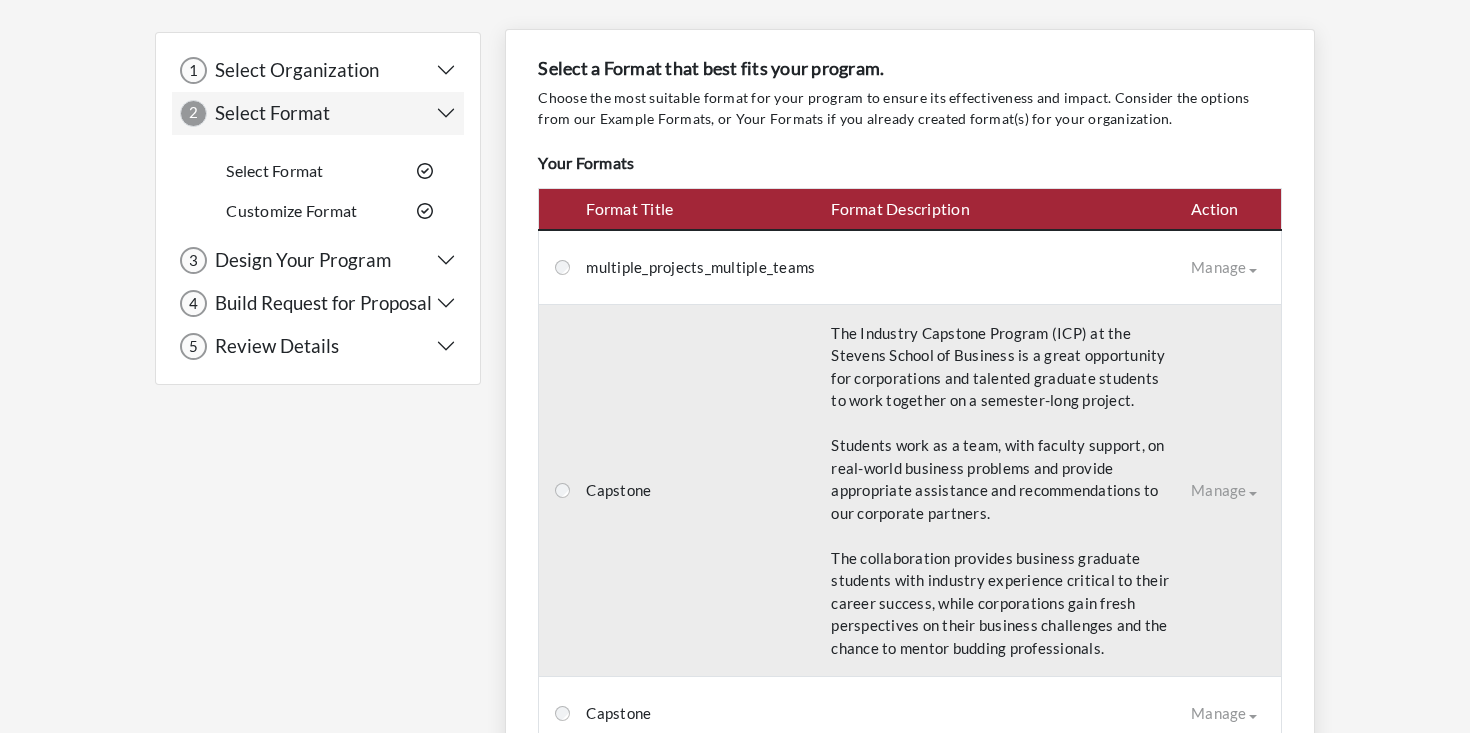 scroll, scrollTop: 123, scrollLeft: 0, axis: vertical 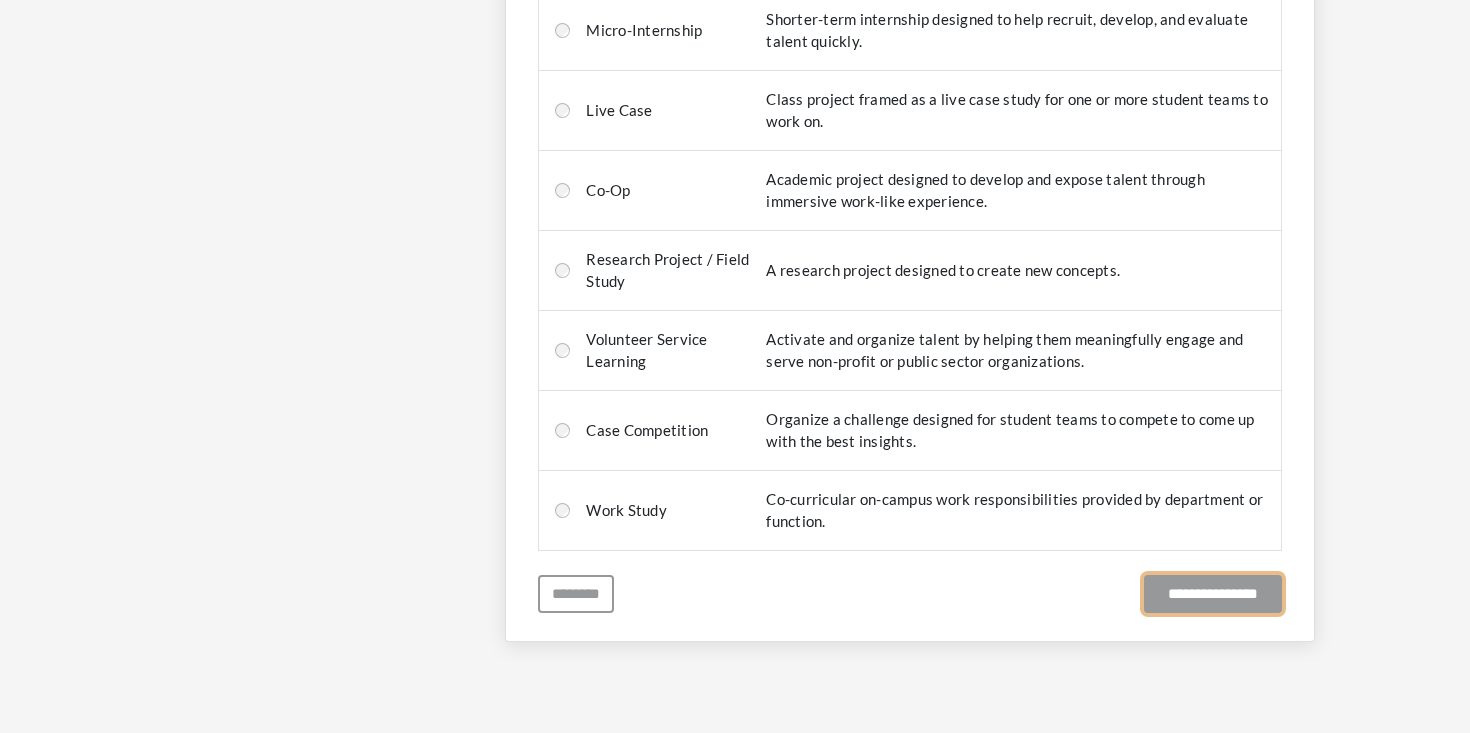 click on "**********" at bounding box center [1213, 594] 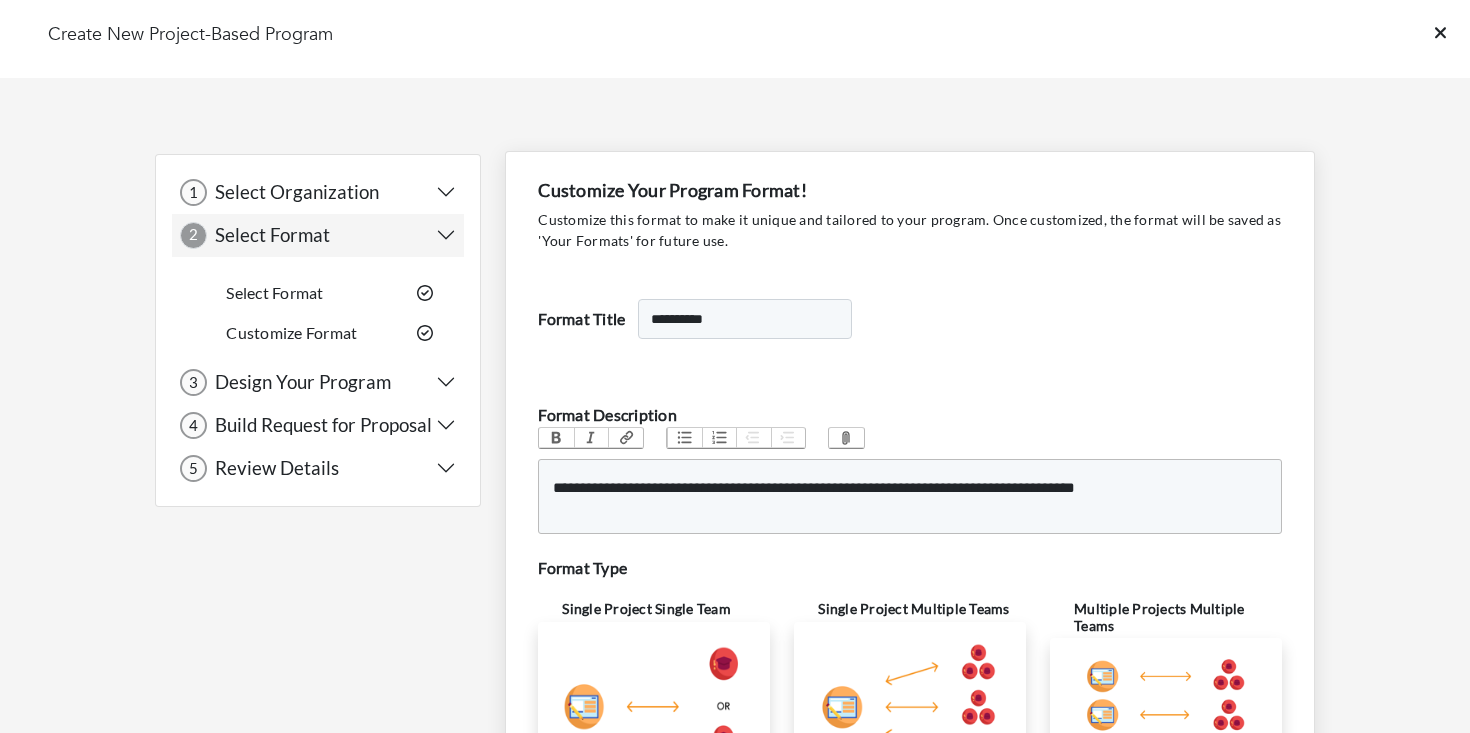 scroll, scrollTop: 531, scrollLeft: 0, axis: vertical 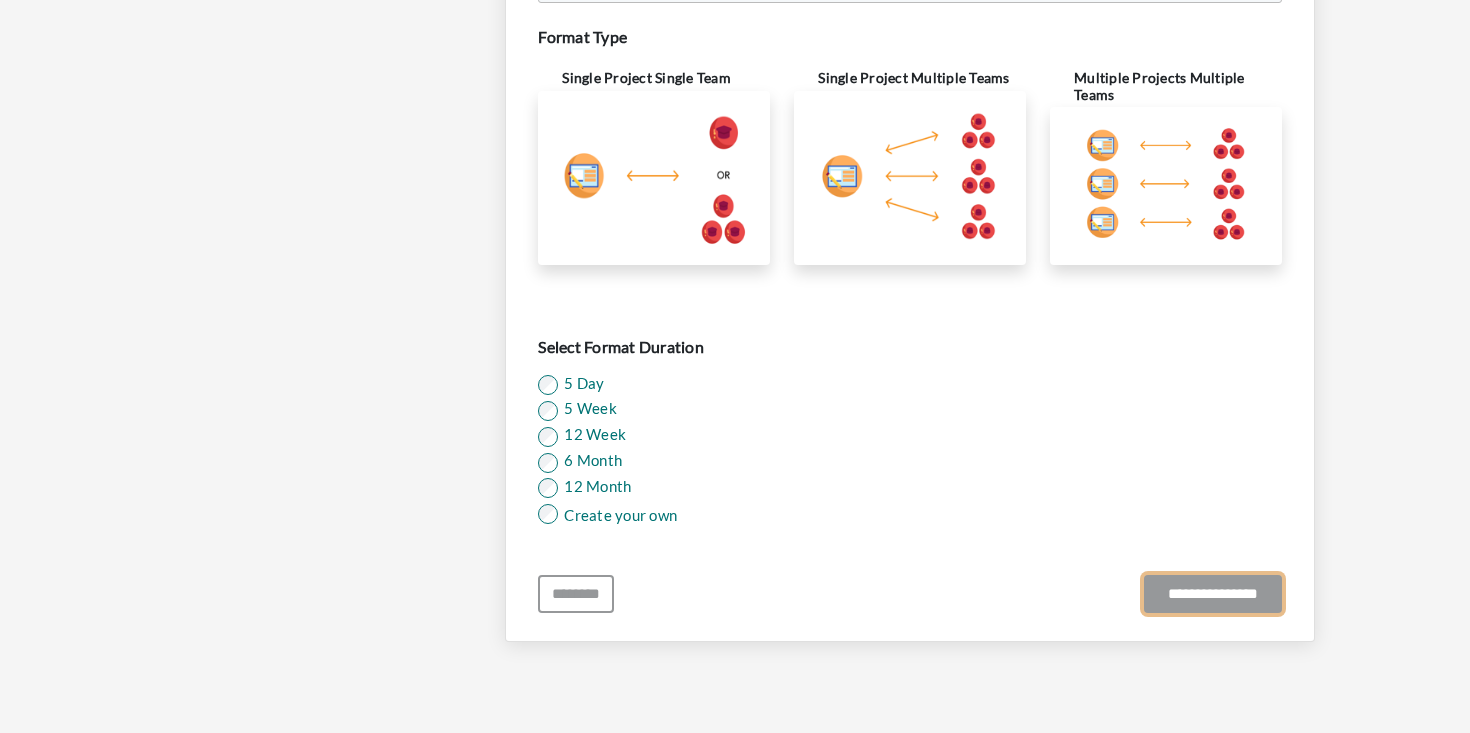 click on "**********" at bounding box center [1213, 594] 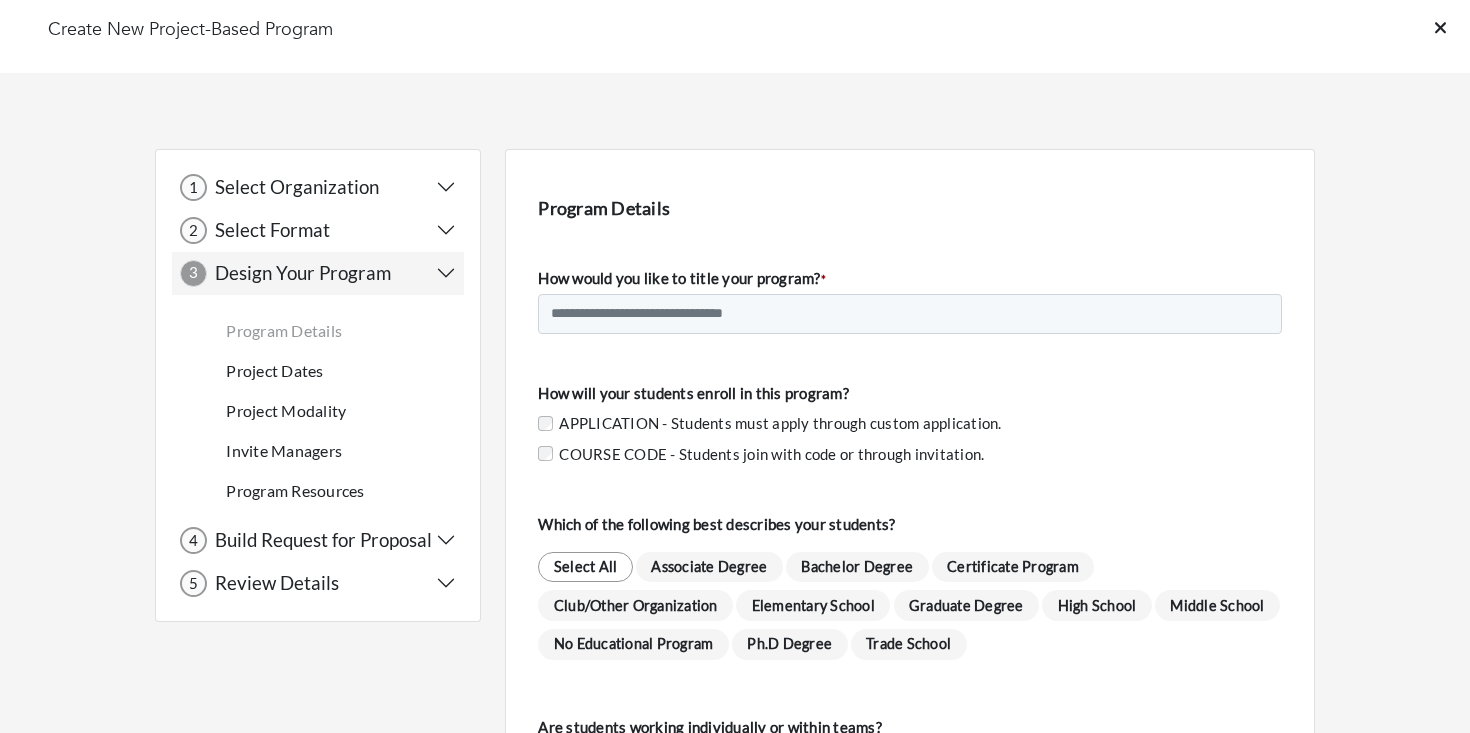 scroll, scrollTop: 0, scrollLeft: 0, axis: both 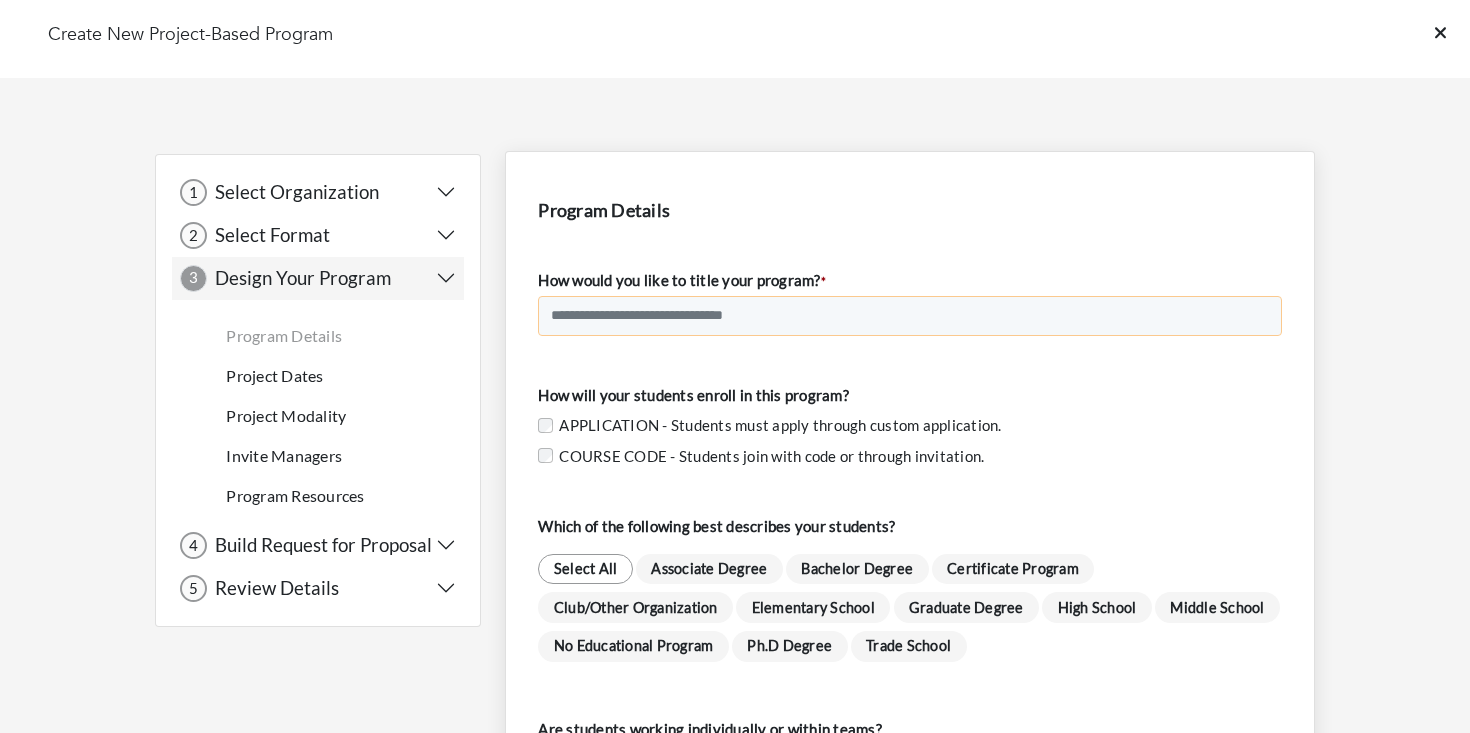 click on "How would you like to title your program?  *" at bounding box center (910, 316) 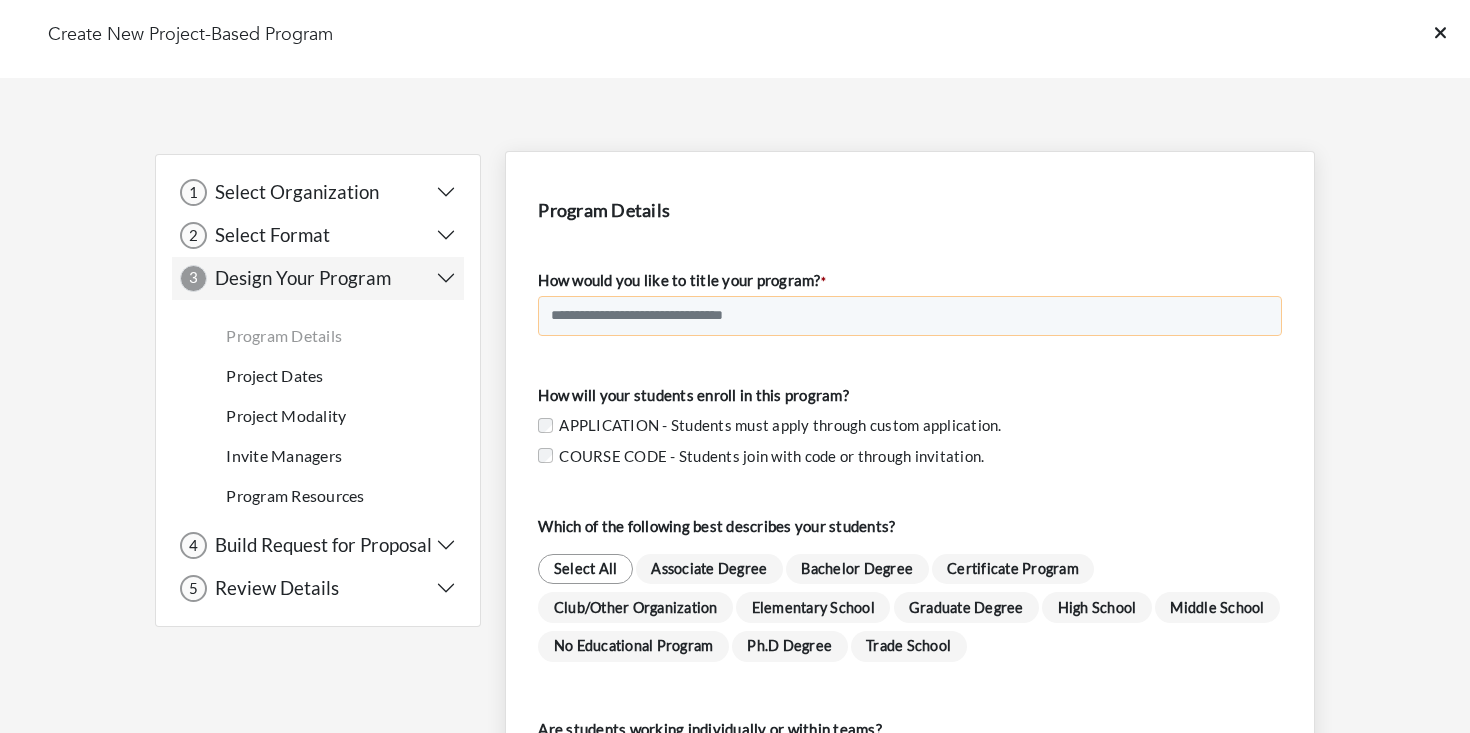 type on "*******" 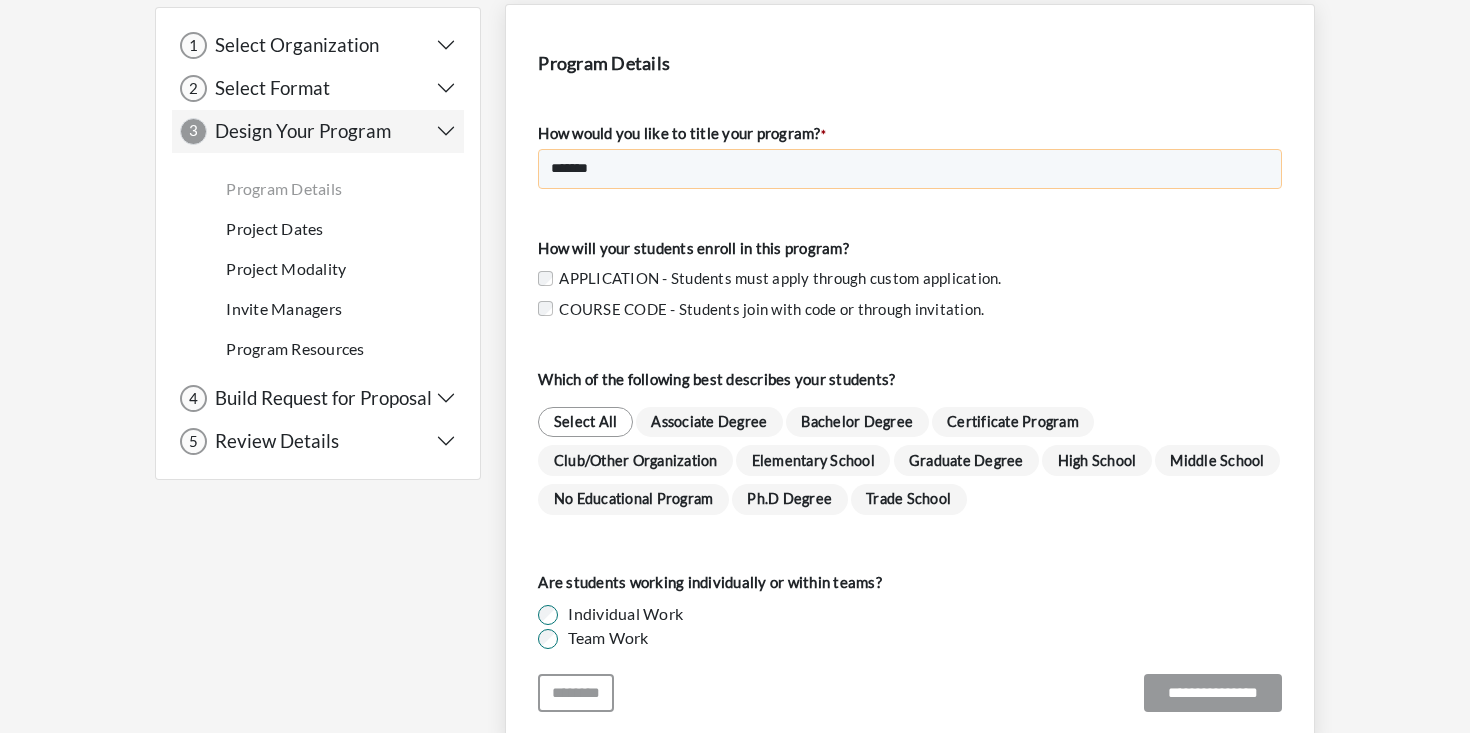 scroll, scrollTop: 246, scrollLeft: 0, axis: vertical 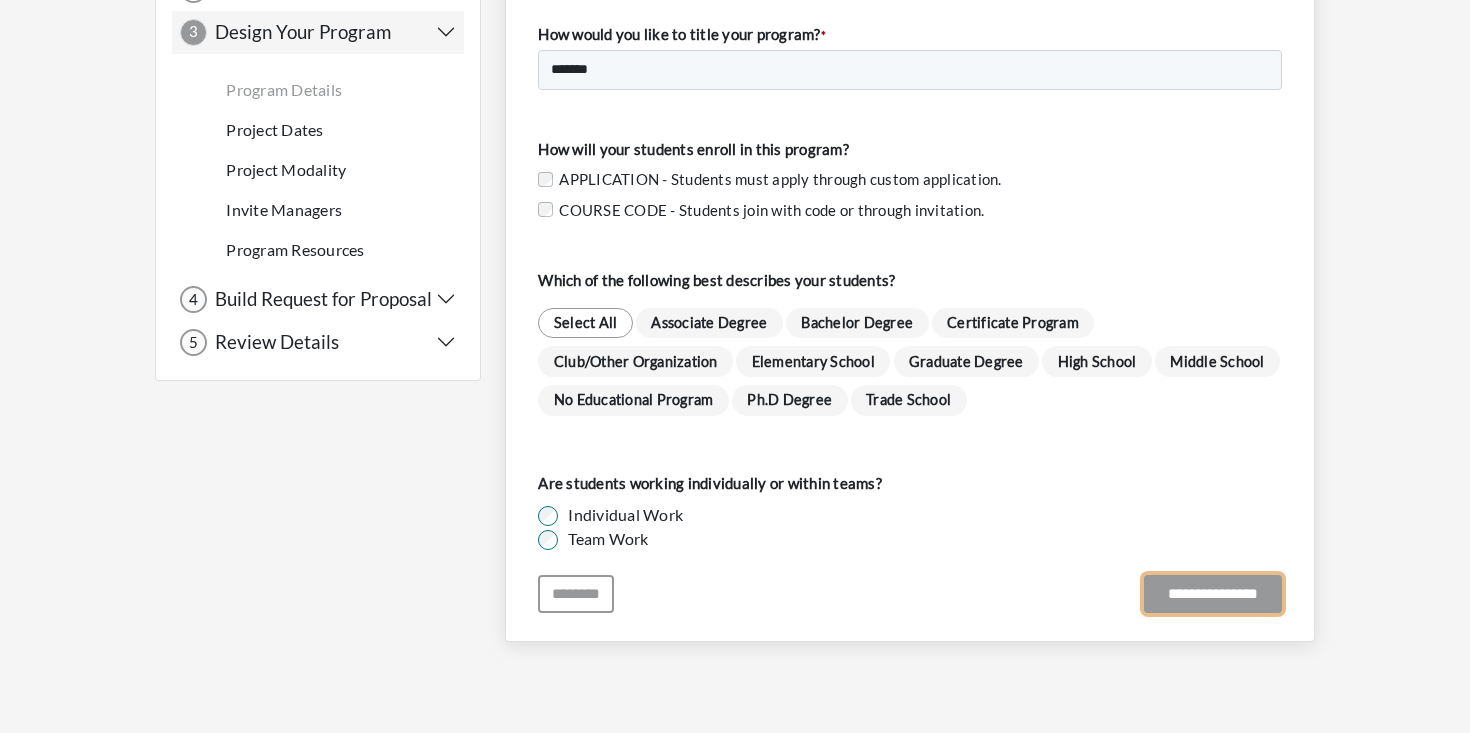 click on "**********" at bounding box center [1213, 594] 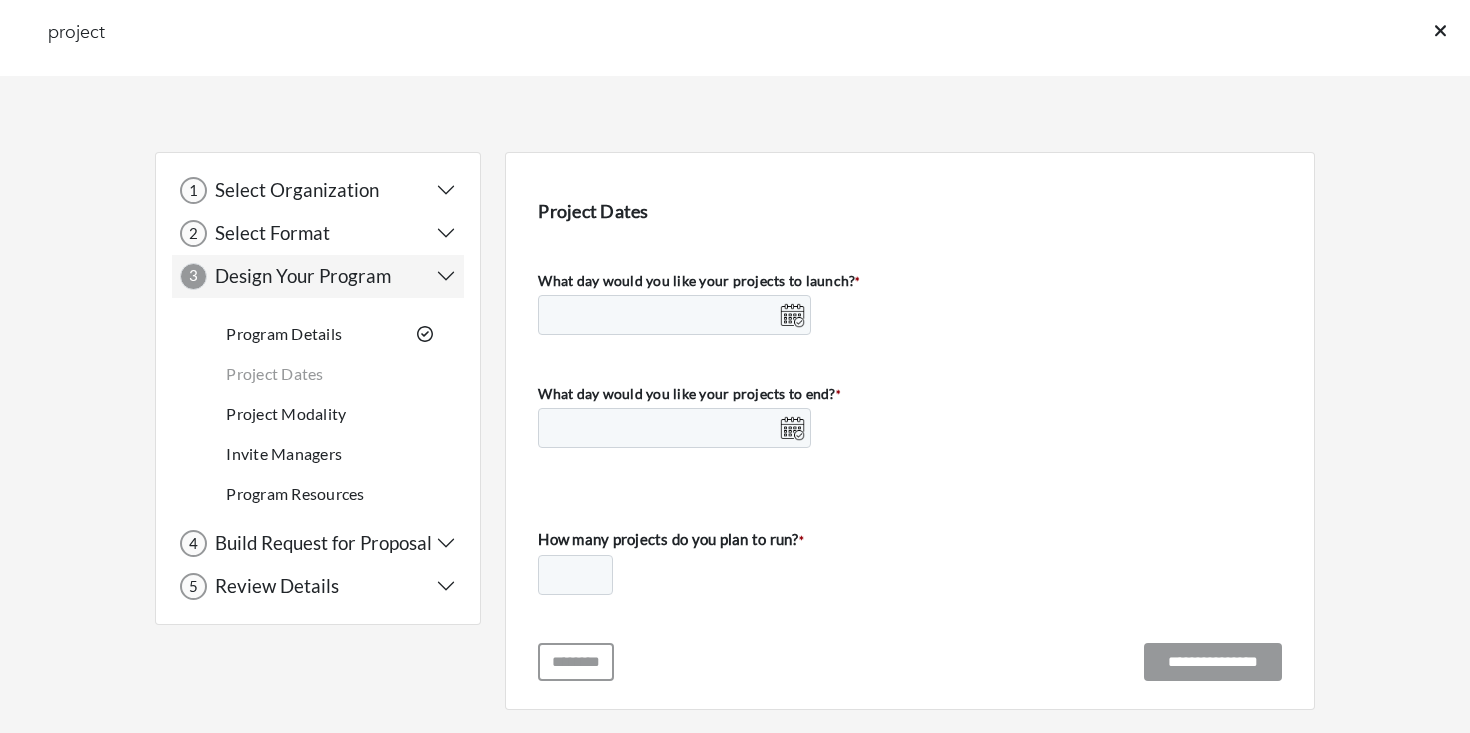 scroll, scrollTop: 0, scrollLeft: 0, axis: both 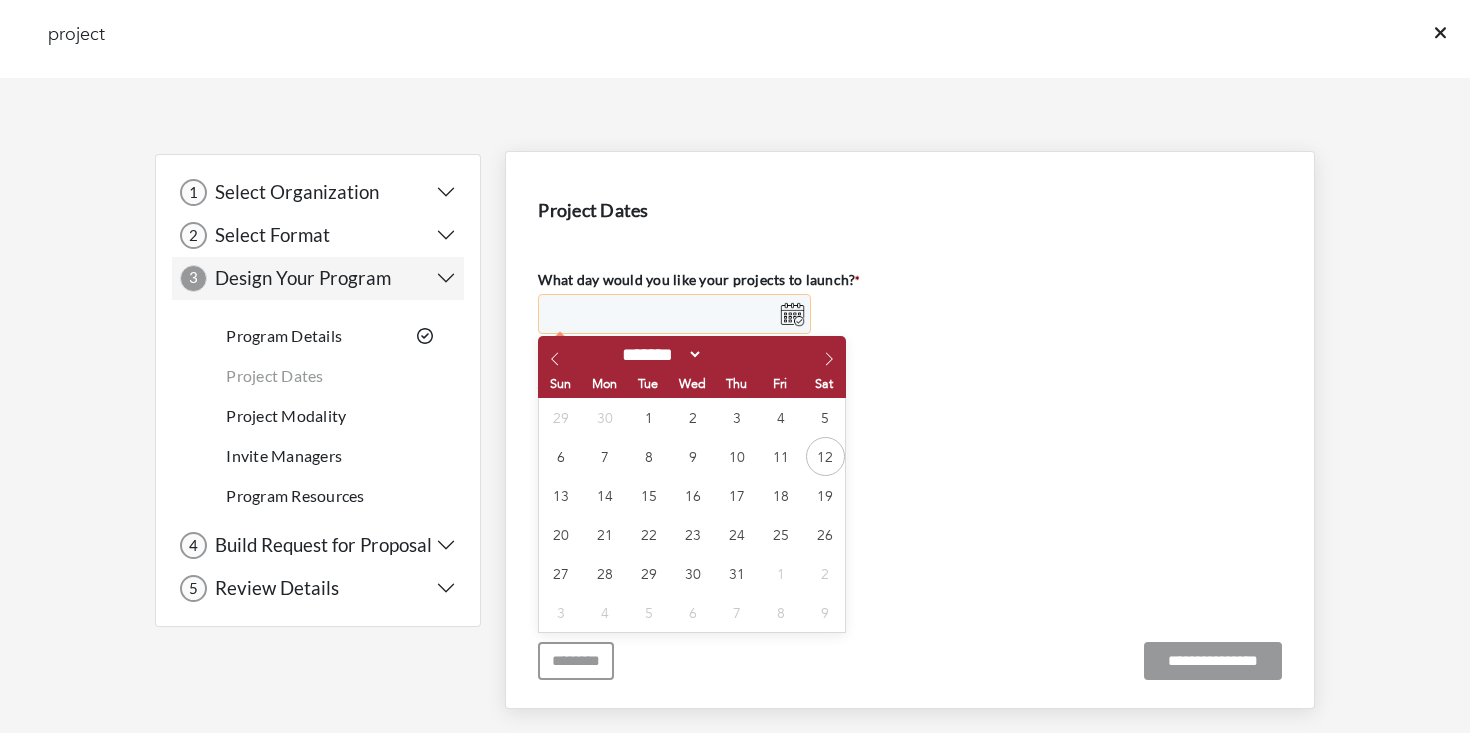 click on "What day would you like your projects to launch?  *" at bounding box center (674, 314) 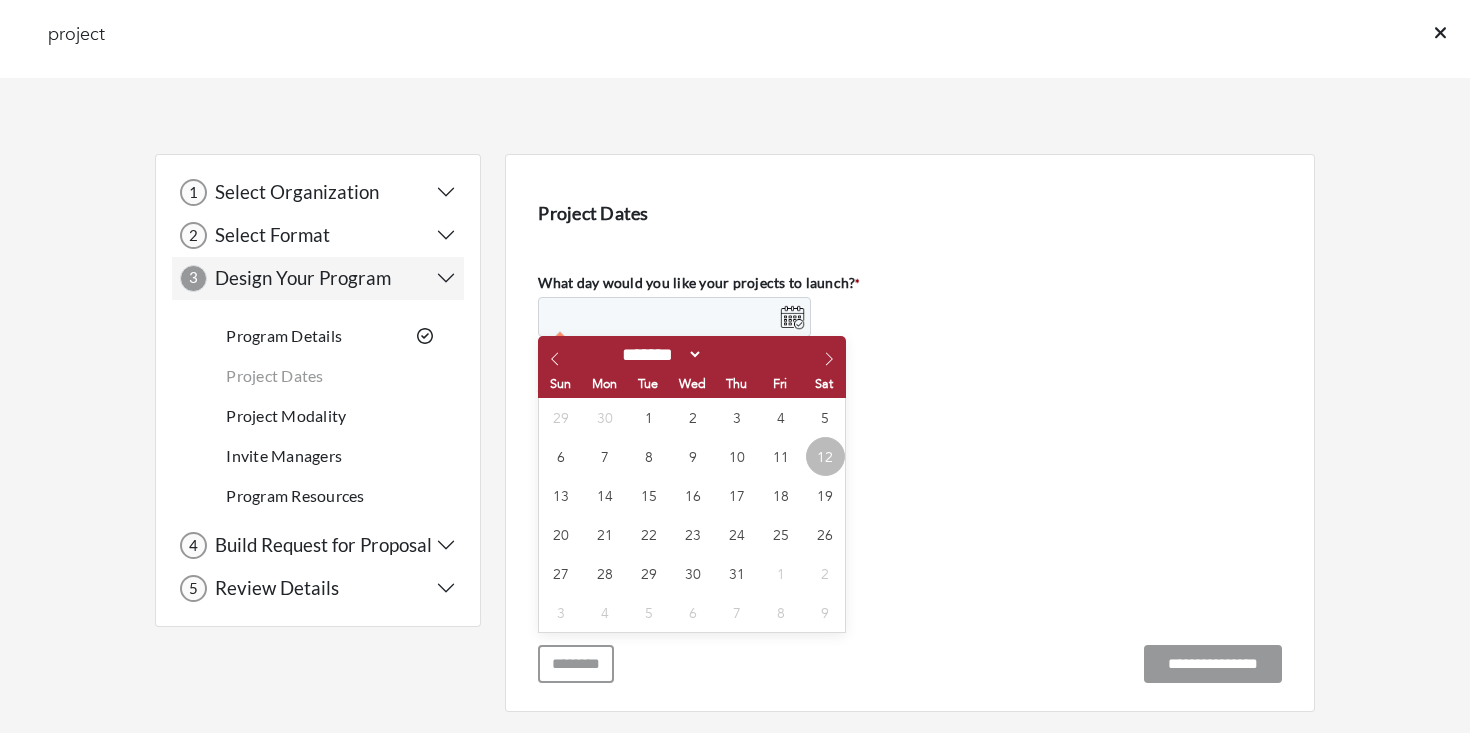 click on "12" at bounding box center [825, 456] 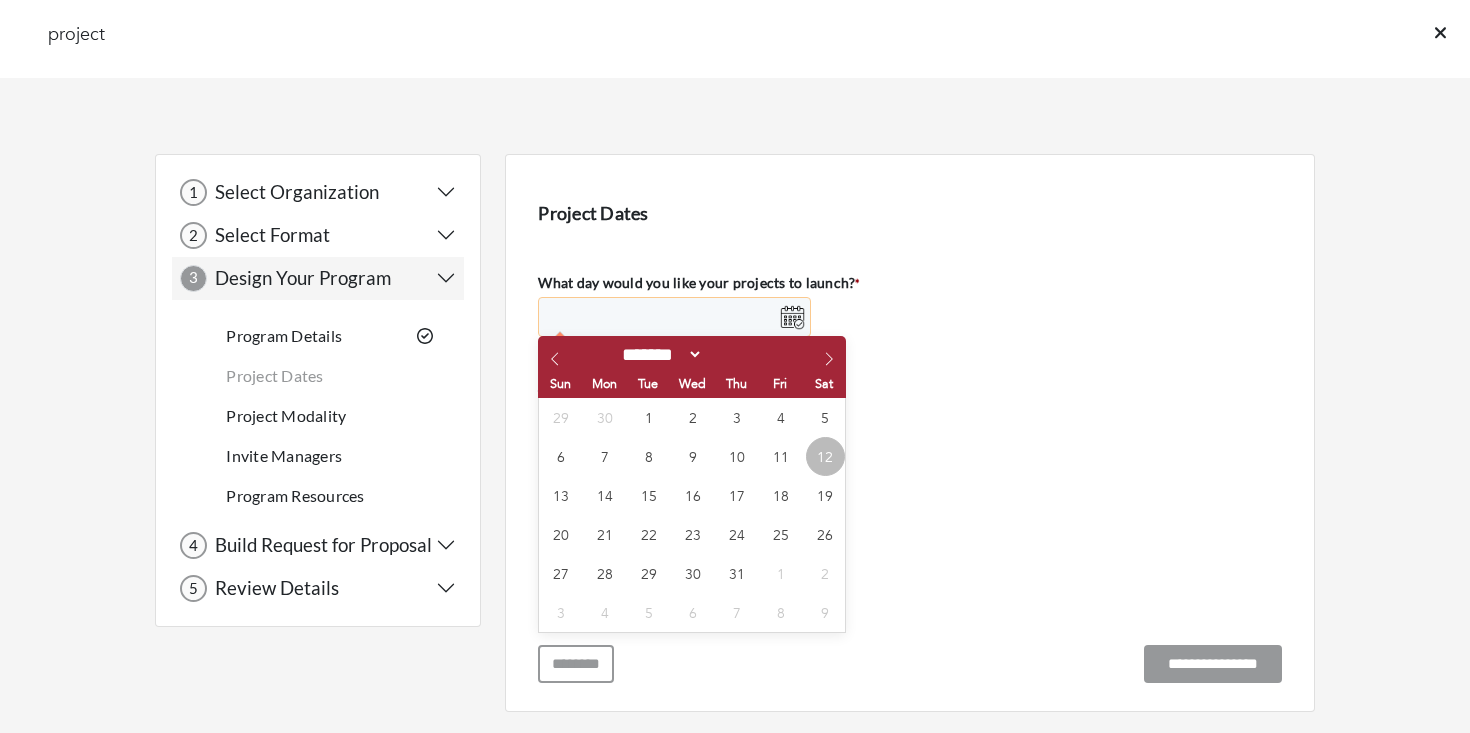 type on "**********" 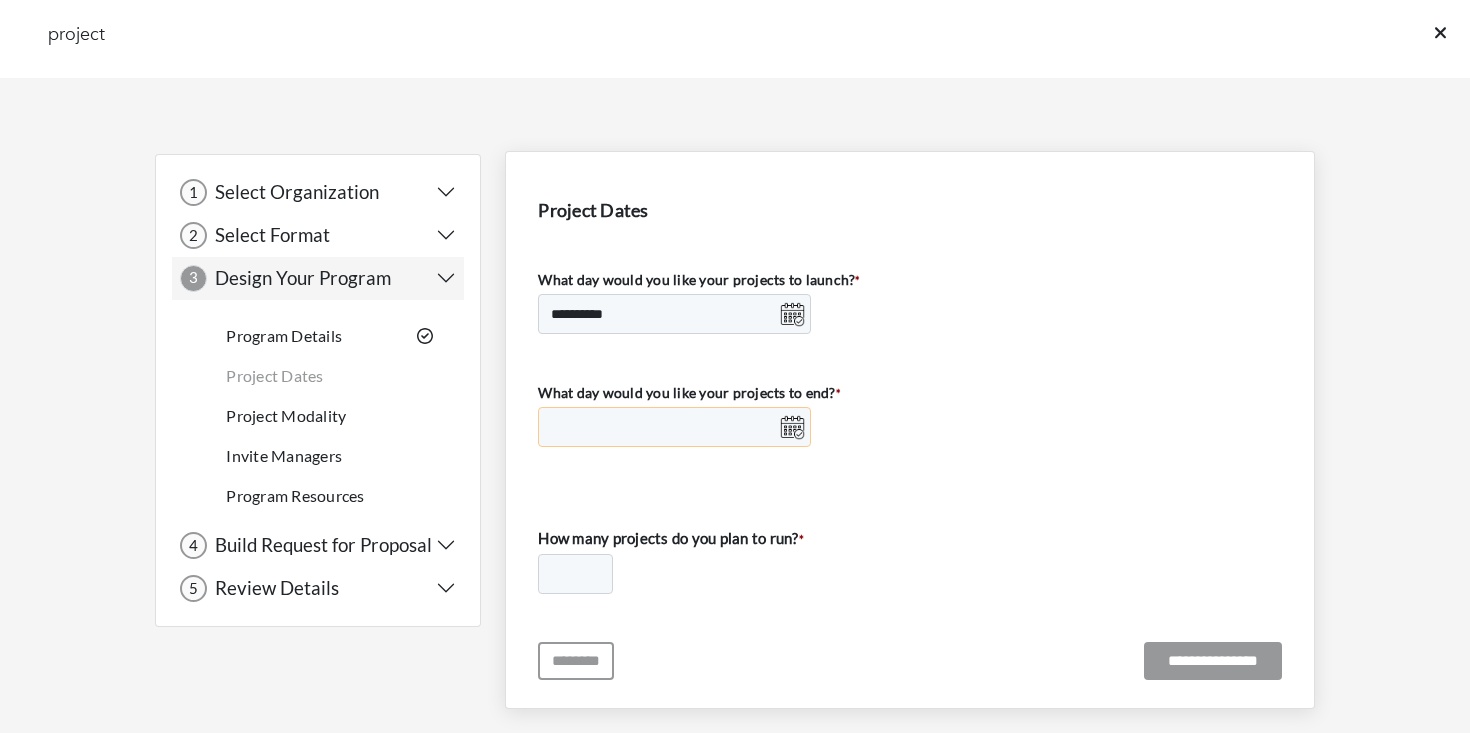 click on "What day would you like your projects to end?  *" at bounding box center (674, 427) 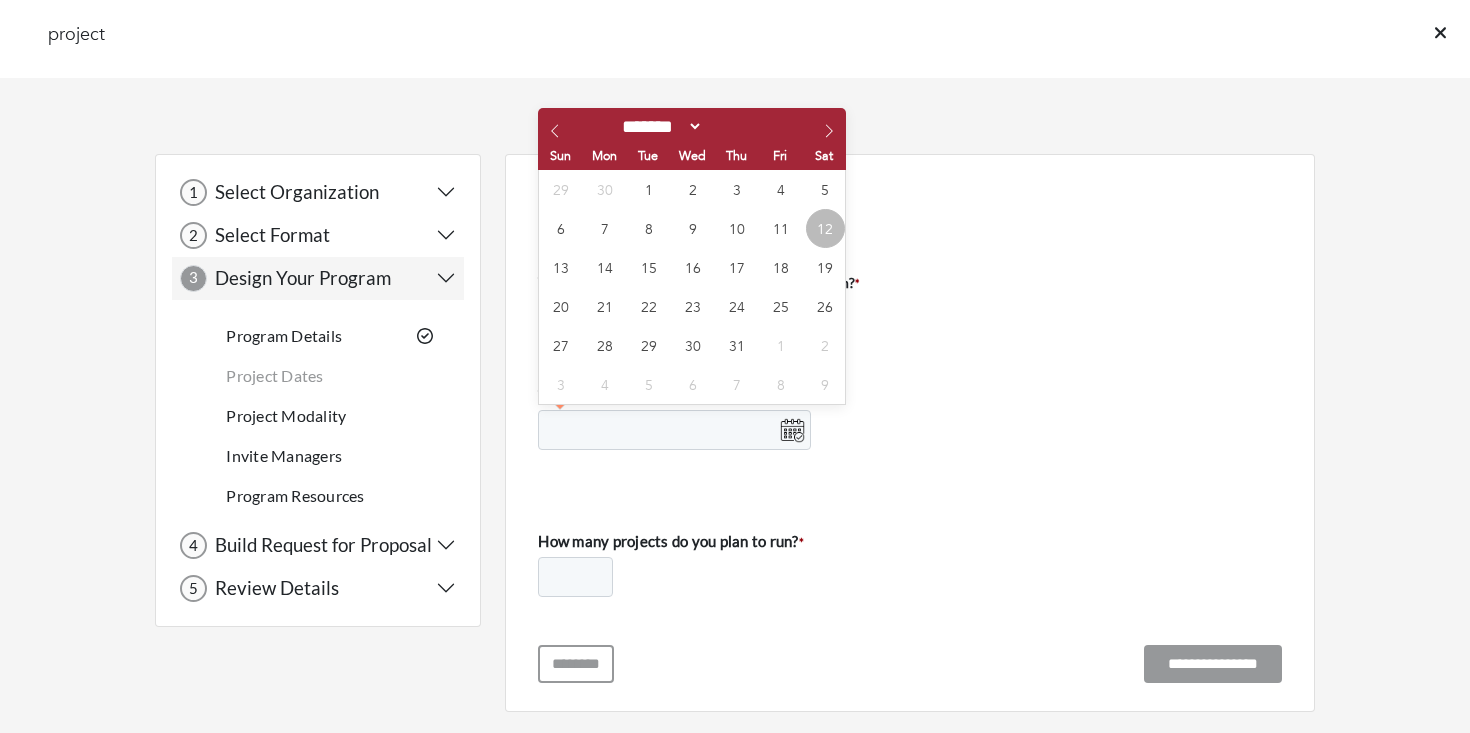 click on "12" at bounding box center [825, 228] 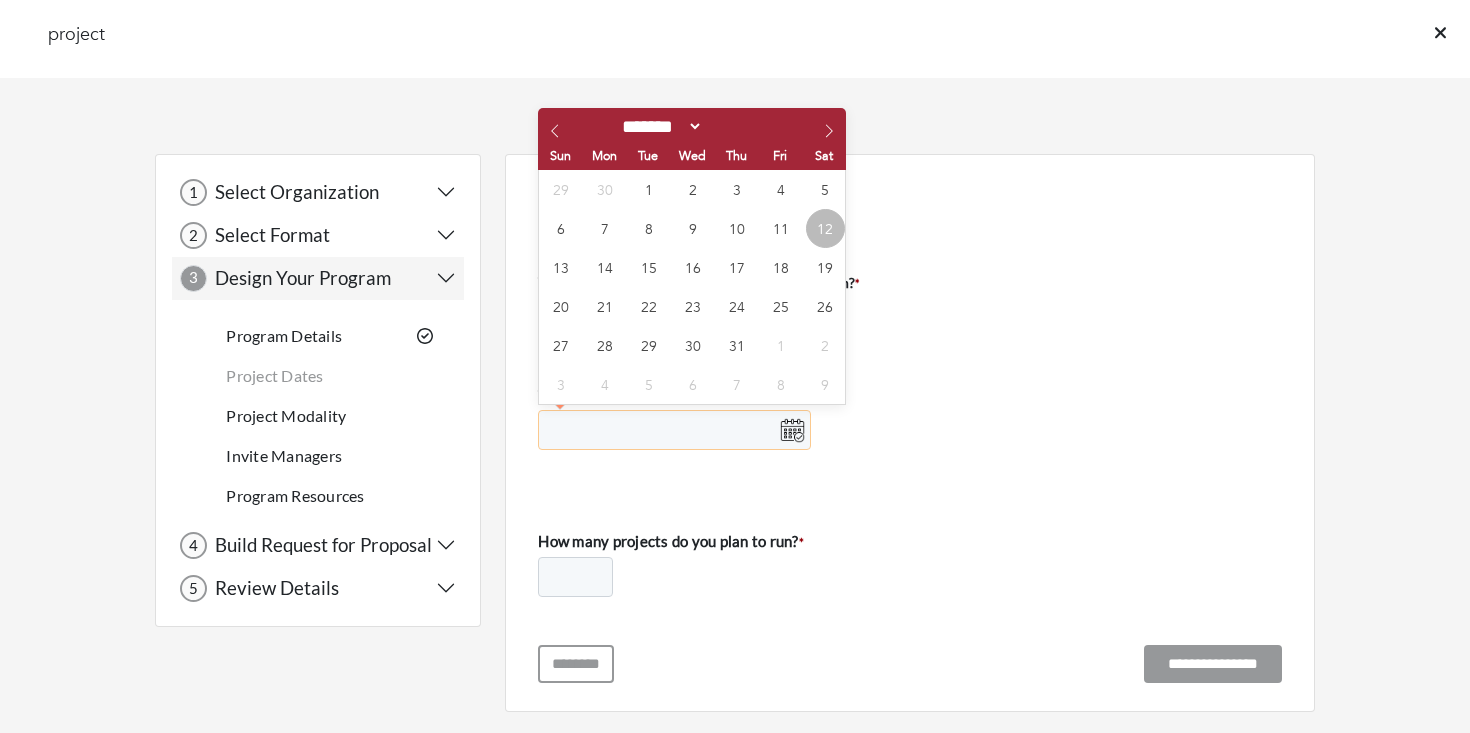 type on "**********" 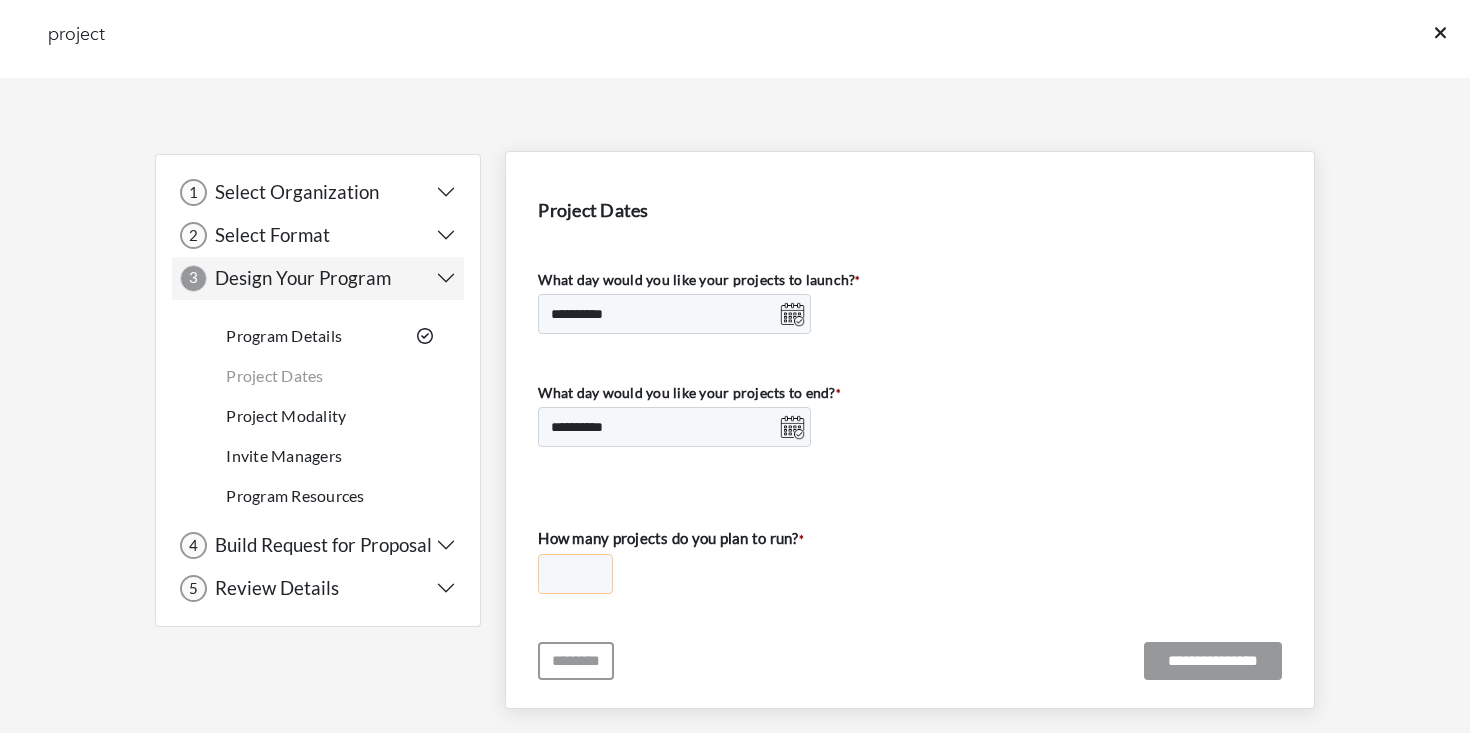 click on "*
*
*
*
*
*
*
*
*
**
**
**
**
**
**
**
**
**
**
**
**
**
**
**
**
**
**
**
**
**
**
**
**
**
**
**
**
**
**
**
**
**
**
**
**
**
**
**
**
**" at bounding box center (575, 574) 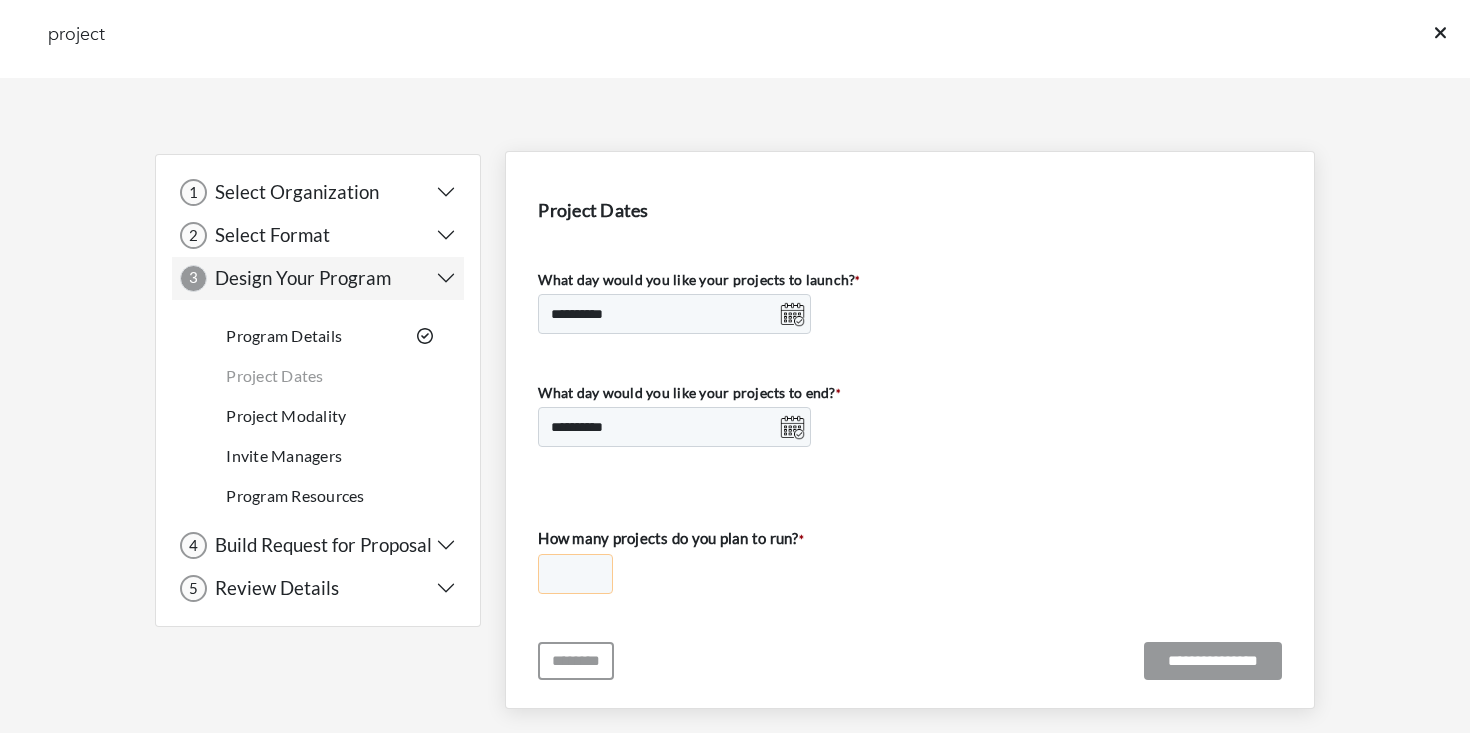 select on "*" 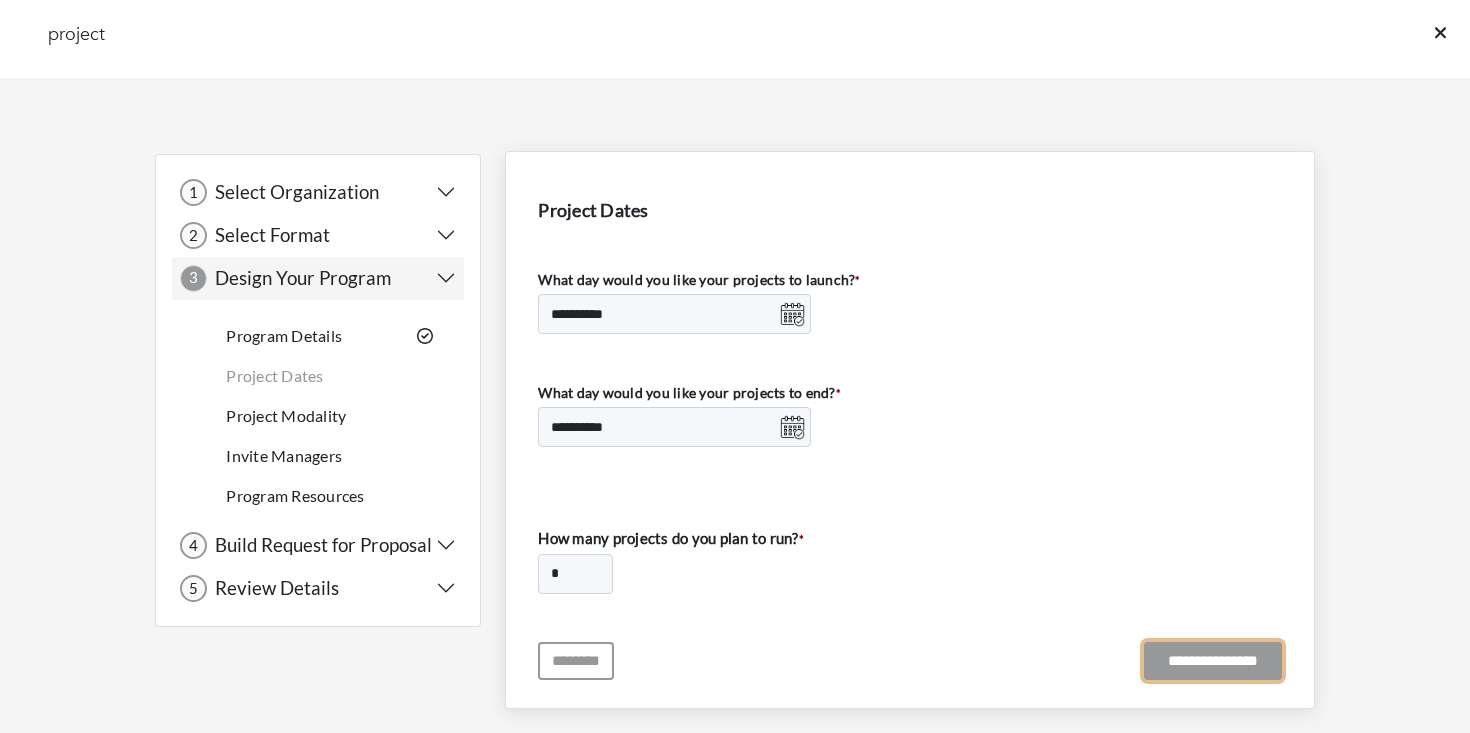 click on "**********" at bounding box center (1213, 661) 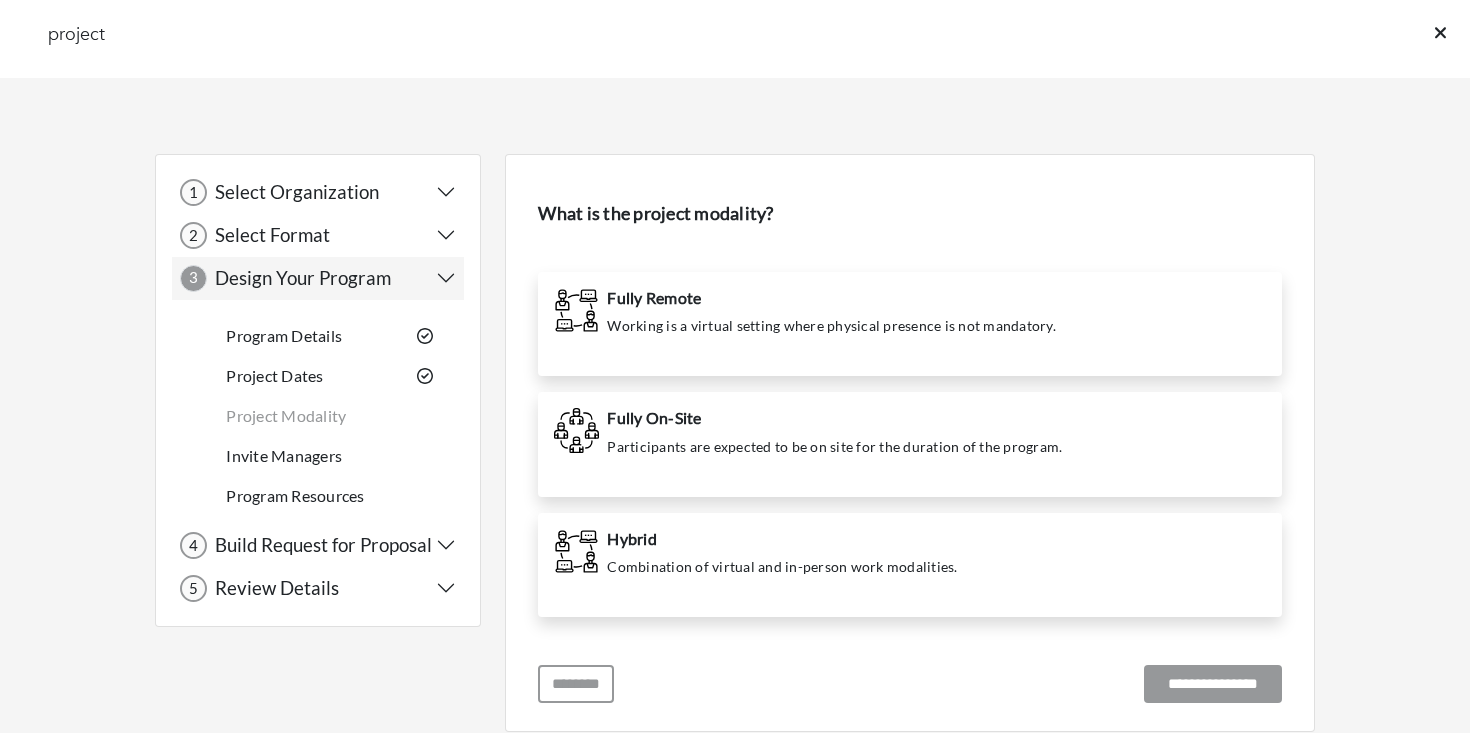 click on "Fully Remote
Working is a virtual setting where physical presence is not mandatory." at bounding box center [910, 324] 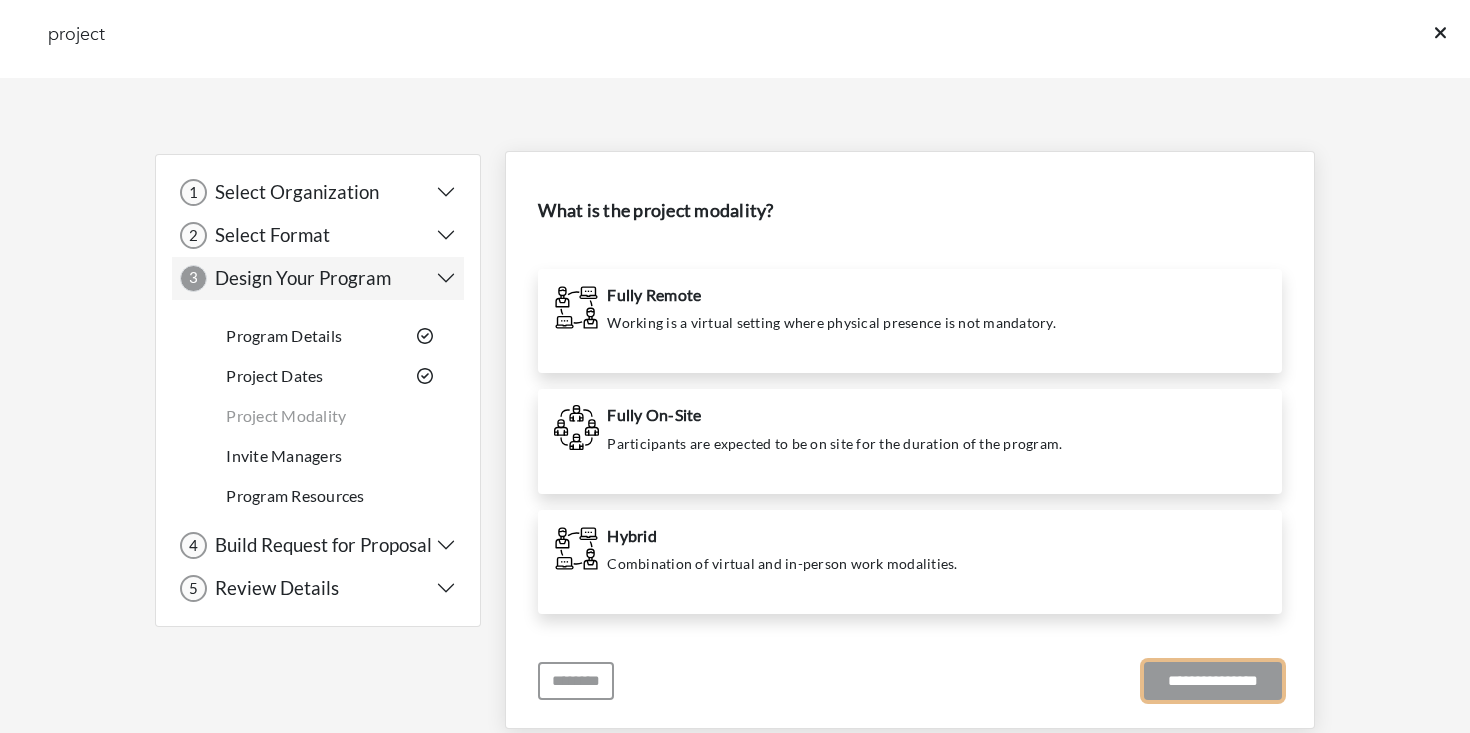 click on "**********" at bounding box center (1213, 681) 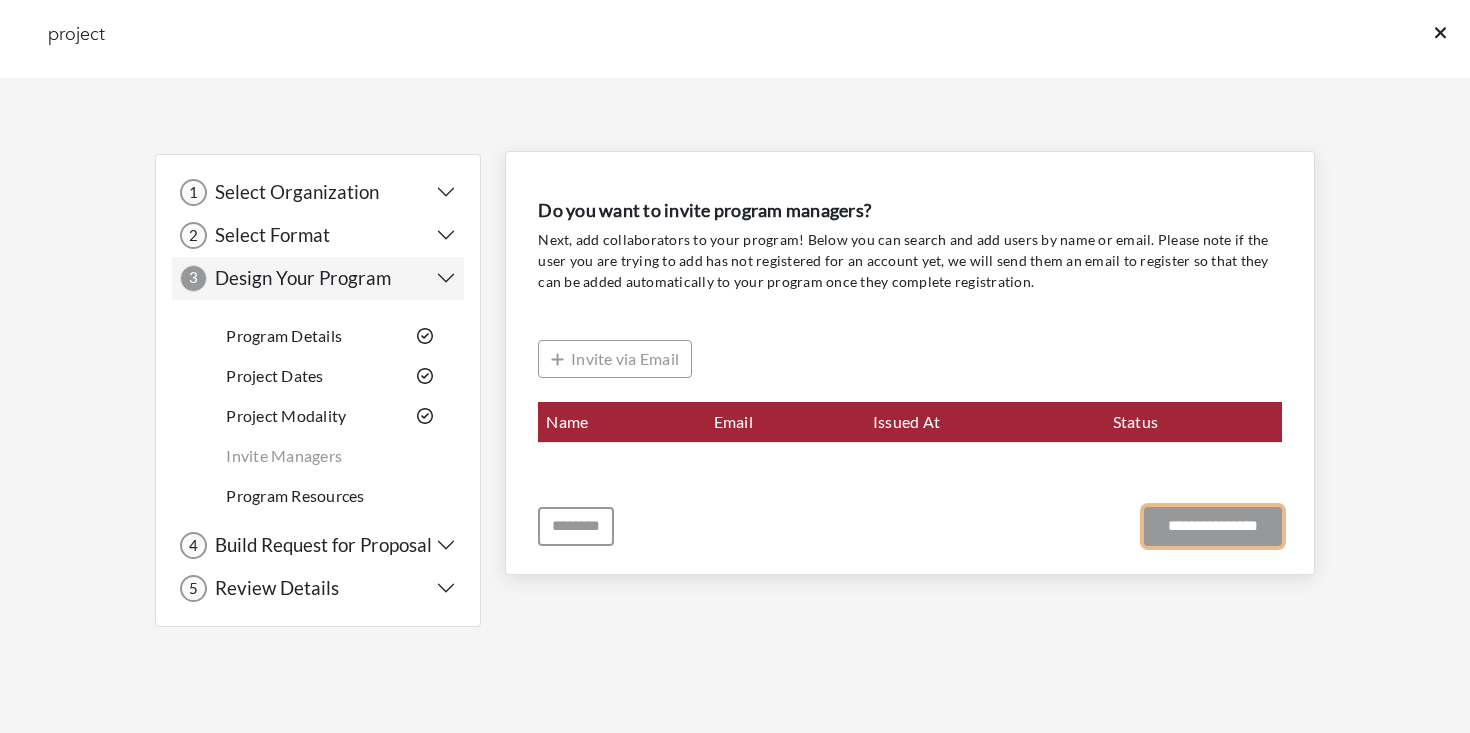 click on "**********" at bounding box center [1213, 526] 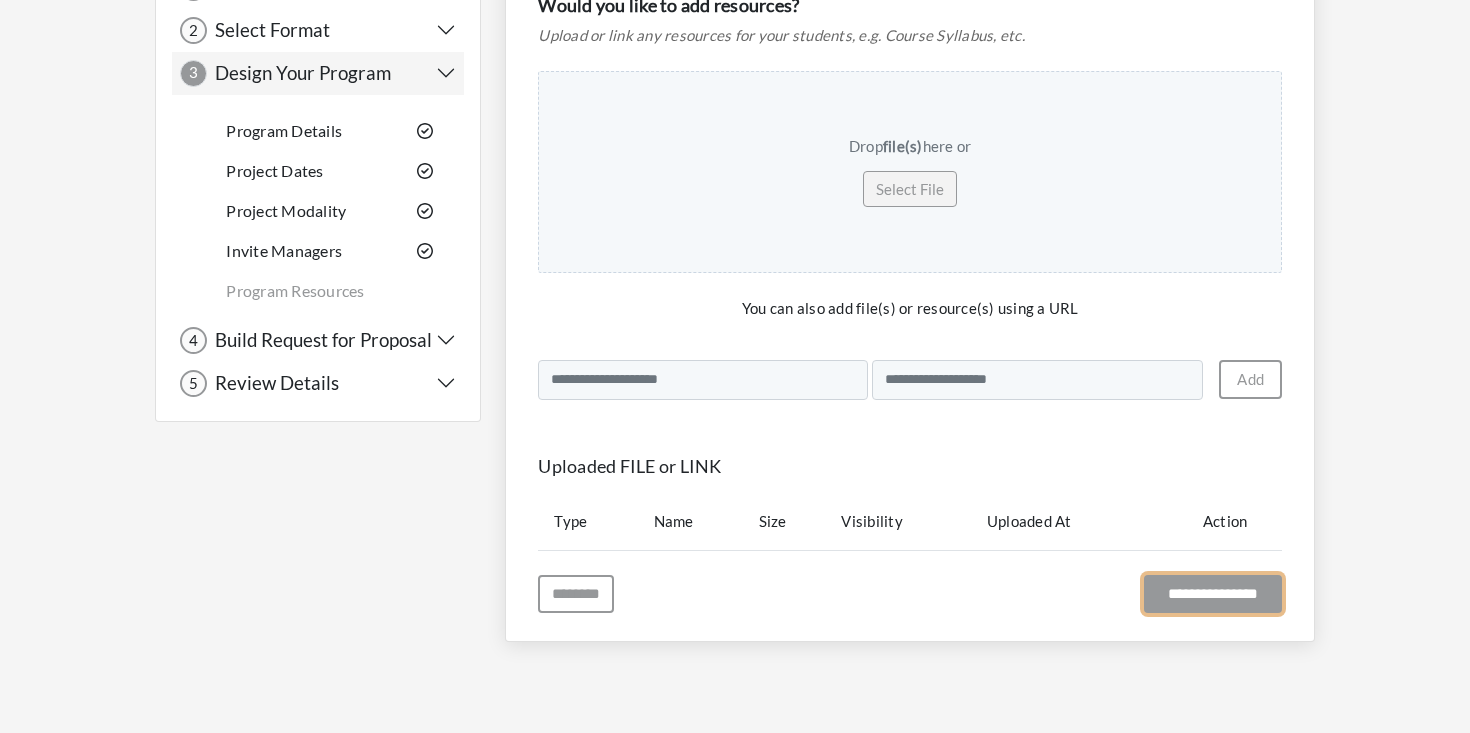 click on "**********" at bounding box center (1213, 594) 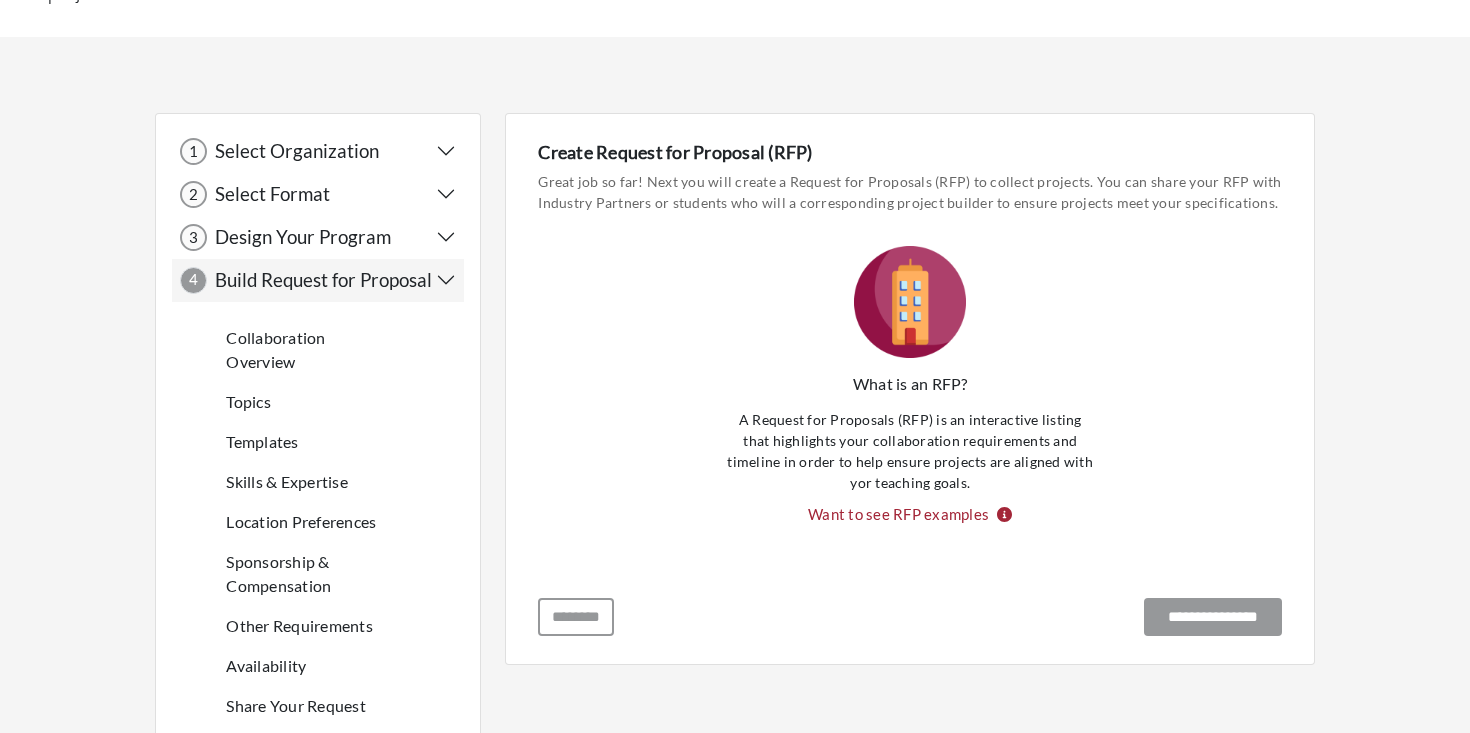 scroll, scrollTop: 0, scrollLeft: 0, axis: both 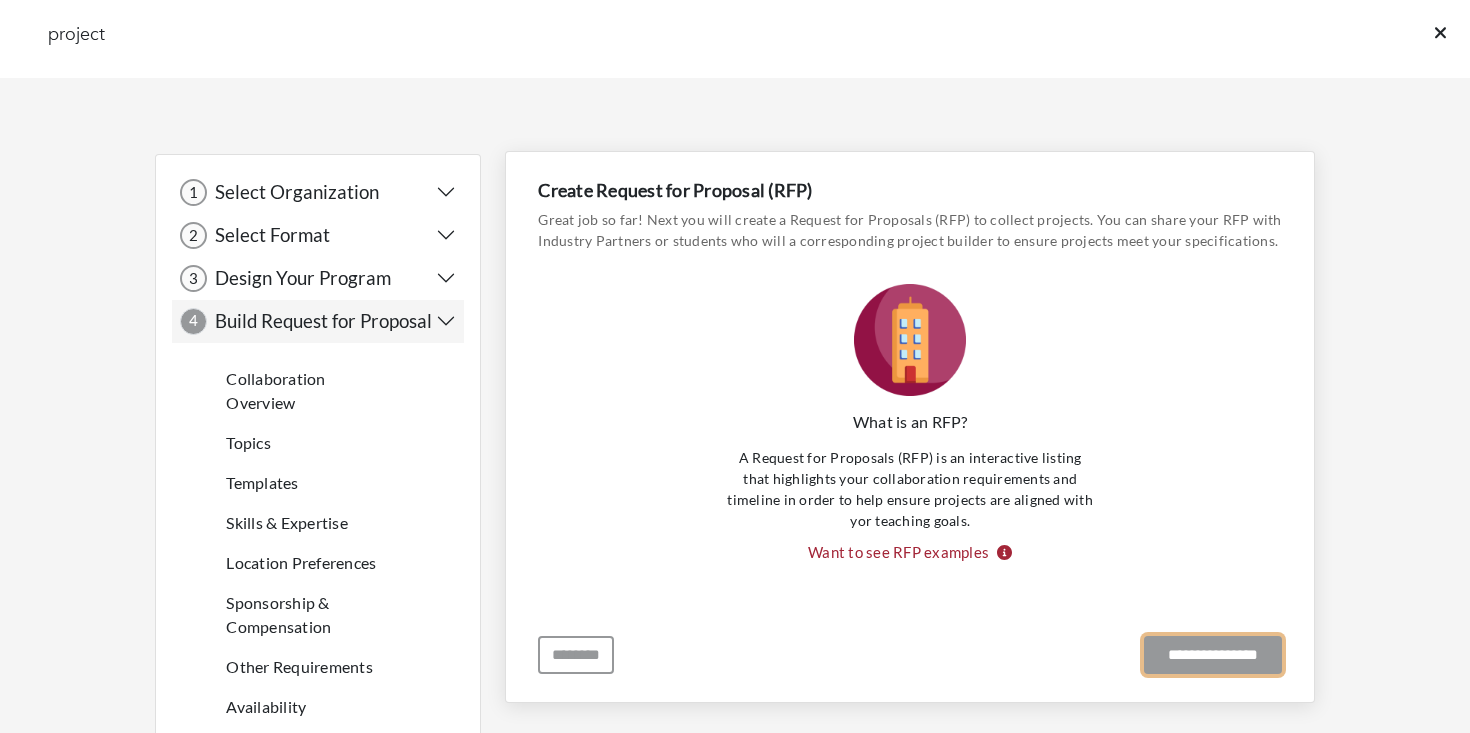 click on "**********" at bounding box center [1213, 655] 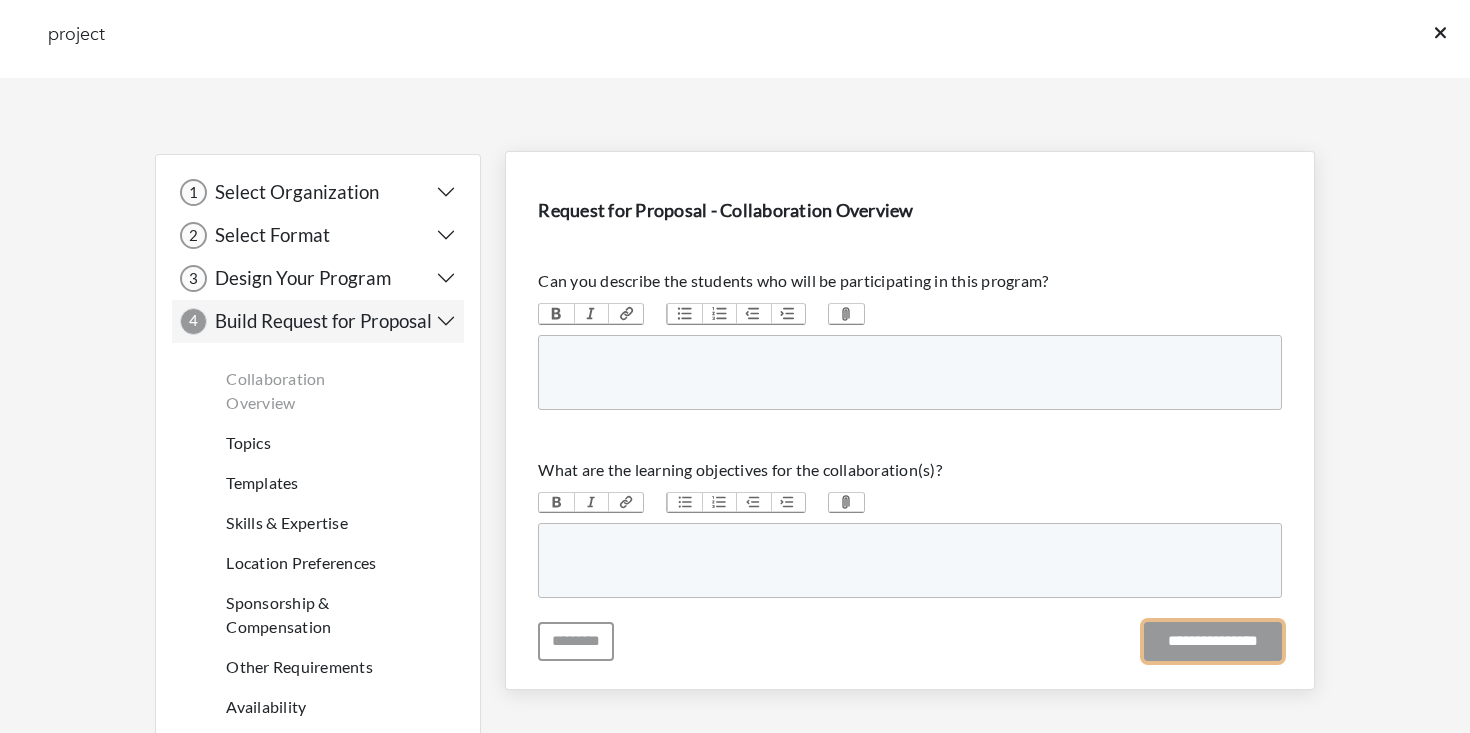 click on "**********" at bounding box center [1213, 641] 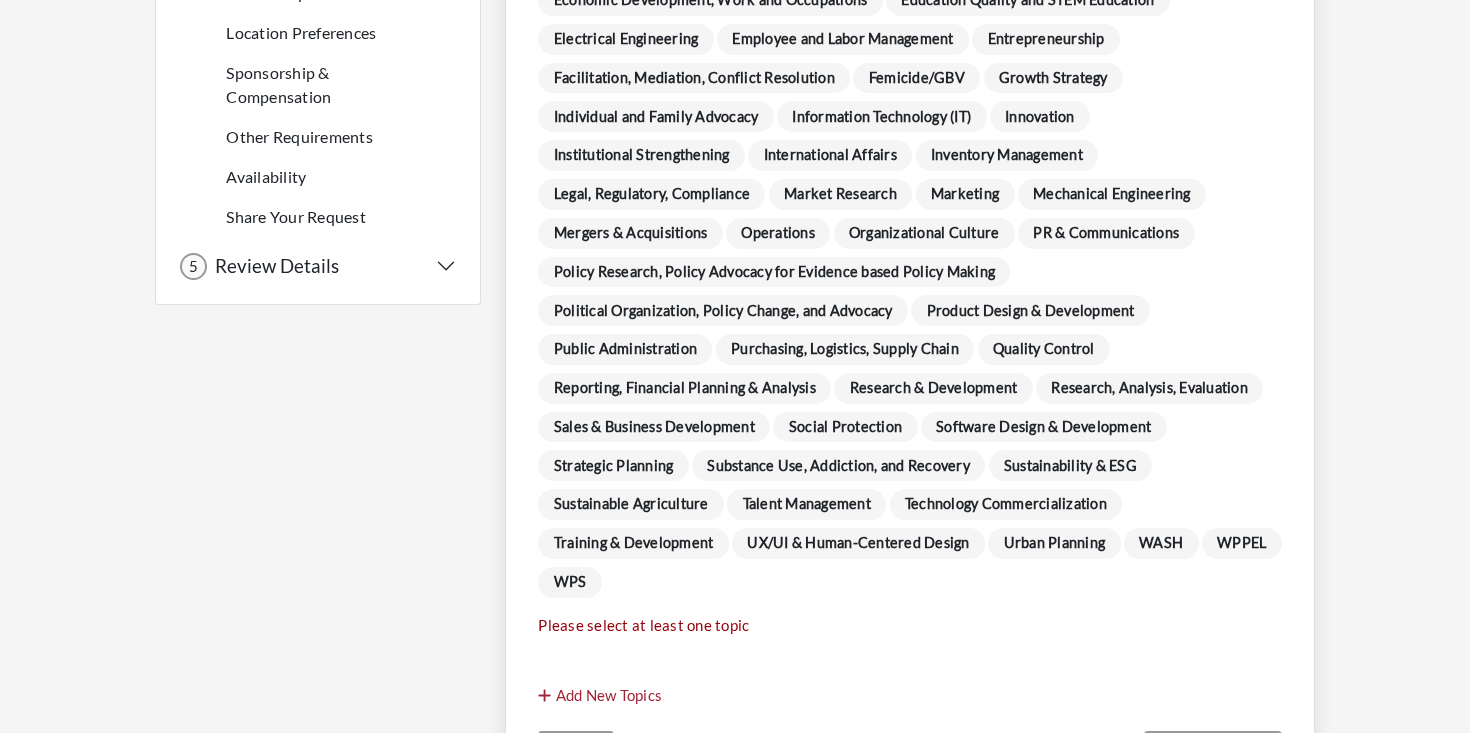 scroll, scrollTop: 646, scrollLeft: 0, axis: vertical 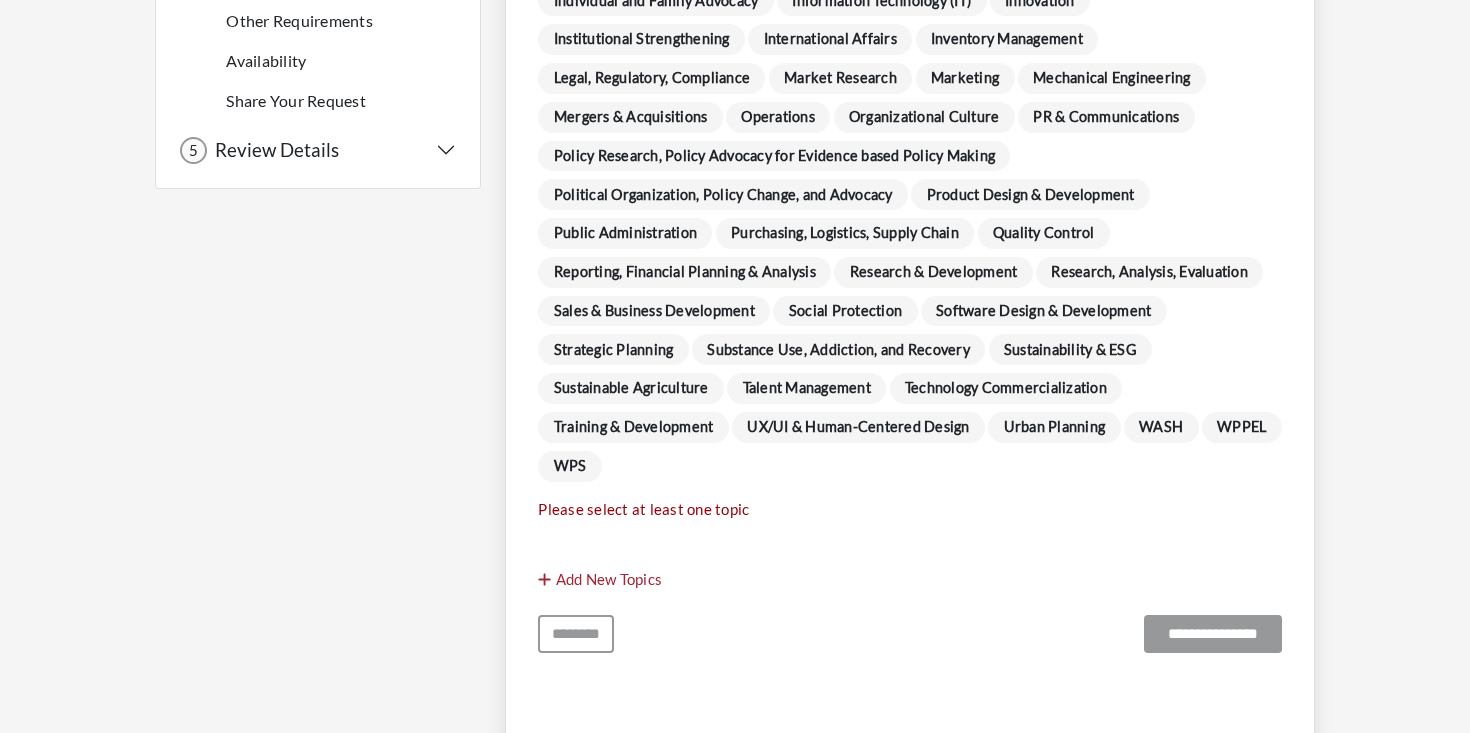 click on "Technology Commercialization" at bounding box center (1006, 388) 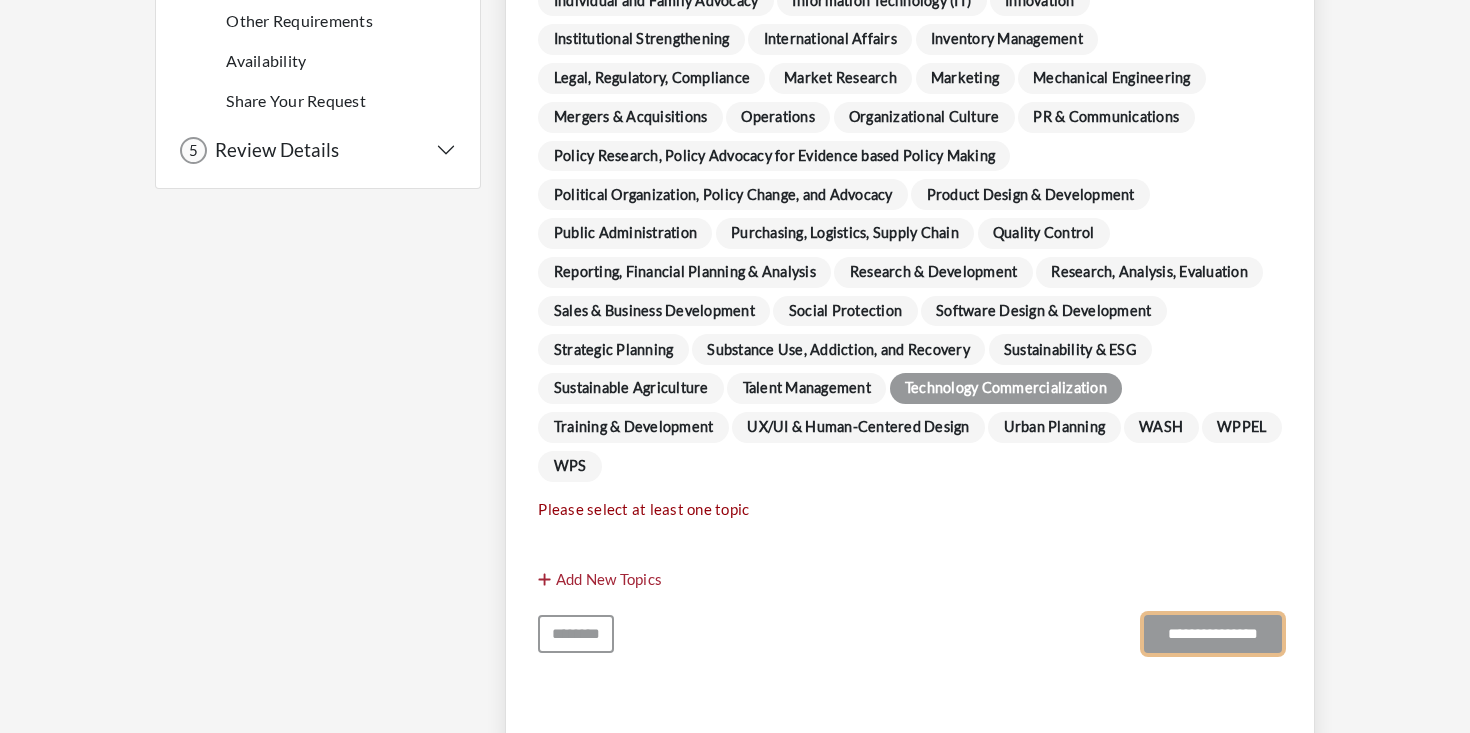 click on "**********" at bounding box center (1213, 634) 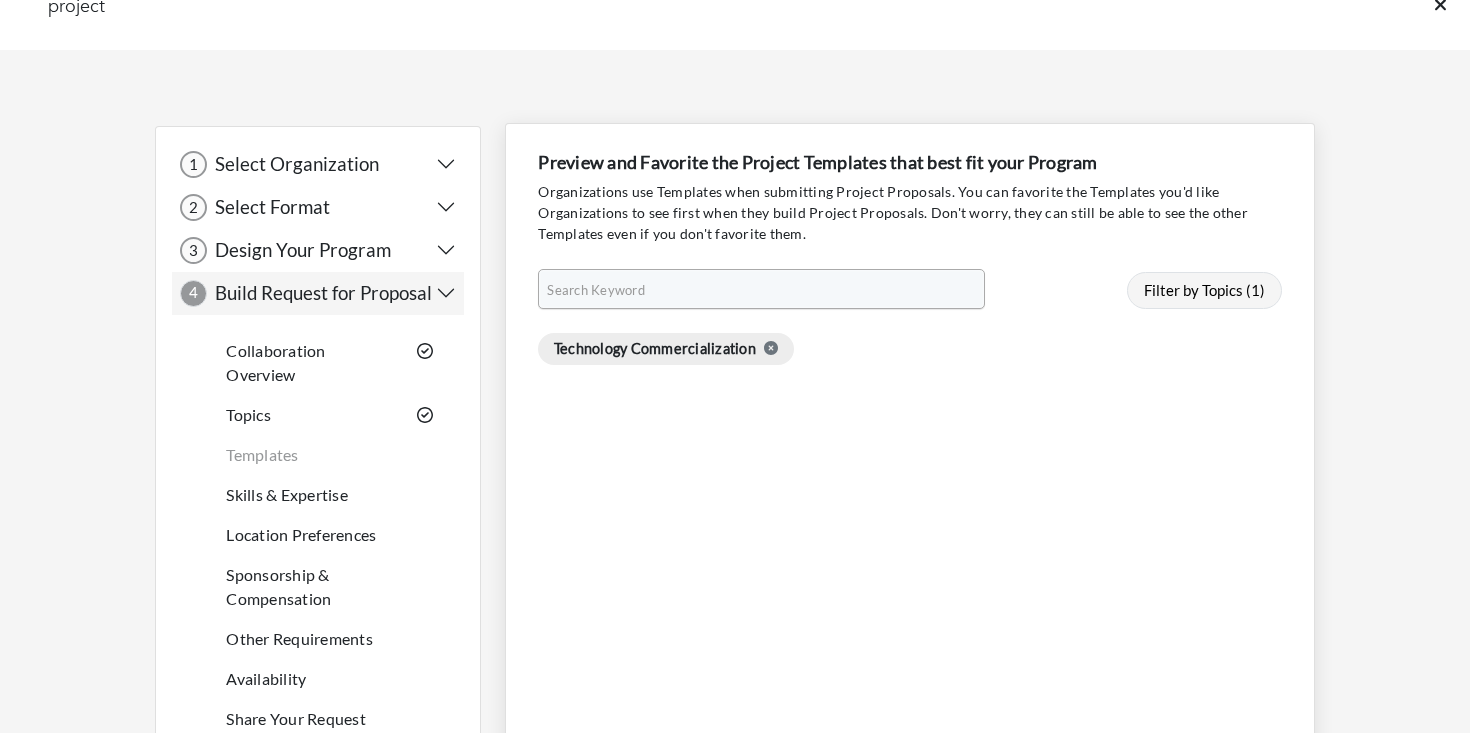 scroll, scrollTop: 0, scrollLeft: 0, axis: both 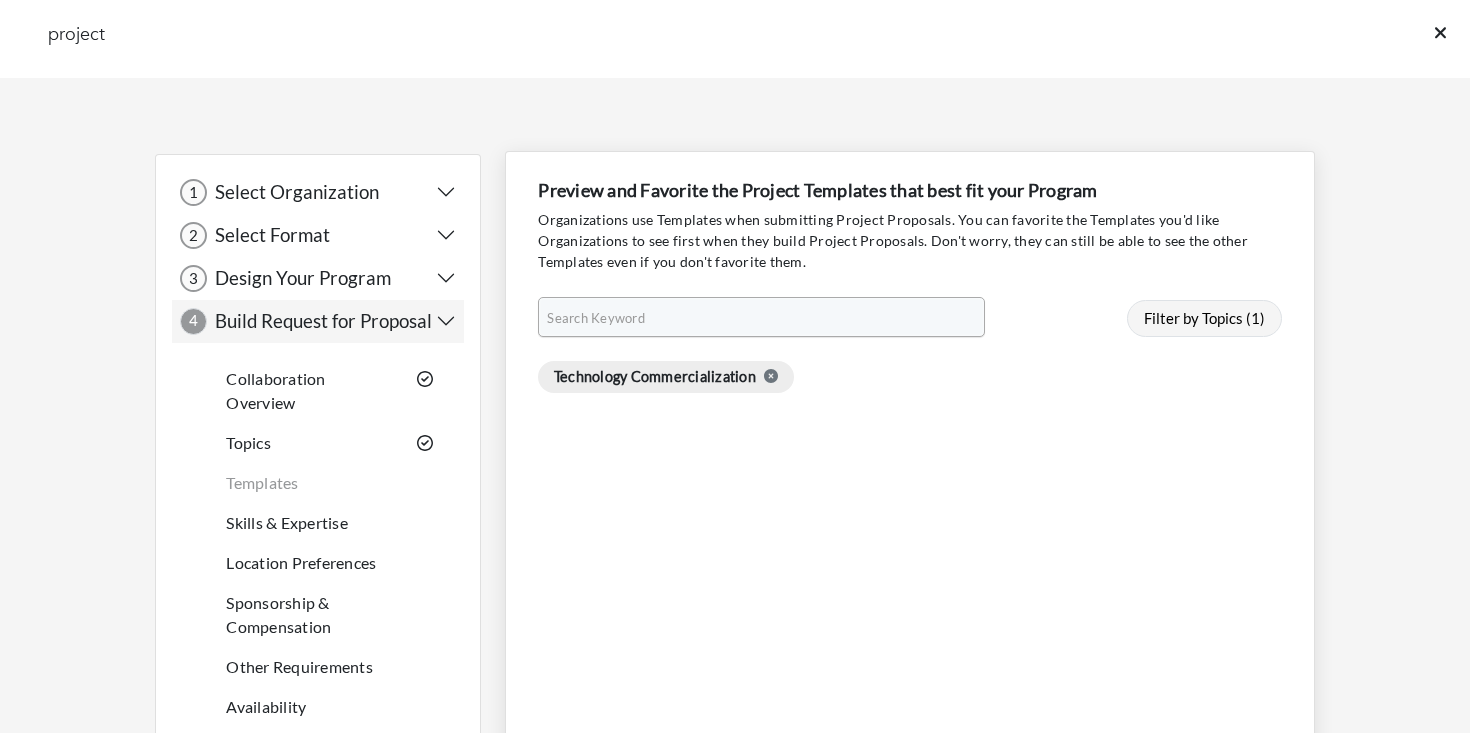 click on "Search Keyword" at bounding box center [752, 318] 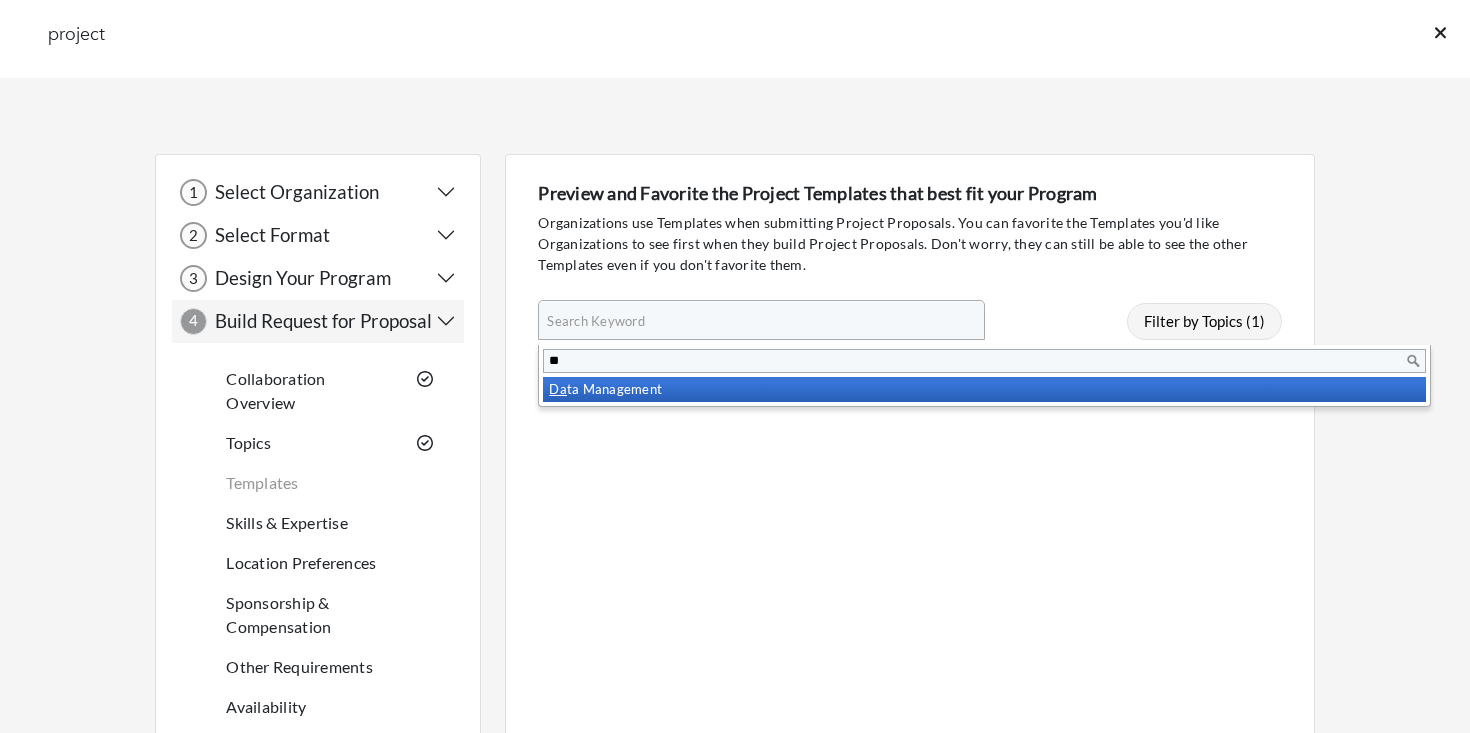 type on "**" 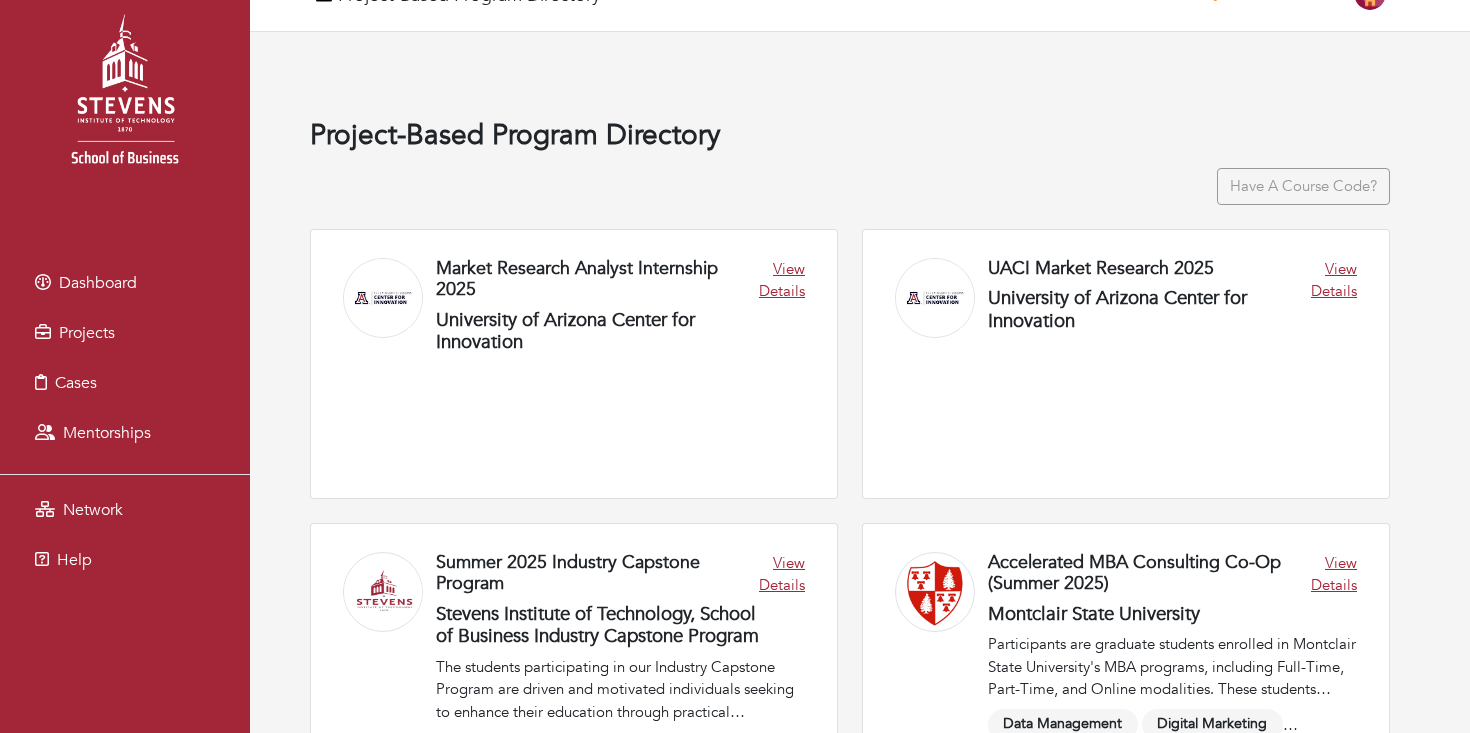 scroll, scrollTop: 0, scrollLeft: 0, axis: both 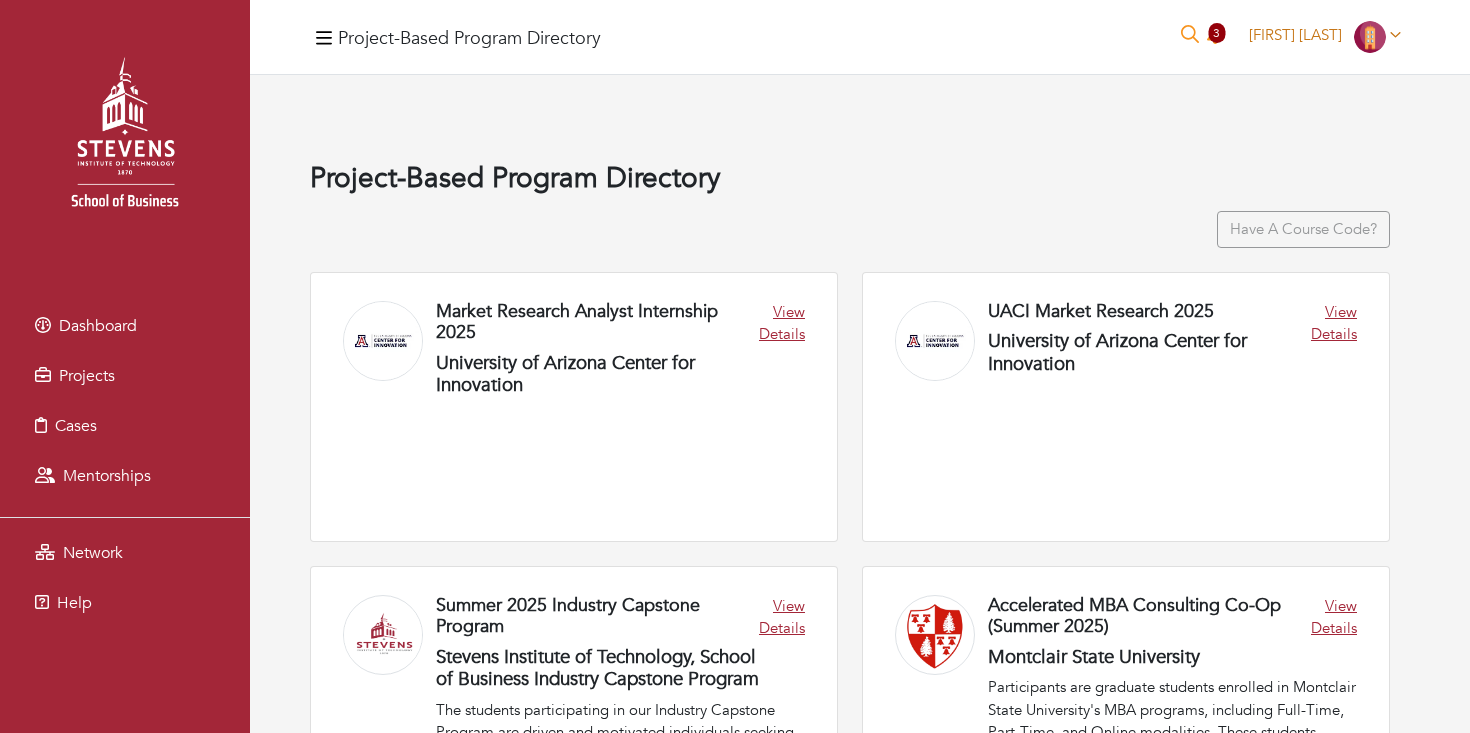 click on "[FIRST] [LAST]" at bounding box center [1295, 35] 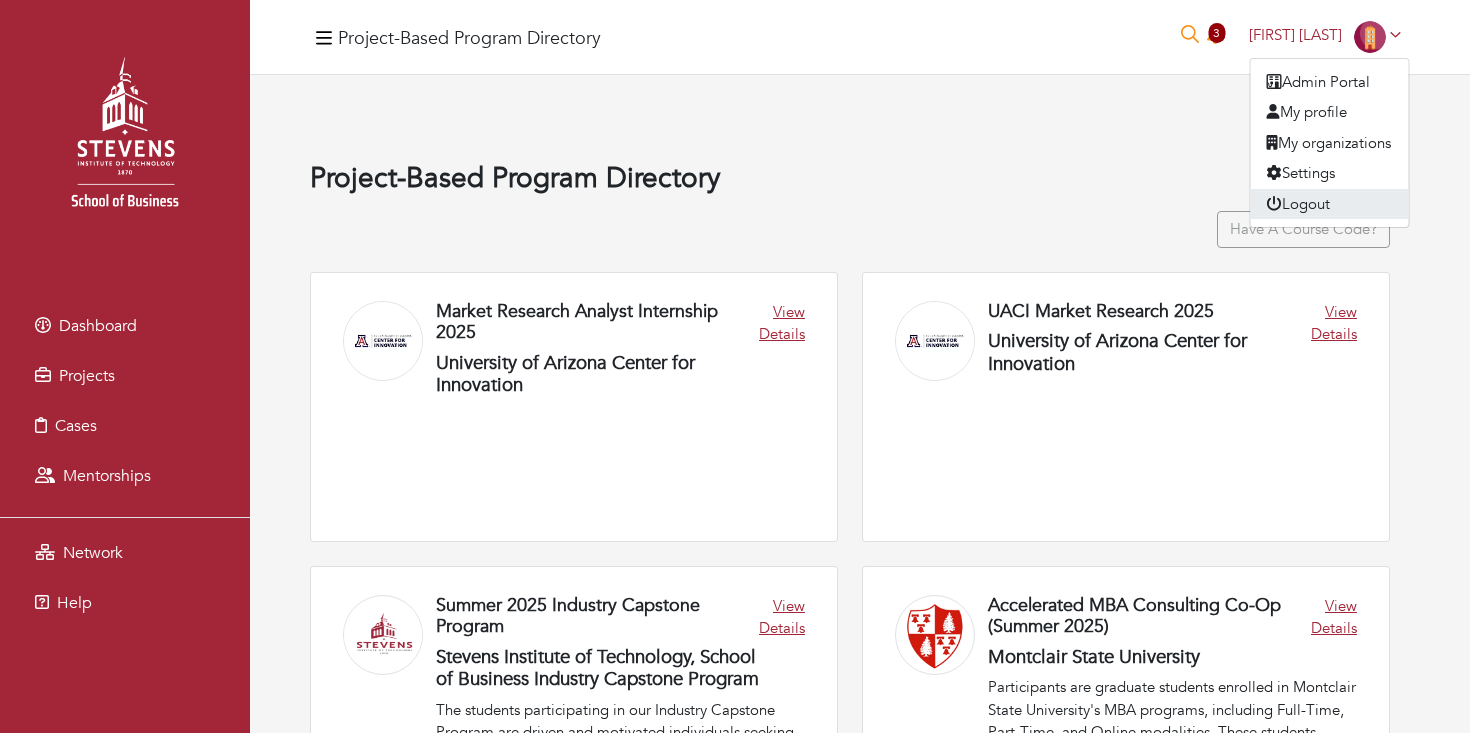click on "Logout" at bounding box center (1330, 204) 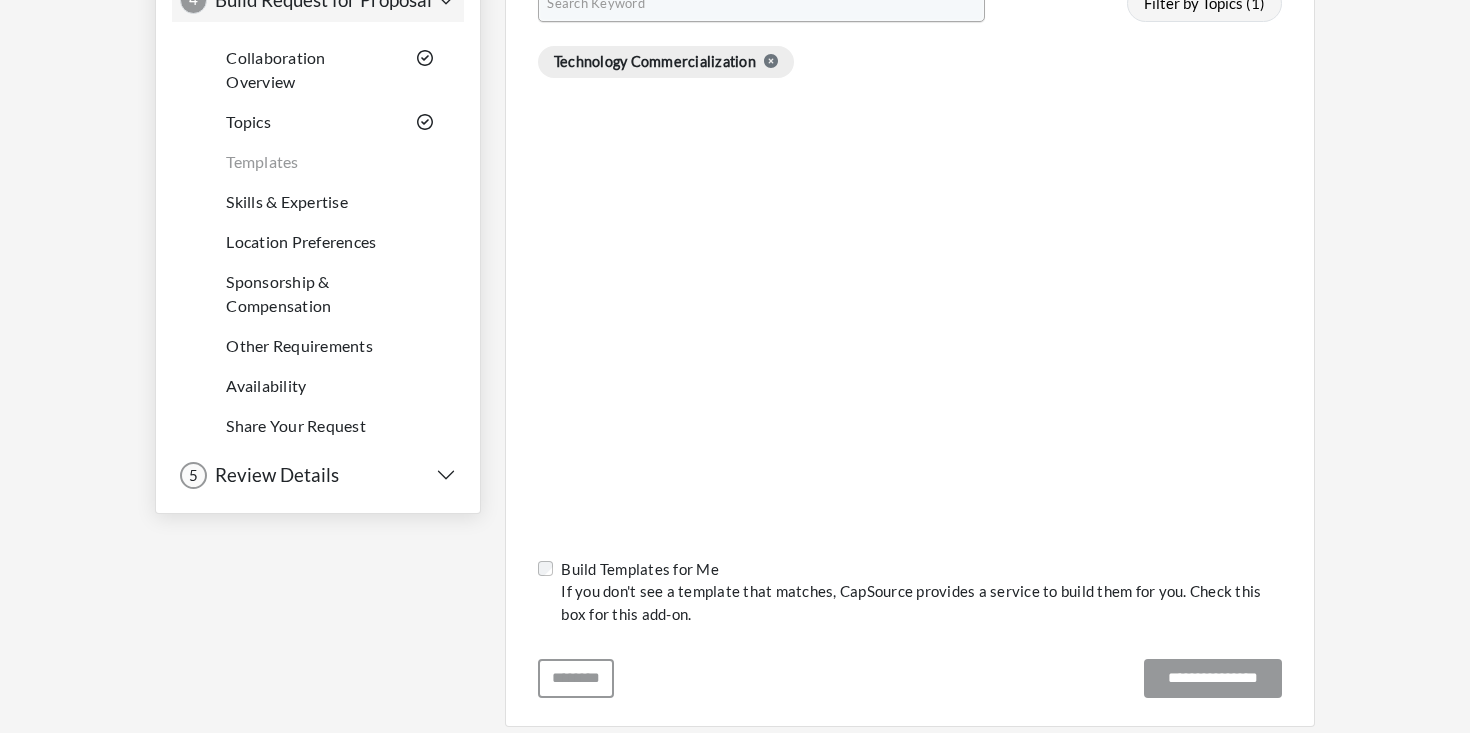 scroll, scrollTop: 335, scrollLeft: 0, axis: vertical 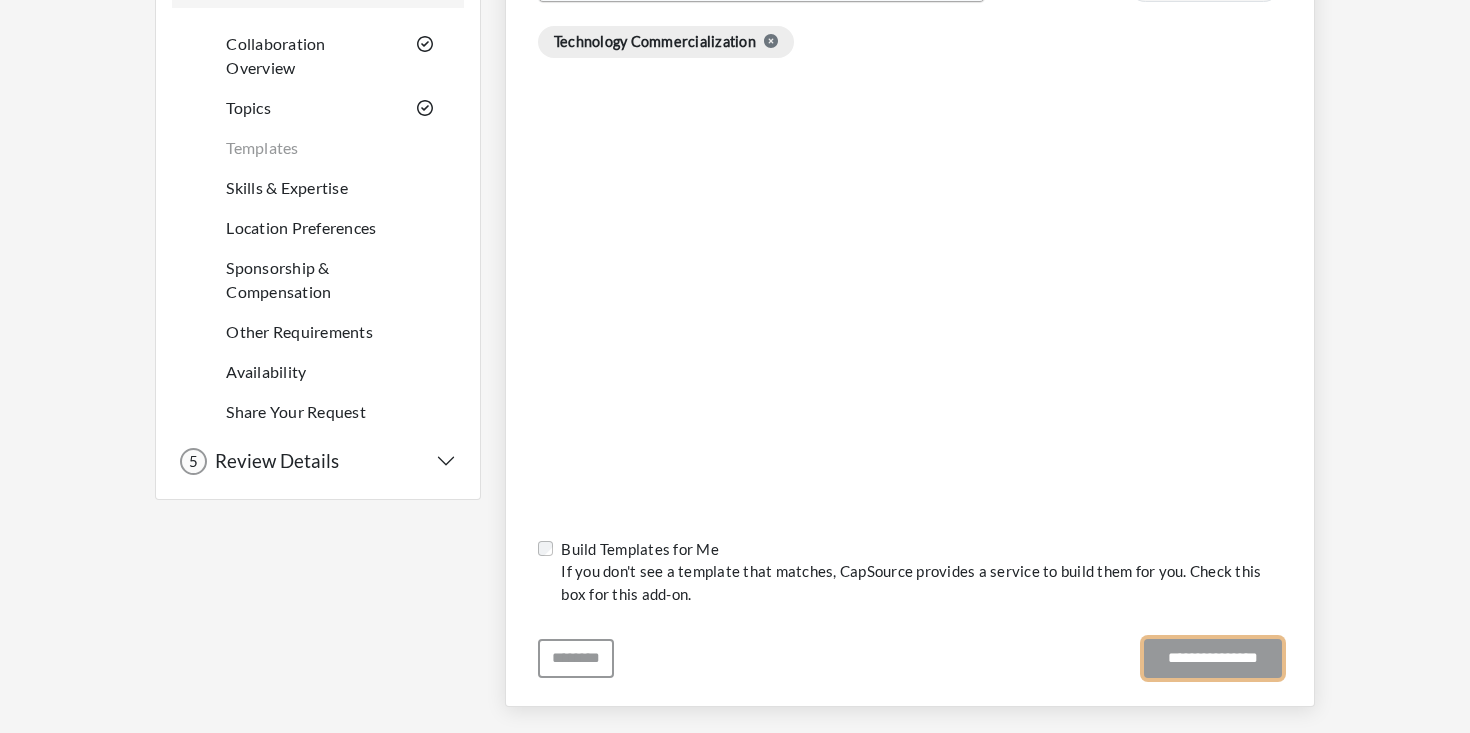 click on "**********" at bounding box center [1213, 658] 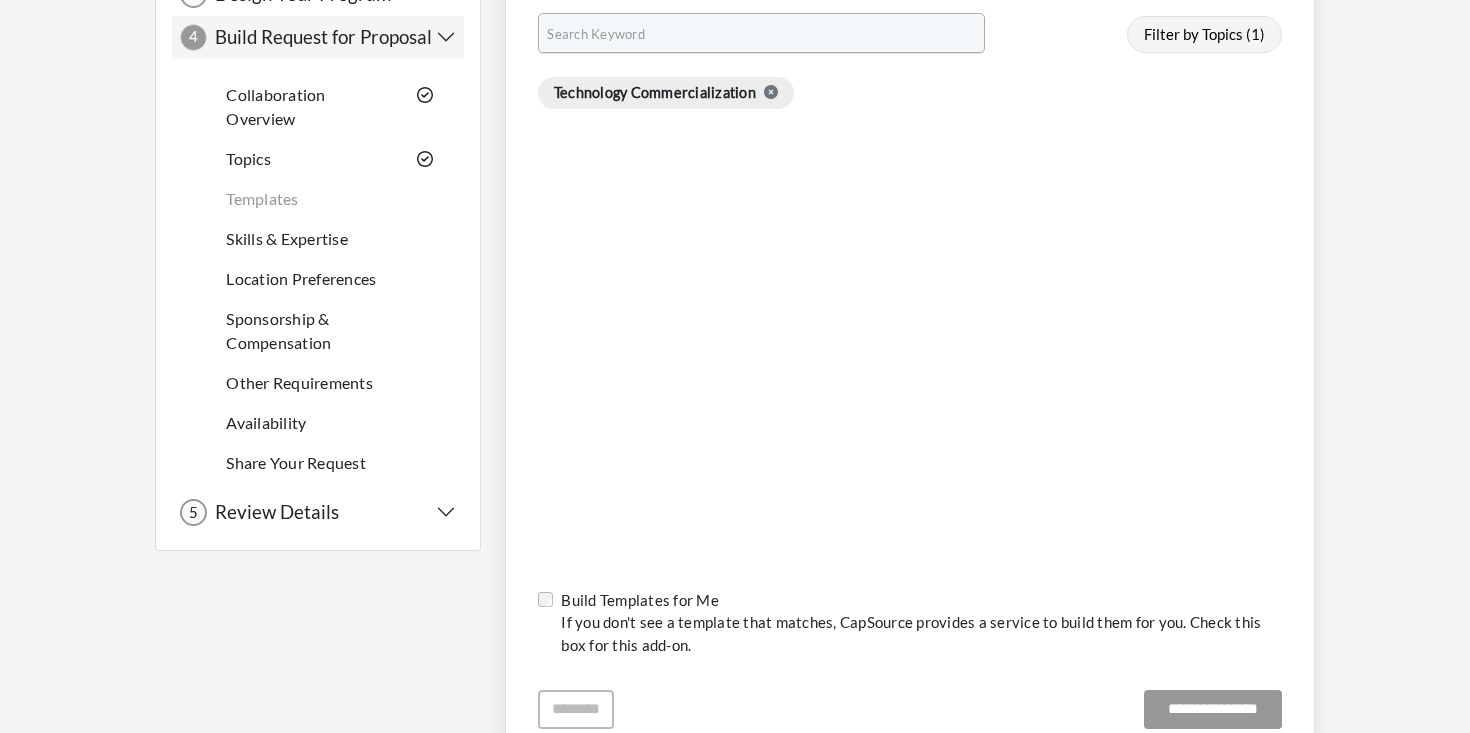 scroll, scrollTop: 145, scrollLeft: 0, axis: vertical 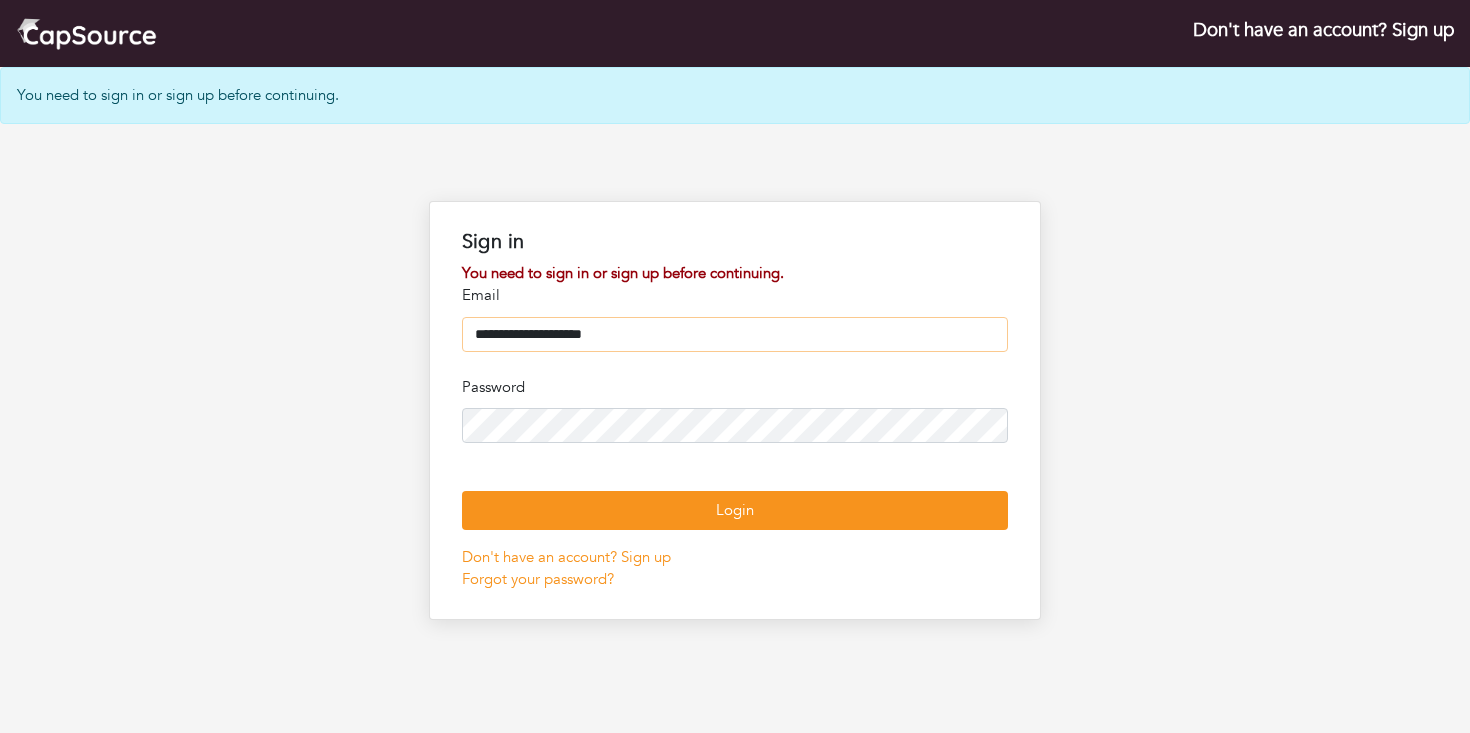 click on "**********" 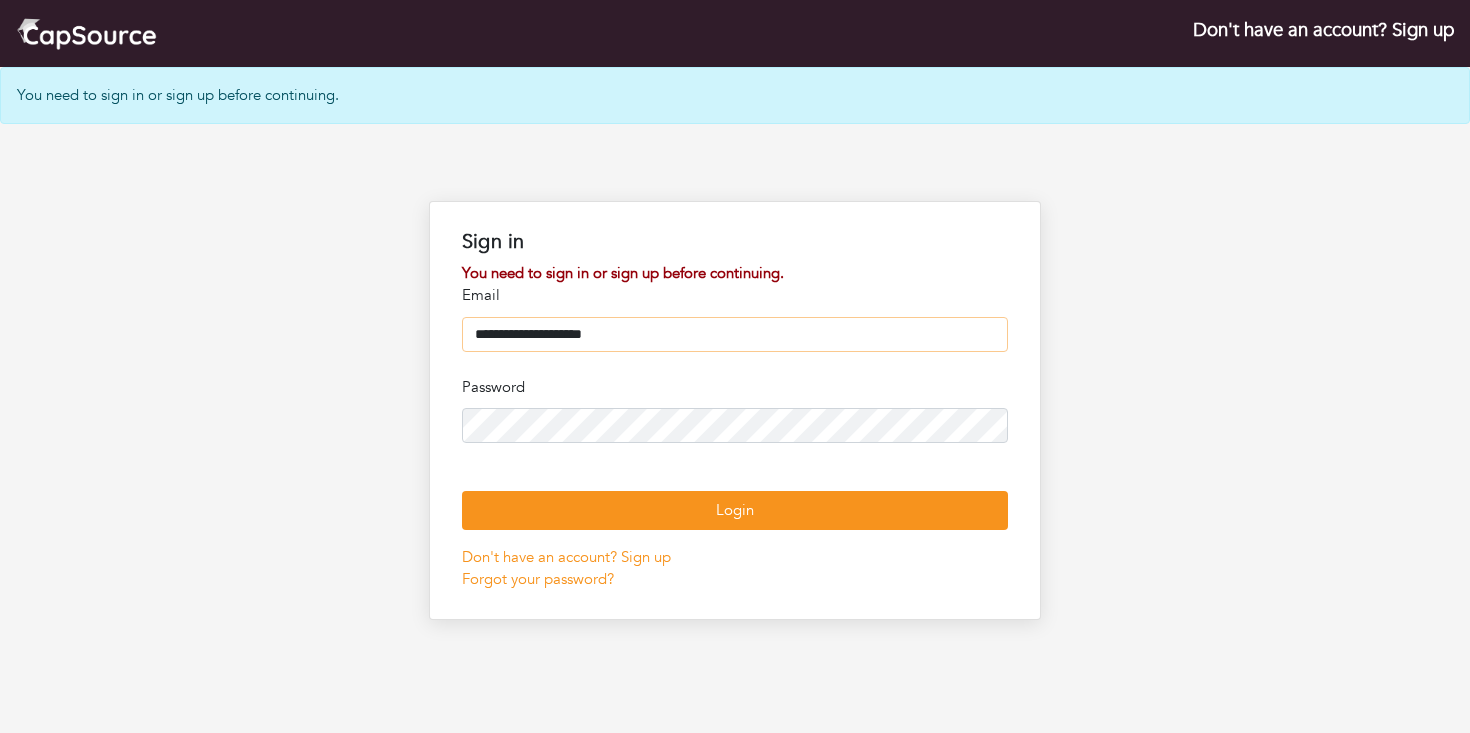 type on "**********" 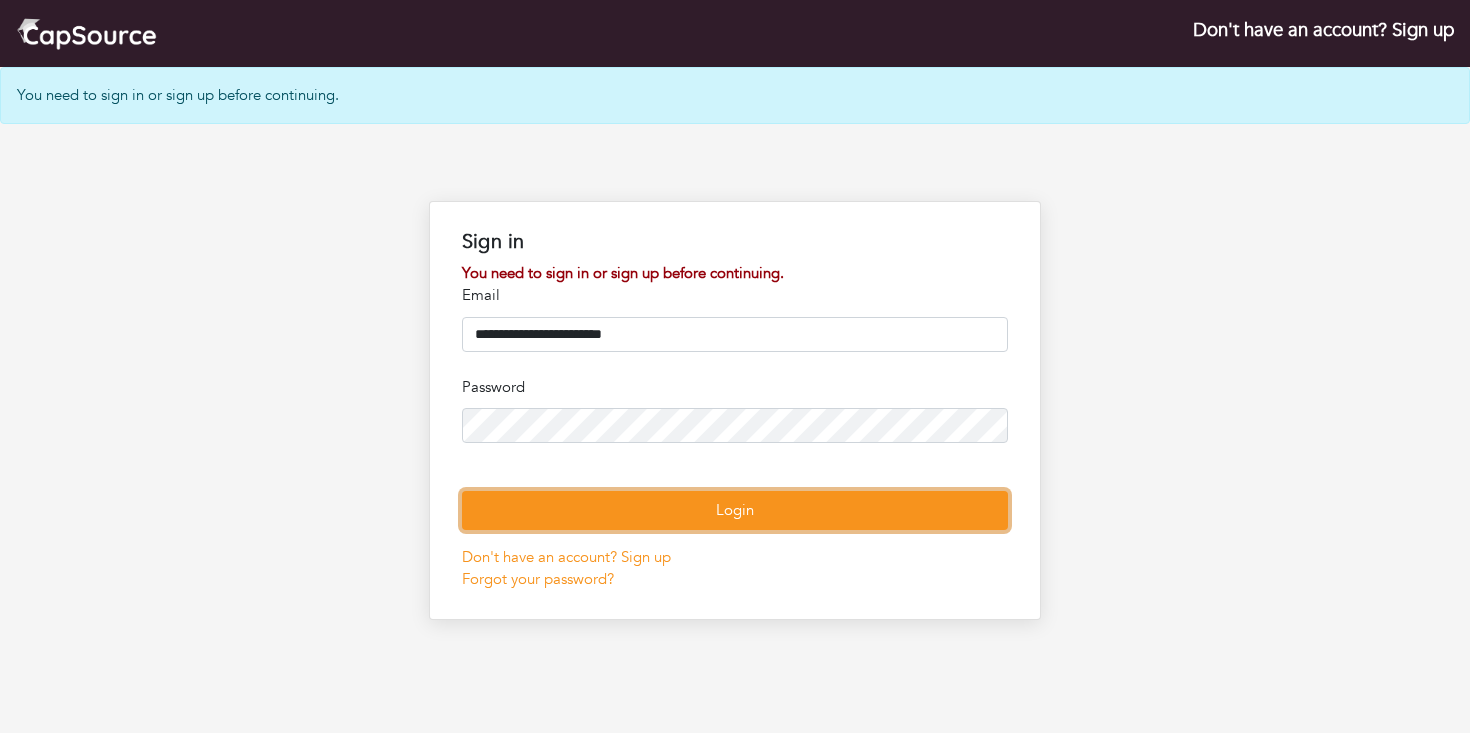 click on "Login" 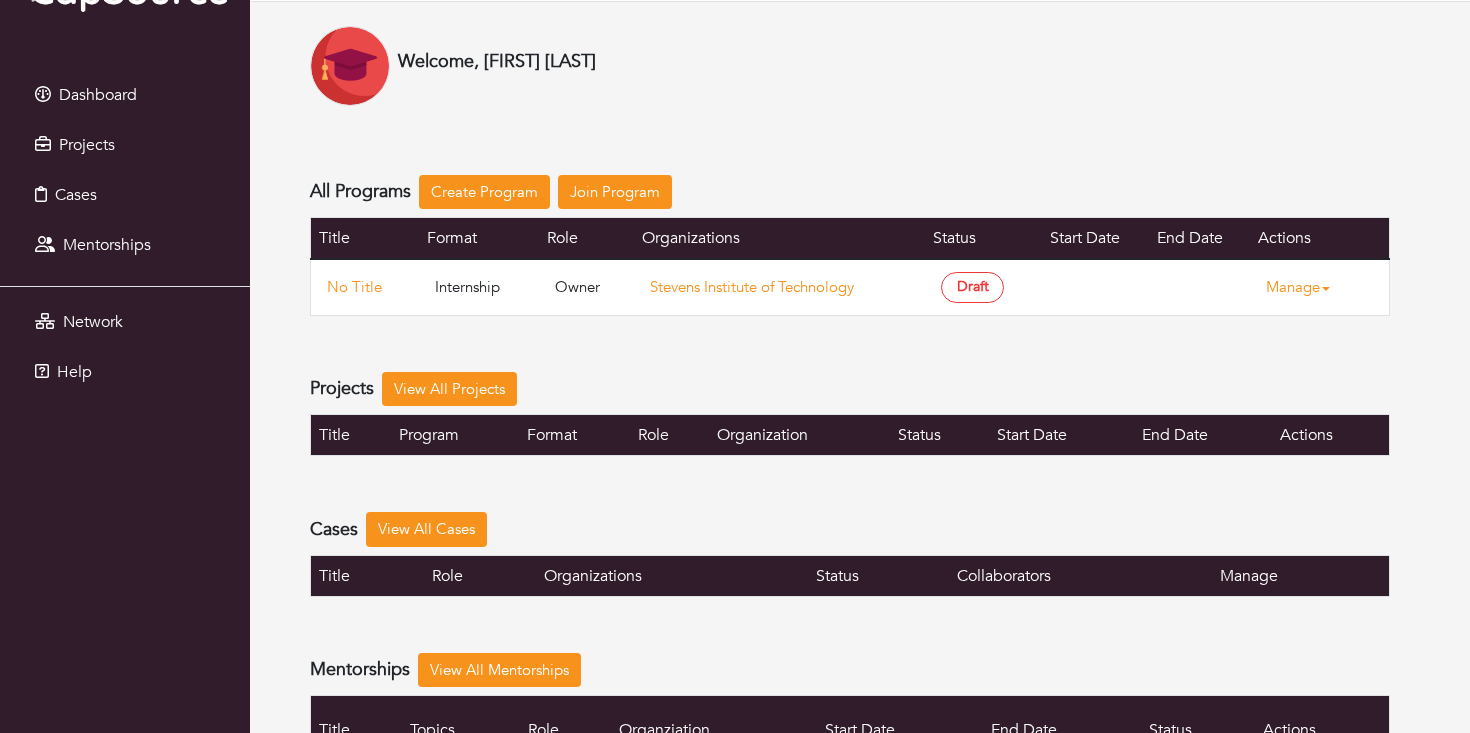 scroll, scrollTop: 0, scrollLeft: 0, axis: both 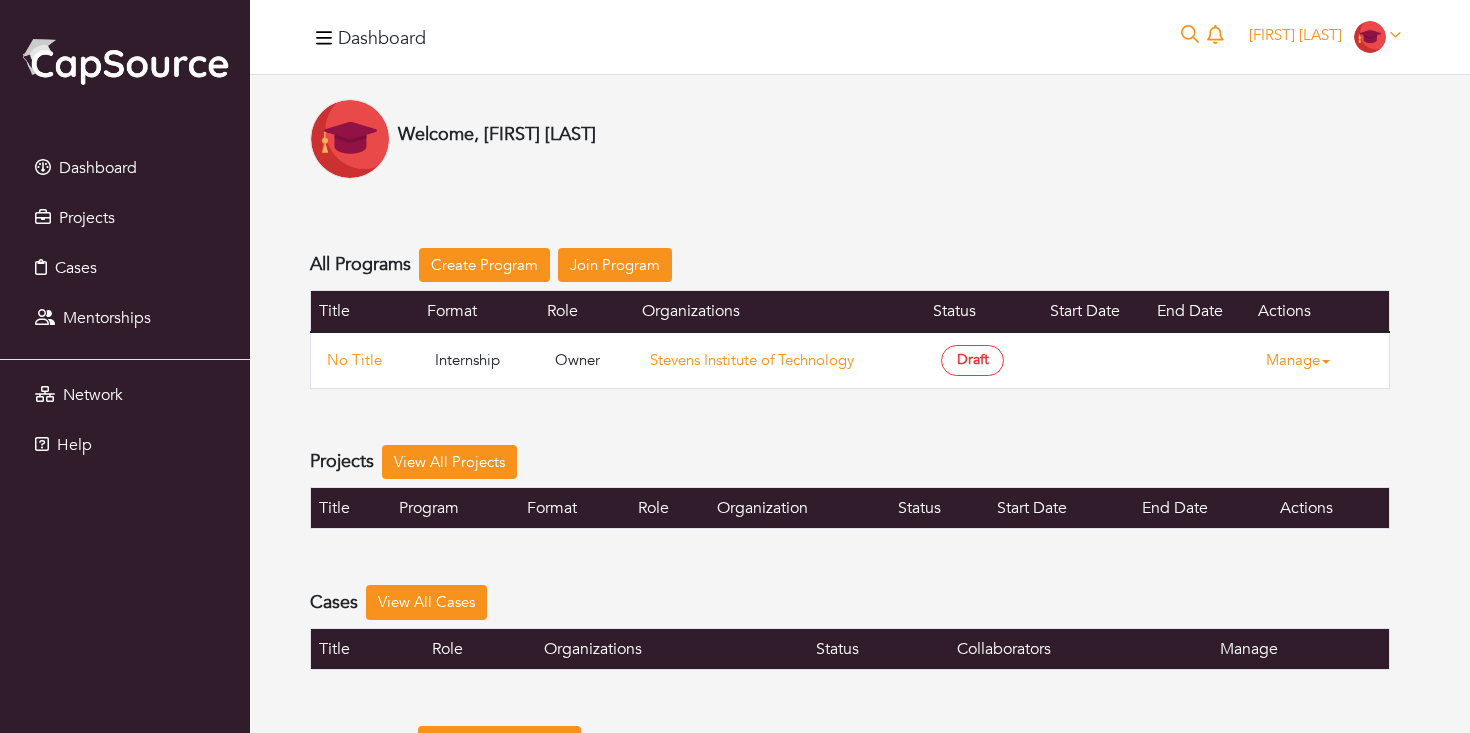 click on "[FIRST] [LAST]
[FIRST] [LAST]
My profile
My organizations
Settings
Logout" at bounding box center [1325, 37] 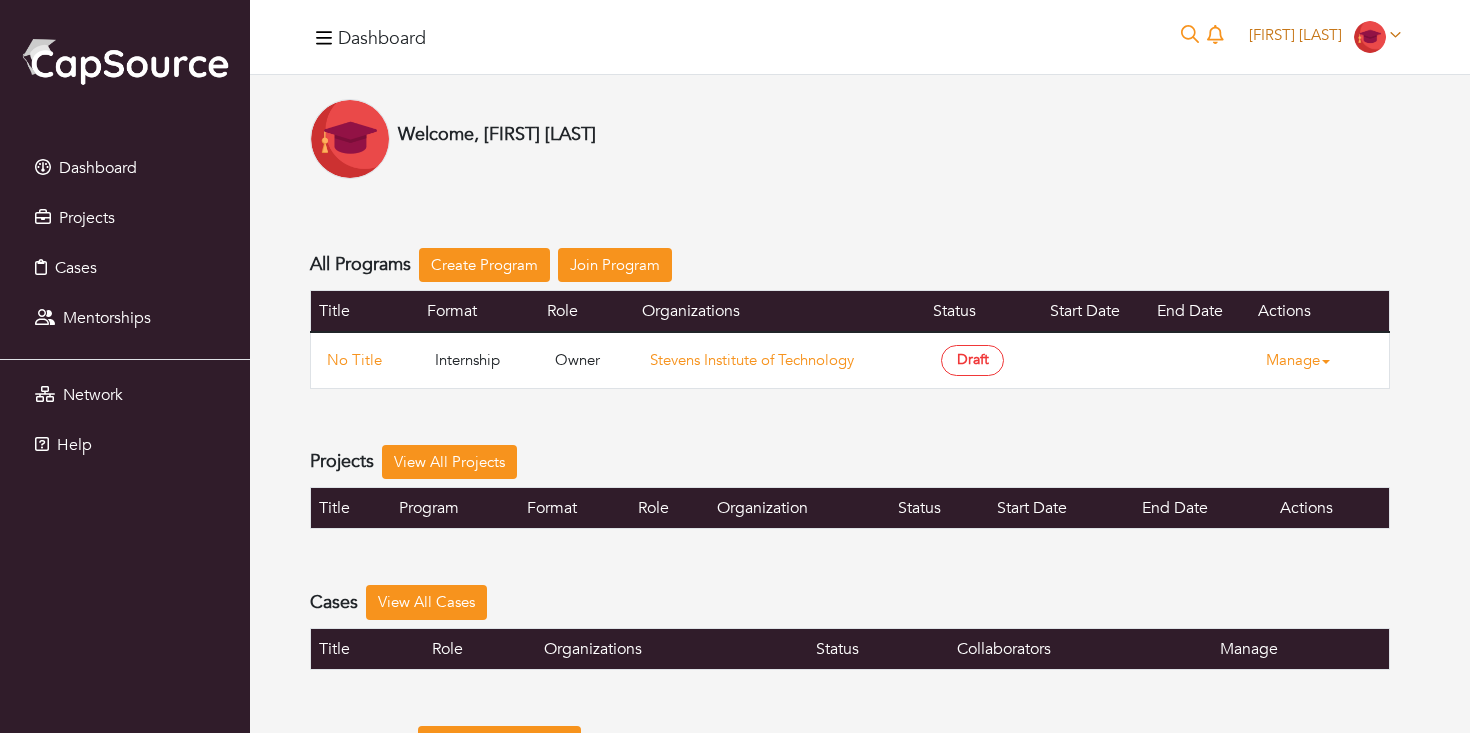 click on "Jordan Lapidus" at bounding box center [1295, 35] 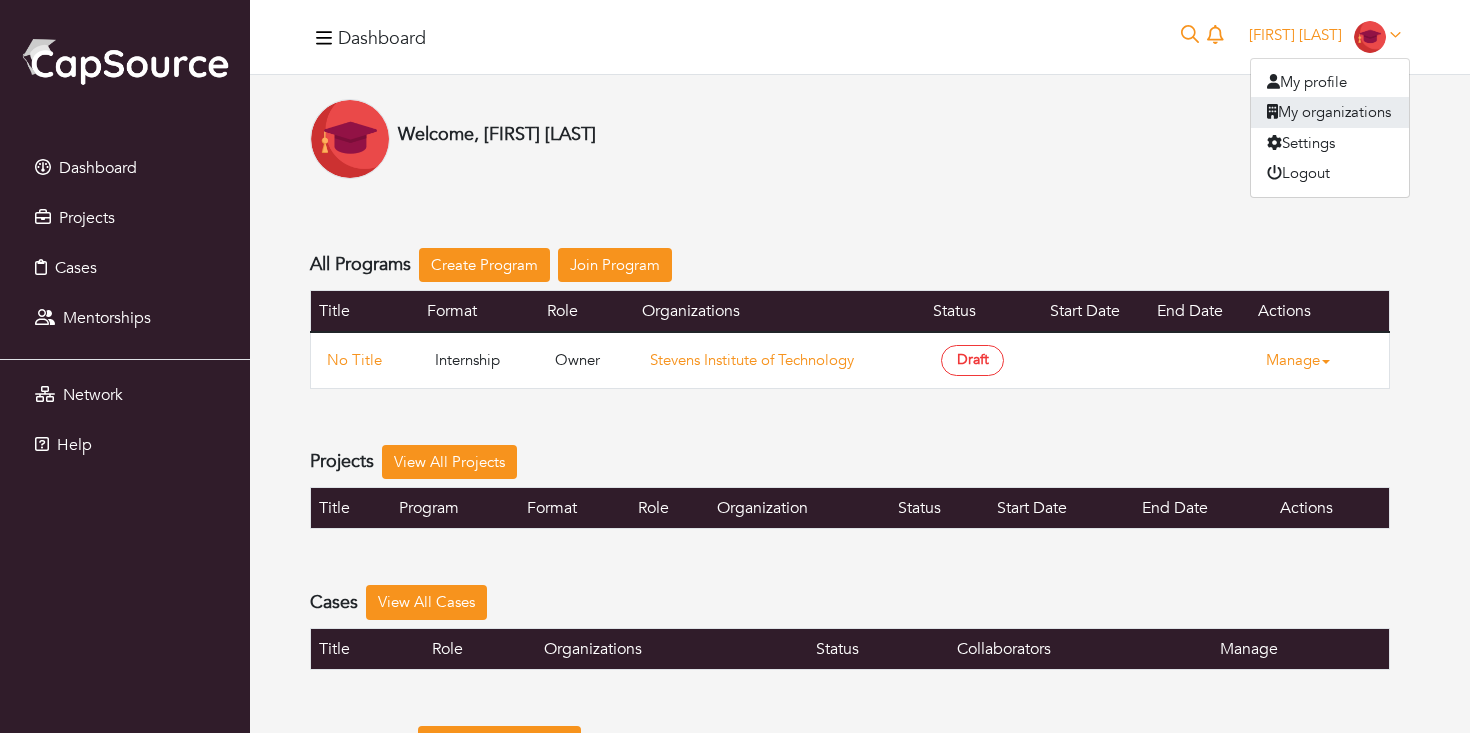 click on "My organizations" at bounding box center [1330, 112] 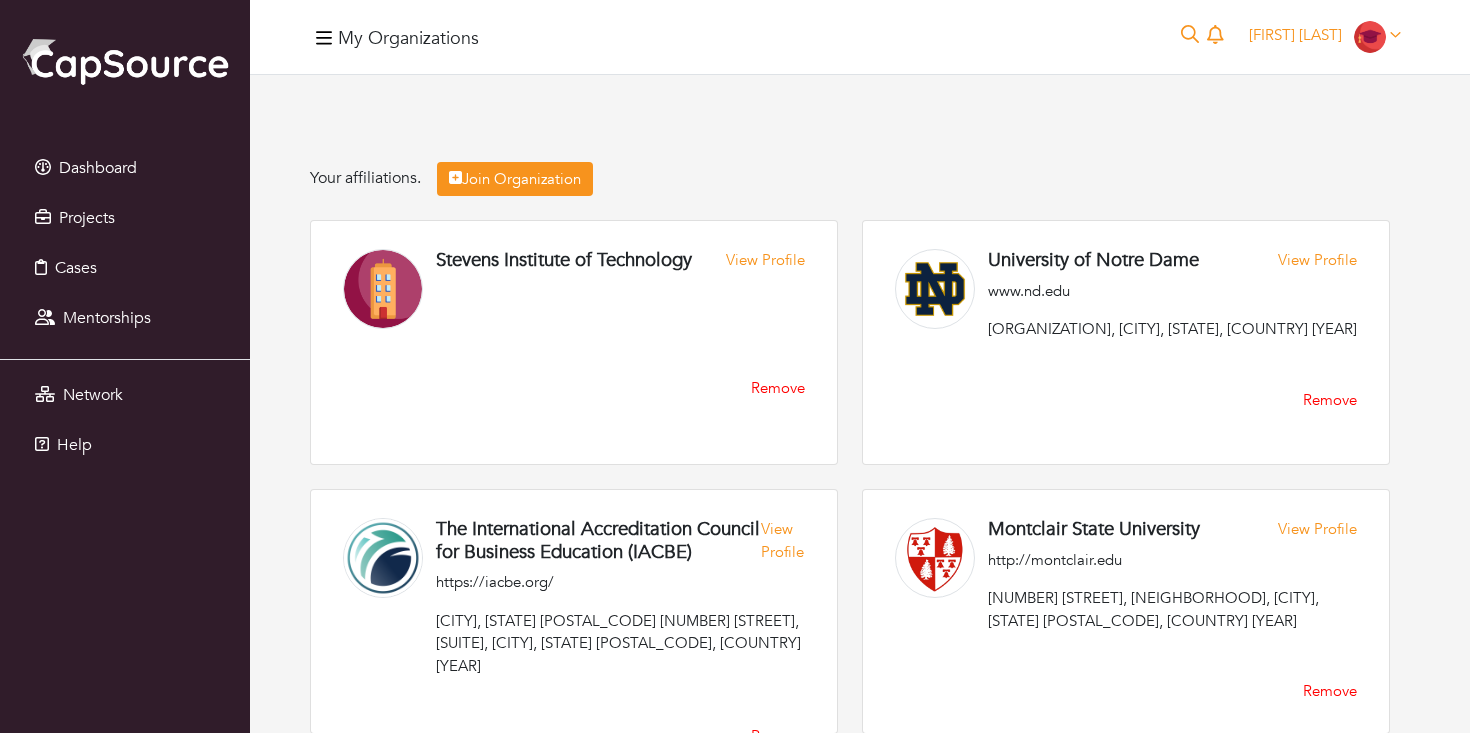 click on "Your affiliations.
Join Organization
Stevens Institute of Technology
View Profile
Remove
University of Notre Dame
View Profile
www.nd.edu
University of Notre Dame, Notre Dame, IN, USA
1850
Remove
Remove" at bounding box center (850, 460) 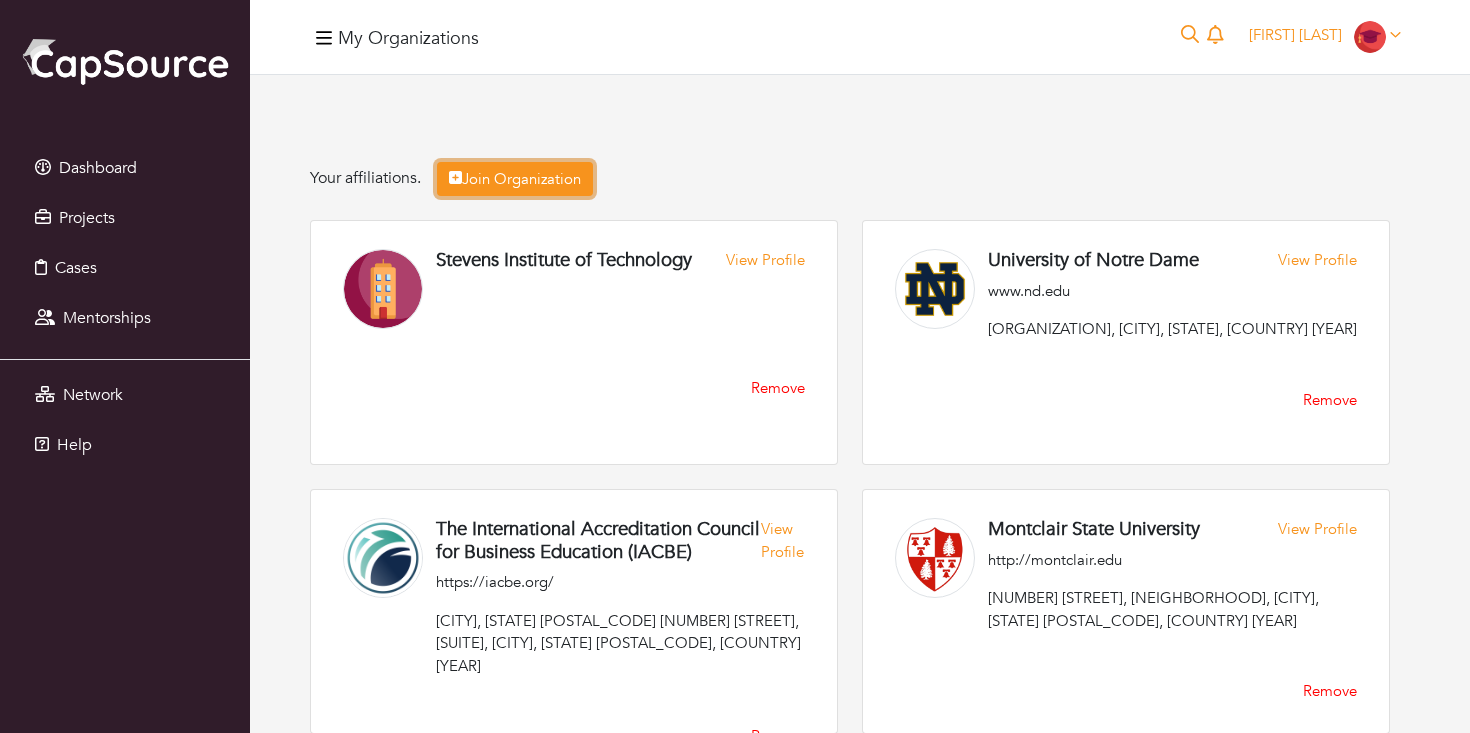click on "Join Organization" at bounding box center (515, 179) 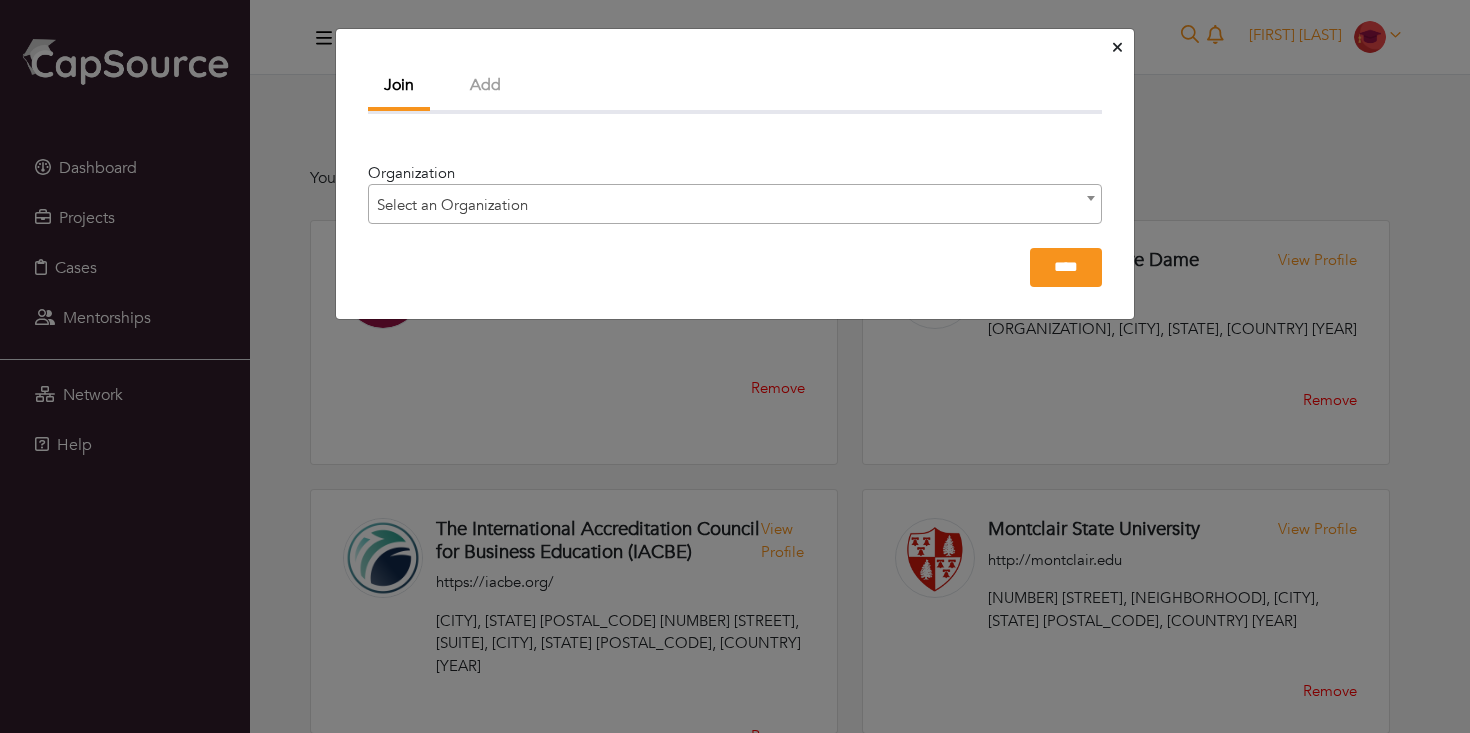 click on "Add" at bounding box center [485, 85] 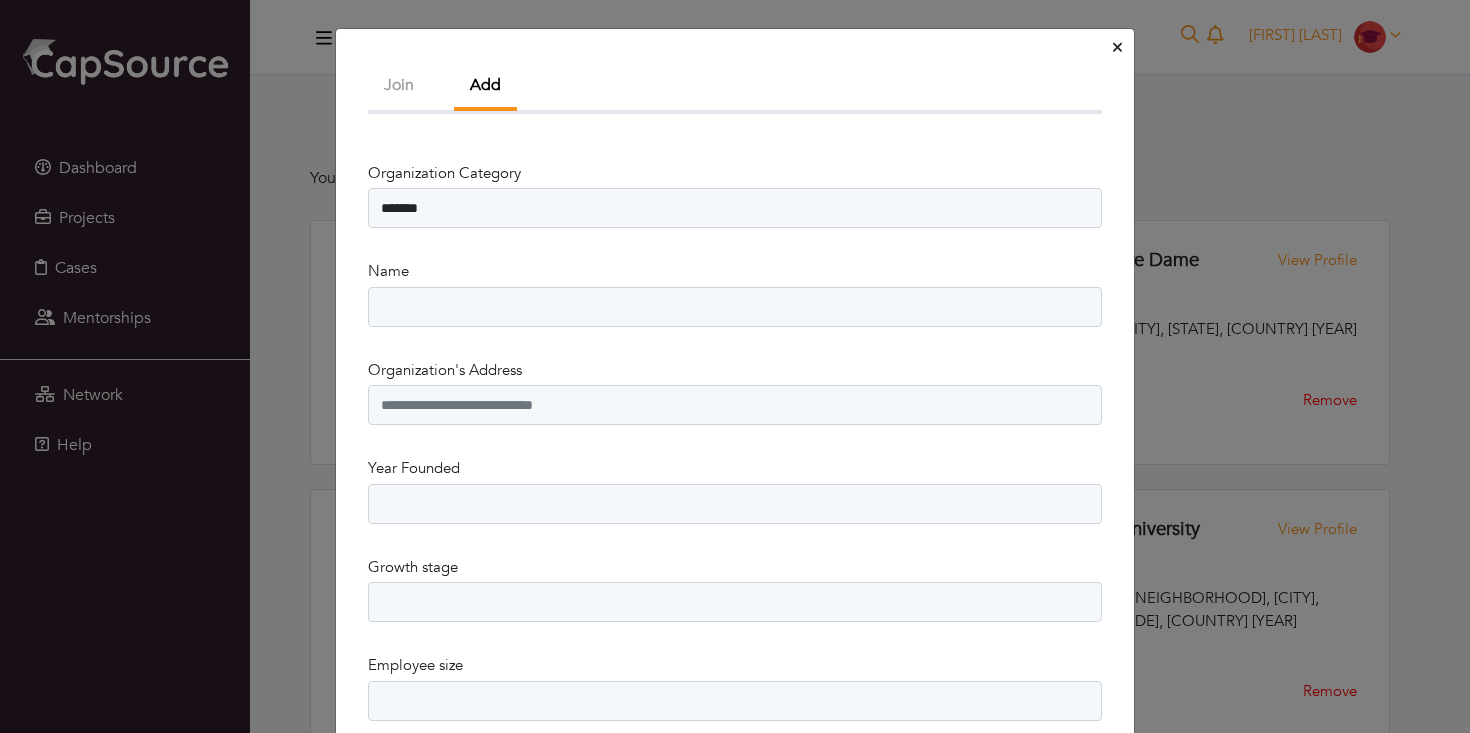 click on "Join" at bounding box center (399, 85) 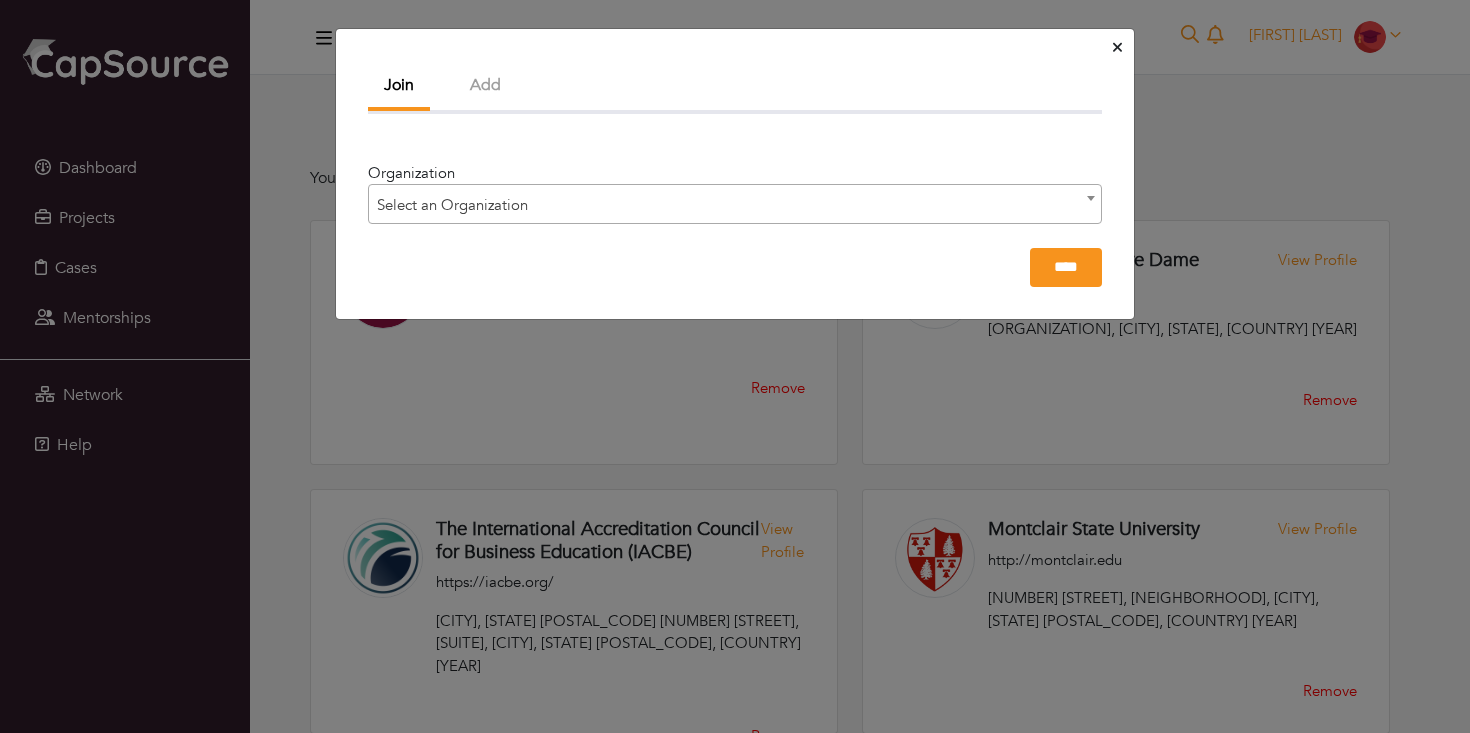 click on "Select an Organization" at bounding box center [735, 205] 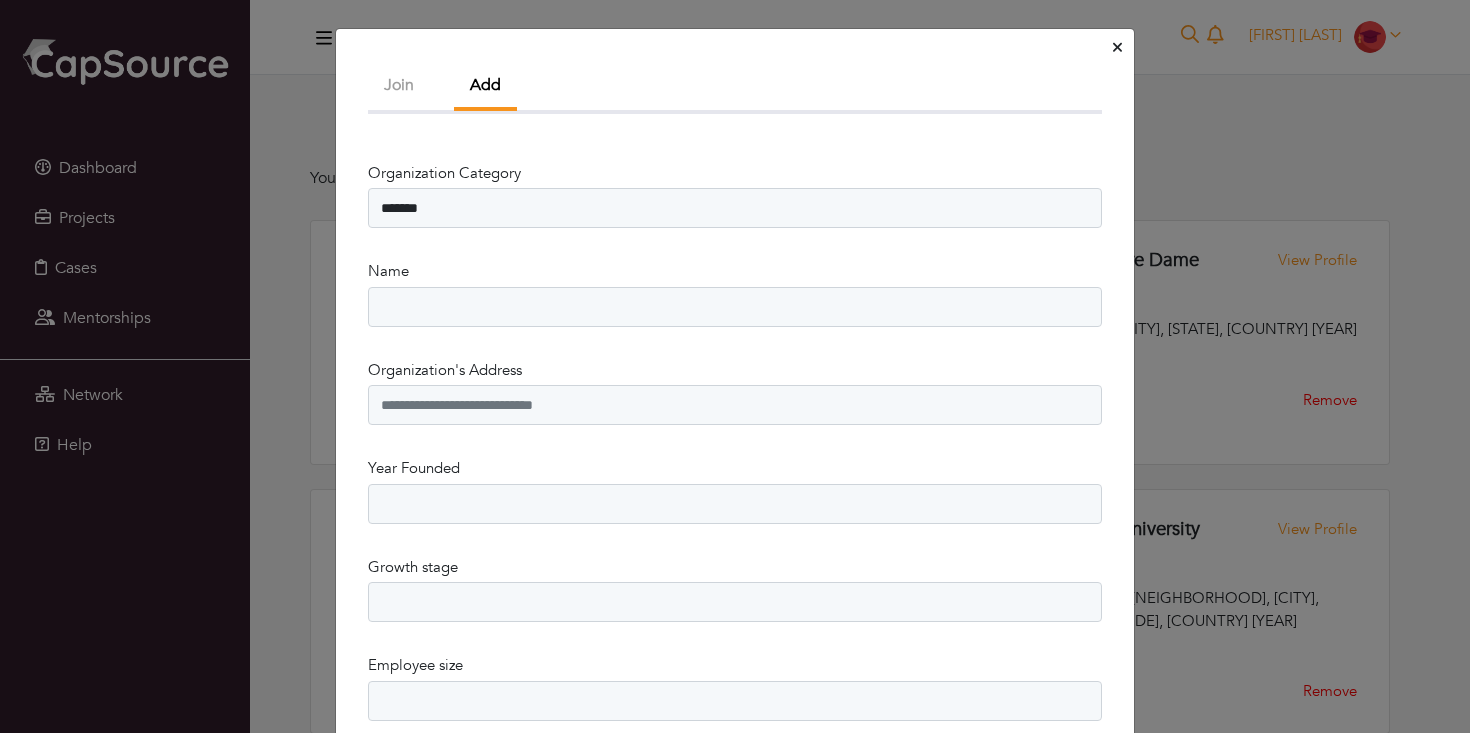 click on "Join" at bounding box center (399, 85) 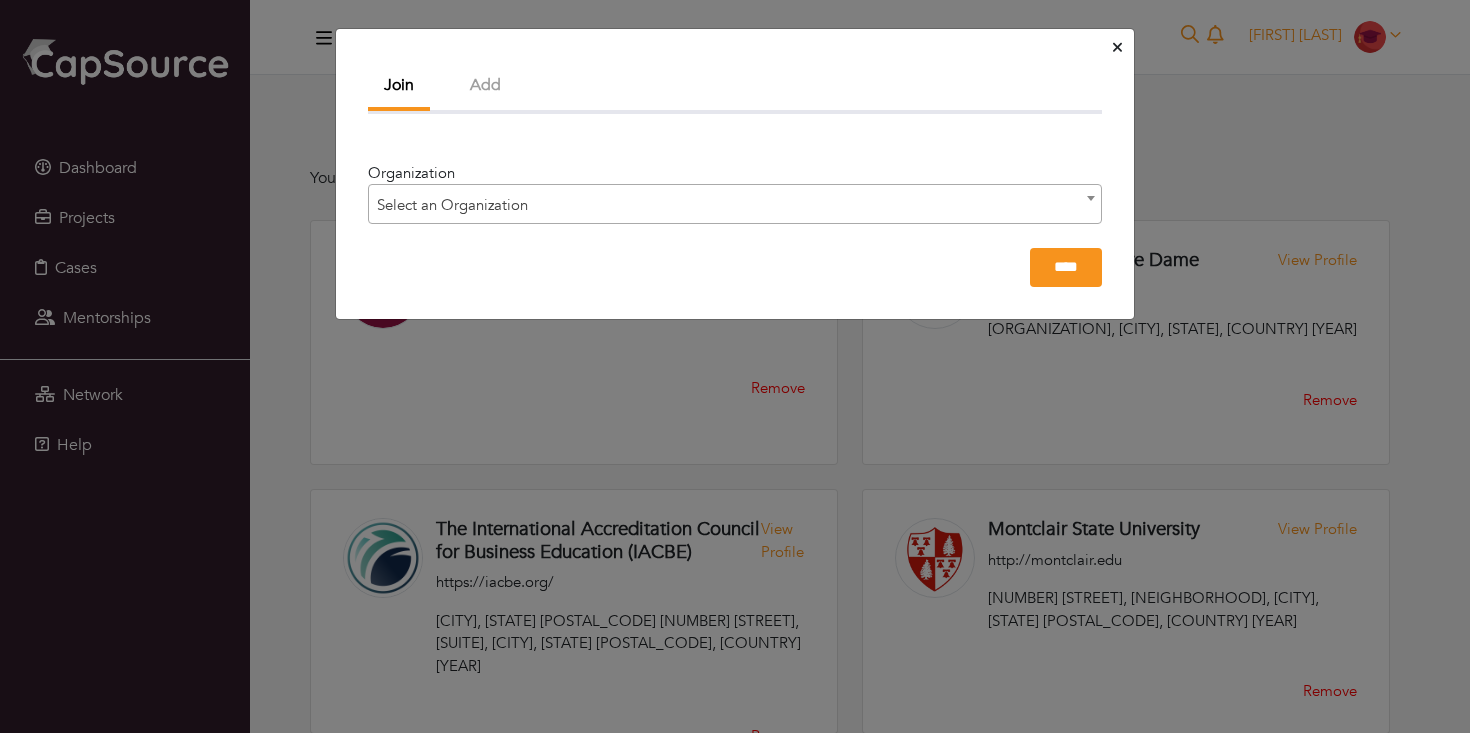 click on "Select an Organization" at bounding box center (735, 205) 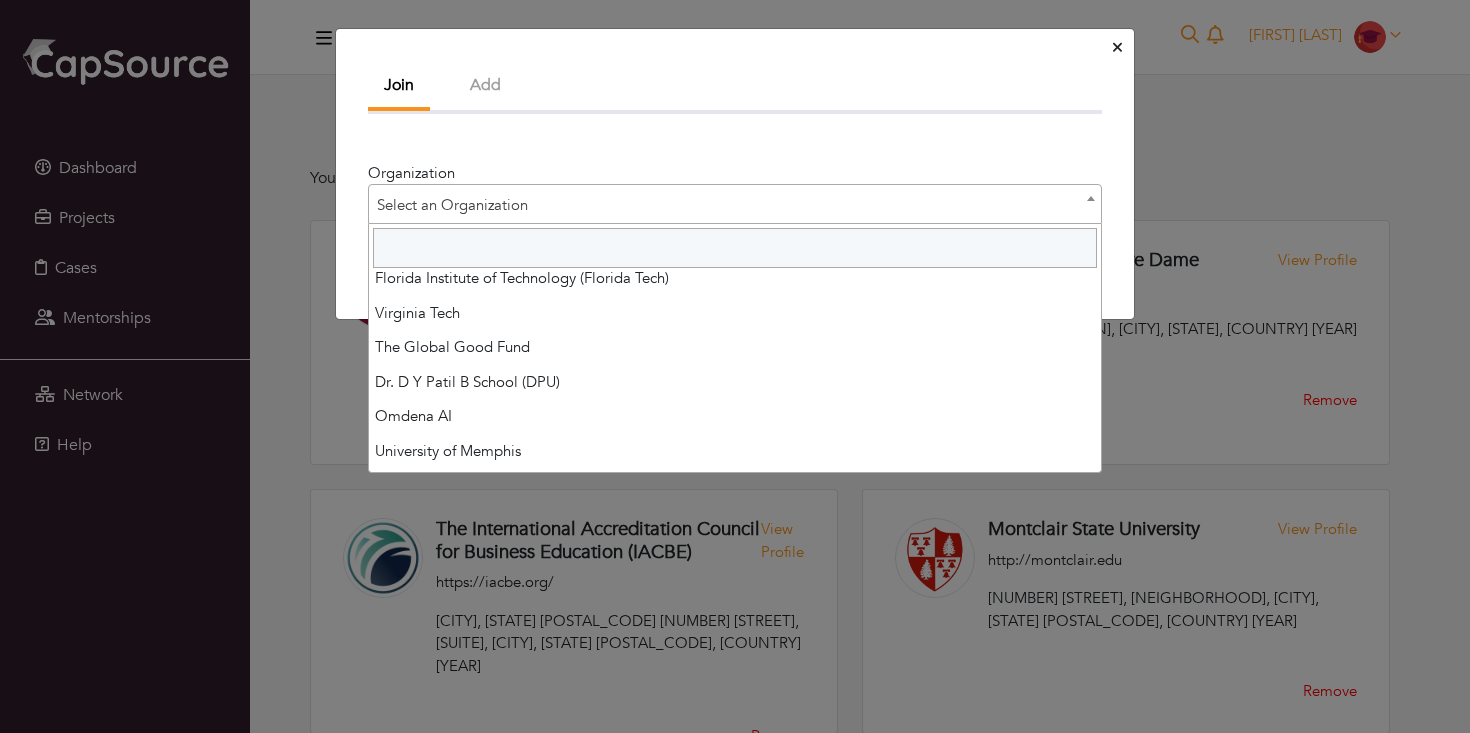 scroll, scrollTop: 174, scrollLeft: 0, axis: vertical 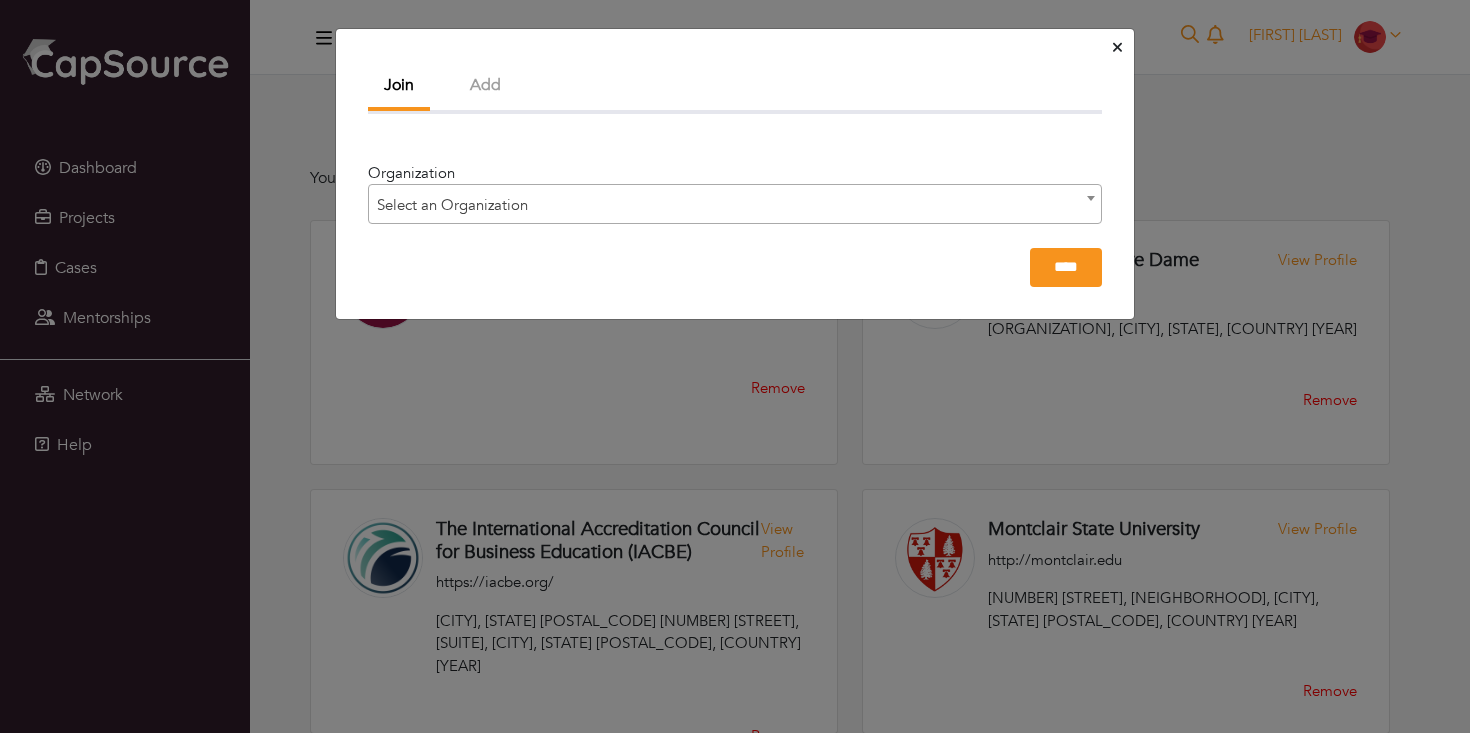 click 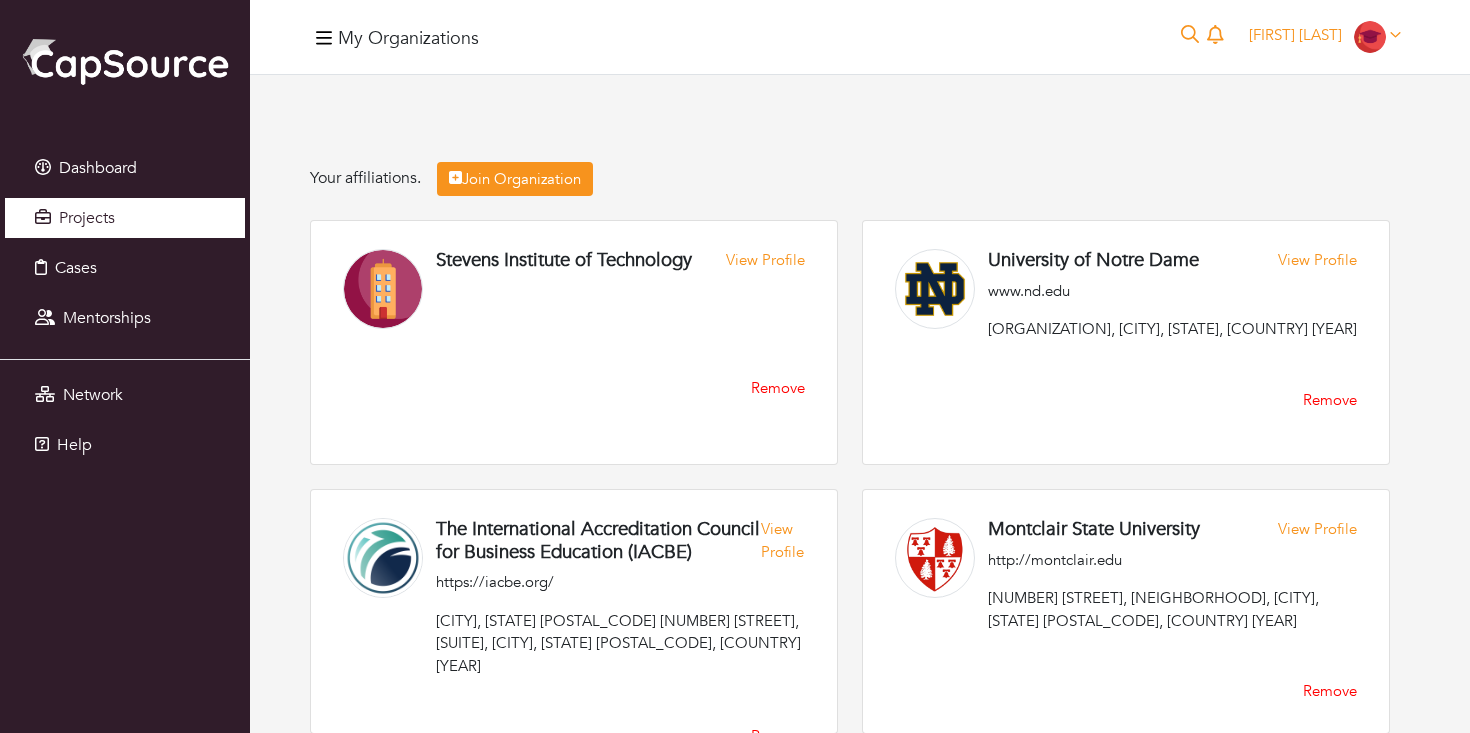 click on "Projects" at bounding box center [87, 218] 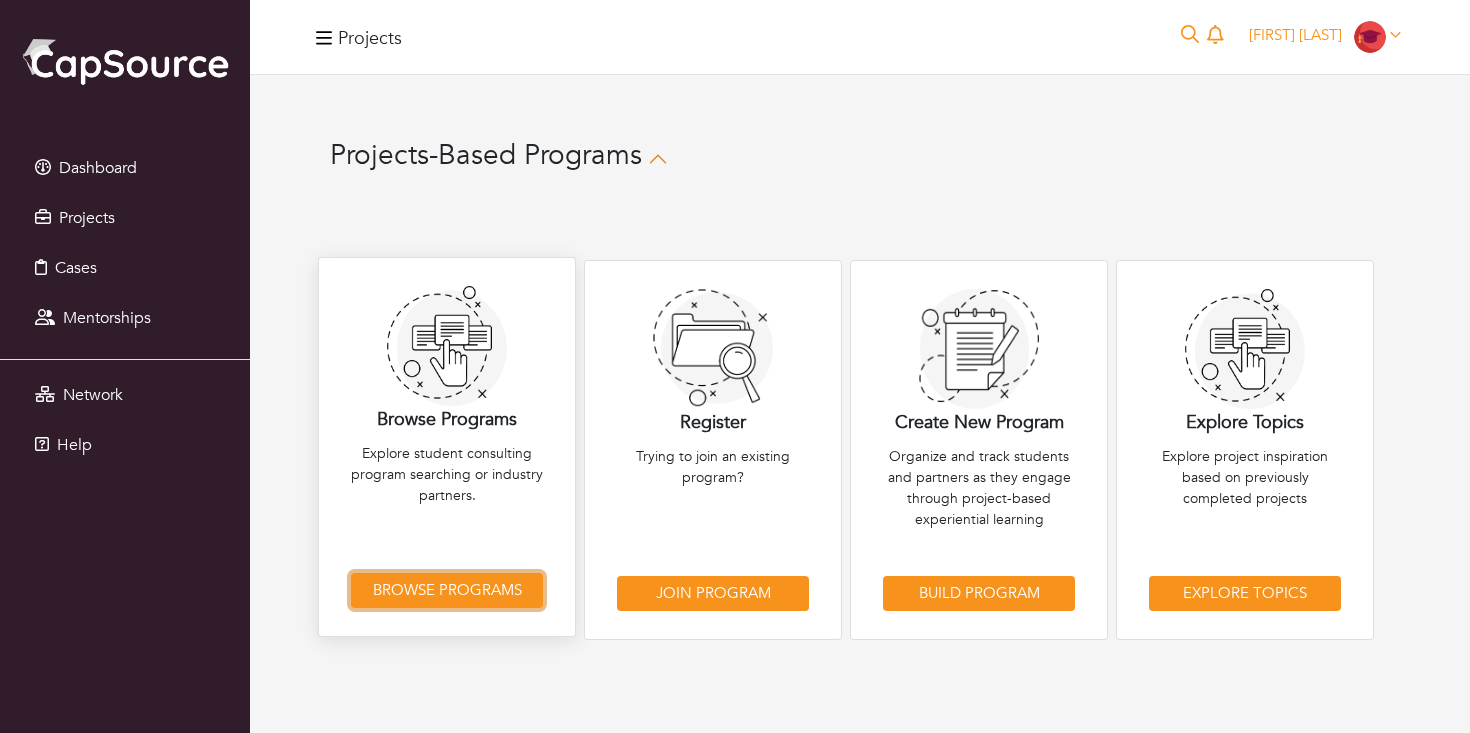 click on "Browse Programs" at bounding box center (447, 590) 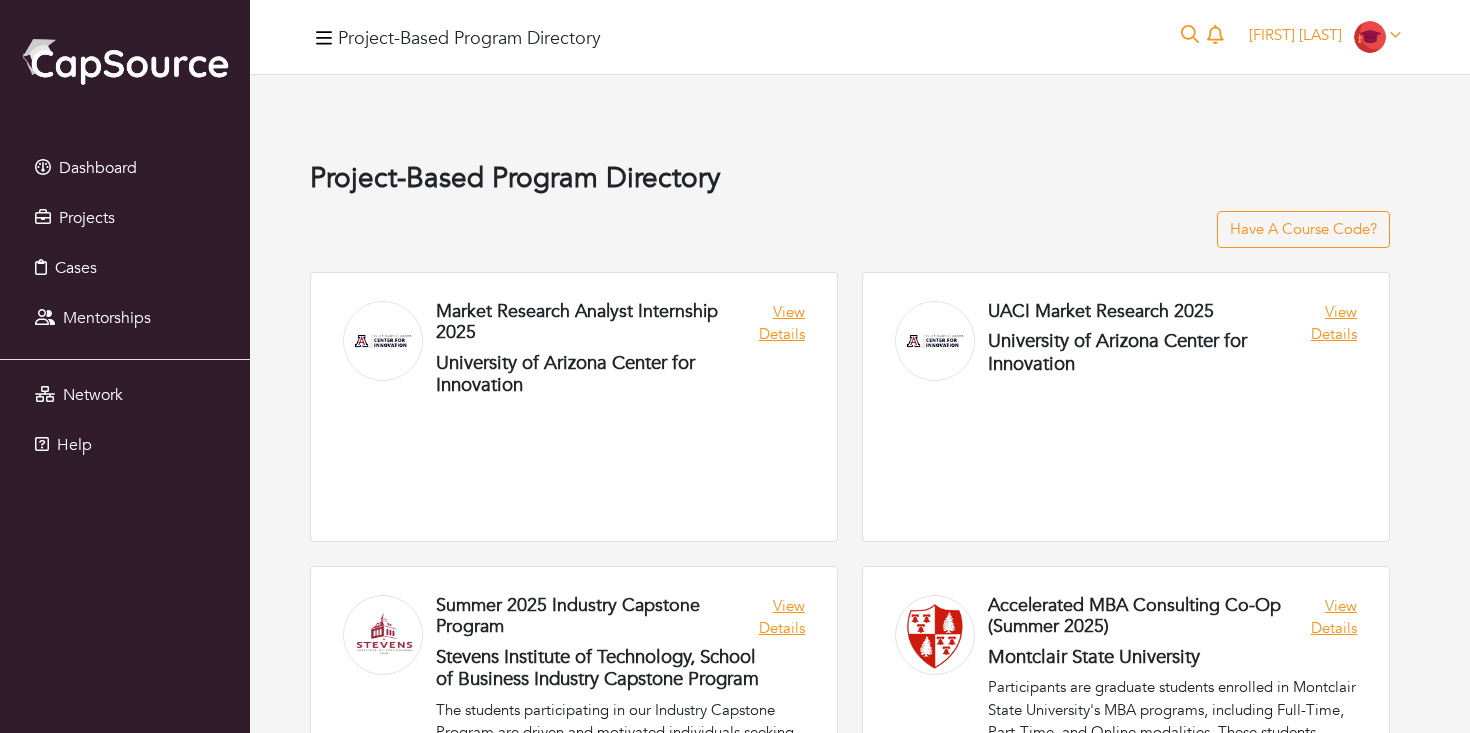 scroll, scrollTop: 501, scrollLeft: 0, axis: vertical 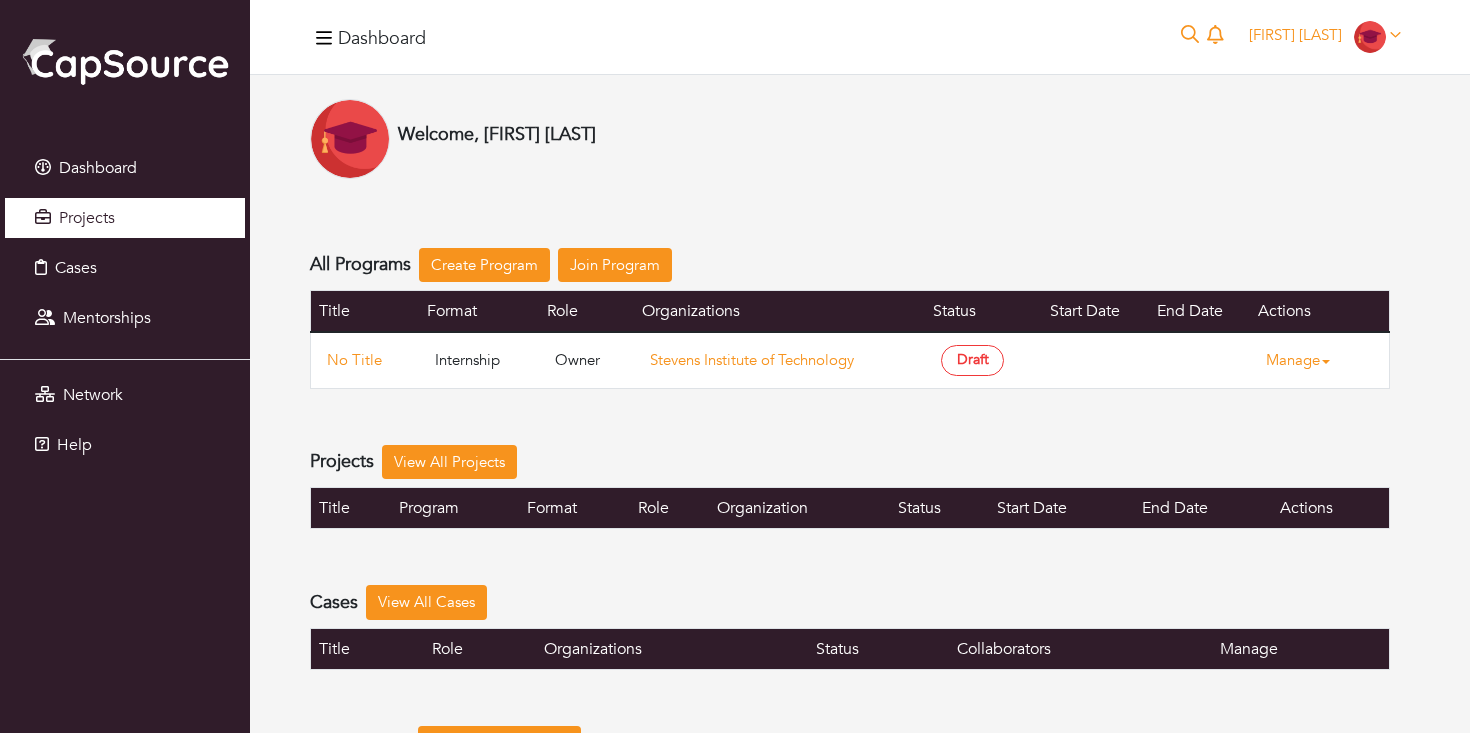 click on "Projects" at bounding box center (125, 218) 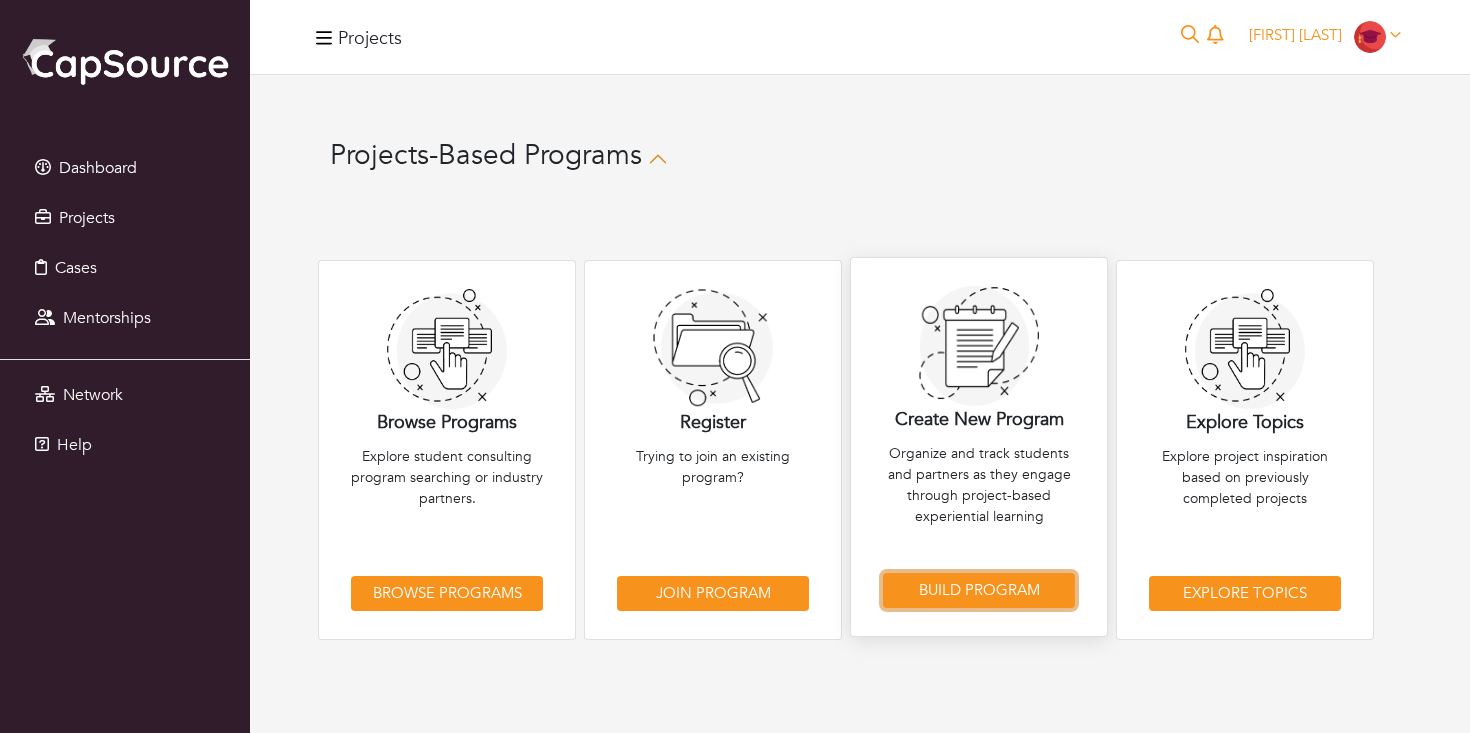 click on "Build Program" at bounding box center (979, 590) 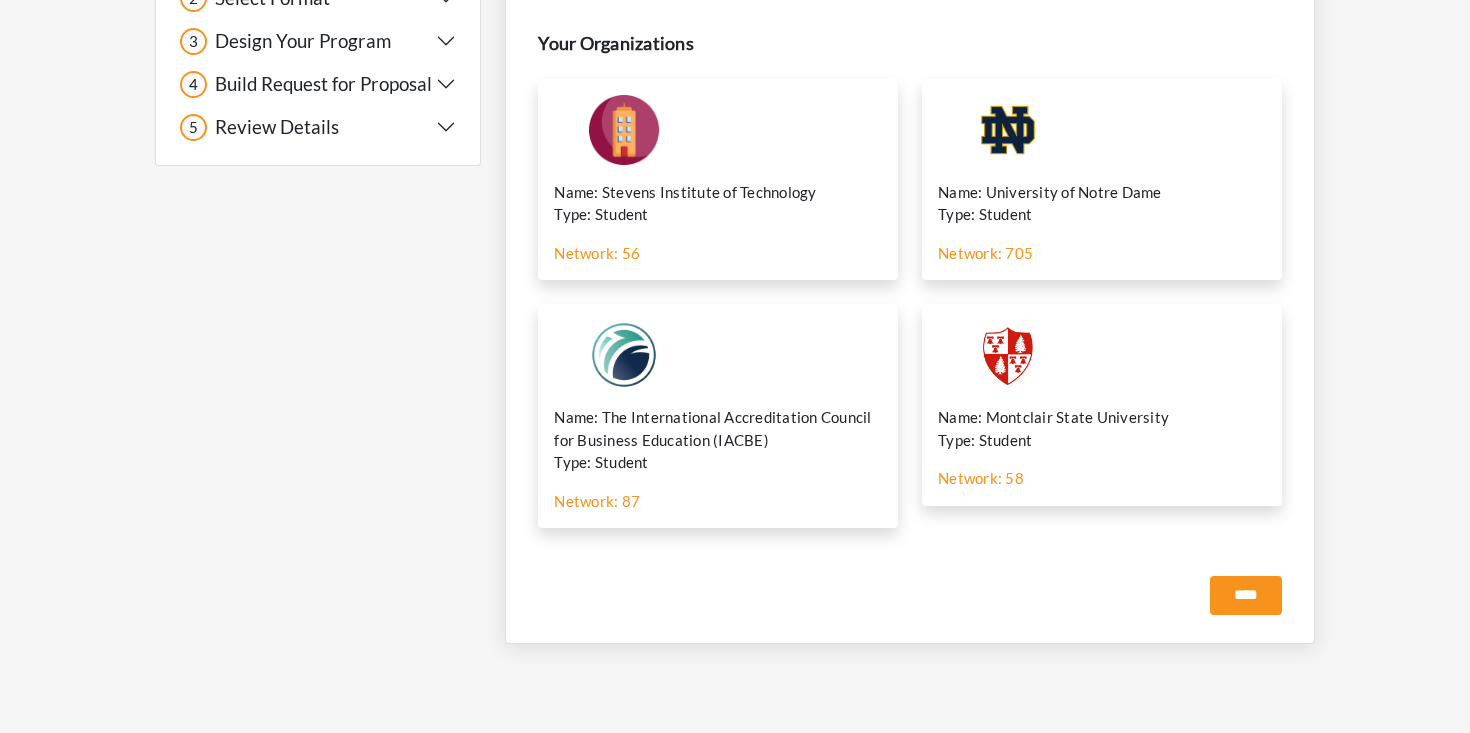 scroll, scrollTop: 302, scrollLeft: 0, axis: vertical 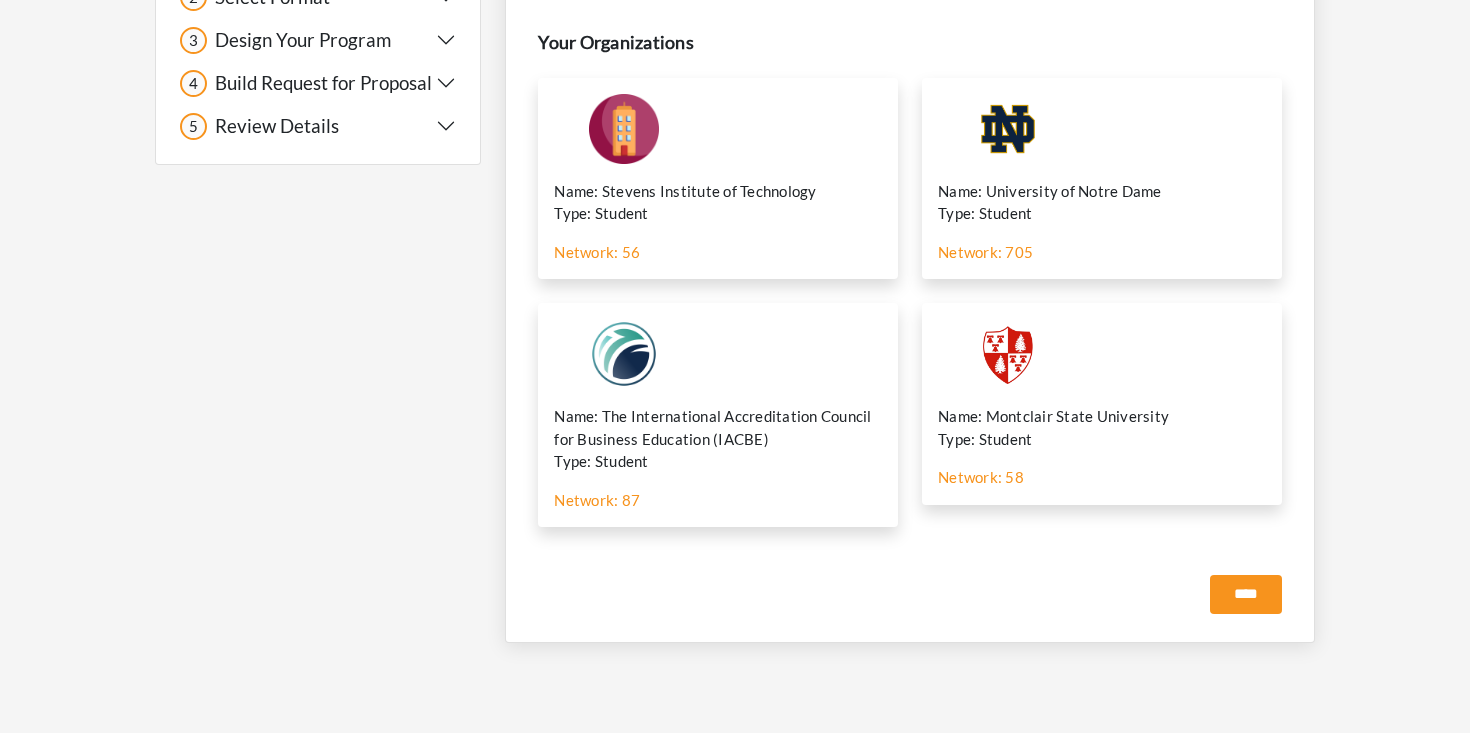 click on "Type: Student" at bounding box center (718, 213) 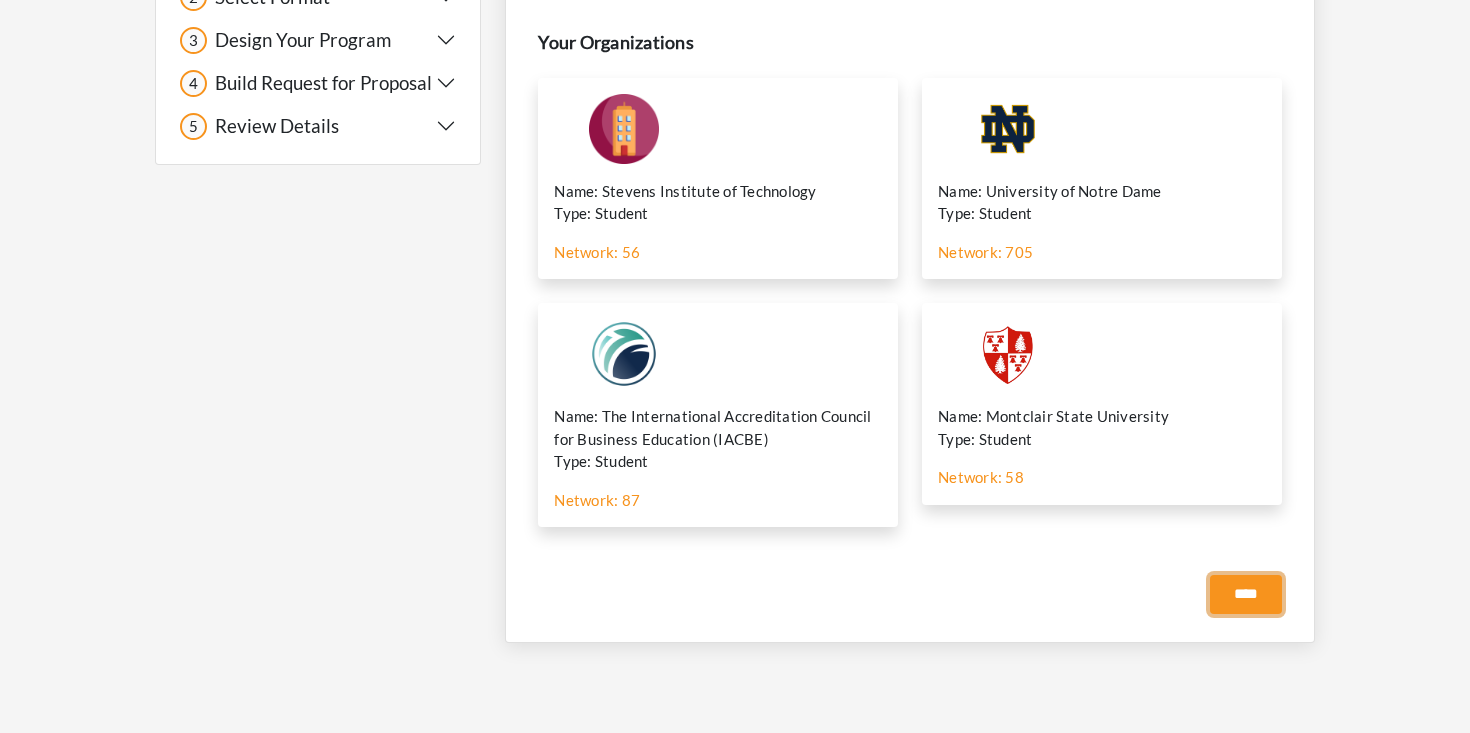 click on "****" at bounding box center (1246, 594) 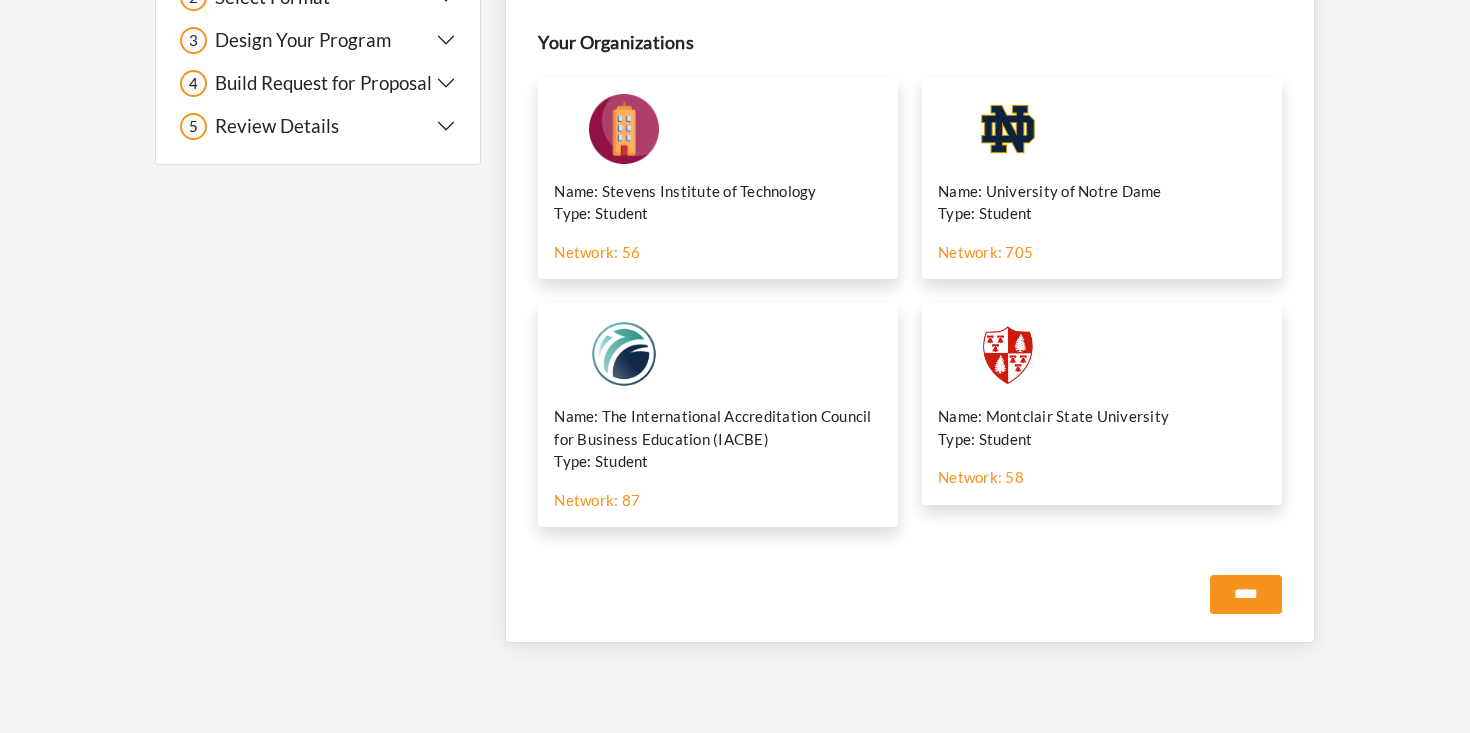 scroll, scrollTop: 0, scrollLeft: 0, axis: both 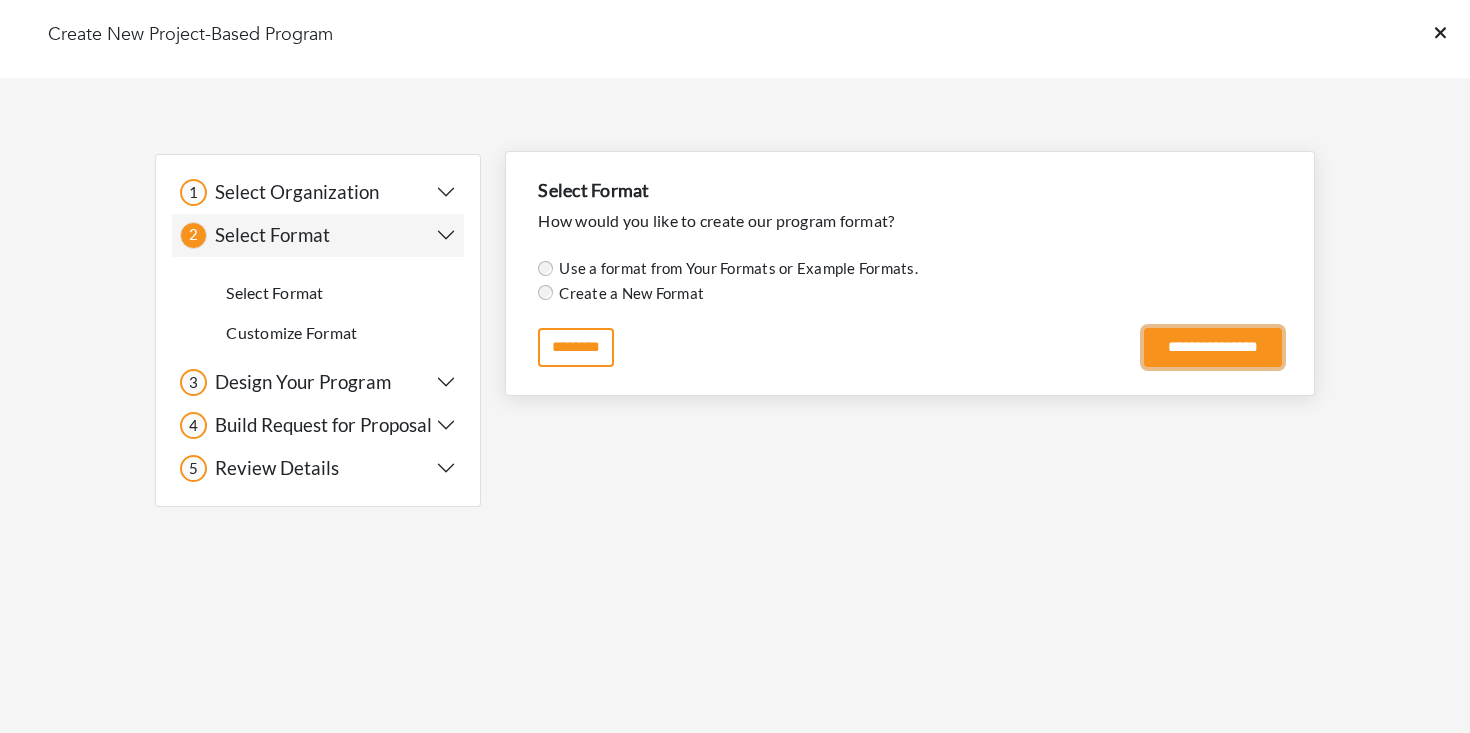 click on "**********" at bounding box center [1213, 347] 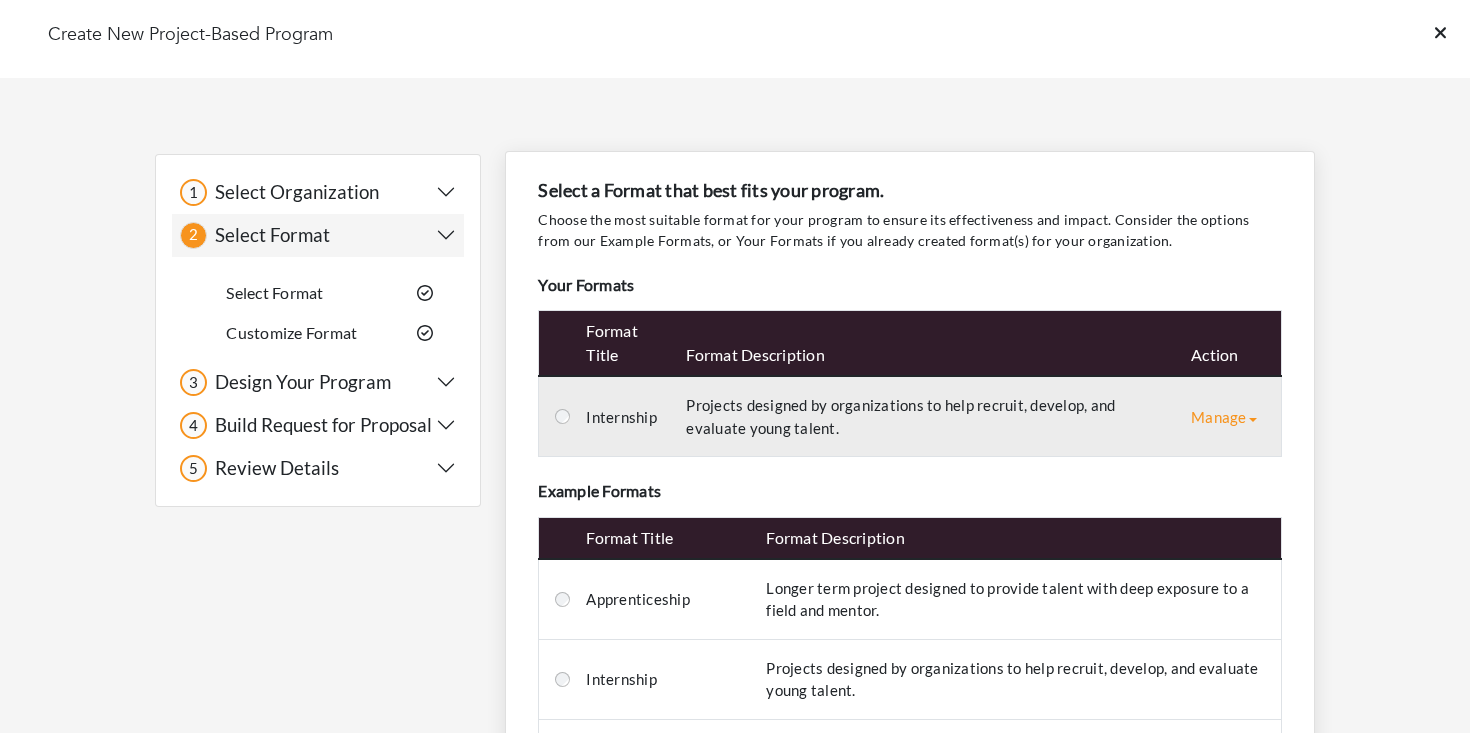 click on "Projects designed by organizations to help recruit, develop, and evaluate young talent." at bounding box center [930, 416] 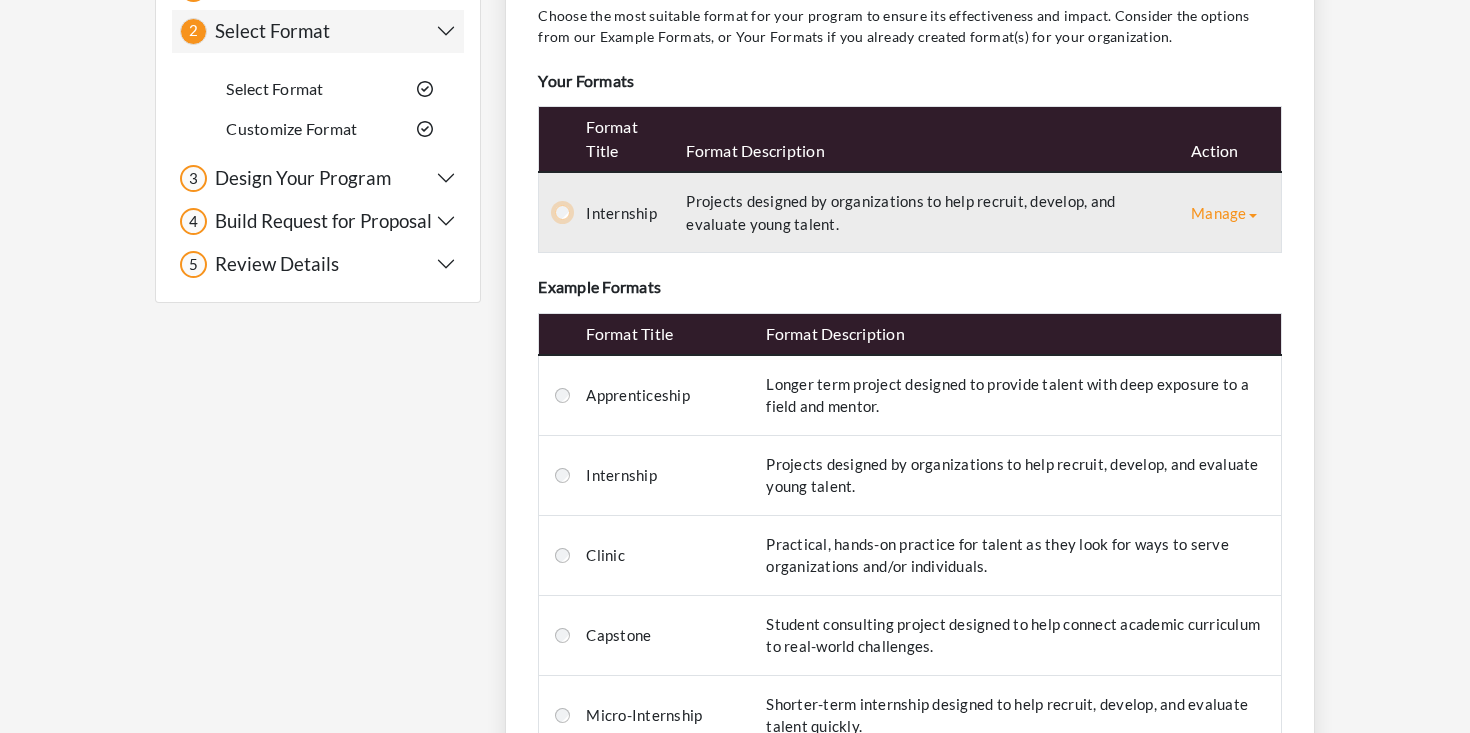 scroll, scrollTop: 258, scrollLeft: 0, axis: vertical 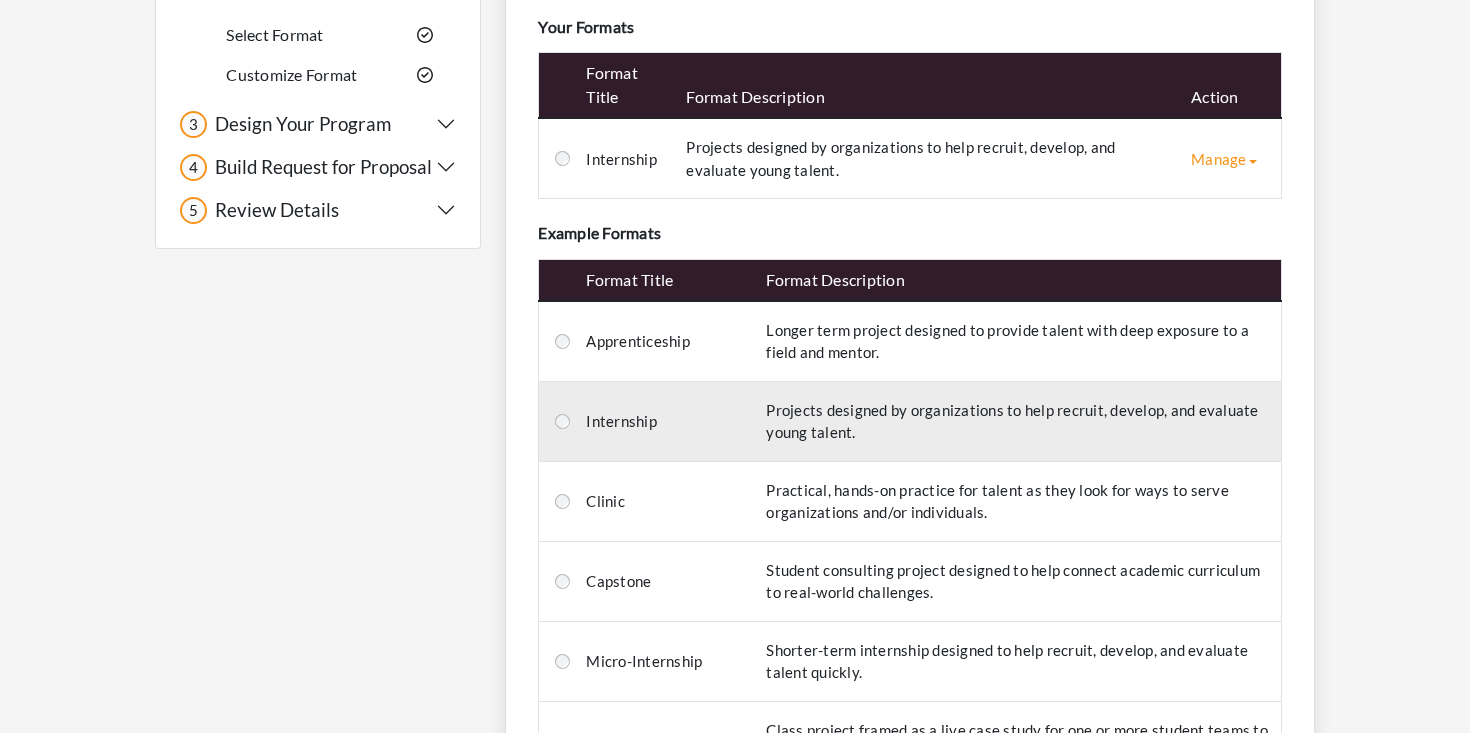 click at bounding box center (559, 421) 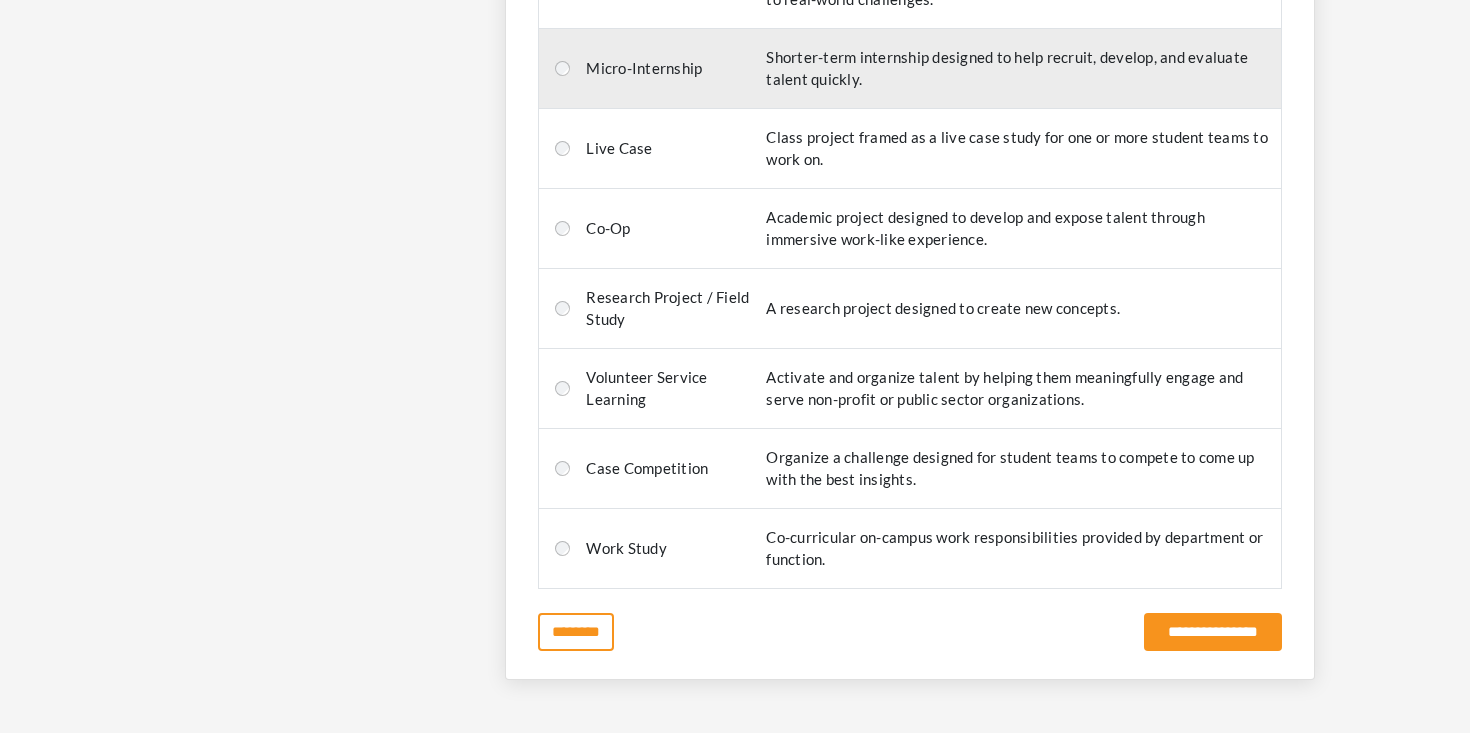 scroll, scrollTop: 889, scrollLeft: 0, axis: vertical 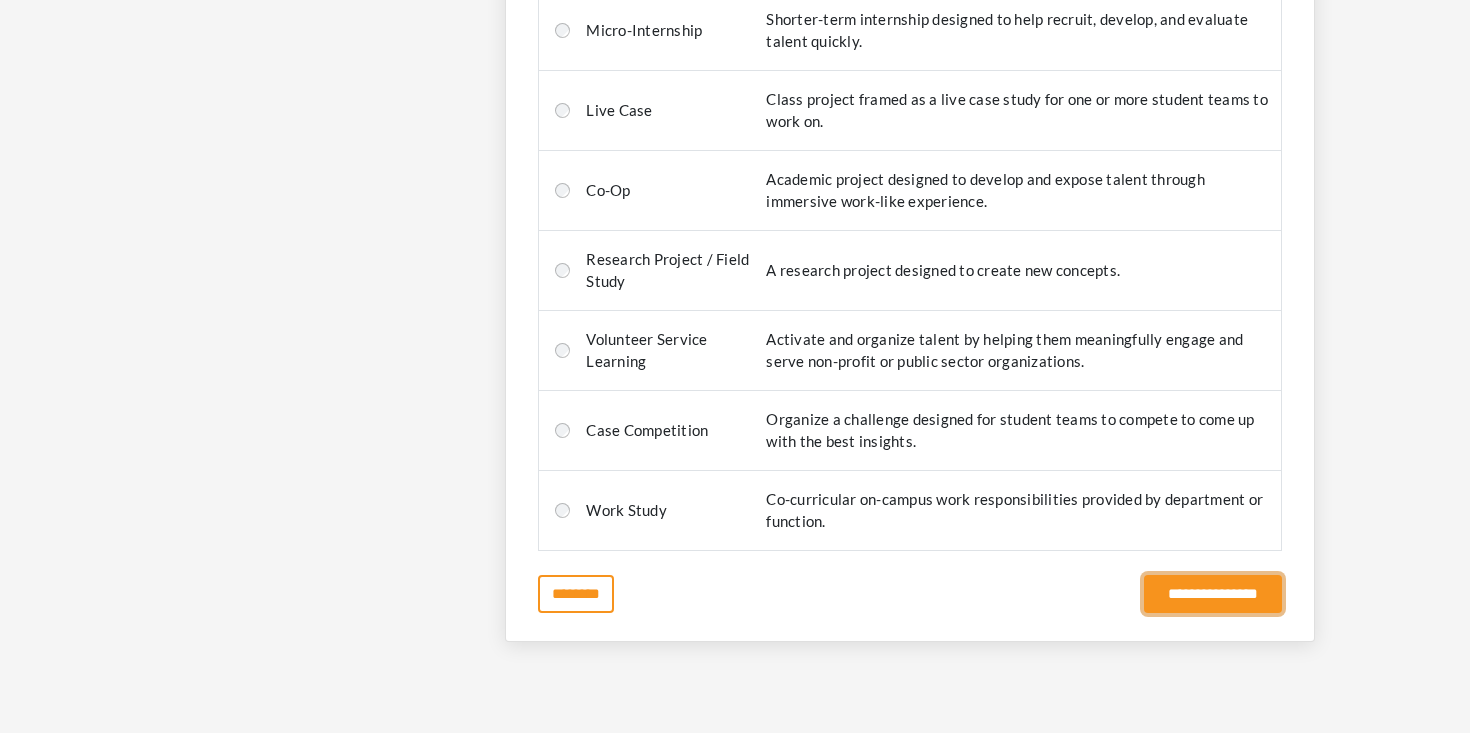 click on "**********" at bounding box center (1213, 594) 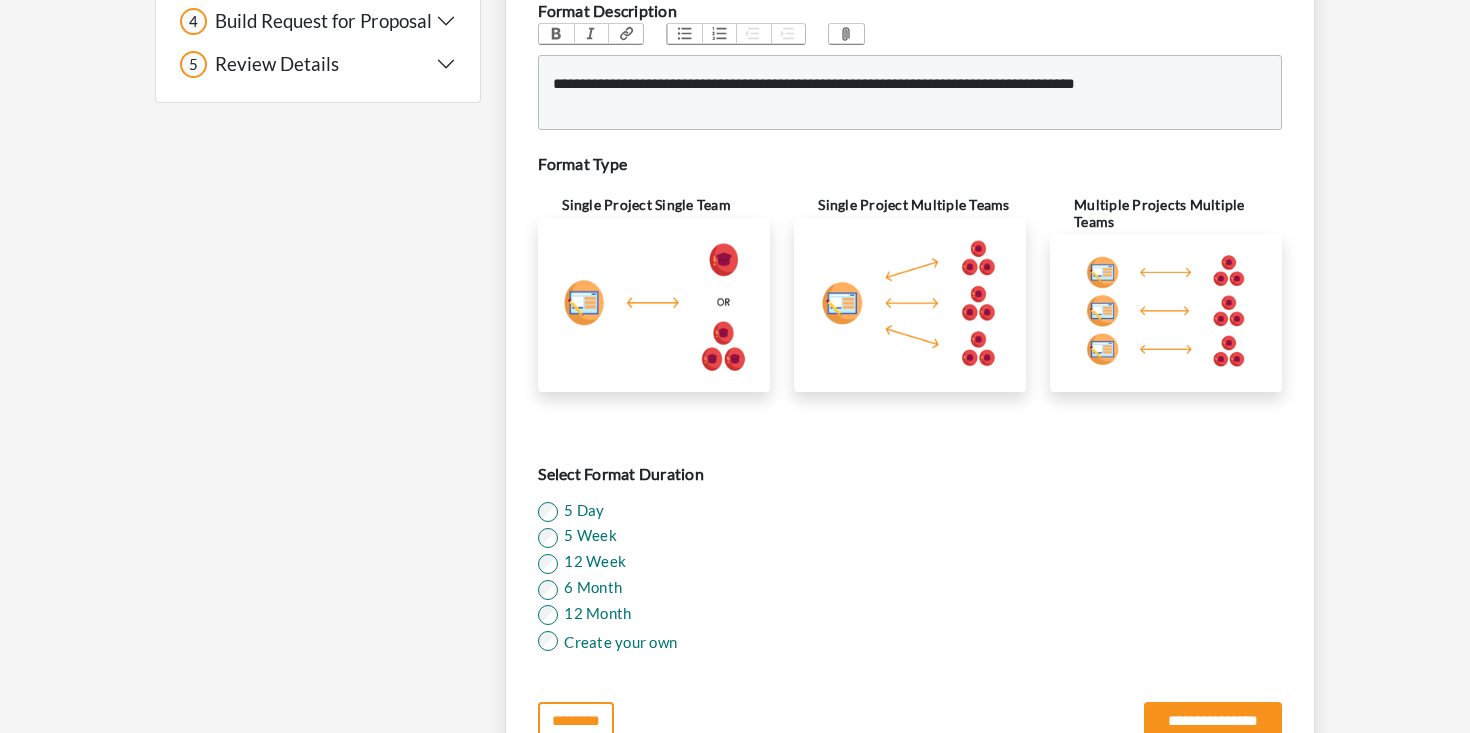 scroll, scrollTop: 531, scrollLeft: 0, axis: vertical 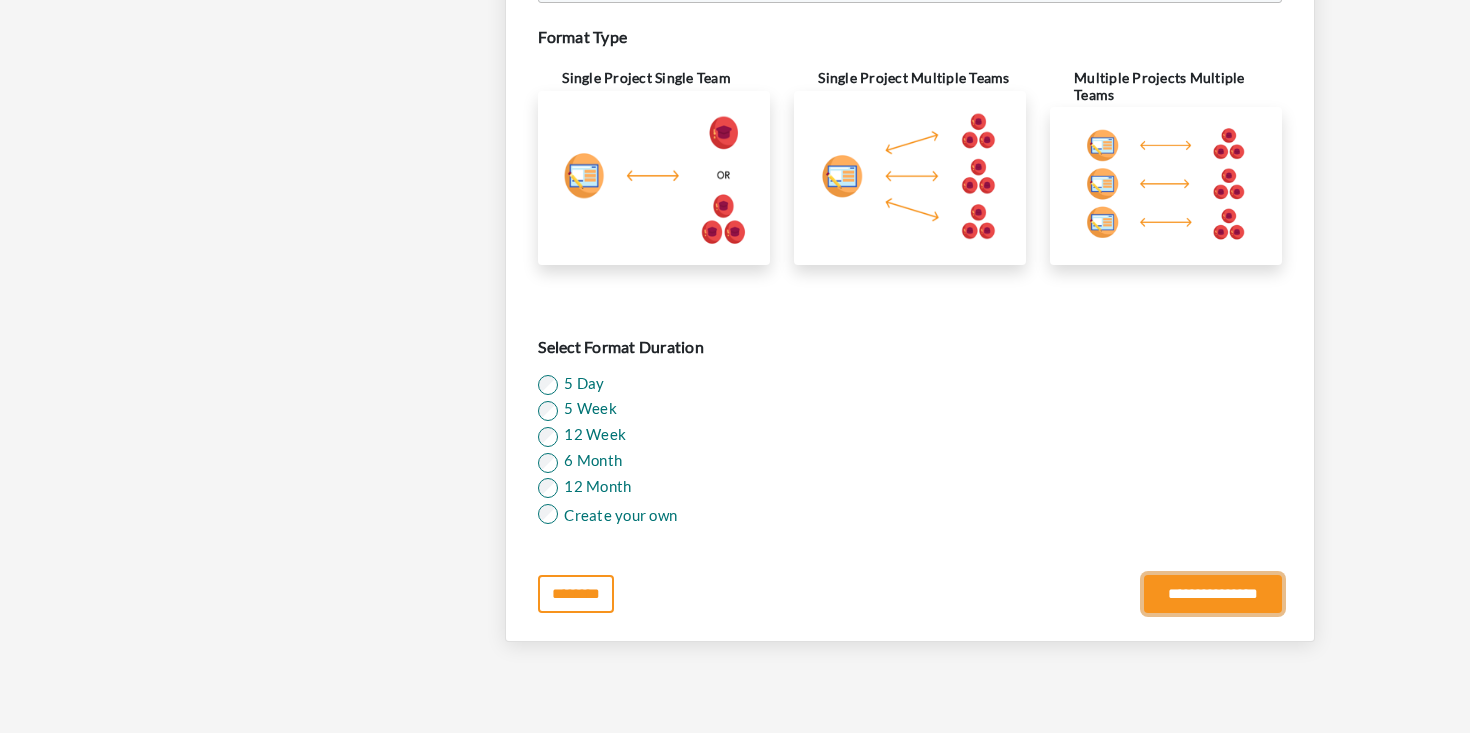click on "**********" at bounding box center [1213, 594] 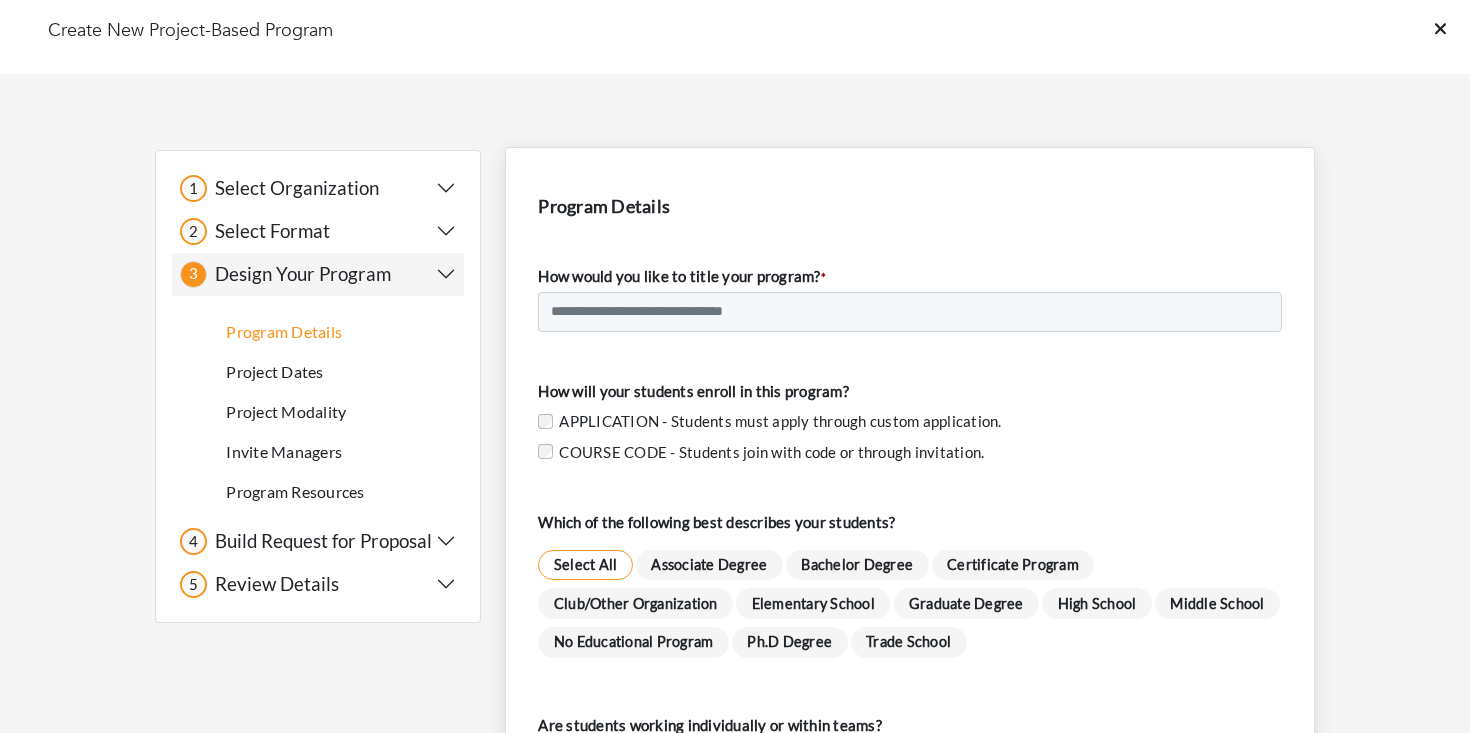 scroll, scrollTop: 0, scrollLeft: 0, axis: both 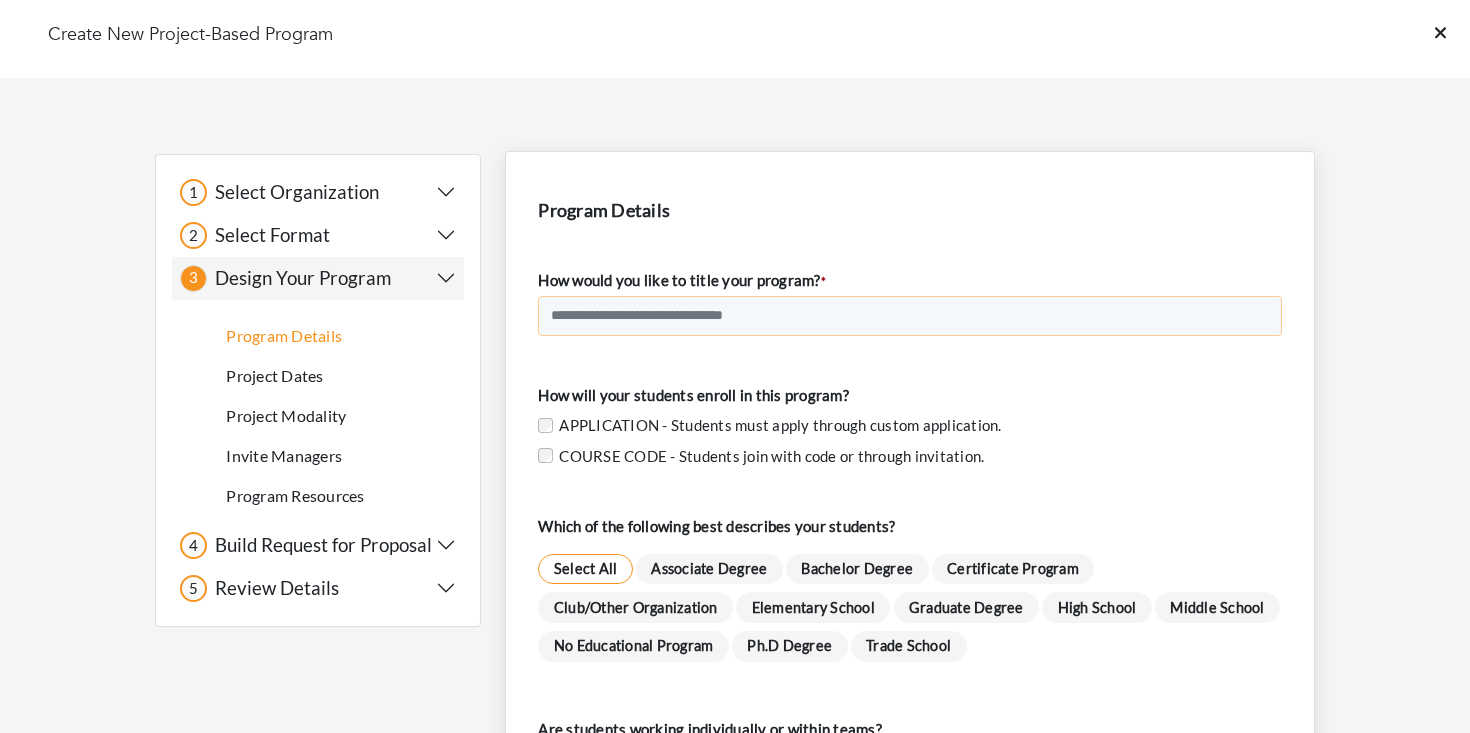 click on "How would you like to title your program?  *" at bounding box center (910, 316) 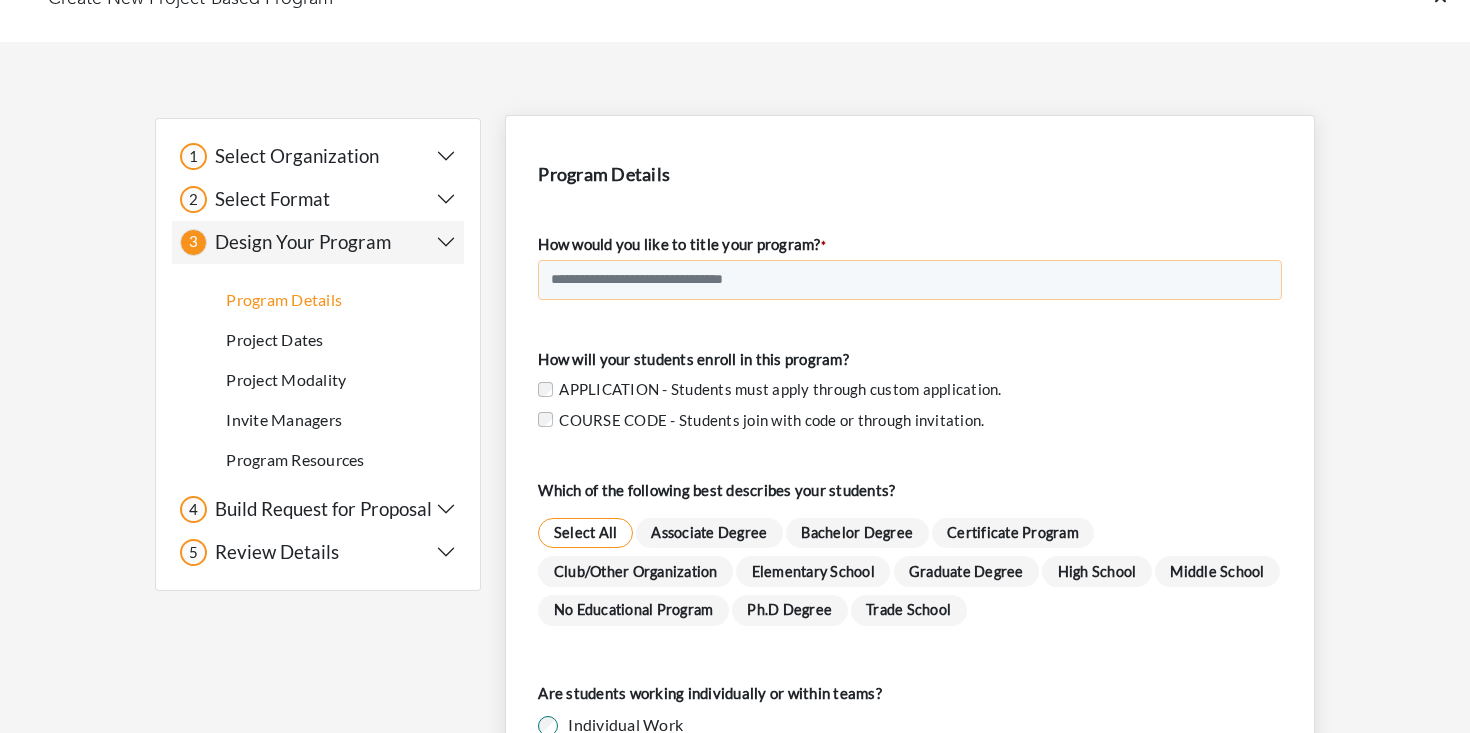 scroll, scrollTop: 39, scrollLeft: 0, axis: vertical 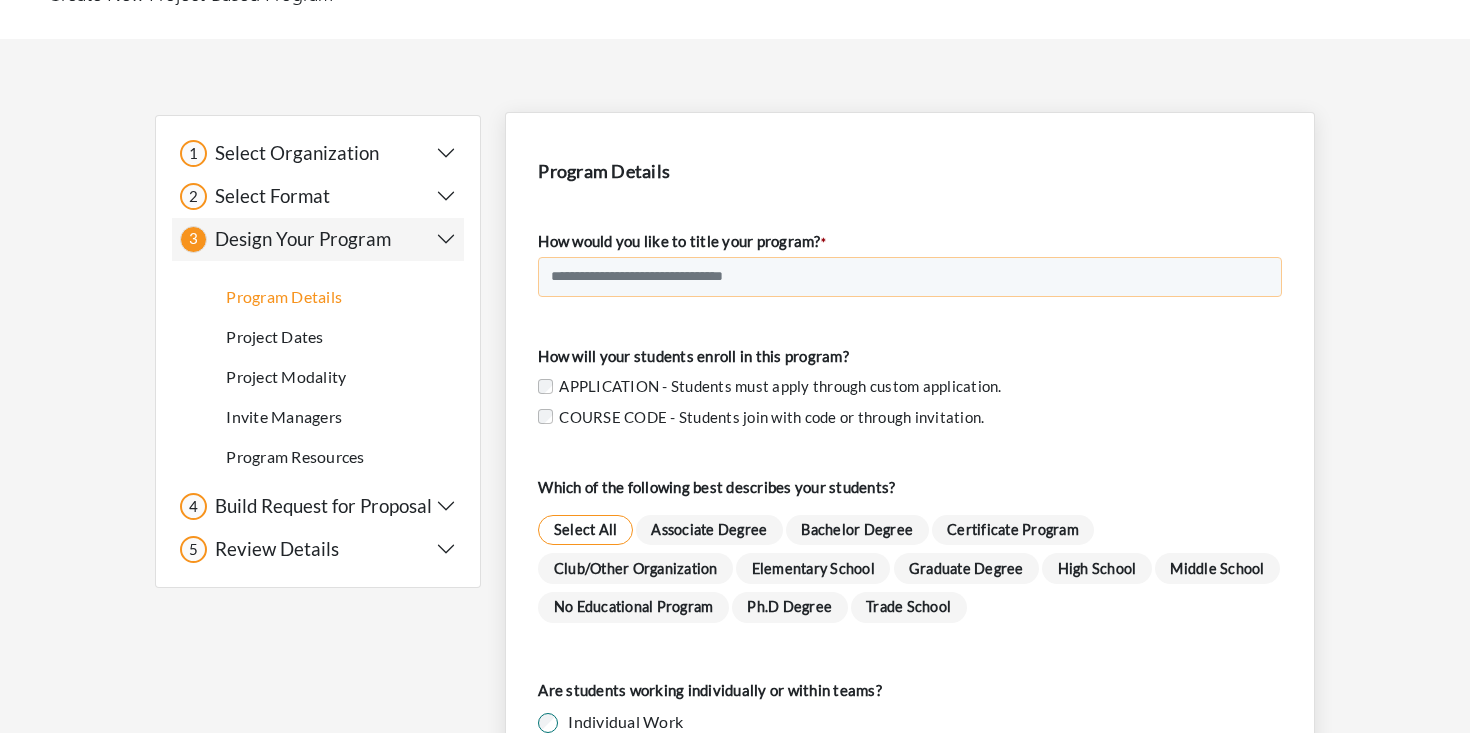 click on "How would you like to title your program?  *" at bounding box center [910, 277] 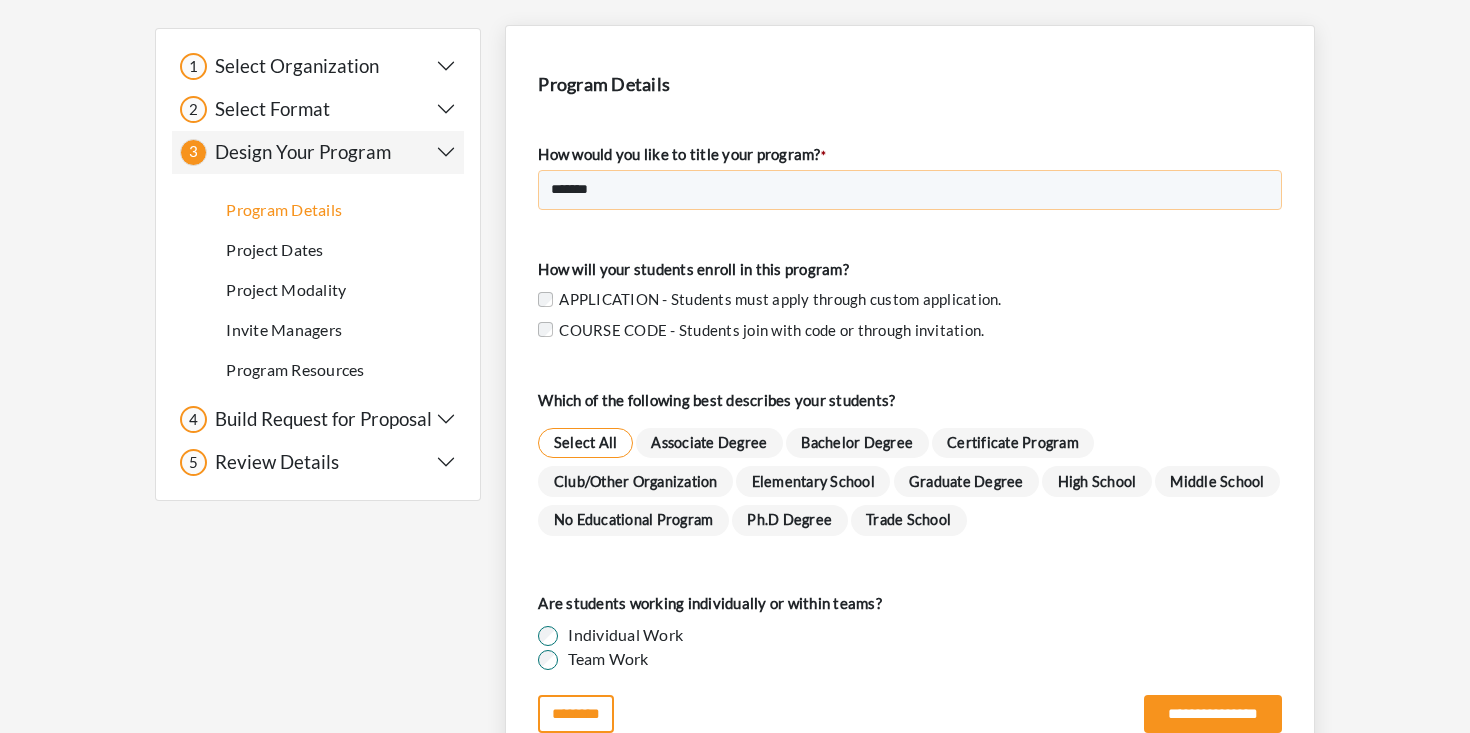 scroll, scrollTop: 246, scrollLeft: 0, axis: vertical 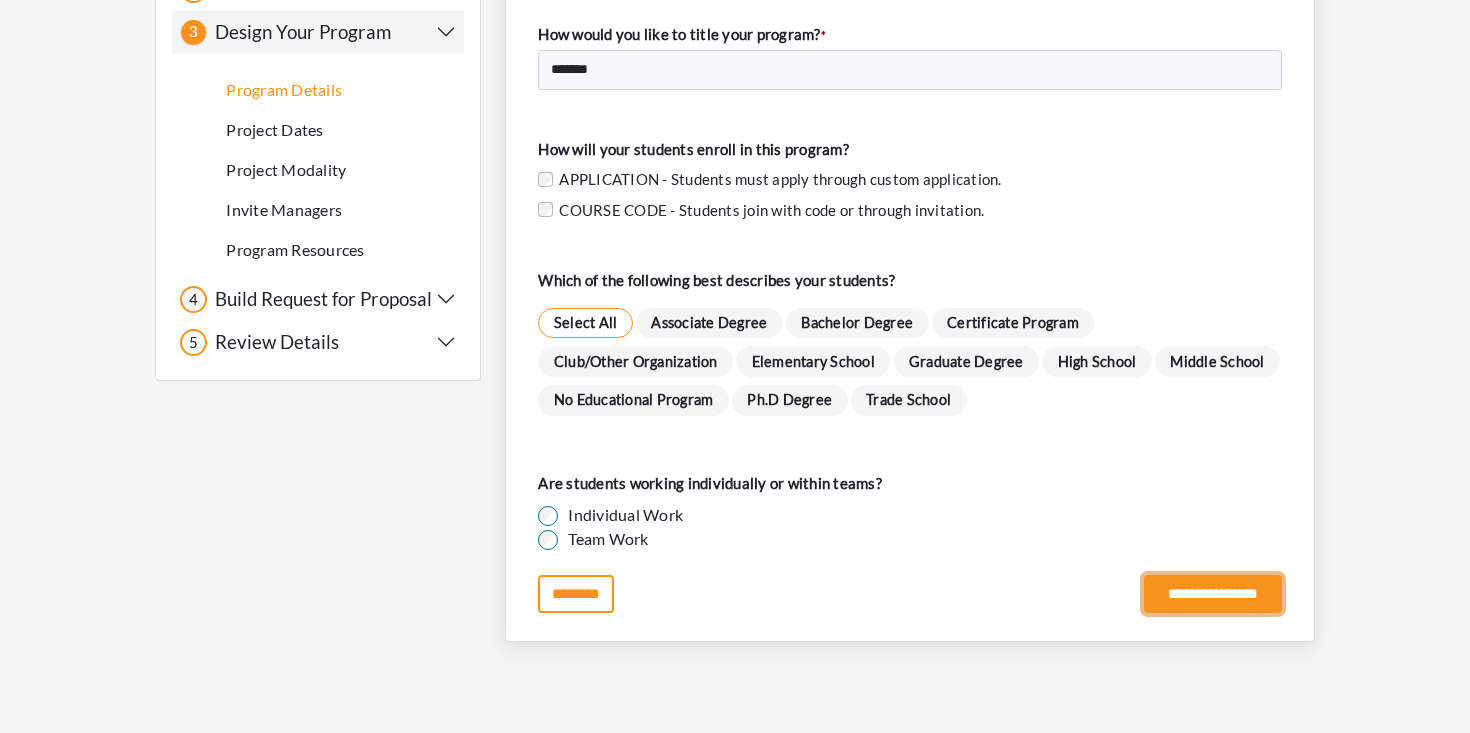 click on "**********" at bounding box center (1213, 594) 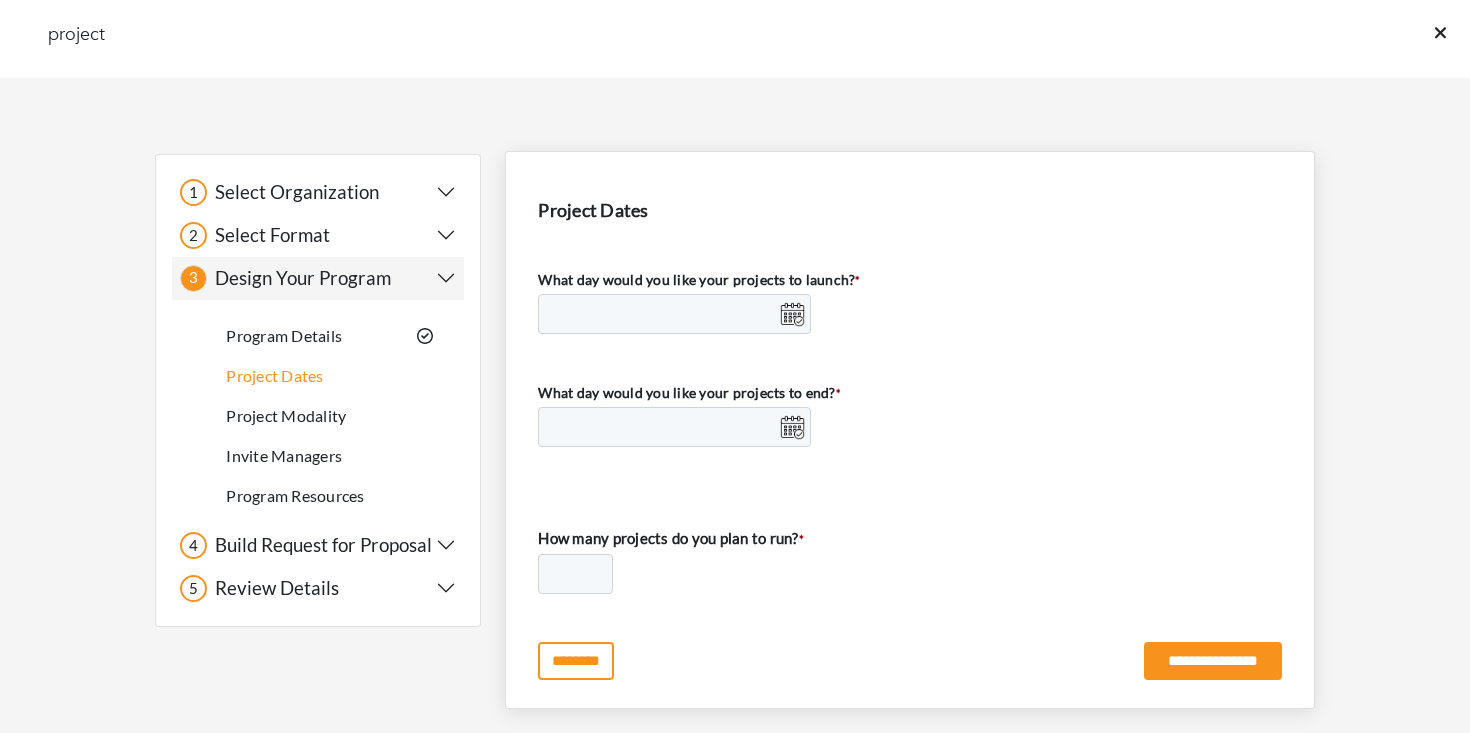 scroll, scrollTop: 0, scrollLeft: 0, axis: both 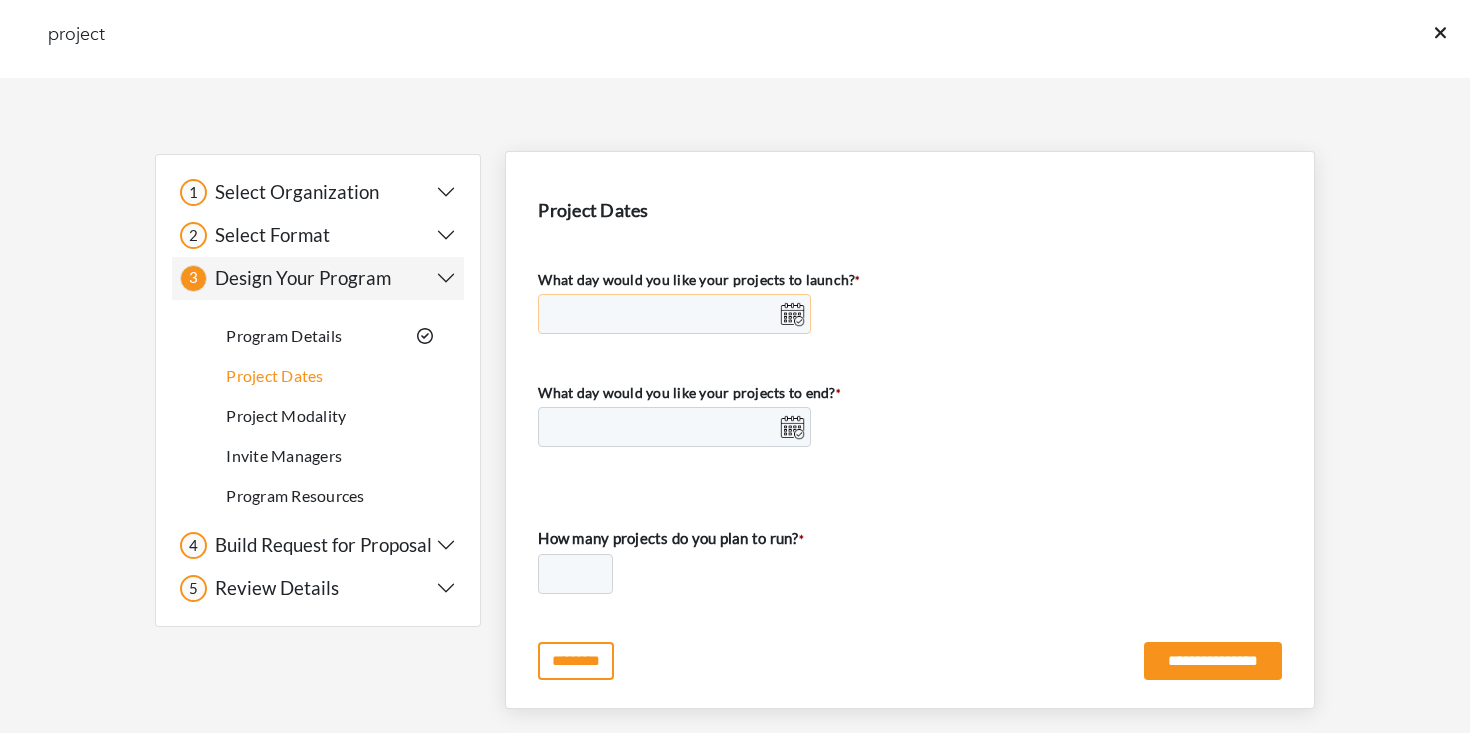 click on "What day would you like your projects to launch?  *" at bounding box center (674, 314) 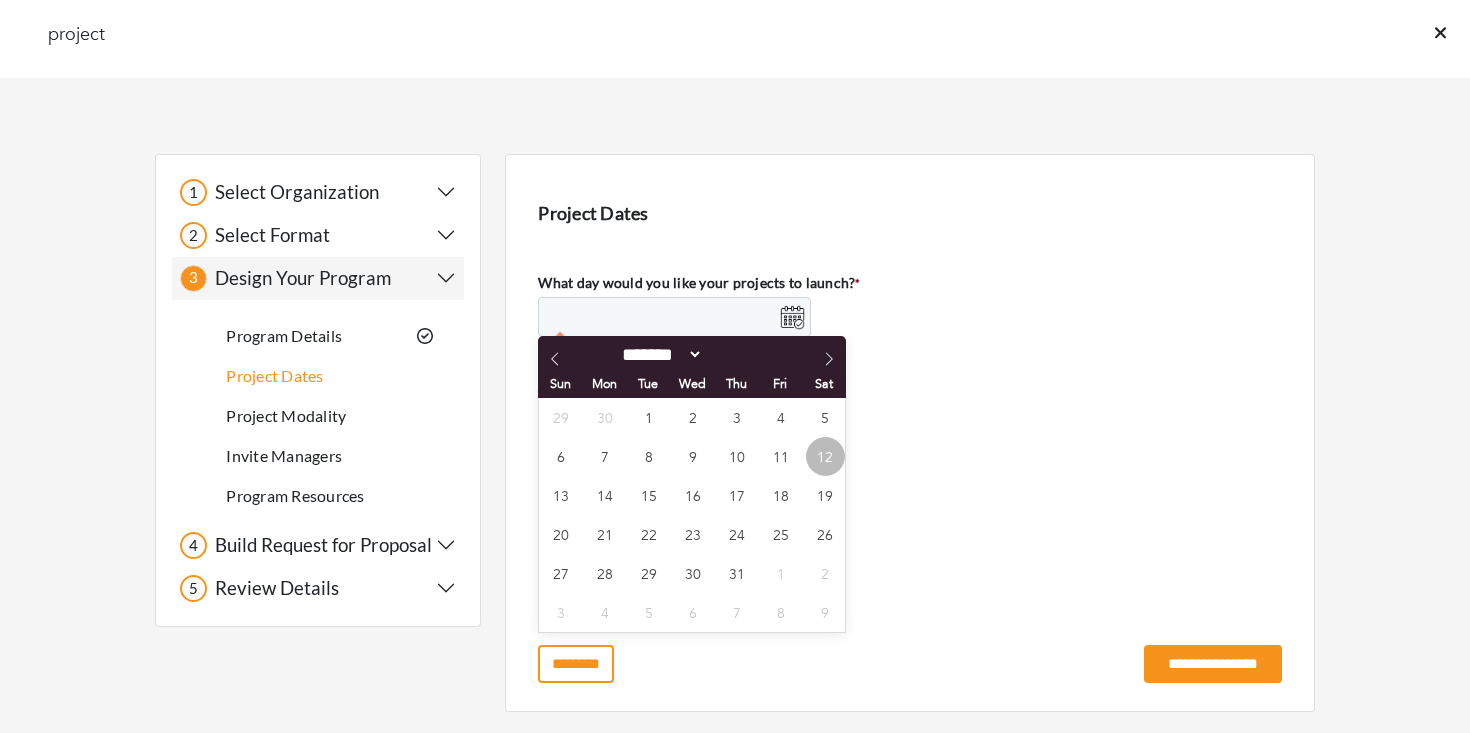 click on "12" at bounding box center [825, 456] 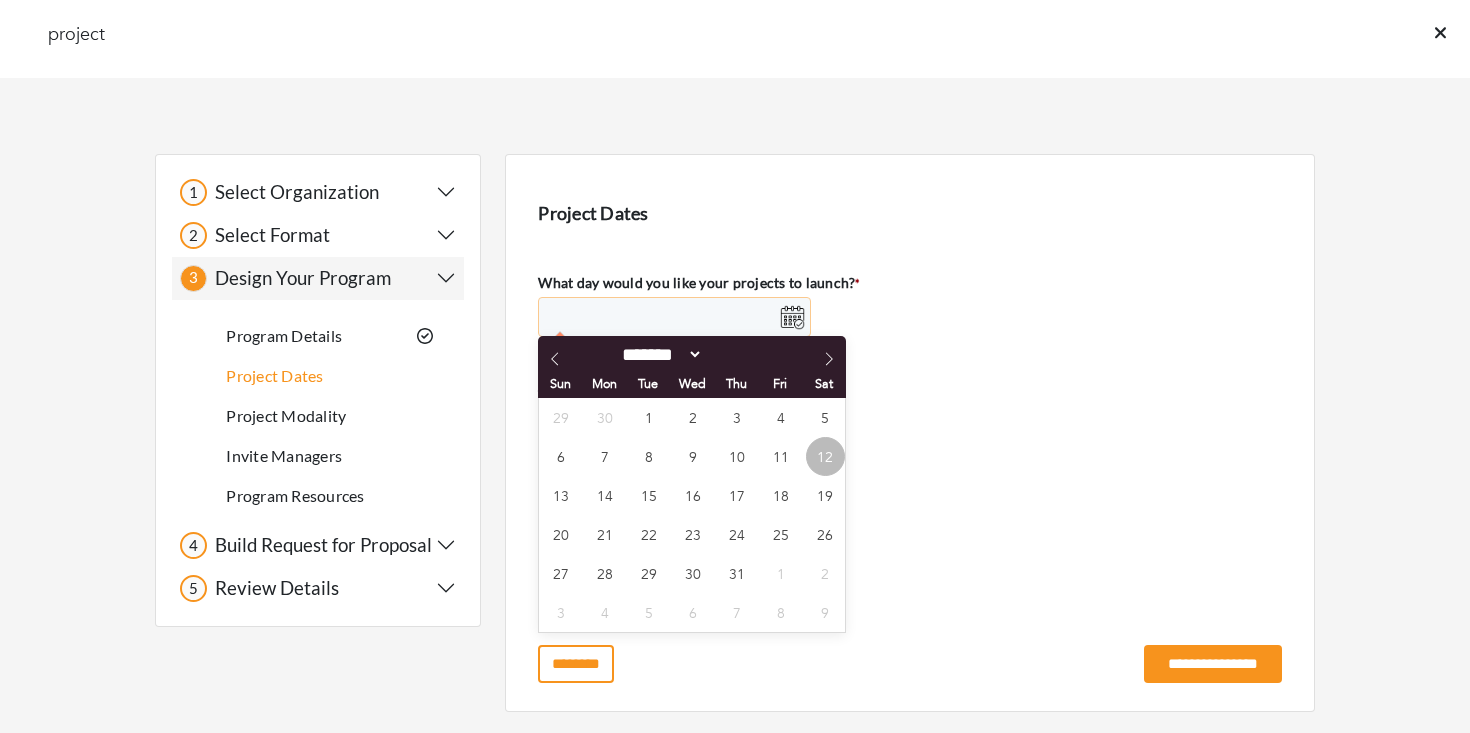 type on "**********" 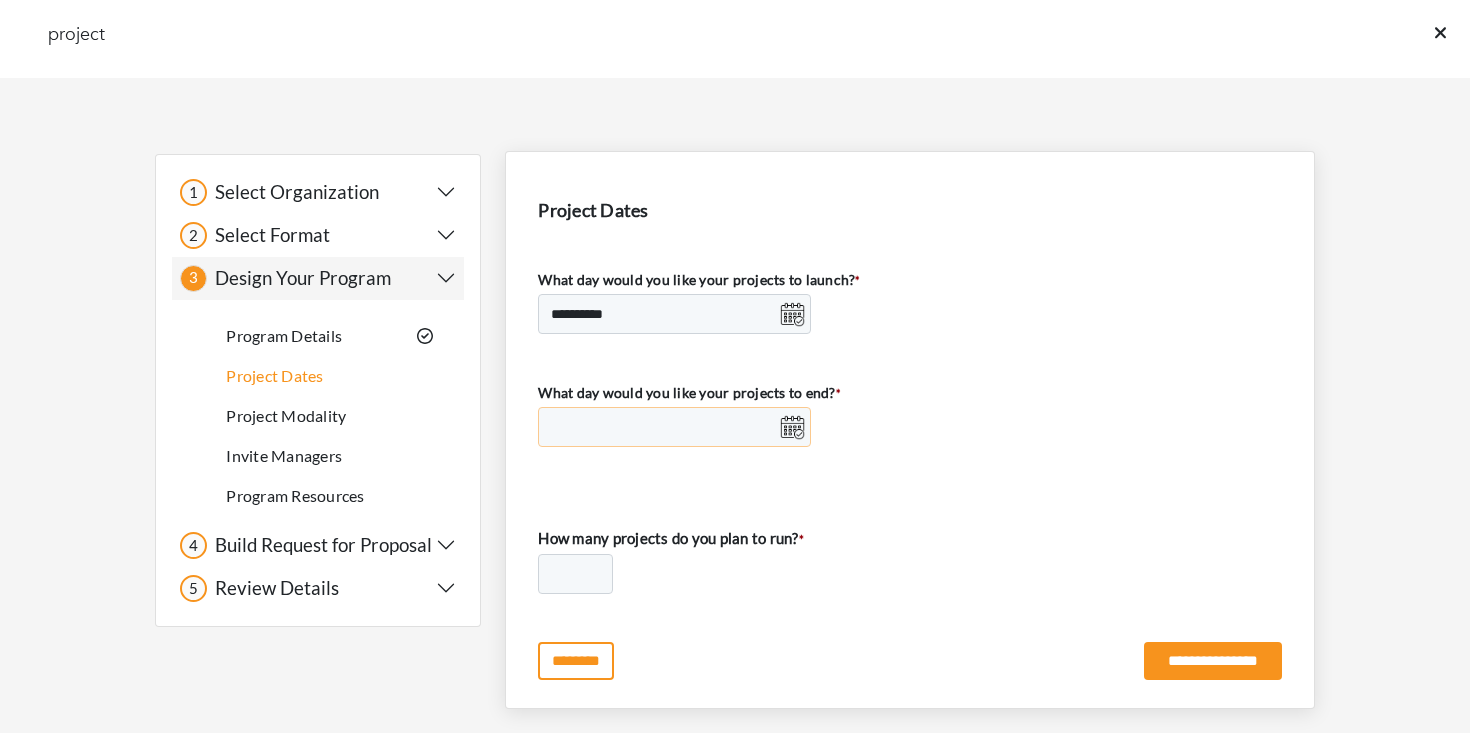 click on "What day would you like your projects to end?  *" at bounding box center [674, 427] 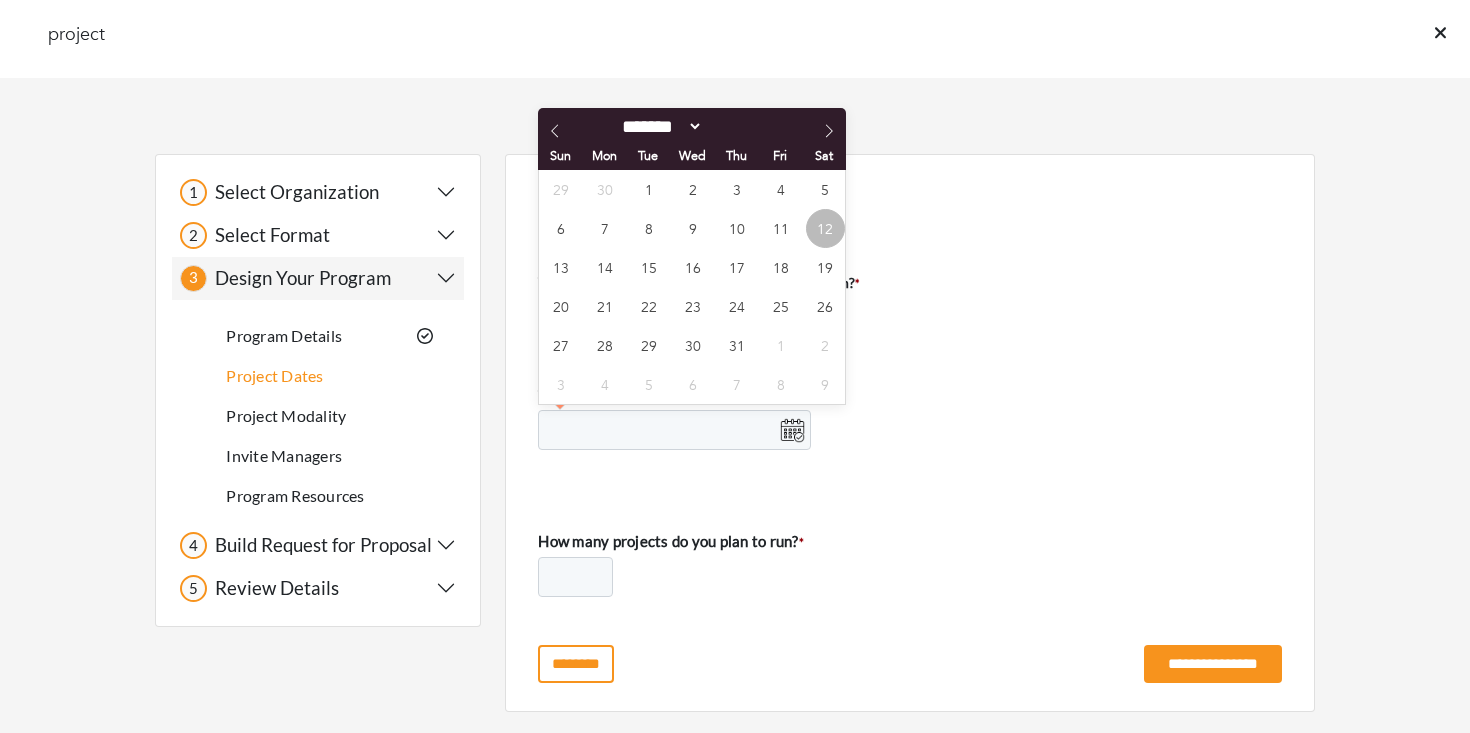 click on "12" at bounding box center [825, 228] 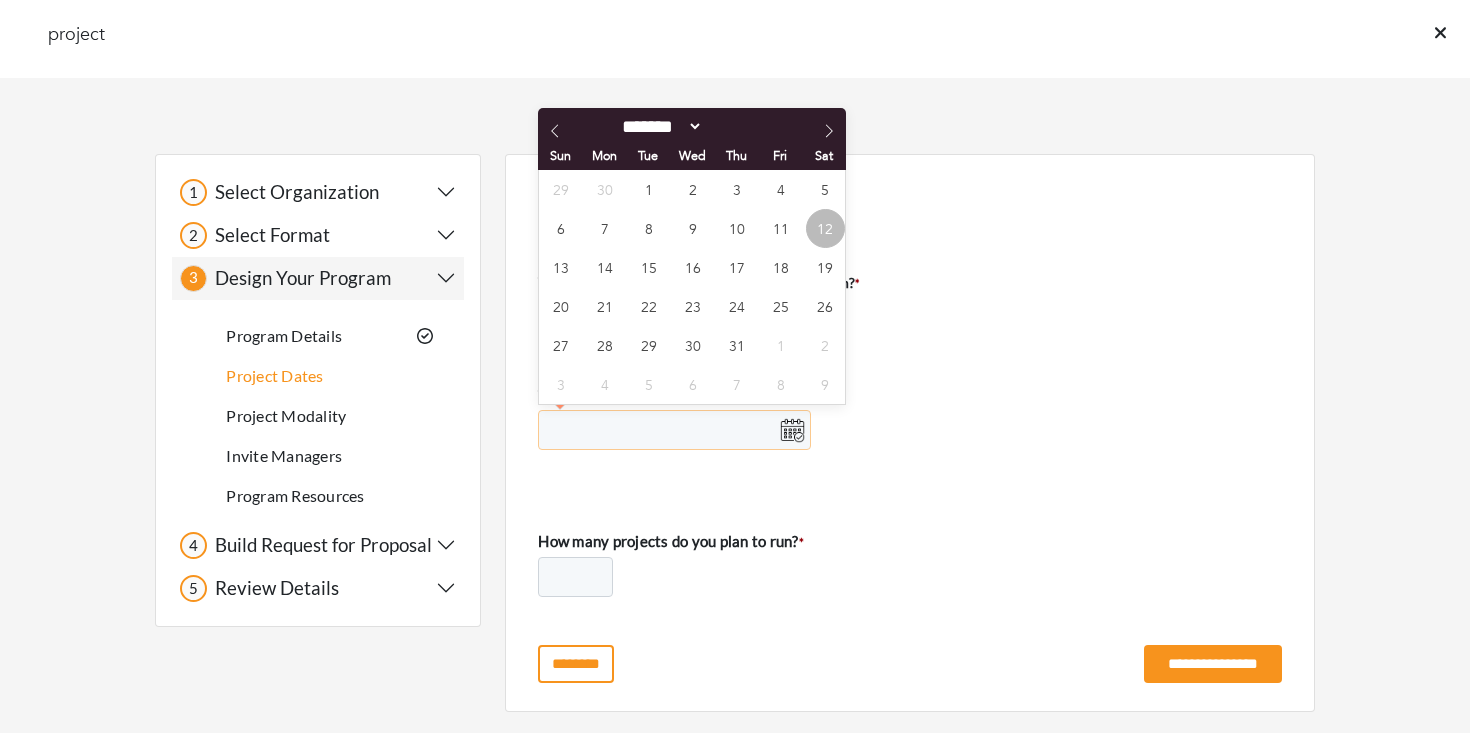 type on "**********" 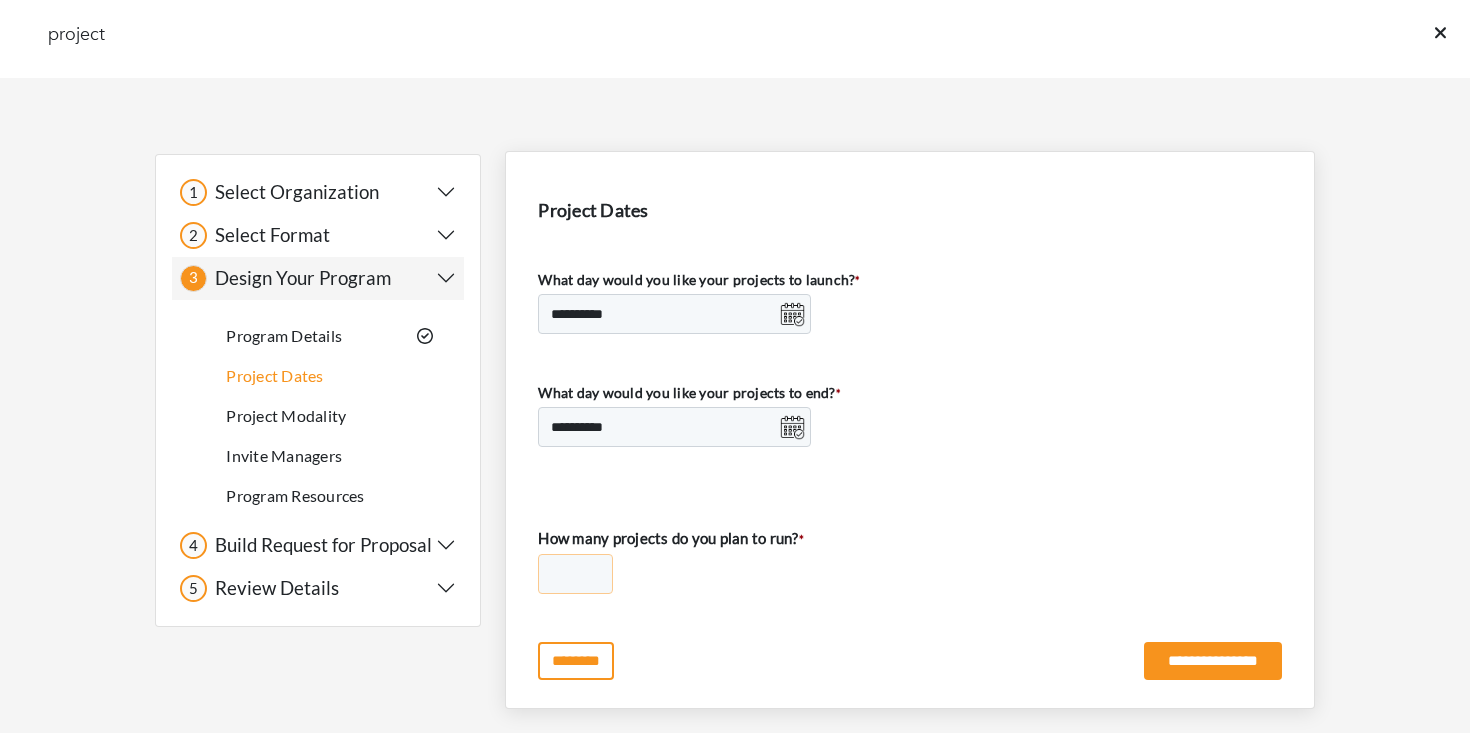 click on "*
*
*
*
*
*
*
*
*
**
**
**
**
**
**
**
**
**
**
**
**
**
**
**
**
**
**
**
**
**
**
**
**
**
**
**
**
**
**
**
**
**
**
**
**
**
**
**
**
**" at bounding box center [575, 574] 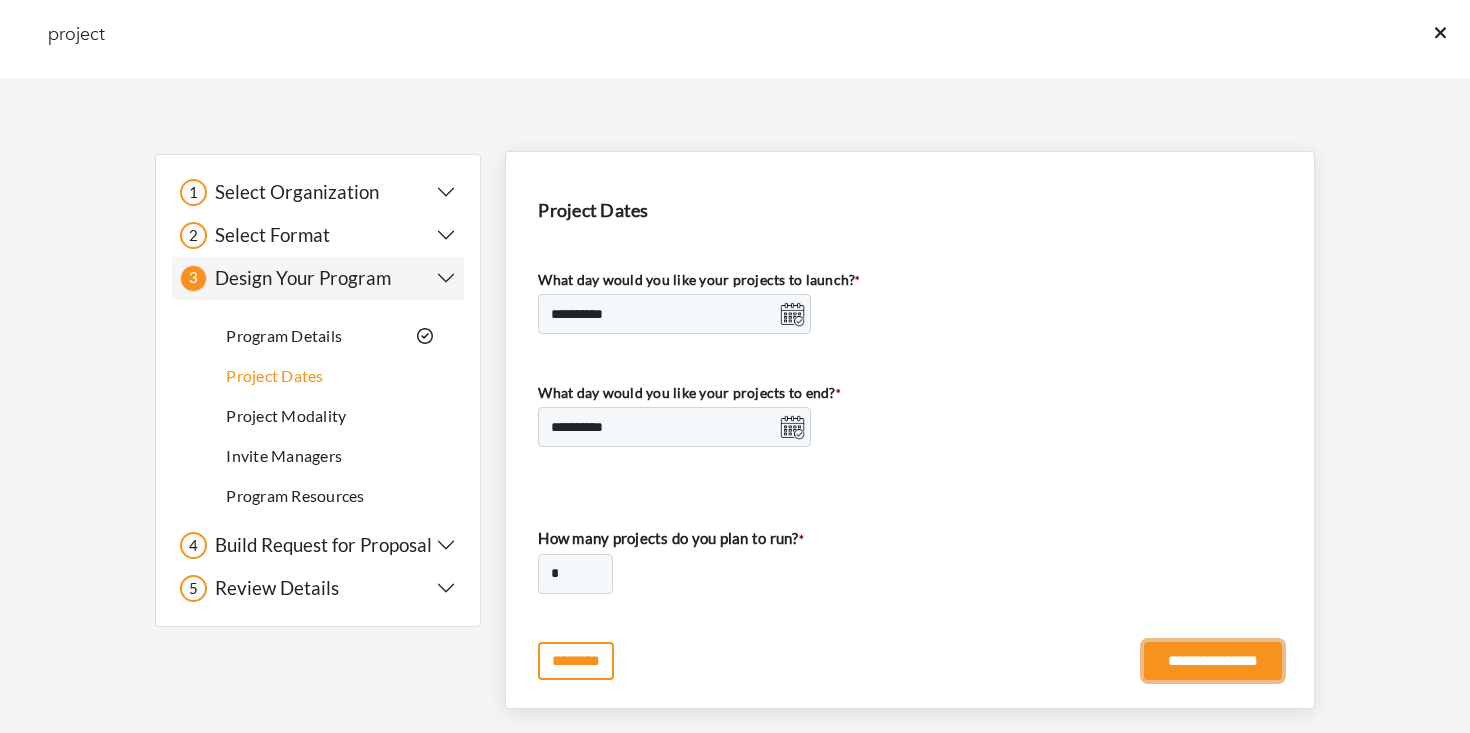 click on "**********" at bounding box center [1213, 661] 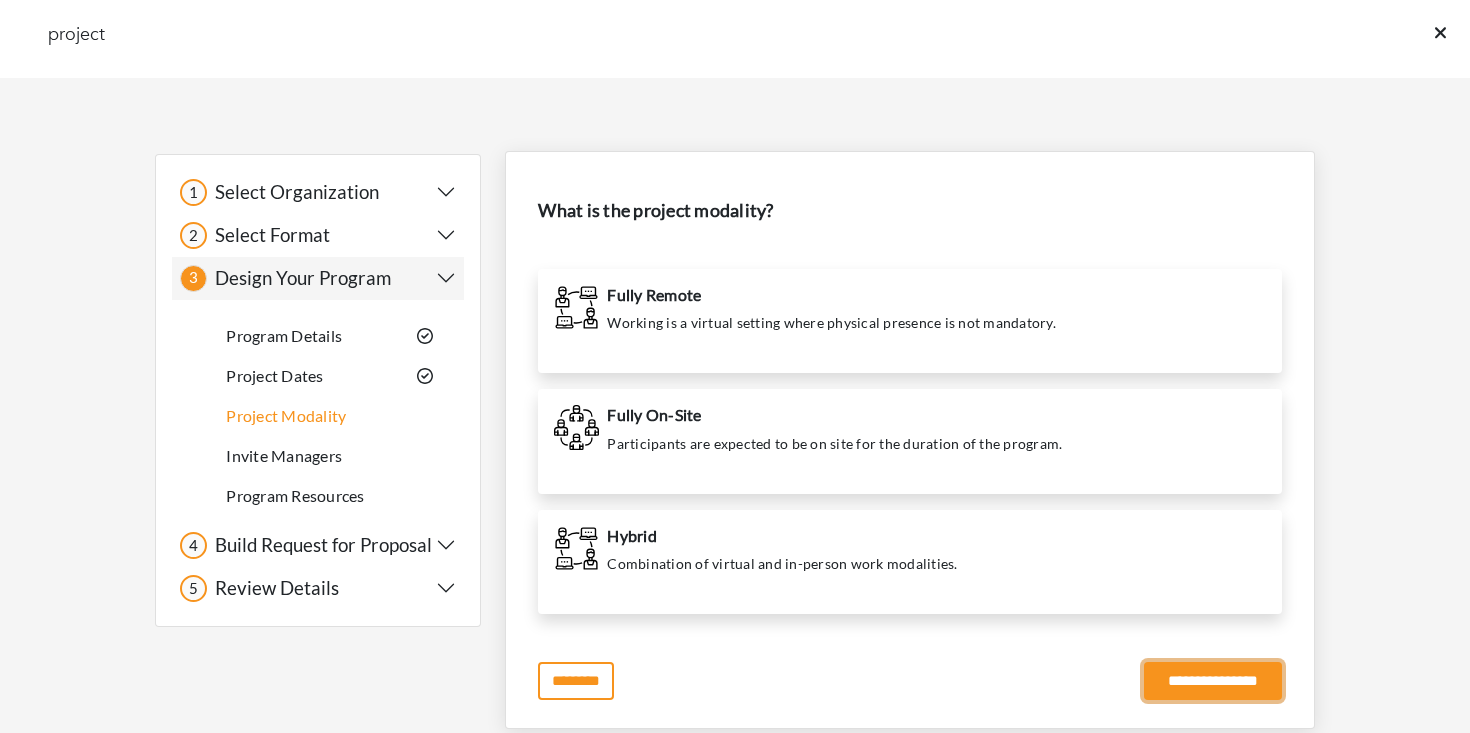 click on "**********" at bounding box center (1213, 681) 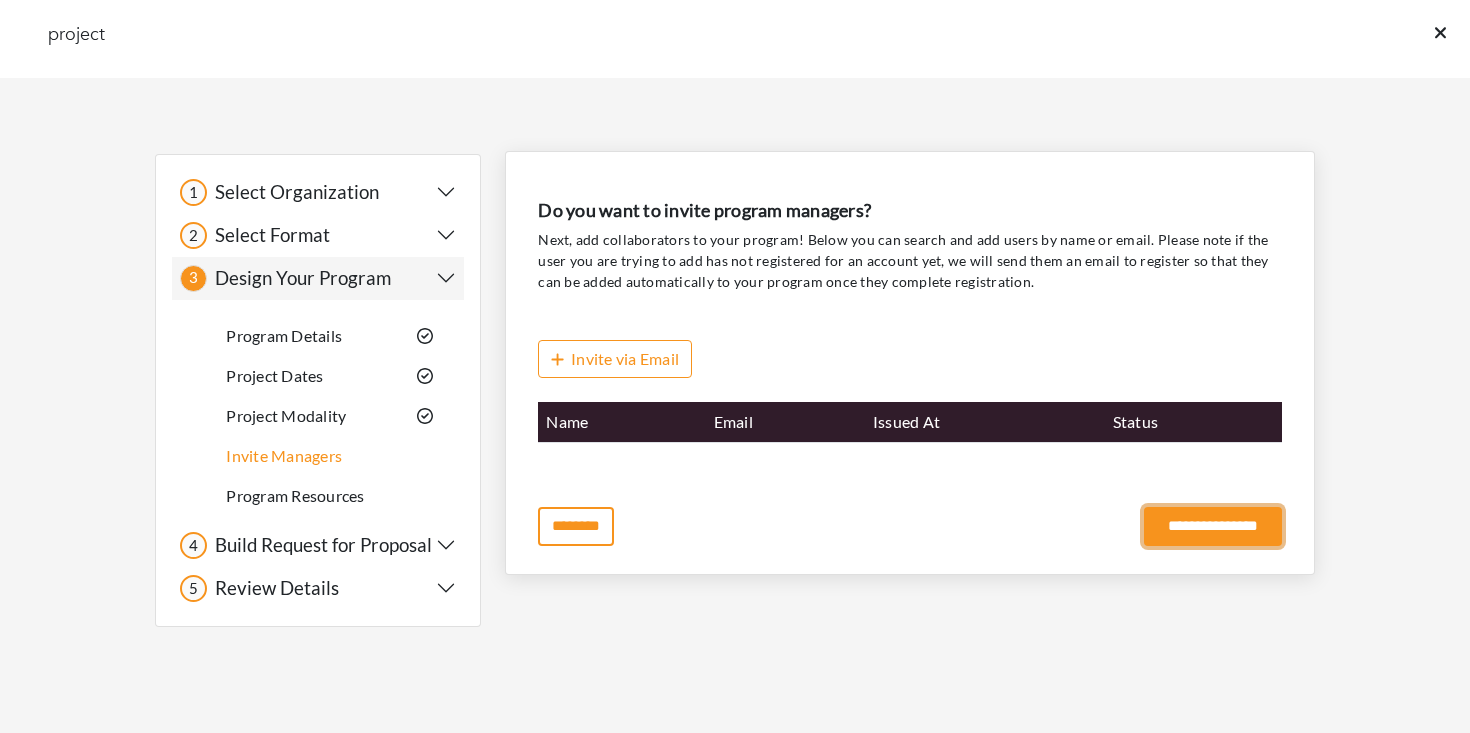 click on "**********" at bounding box center (1213, 526) 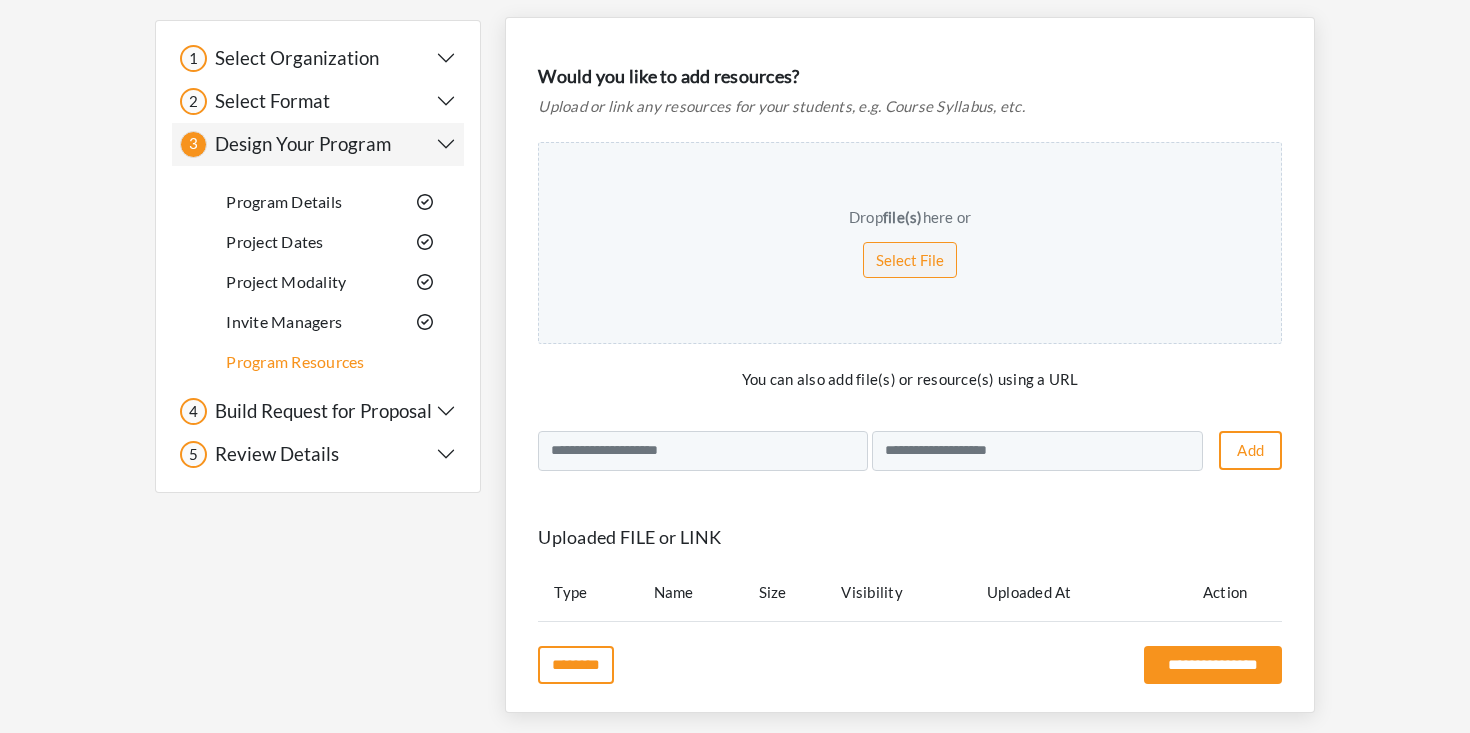 scroll, scrollTop: 205, scrollLeft: 0, axis: vertical 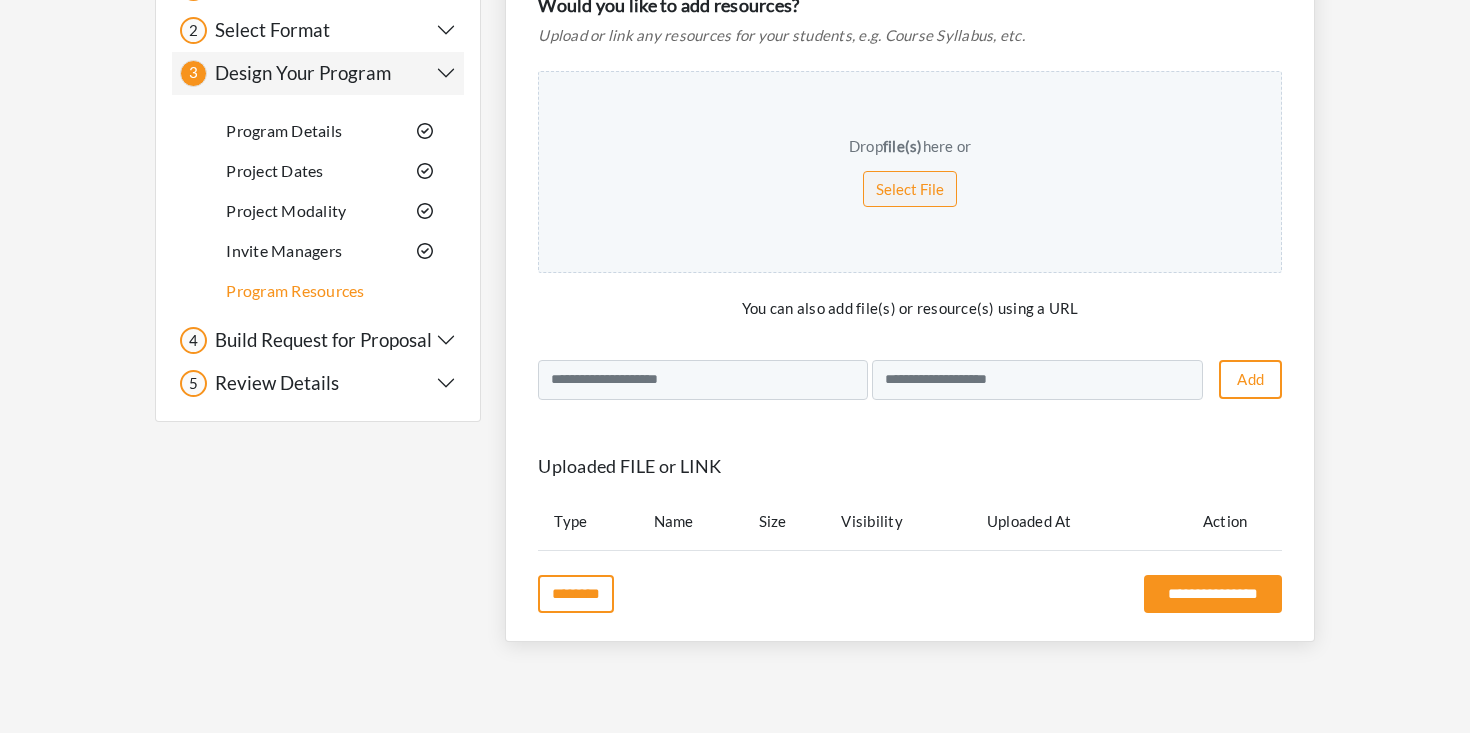 click on "**********" at bounding box center [910, 294] 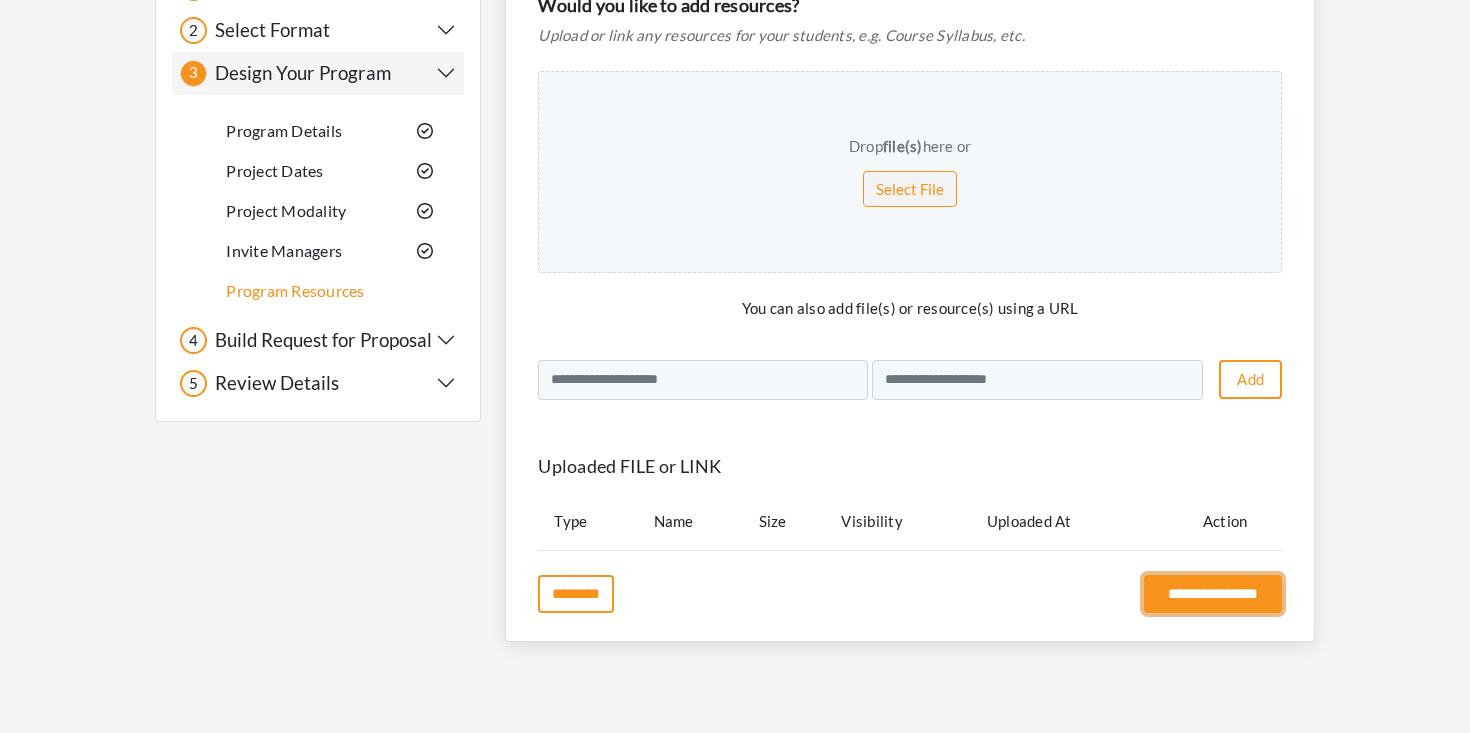 click on "**********" at bounding box center (1213, 594) 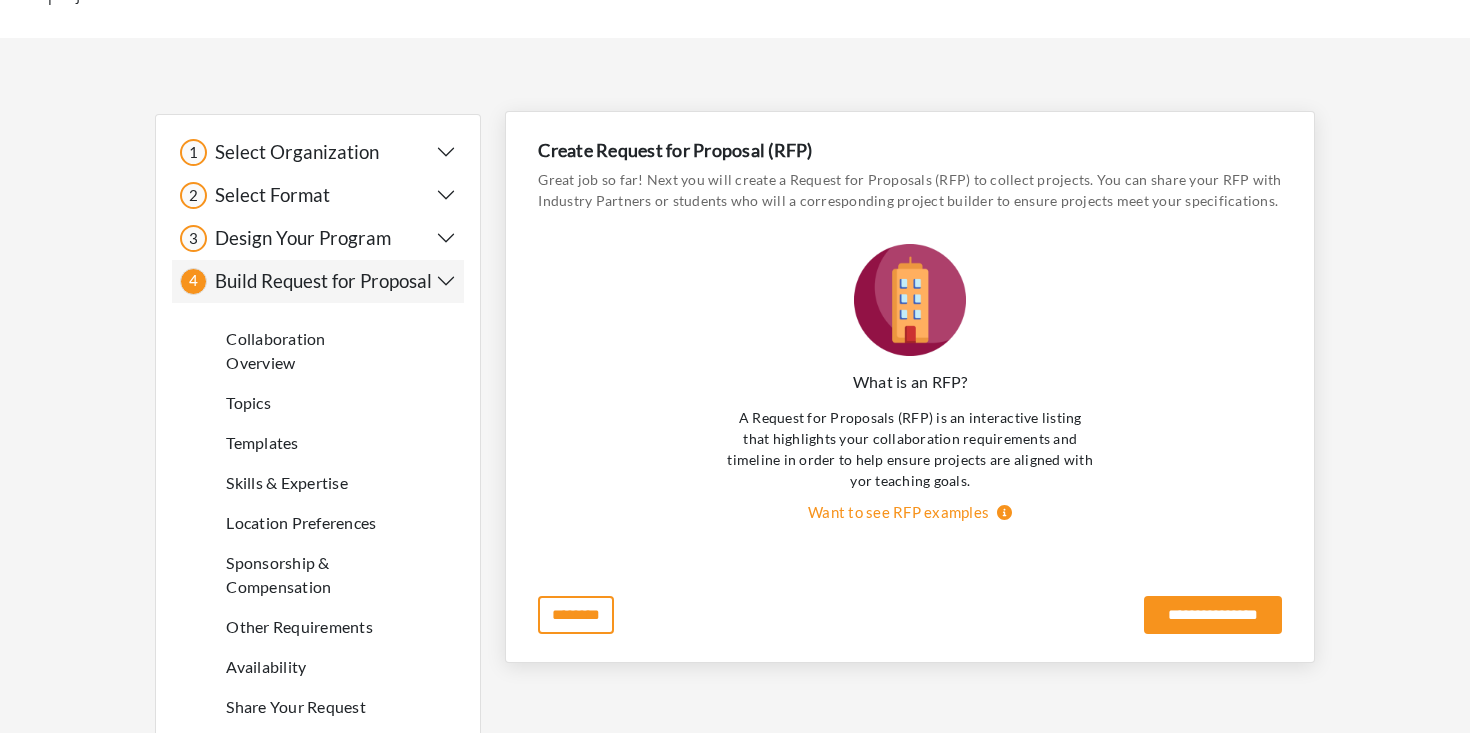 scroll, scrollTop: 0, scrollLeft: 0, axis: both 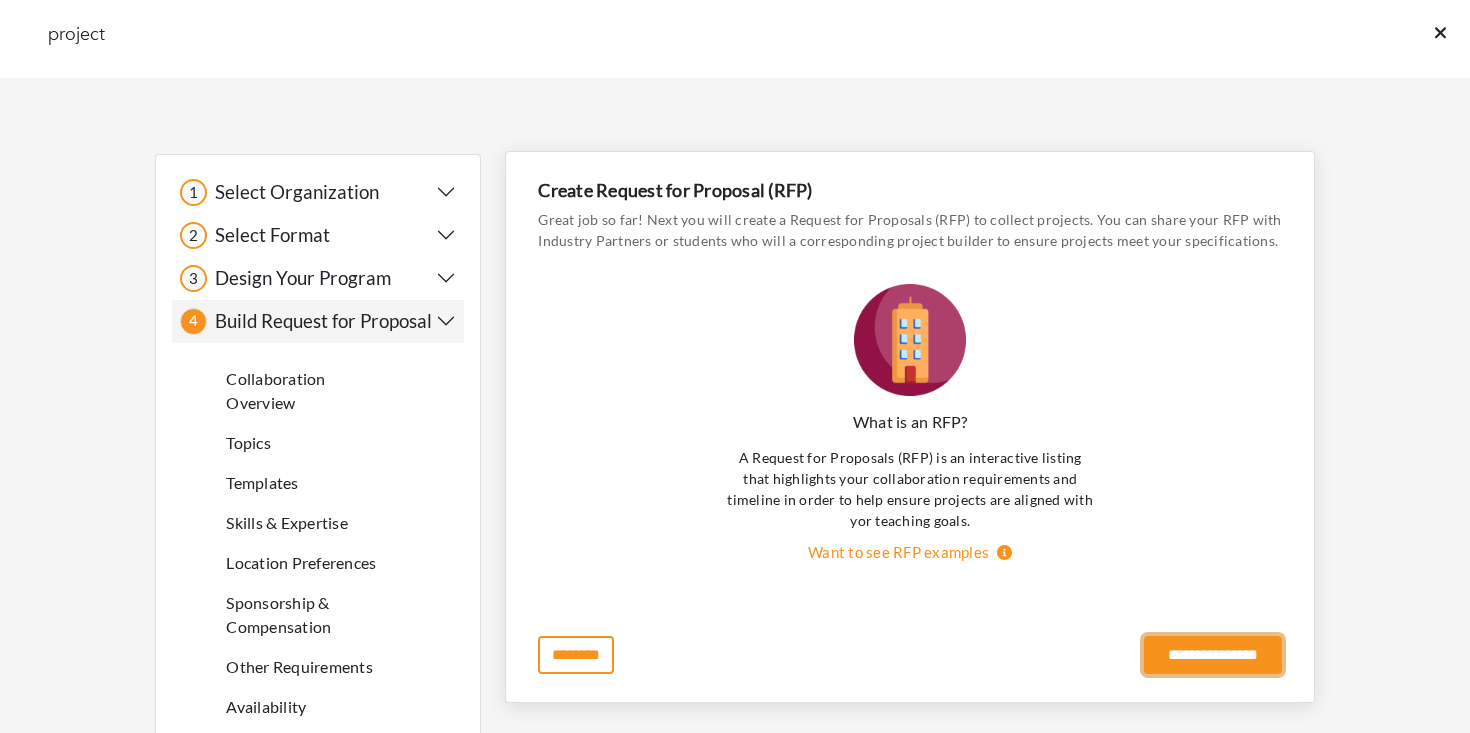 click on "**********" at bounding box center (1213, 655) 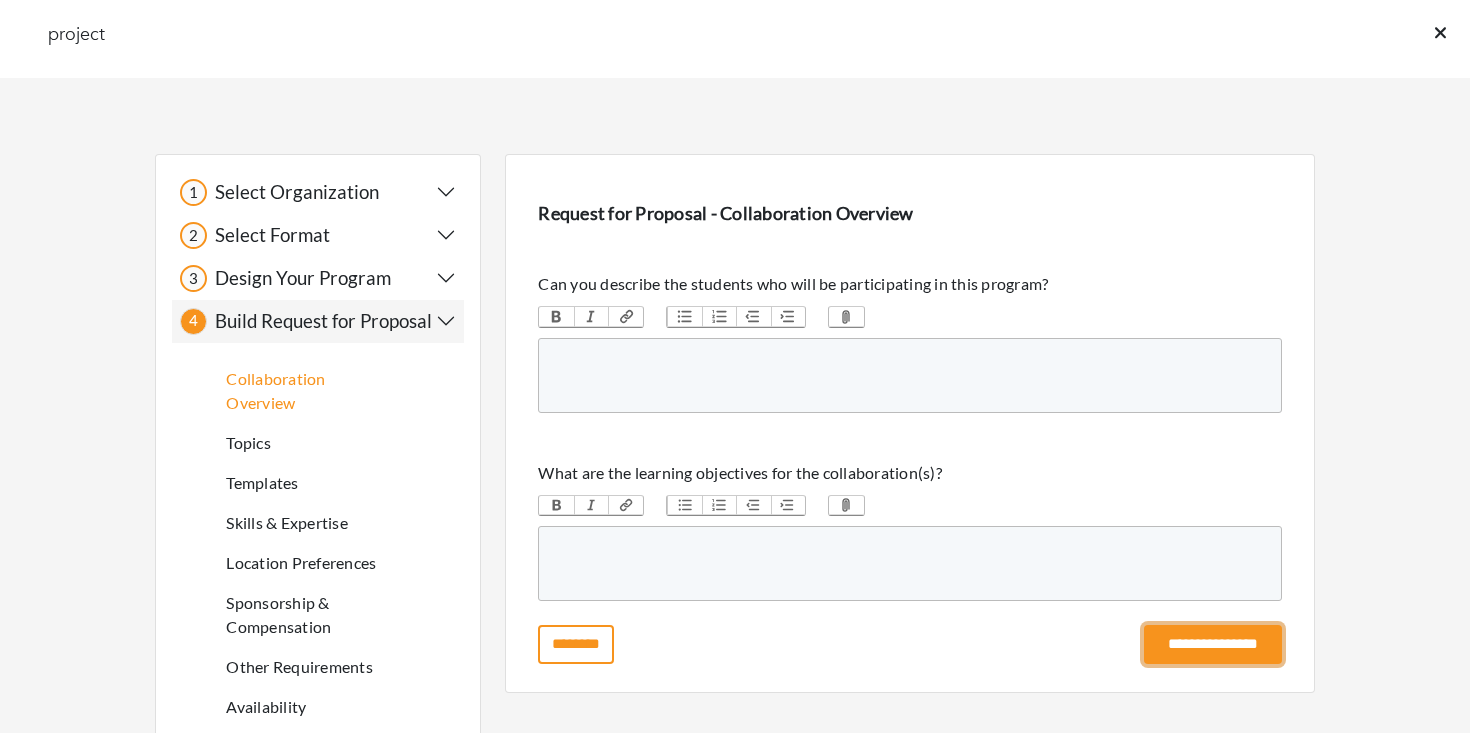 click on "**********" at bounding box center (1213, 644) 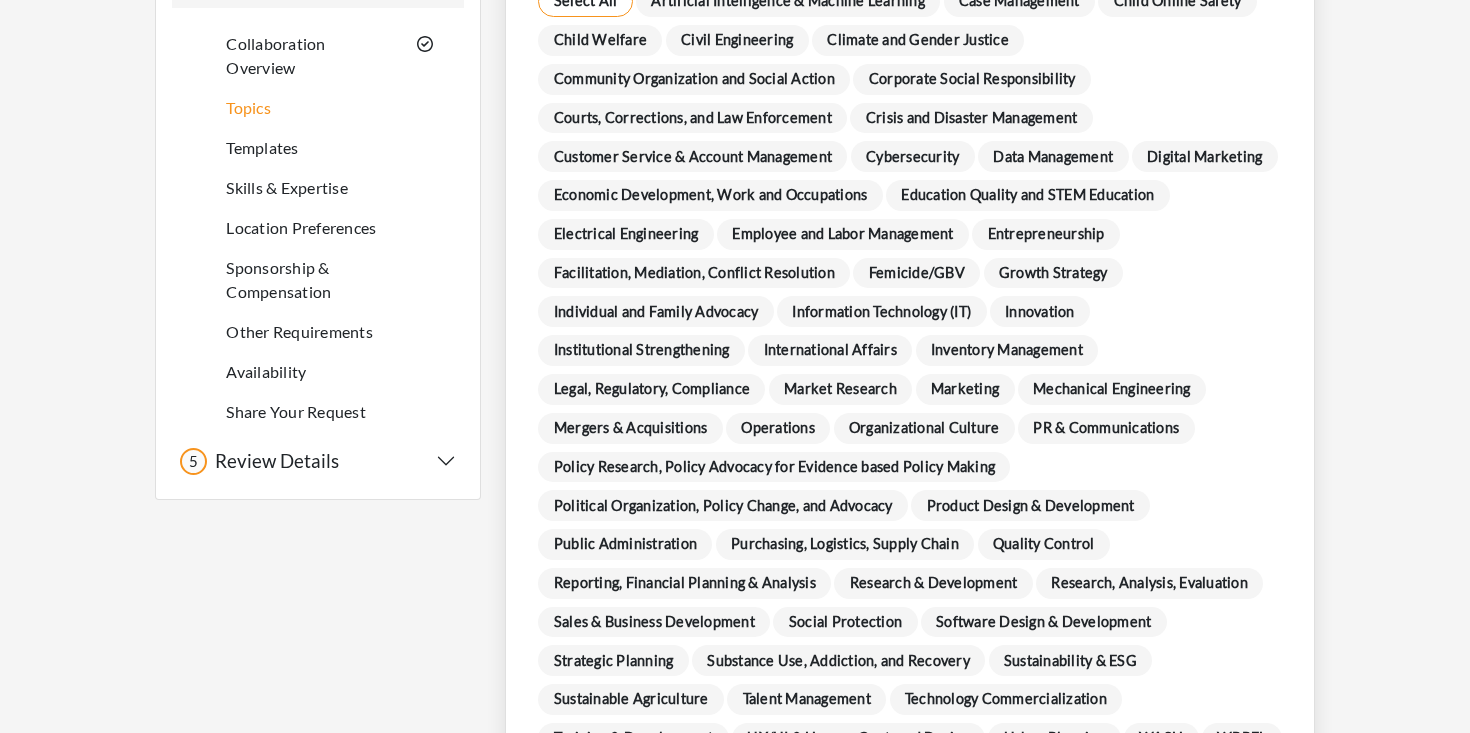 scroll, scrollTop: 632, scrollLeft: 0, axis: vertical 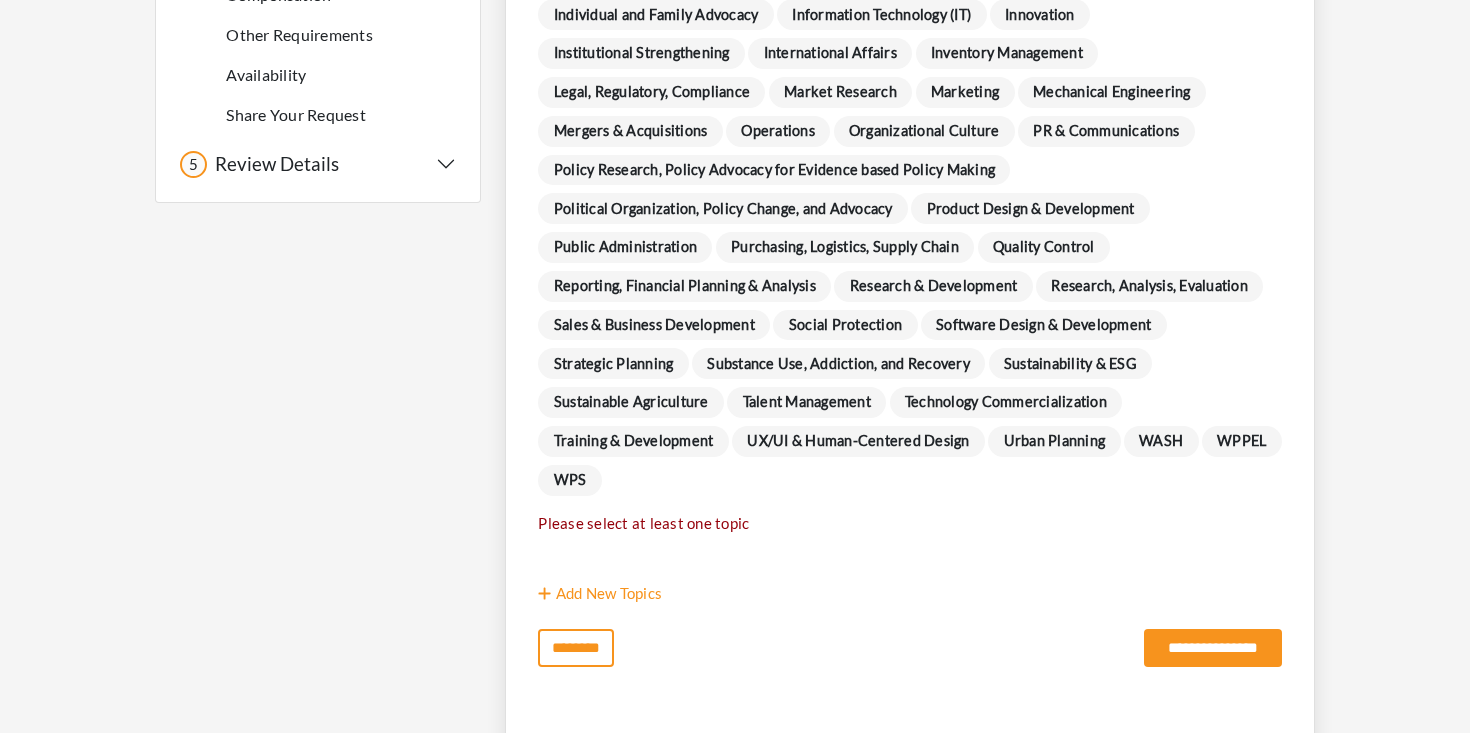 click on "Purchasing, Logistics, Supply Chain" at bounding box center (845, 247) 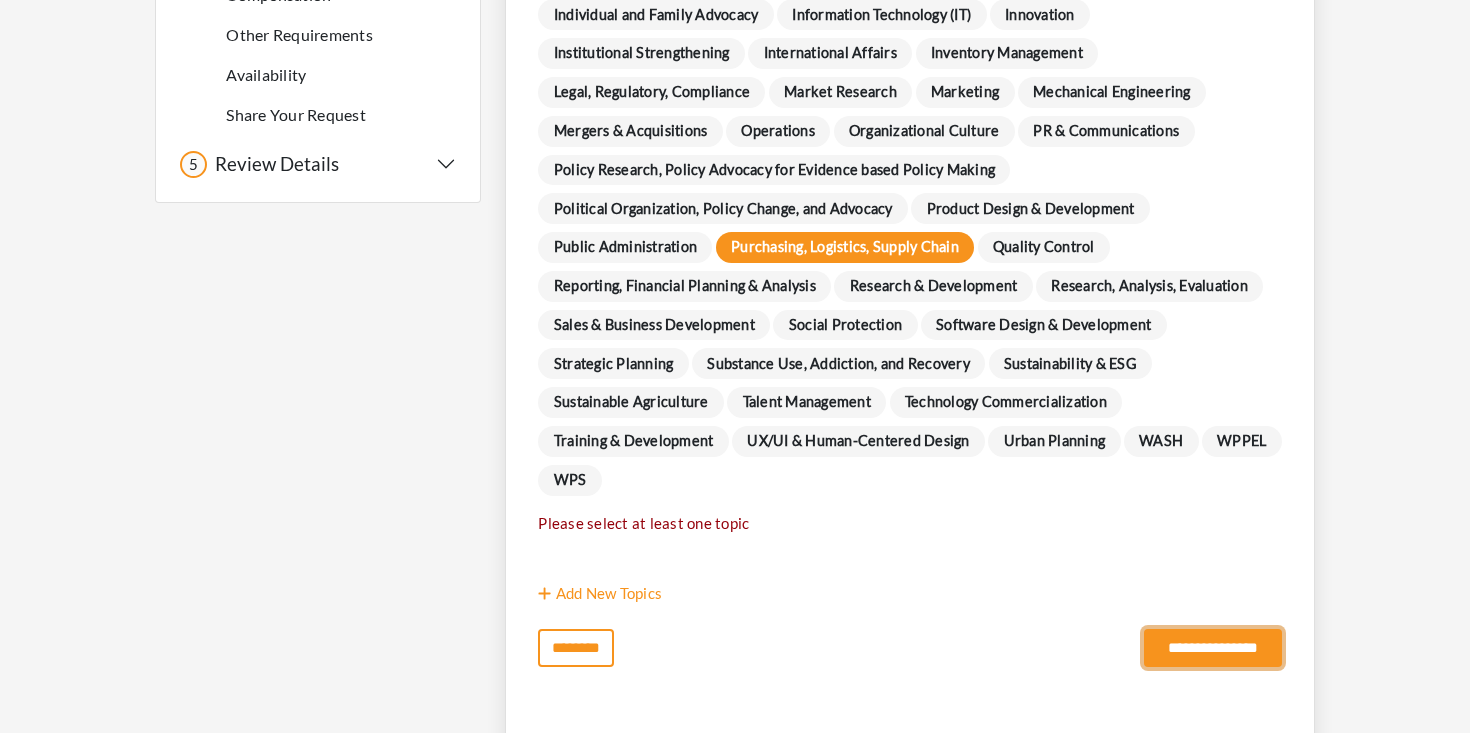 click on "**********" at bounding box center [1213, 648] 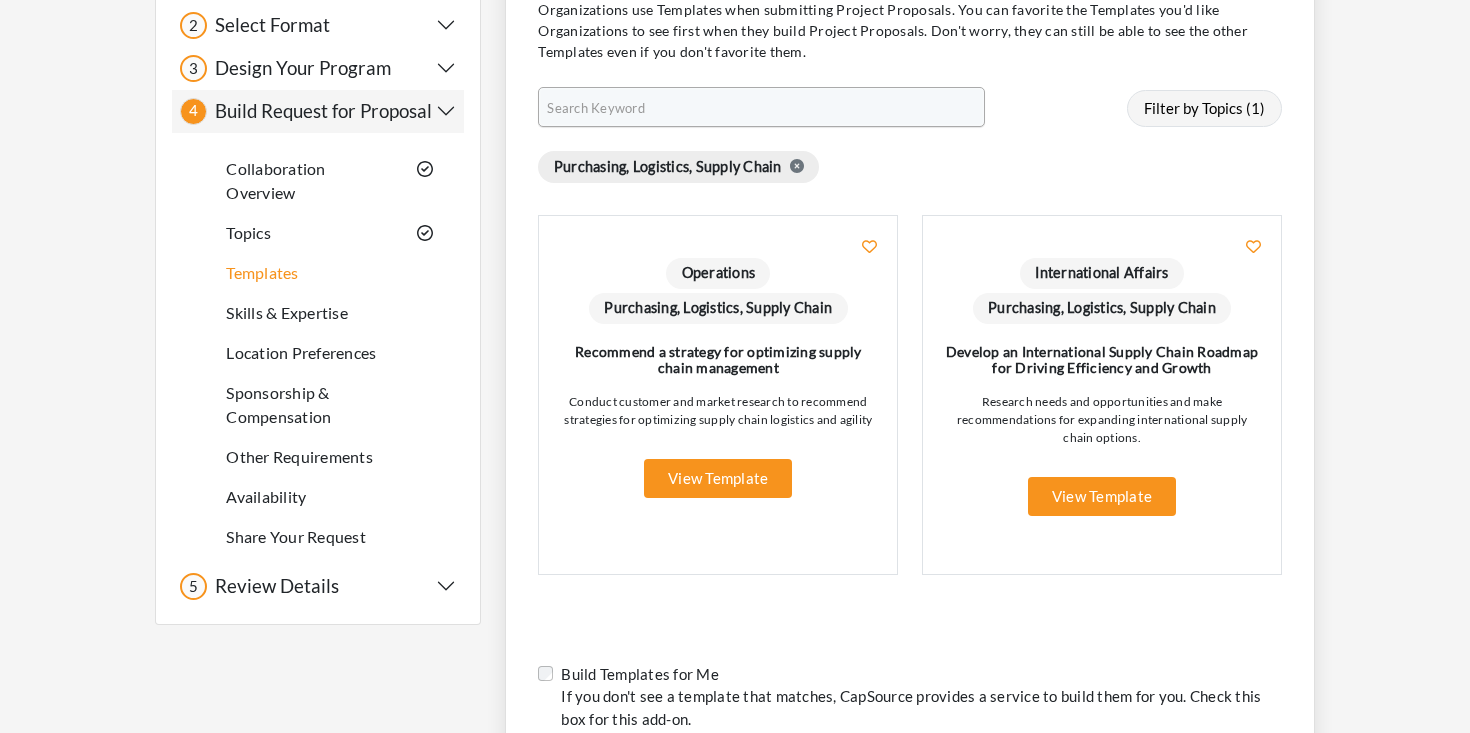 scroll, scrollTop: 399, scrollLeft: 0, axis: vertical 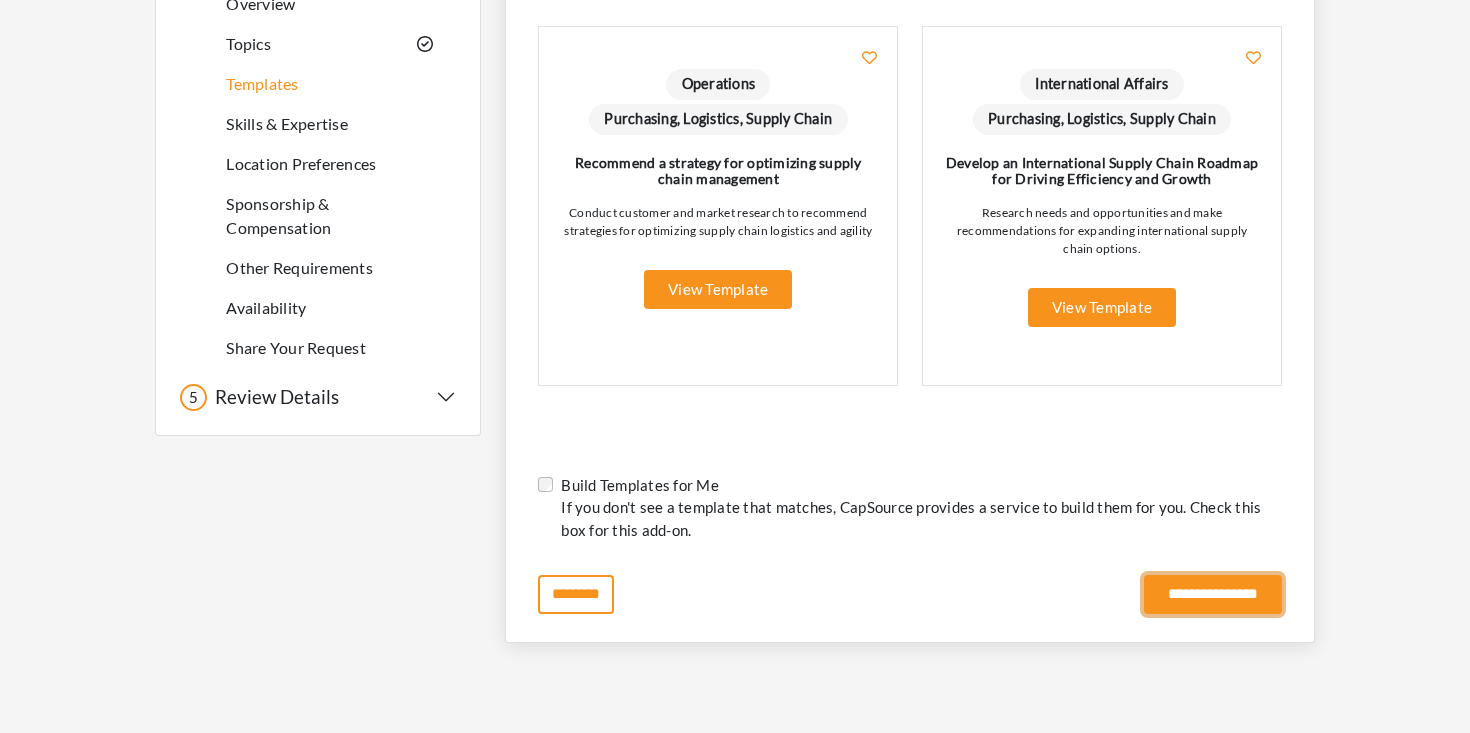 click on "**********" at bounding box center [1213, 594] 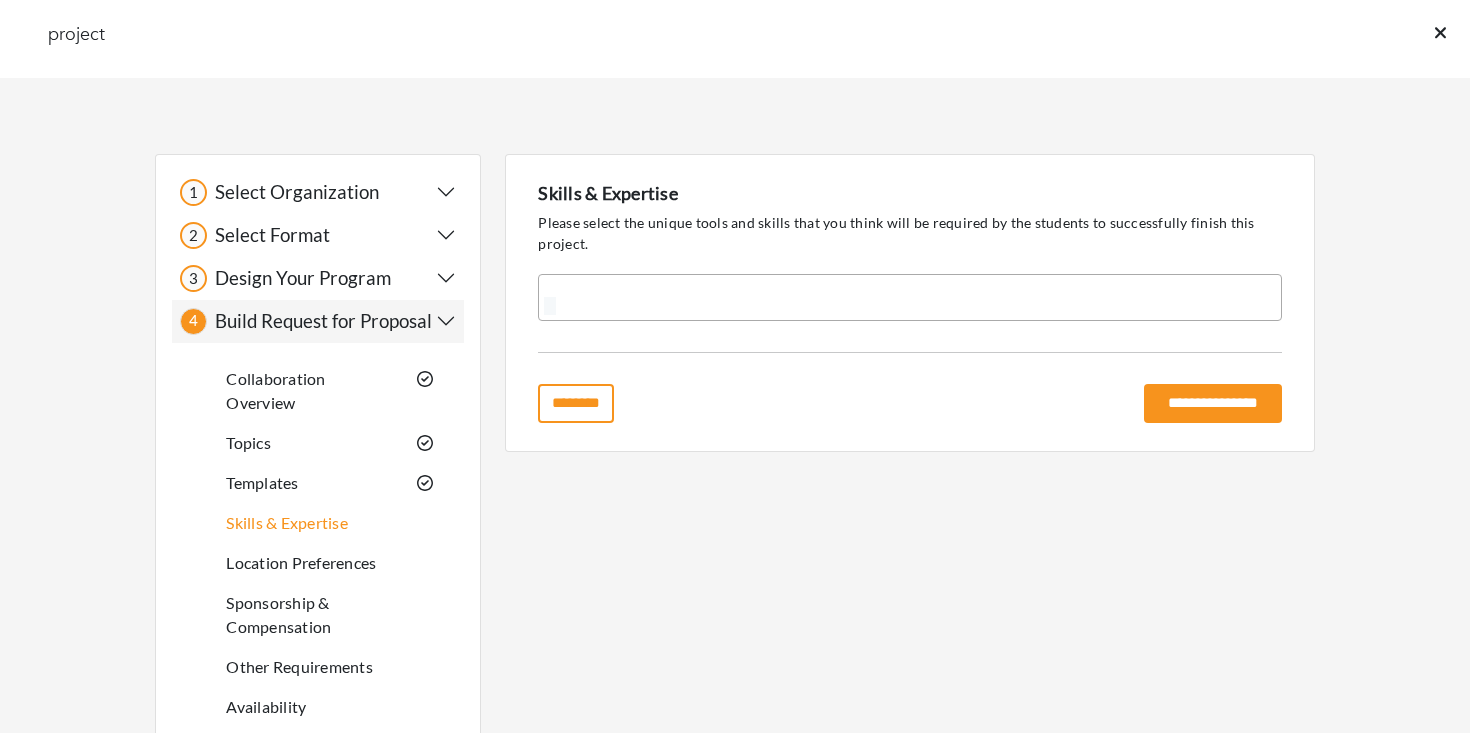 scroll, scrollTop: 0, scrollLeft: 0, axis: both 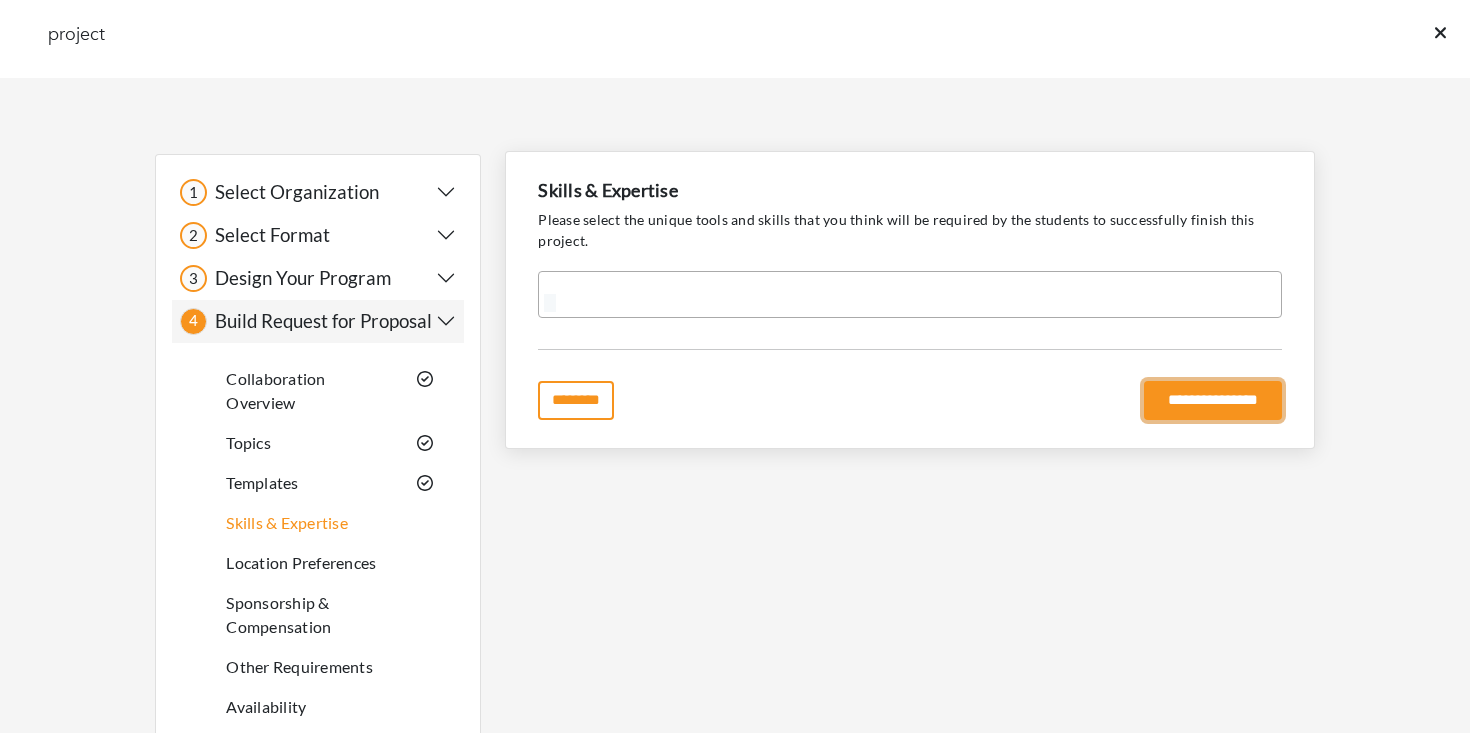click on "**********" at bounding box center [1213, 400] 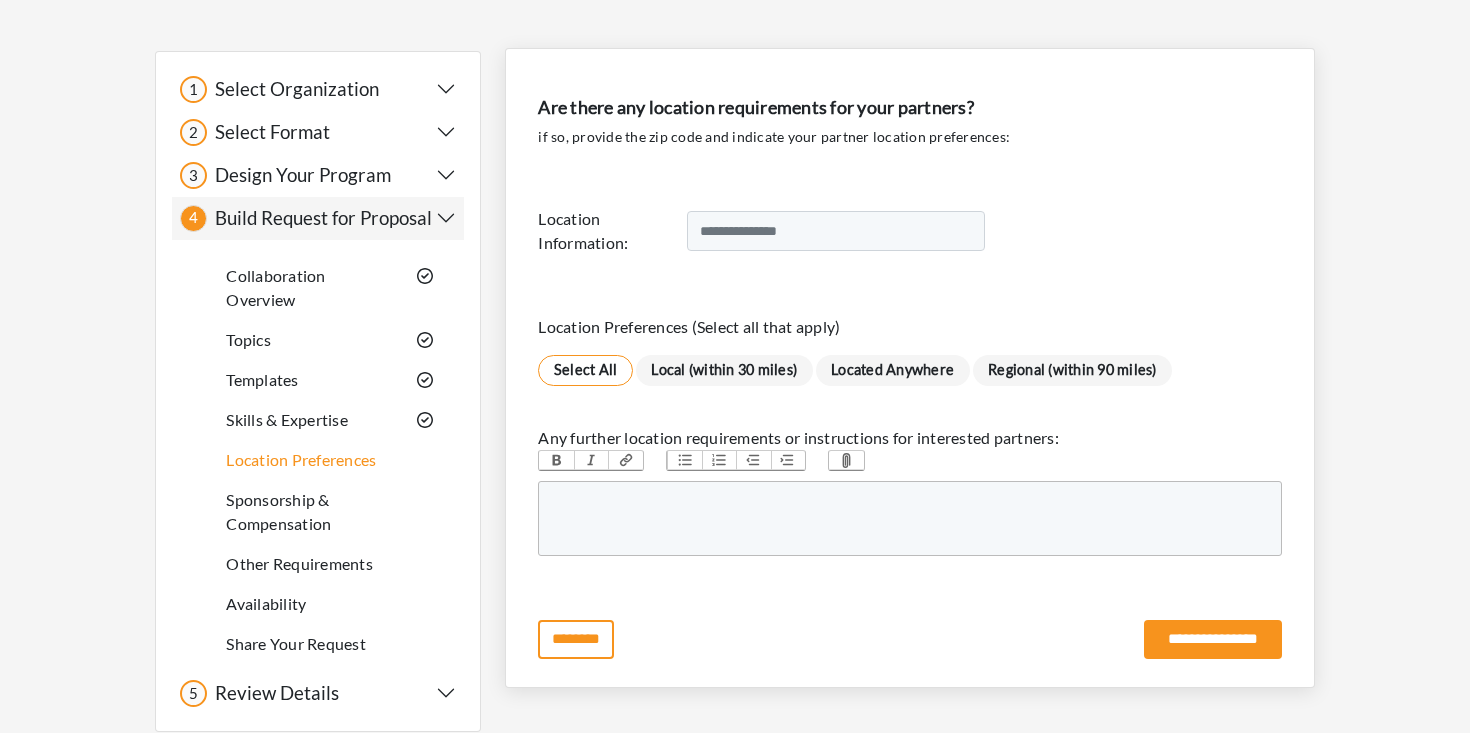 scroll, scrollTop: 213, scrollLeft: 0, axis: vertical 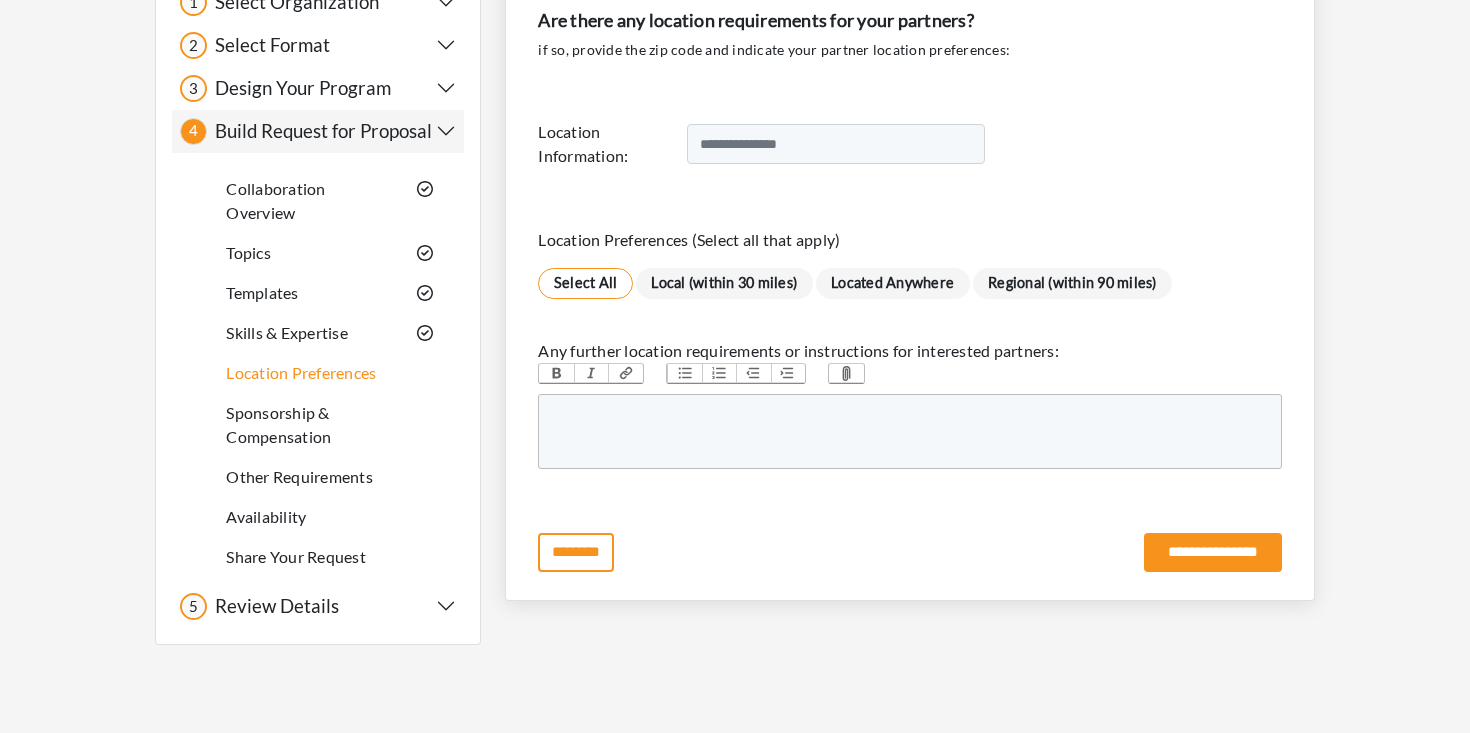 click on "Located Anywhere" at bounding box center (893, 283) 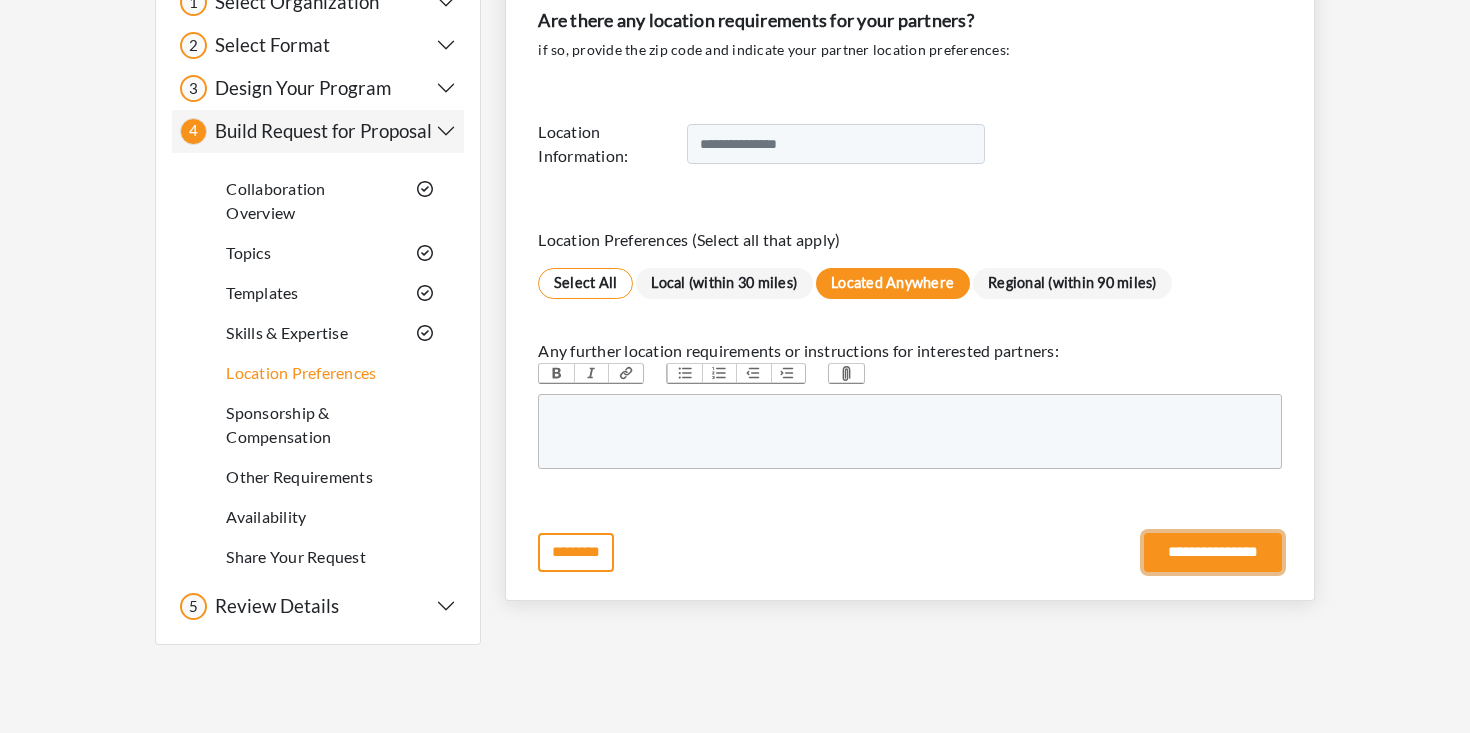 click on "**********" at bounding box center [1213, 552] 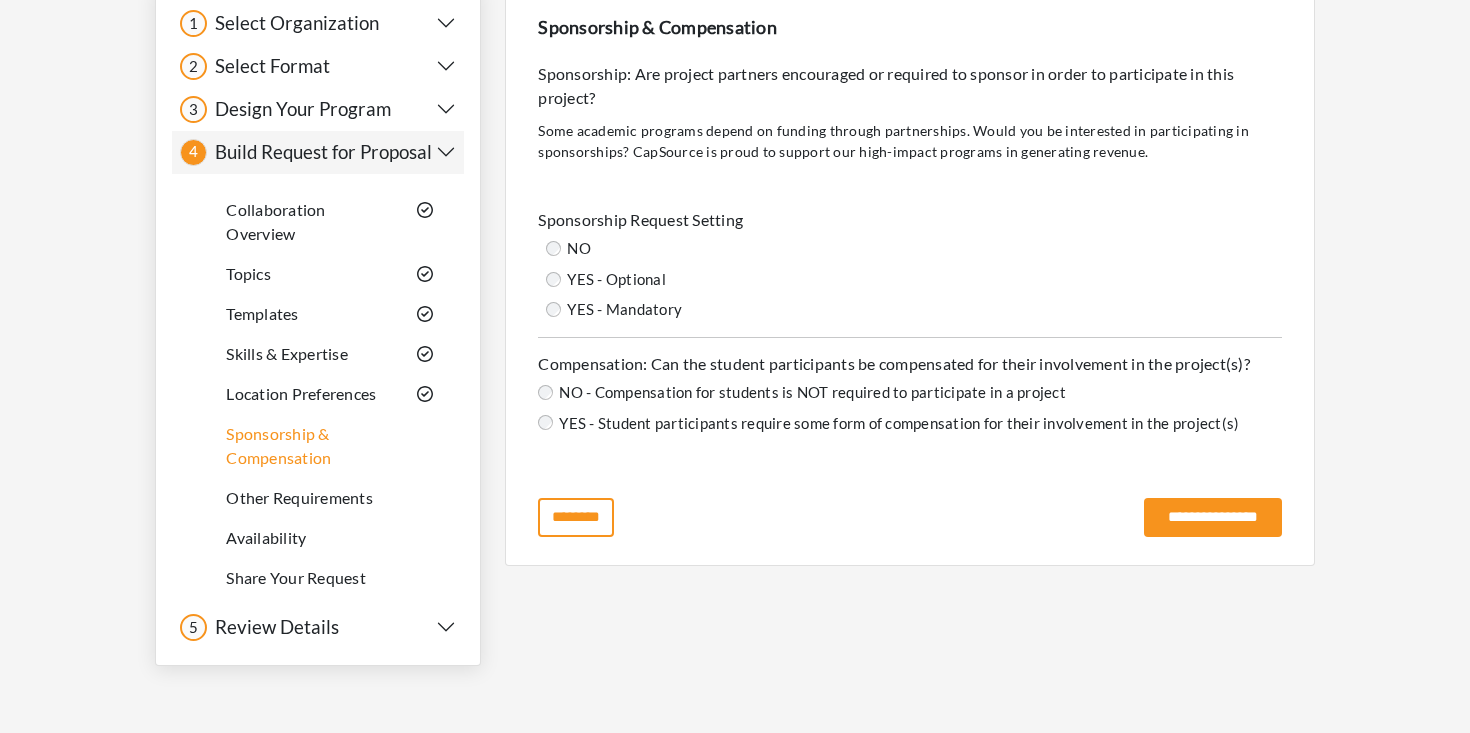 scroll, scrollTop: 162, scrollLeft: 0, axis: vertical 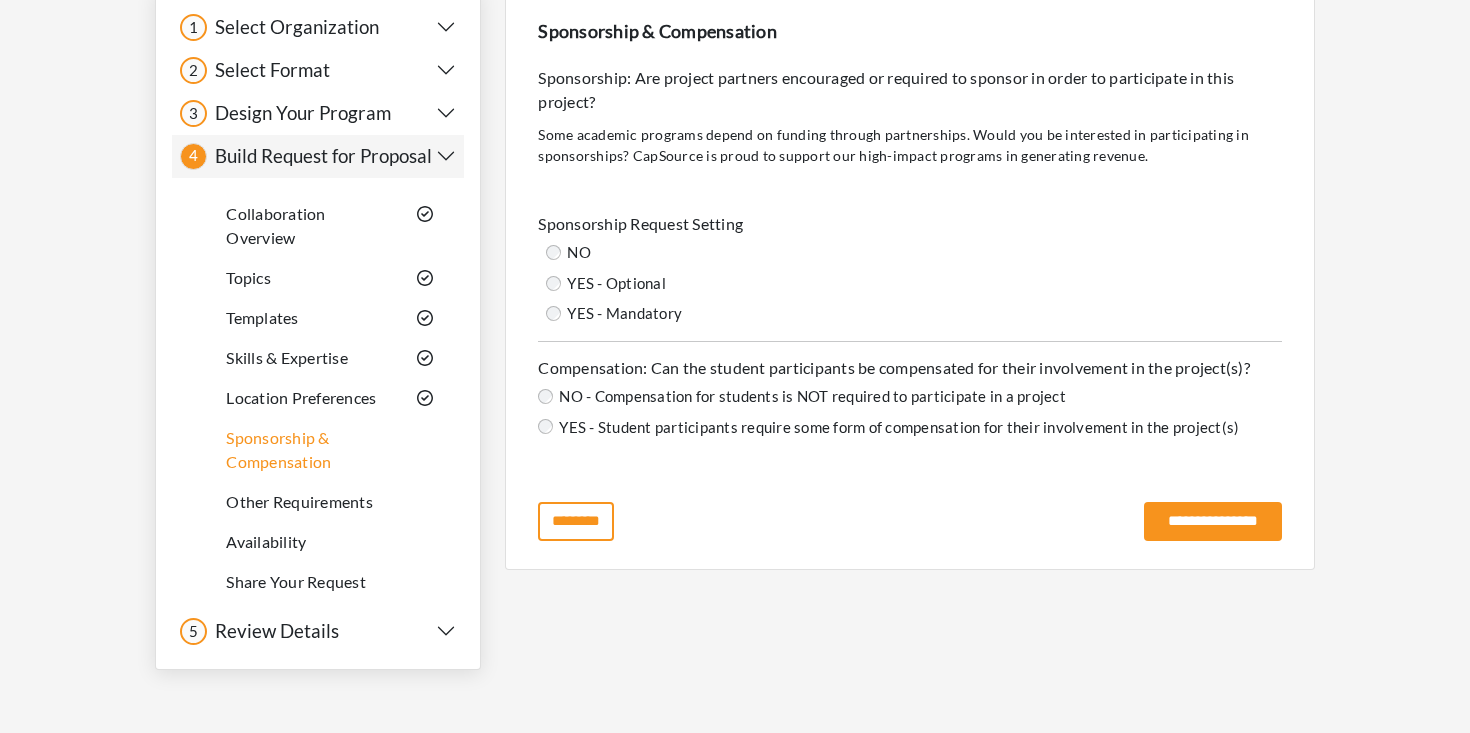 click on "3
3
Design Your Program" at bounding box center [285, 113] 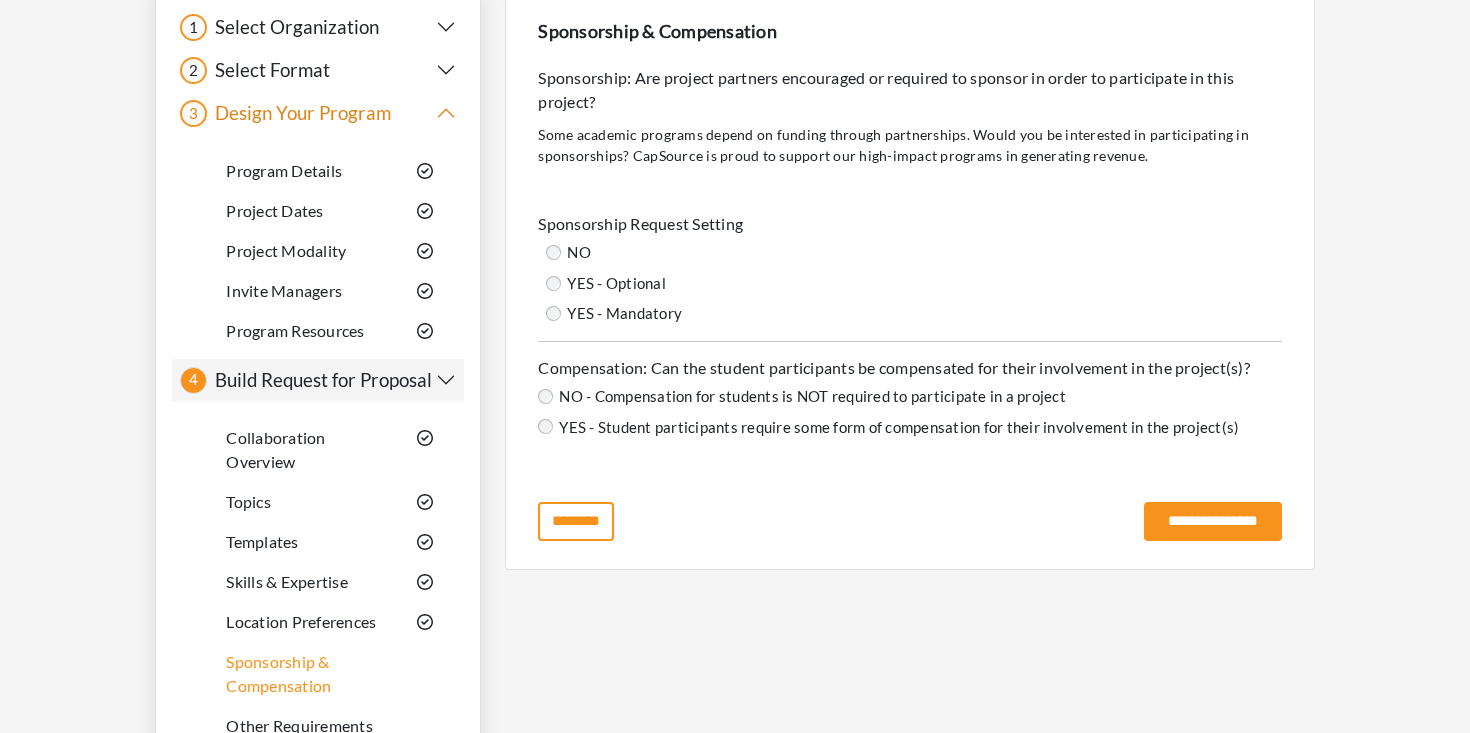 click on "Select Format" at bounding box center (268, 70) 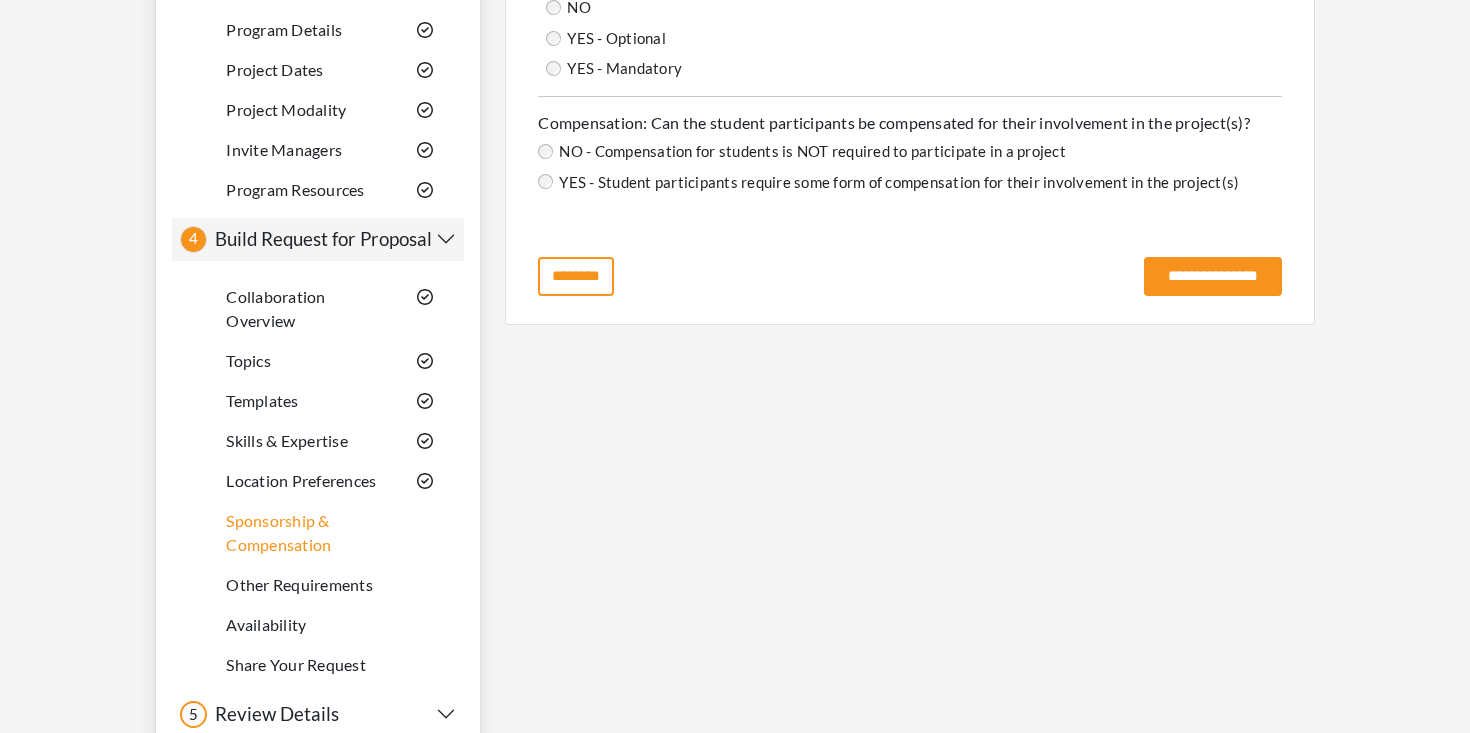 scroll, scrollTop: 541, scrollLeft: 0, axis: vertical 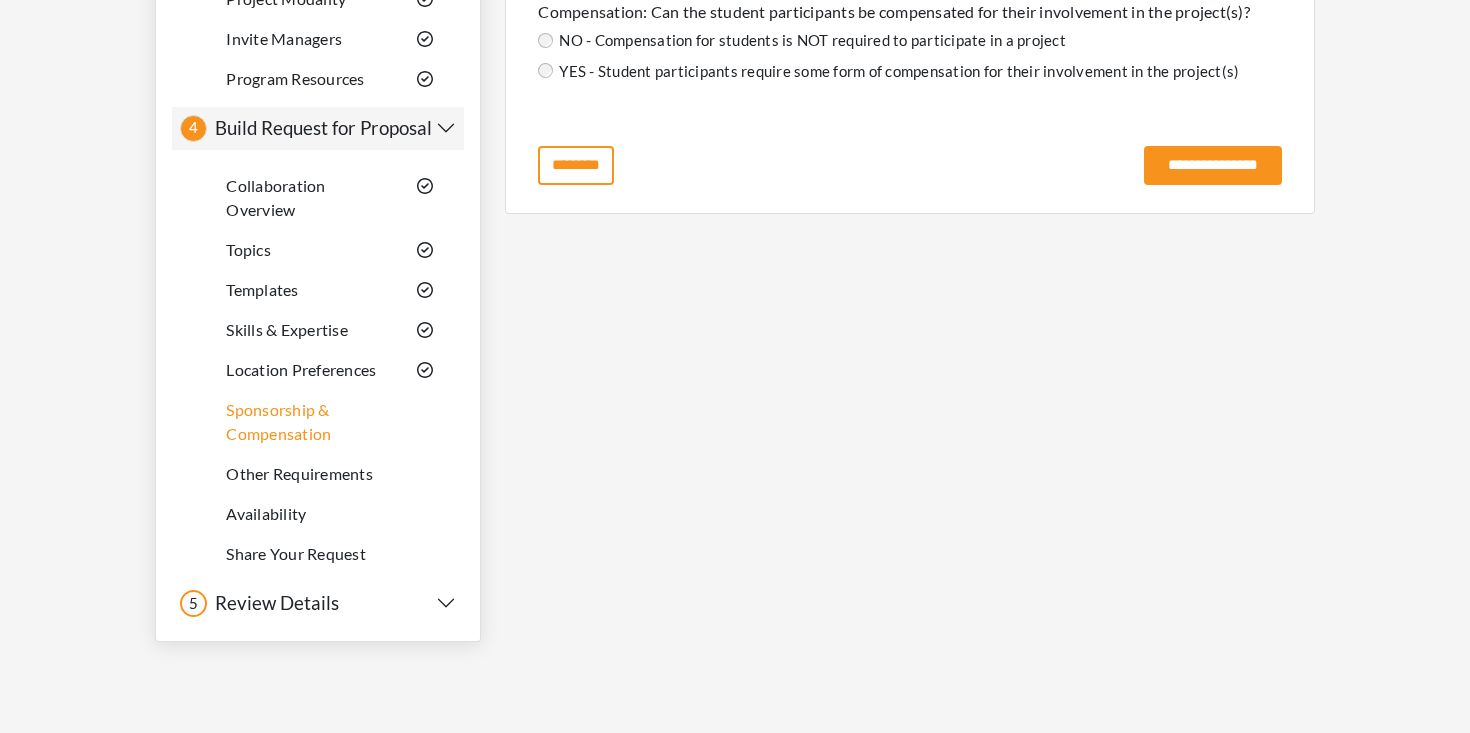 click on "Review Details" at bounding box center (273, 603) 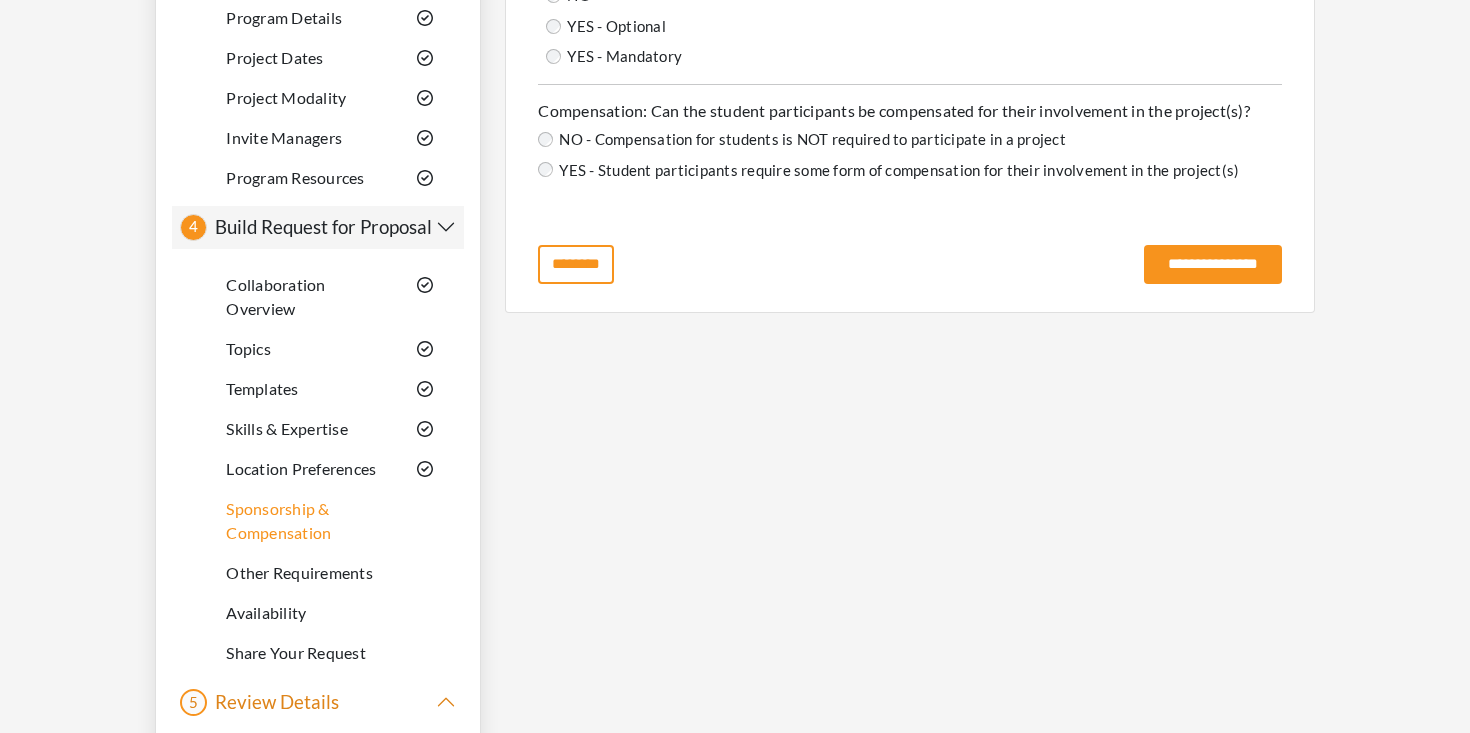 scroll, scrollTop: 423, scrollLeft: 0, axis: vertical 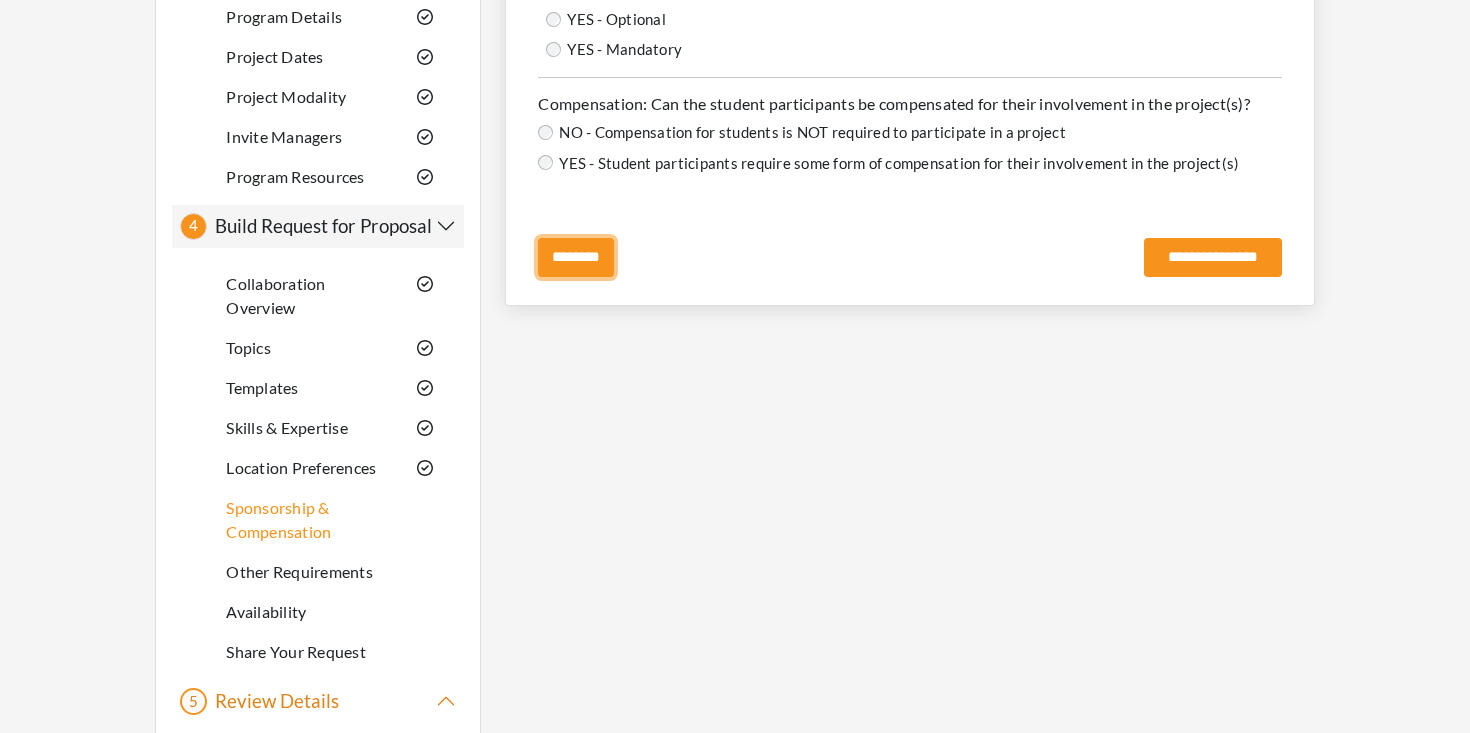 click on "********" at bounding box center [576, 257] 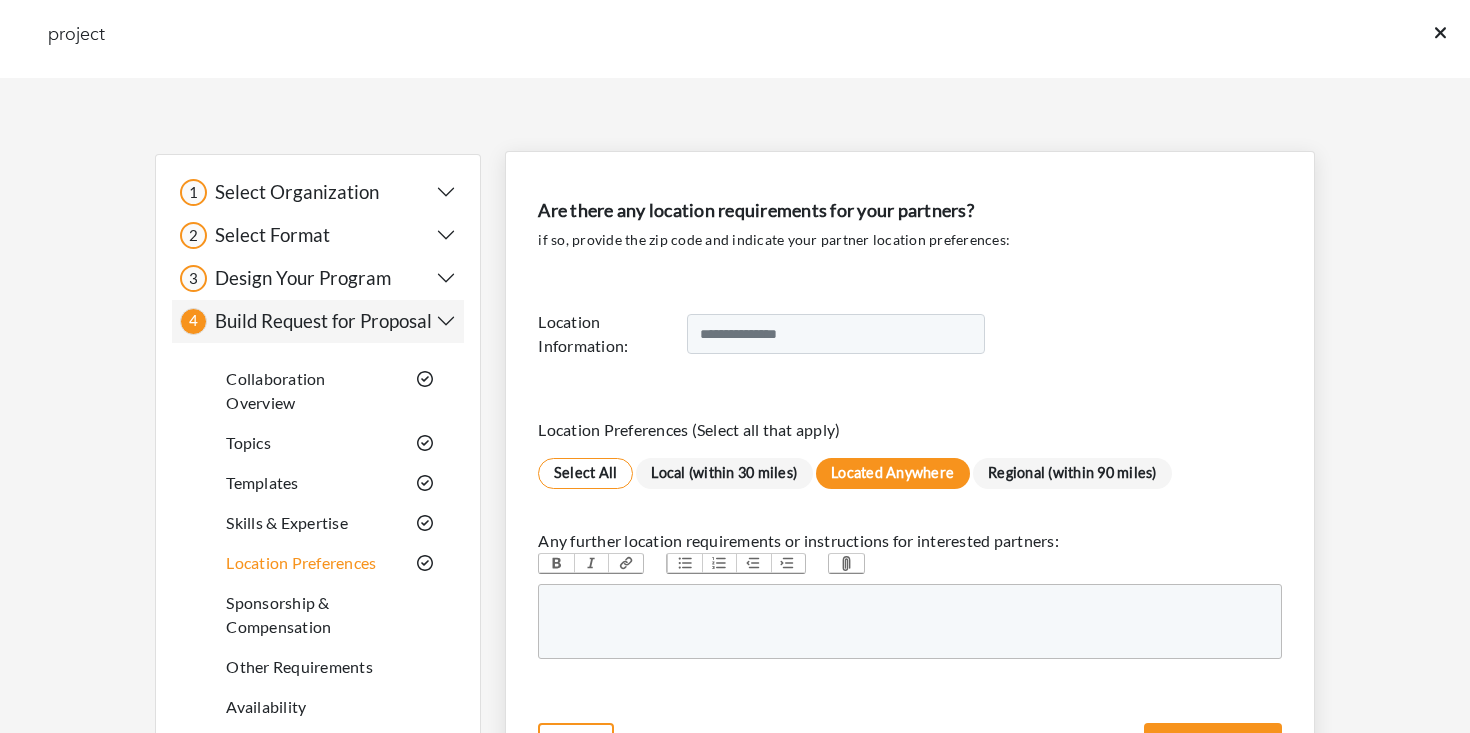 scroll, scrollTop: 0, scrollLeft: 0, axis: both 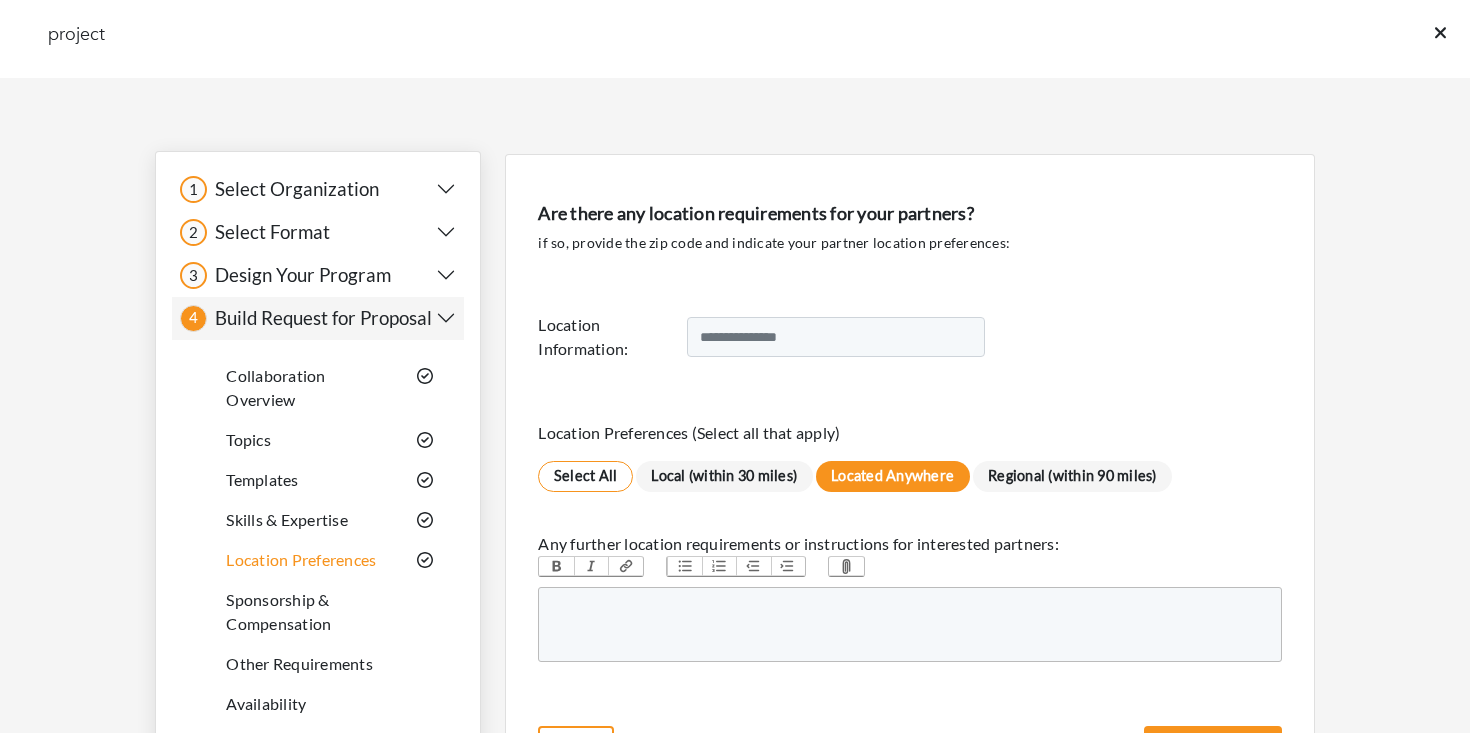 click on "3
3
Design Your Program" at bounding box center [285, 275] 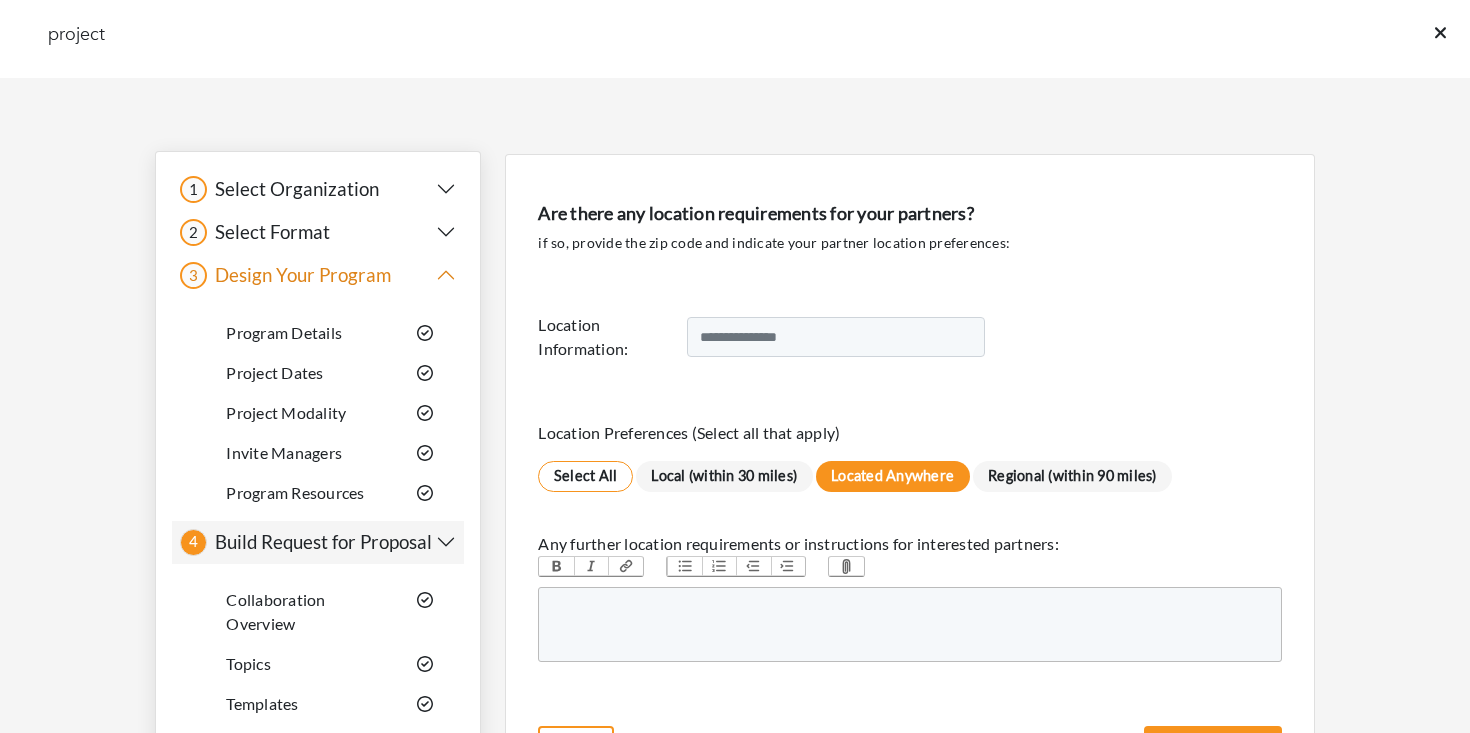 click on "Program Resources" at bounding box center [295, 492] 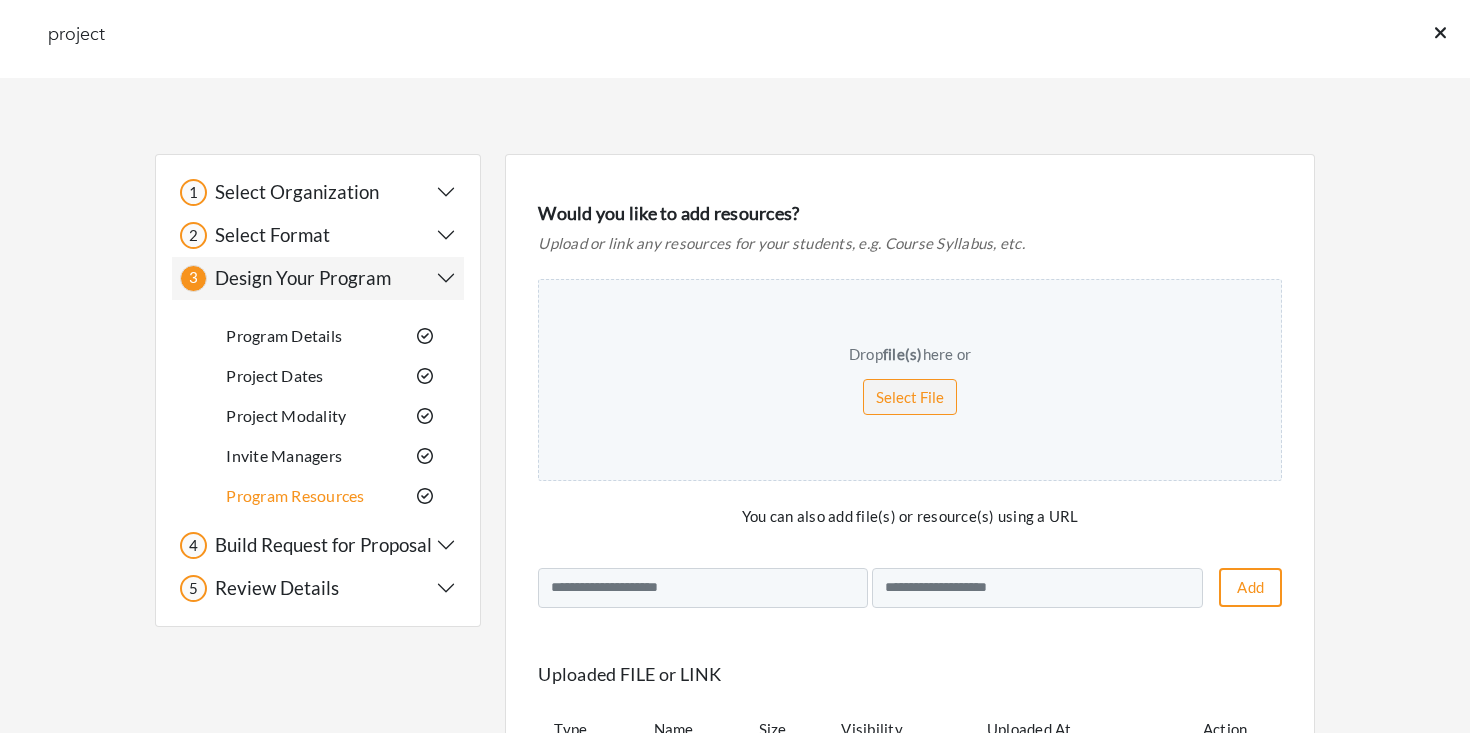 click at bounding box center (1452, 39) 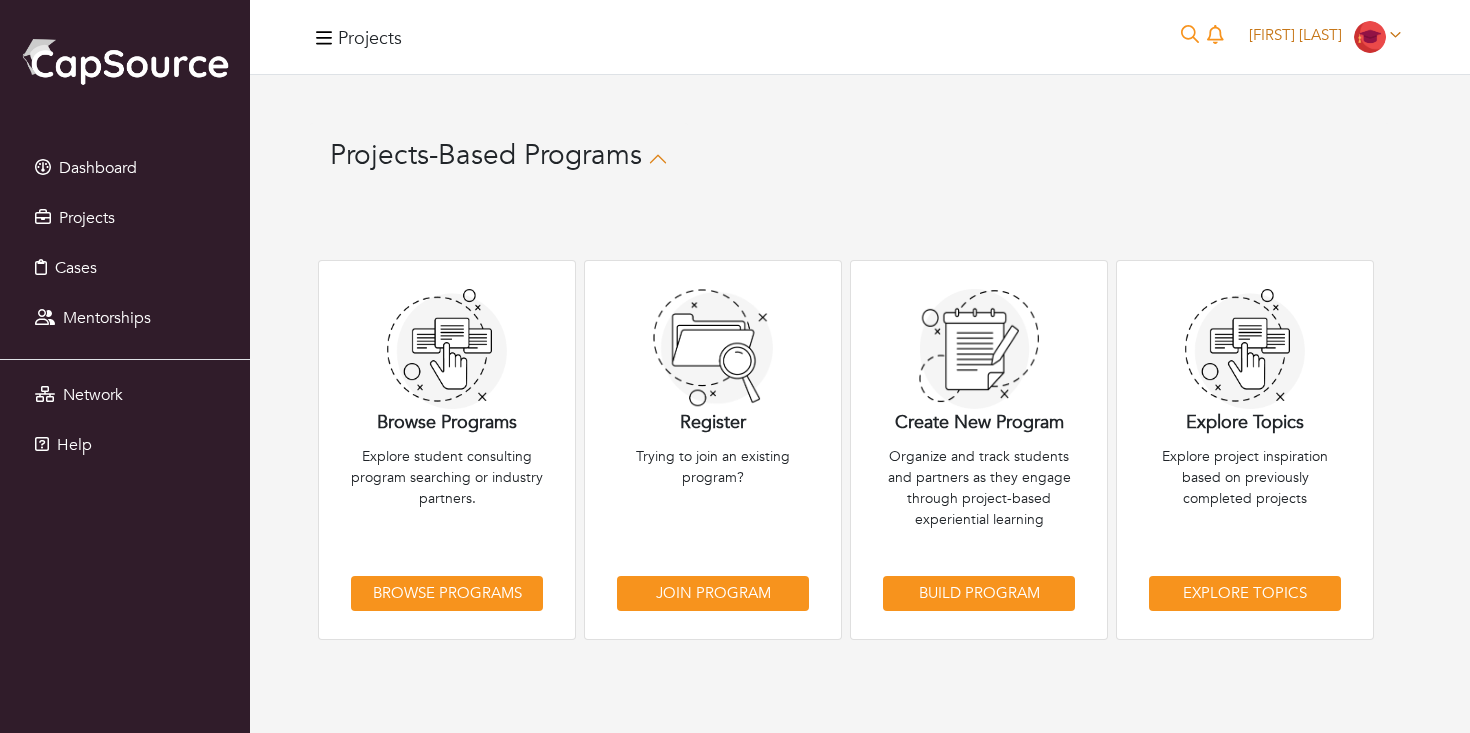 click on "Jordan Lapidus" at bounding box center [1295, 35] 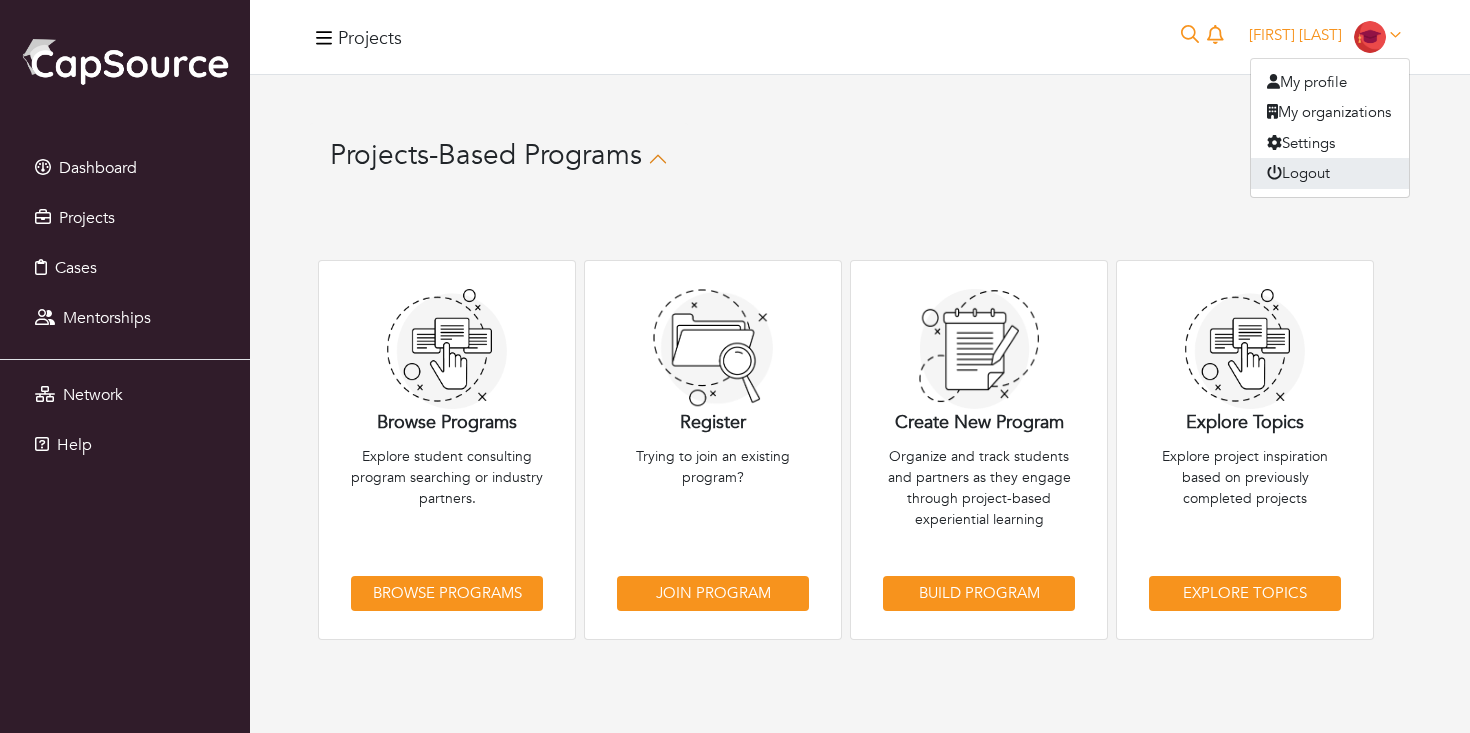 click on "Logout" at bounding box center (1330, 173) 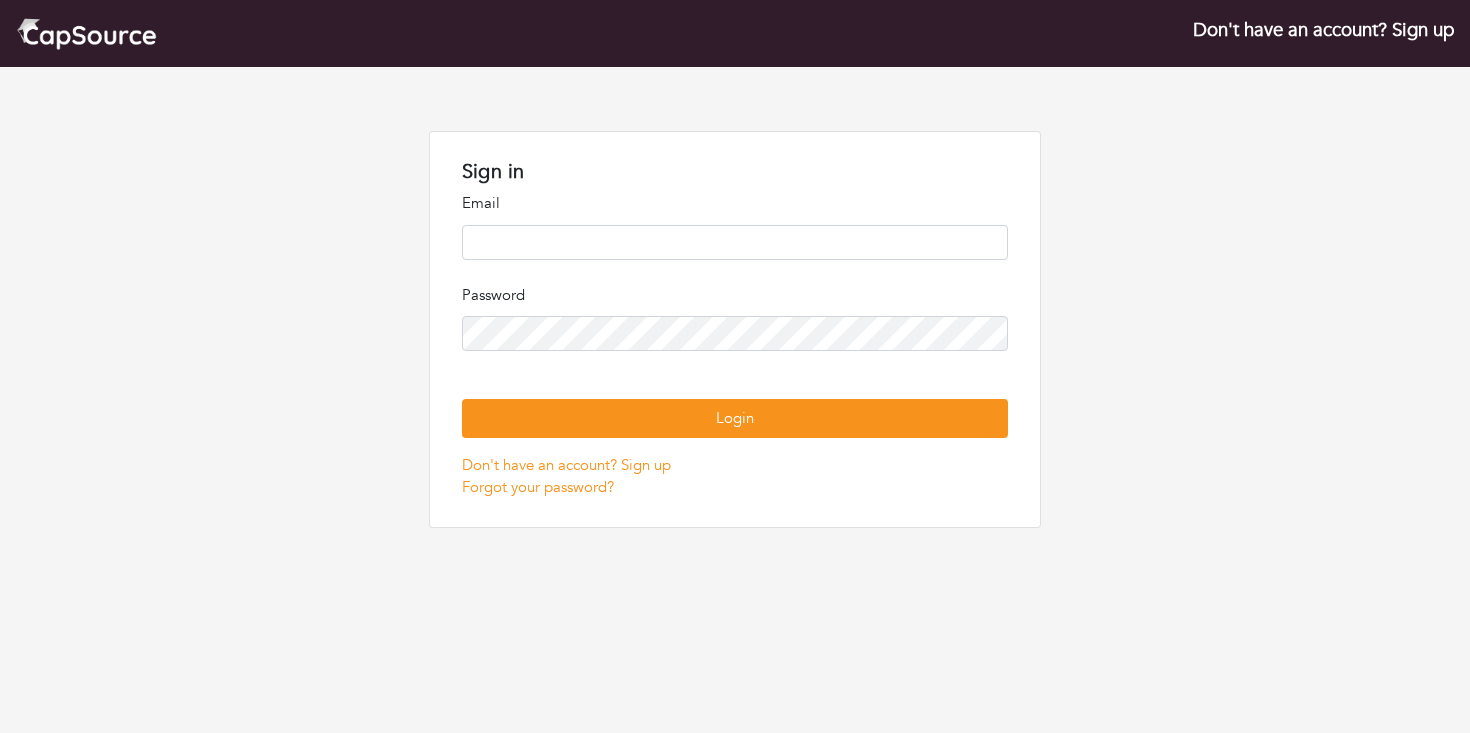scroll, scrollTop: 0, scrollLeft: 0, axis: both 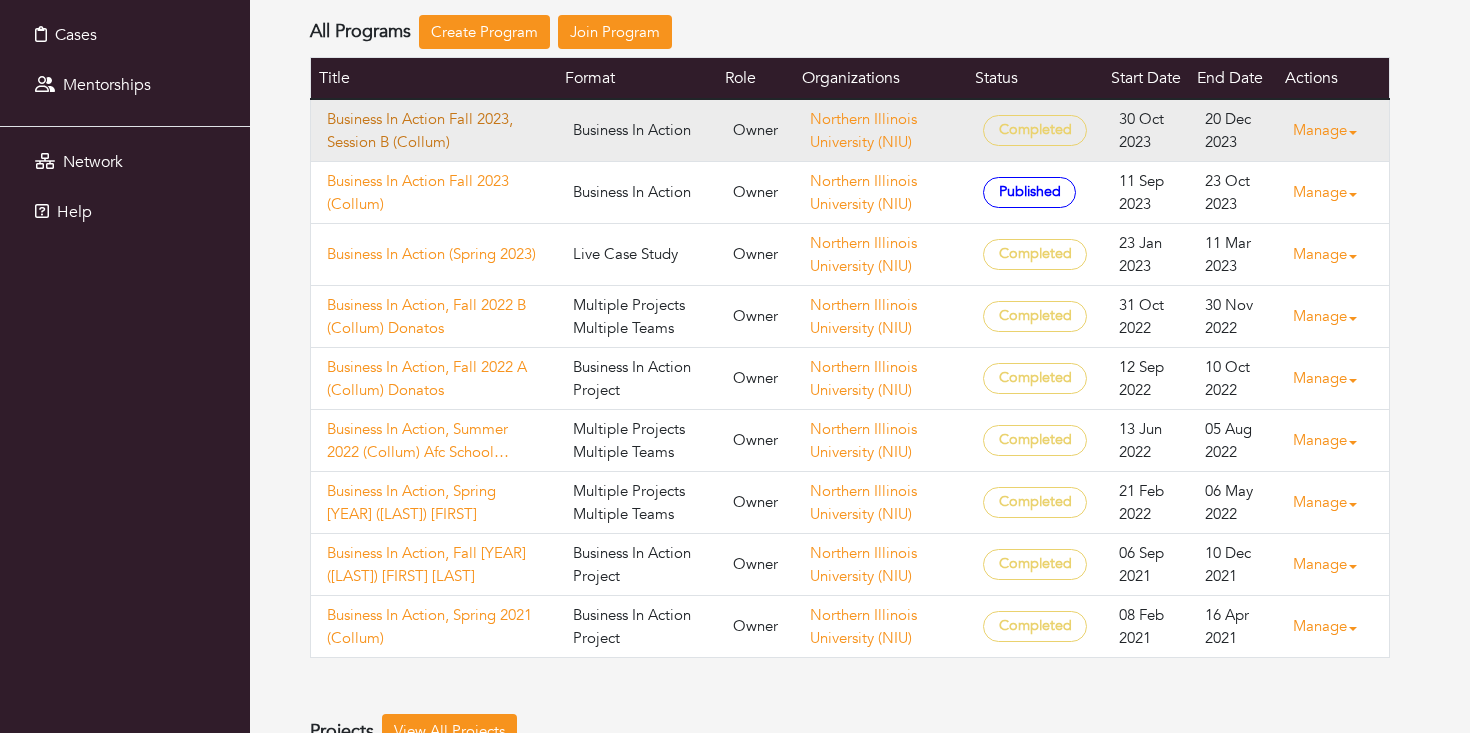 click on "Business In Action Fall 2023, Session B (Collum)" at bounding box center [434, 130] 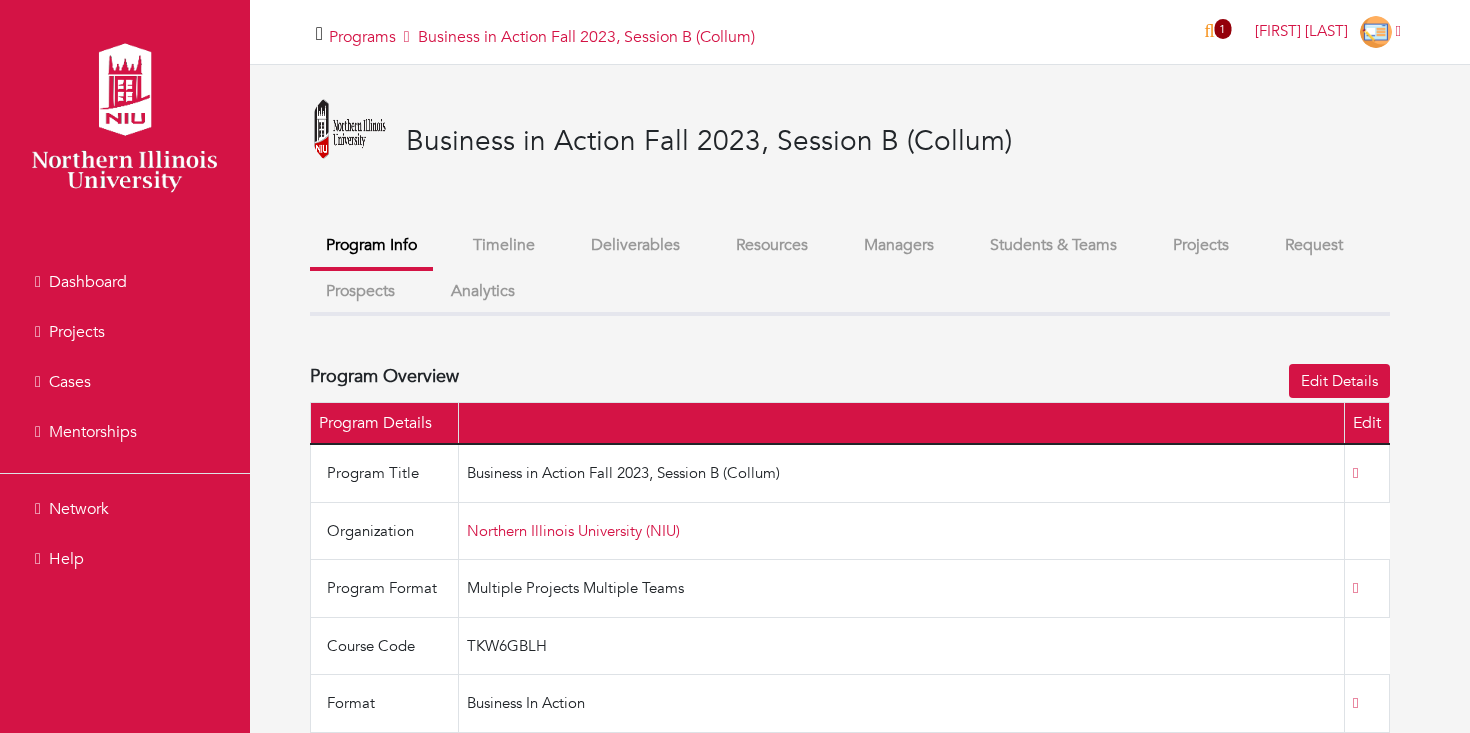 scroll, scrollTop: 0, scrollLeft: 0, axis: both 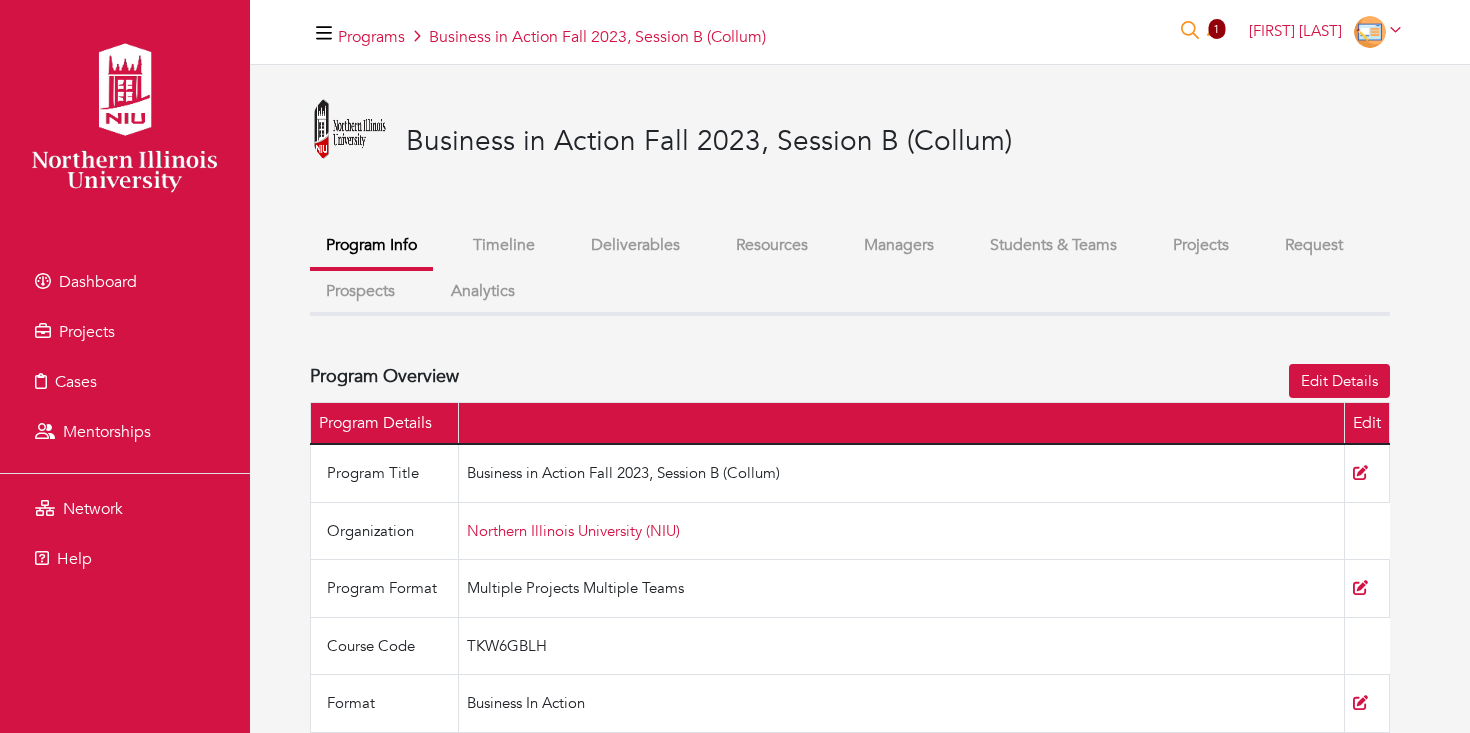 click on "Managers" at bounding box center [899, 245] 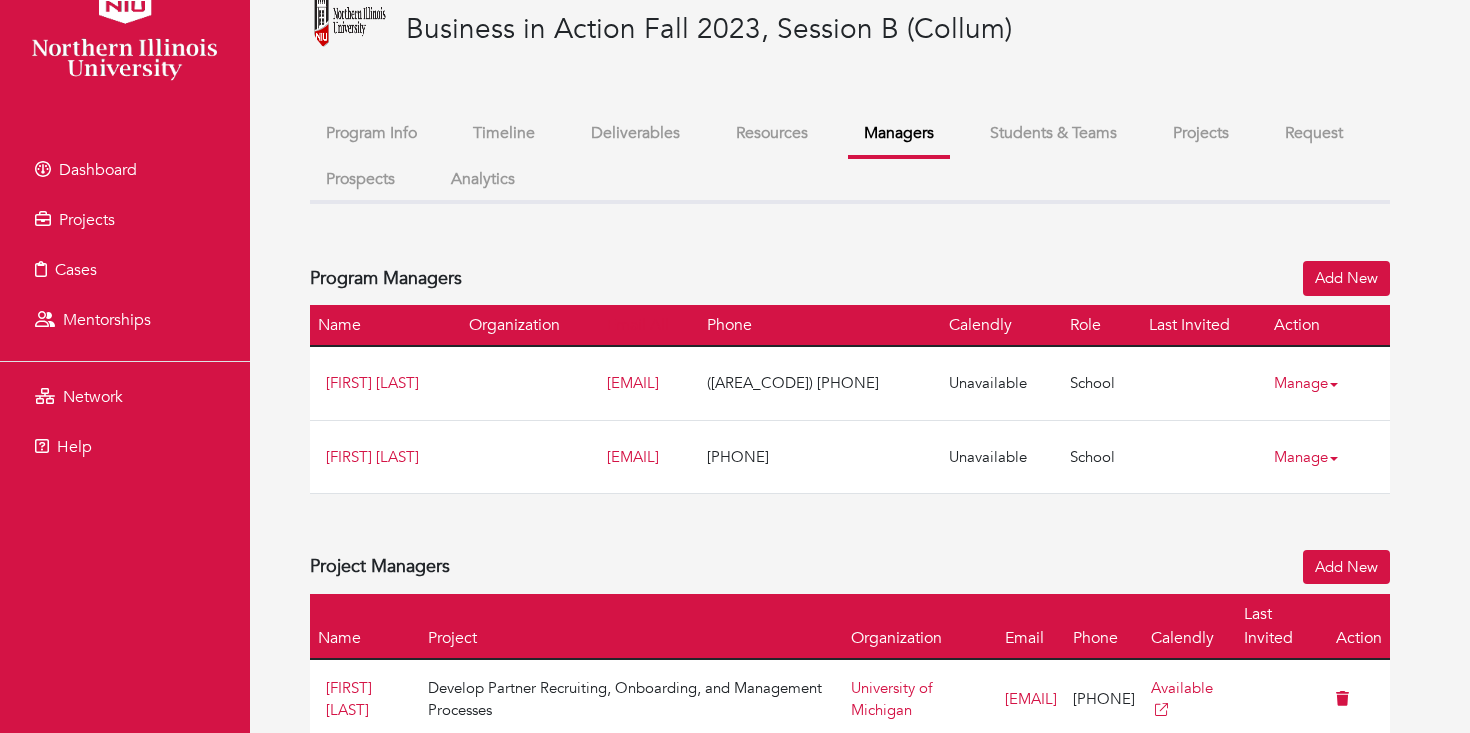scroll, scrollTop: 105, scrollLeft: 0, axis: vertical 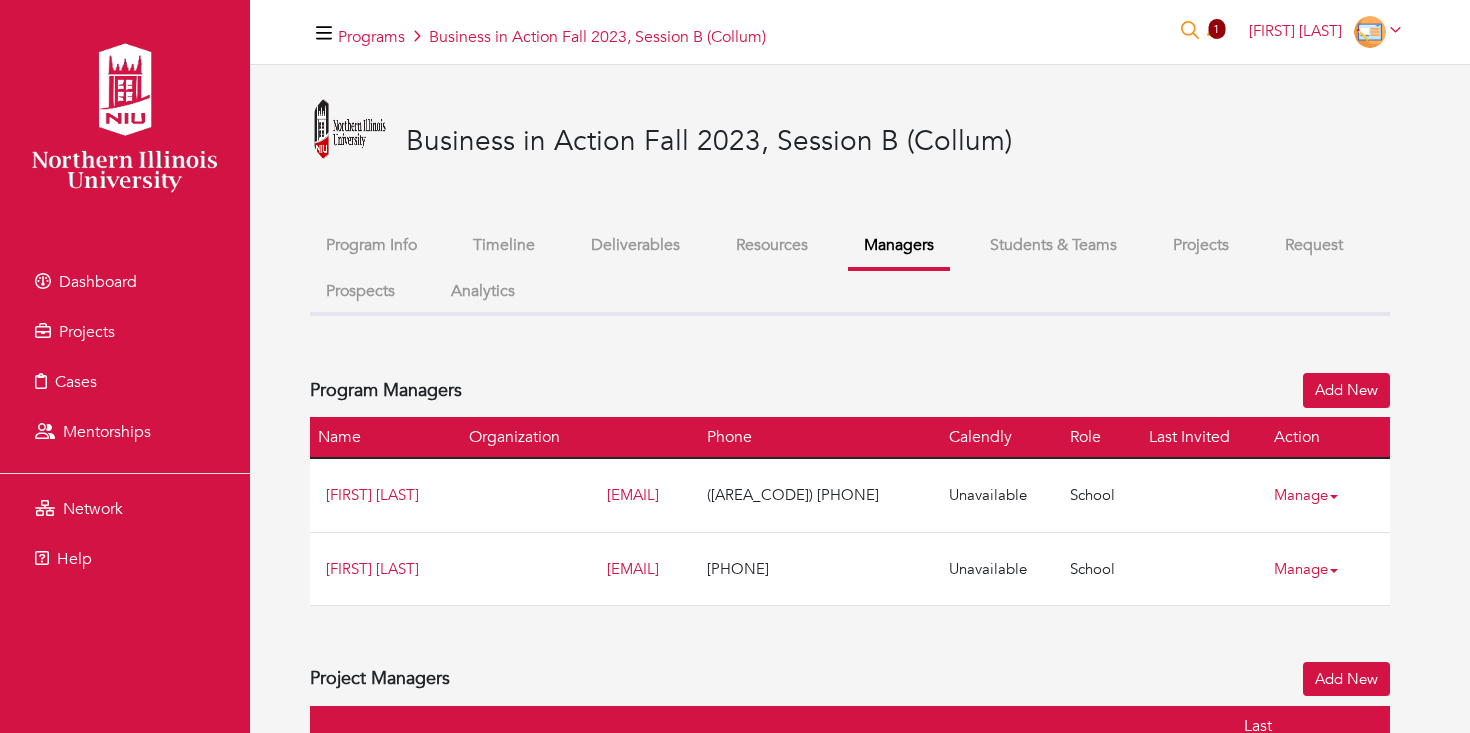 click on "Students & Teams" at bounding box center (1053, 245) 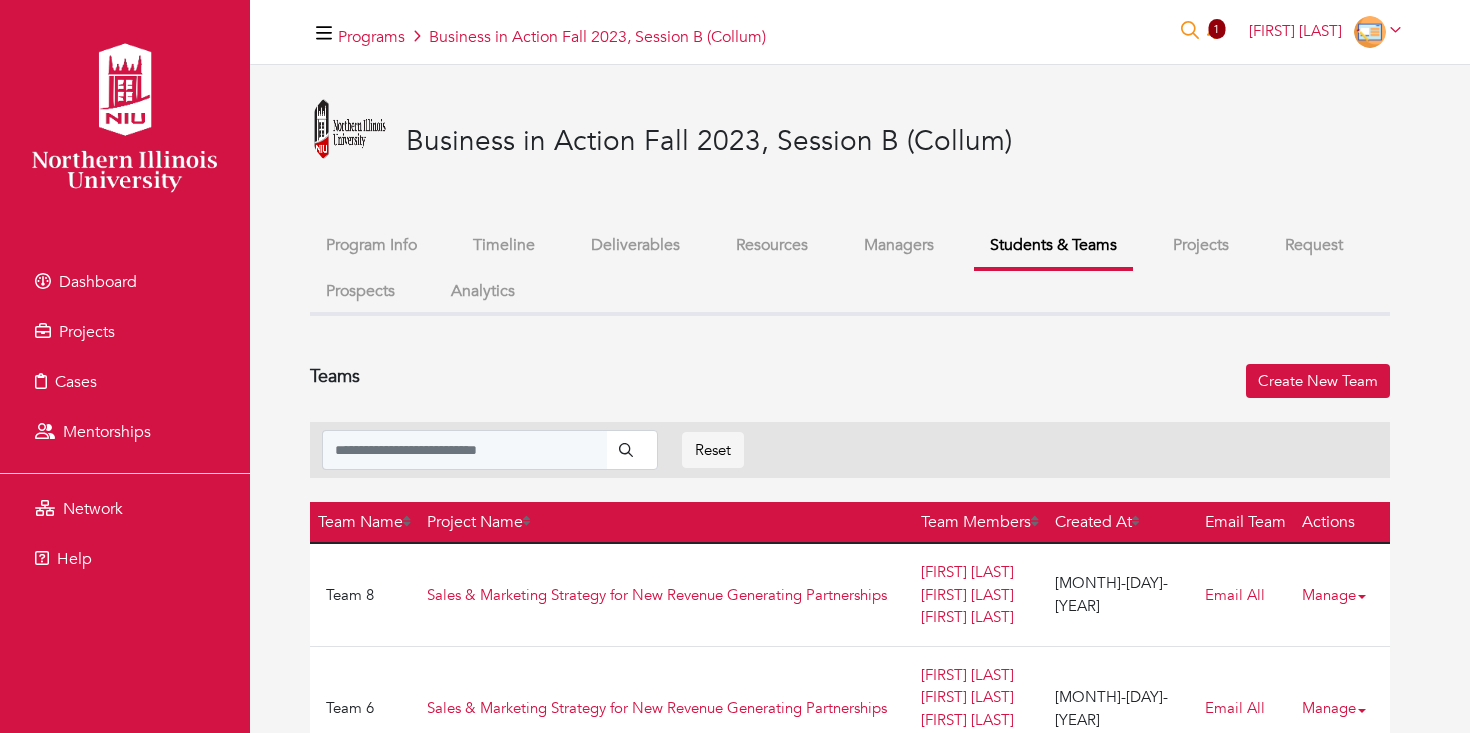 click at bounding box center (350, 129) 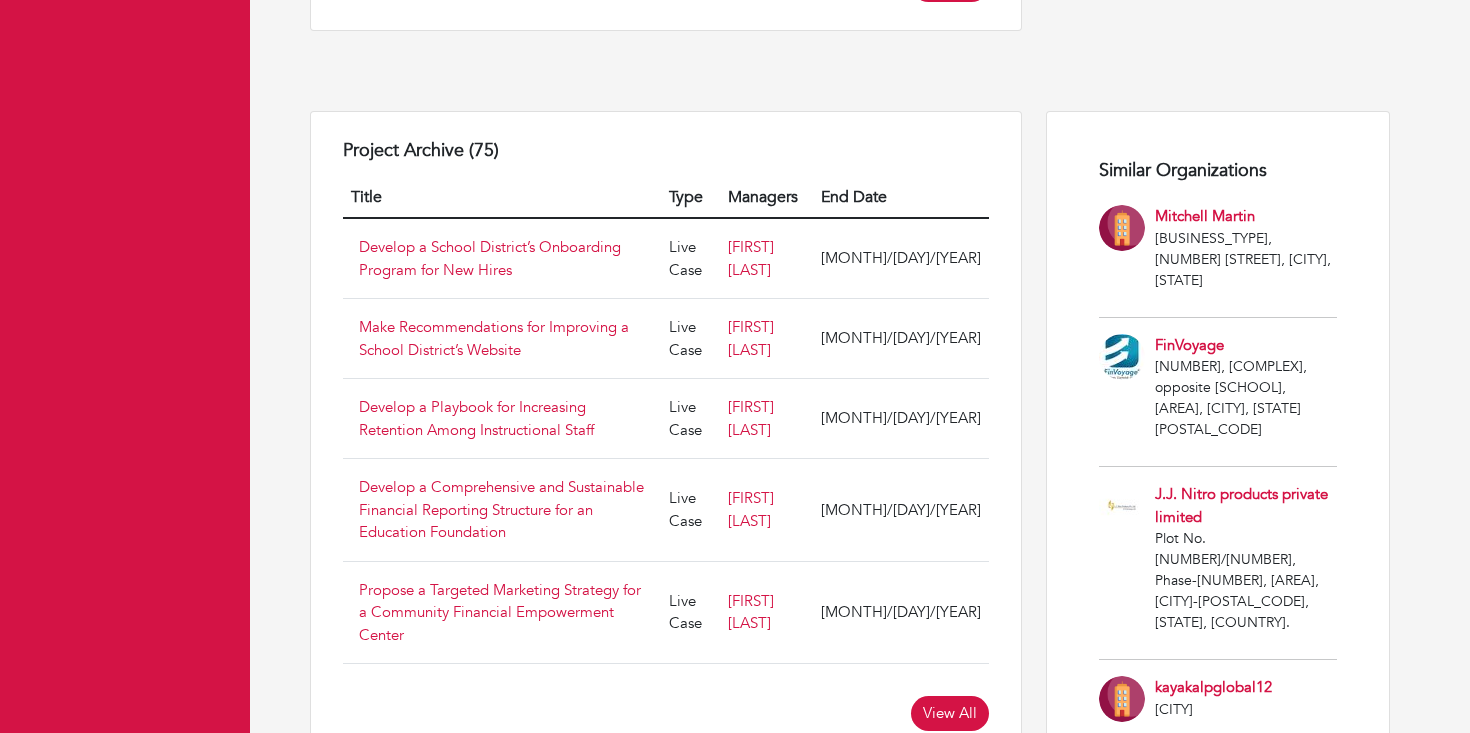 scroll, scrollTop: 1728, scrollLeft: 0, axis: vertical 